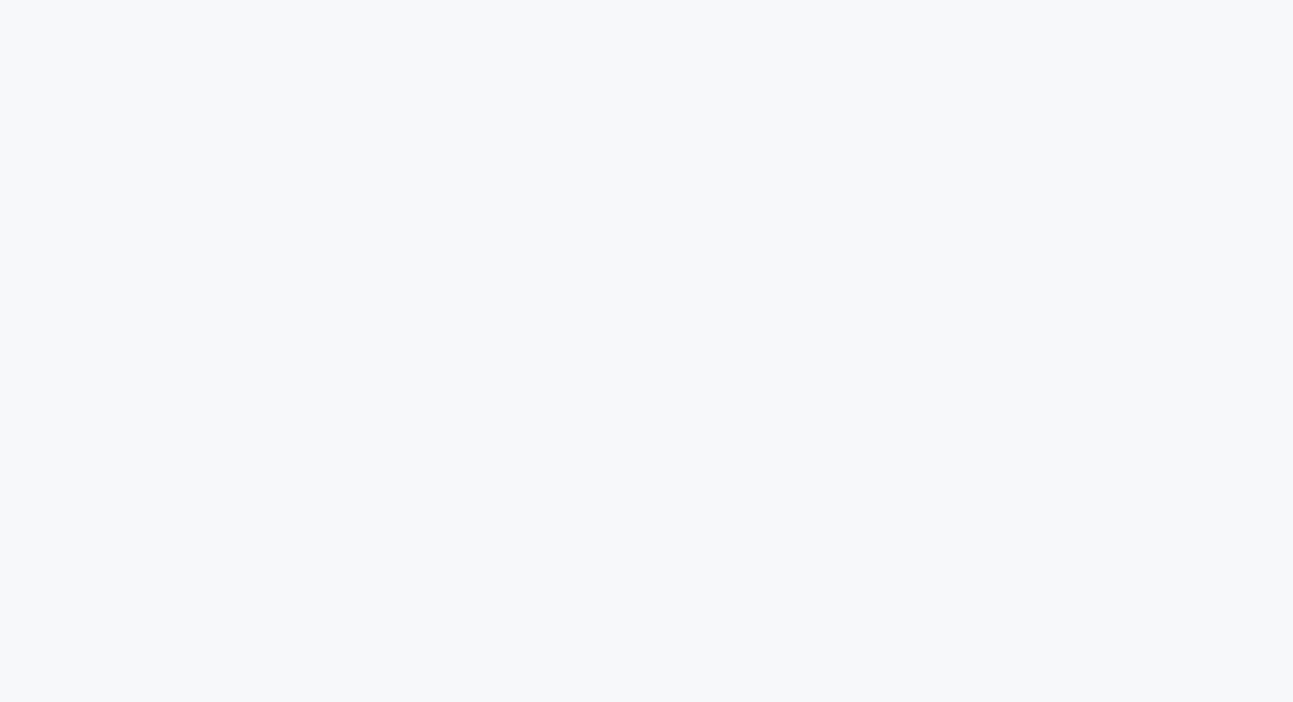 scroll, scrollTop: 0, scrollLeft: 0, axis: both 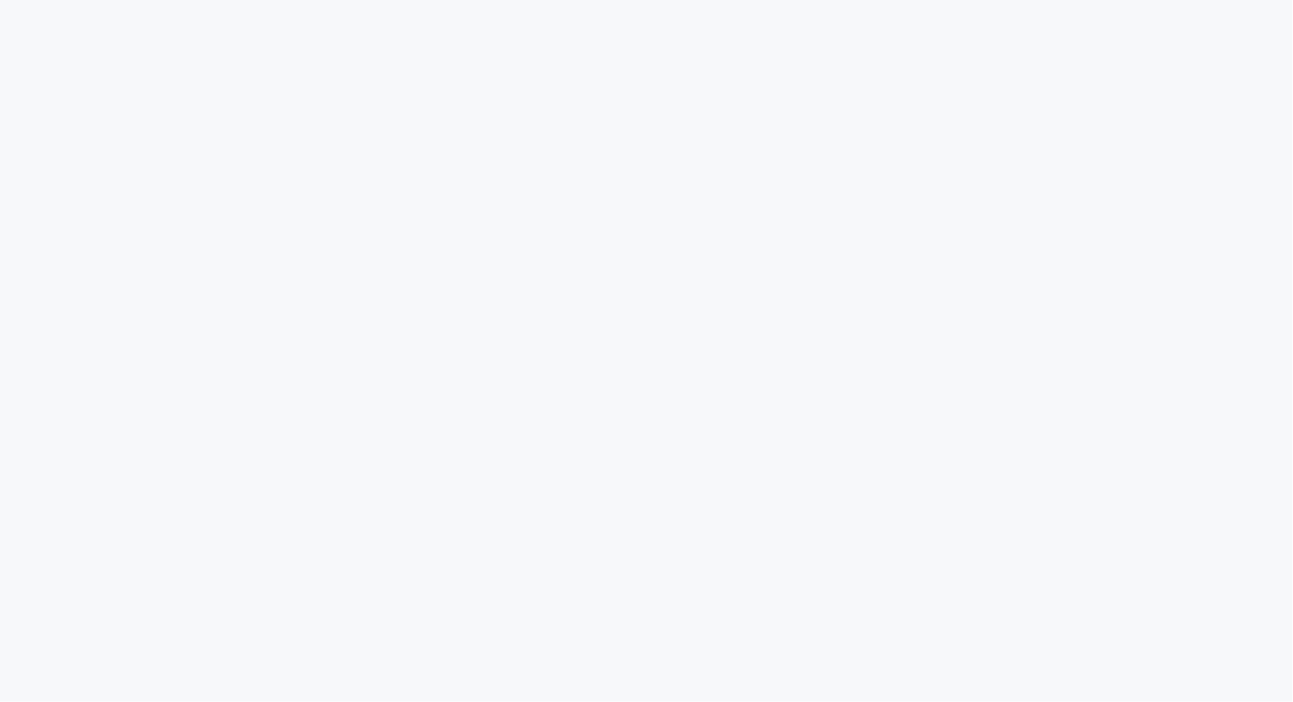 click at bounding box center (646, 0) 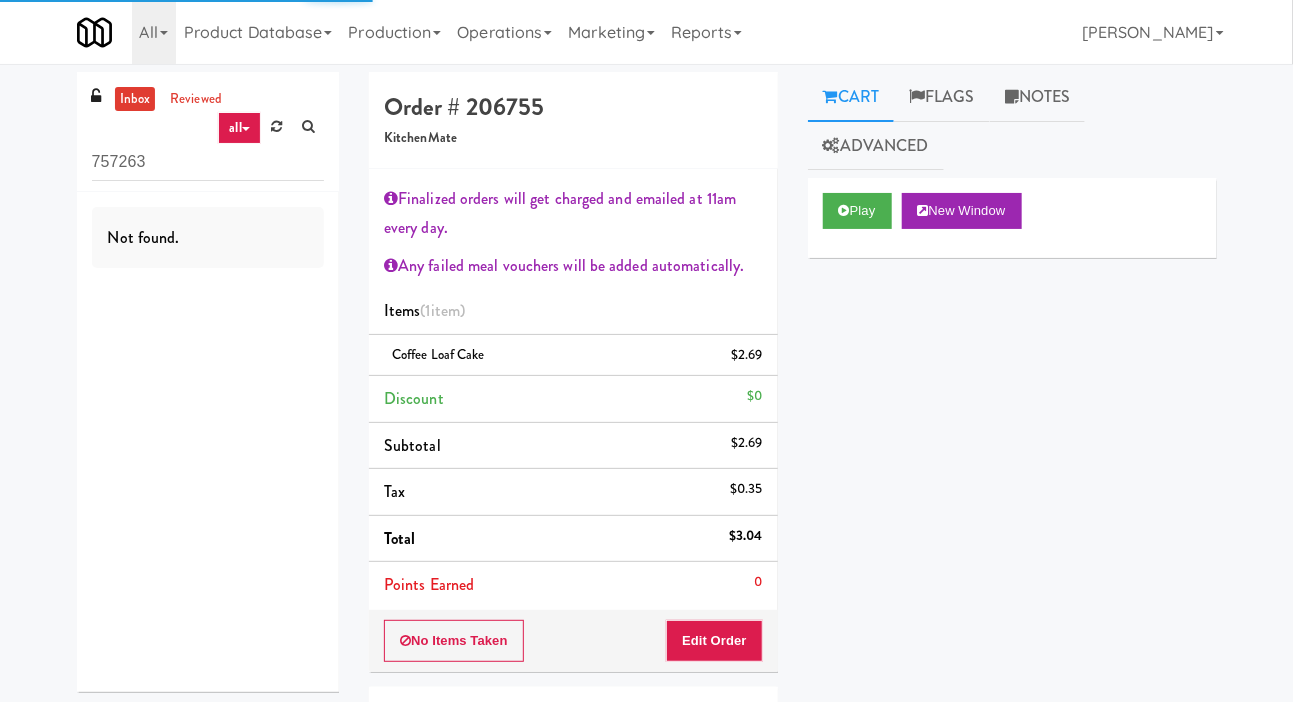 click on "757263" at bounding box center [208, 162] 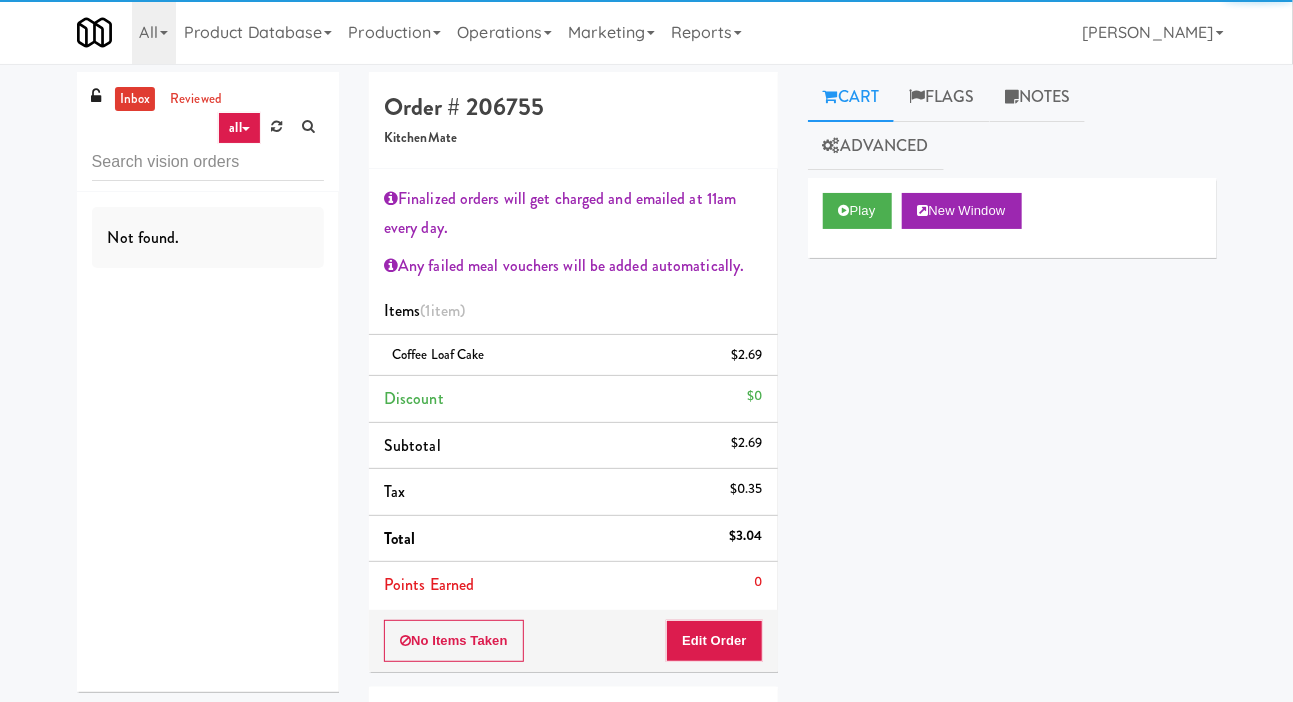 type 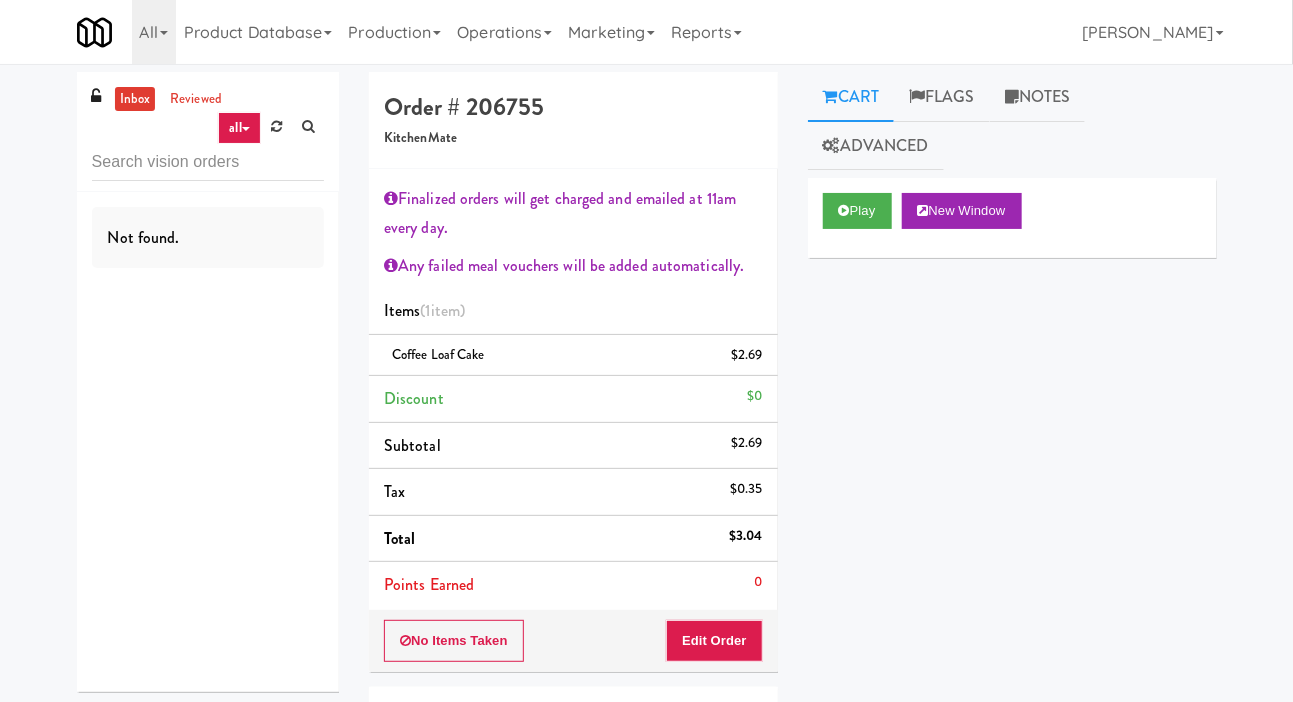 click on "inbox reviewed all    all     unclear take     inventory issue     suspicious     failed     Not found. Order # 206755 KitchenMate  Finalized orders will get charged and emailed at 11am every day.  Any failed meal vouchers will be added automatically. Items  (1  item ) Coffee Loaf Cake  $2.69 Discount  $0 Subtotal $2.69 Tax $0.35 Total $3.04 Points Earned  0  No Items Taken Edit Order Details Friday, July 11th 2025 6:26:31 PM Fridge Unlocked At Jul 11, 2025 9:29:25 PM Reviewed At not yet Receipt Sent not yet Order Paid  Cart  Flags  Notes  Advanced  Play  New Window  Primary Flag  Clear    Flag if you are unable to finish reviewing the order due to an issue Unclear Take - No Video Unclear Take - Short or Cut Off Unclear Take - Obstructed Inventory Issue - Product Not in Inventory Inventory Issue - Product prices as $0  Additional Concerns  Clear Flag as Suspicious Returned Product Place a foreign product in  Internal Notes" at bounding box center (646, 474) 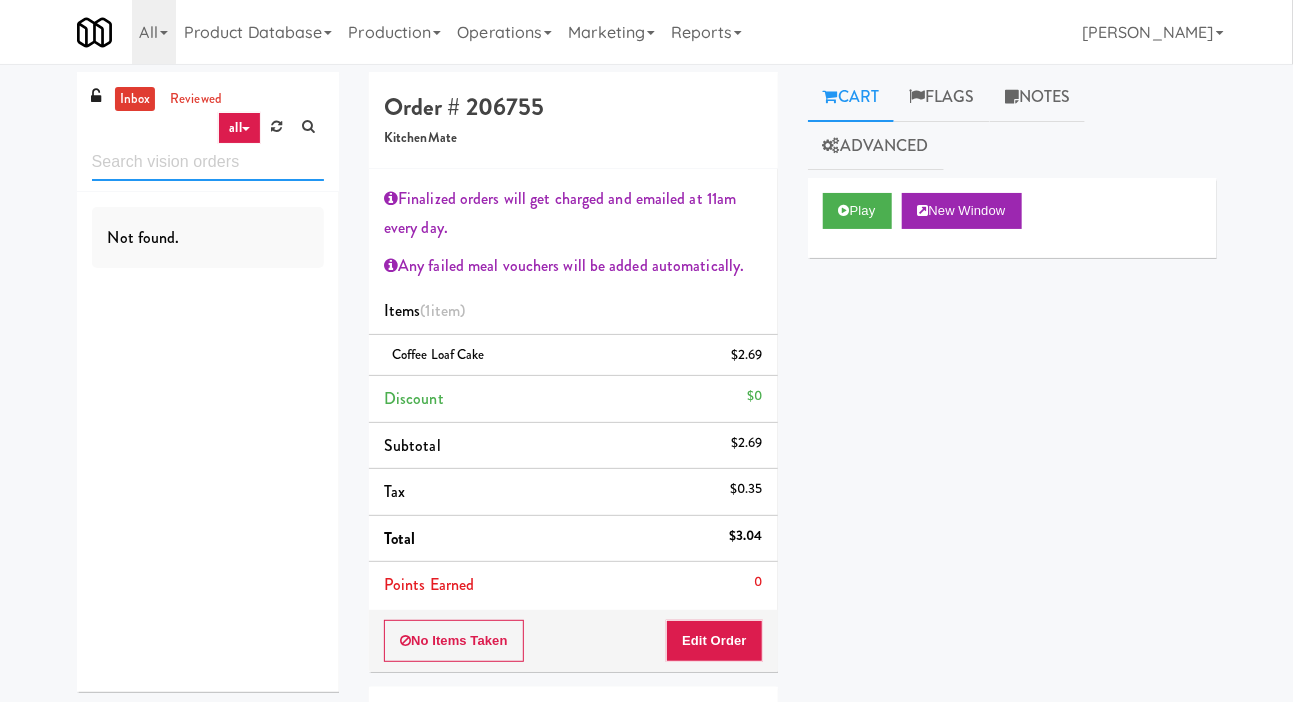 click at bounding box center (208, 162) 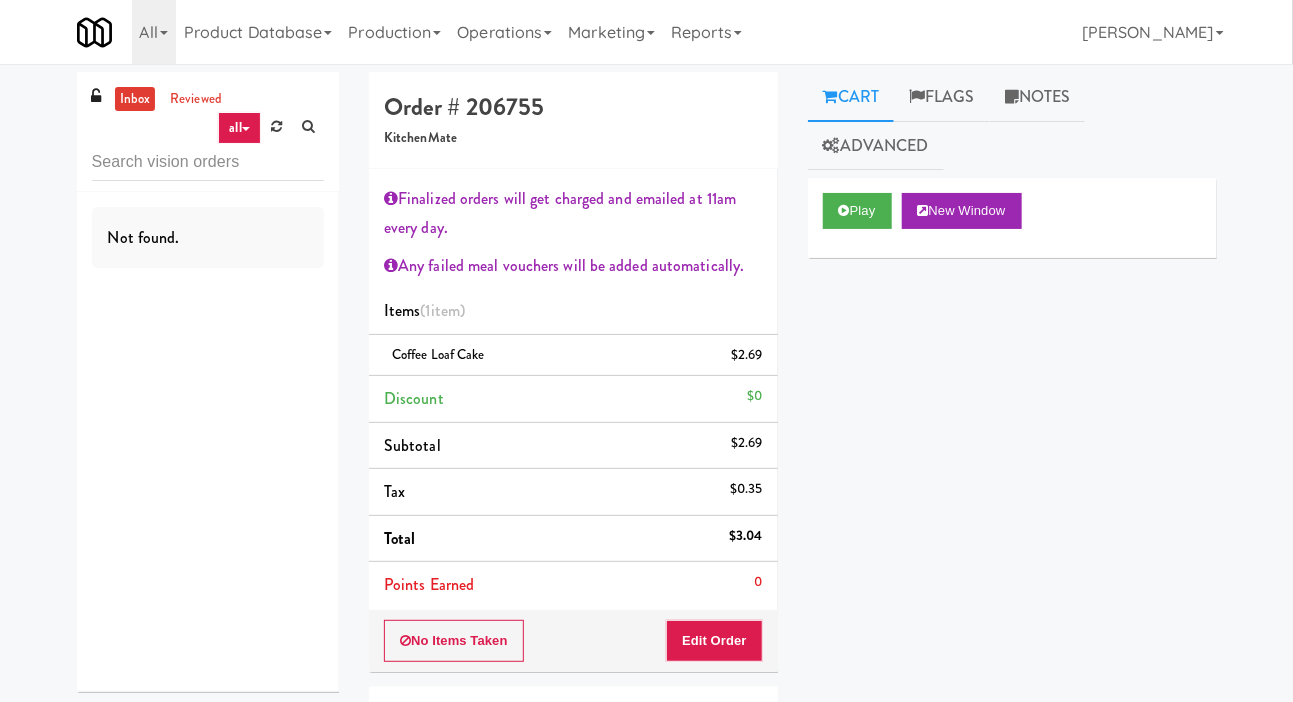click on "inbox reviewed all    all     unclear take     inventory issue     suspicious     failed     Not found. Order # 206755 KitchenMate  Finalized orders will get charged and emailed at 11am every day.  Any failed meal vouchers will be added automatically. Items  (1  item ) Coffee Loaf Cake  $2.69 Discount  $0 Subtotal $2.69 Tax $0.35 Total $3.04 Points Earned  0  No Items Taken Edit Order Details Friday, July 11th 2025 6:26:31 PM Fridge Unlocked At Jul 11, 2025 9:29:25 PM Reviewed At not yet Receipt Sent not yet Order Paid  Cart  Flags  Notes  Advanced  Play  New Window  Primary Flag  Clear    Flag if you are unable to finish reviewing the order due to an issue Unclear Take - No Video Unclear Take - Short or Cut Off Unclear Take - Obstructed Inventory Issue - Product Not in Inventory Inventory Issue - Product prices as $0  Additional Concerns  Clear Flag as Suspicious Returned Product Place a foreign product in  Internal Notes" at bounding box center (646, 474) 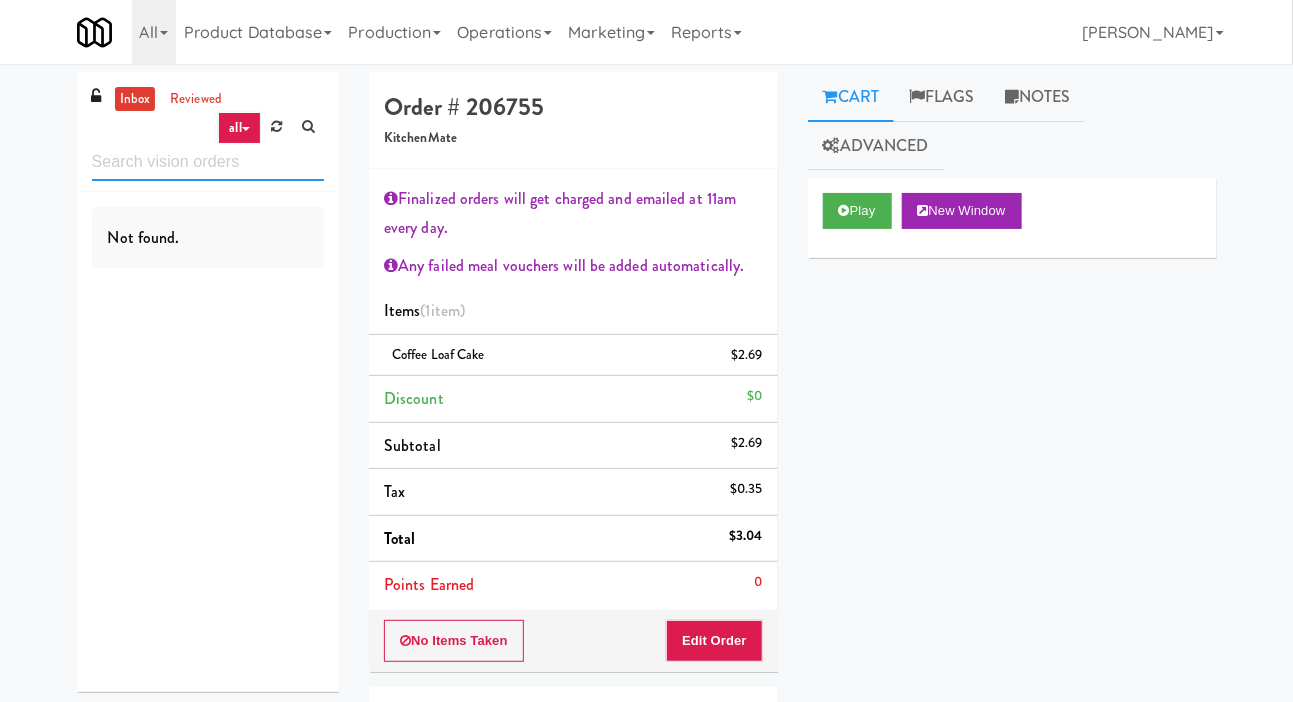click at bounding box center [208, 162] 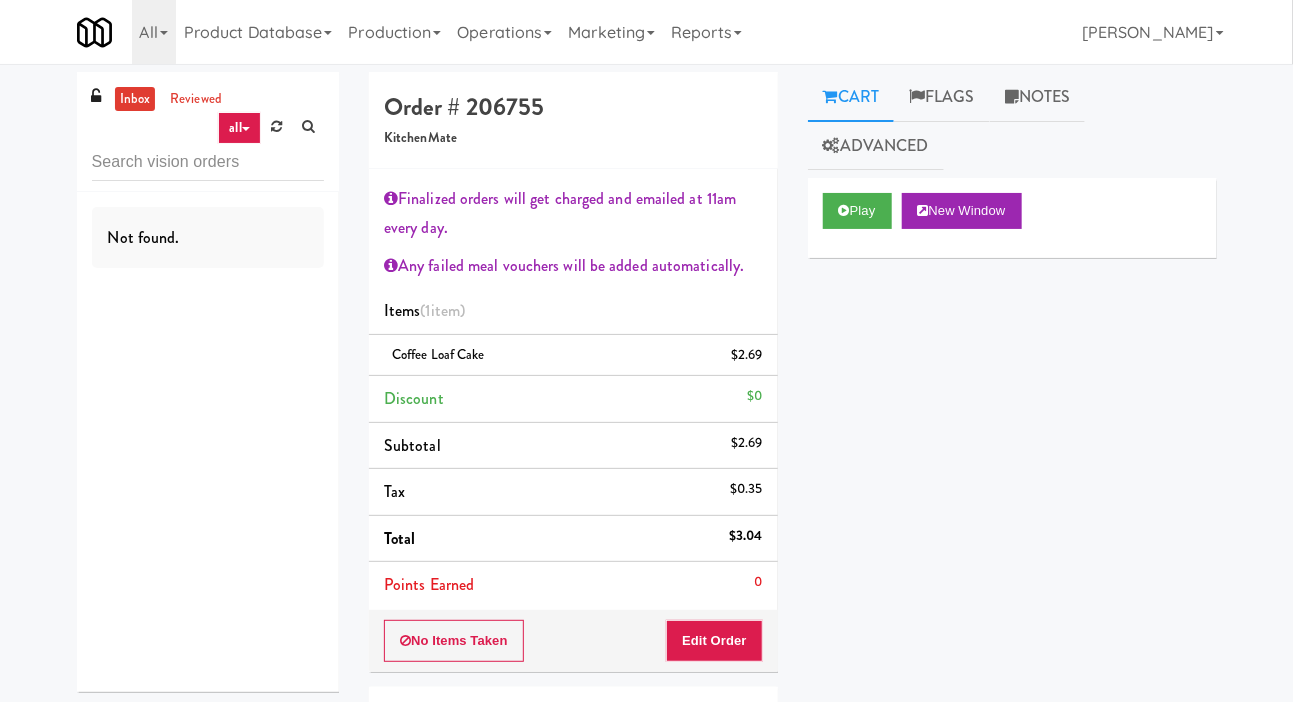 click on "inbox reviewed all    all     unclear take     inventory issue     suspicious     failed     Not found. Order # 206755 KitchenMate  Finalized orders will get charged and emailed at 11am every day.  Any failed meal vouchers will be added automatically. Items  (1  item ) Coffee Loaf Cake  $2.69 Discount  $0 Subtotal $2.69 Tax $0.35 Total $3.04 Points Earned  0  No Items Taken Edit Order Details Friday, July 11th 2025 6:26:31 PM Fridge Unlocked At Jul 11, 2025 9:29:25 PM Reviewed At not yet Receipt Sent not yet Order Paid  Cart  Flags  Notes  Advanced  Play  New Window  Primary Flag  Clear    Flag if you are unable to finish reviewing the order due to an issue Unclear Take - No Video Unclear Take - Short or Cut Off Unclear Take - Obstructed Inventory Issue - Product Not in Inventory Inventory Issue - Product prices as $0  Additional Concerns  Clear Flag as Suspicious Returned Product Place a foreign product in  Internal Notes" at bounding box center [646, 474] 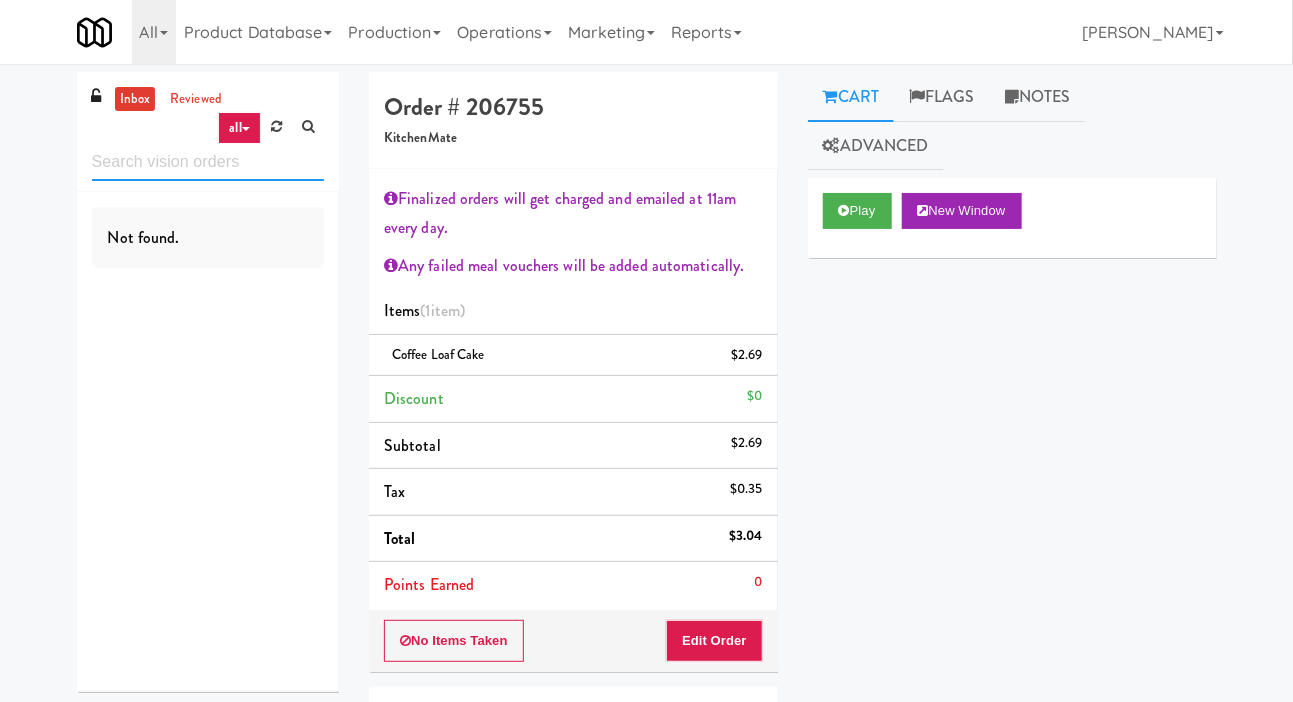 click at bounding box center (208, 162) 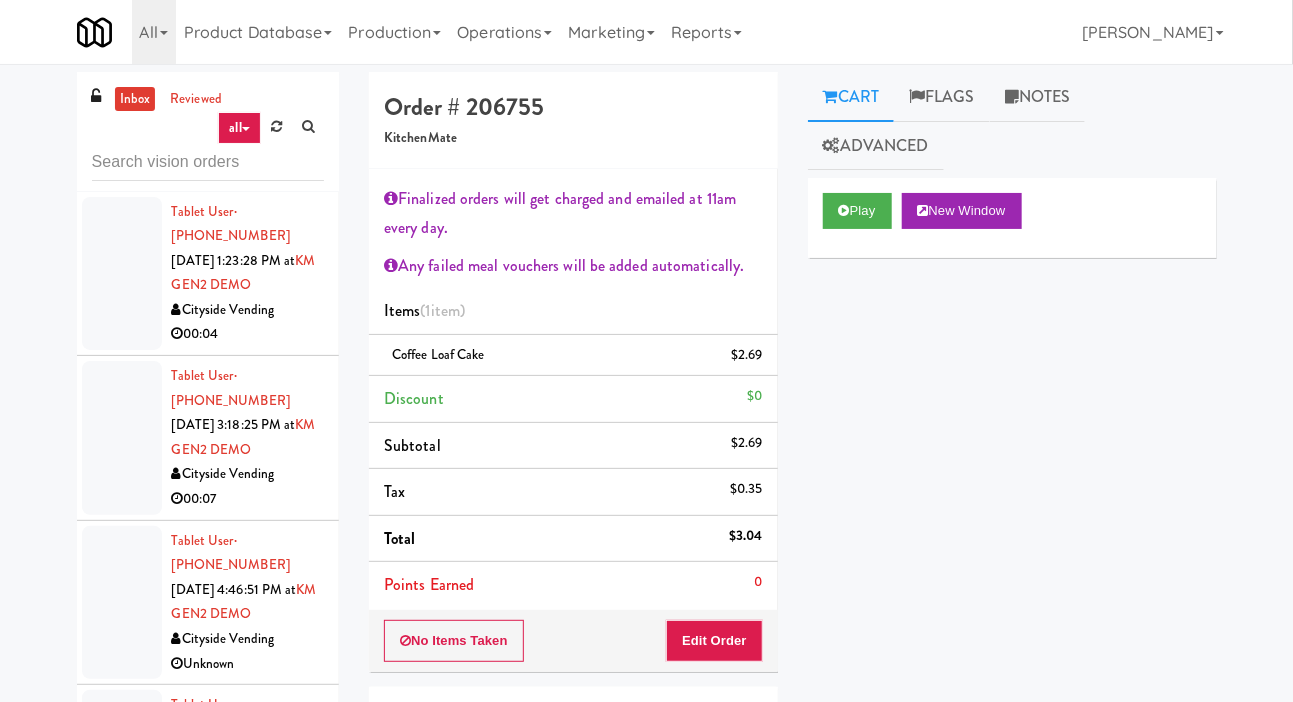 click on "inbox reviewed all    all     unclear take     inventory issue     suspicious     failed   Tablet User  · (516) 554-1766 May 29, 2025 1:23:28 PM at  KM GEN2 DEMO  Cityside Vending  00:04     Tablet User  · (516) 554-1766 May 29, 2025 3:18:25 PM at  KM GEN2 DEMO  Cityside Vending  00:07     Tablet User  · (718) 980-8298 Jun 30, 2025 4:46:51 PM at  KM GEN2 DEMO  Cityside Vending  Unknown     Tablet User  · (240) 515-0801 Jul 2, 2025 12:07:59 AM at  KM GEN2 DEMO  Cityside Vending  00:03     Tablet User  · (202) 867-5606 Jul 2, 2025 12:52:21 AM at  KM GEN2 DEMO  Cityside Vending  00:08     Tablet User  · (301) 399-6357 Jul 2, 2025 9:32:20 AM at  KM GEN2 DEMO  Cityside Vending  00:27     Tablet User  · (202) 790-8223 Jul 2, 2025 2:26:59 PM at  KM GEN2 DEMO  Cityside Vending  00:06     Tablet User  · (240) 696-9291 Jul 2, 2025 7:29:14 PM at  KM GEN2 DEMO  Cityside Vending  00:10     Tablet User  · (301) 755-8472 Jul 2, 2025 10:30:58 PM at  KM GEN2 DEMO  Cityside Vending  00:04      00:24" at bounding box center [646, 474] 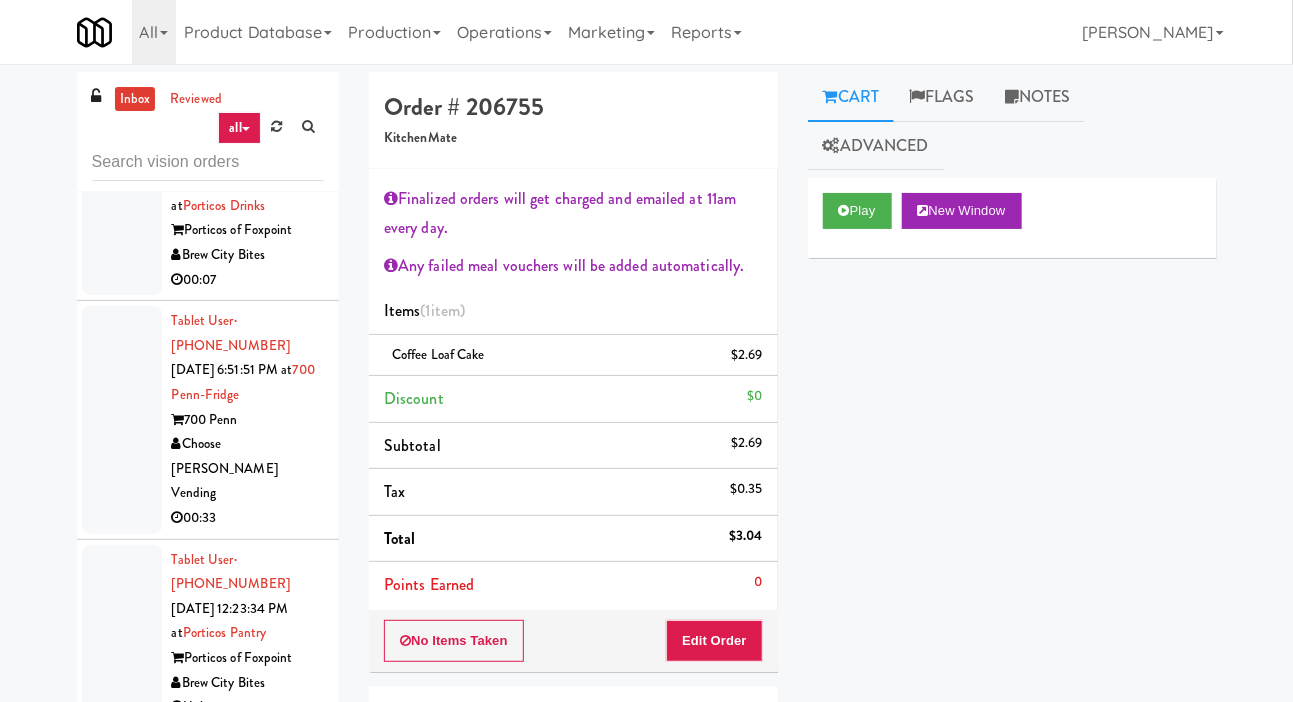 click at bounding box center [122, 419] 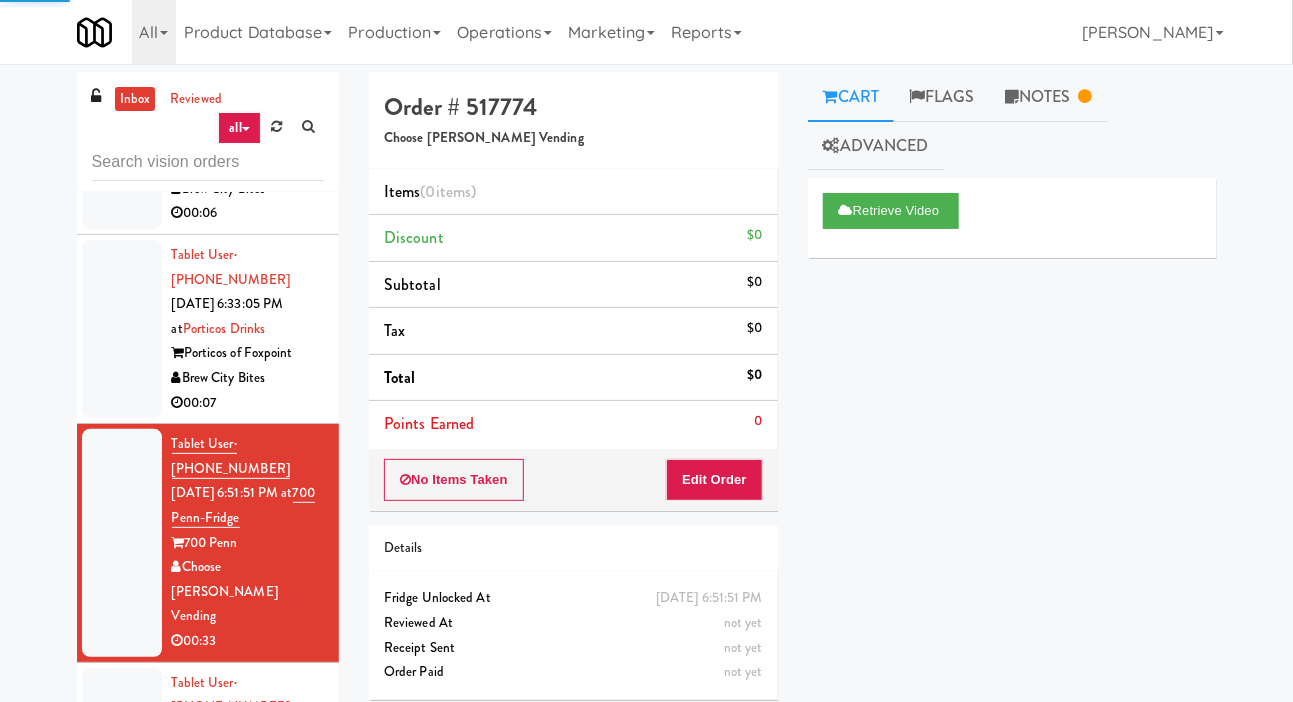click at bounding box center [122, 329] 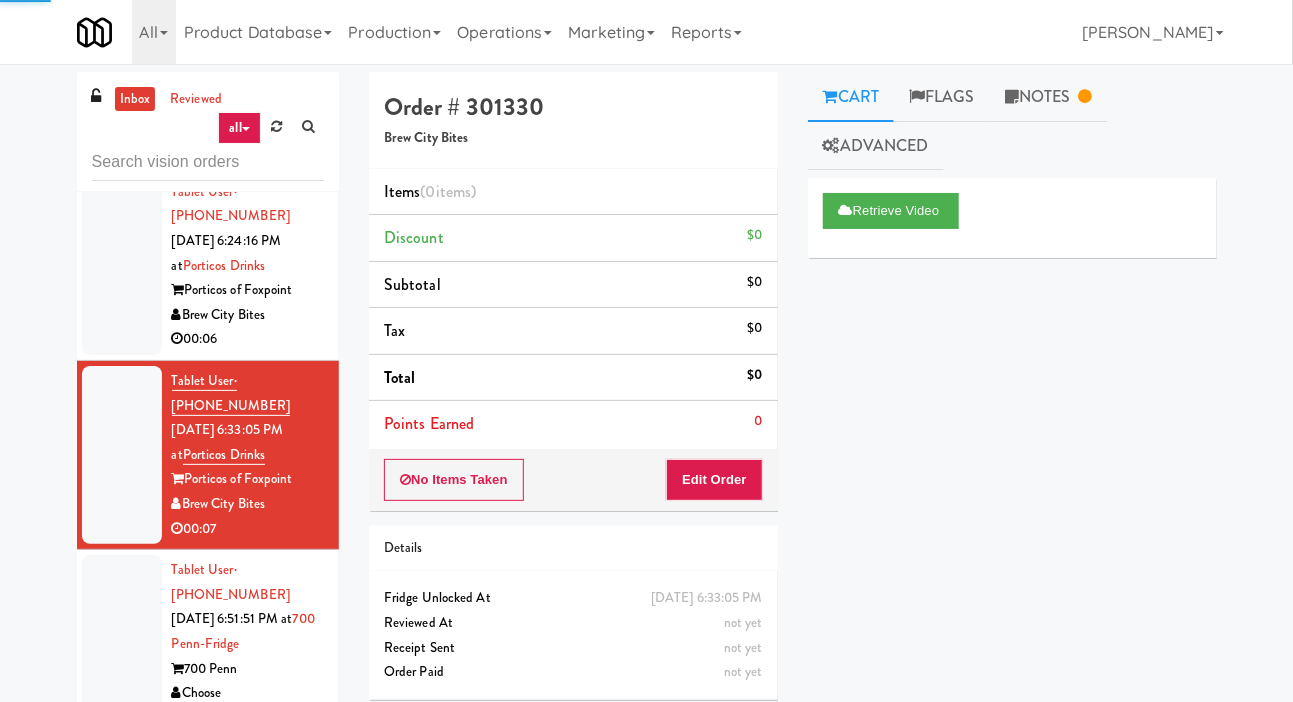 click at bounding box center (122, 266) 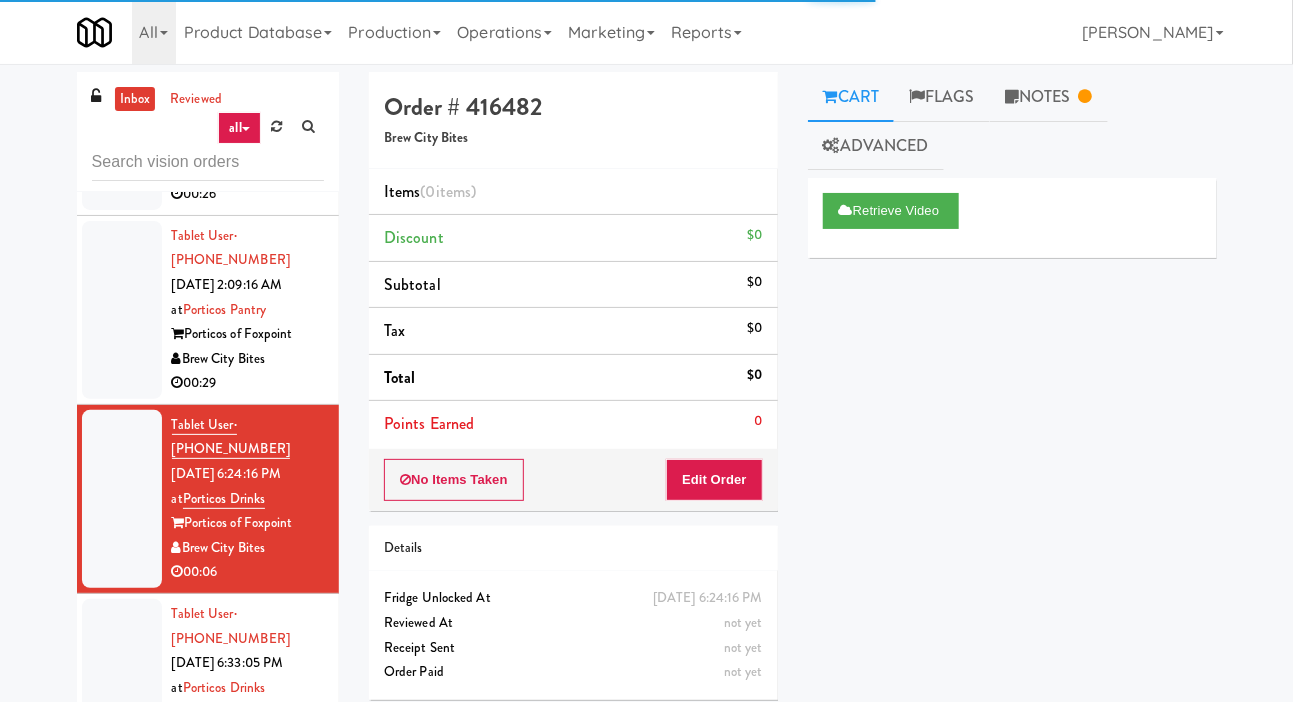 scroll, scrollTop: 4275, scrollLeft: 0, axis: vertical 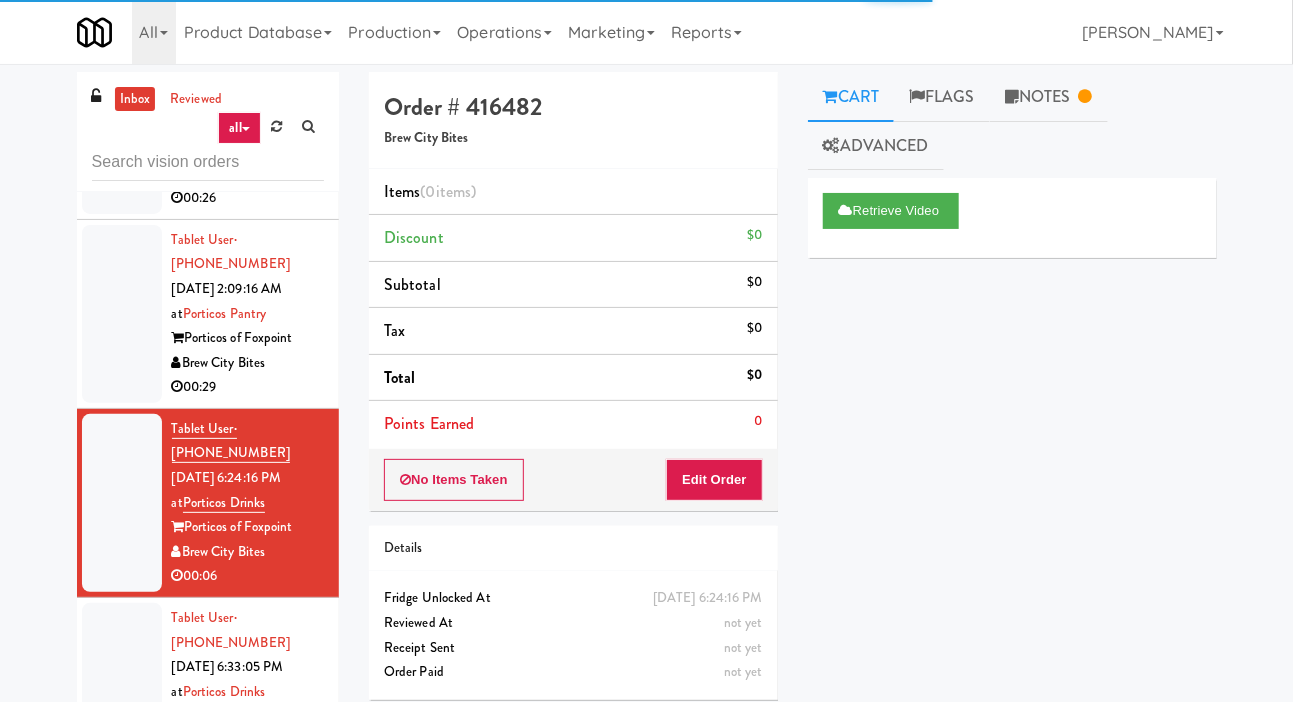 click at bounding box center (122, 314) 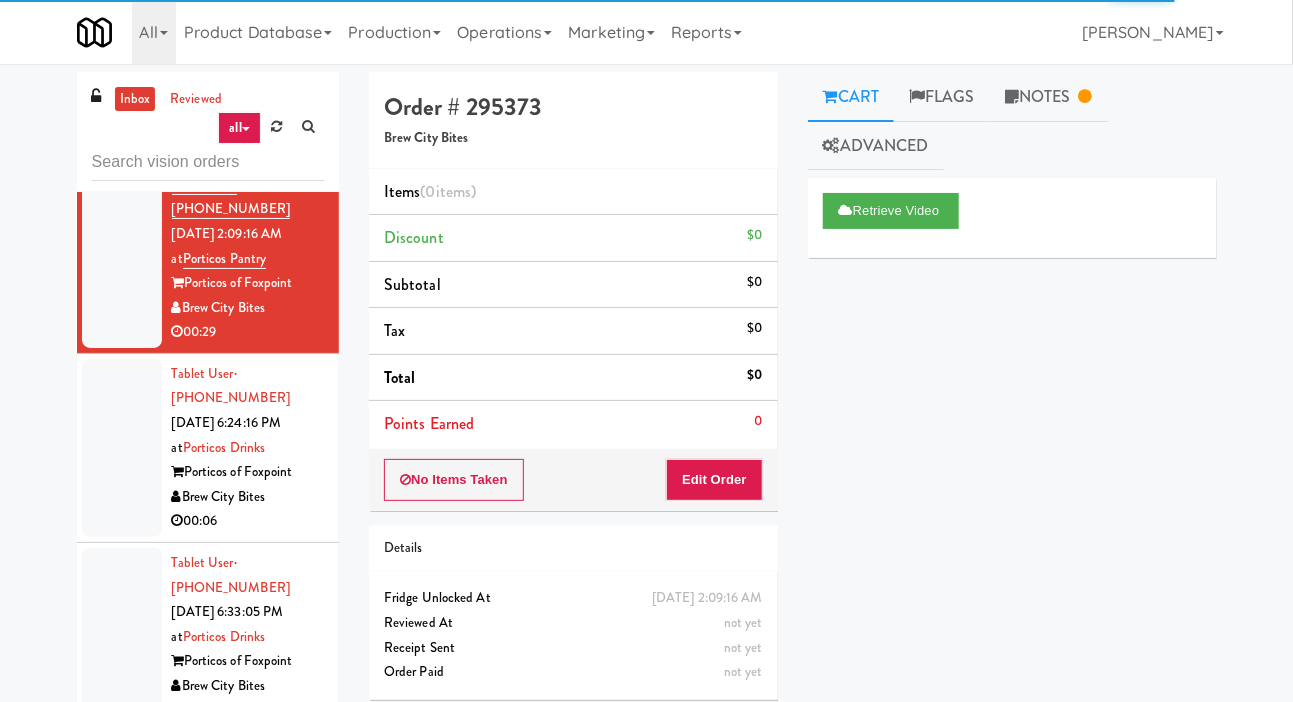 scroll, scrollTop: 4332, scrollLeft: 0, axis: vertical 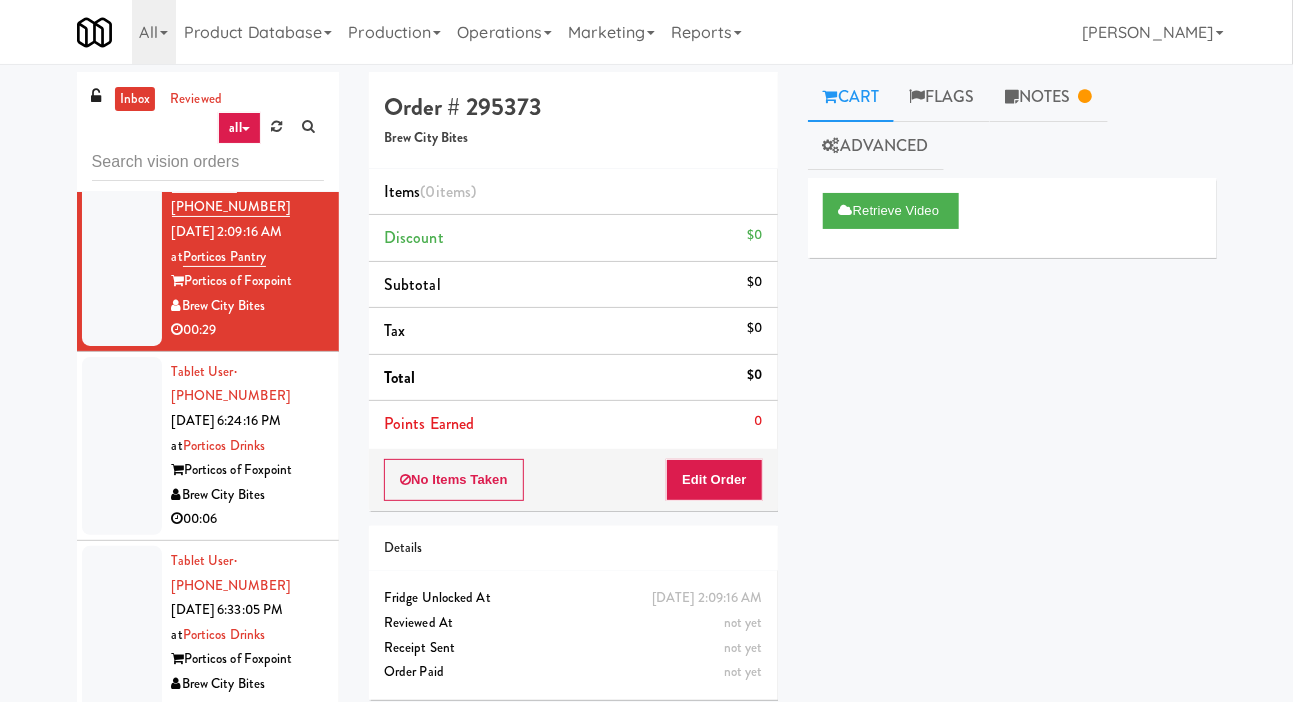 click at bounding box center (122, 446) 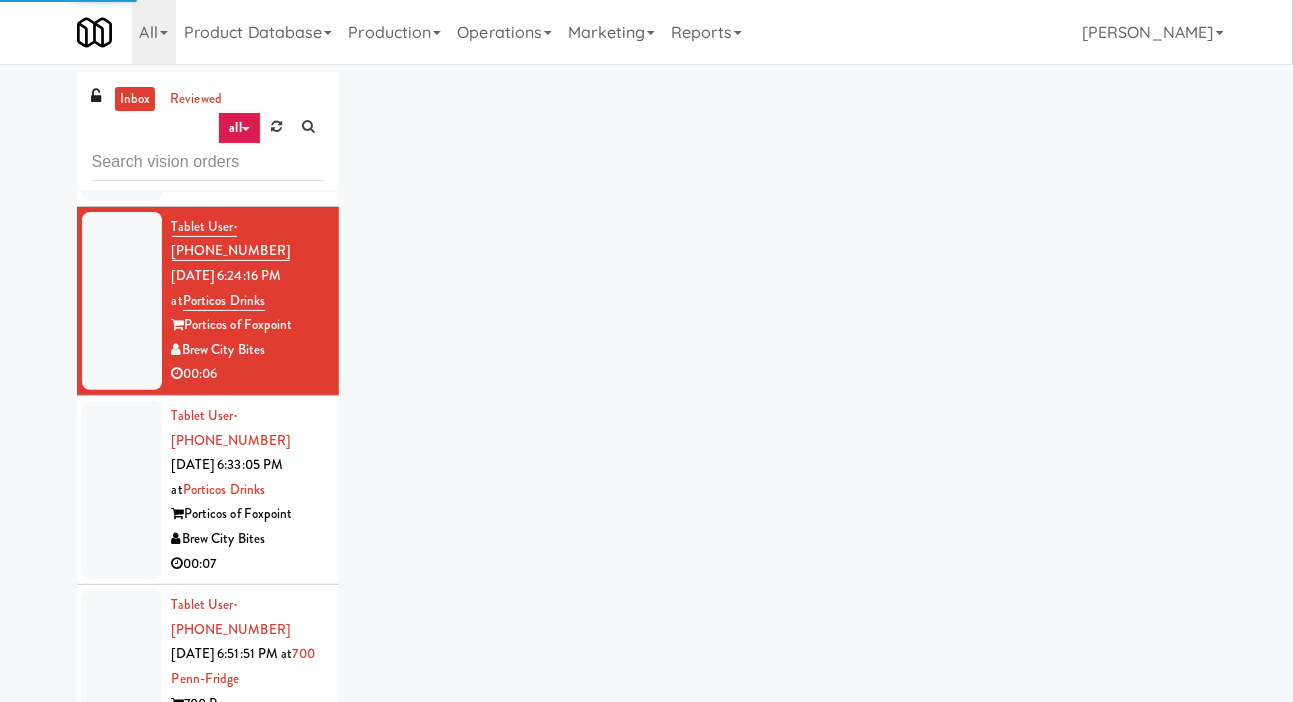 click at bounding box center [122, 490] 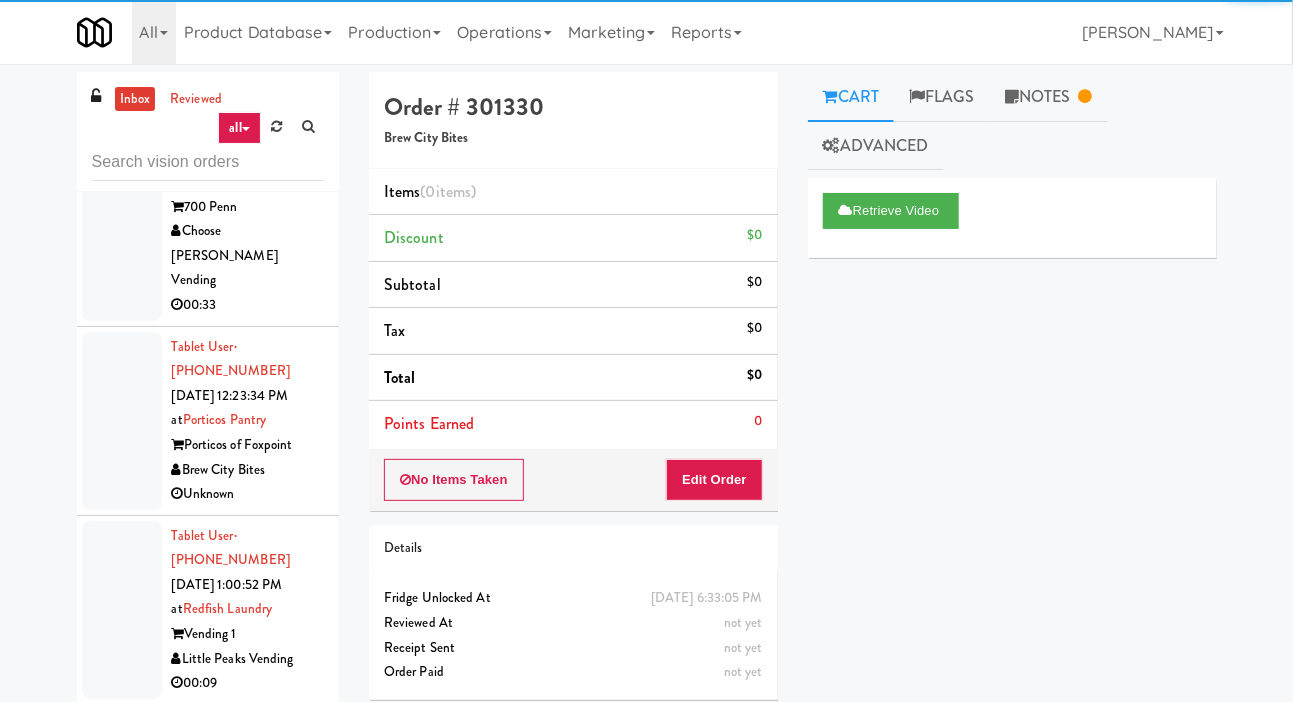 click at bounding box center (122, 421) 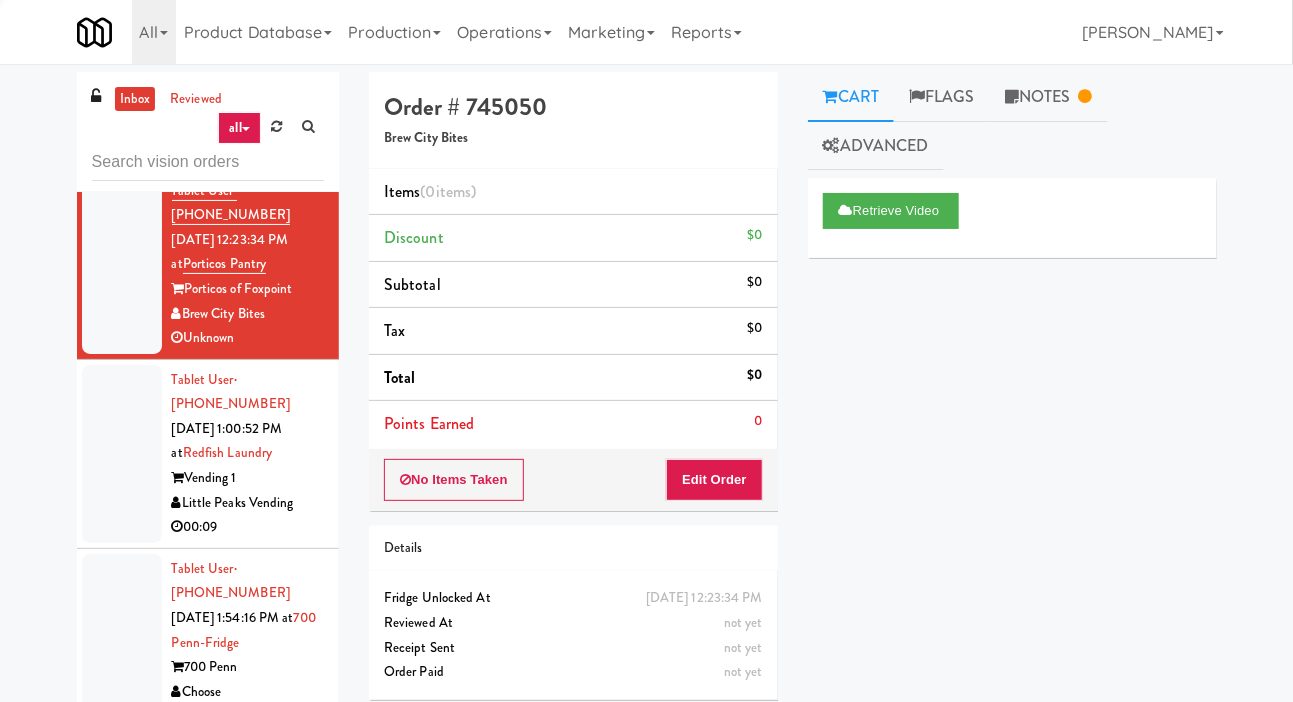 click at bounding box center (122, 454) 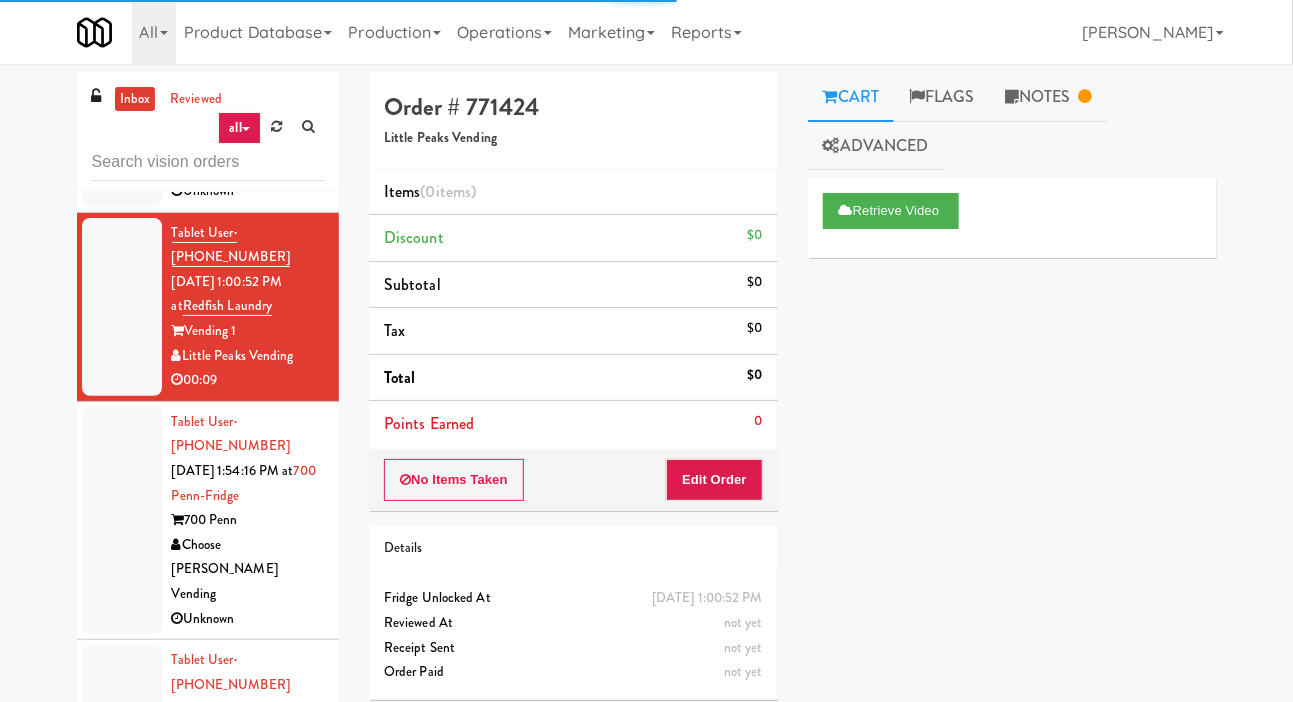 click at bounding box center (122, 520) 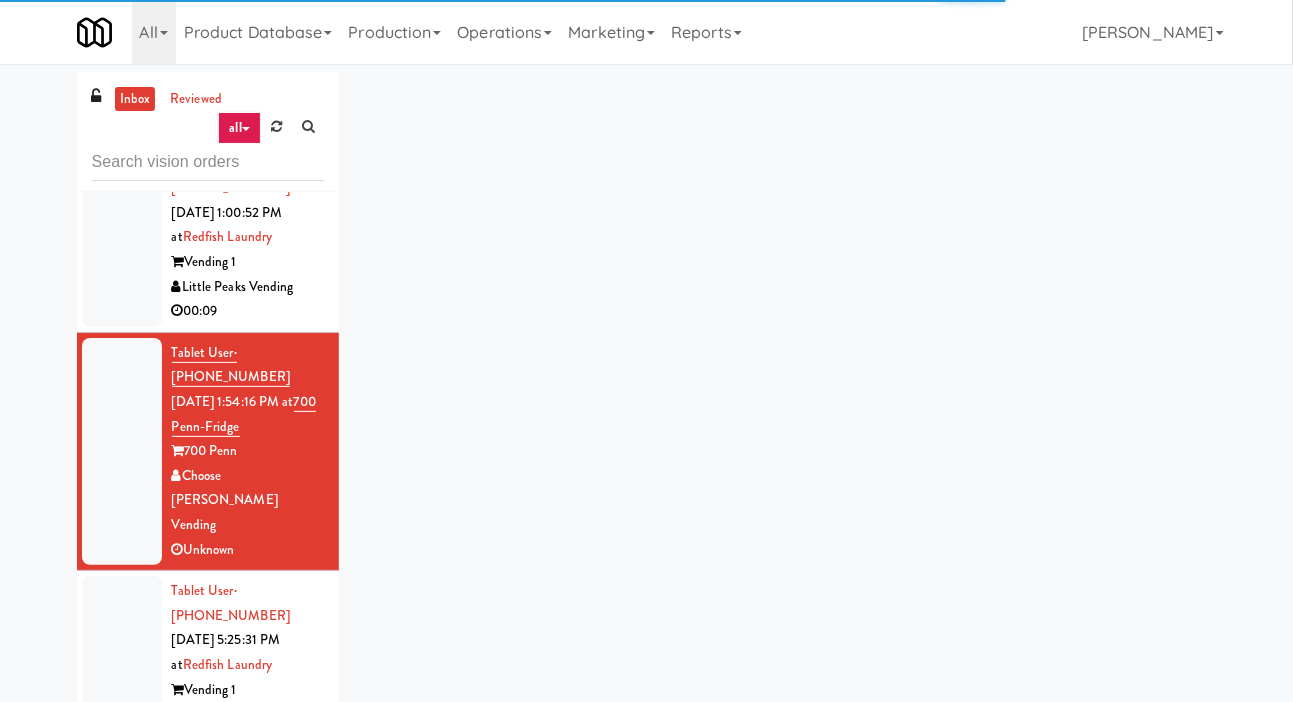 scroll, scrollTop: 5391, scrollLeft: 0, axis: vertical 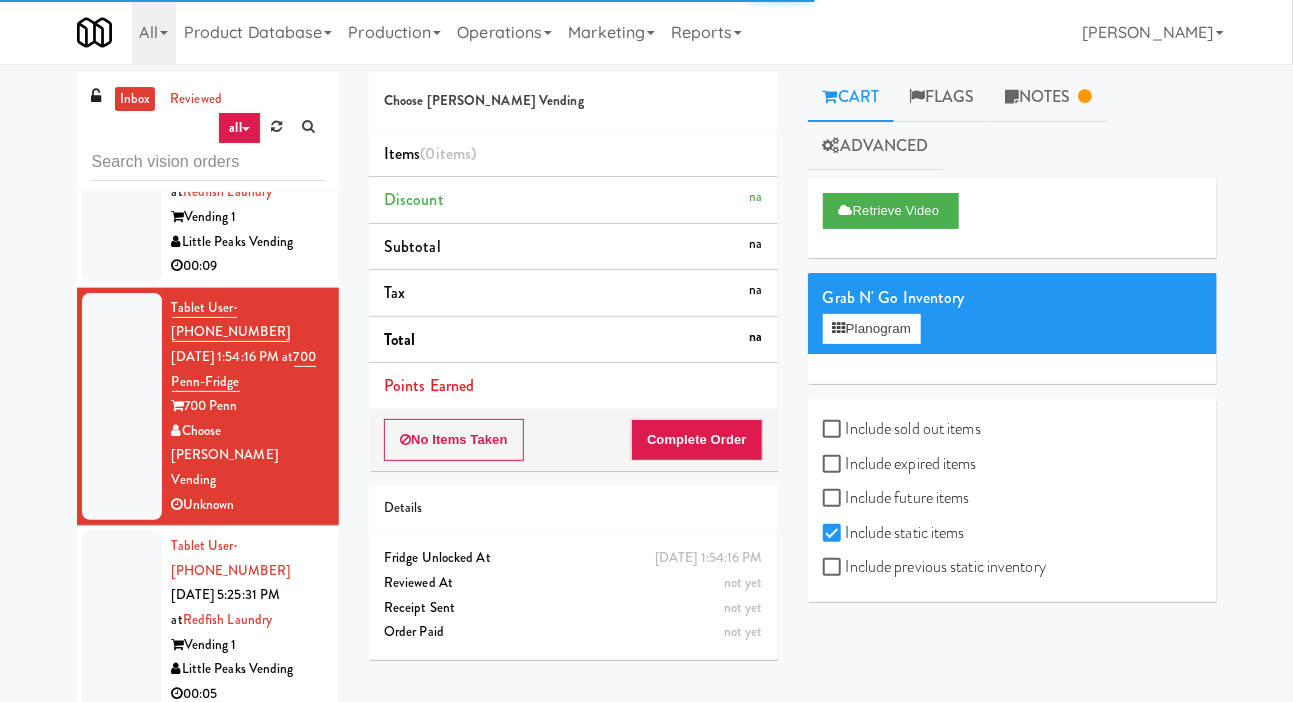 click at bounding box center [122, 620] 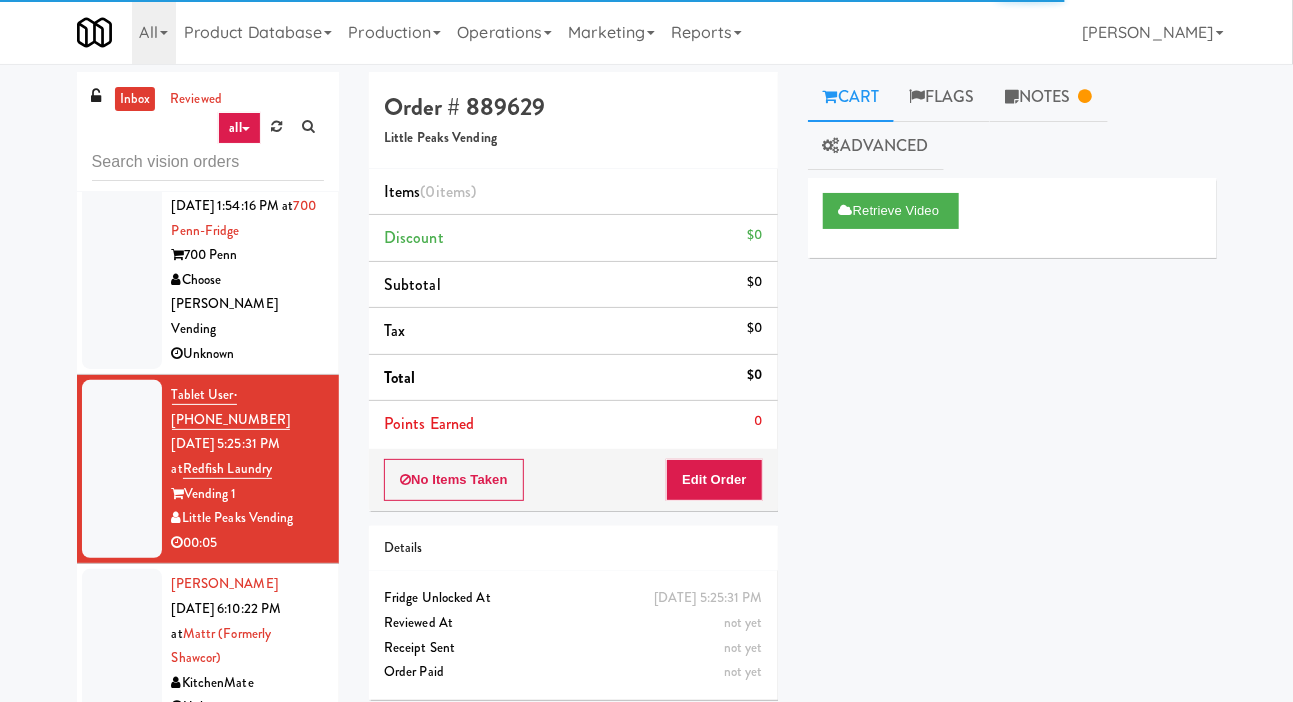 click at bounding box center [122, 646] 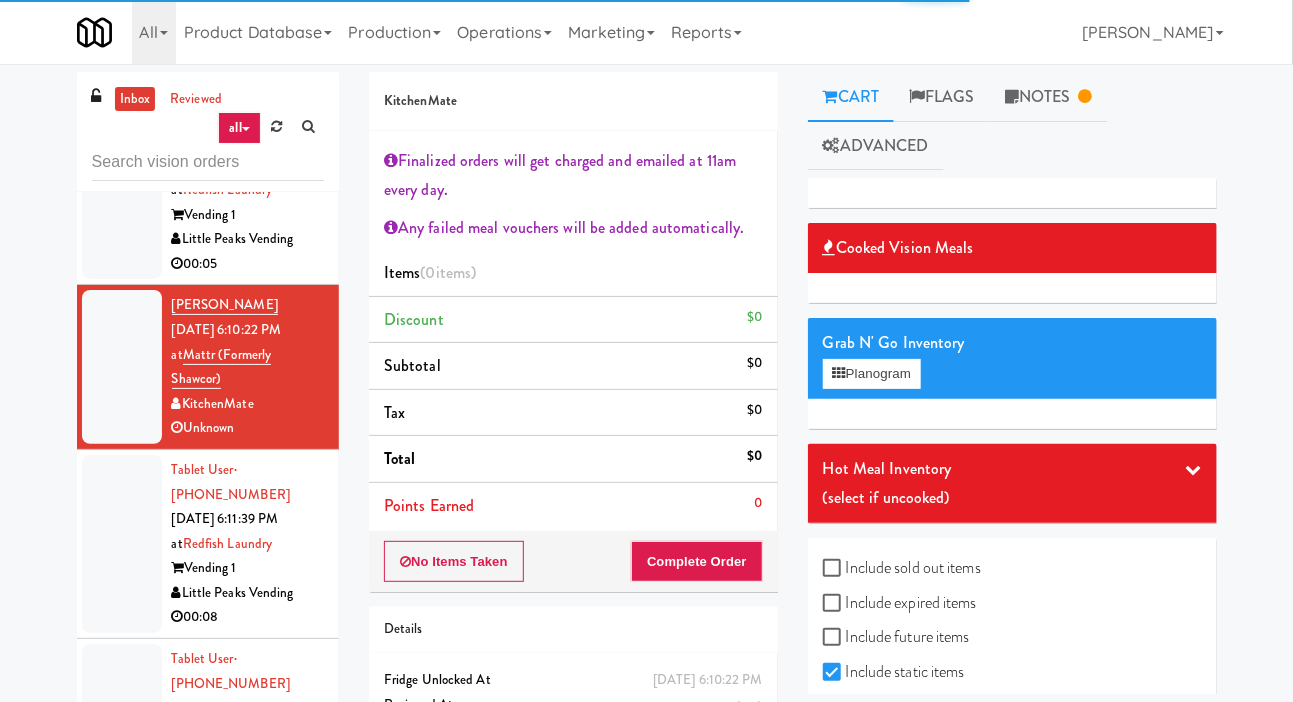 click at bounding box center (122, 544) 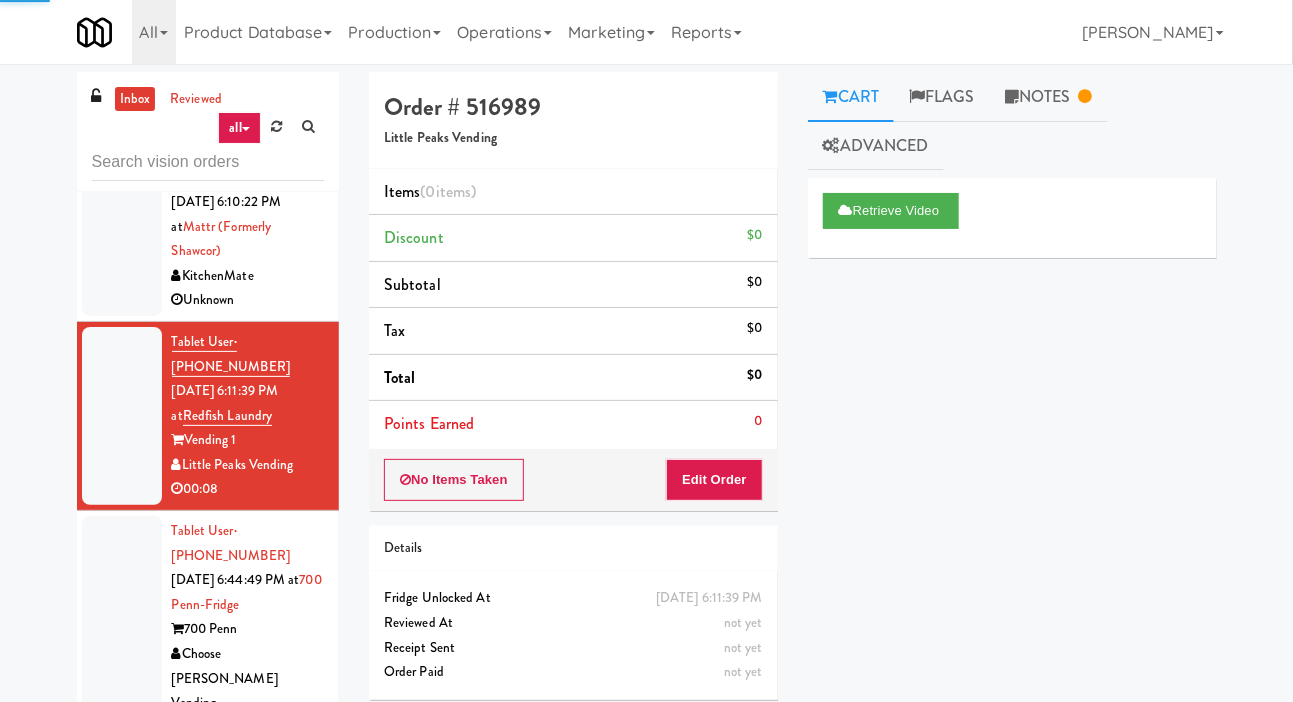 click at bounding box center (122, 629) 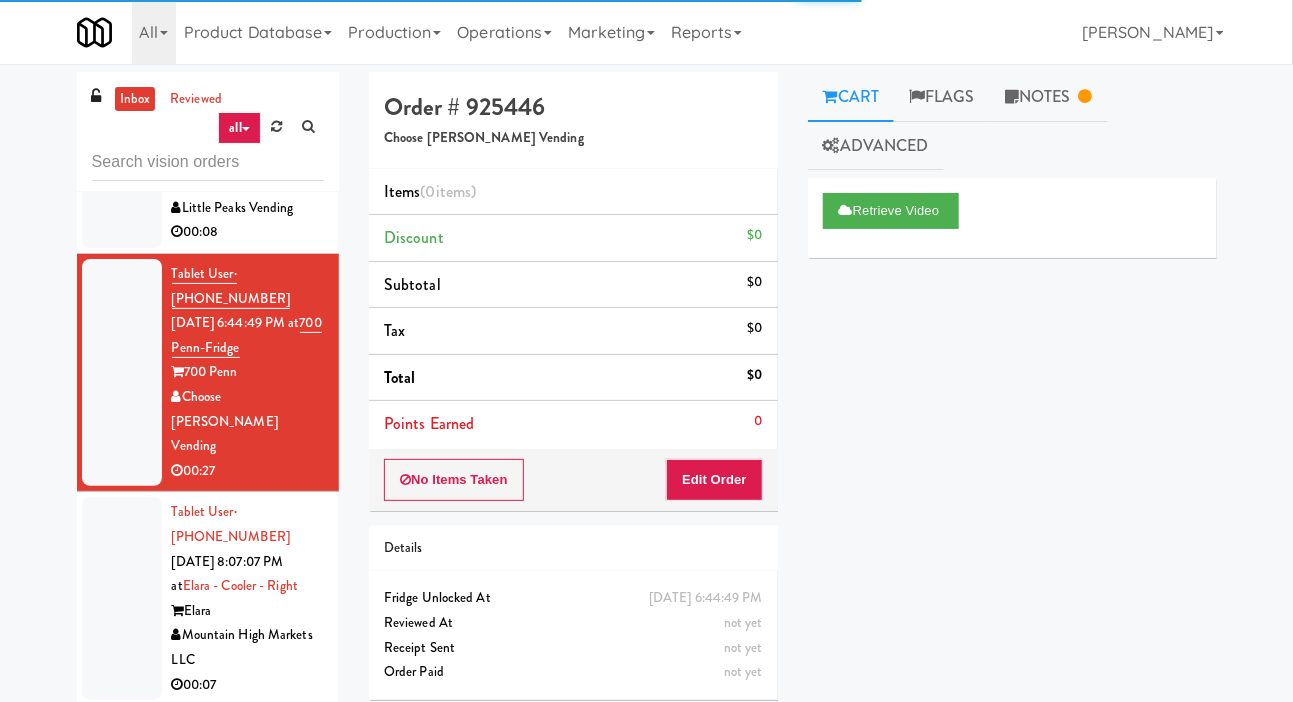 click at bounding box center (122, 598) 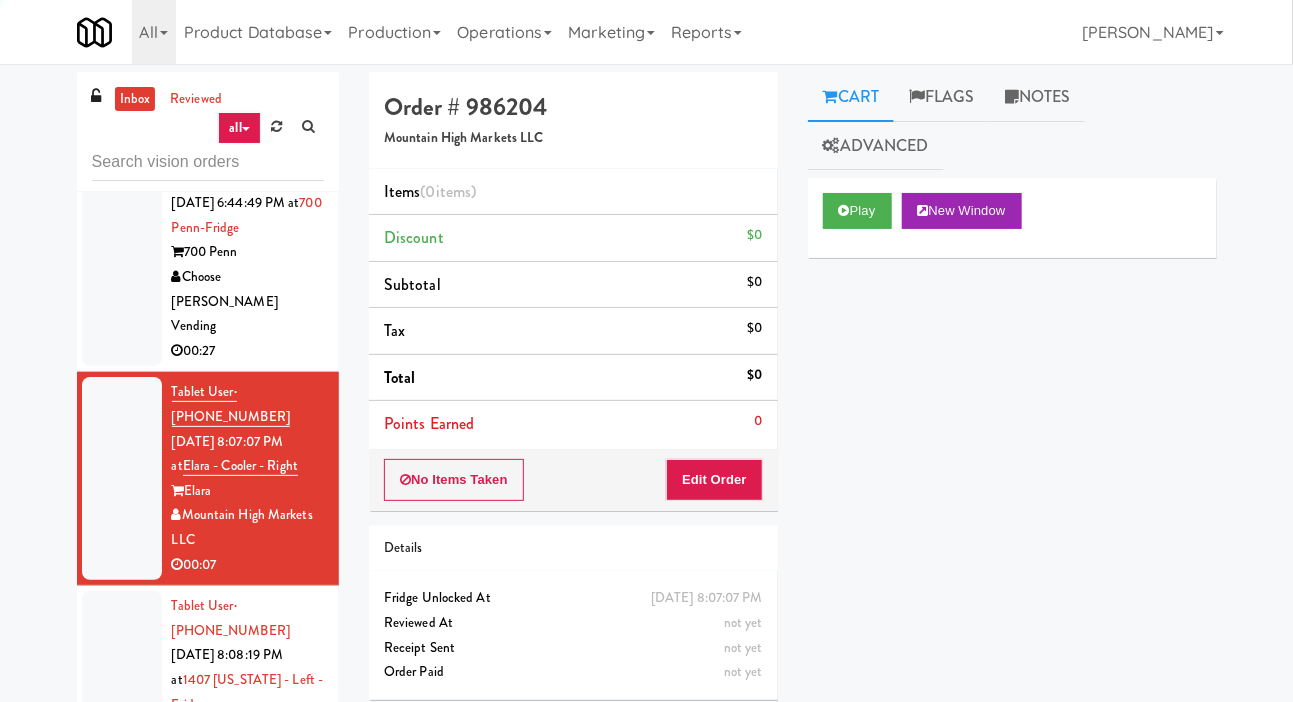scroll, scrollTop: 6326, scrollLeft: 0, axis: vertical 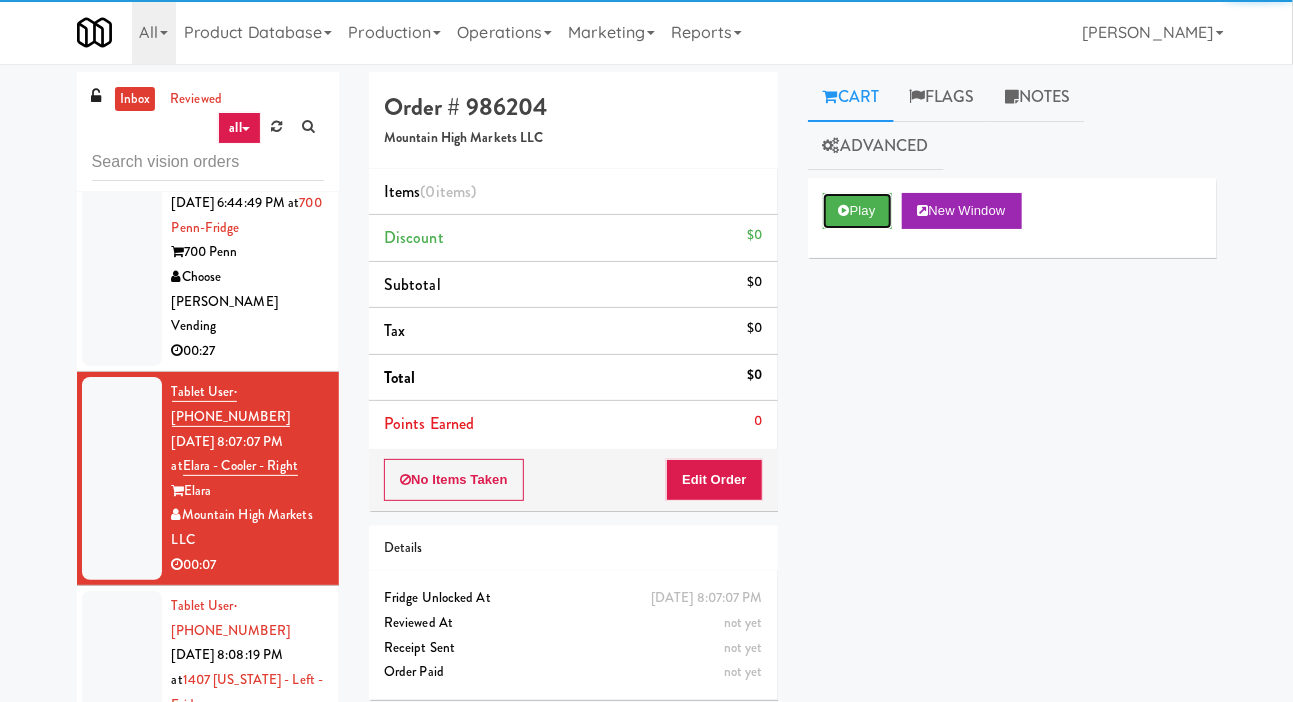 click on "Play" at bounding box center [857, 211] 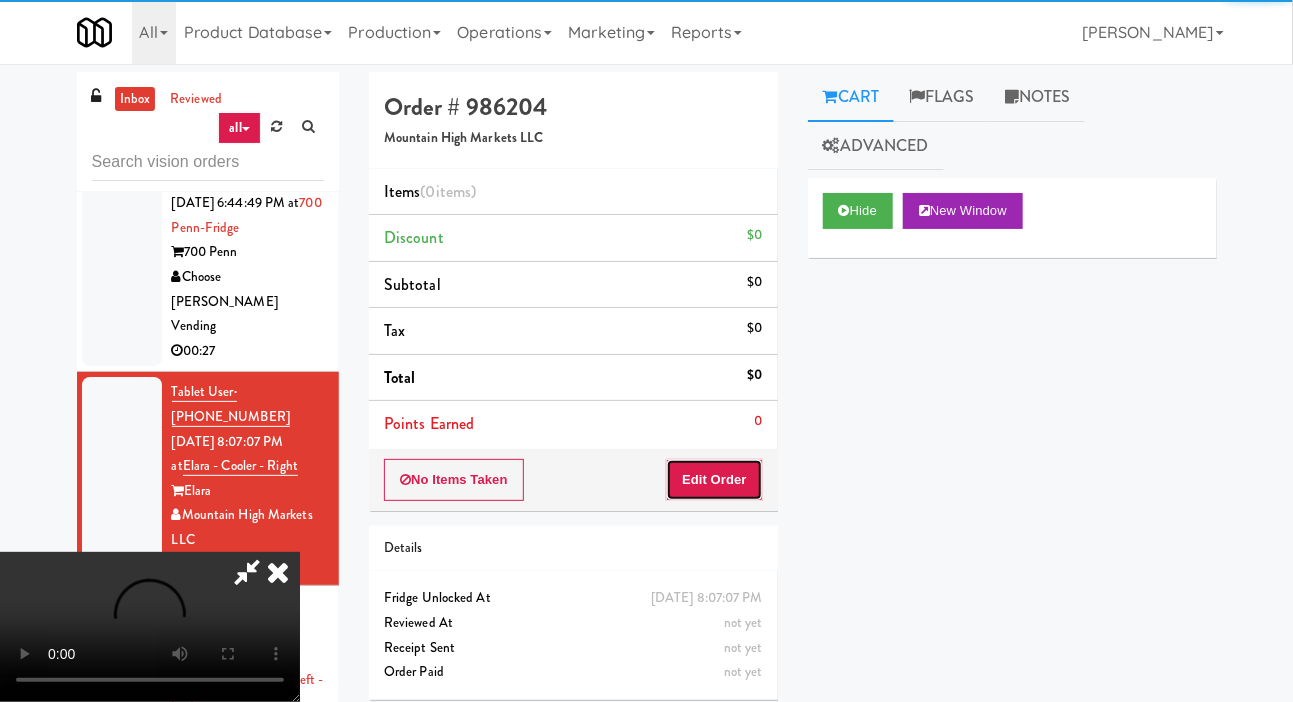 click on "Edit Order" at bounding box center (714, 480) 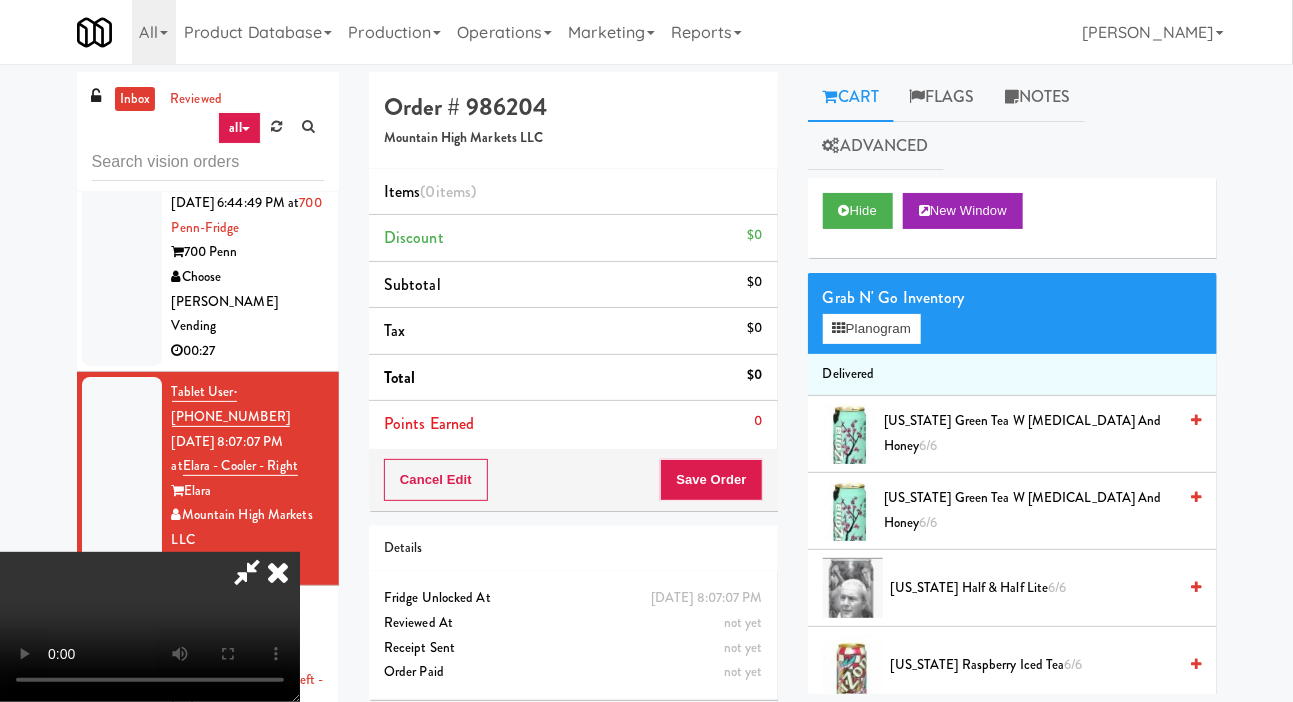 type 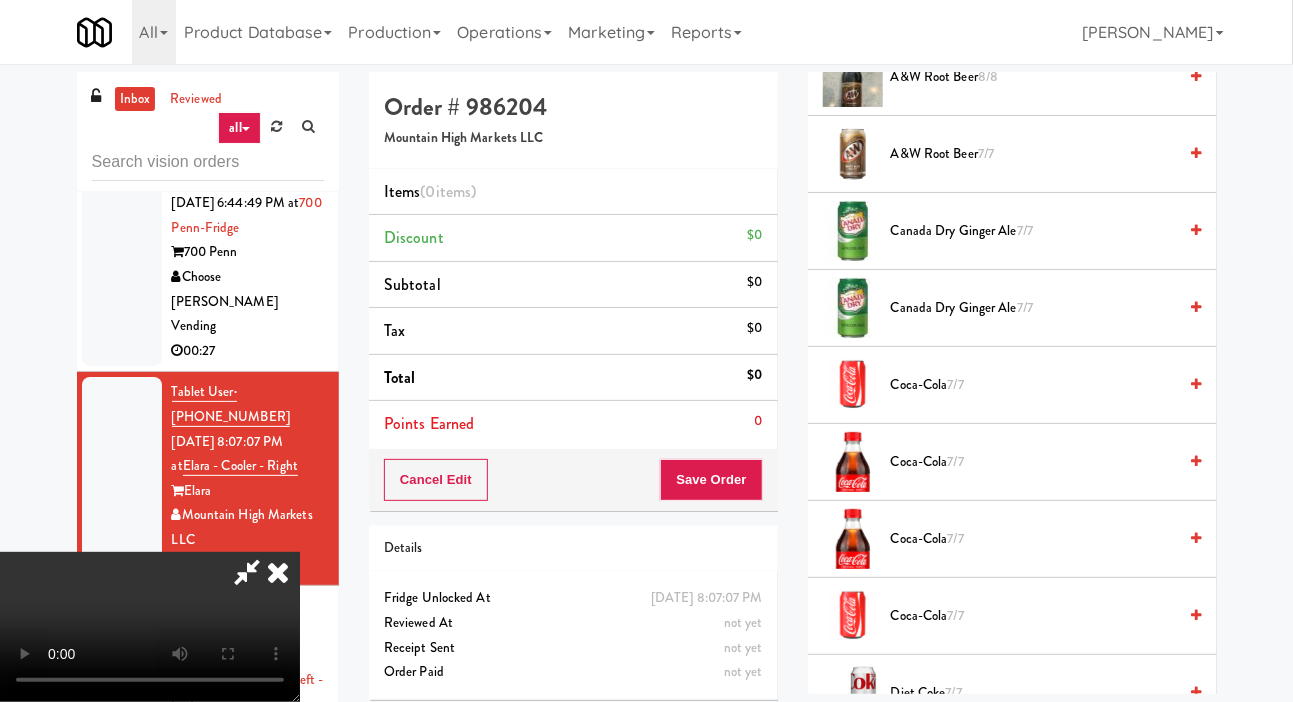 scroll, scrollTop: 819, scrollLeft: 0, axis: vertical 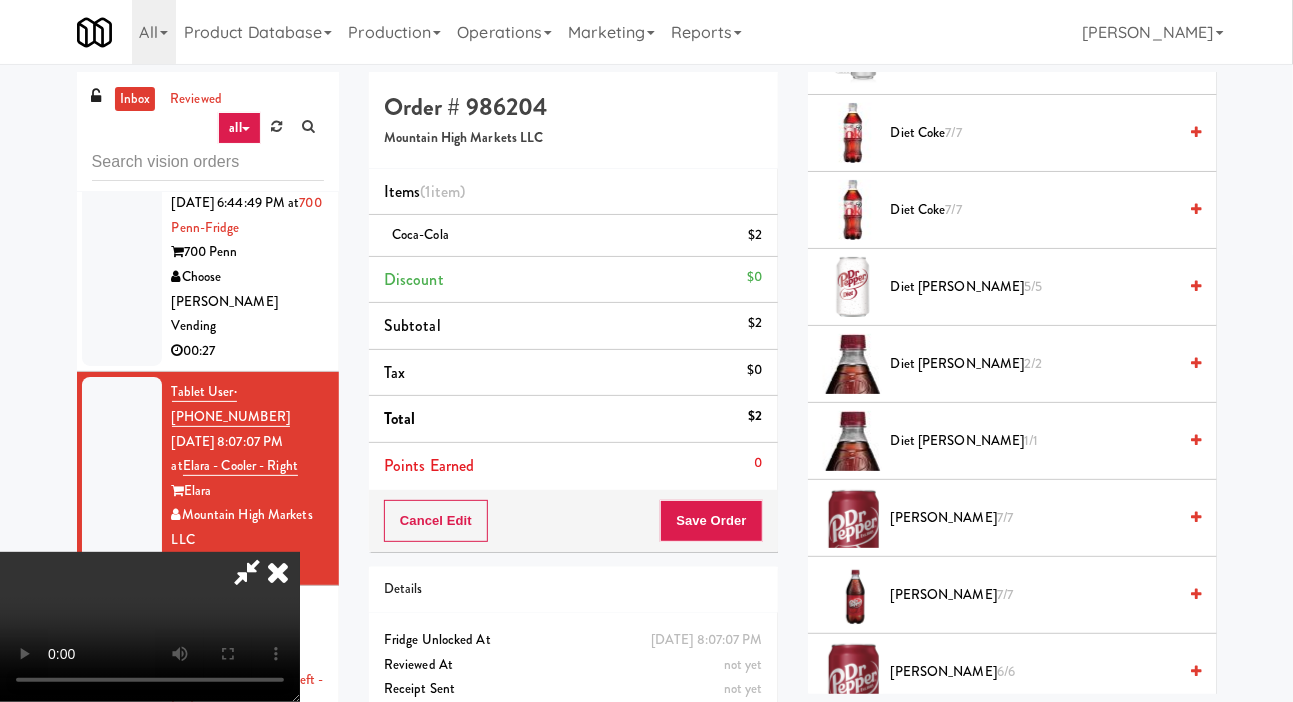 click on "Dr Pepper  7/7" at bounding box center [1034, 595] 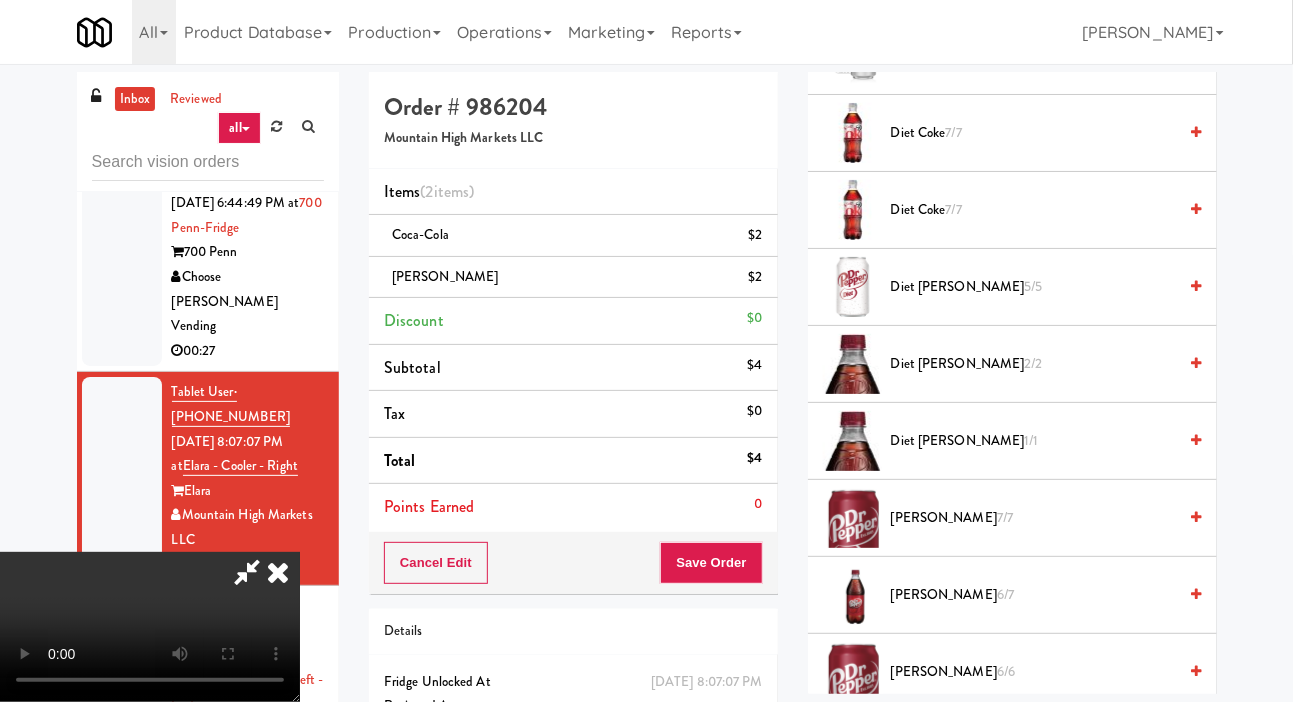 click at bounding box center [247, 572] 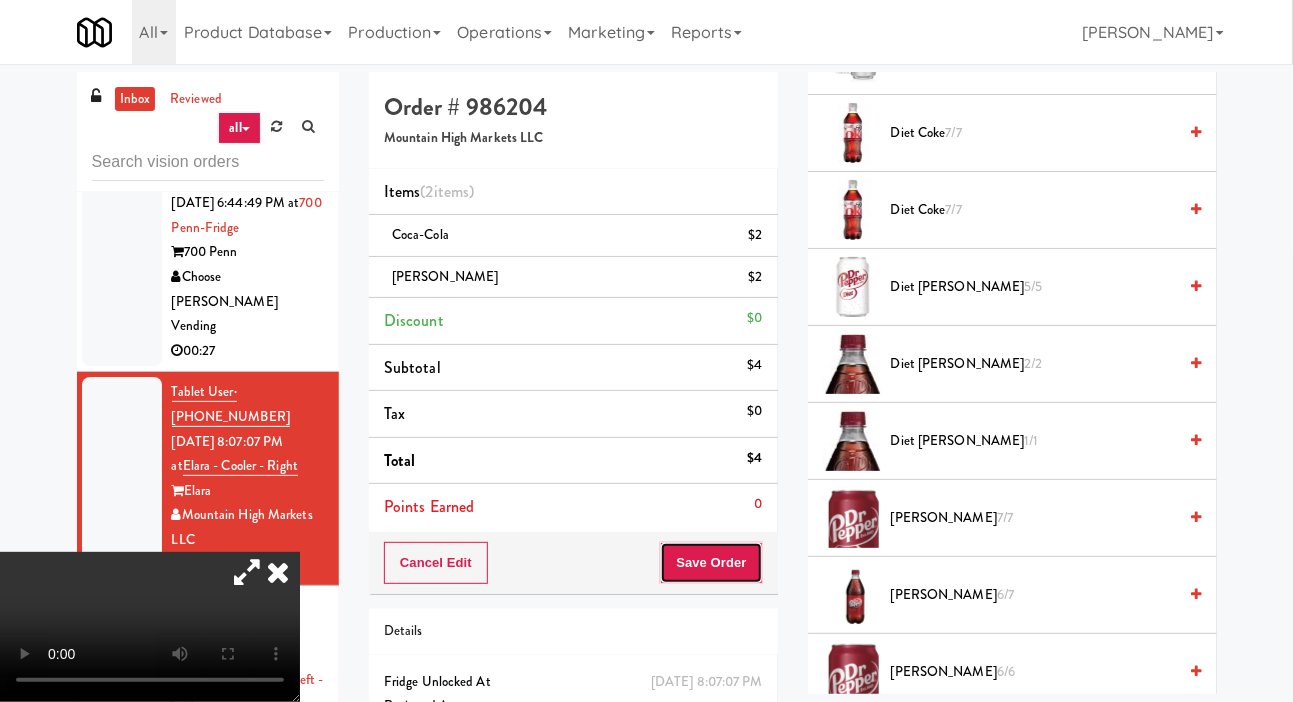click on "Save Order" at bounding box center [711, 563] 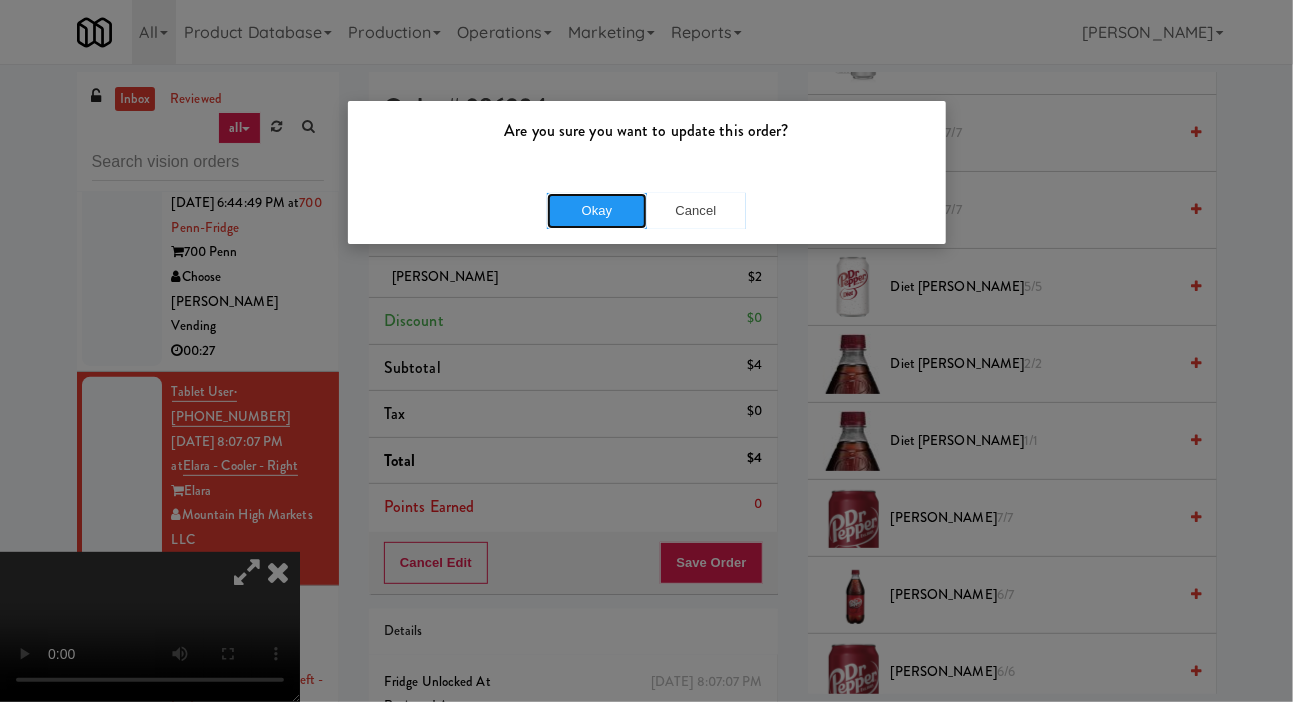 click on "Okay" at bounding box center (597, 211) 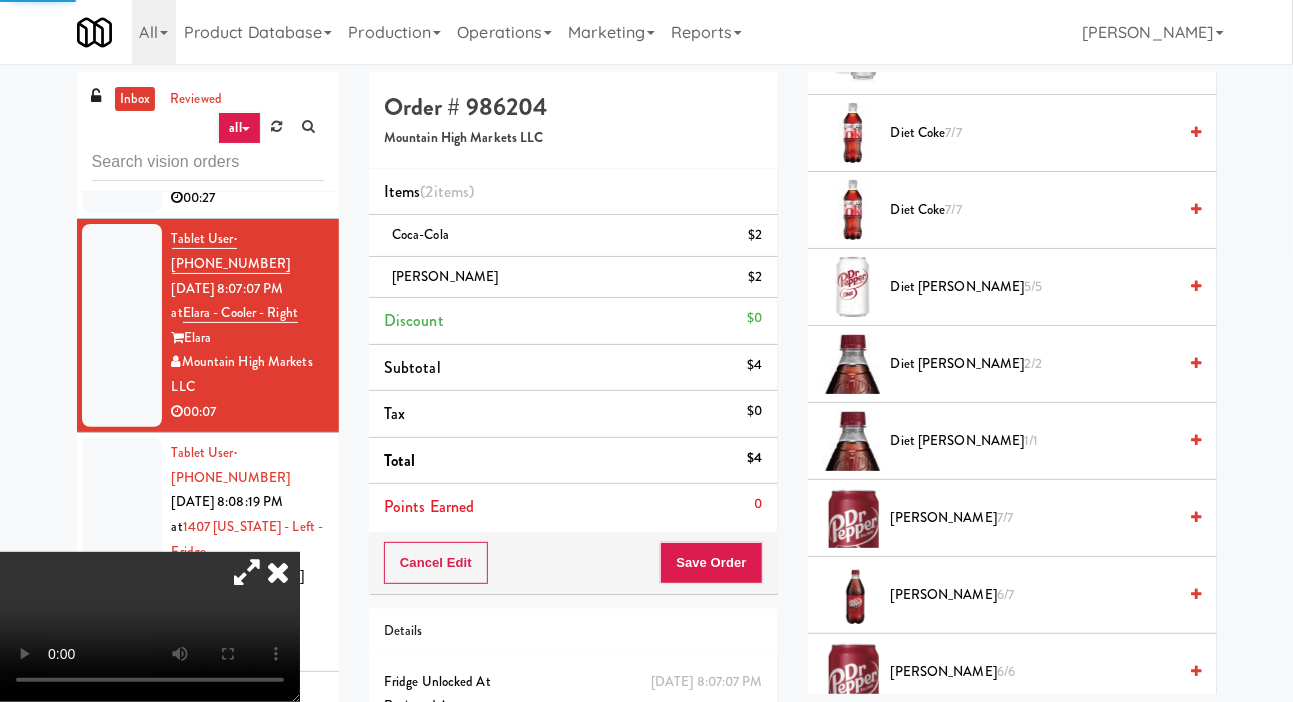 click at bounding box center (122, 551) 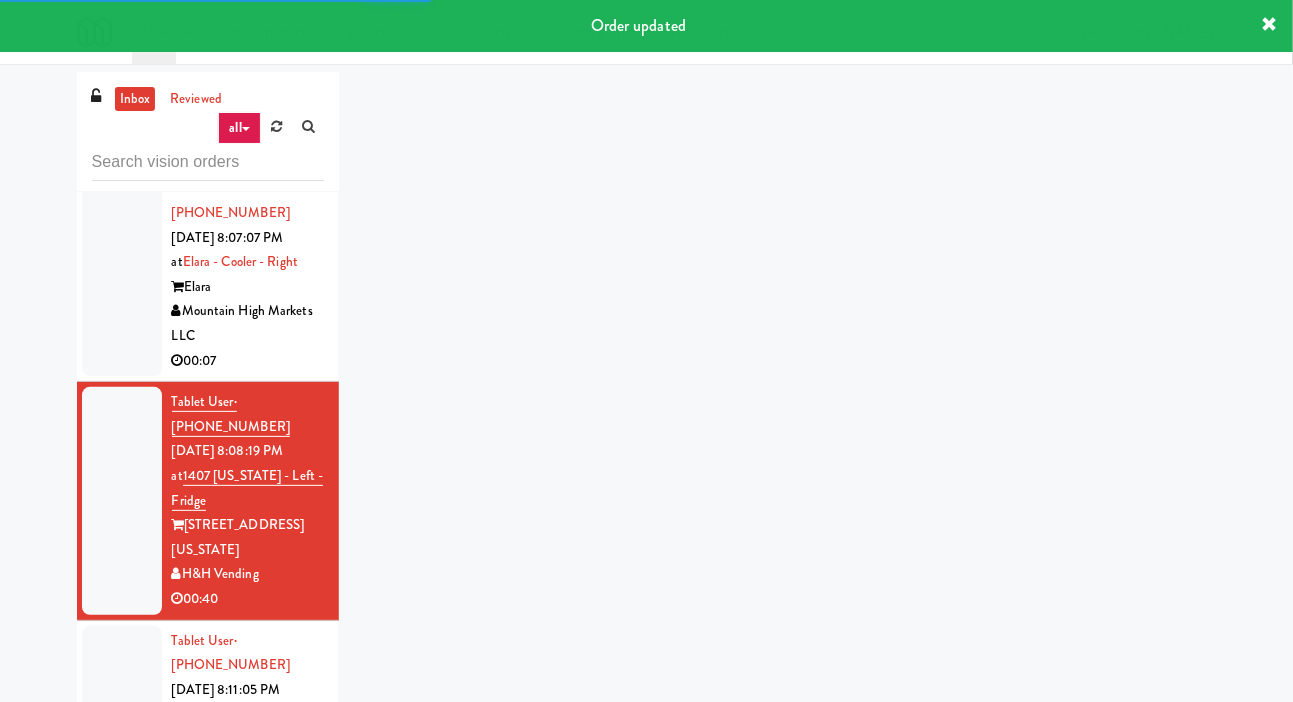 scroll, scrollTop: 6542, scrollLeft: 0, axis: vertical 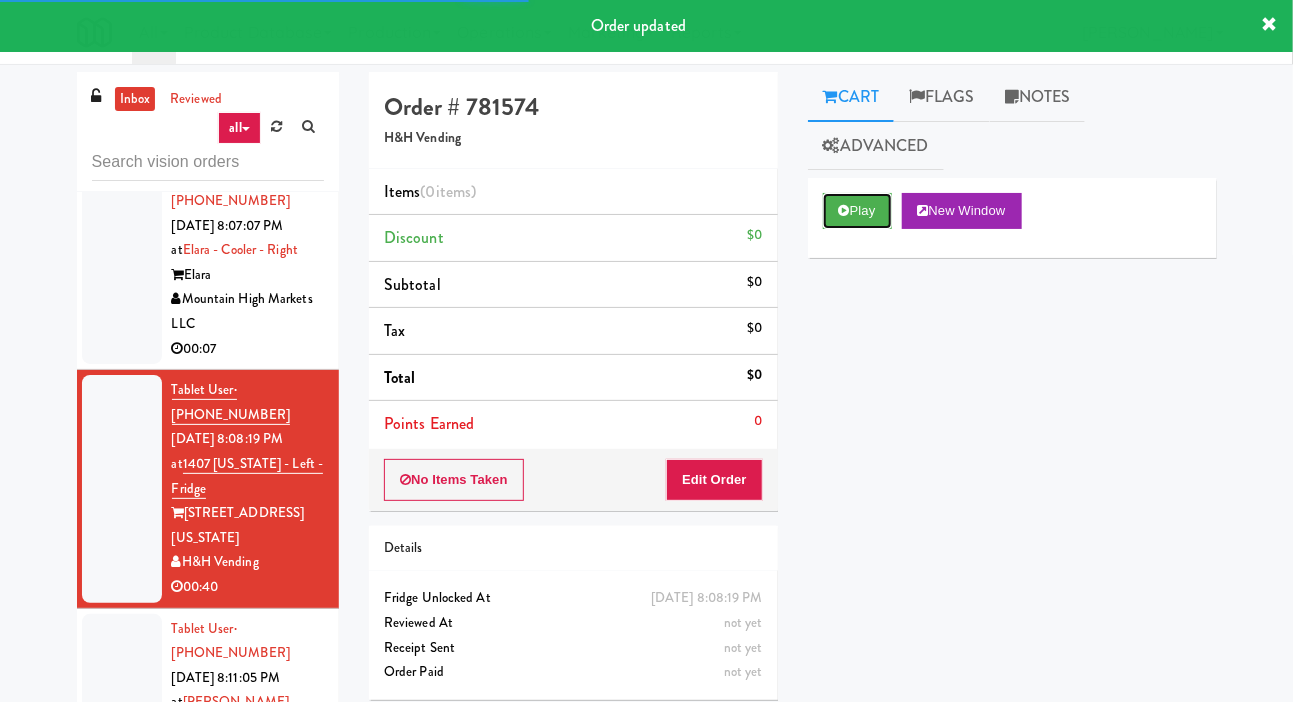 click at bounding box center [844, 210] 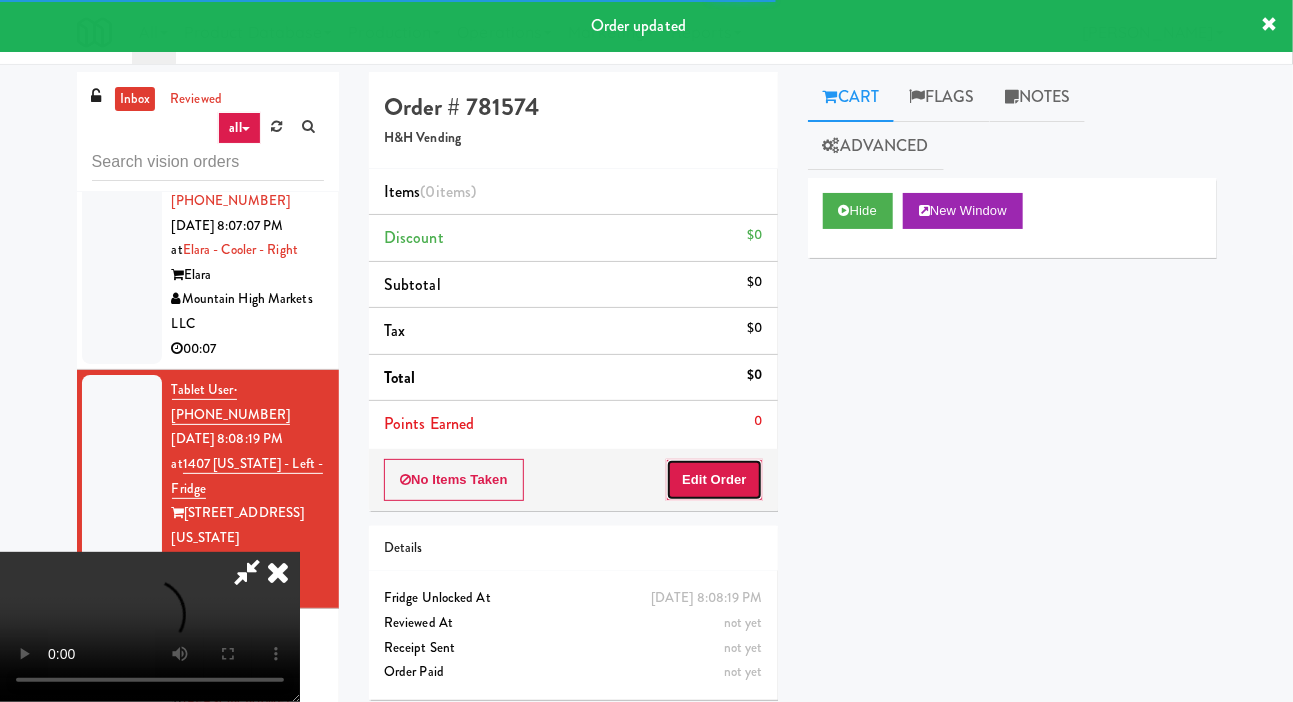 click on "Edit Order" at bounding box center [714, 480] 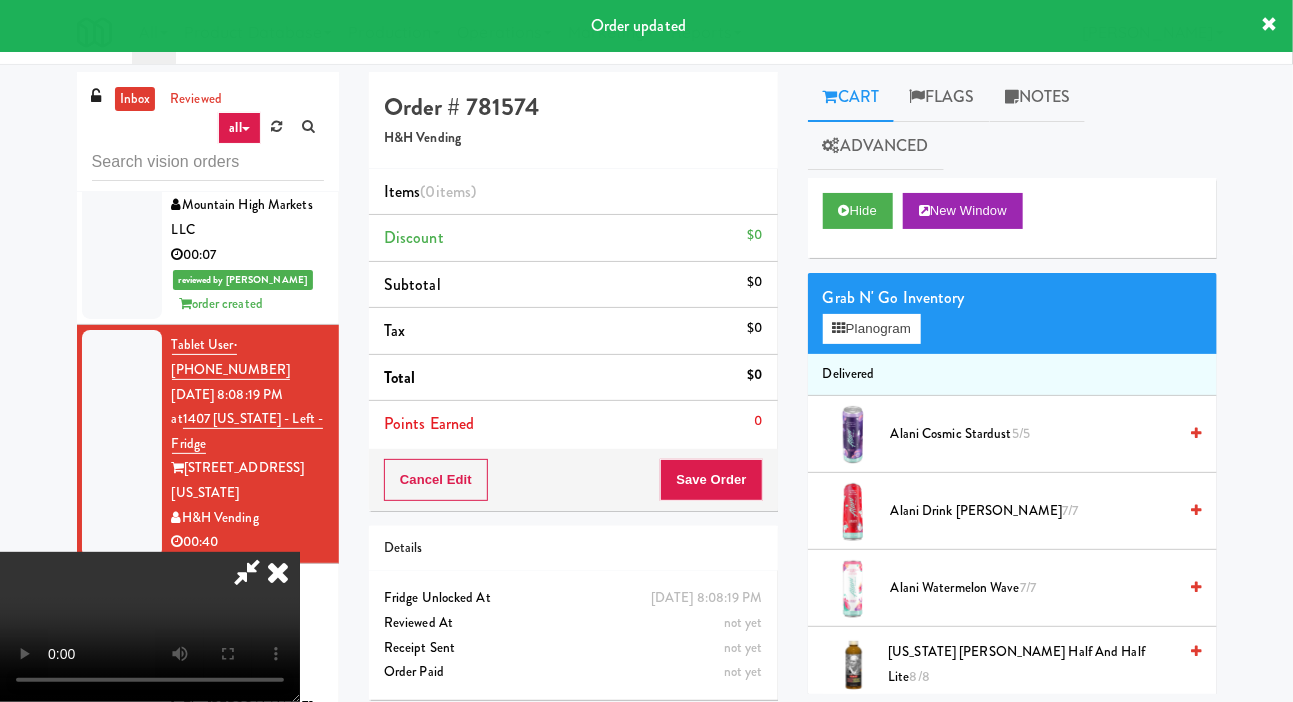 scroll, scrollTop: 6637, scrollLeft: 0, axis: vertical 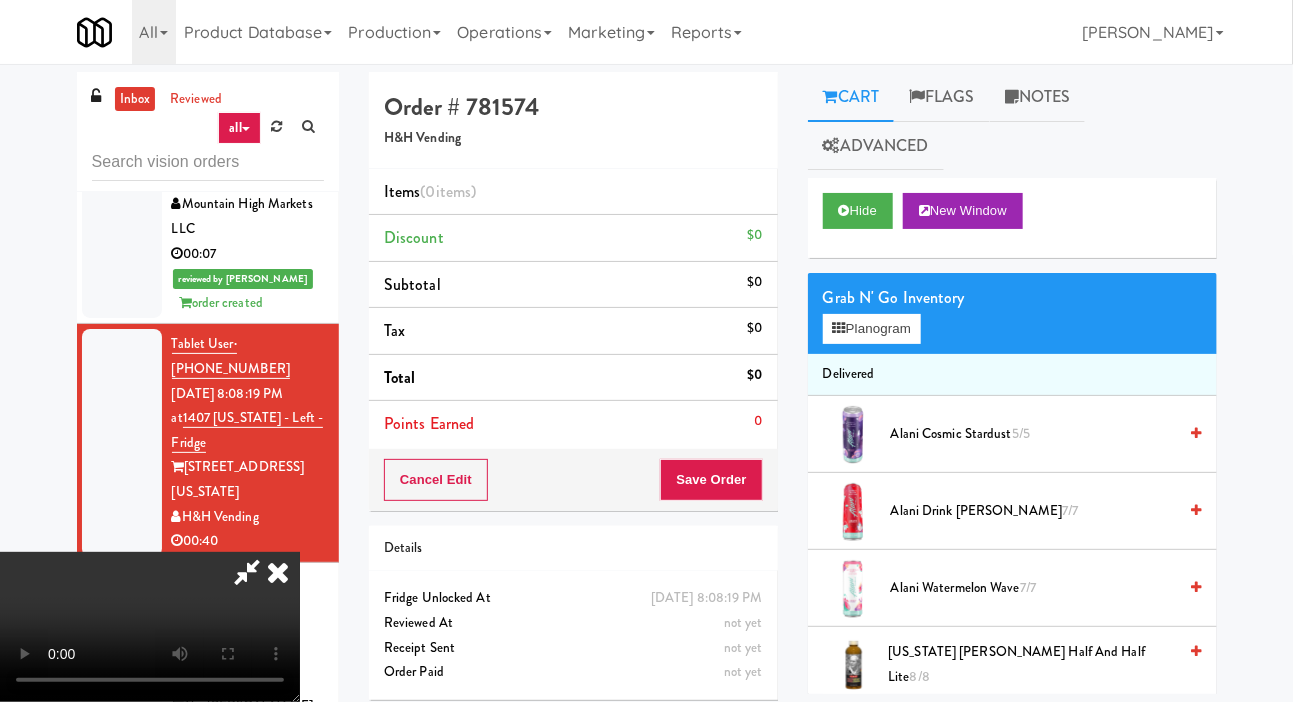 type 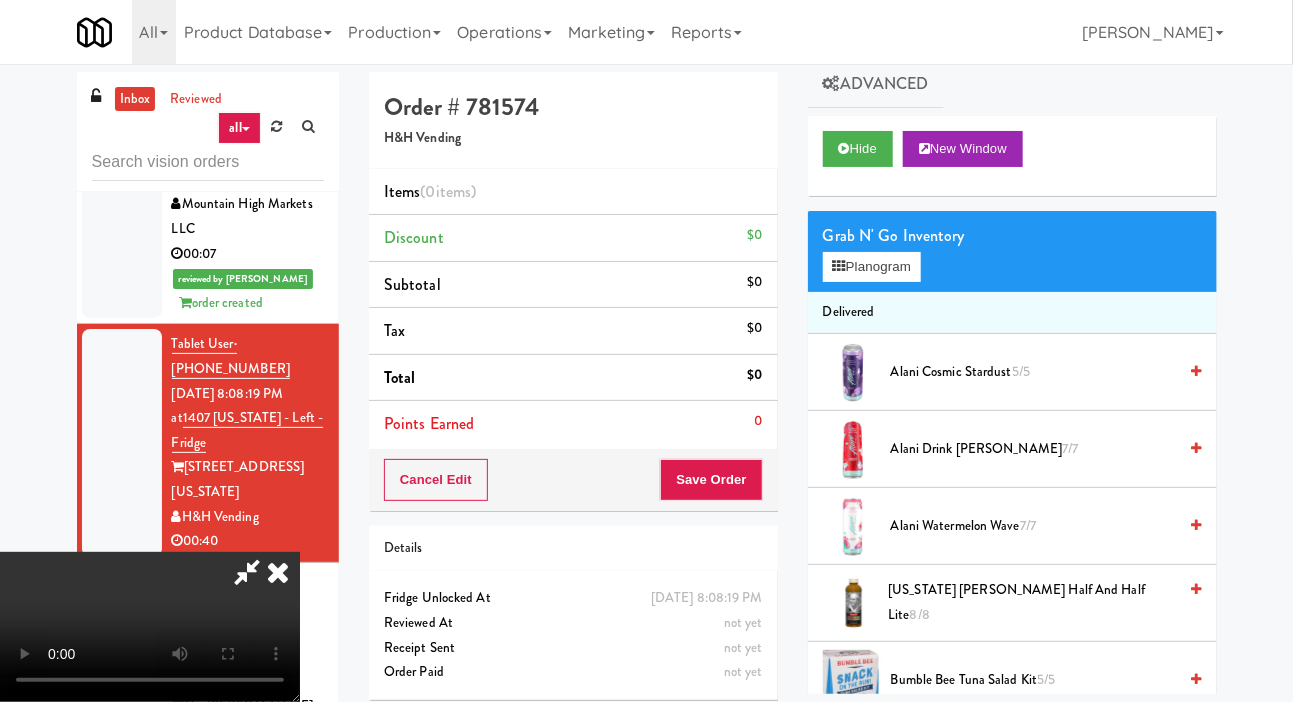 scroll, scrollTop: 60, scrollLeft: 0, axis: vertical 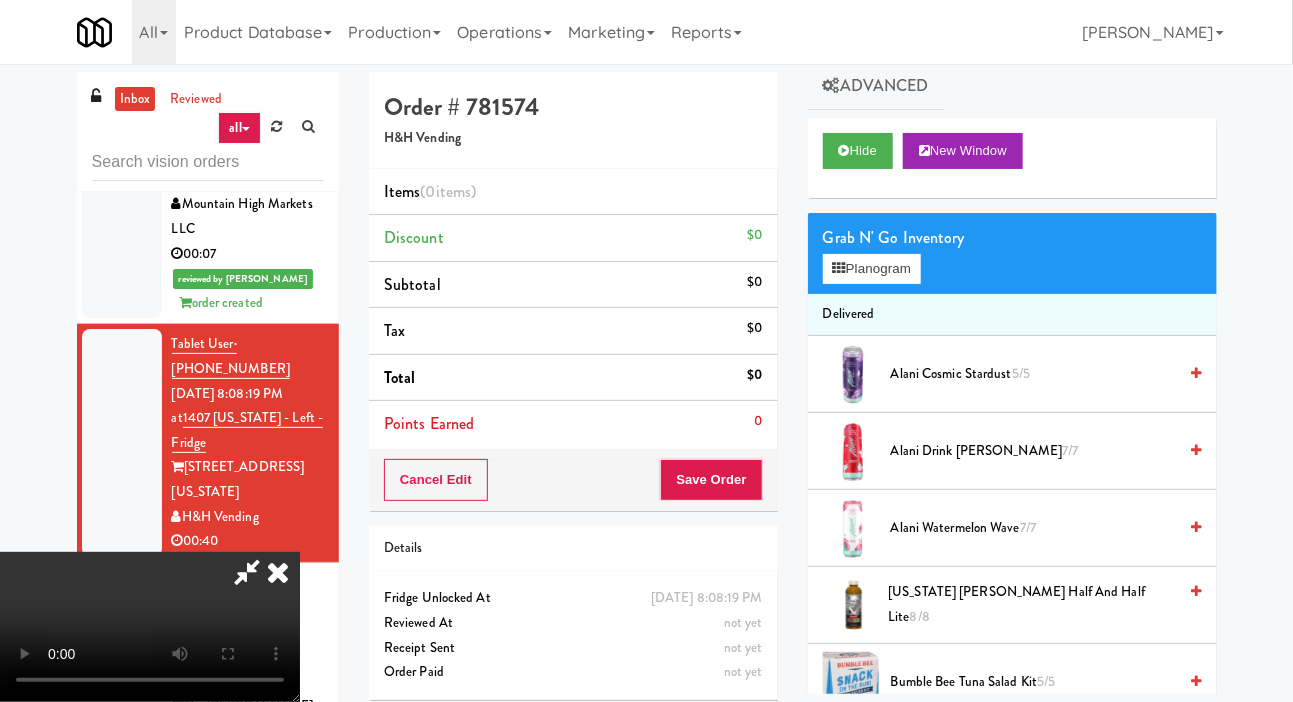 click on "Alani Cosmic Stardust  5/5" at bounding box center [1034, 374] 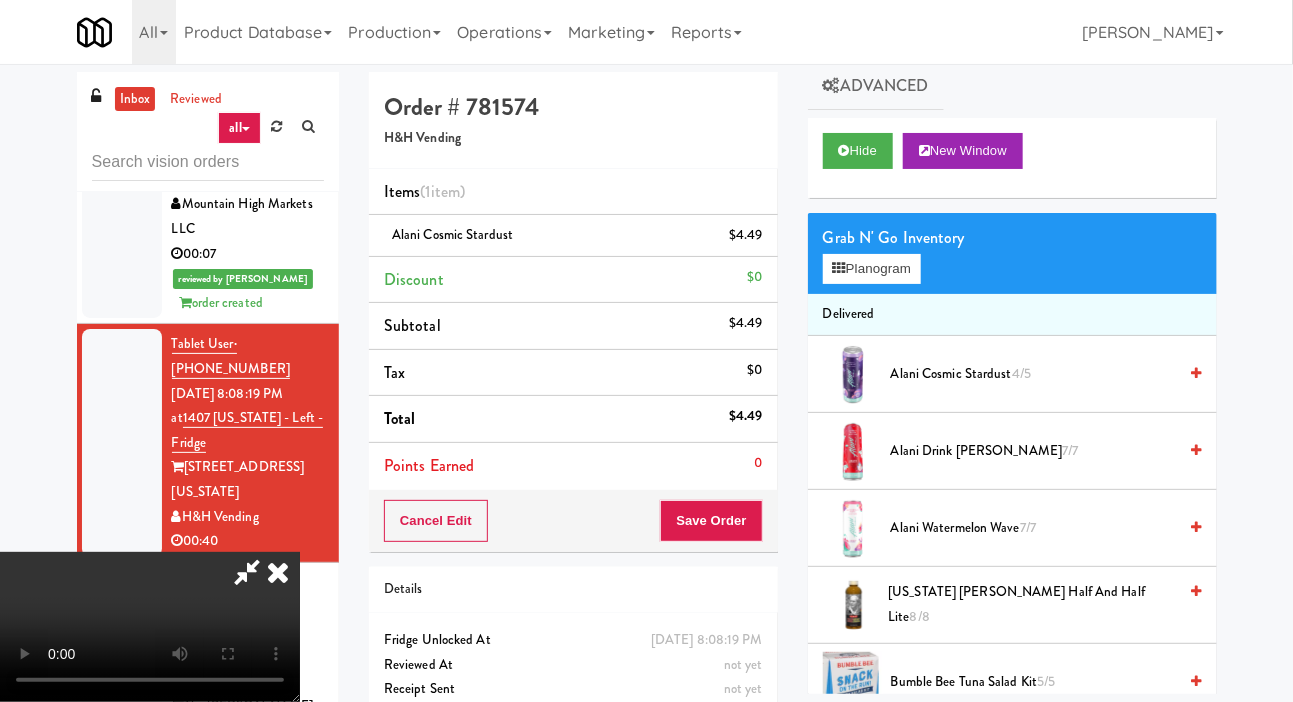 click at bounding box center (247, 572) 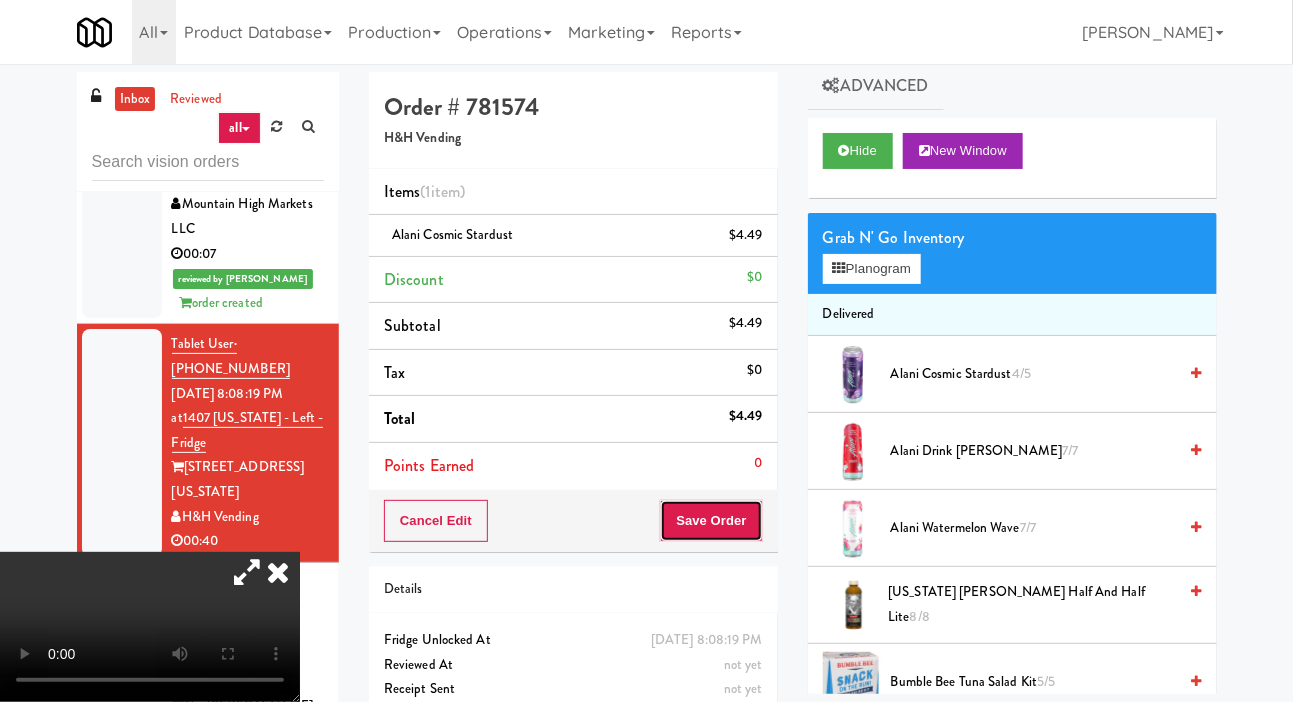 click on "Save Order" at bounding box center (711, 521) 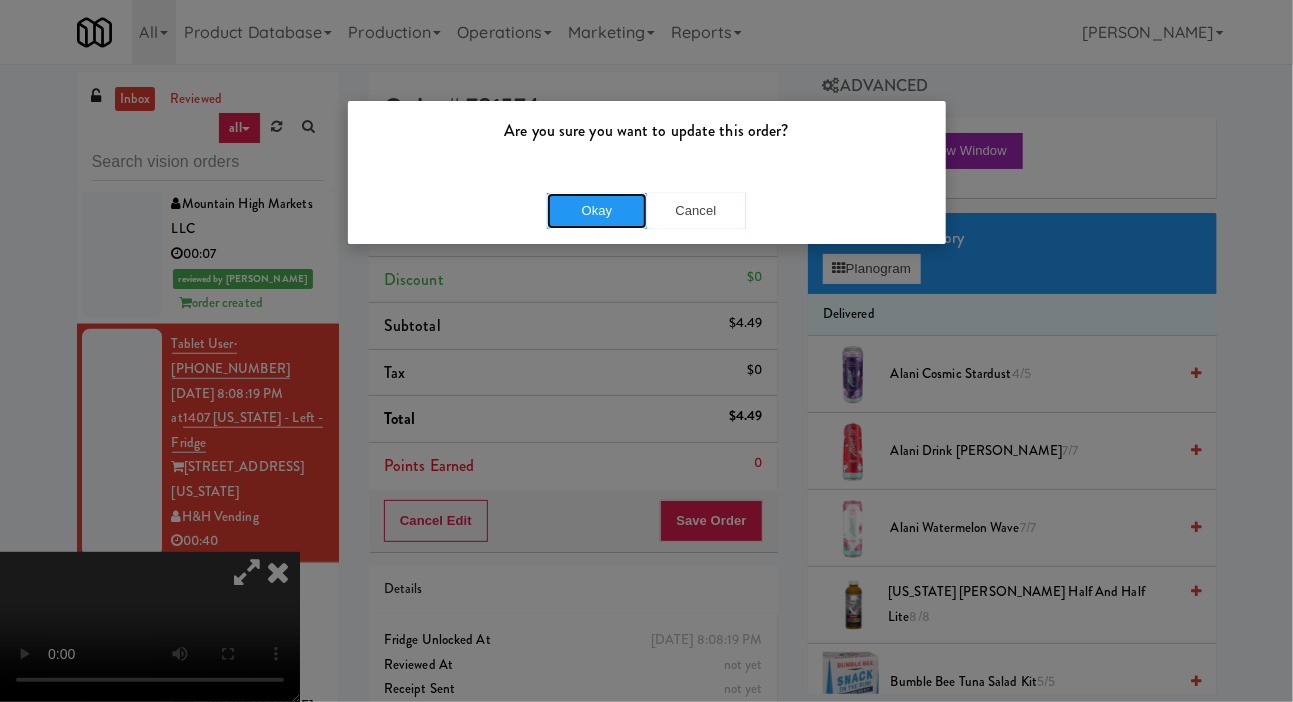 click on "Okay" at bounding box center [597, 211] 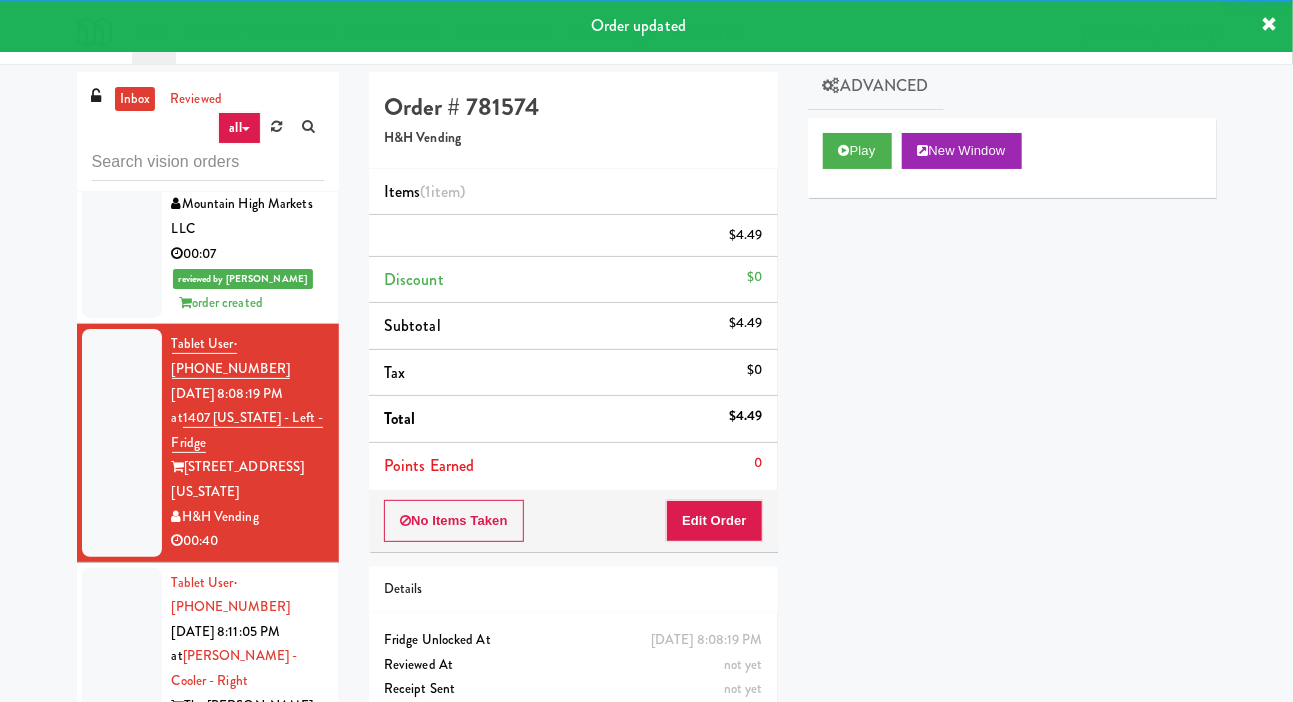 click at bounding box center (122, 681) 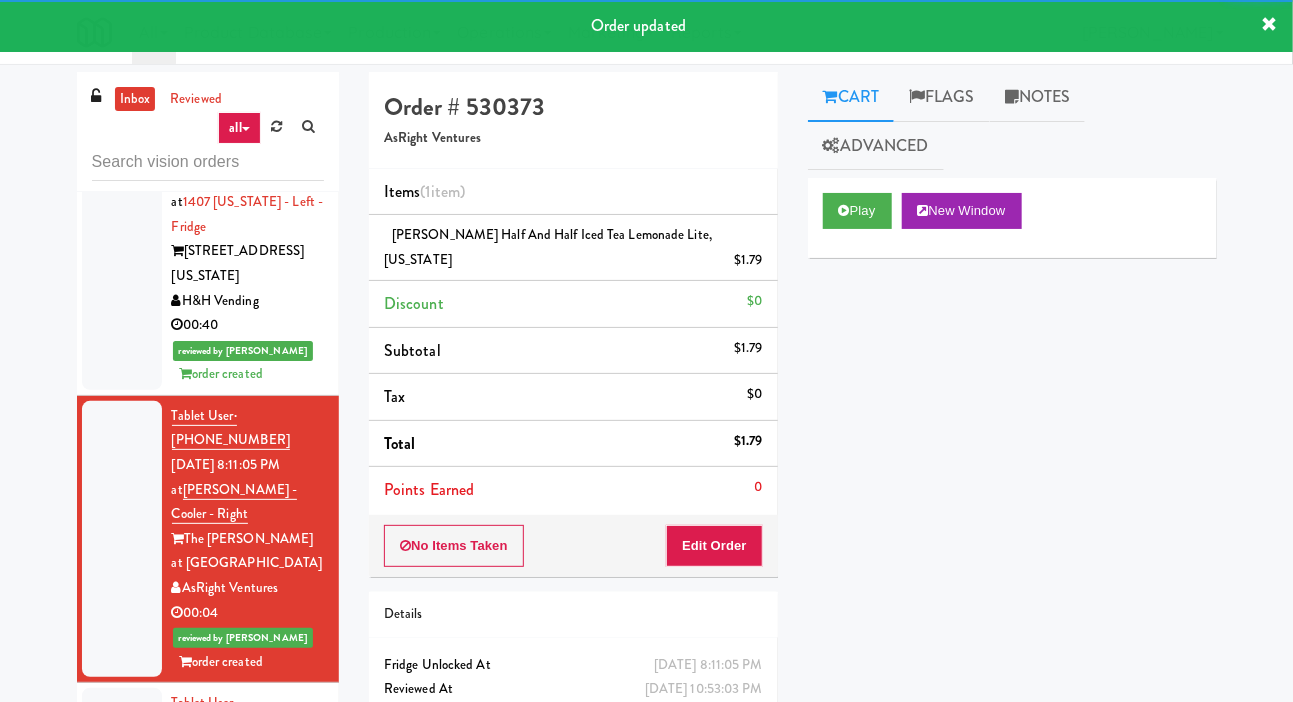 click at bounding box center (122, 789) 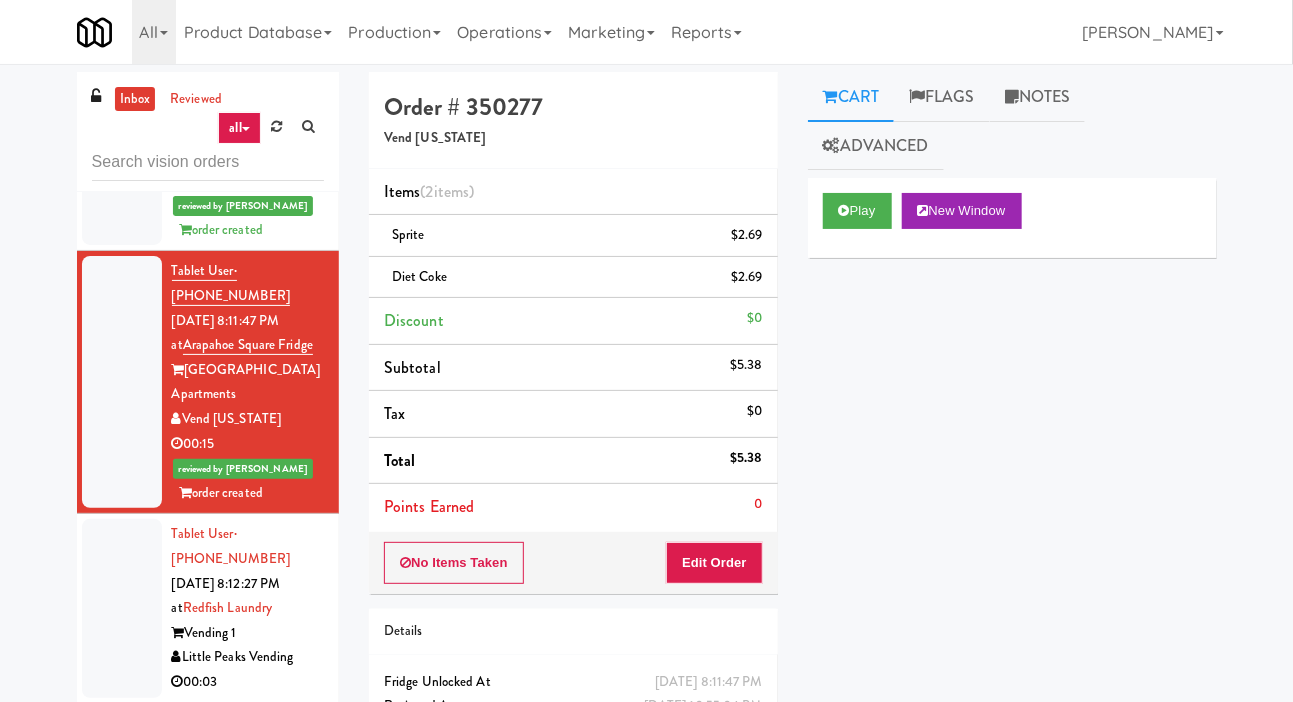 click at bounding box center [122, 608] 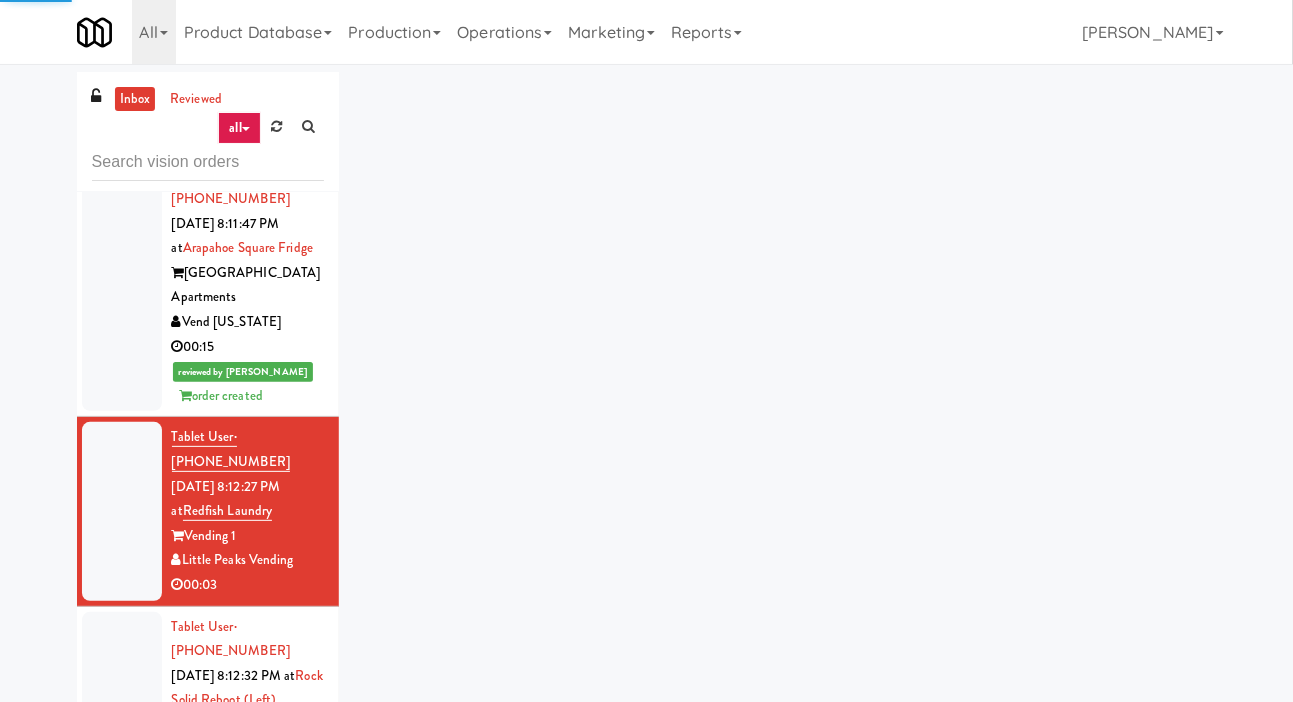 scroll, scrollTop: 7401, scrollLeft: 0, axis: vertical 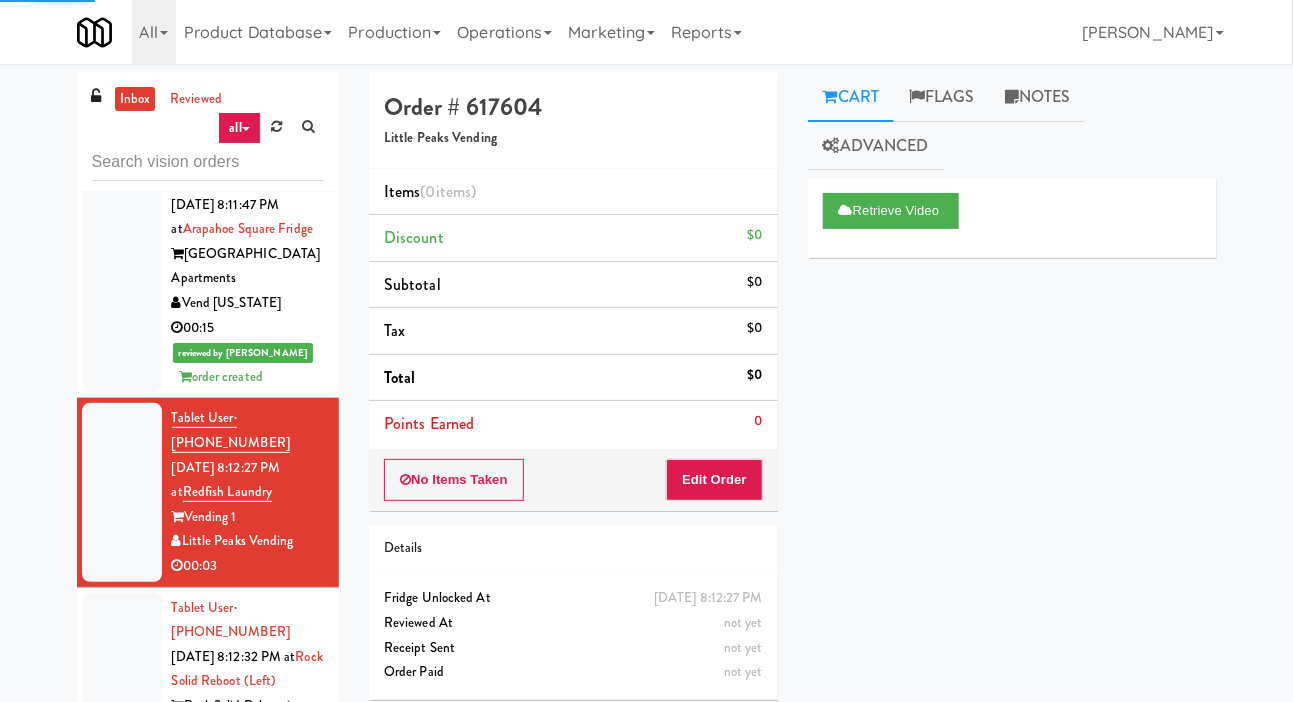 click at bounding box center [122, 694] 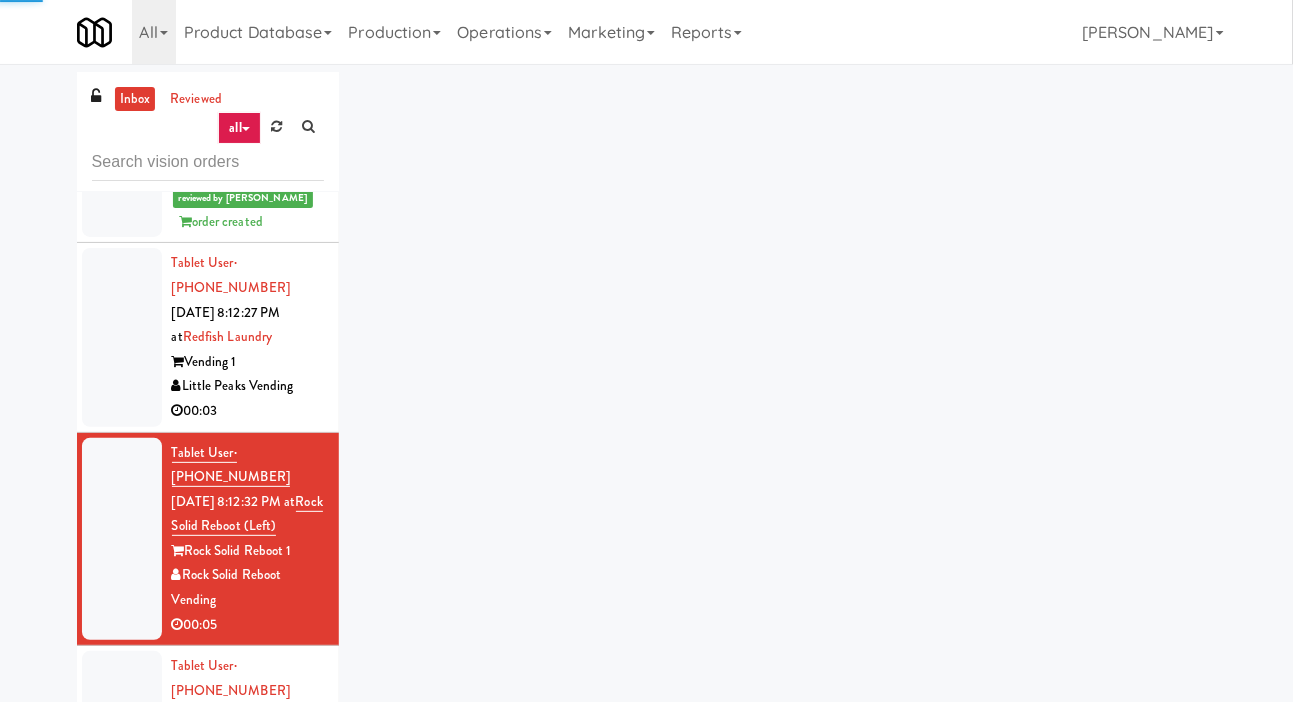 scroll, scrollTop: 7555, scrollLeft: 0, axis: vertical 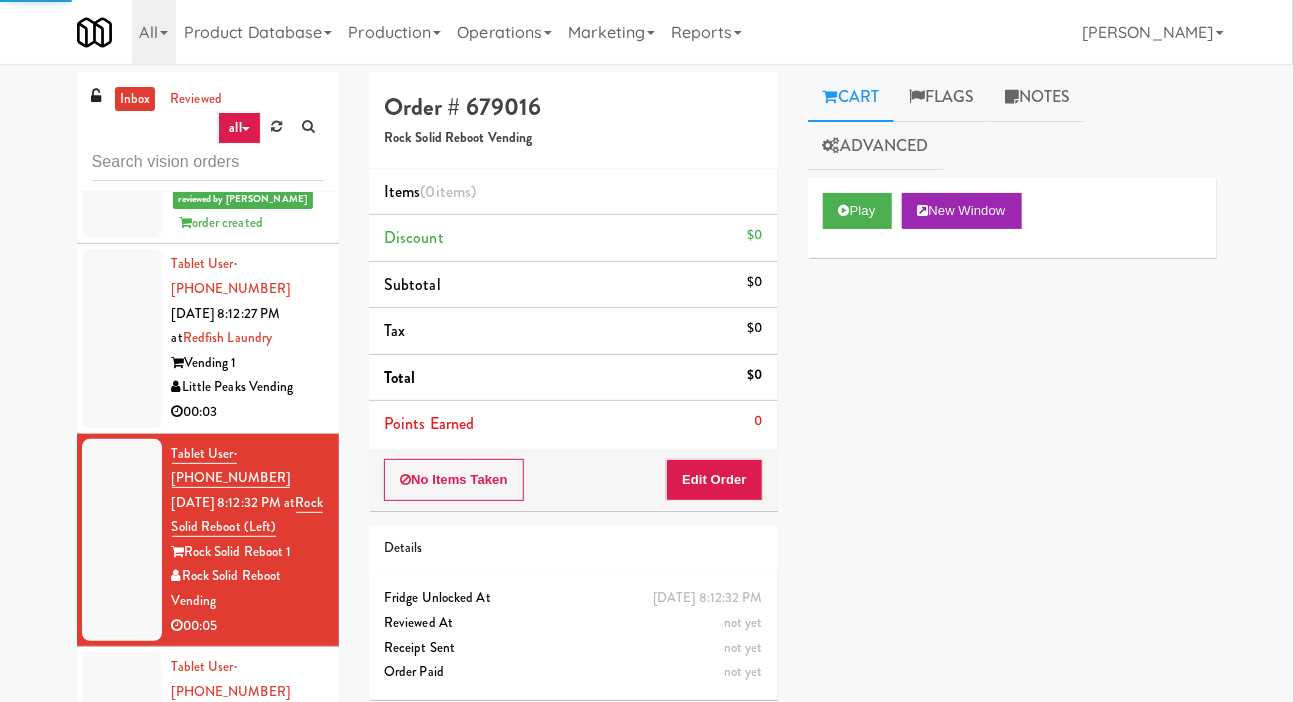 click at bounding box center (122, 753) 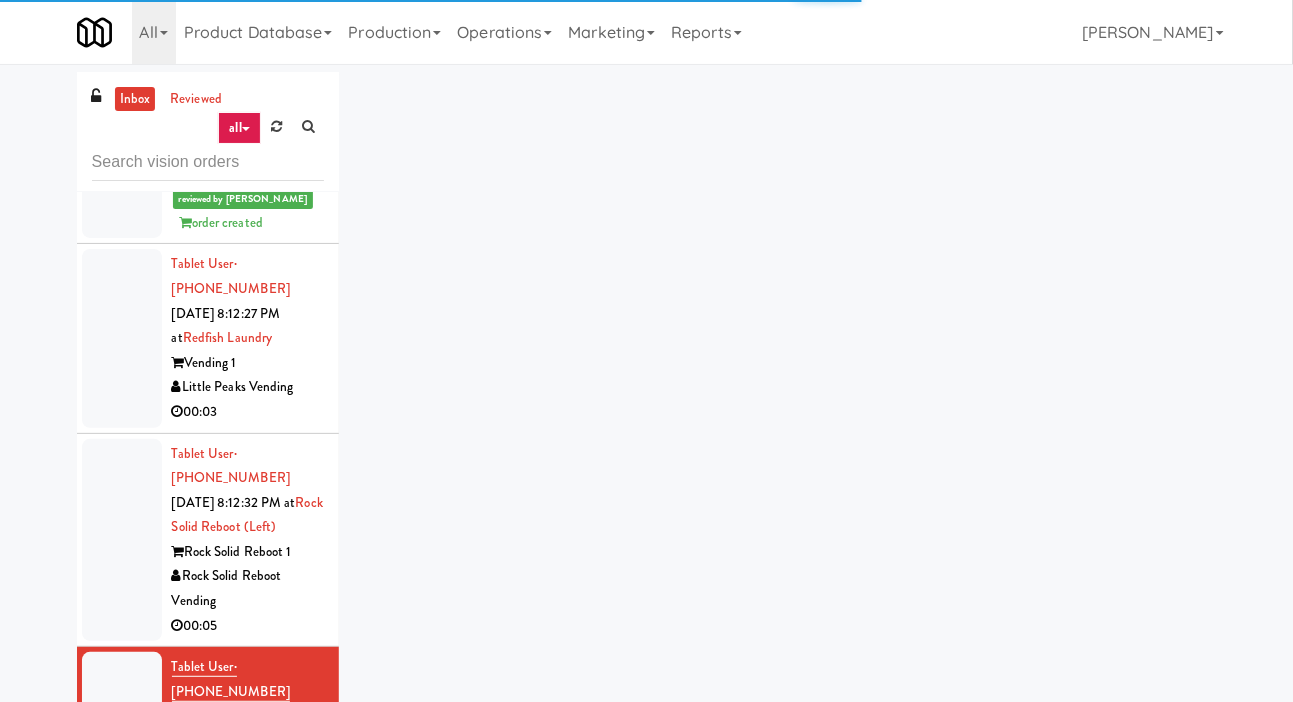 click at bounding box center [122, 540] 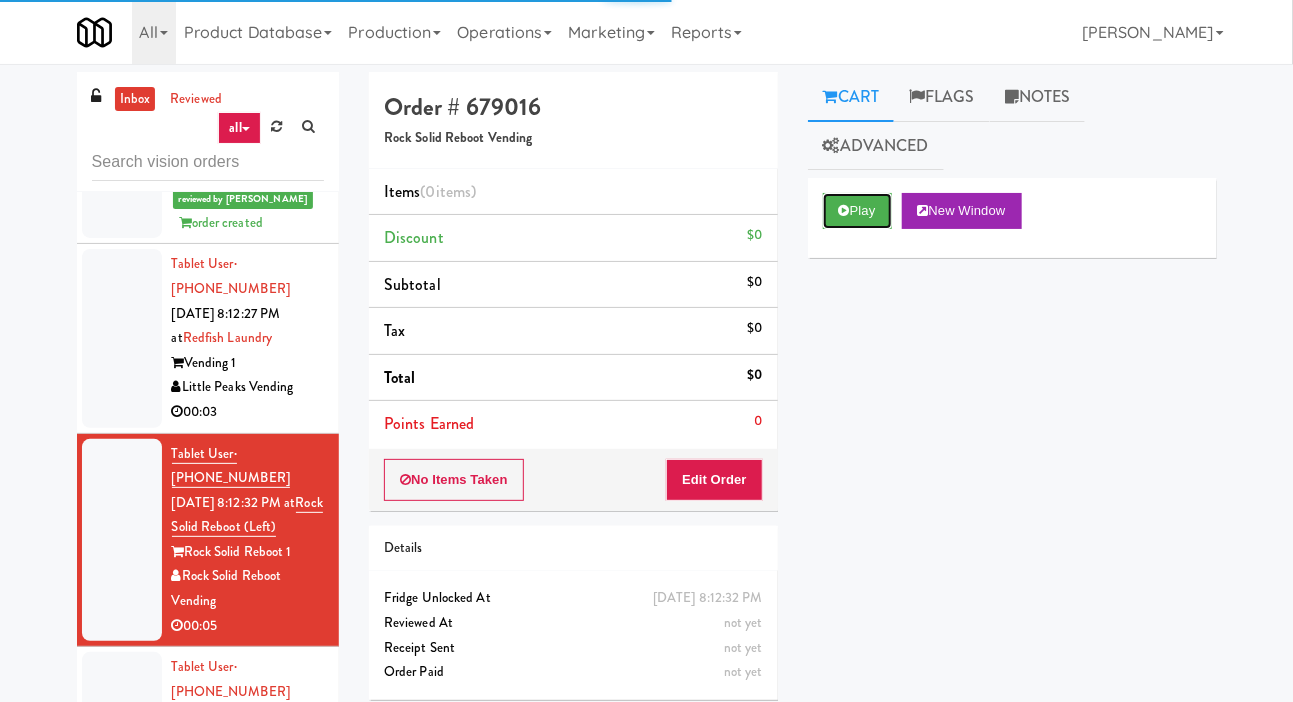 click on "Play" at bounding box center (857, 211) 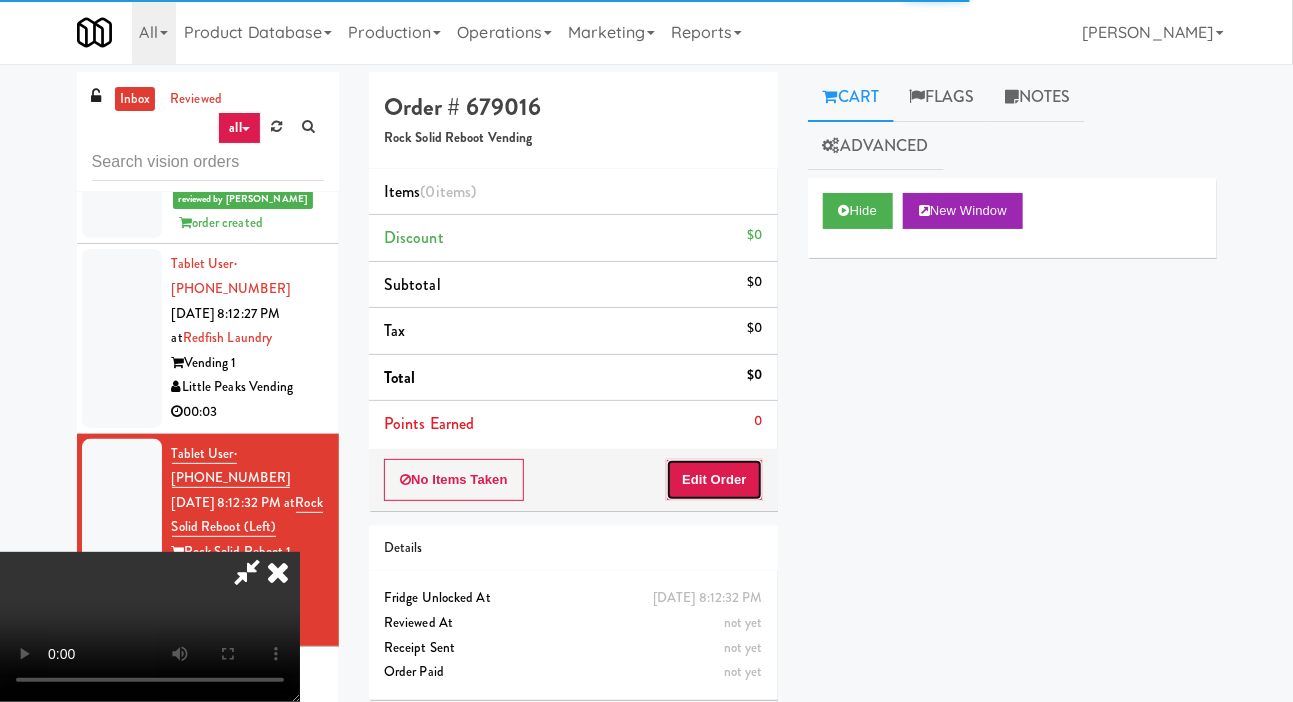 click on "Edit Order" at bounding box center (714, 480) 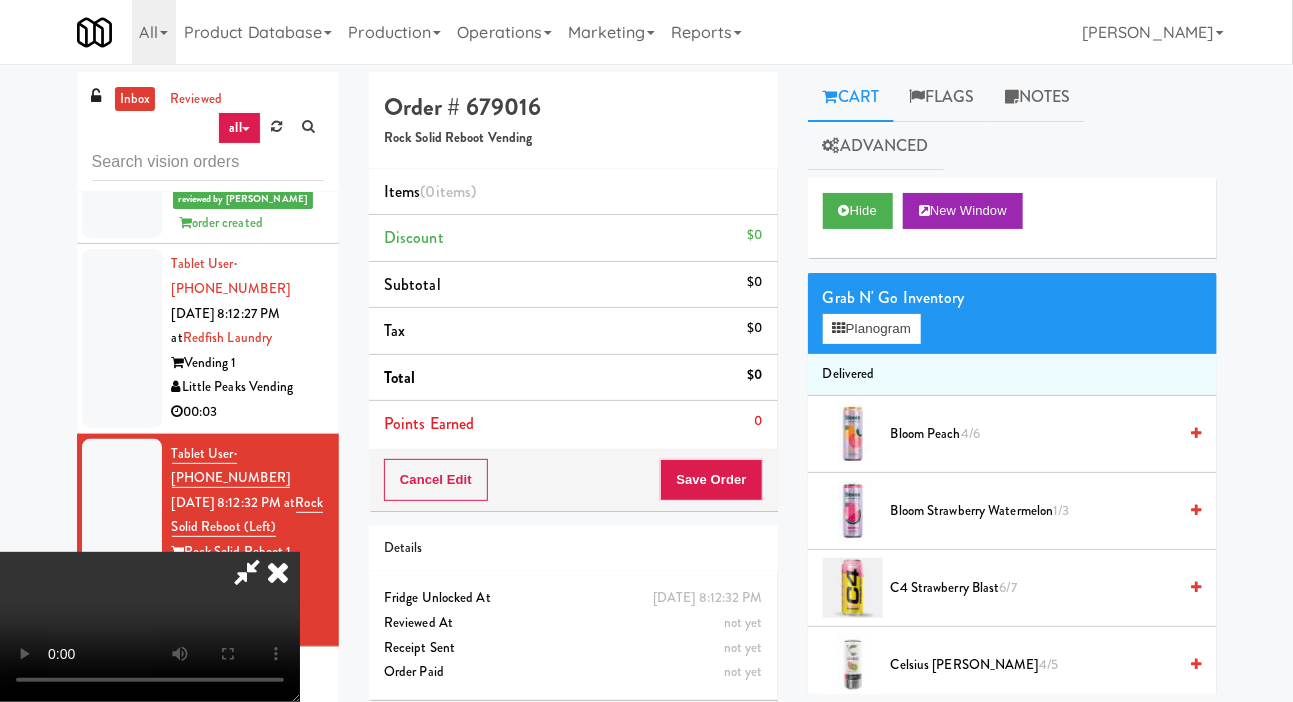 click at bounding box center (122, 753) 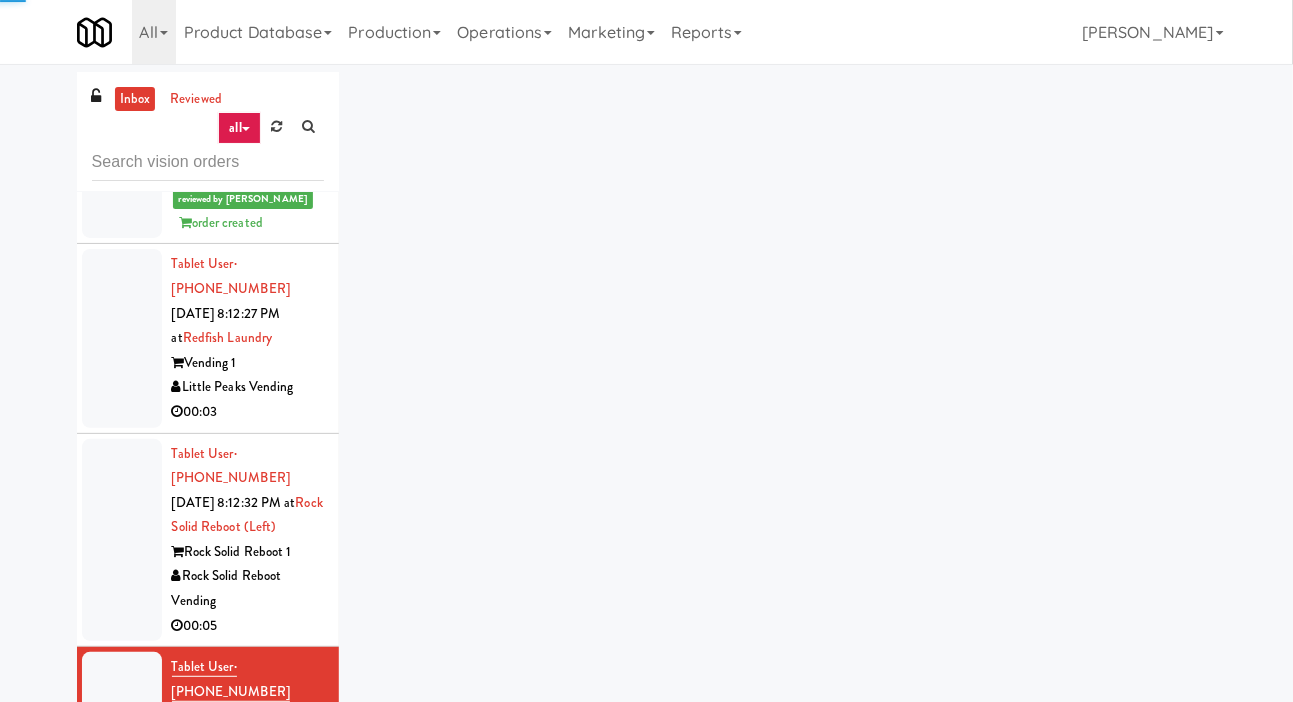 click at bounding box center [122, 540] 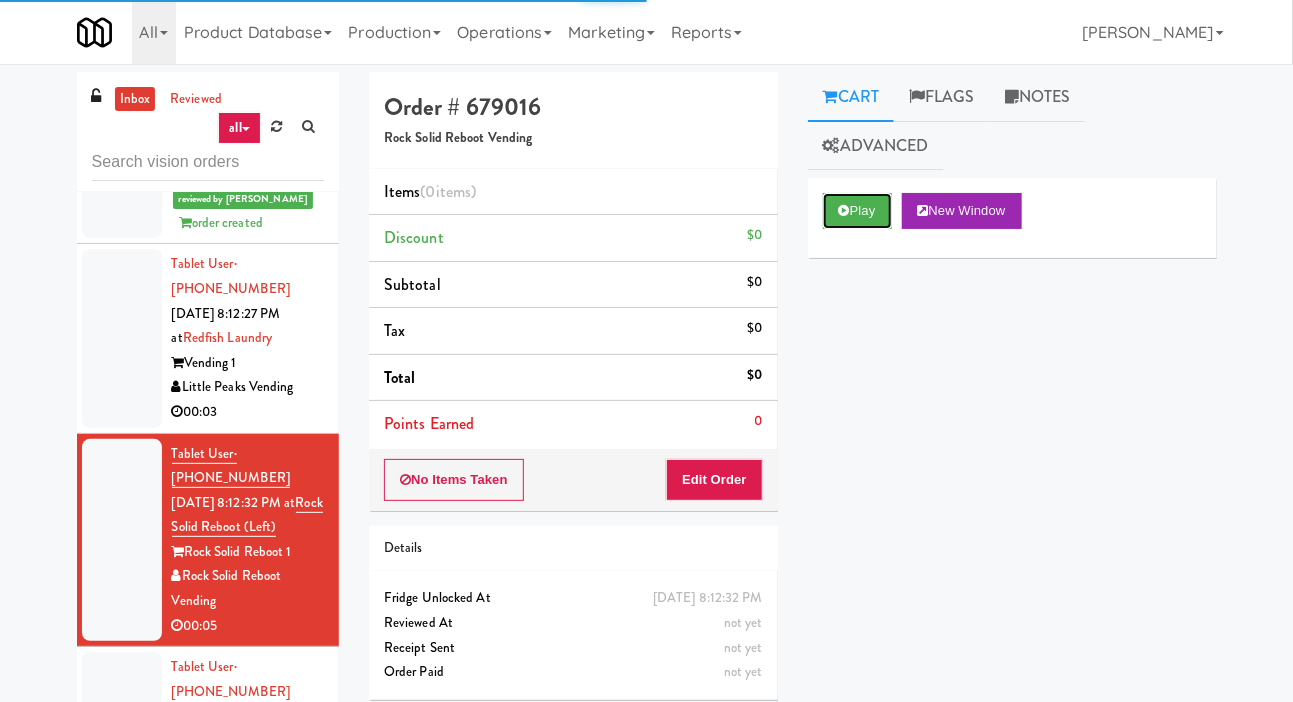 click on "Play" at bounding box center [857, 211] 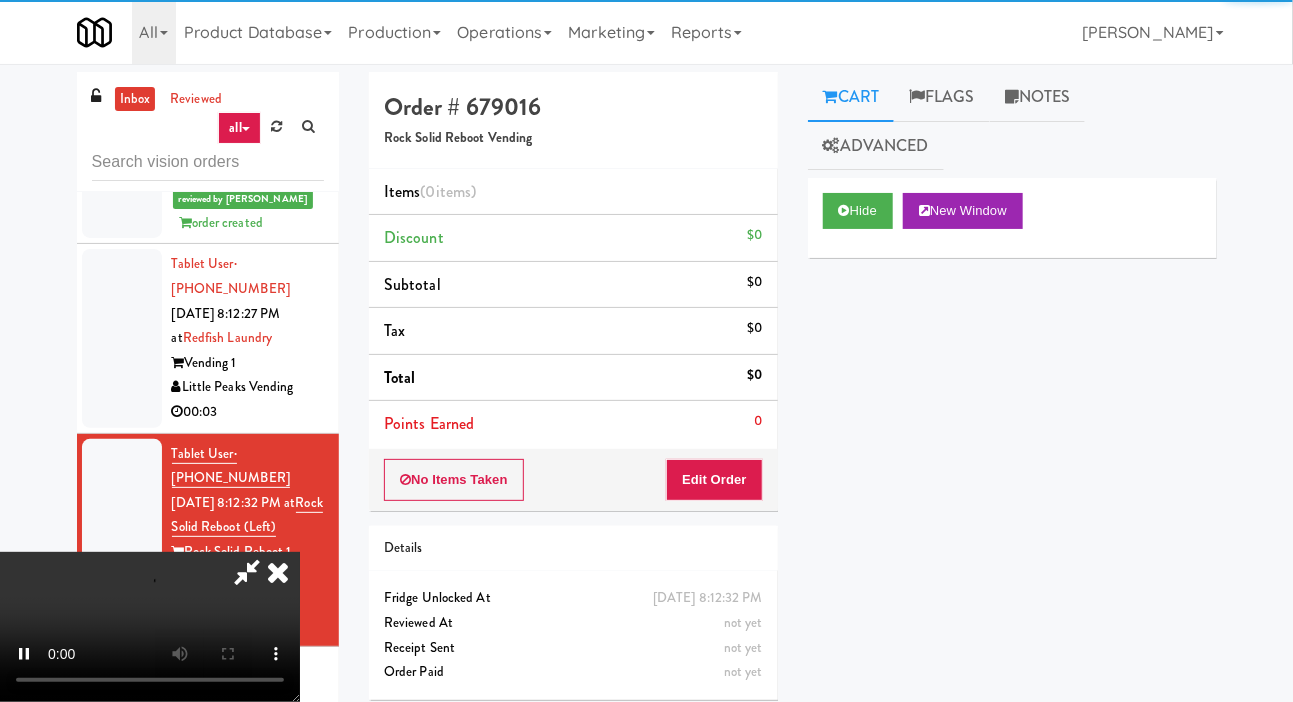click on "Flags" at bounding box center (942, 97) 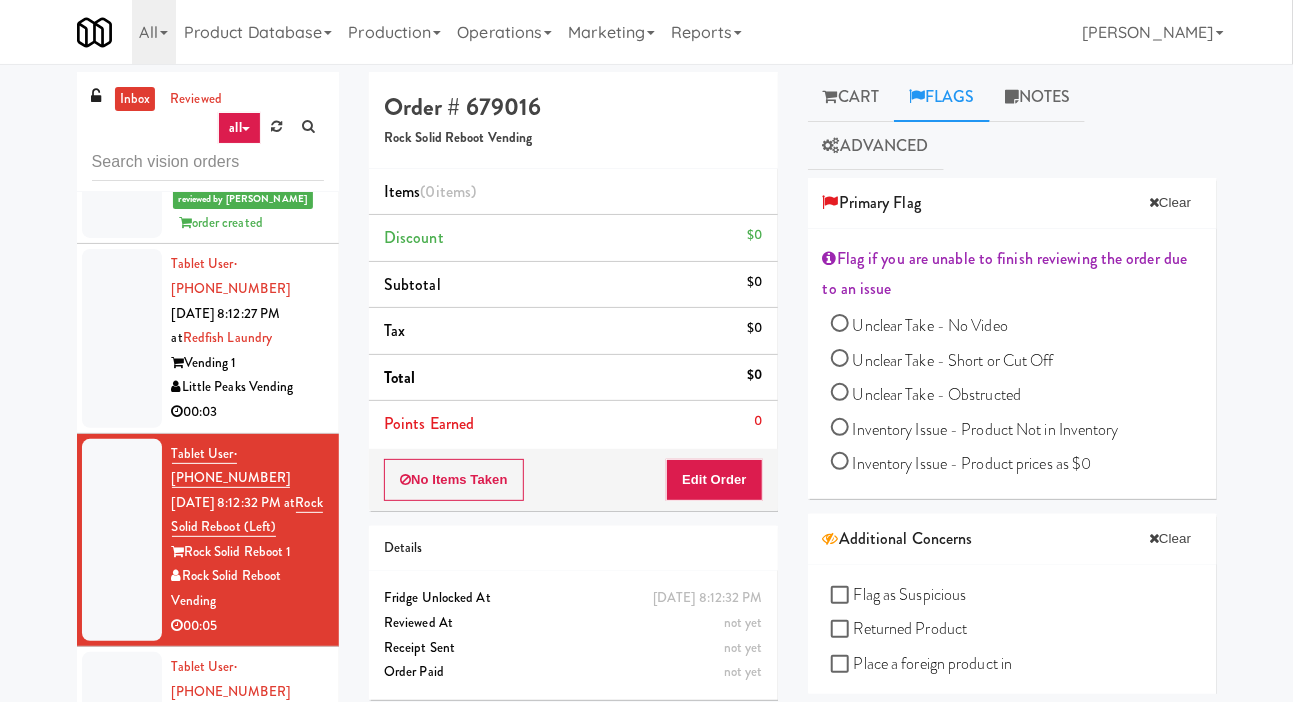 click at bounding box center (122, 540) 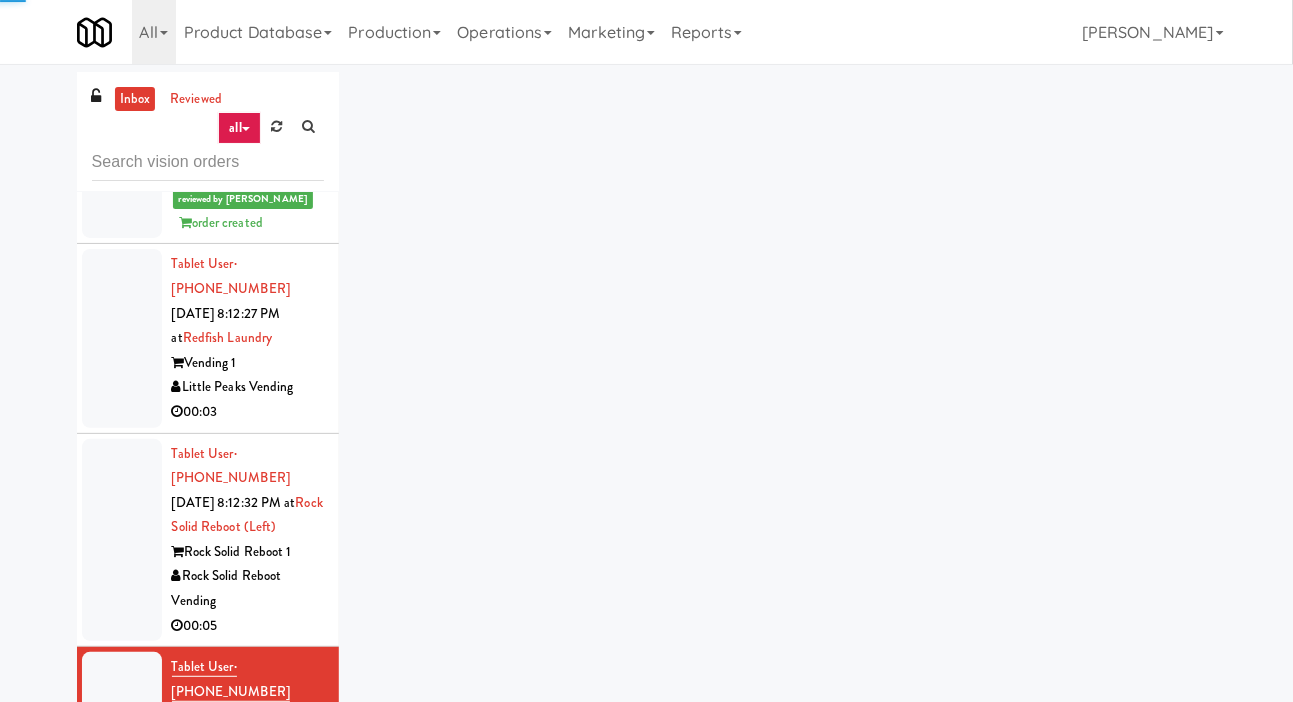 click at bounding box center (122, 540) 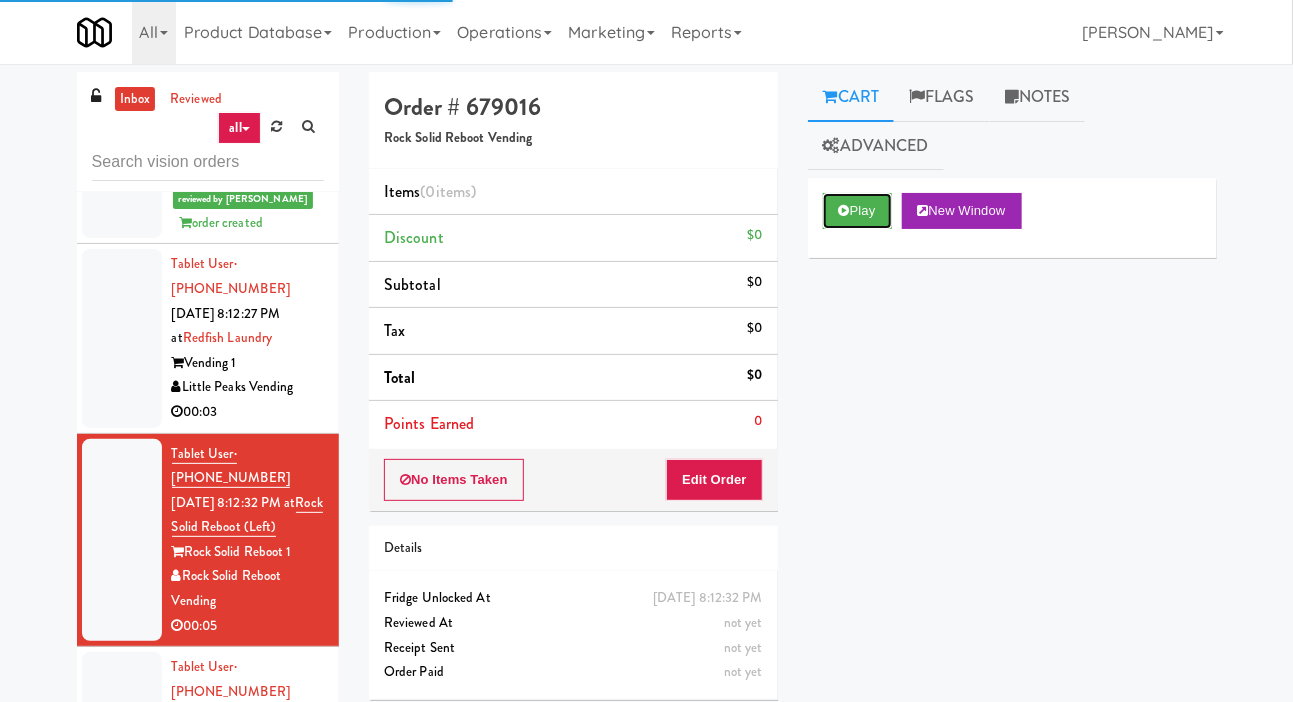 click on "Play" at bounding box center (857, 211) 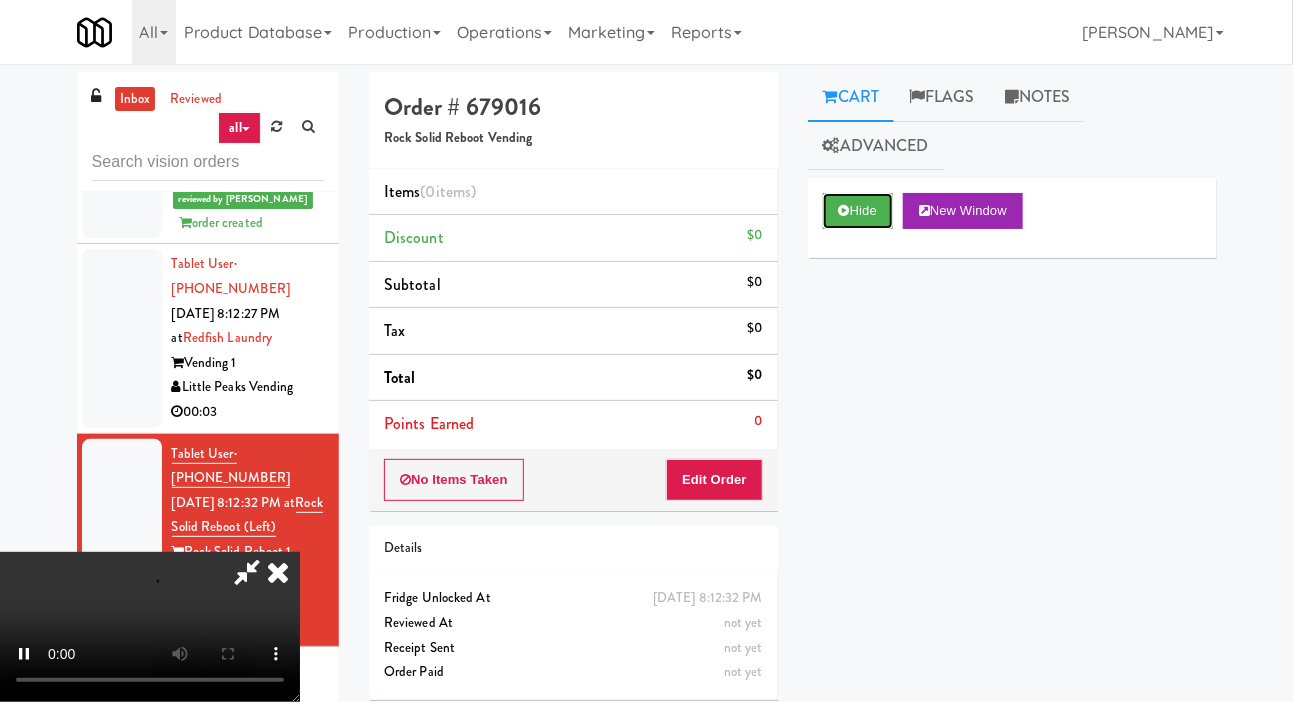 scroll, scrollTop: 73, scrollLeft: 0, axis: vertical 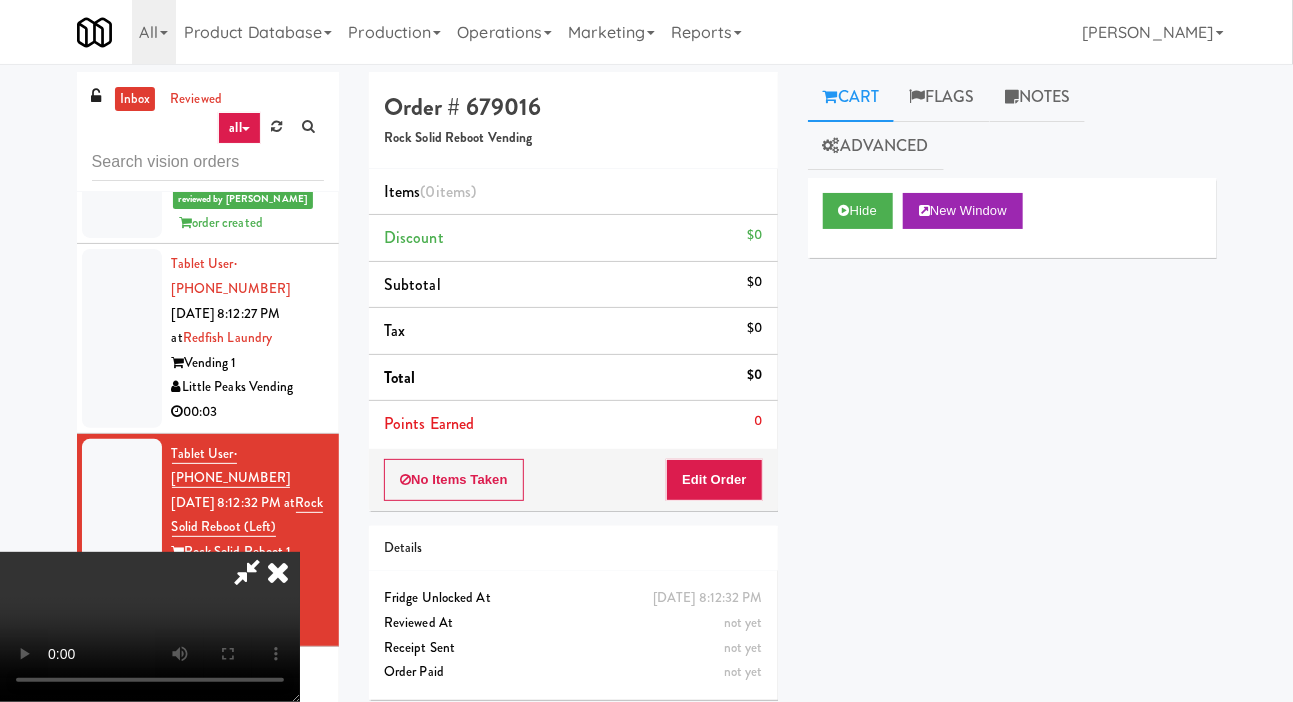 type 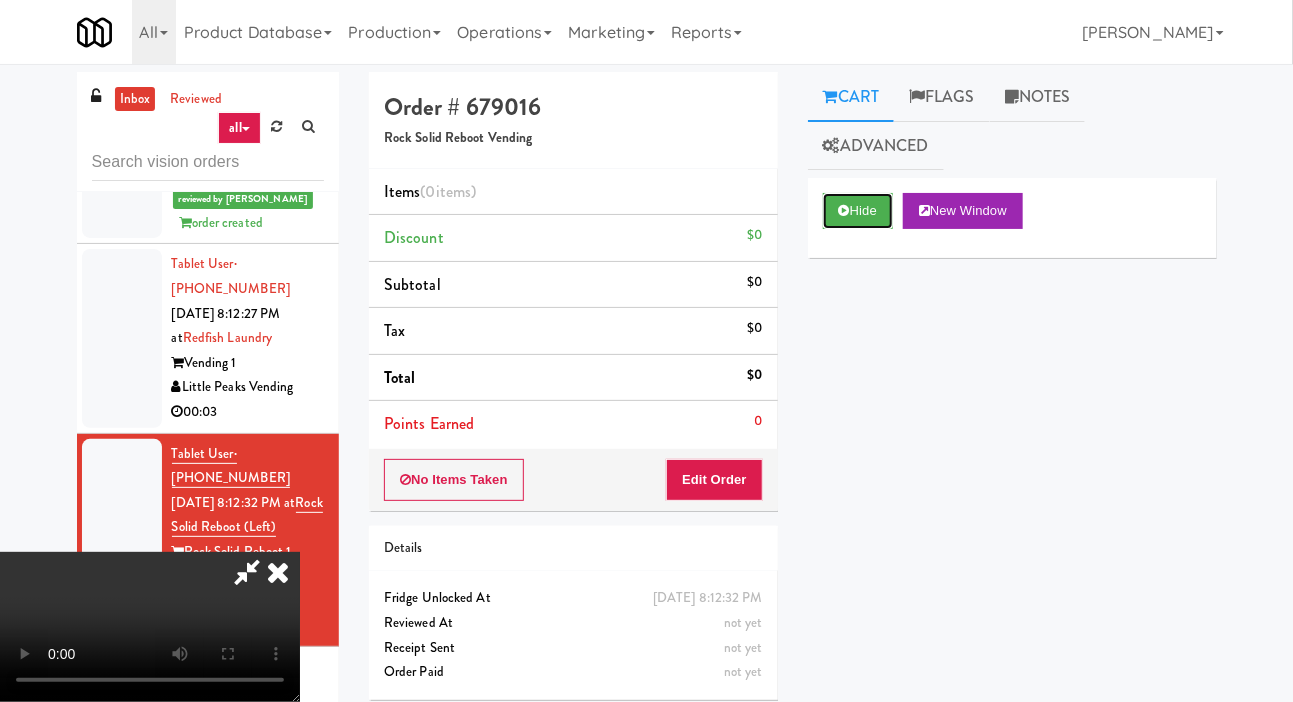 click on "Hide" at bounding box center [858, 211] 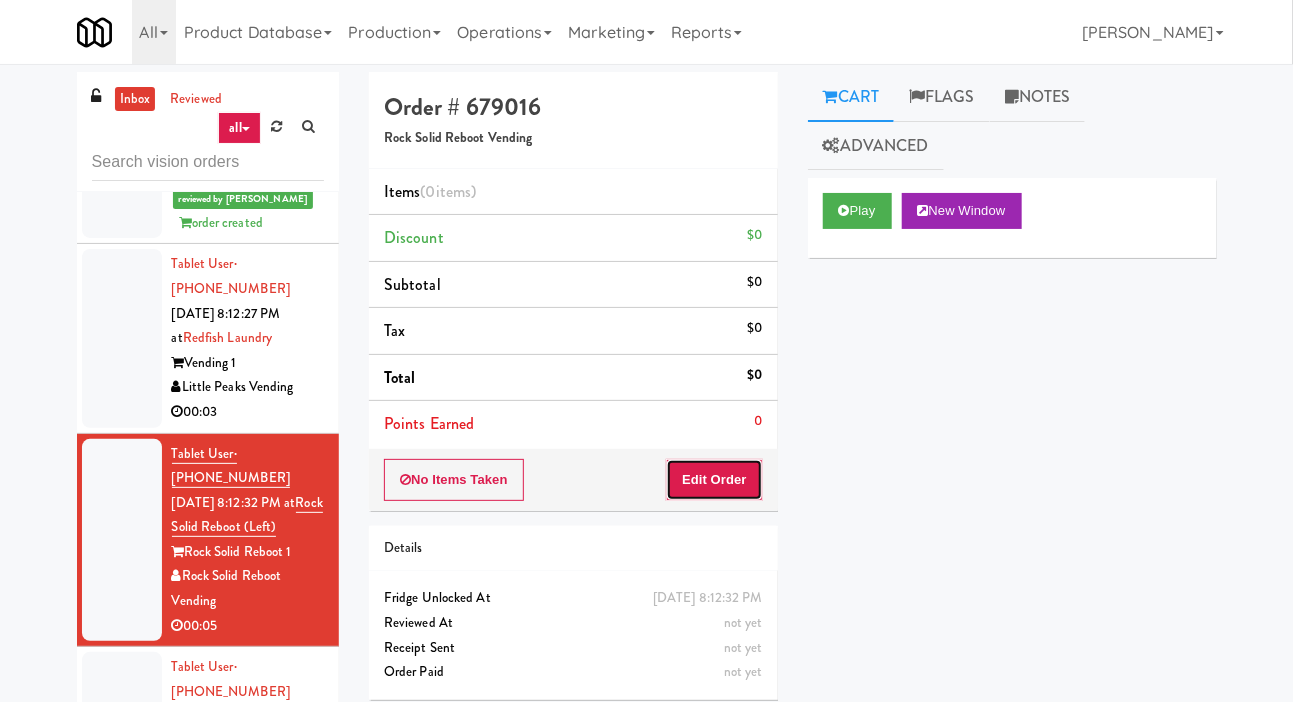 click on "Edit Order" at bounding box center (714, 480) 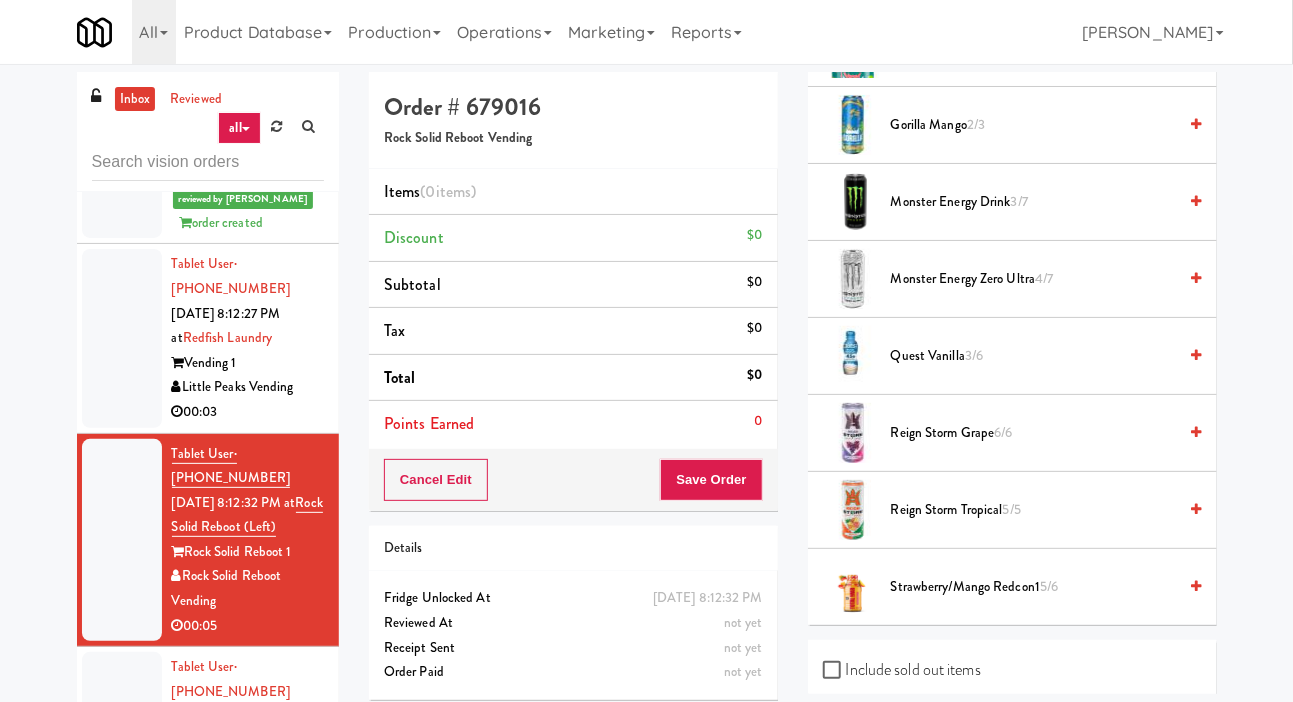 scroll, scrollTop: 1930, scrollLeft: 0, axis: vertical 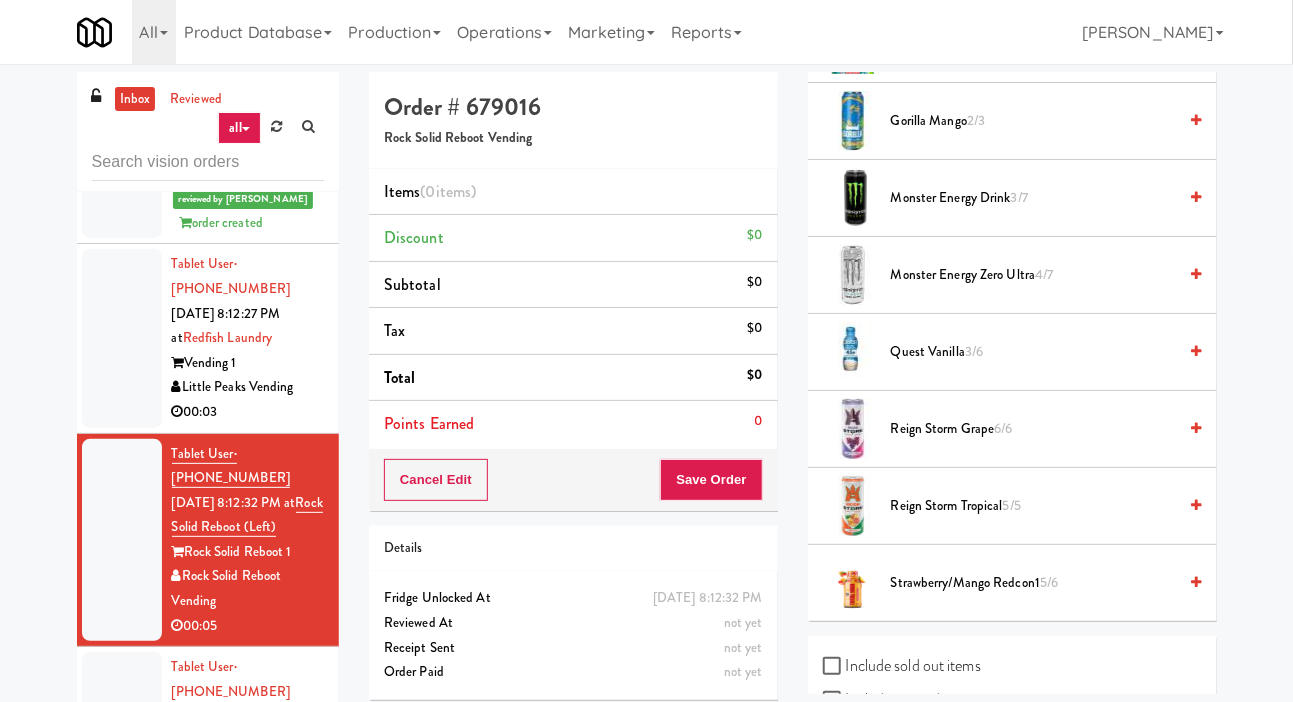 click on "Monster Energy Zero Ultra  4/7" at bounding box center (1034, 275) 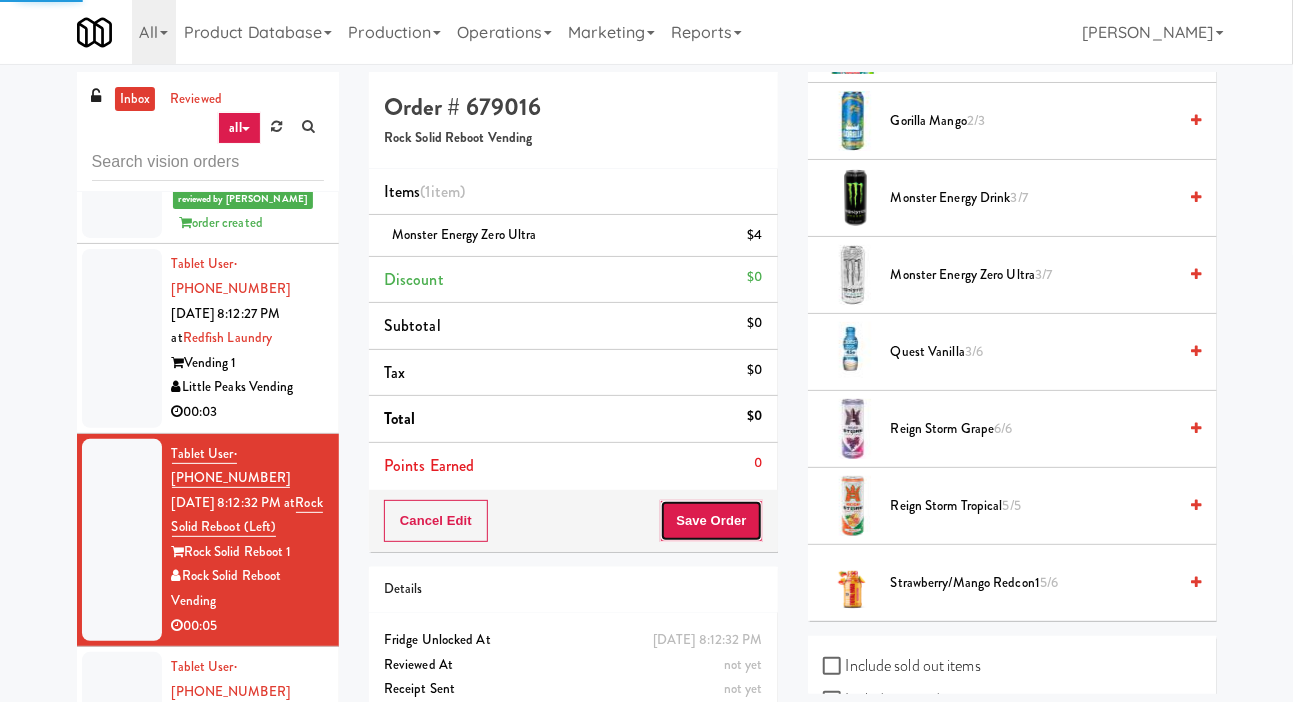 click on "Save Order" at bounding box center (711, 521) 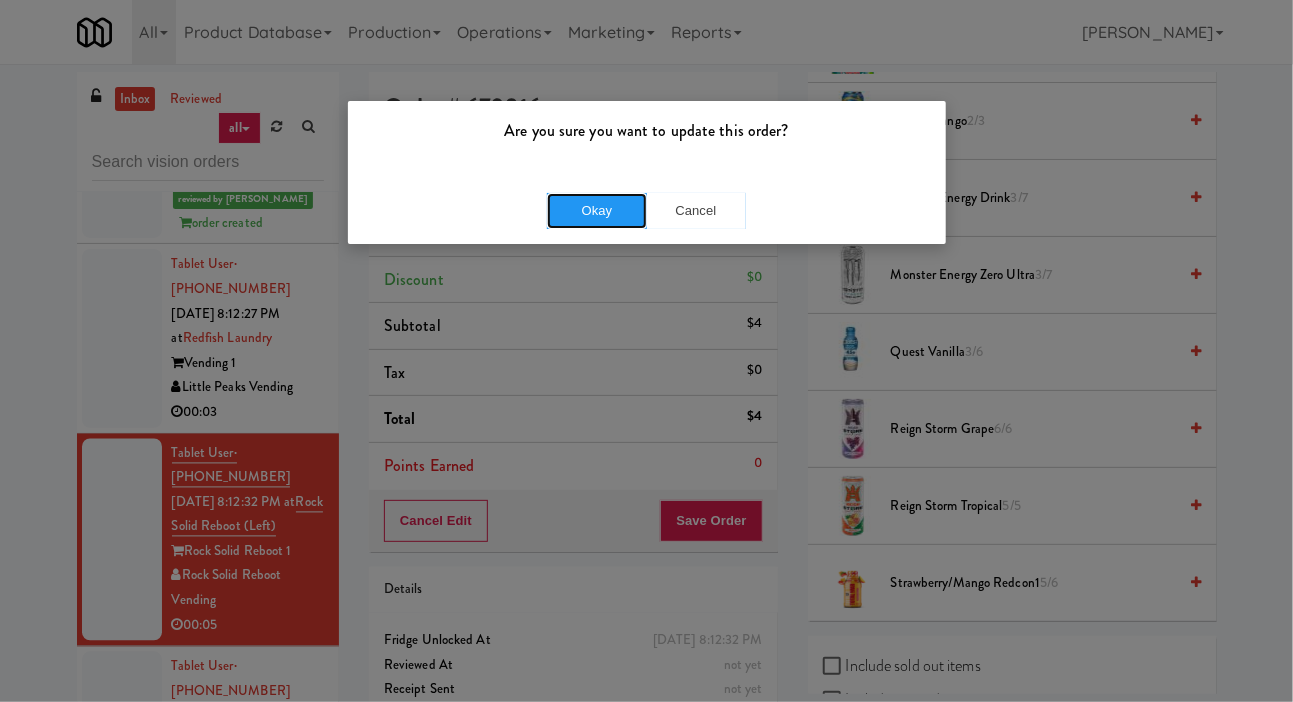 click on "Okay" at bounding box center [597, 211] 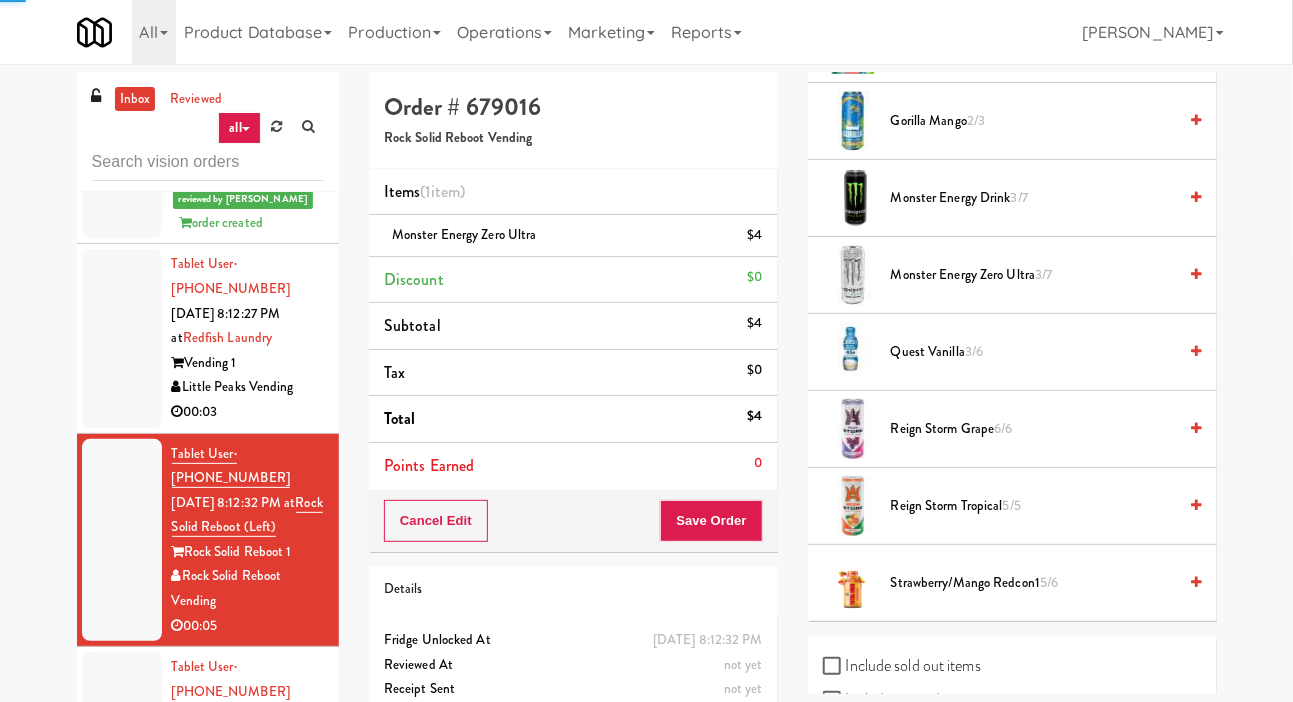 click at bounding box center (246, 129) 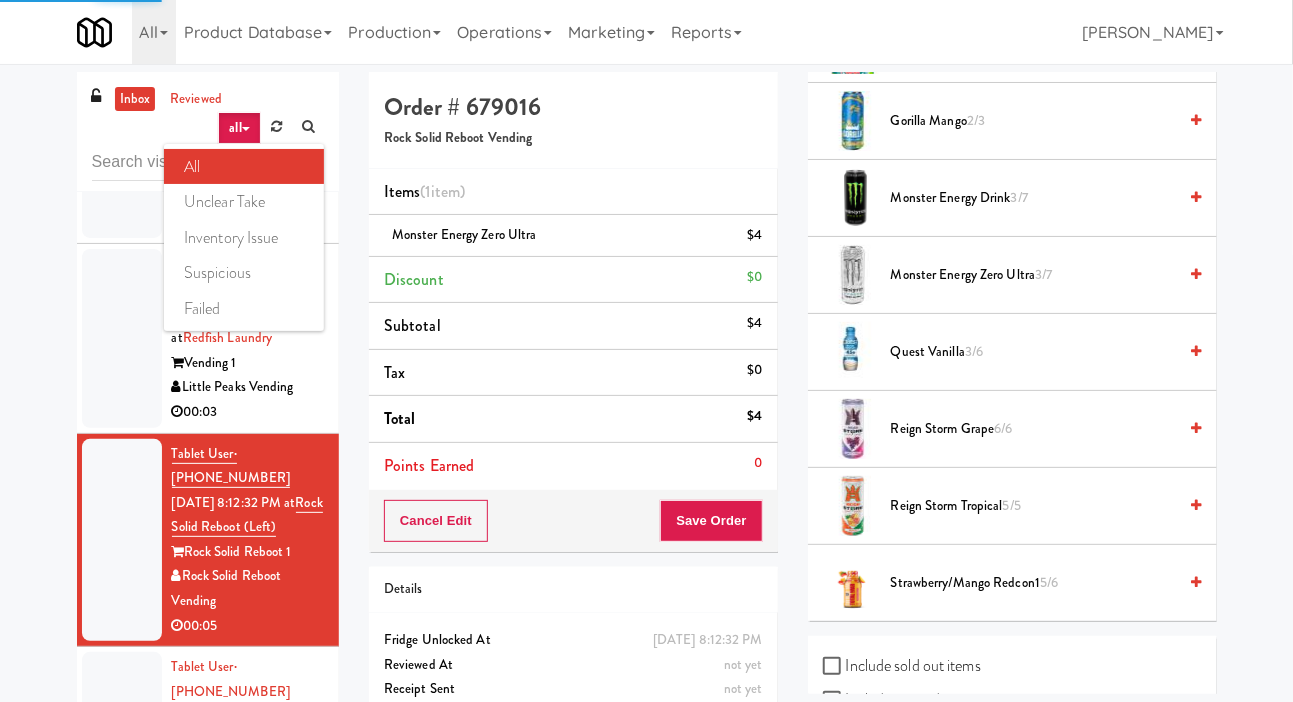 scroll, scrollTop: 126, scrollLeft: 0, axis: vertical 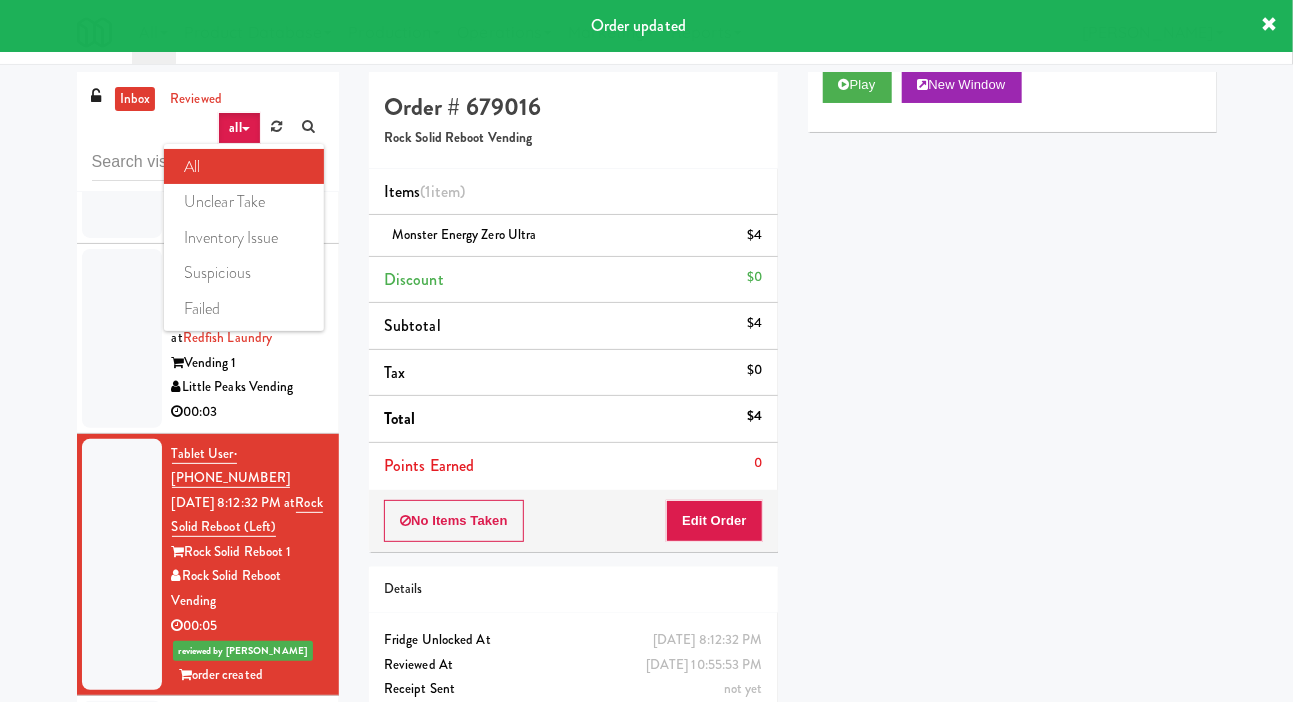 click at bounding box center [646, 351] 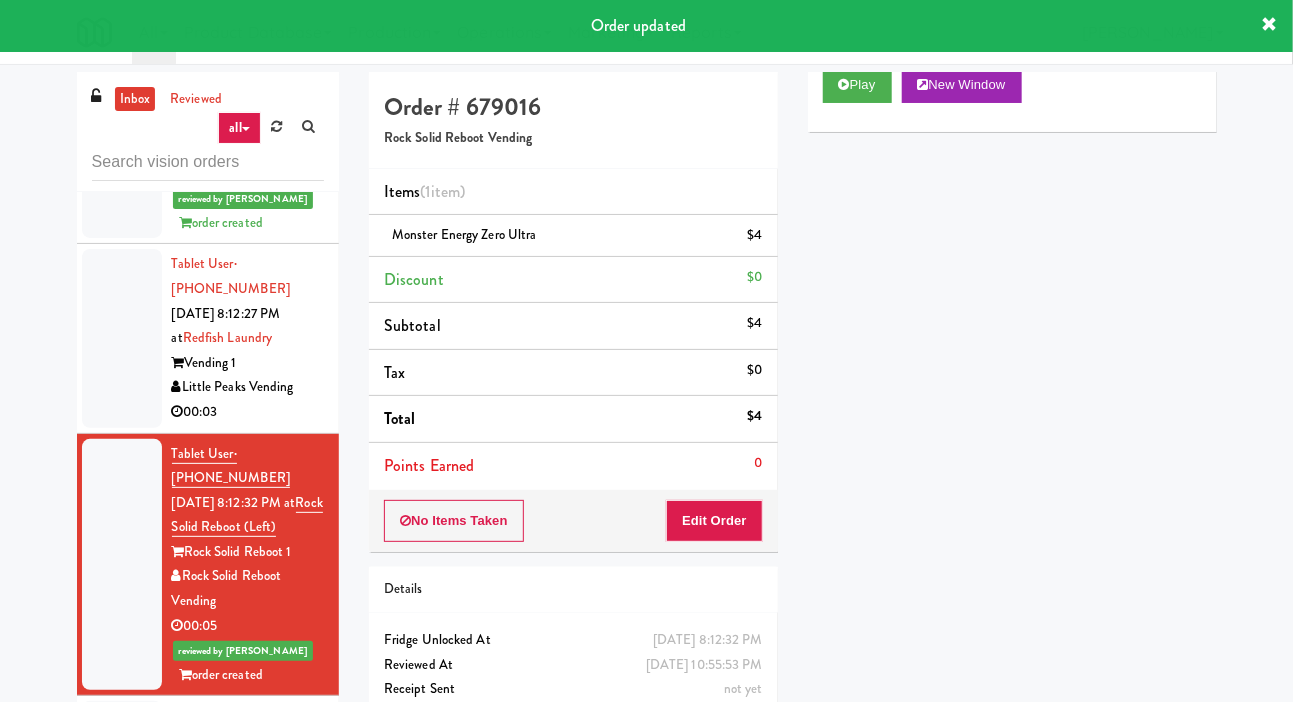 click at bounding box center [122, 802] 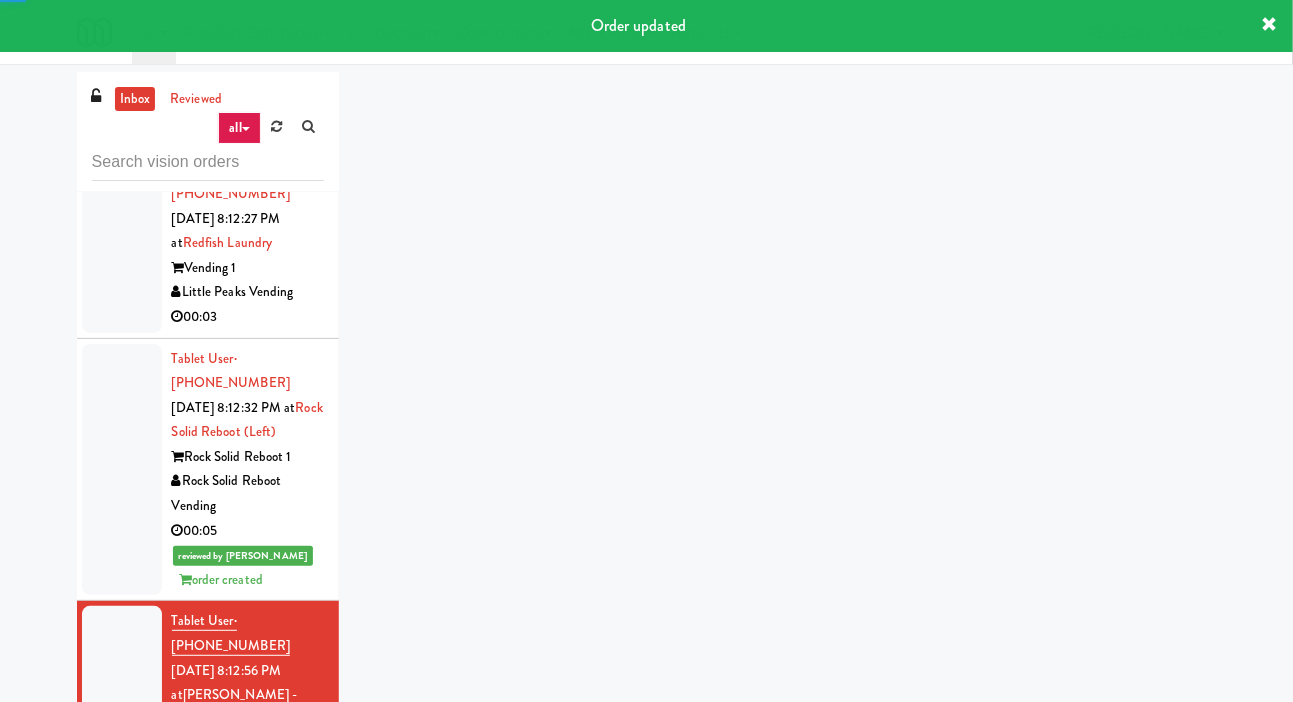 scroll, scrollTop: 7703, scrollLeft: 0, axis: vertical 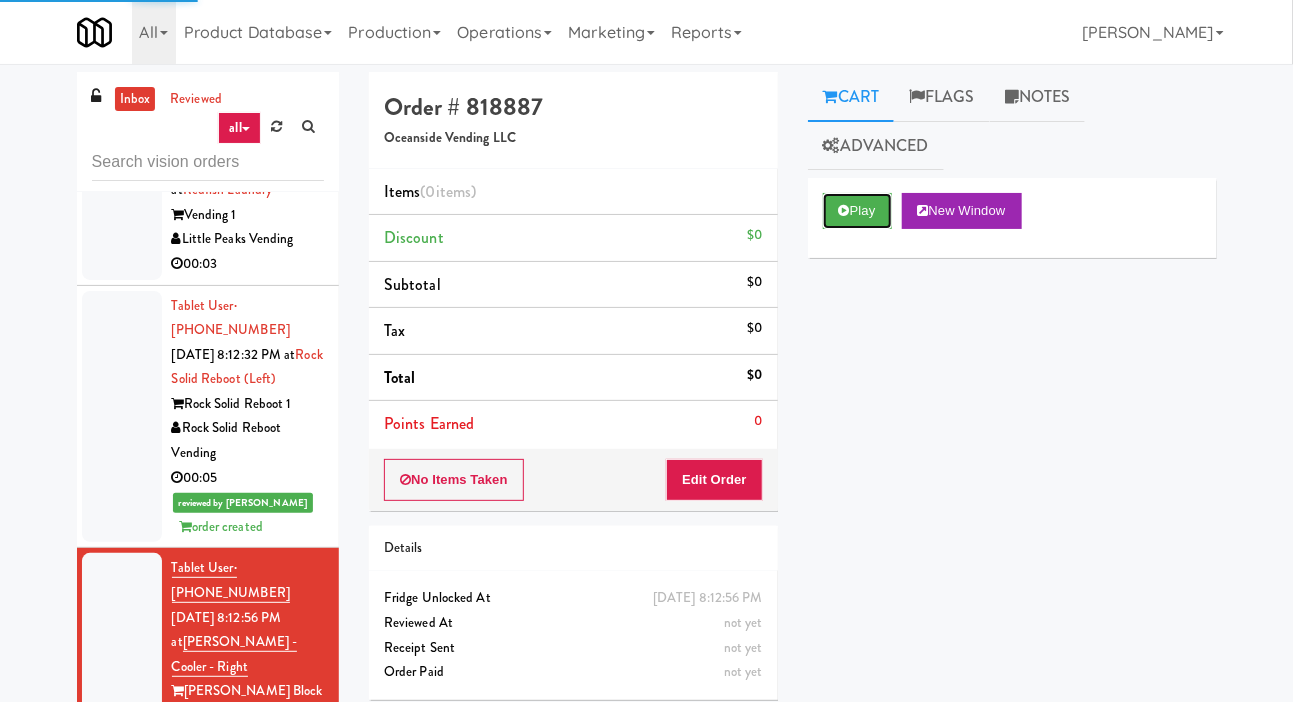 click on "Play" at bounding box center [857, 211] 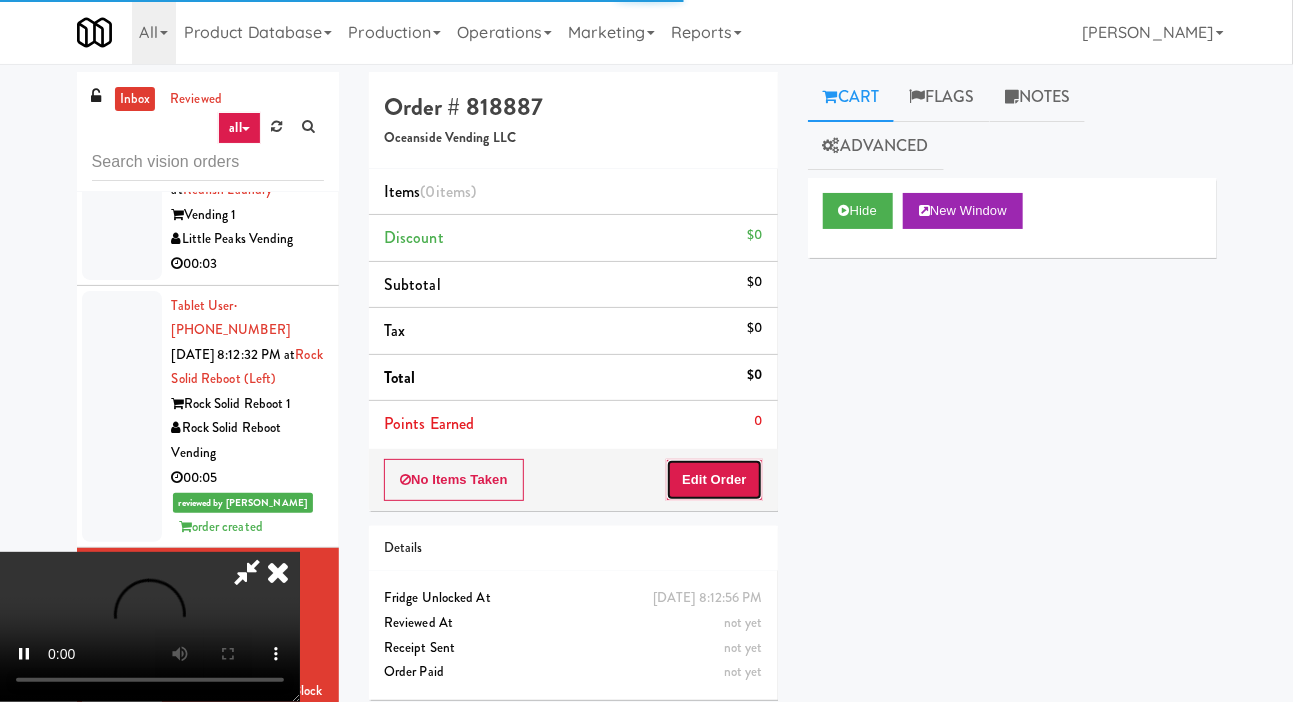 click on "Edit Order" at bounding box center [714, 480] 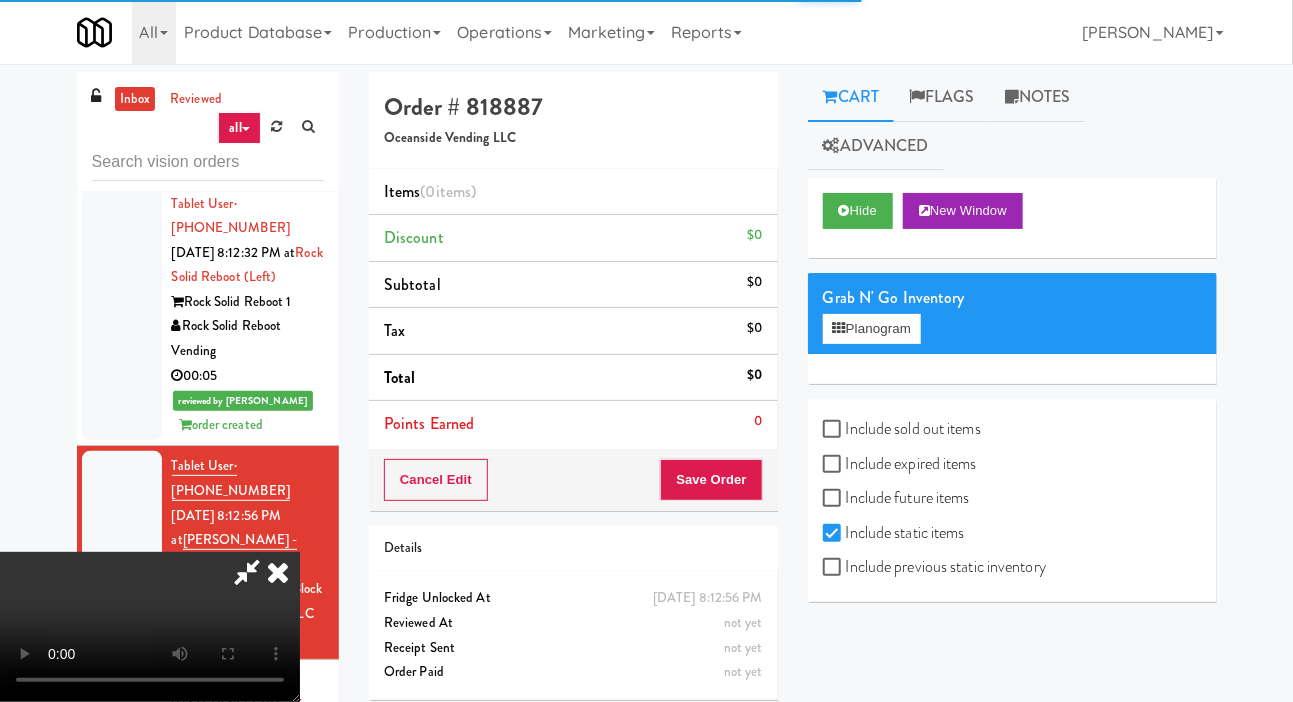 scroll, scrollTop: 7807, scrollLeft: 0, axis: vertical 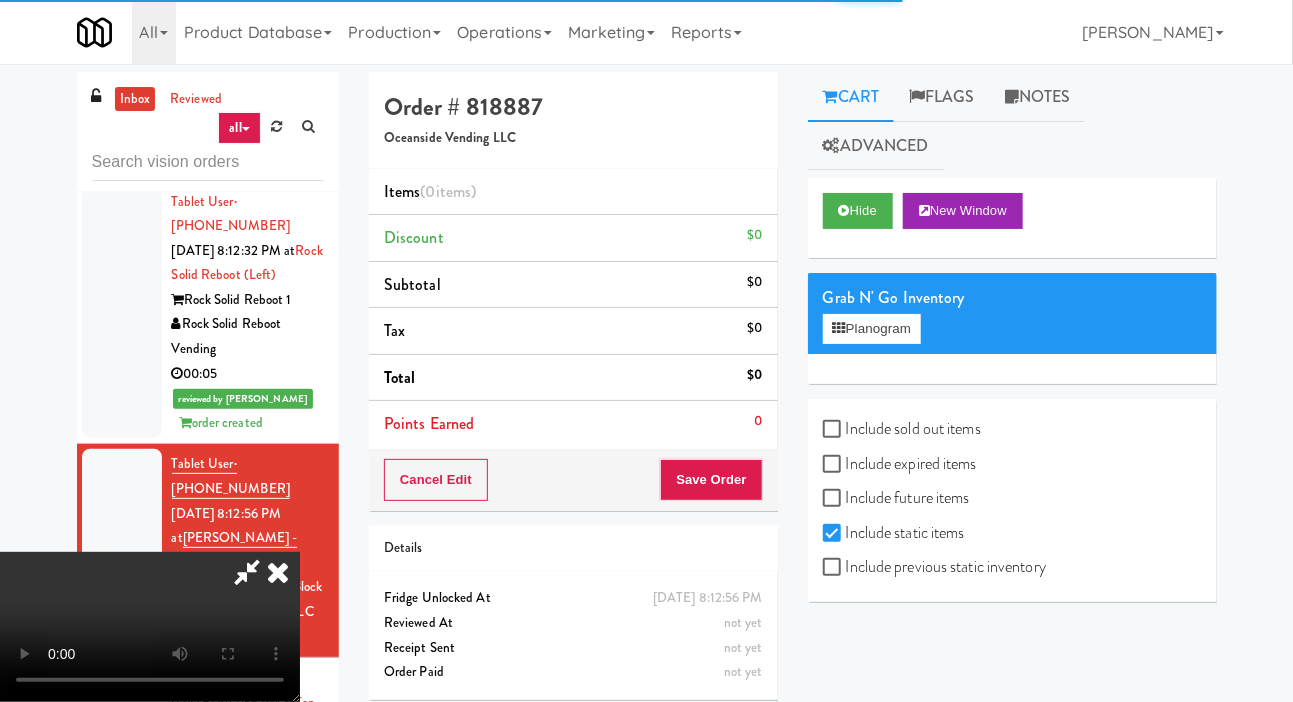 click on "Include sold out items" at bounding box center [902, 429] 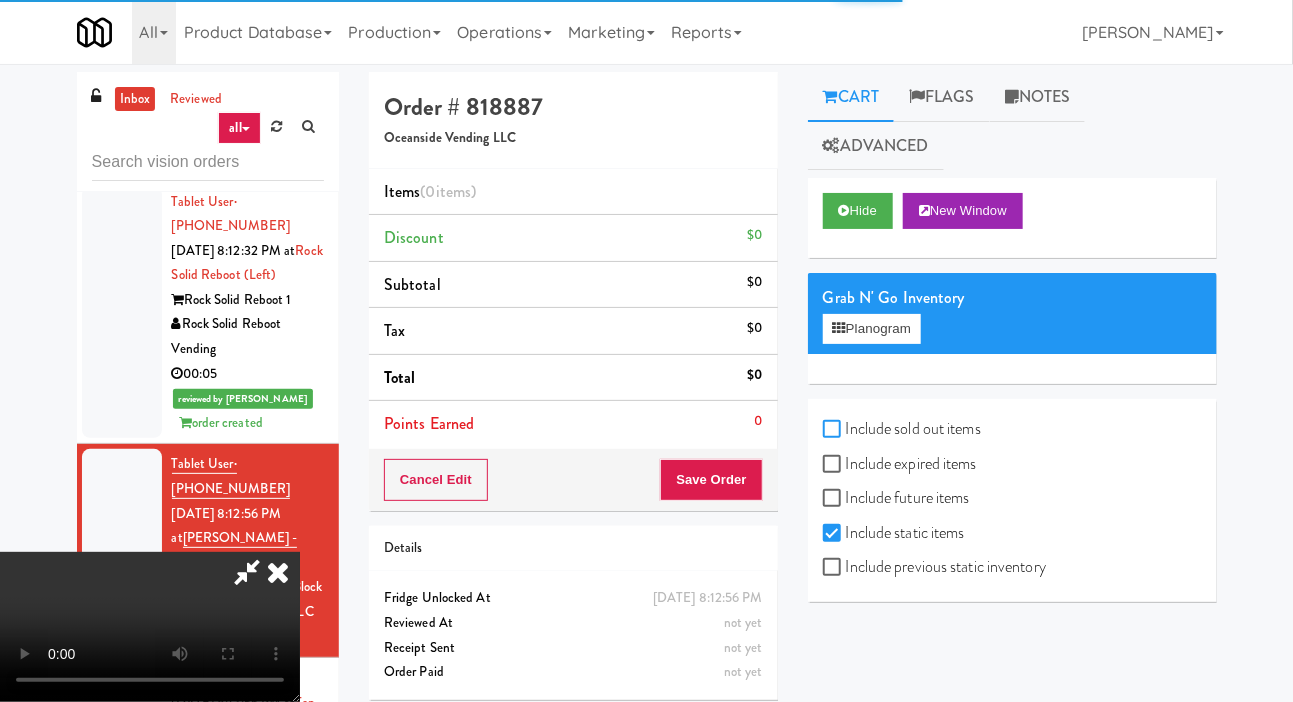 click on "Include sold out items" at bounding box center [834, 430] 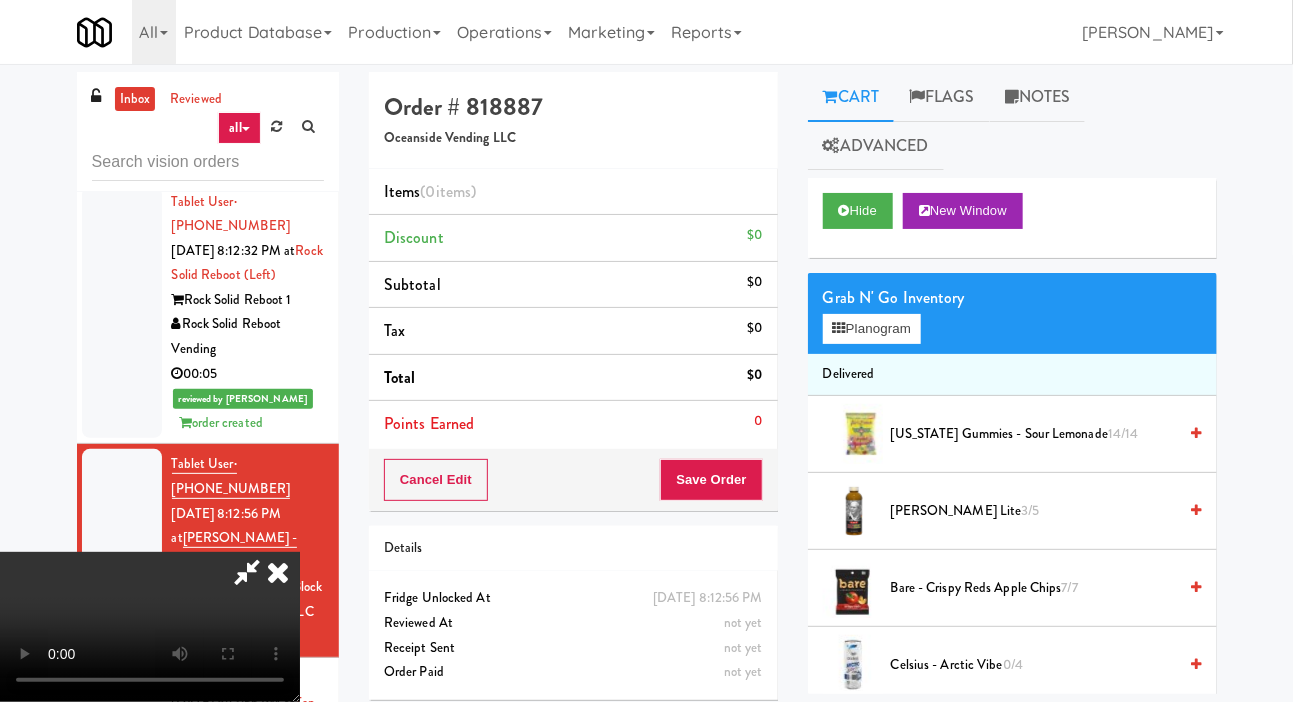 type 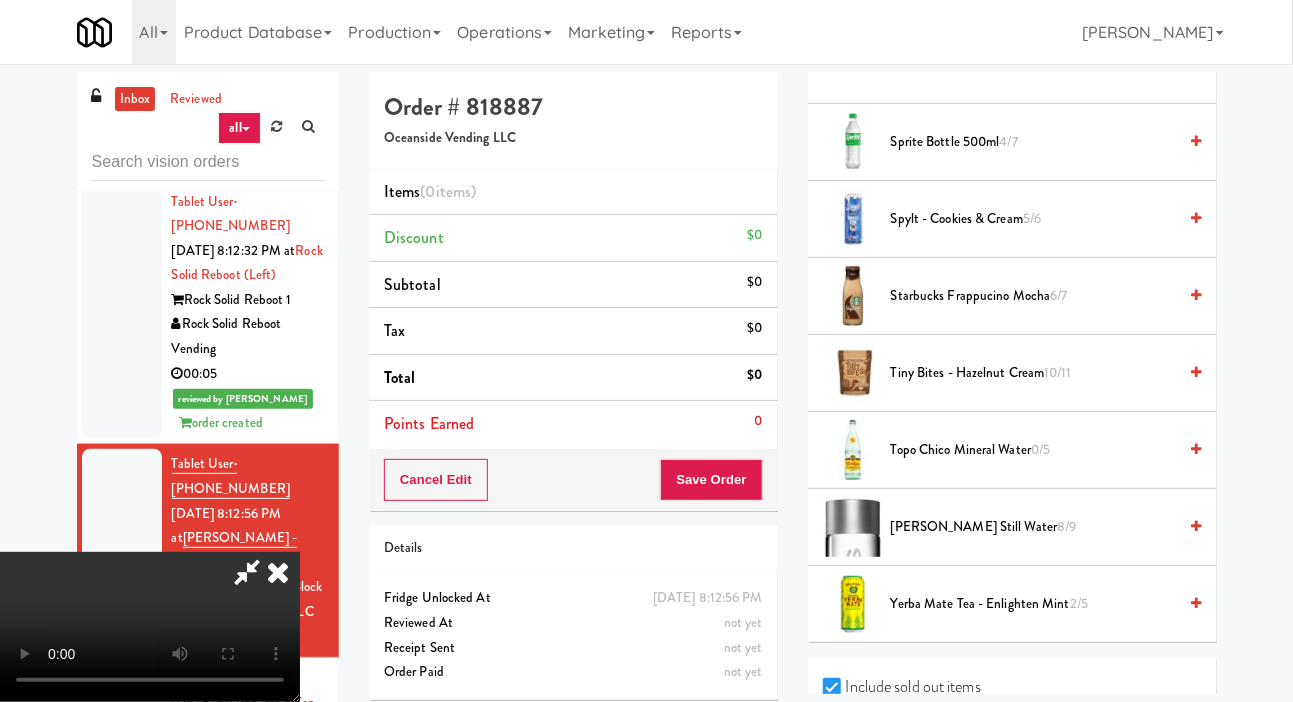 scroll, scrollTop: 2590, scrollLeft: 0, axis: vertical 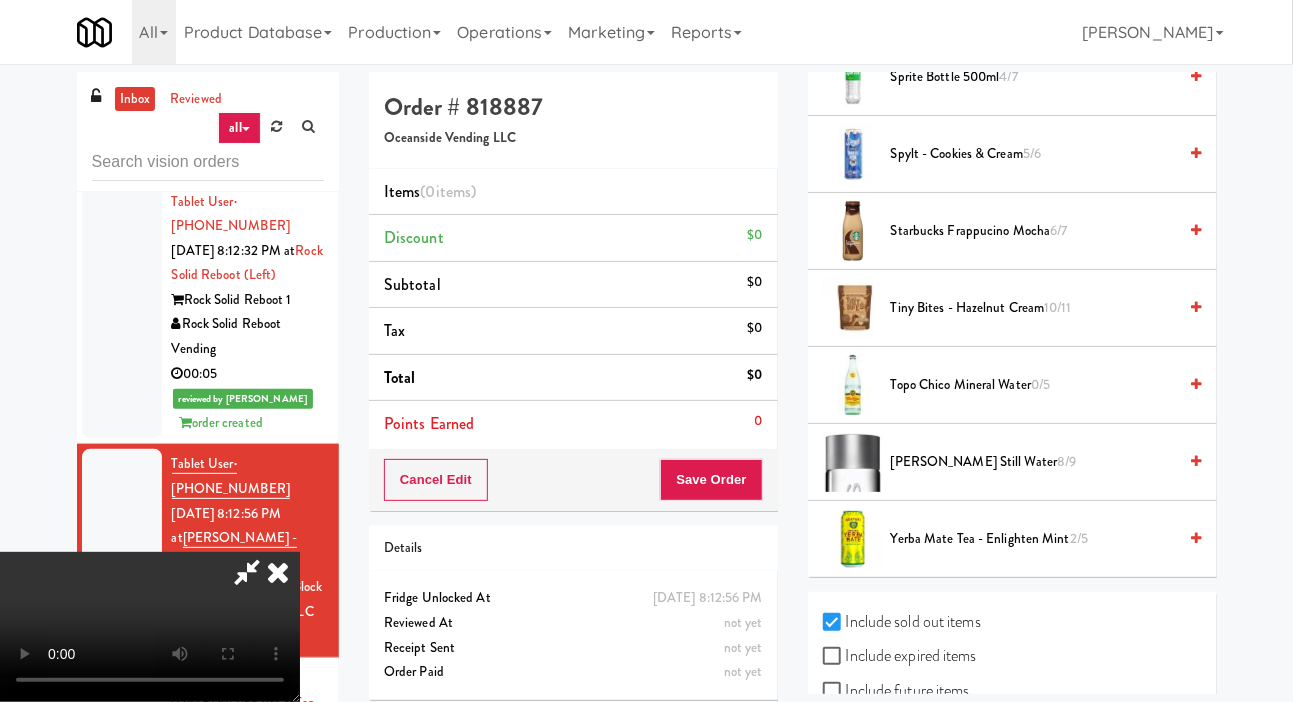 click on "Yerba Mate Tea - Enlighten Mint  2/5" at bounding box center (1034, 539) 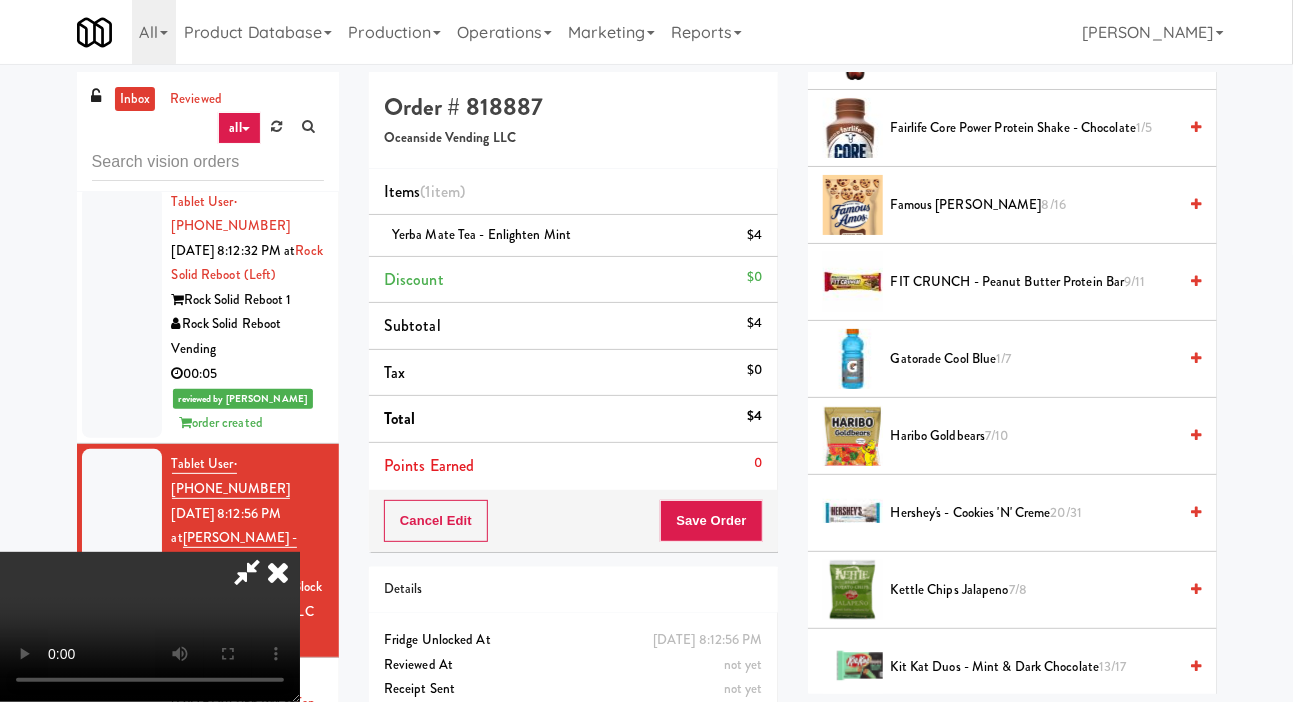 scroll, scrollTop: 1079, scrollLeft: 0, axis: vertical 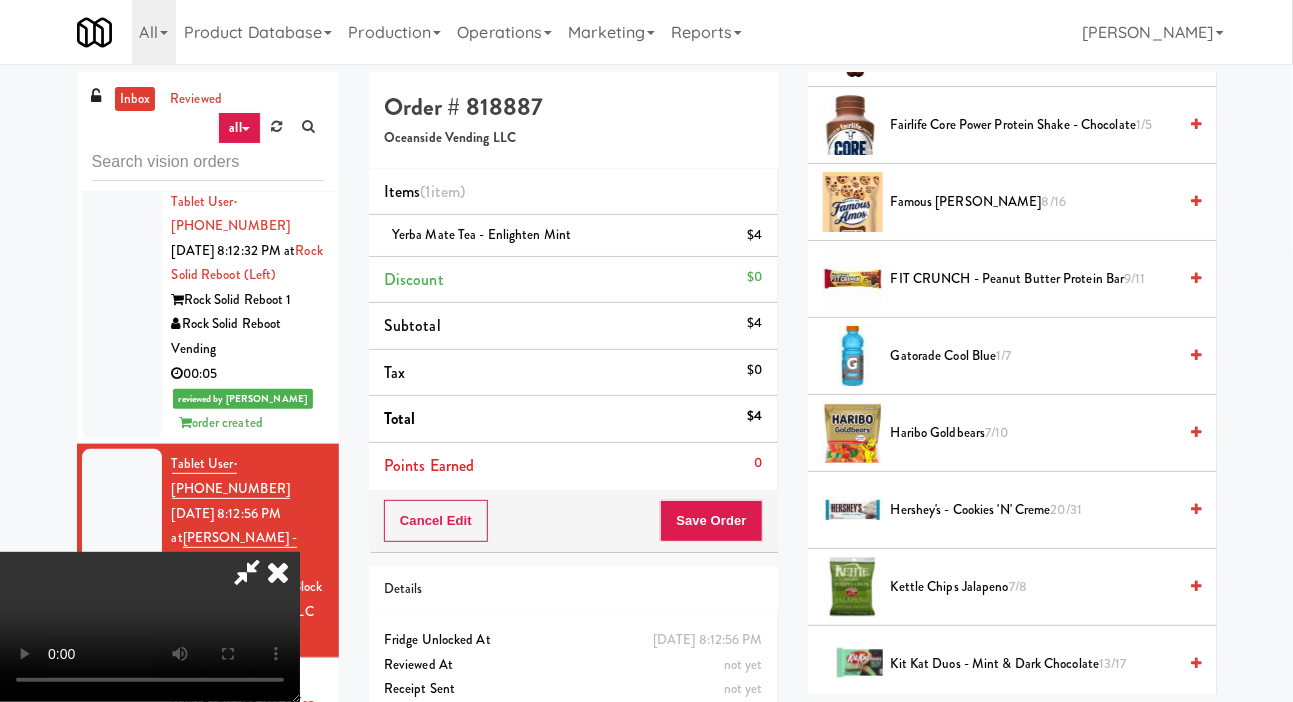 click on "Gatorade Cool Blue  1/7" at bounding box center [1034, 356] 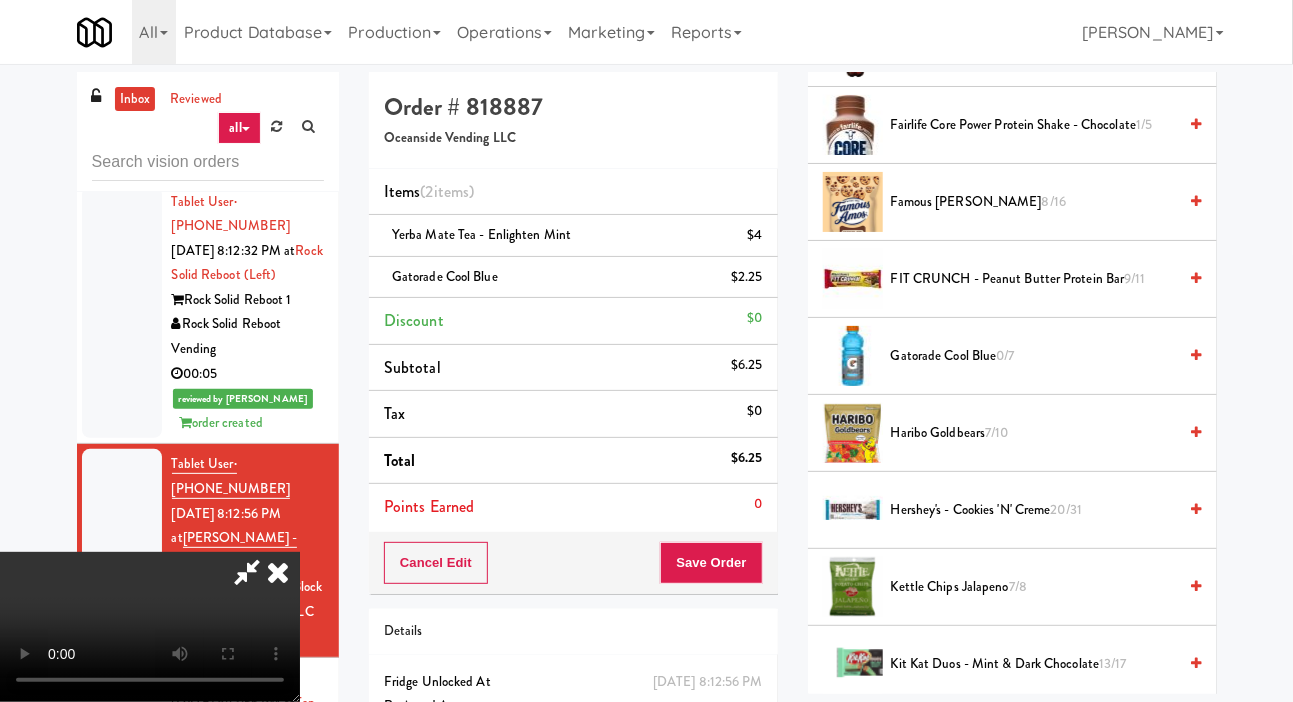 click at bounding box center (247, 572) 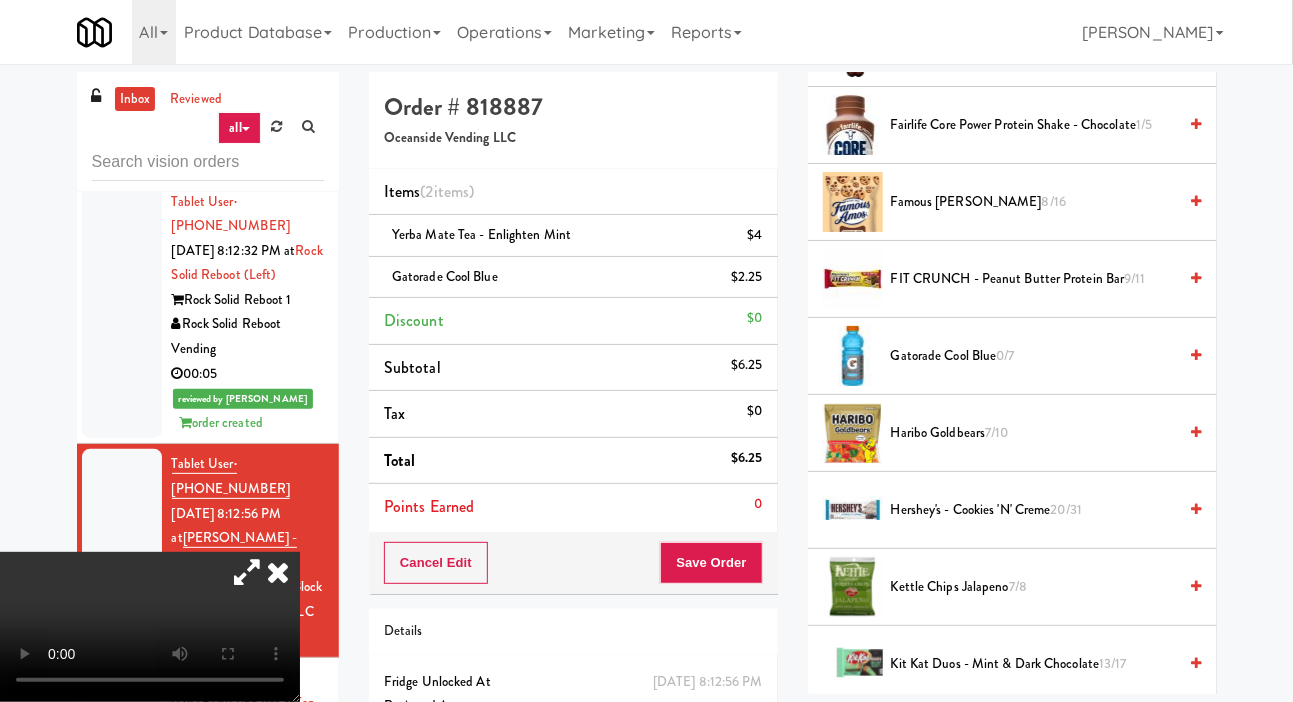 click at bounding box center (247, 572) 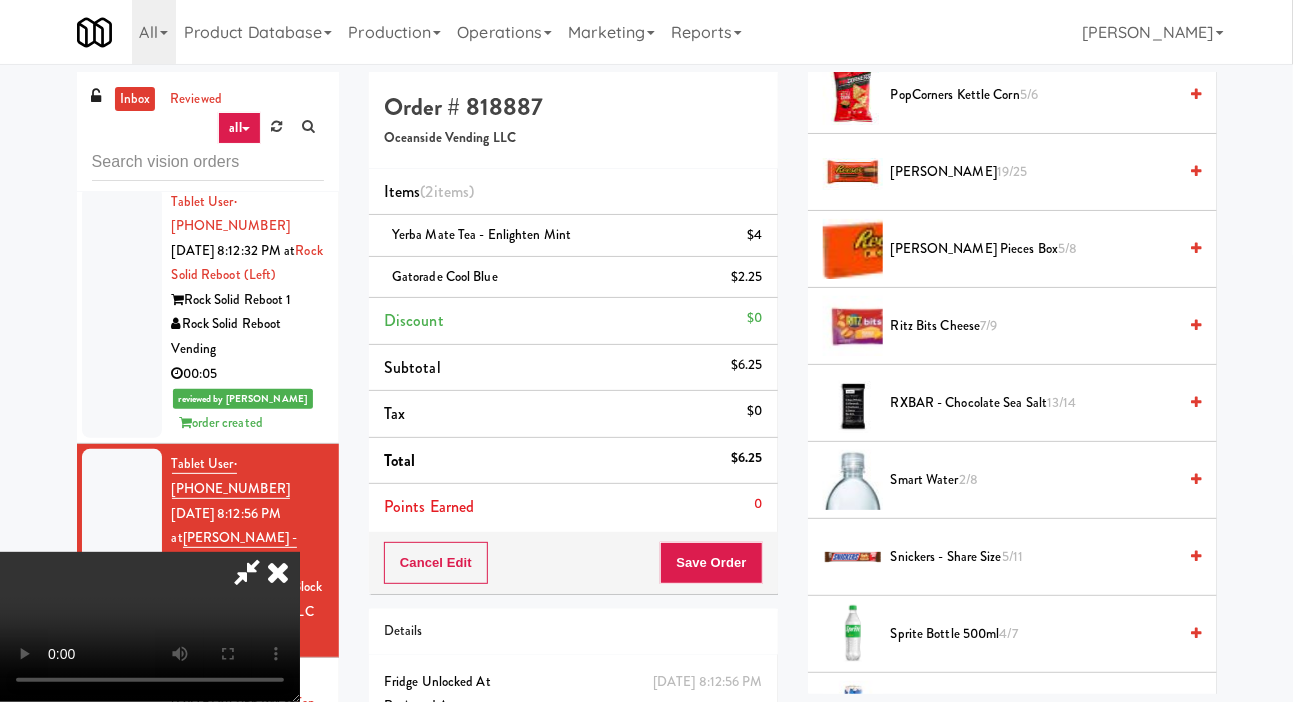 scroll, scrollTop: 2590, scrollLeft: 0, axis: vertical 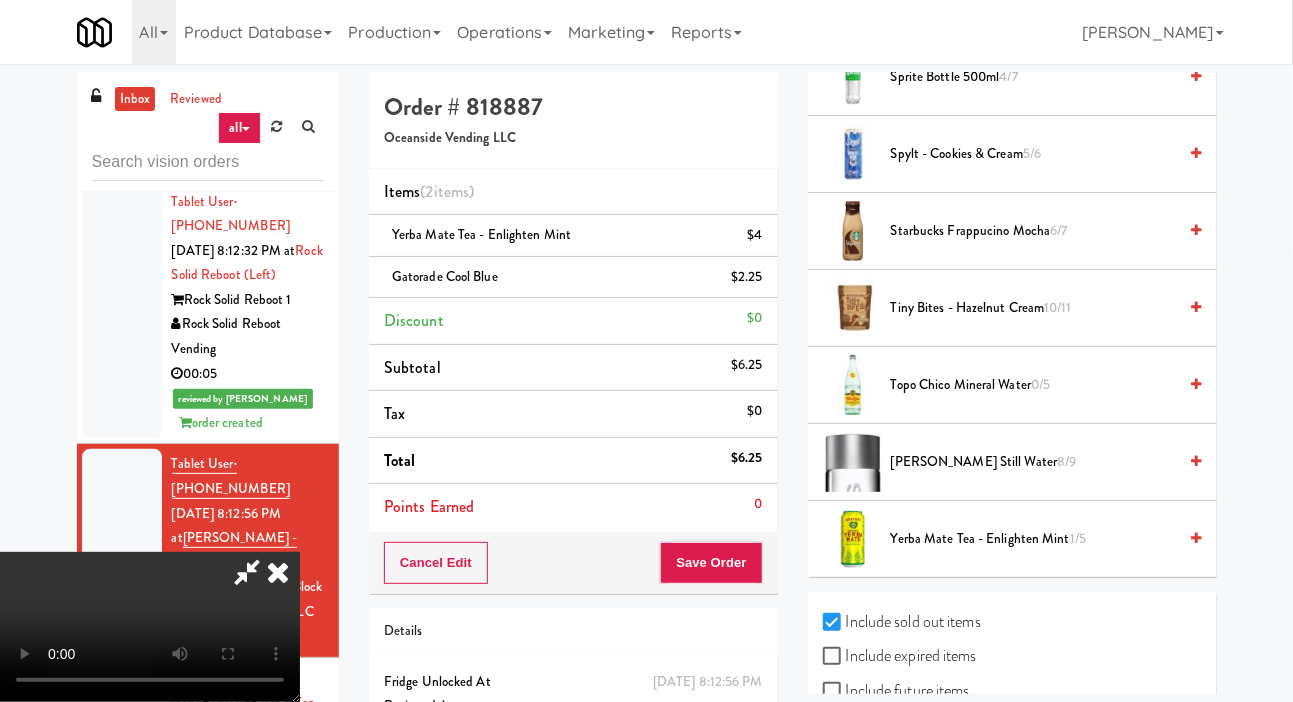 click on "Starbucks Frappucino Mocha  6/7" at bounding box center (1034, 231) 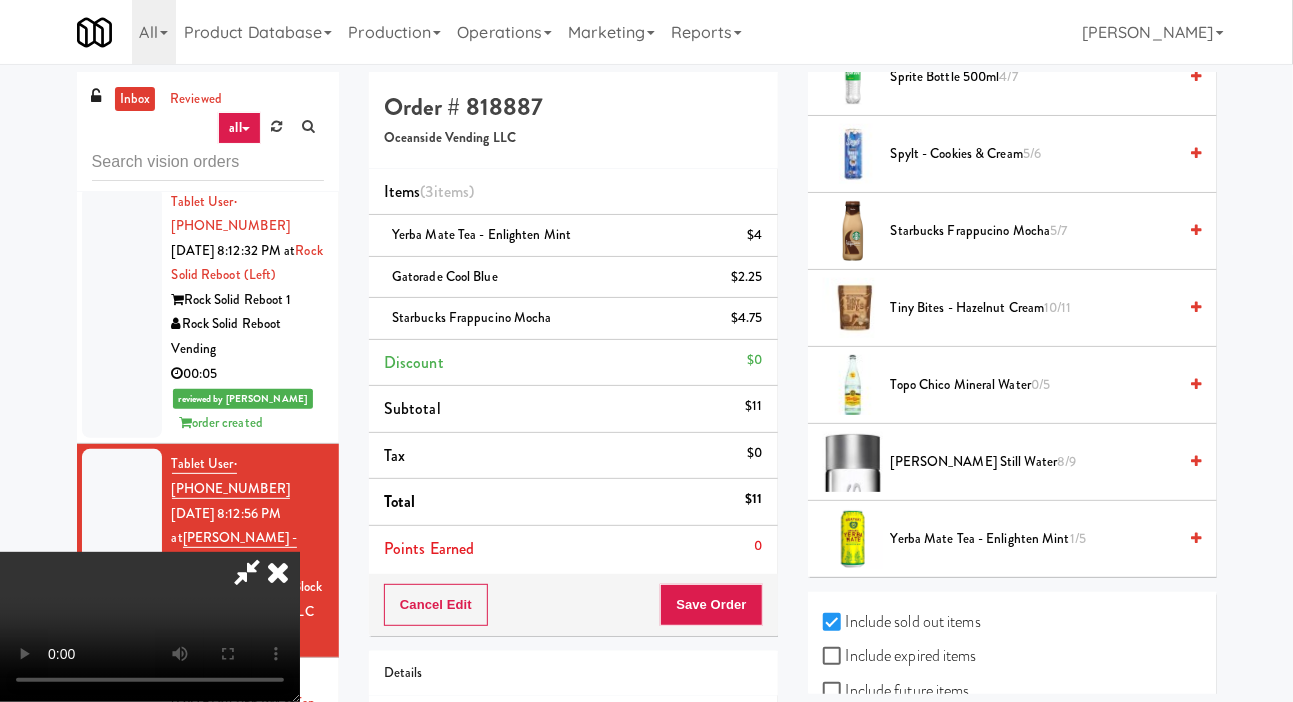click at bounding box center [247, 572] 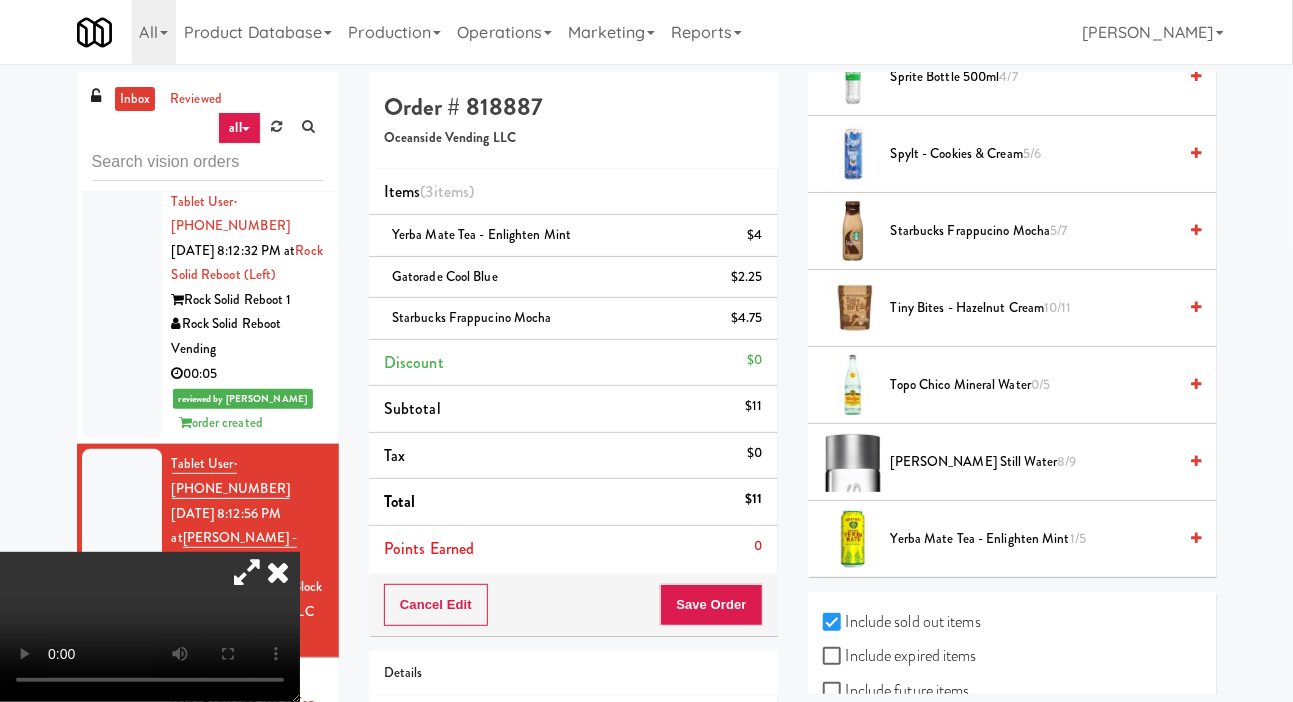 click at bounding box center (247, 572) 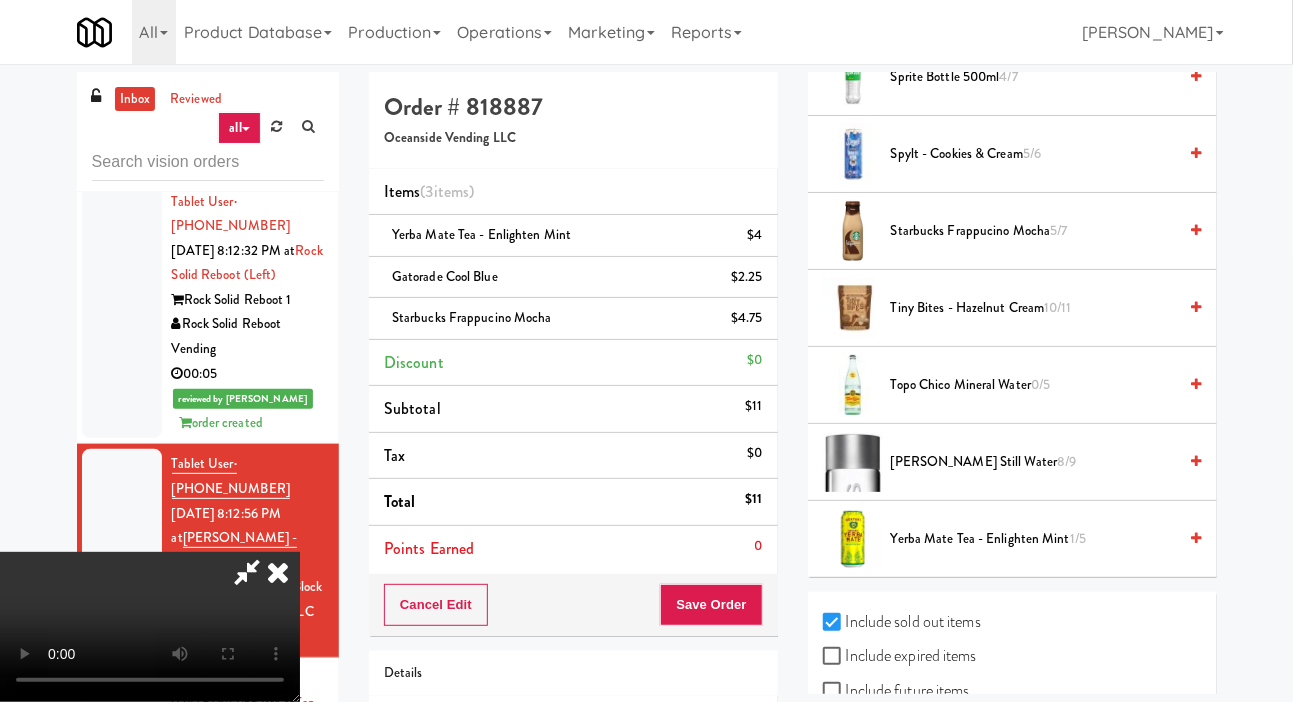 click at bounding box center [247, 572] 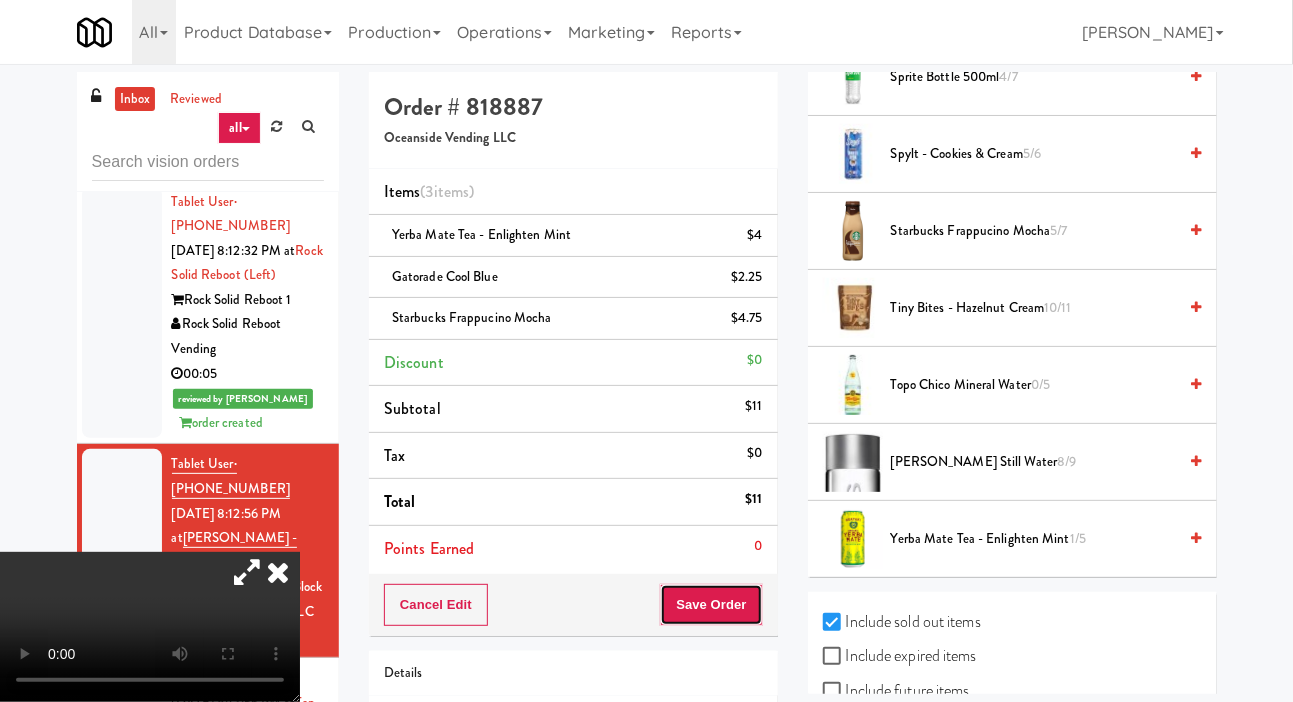 click on "Save Order" at bounding box center [711, 605] 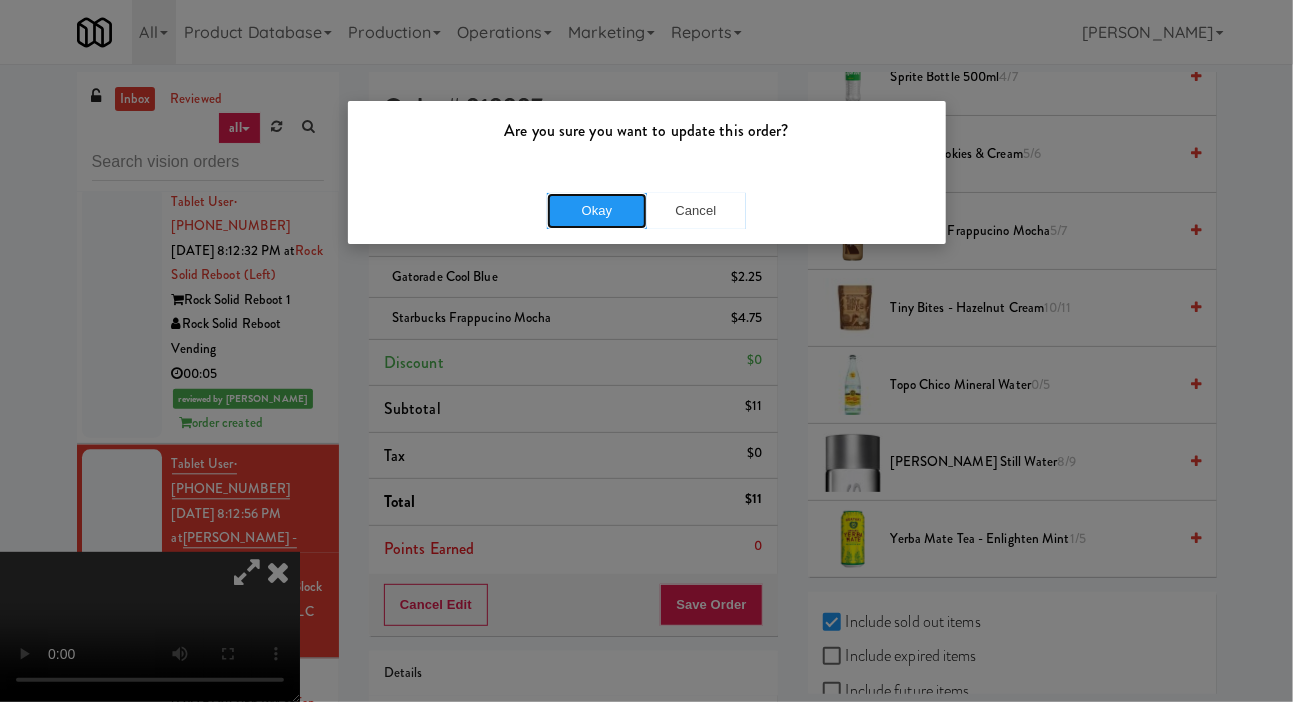 click on "Okay" at bounding box center (597, 211) 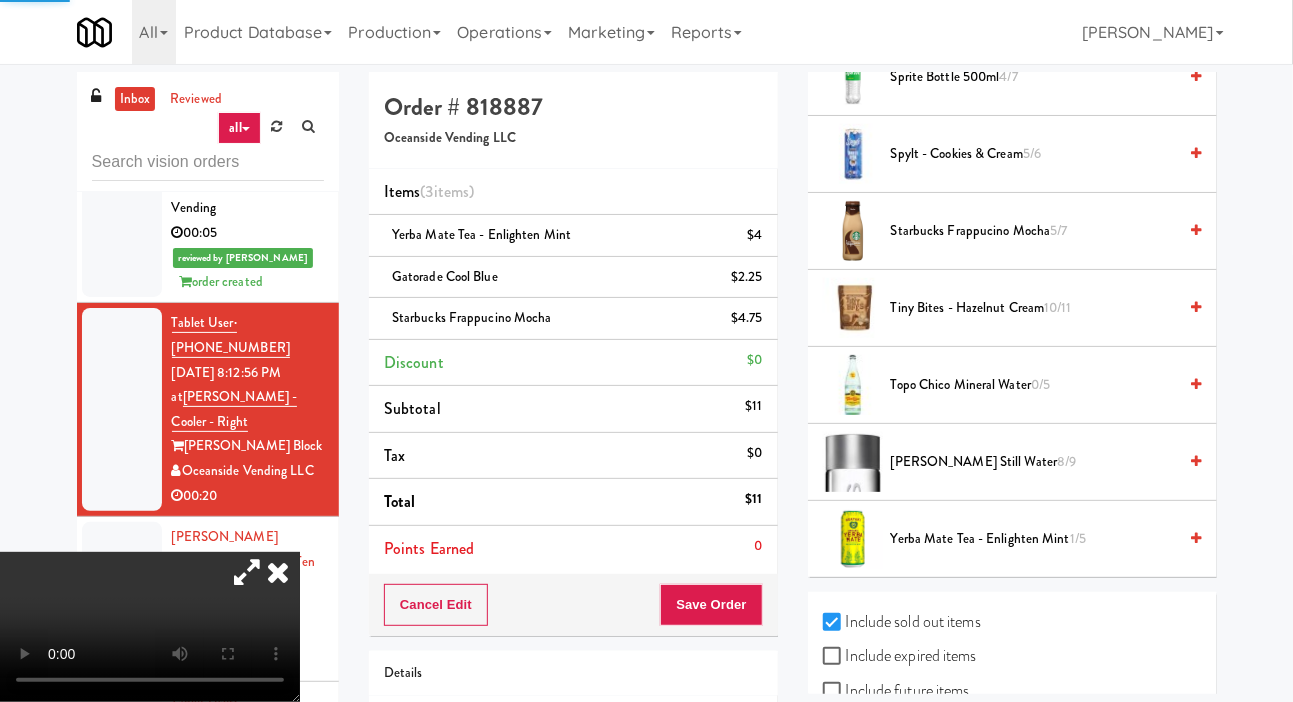 scroll, scrollTop: 7948, scrollLeft: 0, axis: vertical 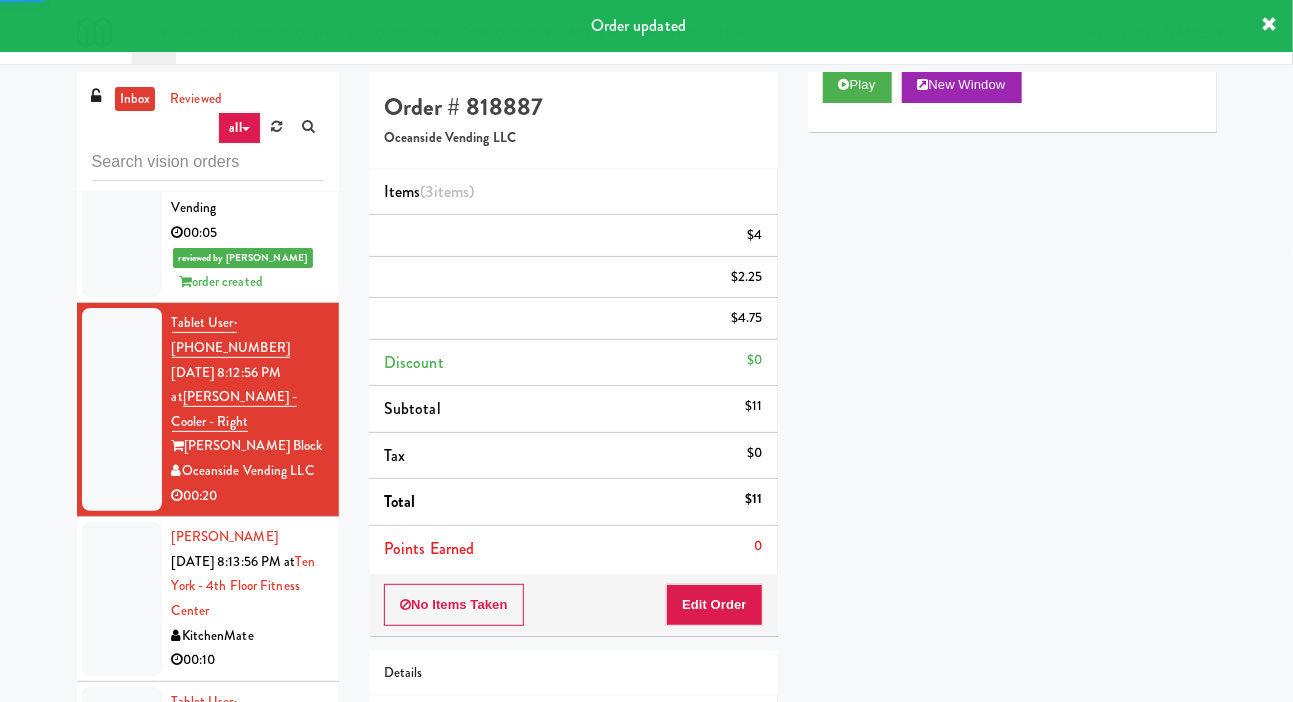 click at bounding box center (122, 599) 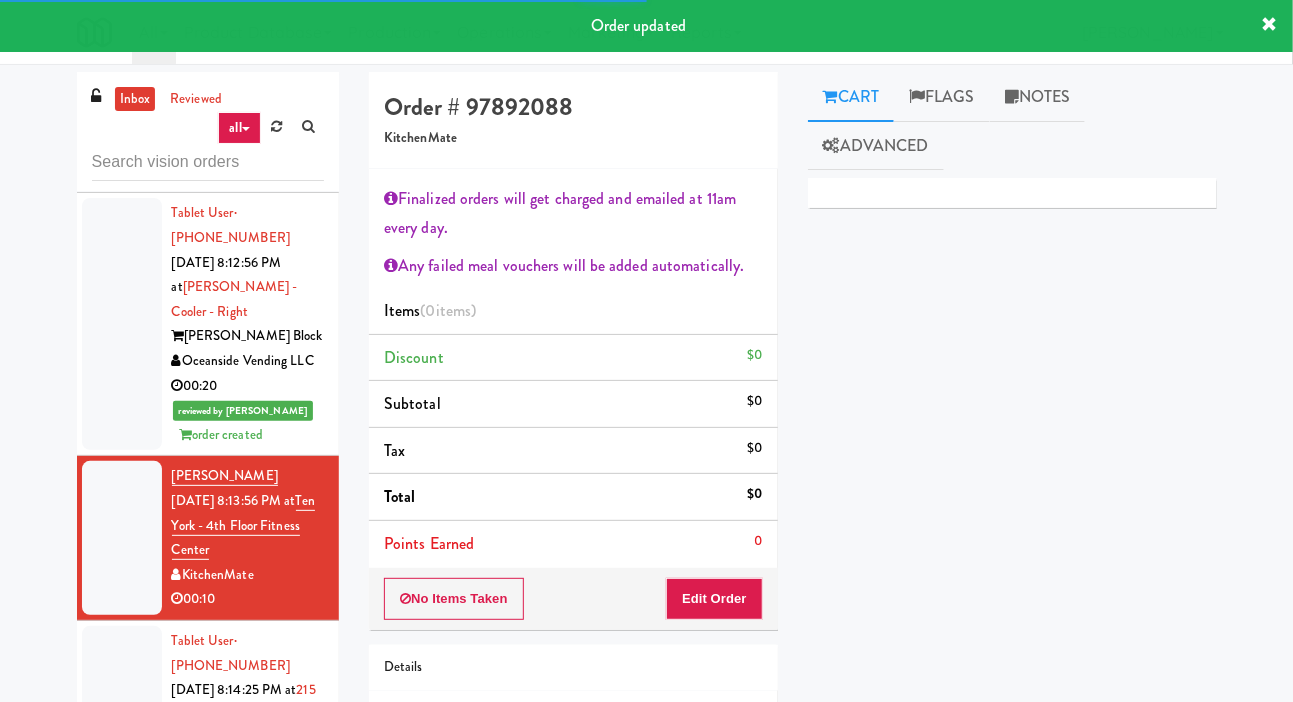 click at bounding box center [122, 715] 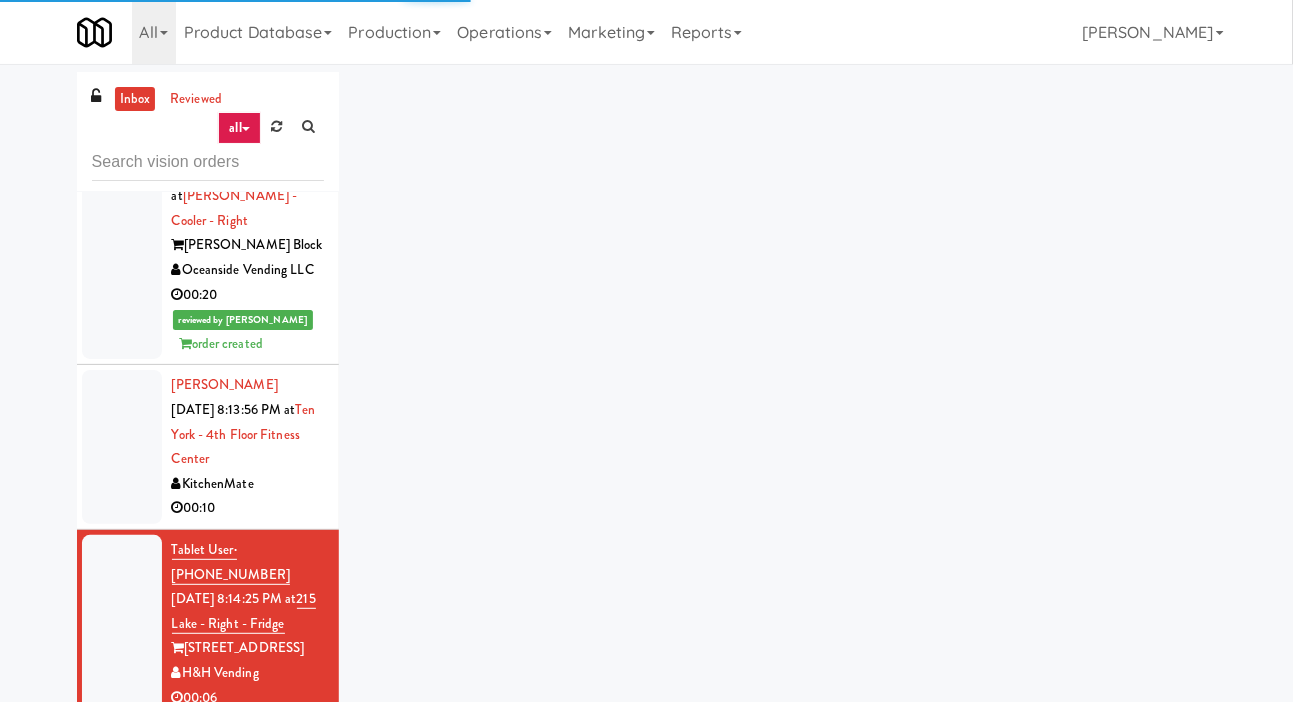 scroll, scrollTop: 8155, scrollLeft: 0, axis: vertical 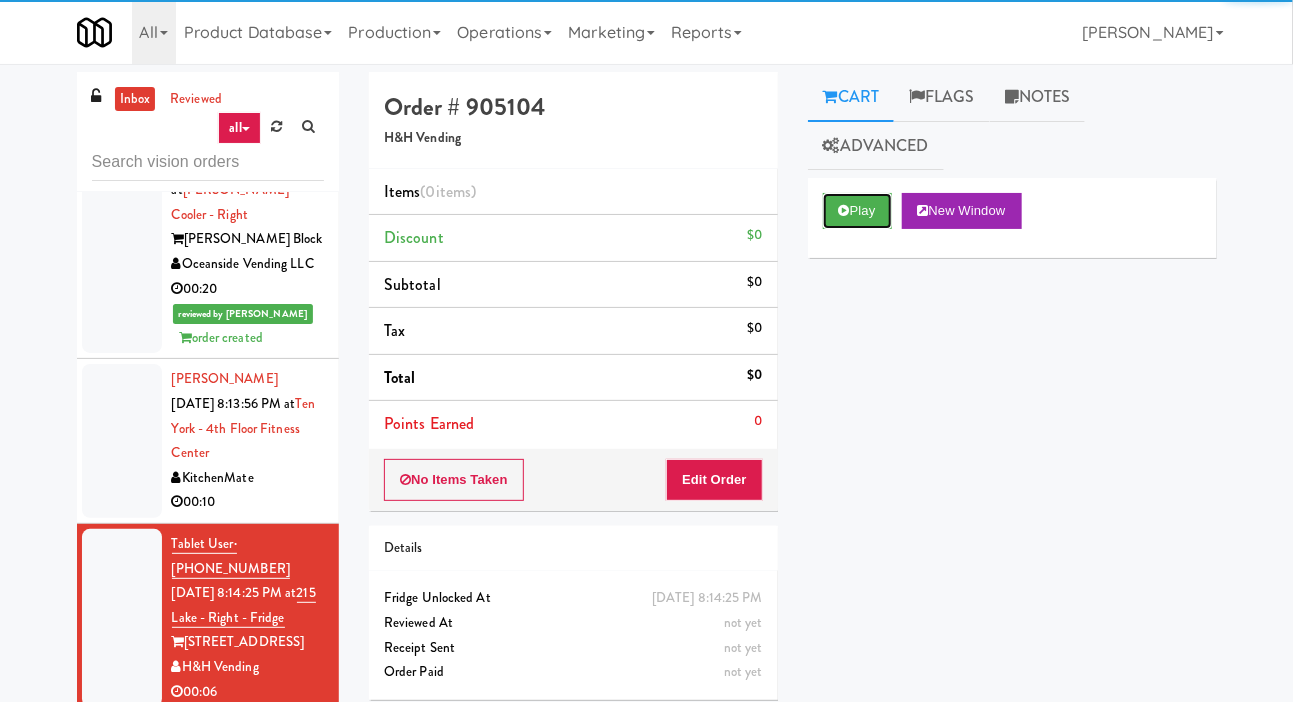 click on "Play" at bounding box center [857, 211] 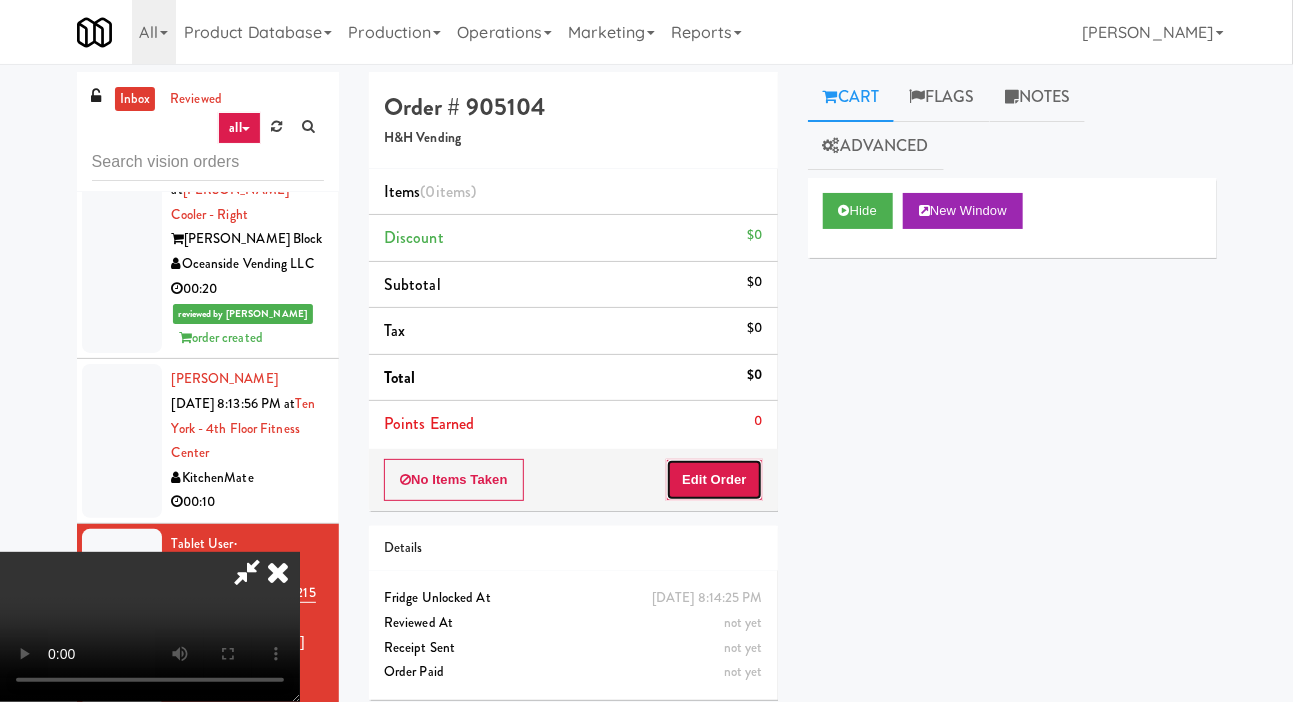 click on "Edit Order" at bounding box center (714, 480) 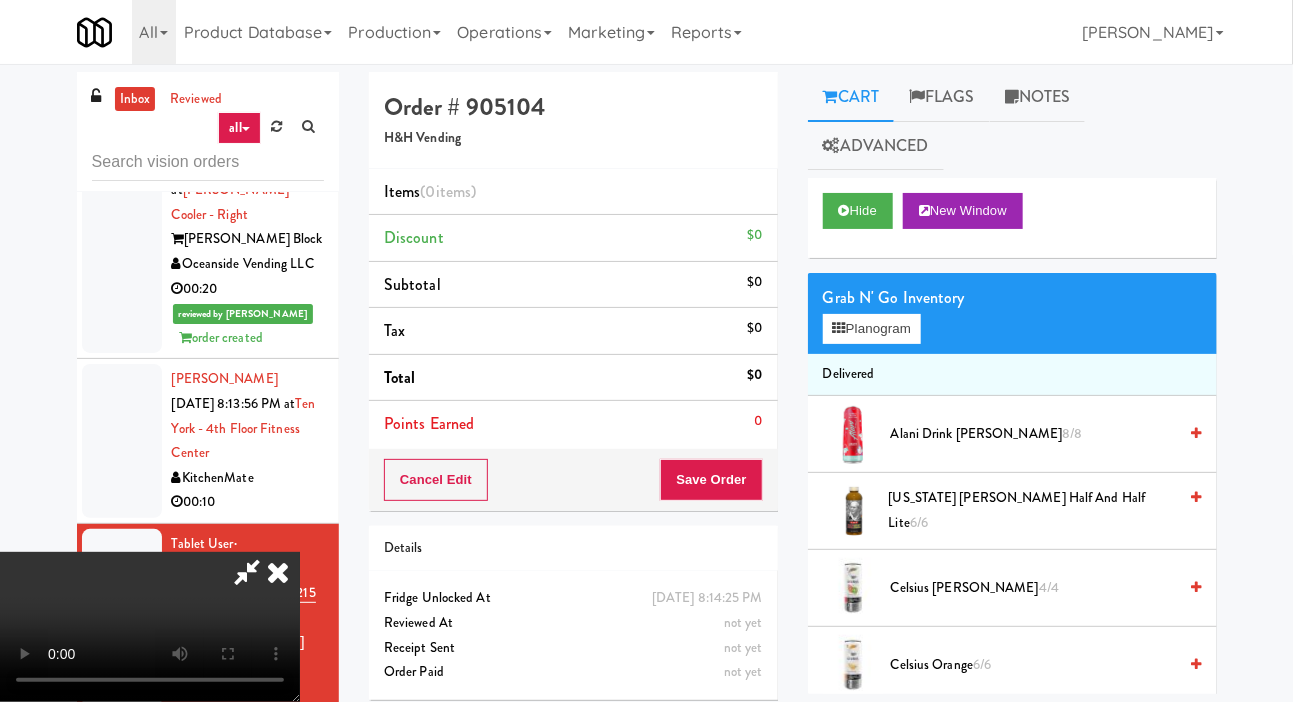 type 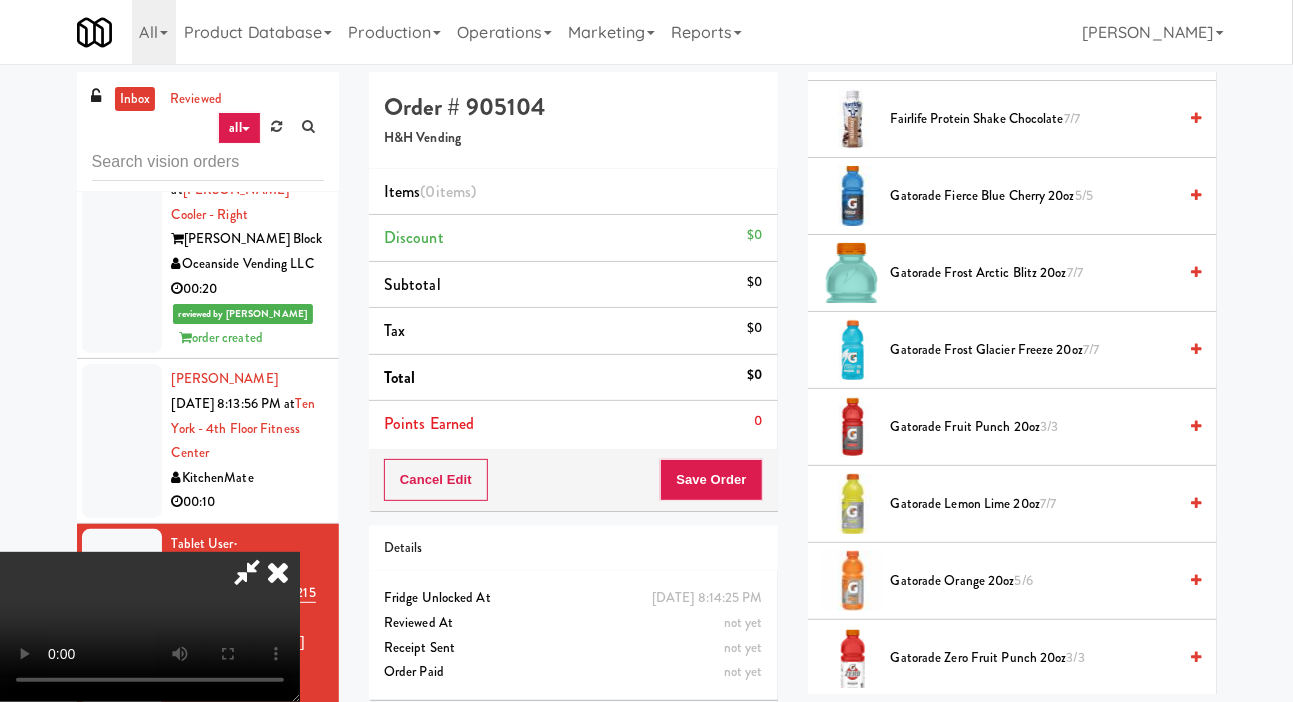 scroll, scrollTop: 1472, scrollLeft: 0, axis: vertical 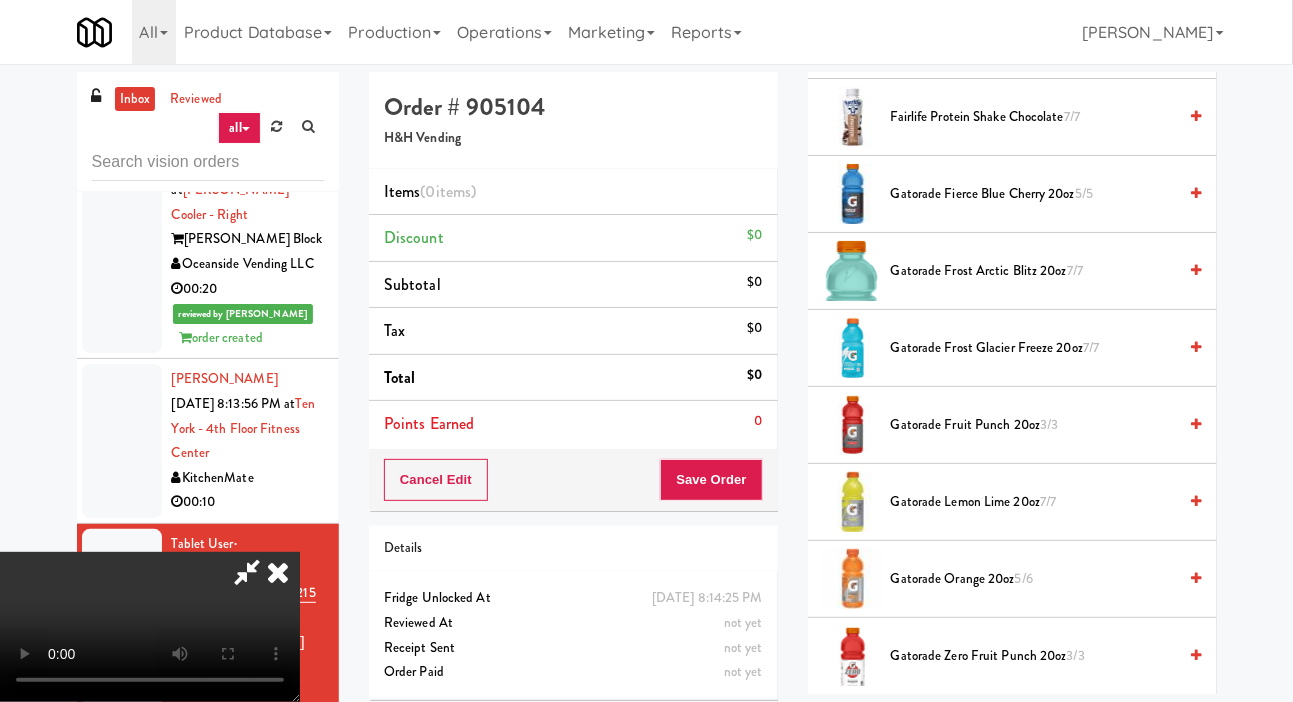 click on "Gatorade Frost Arctic Blitz 20oz  7/7" at bounding box center [1034, 271] 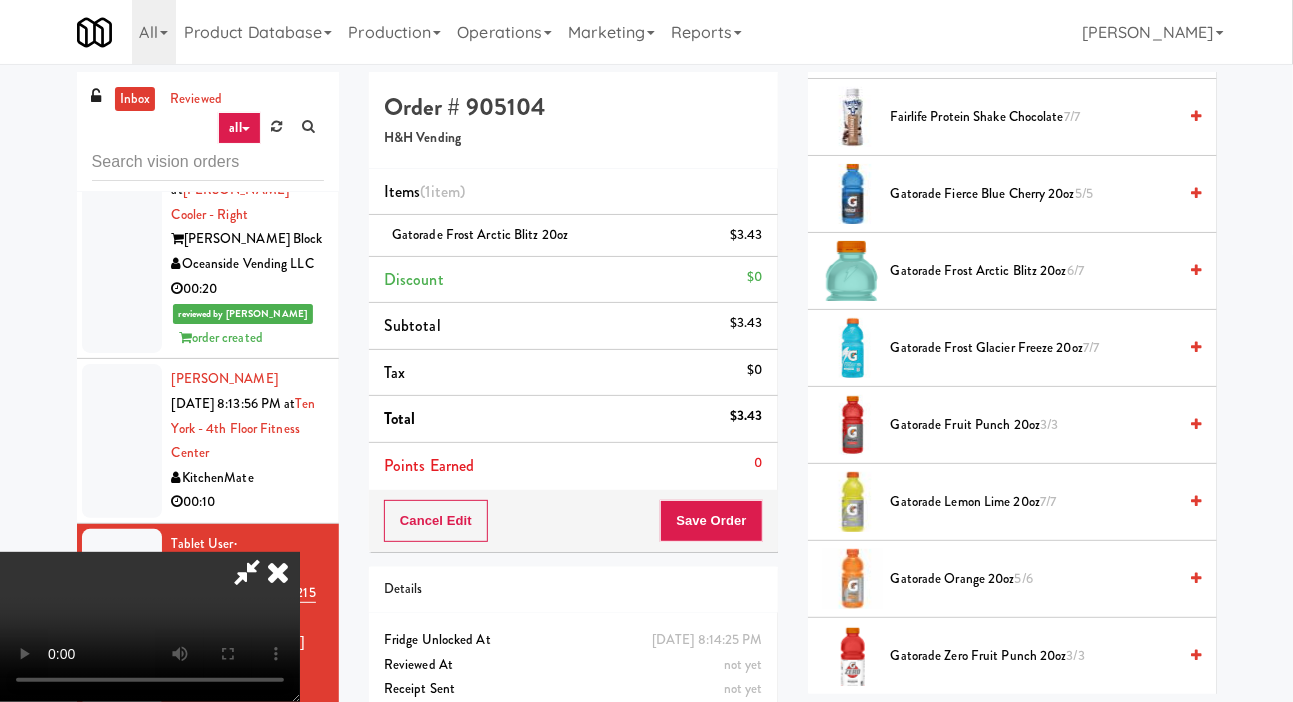 click at bounding box center (247, 572) 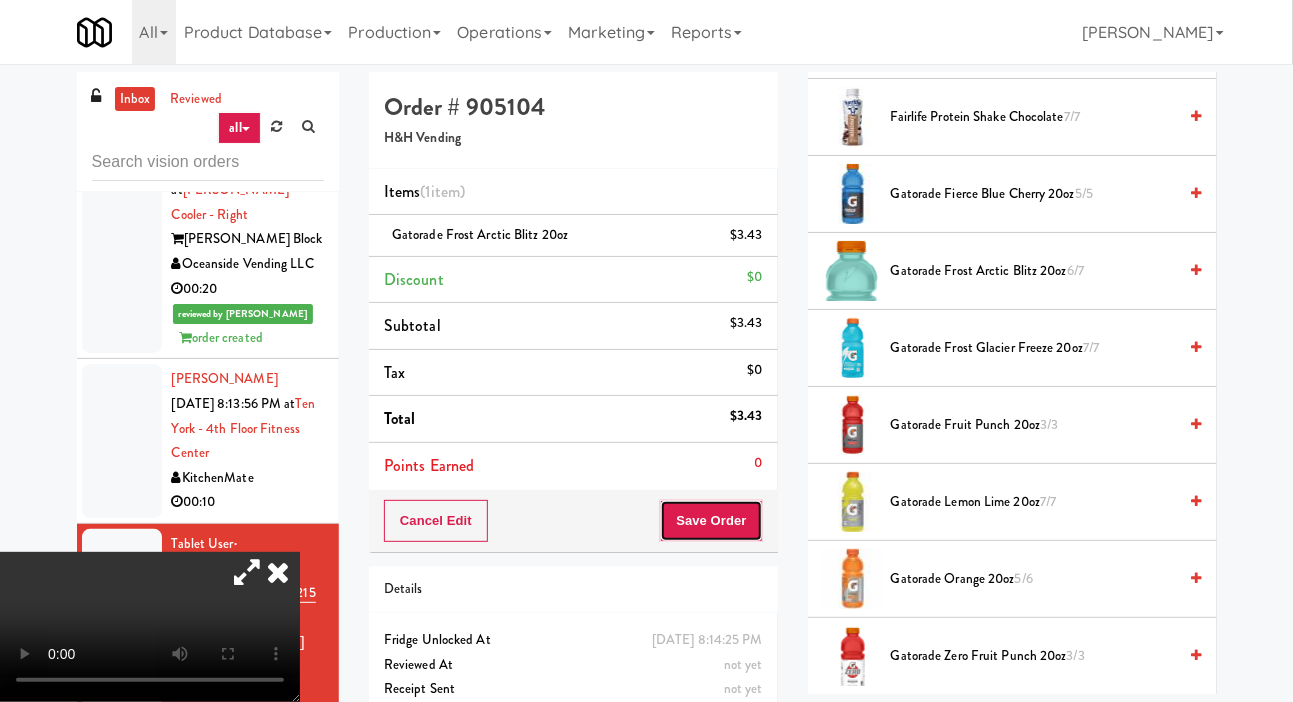 click on "Save Order" at bounding box center (711, 521) 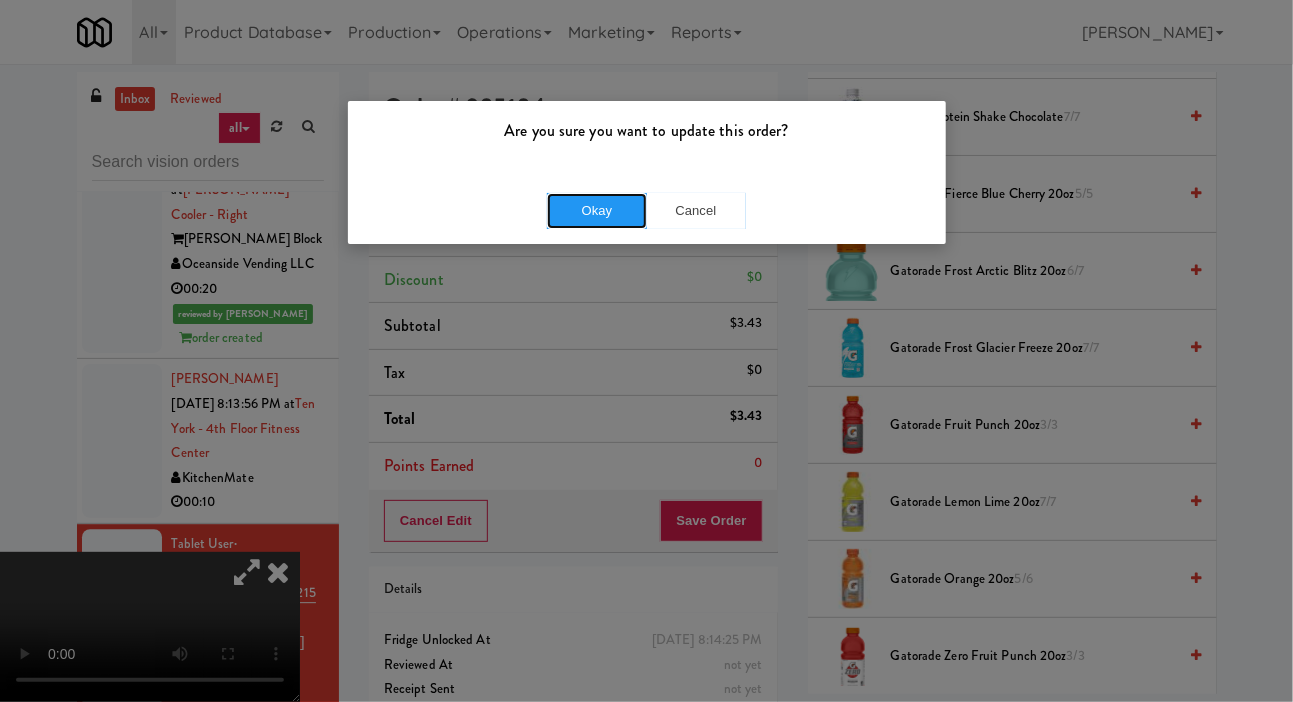 click on "Okay" at bounding box center (597, 211) 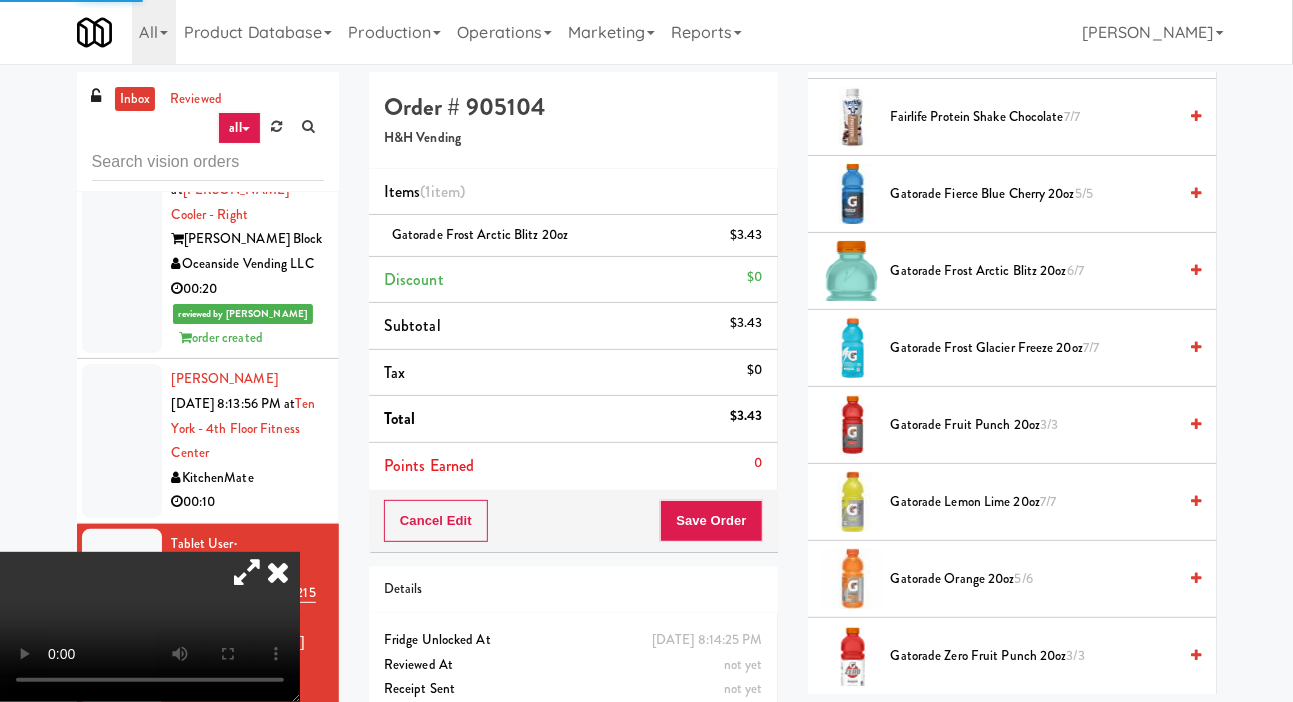 scroll, scrollTop: 126, scrollLeft: 0, axis: vertical 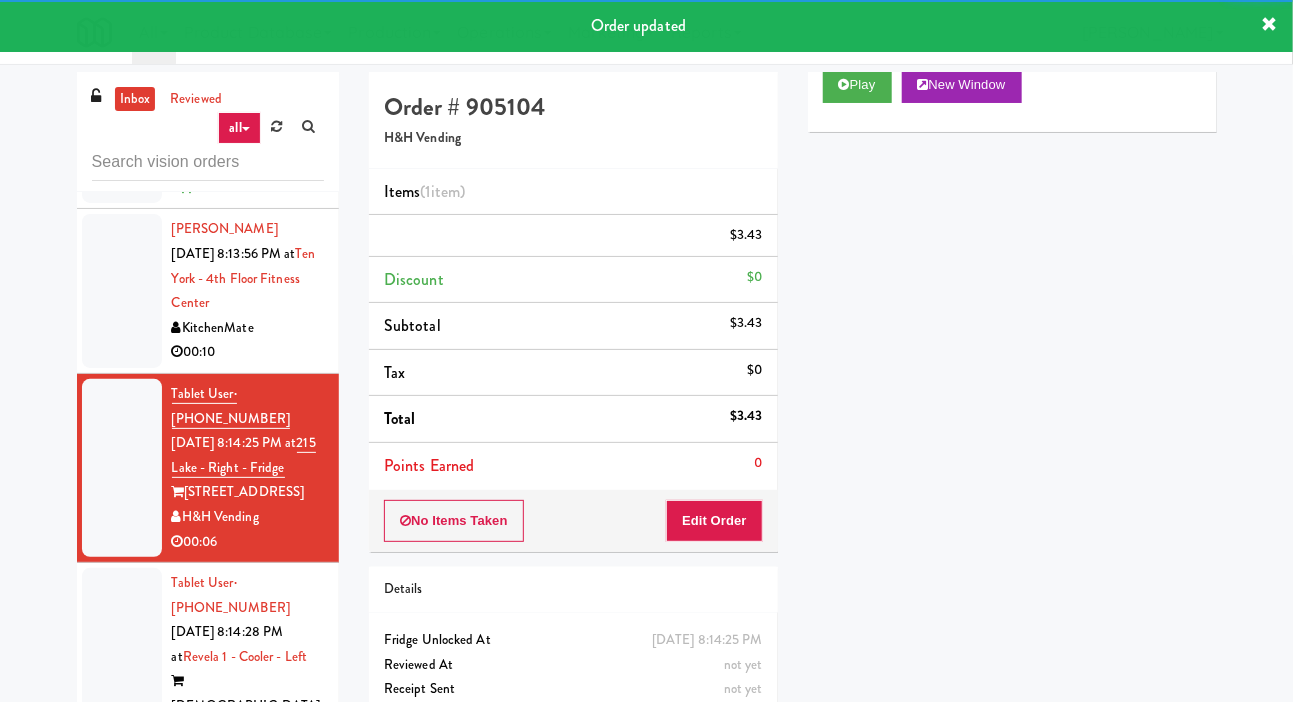 click at bounding box center [122, 694] 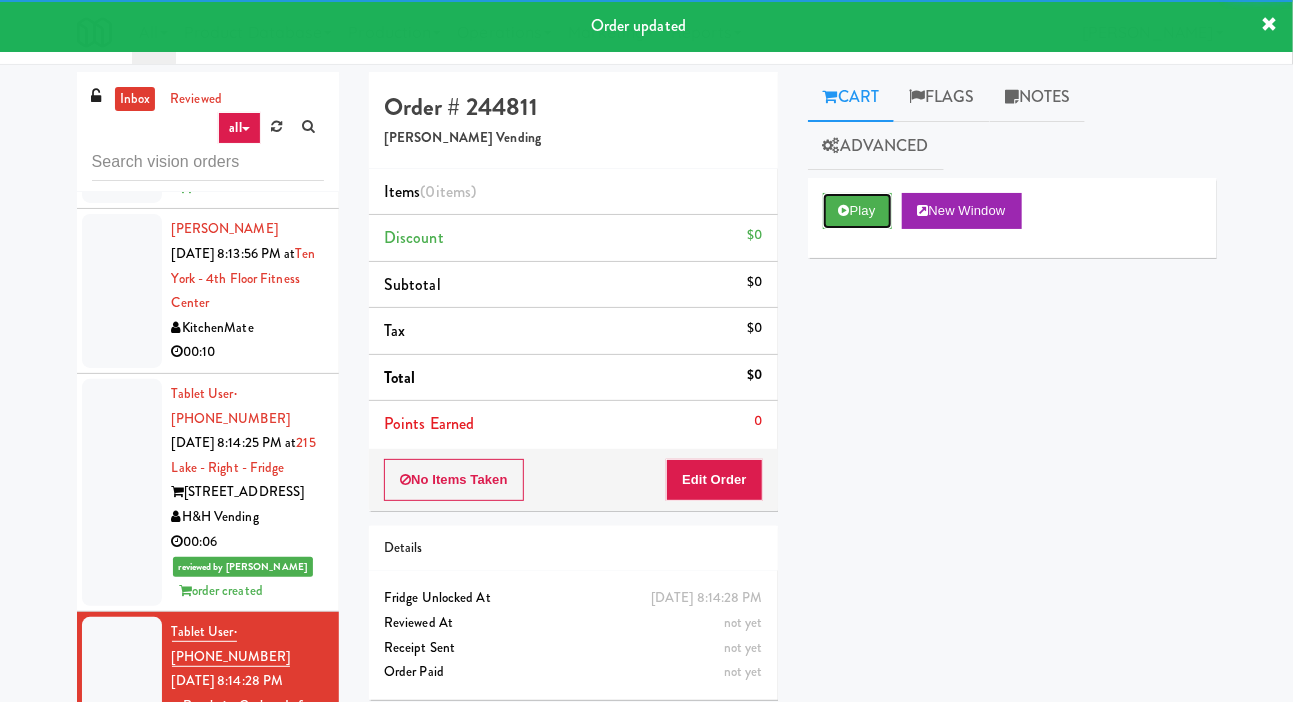 click on "Play" at bounding box center (857, 211) 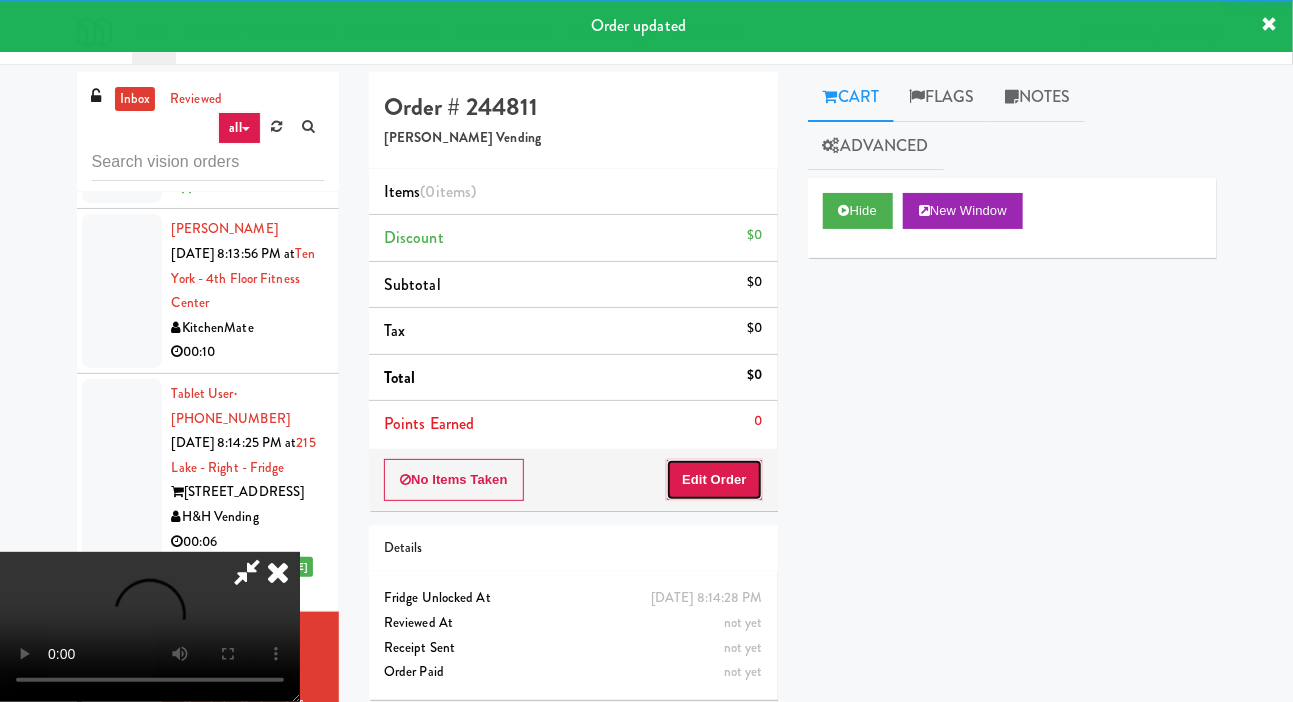 click on "Edit Order" at bounding box center (714, 480) 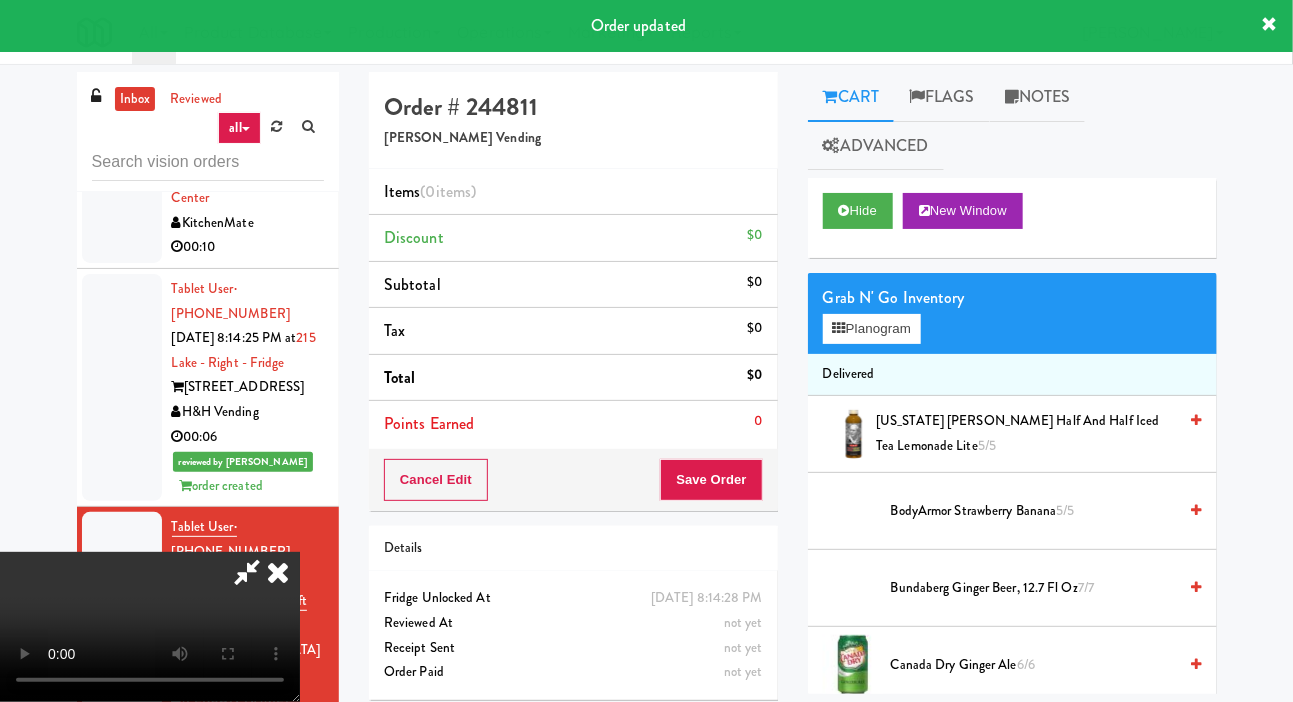 scroll, scrollTop: 8410, scrollLeft: 0, axis: vertical 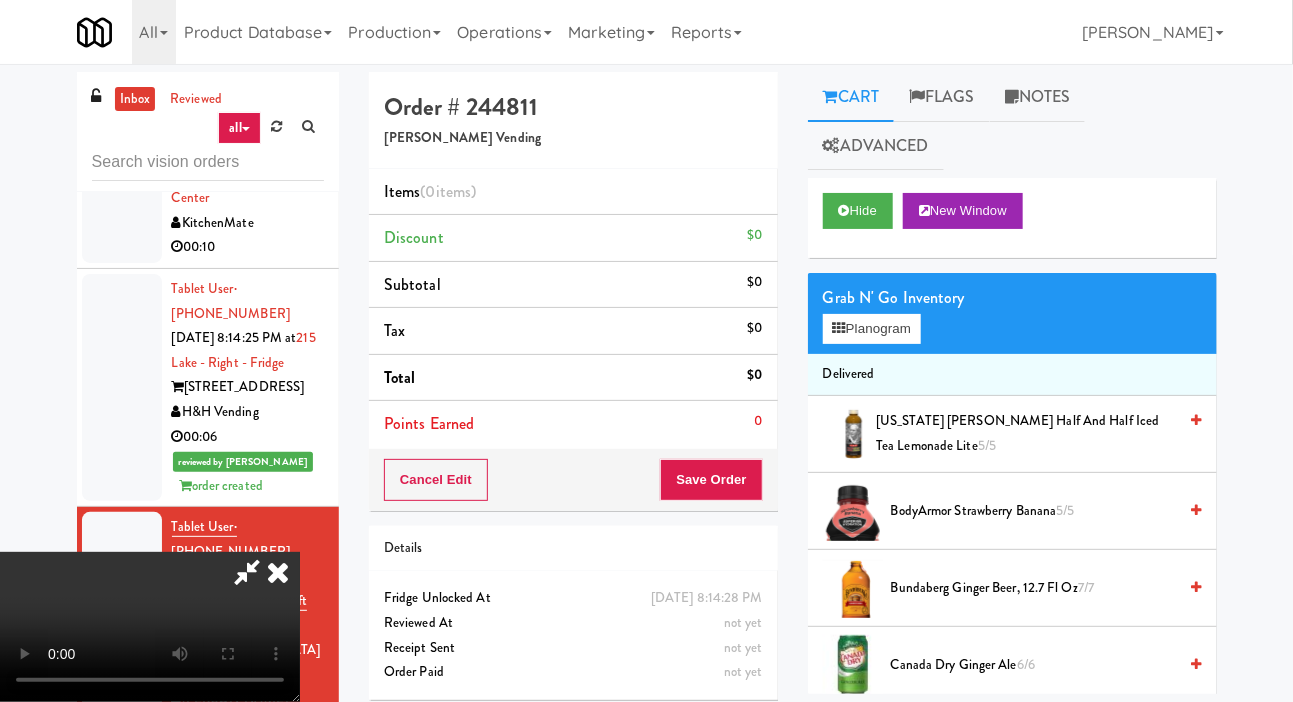type 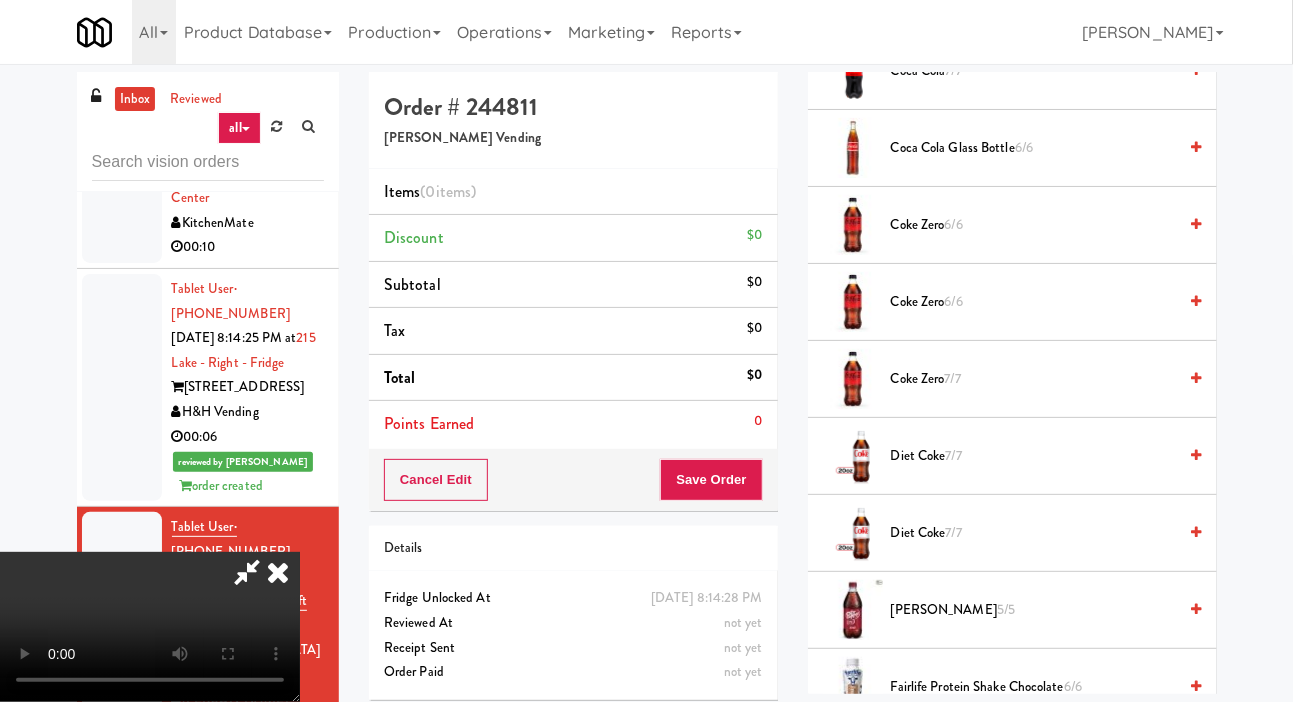 scroll, scrollTop: 982, scrollLeft: 0, axis: vertical 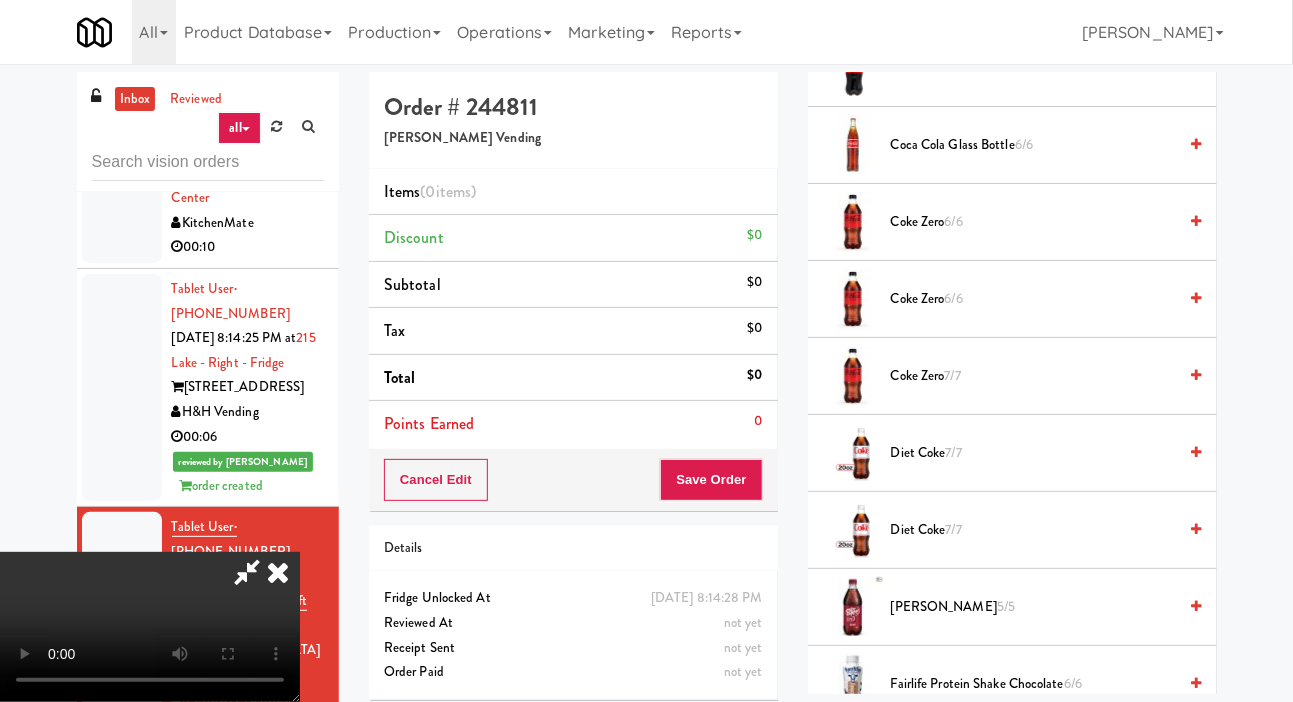 click on "Coke Zero  6/6" at bounding box center [1034, 299] 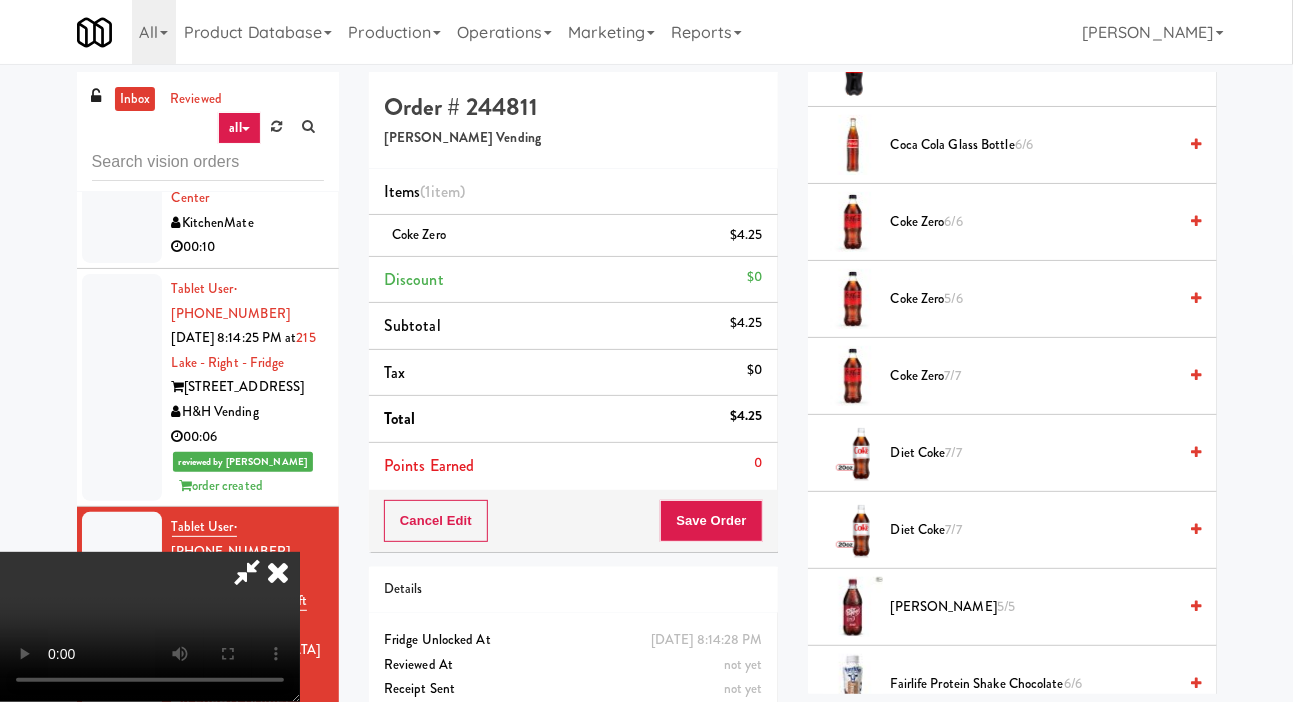 click at bounding box center [247, 572] 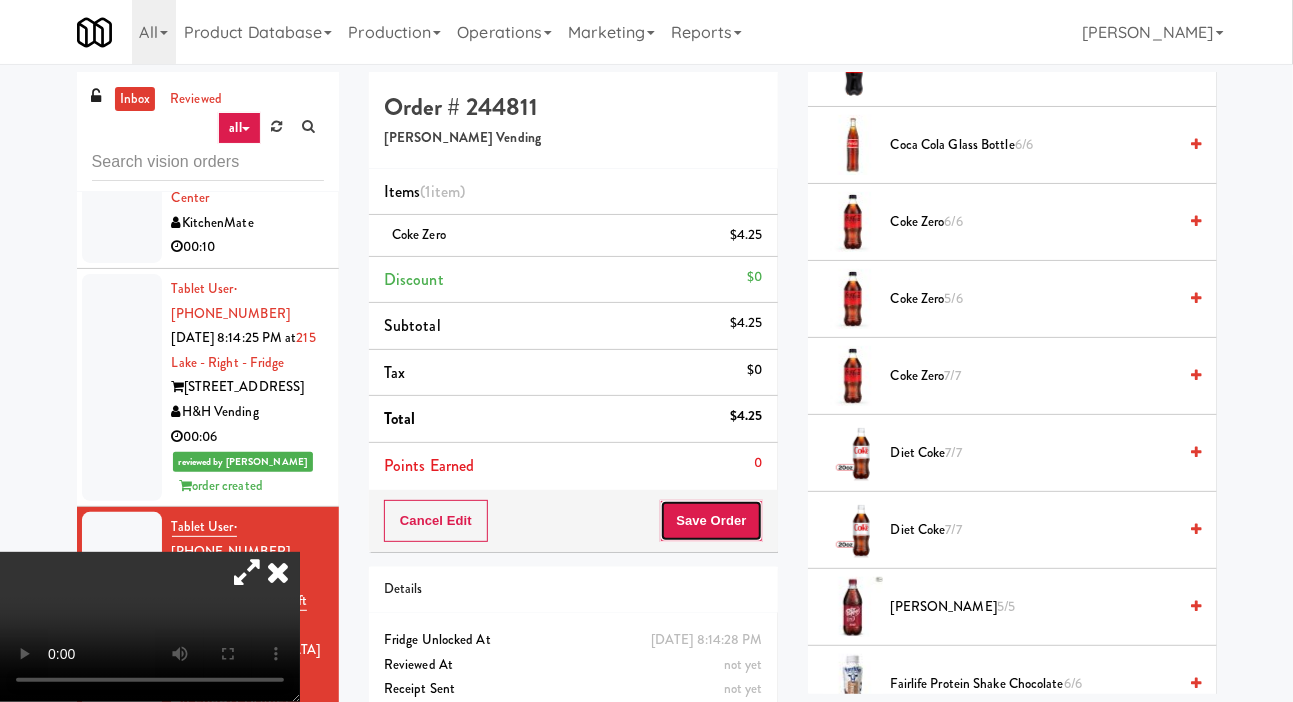 click on "Save Order" at bounding box center (711, 521) 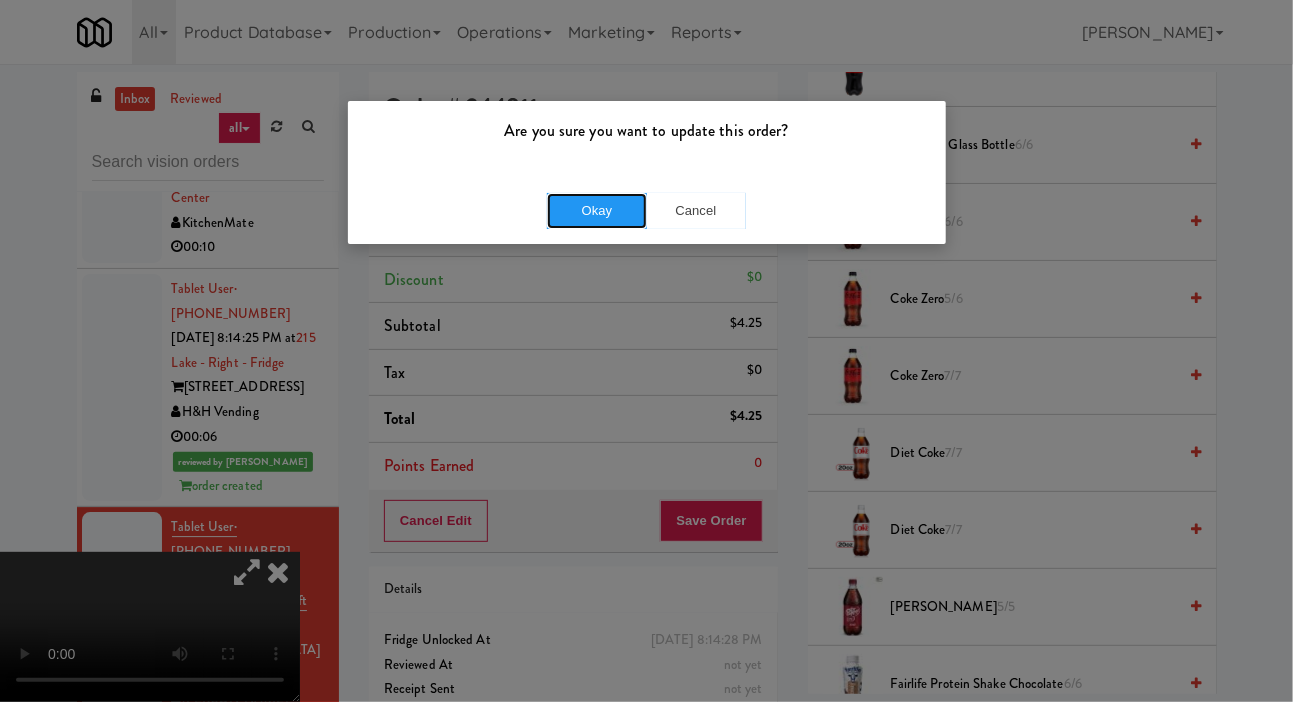 click on "Okay" at bounding box center [597, 211] 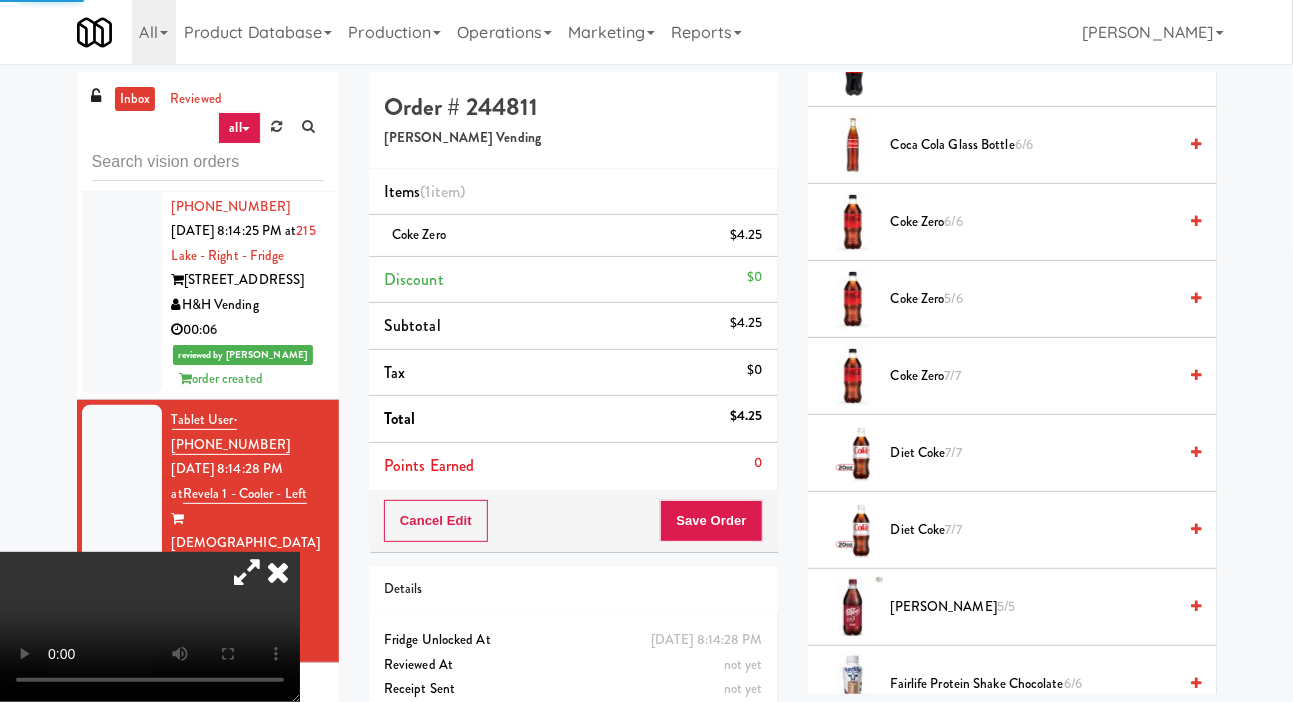 scroll, scrollTop: 8515, scrollLeft: 0, axis: vertical 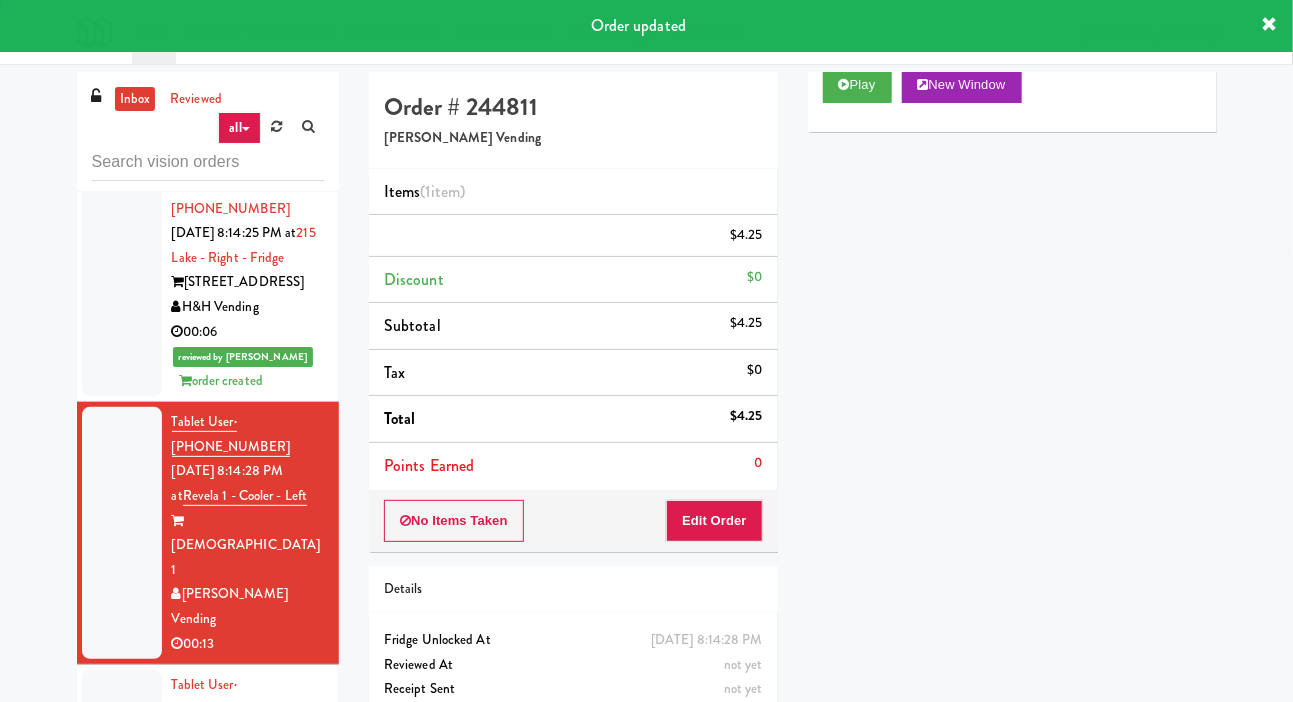click at bounding box center (122, 759) 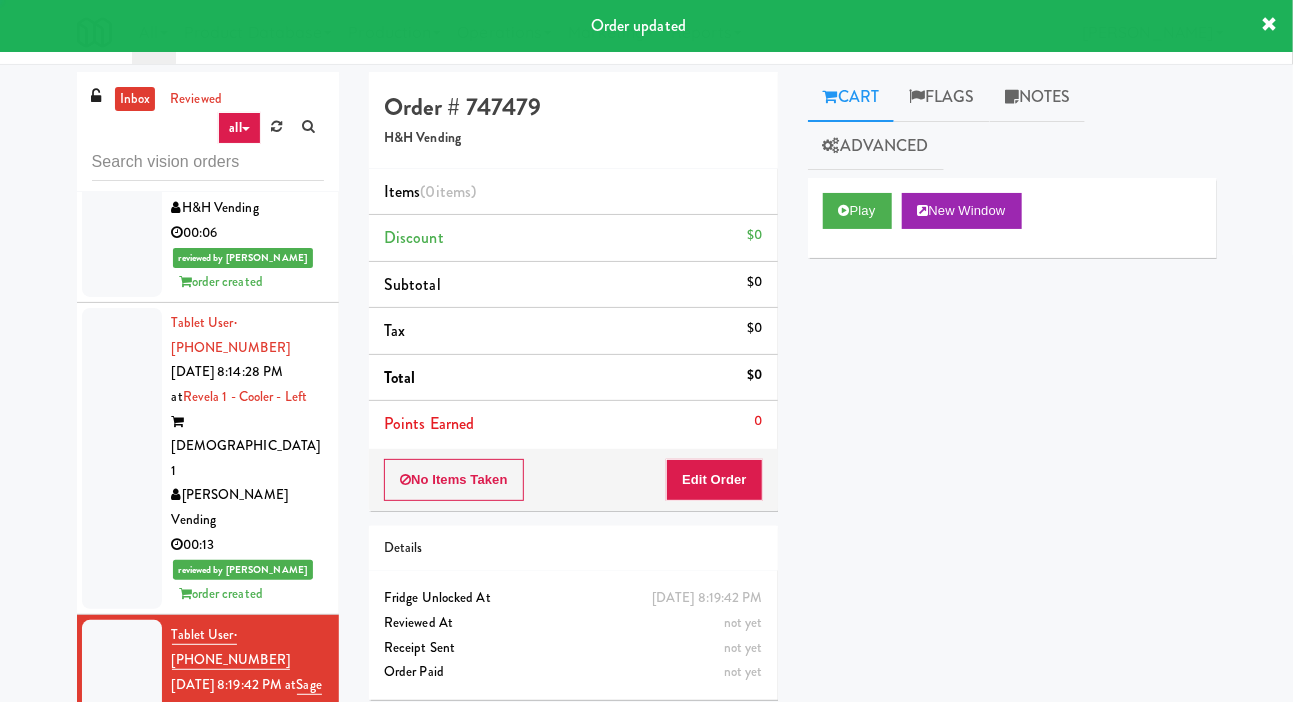 scroll, scrollTop: 8612, scrollLeft: 0, axis: vertical 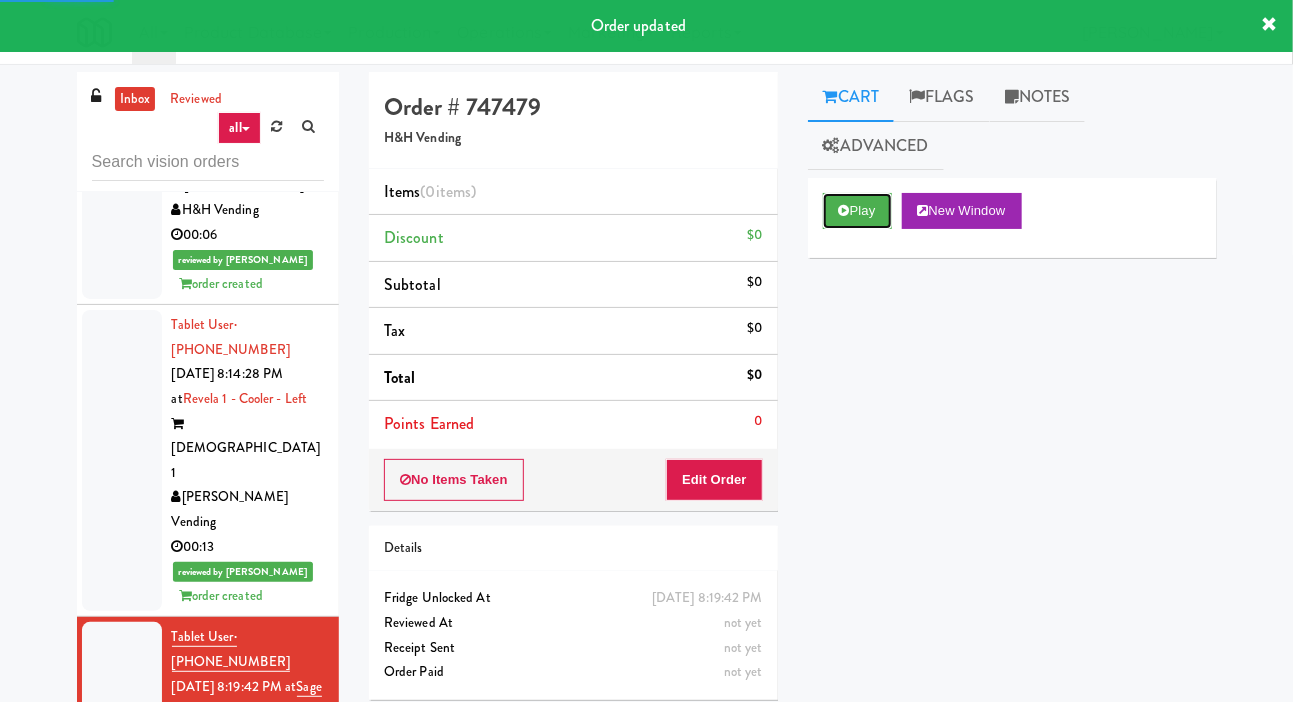 click at bounding box center (844, 210) 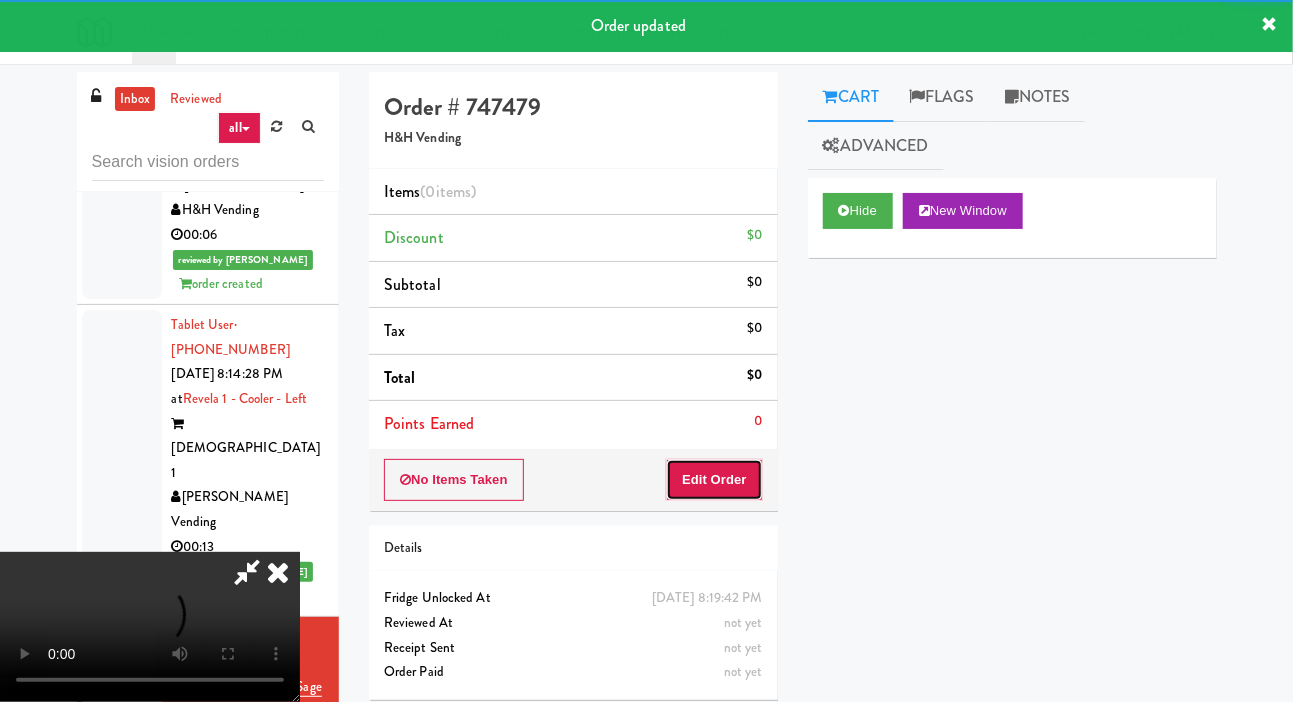 click on "Edit Order" at bounding box center [714, 480] 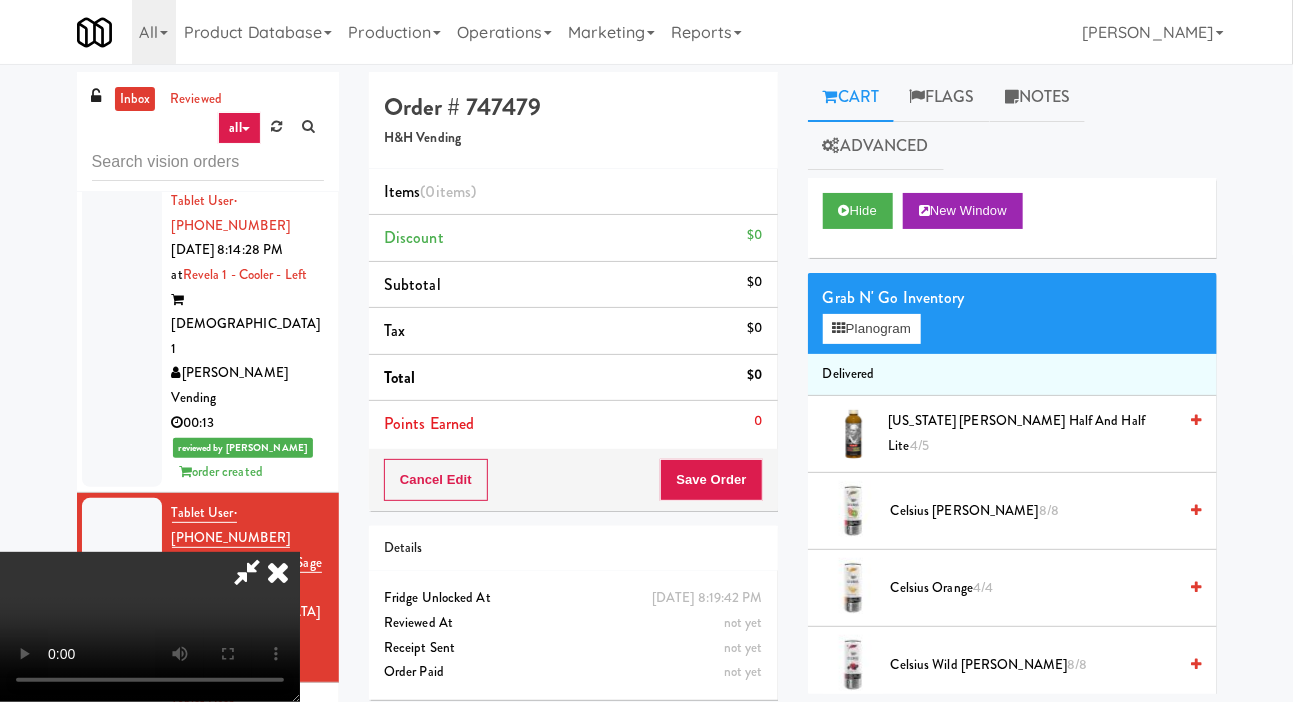 scroll, scrollTop: 8741, scrollLeft: 0, axis: vertical 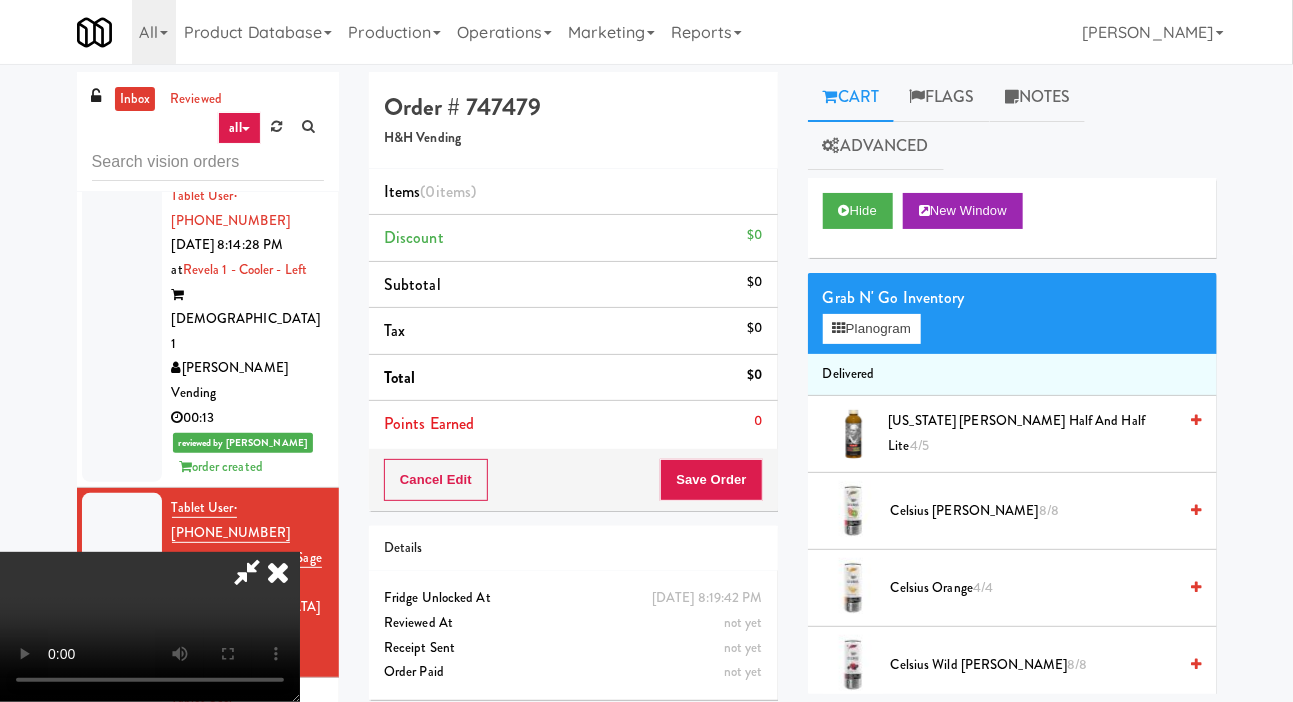 type 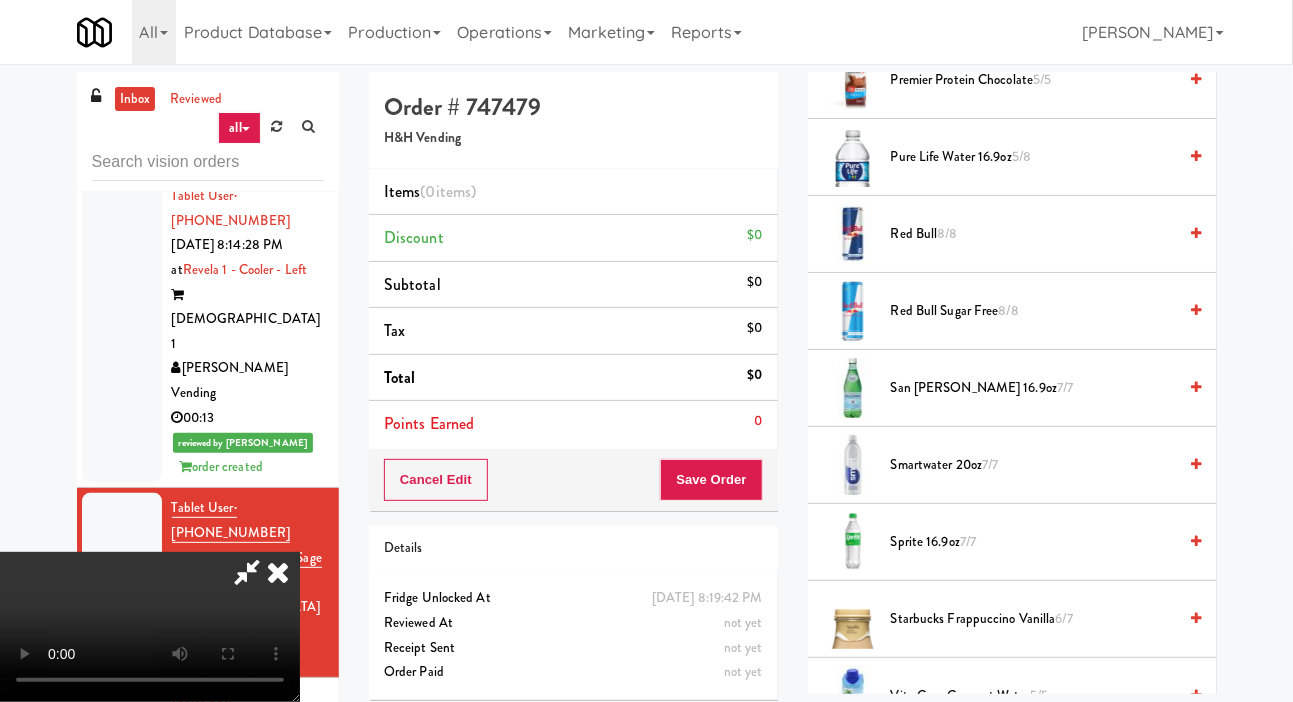 scroll, scrollTop: 2668, scrollLeft: 0, axis: vertical 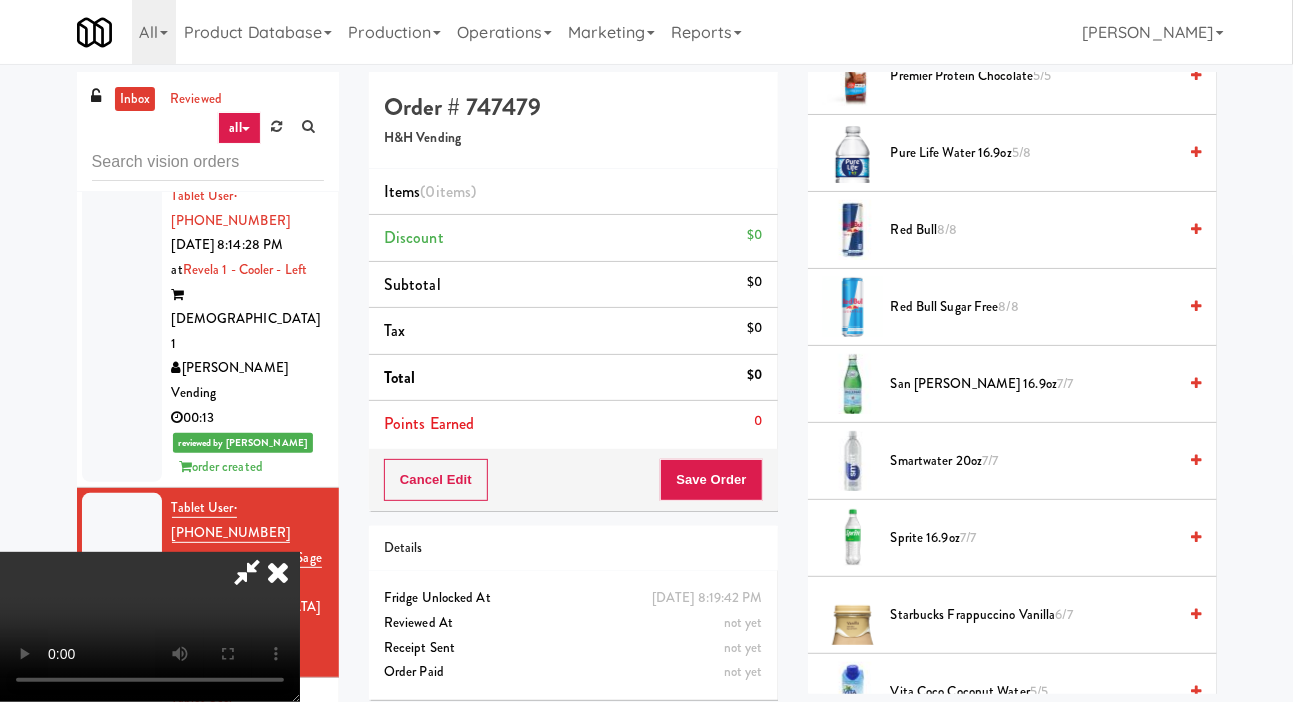 click on "Pure Life Water 16.9oz  5/8" at bounding box center [1034, 153] 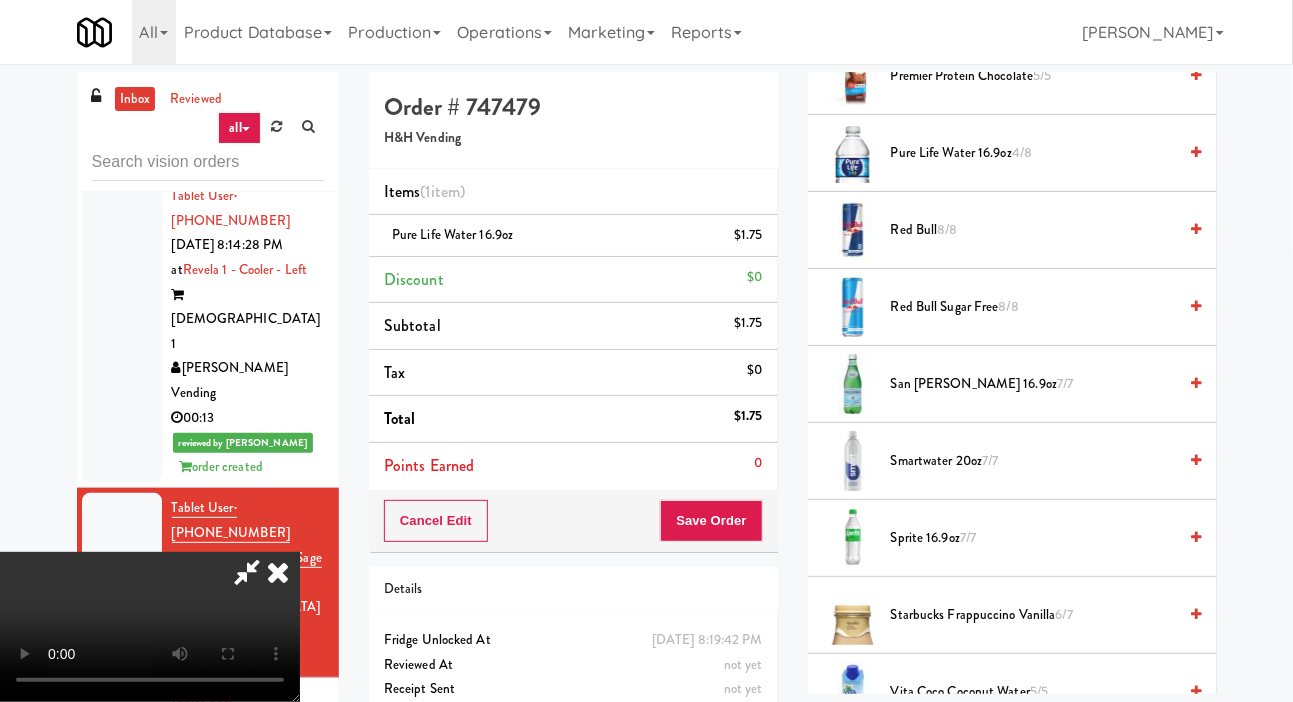 click at bounding box center [247, 572] 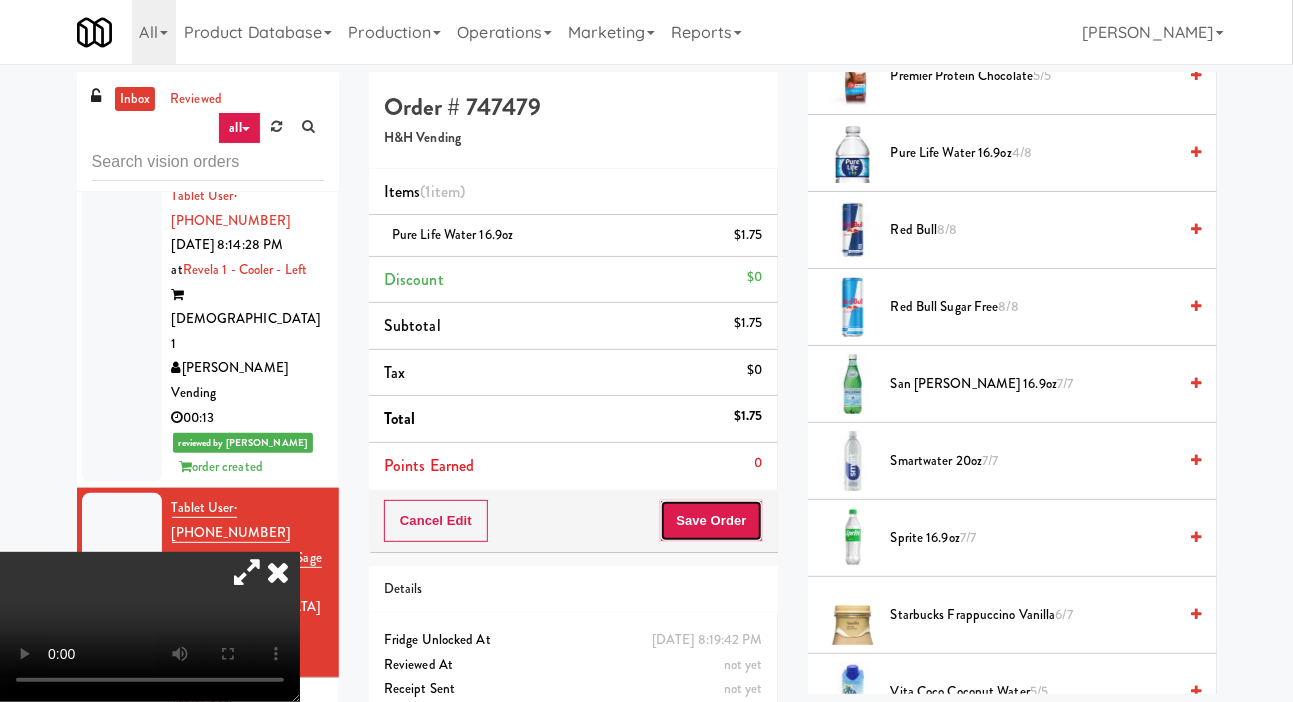 click on "Save Order" at bounding box center [711, 521] 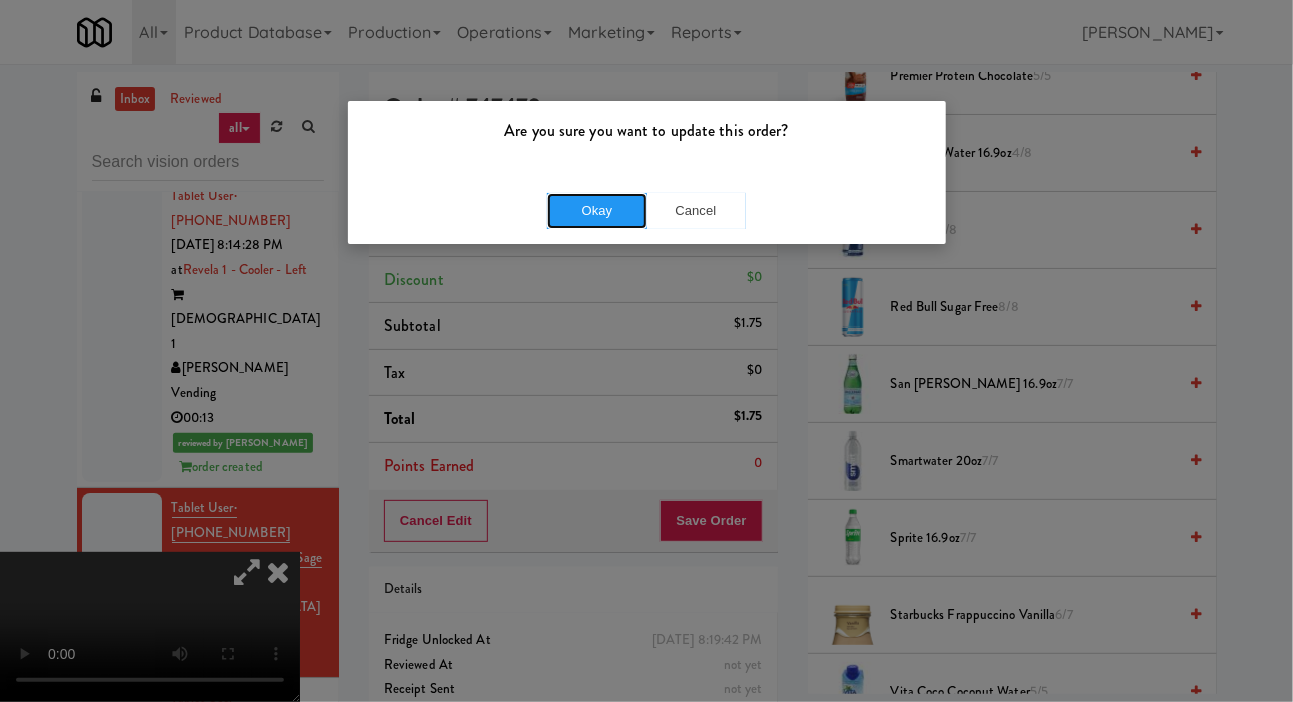 click on "Okay" at bounding box center [597, 211] 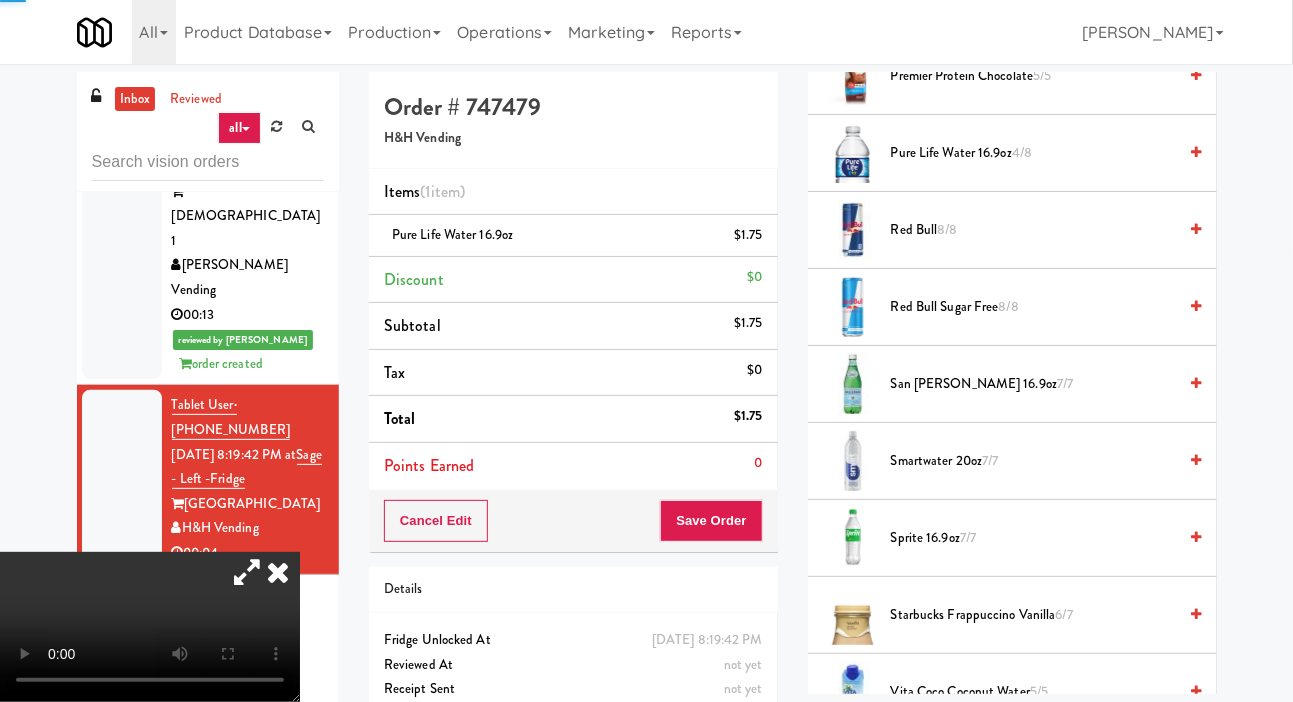 scroll, scrollTop: 8840, scrollLeft: 0, axis: vertical 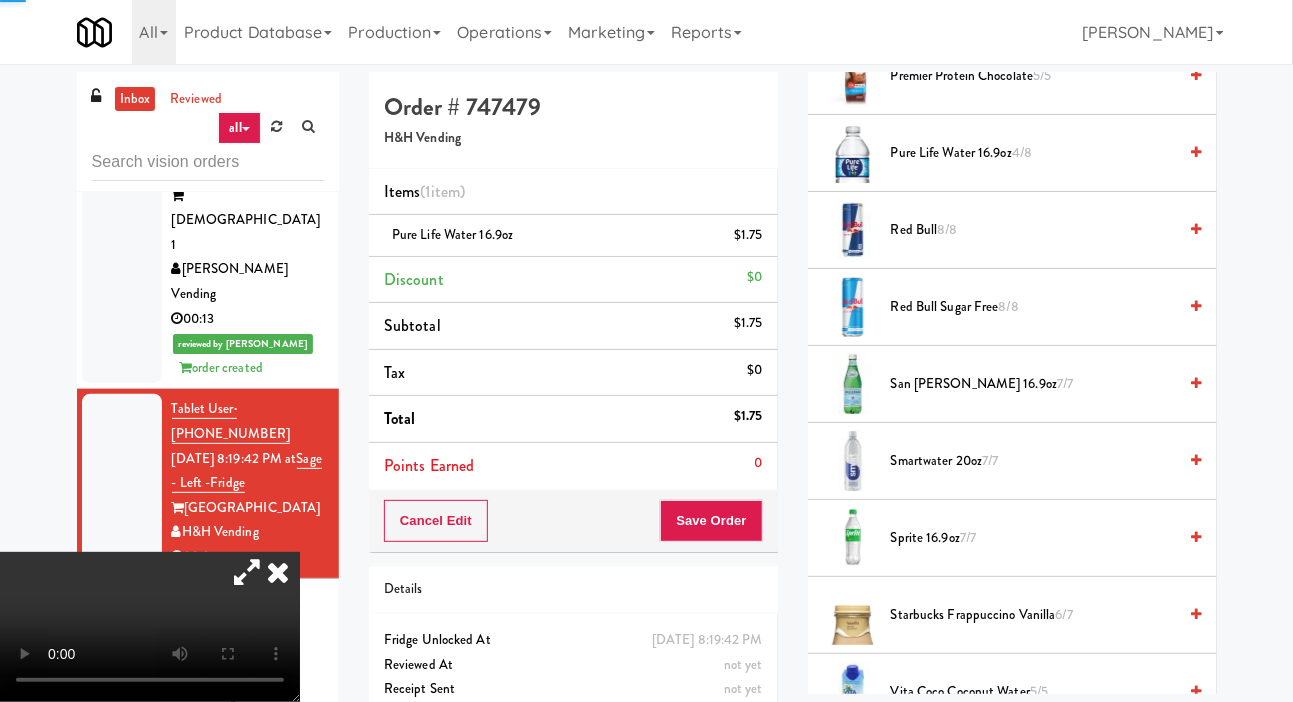 click at bounding box center [122, 697] 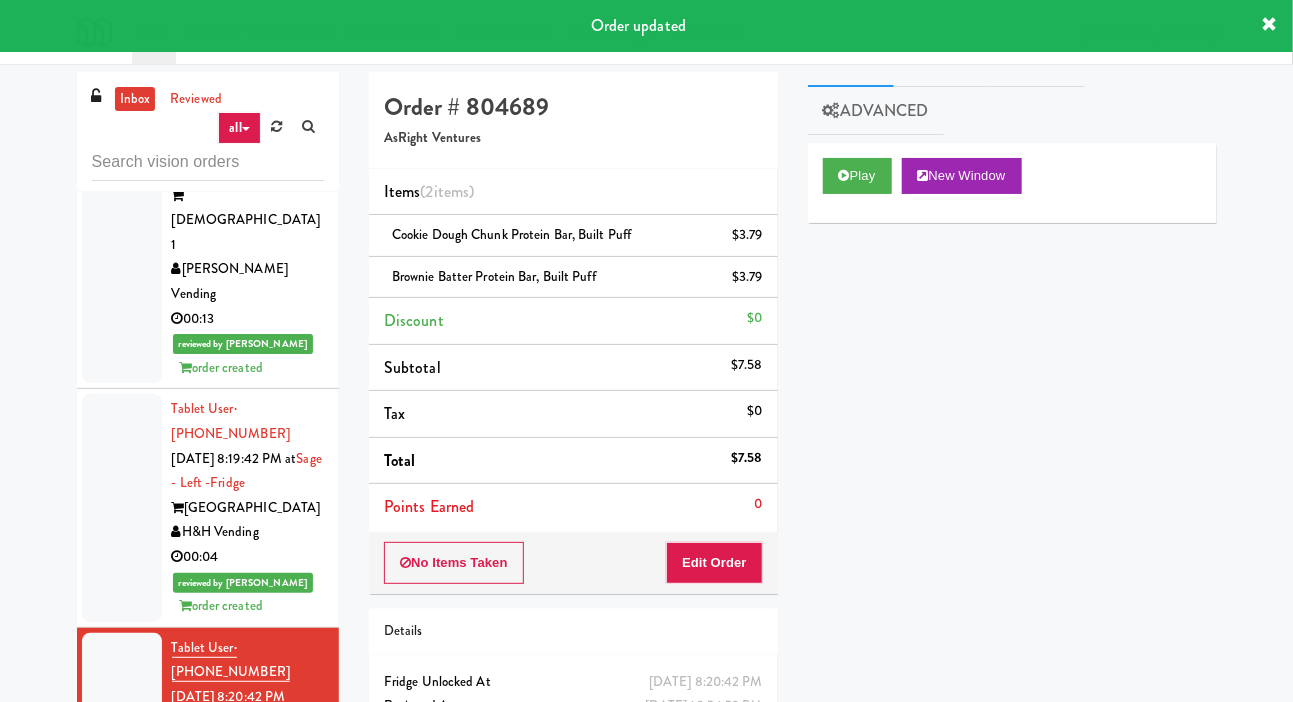 scroll, scrollTop: 40, scrollLeft: 0, axis: vertical 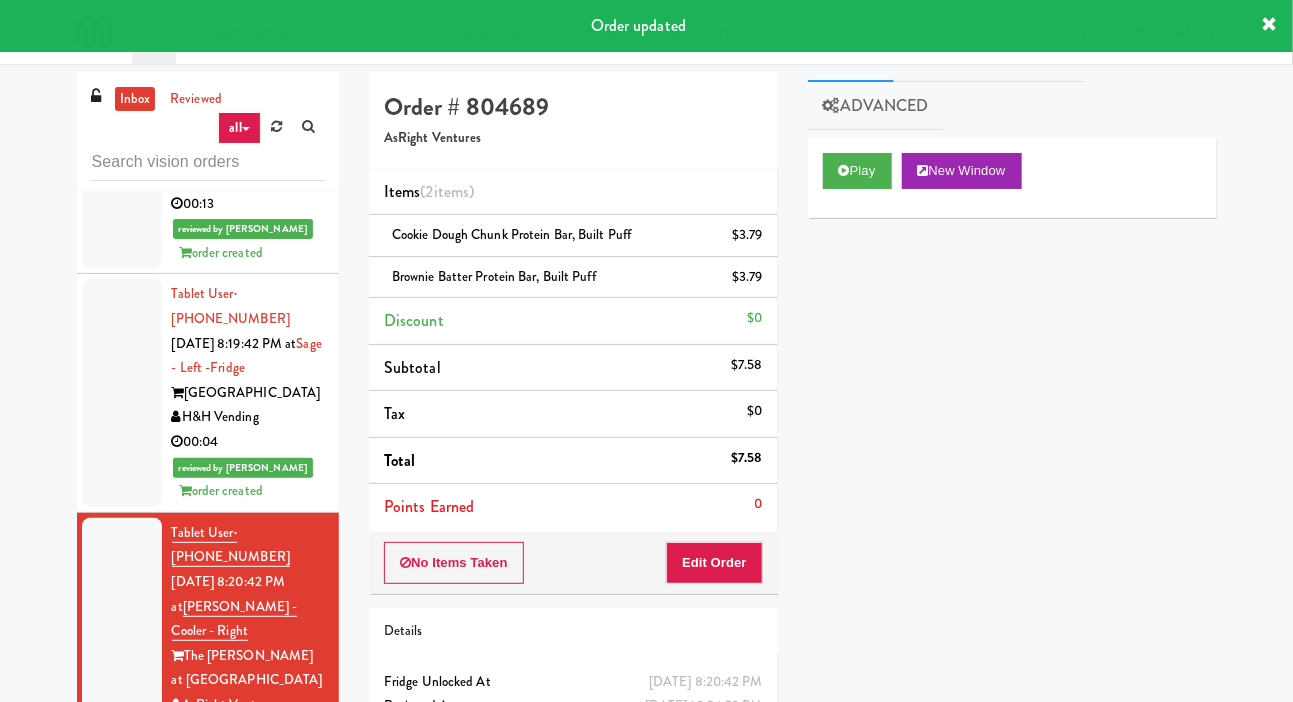 click at bounding box center (122, 894) 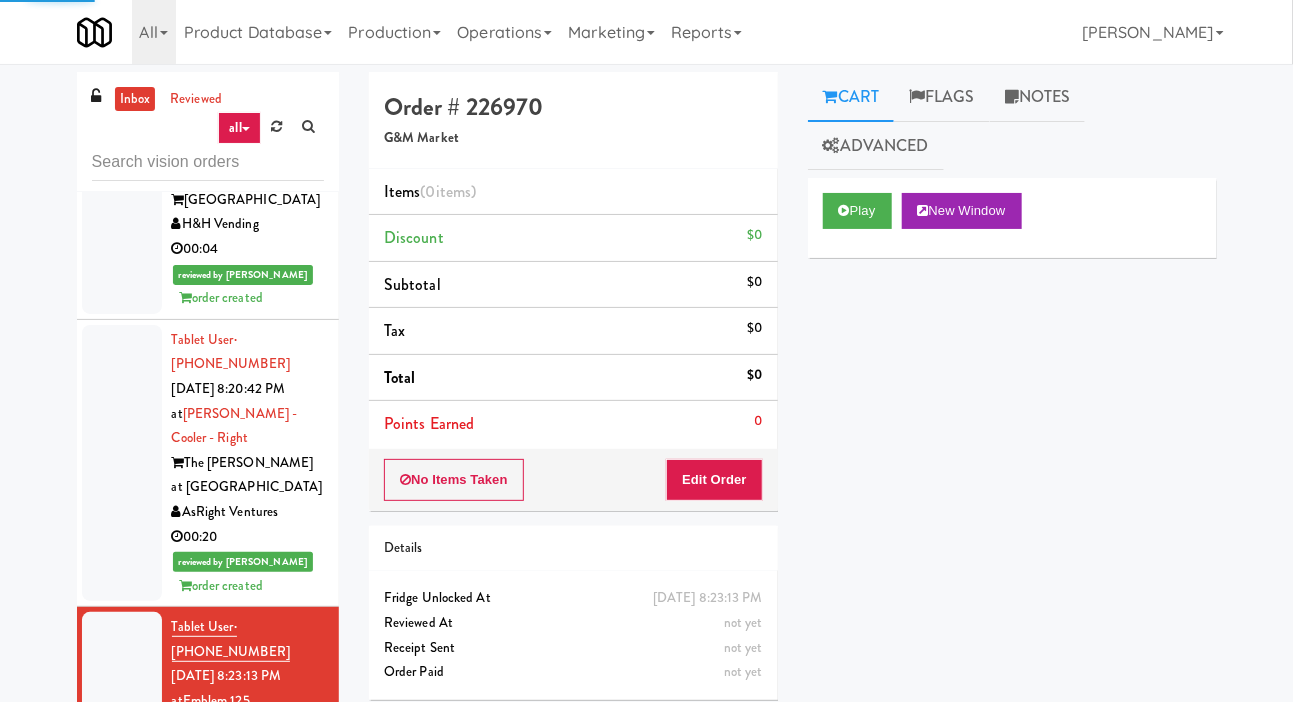 scroll, scrollTop: 9165, scrollLeft: 0, axis: vertical 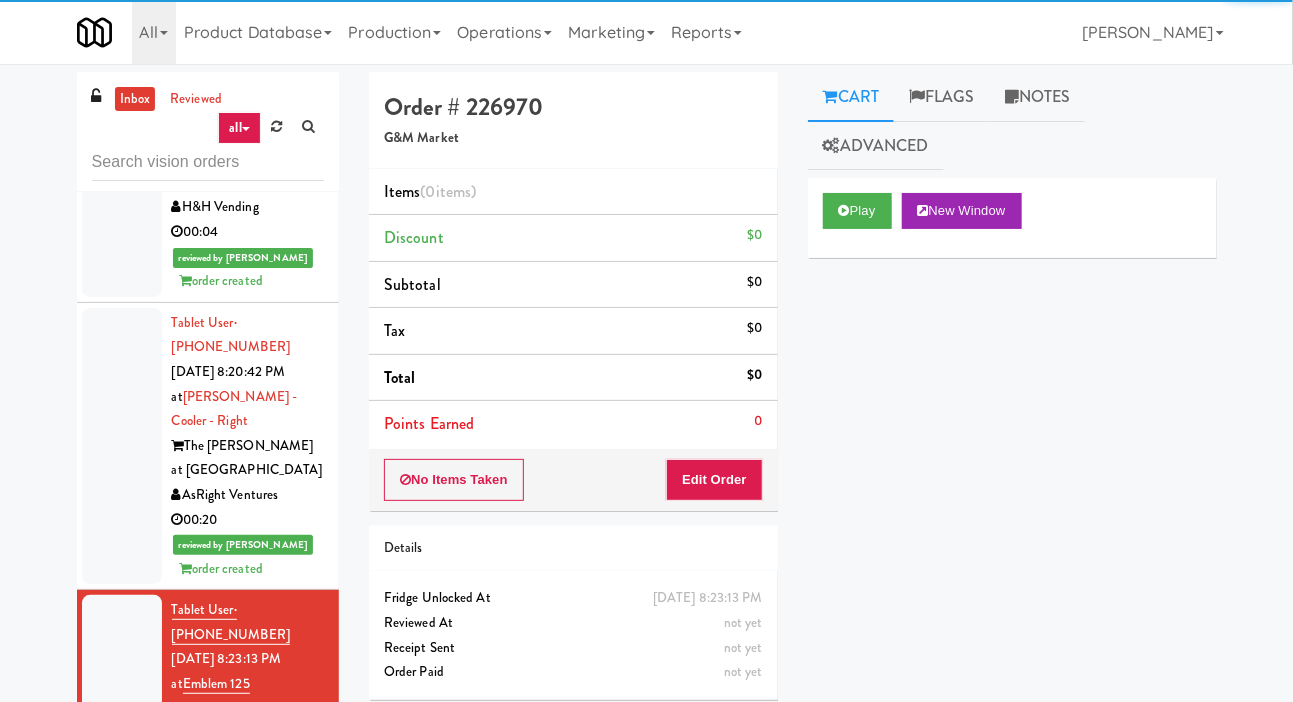 click at bounding box center (122, 885) 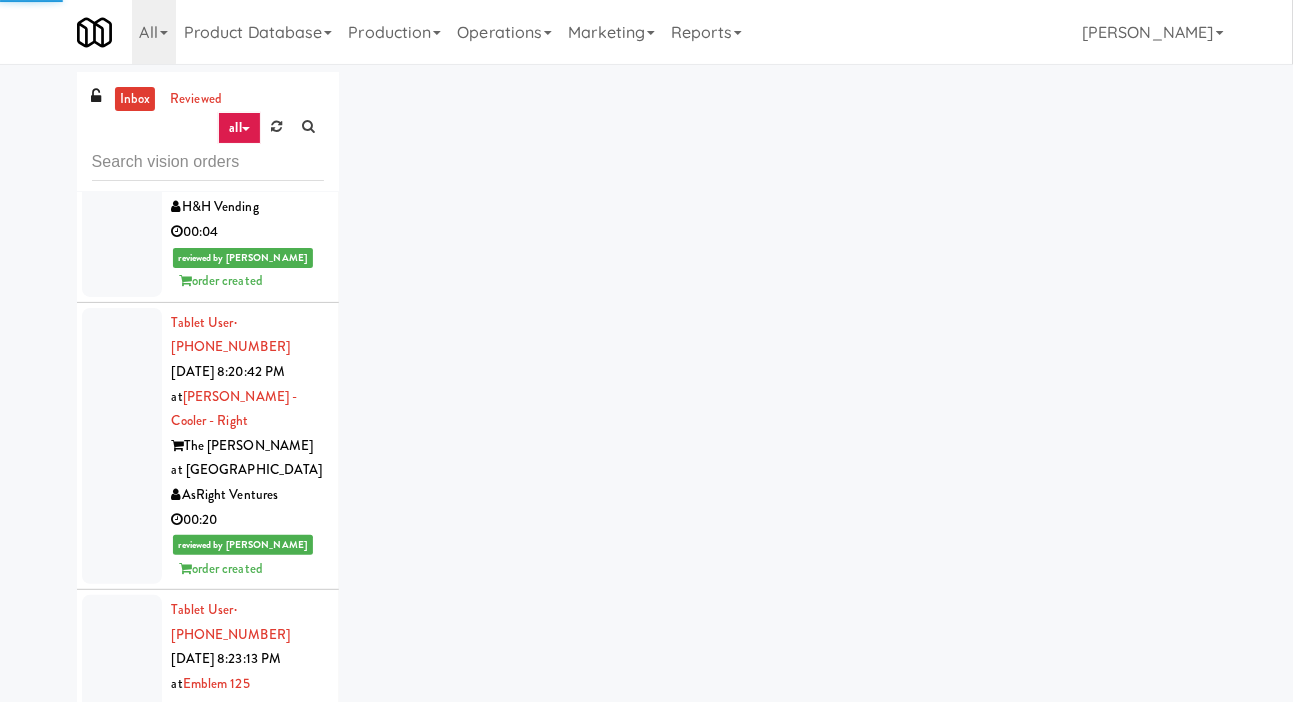 click at bounding box center [122, 684] 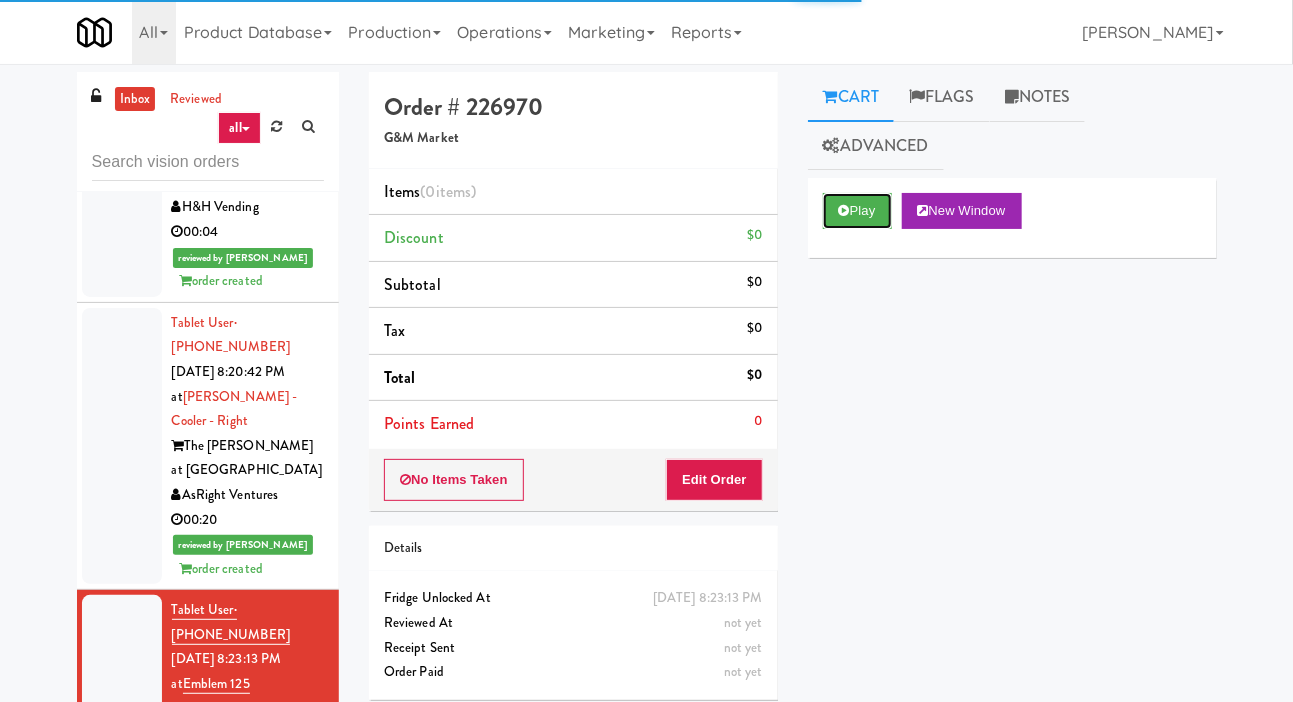 click at bounding box center [844, 210] 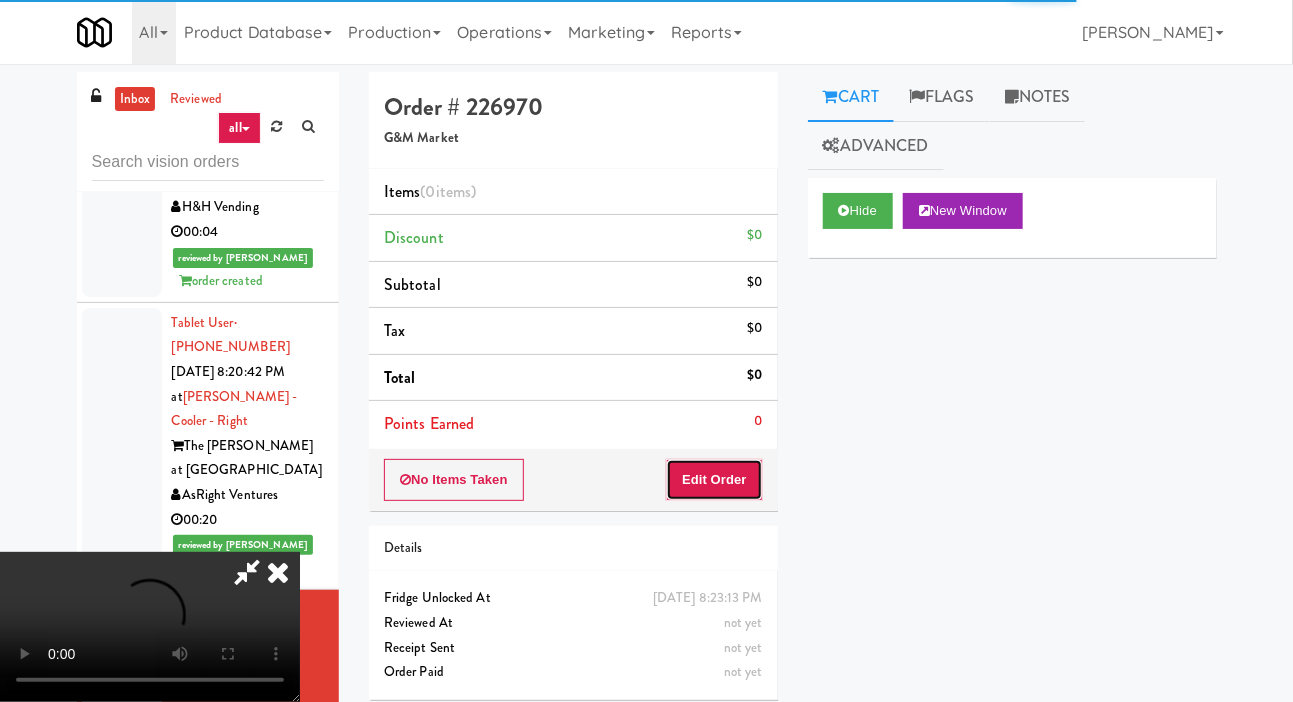 click on "Edit Order" at bounding box center [714, 480] 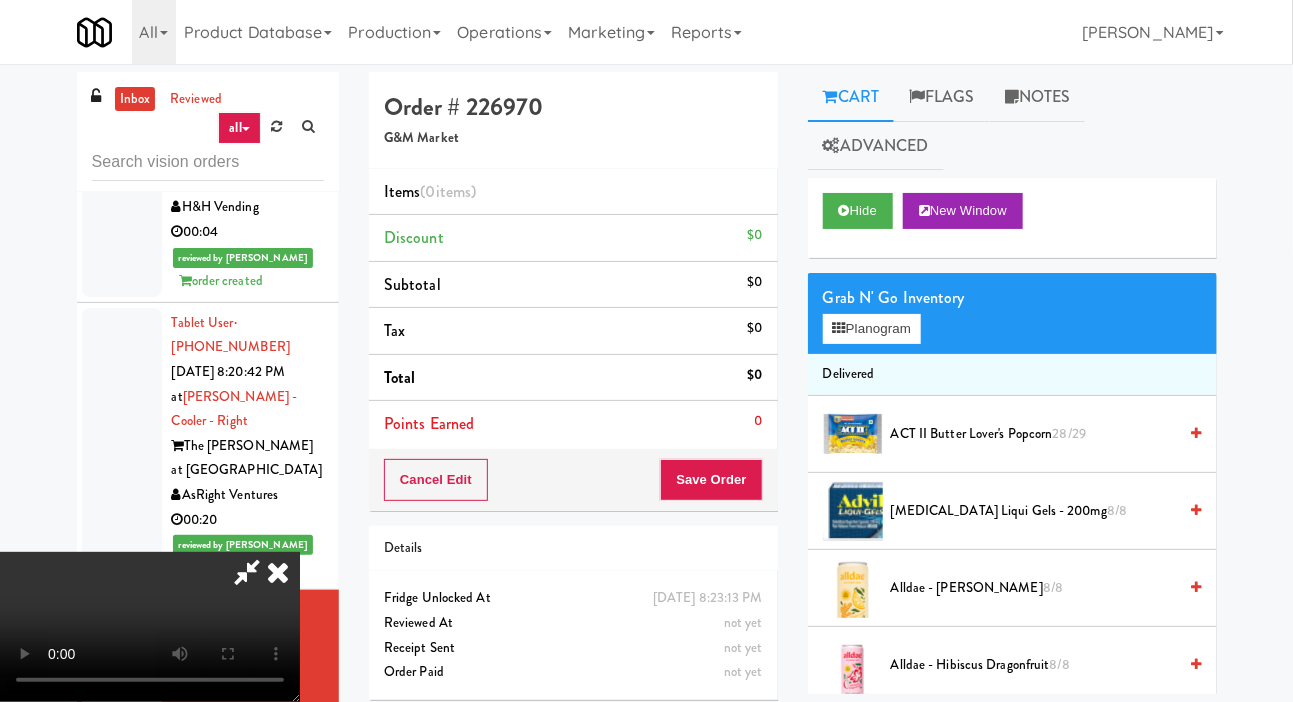scroll, scrollTop: 73, scrollLeft: 0, axis: vertical 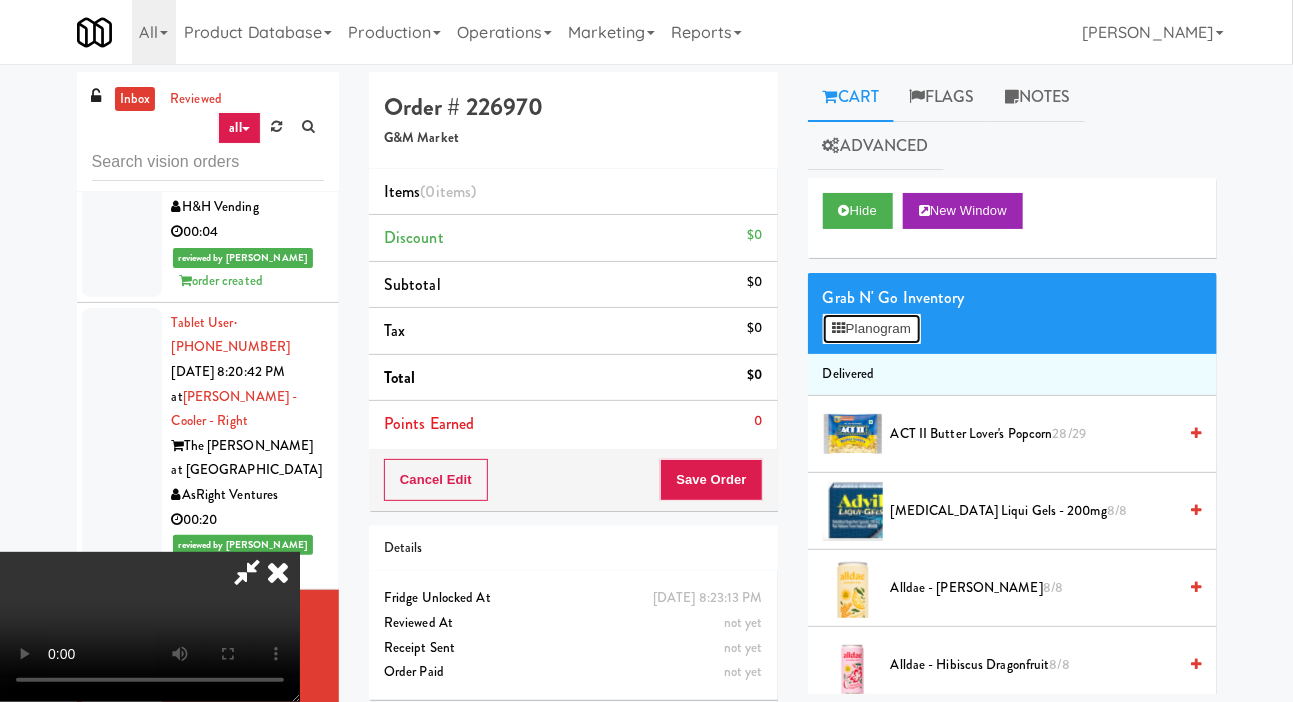 click on "Planogram" at bounding box center [872, 329] 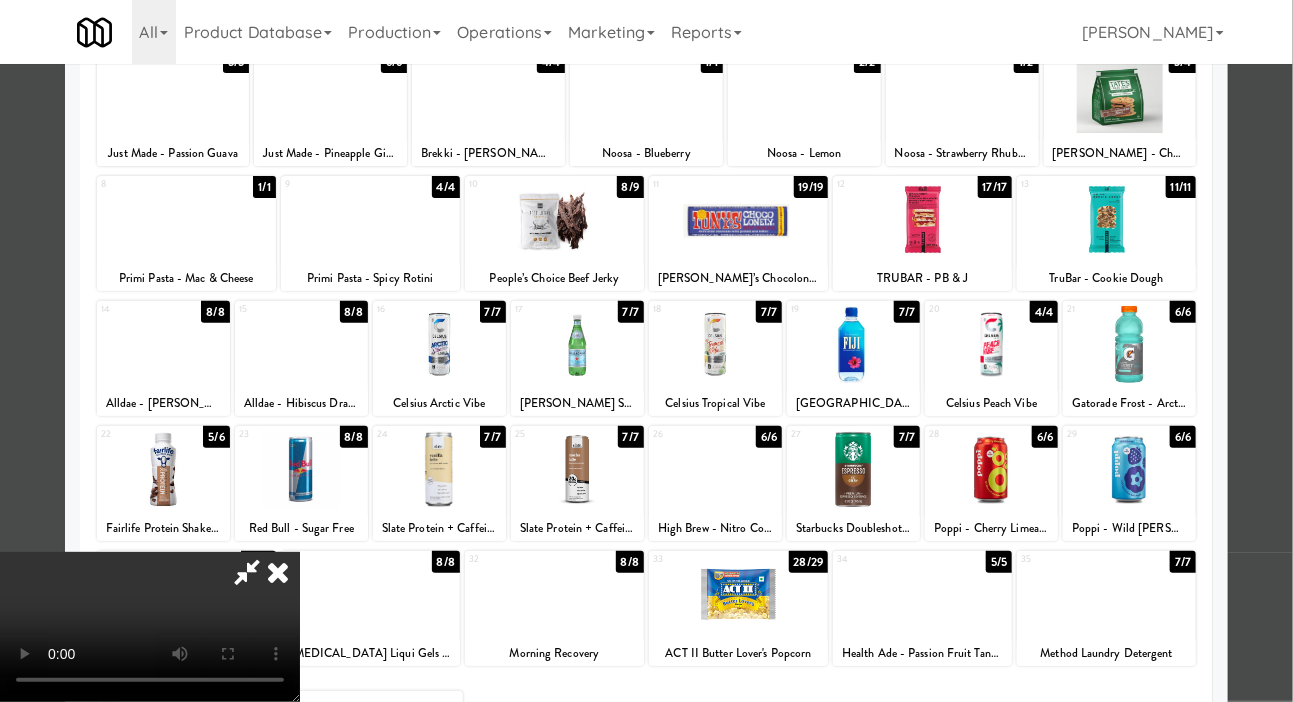 scroll, scrollTop: 148, scrollLeft: 0, axis: vertical 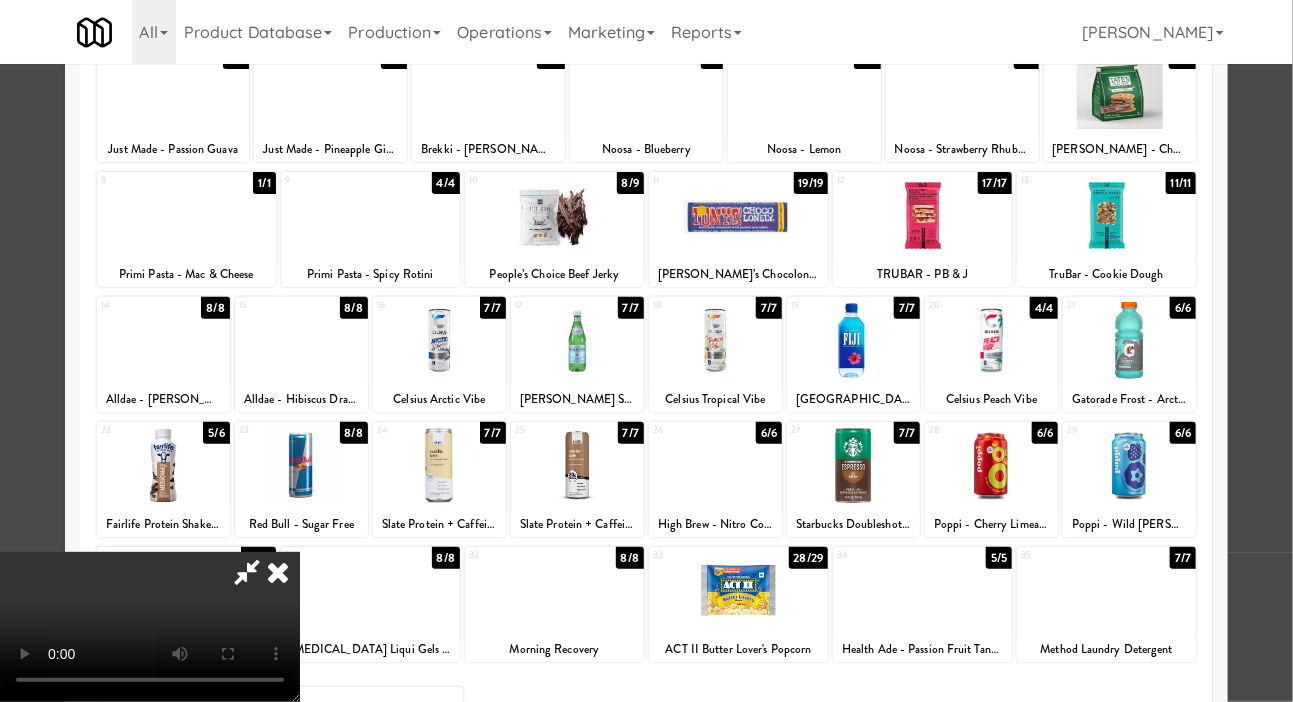 click on "Celsius Peach Vibe" at bounding box center (991, 399) 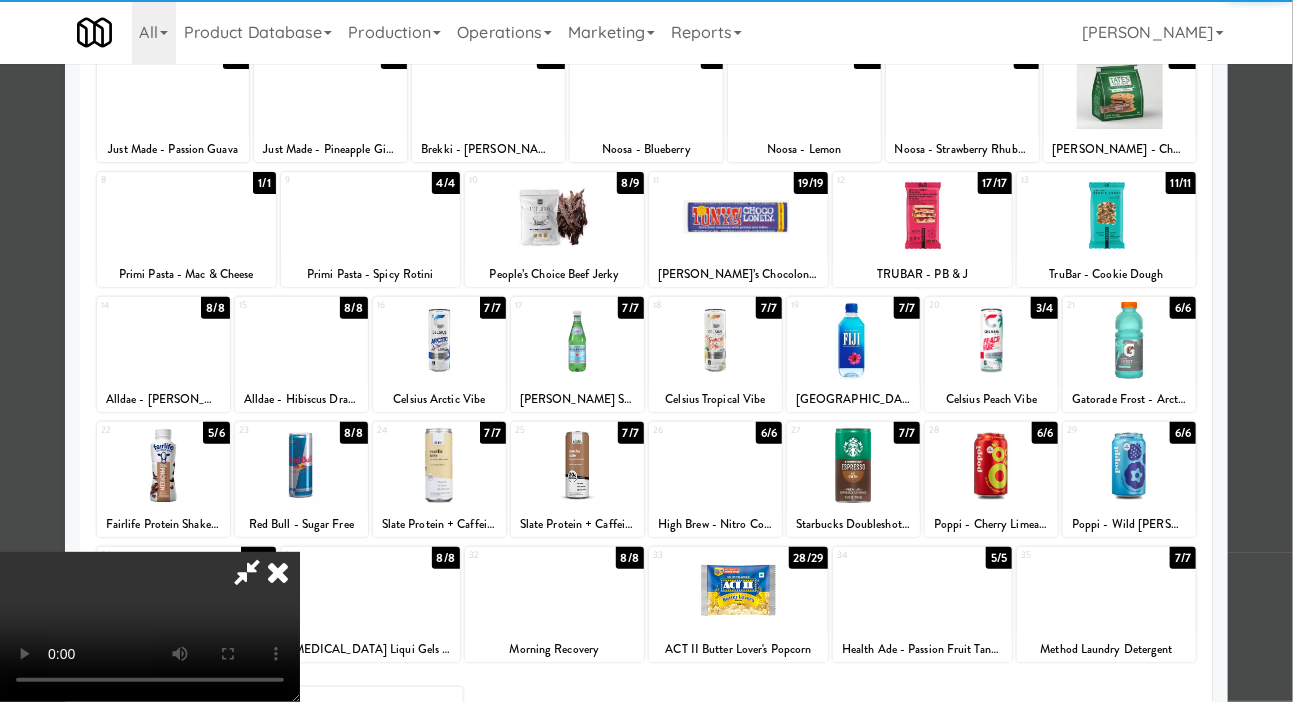 click at bounding box center [646, 351] 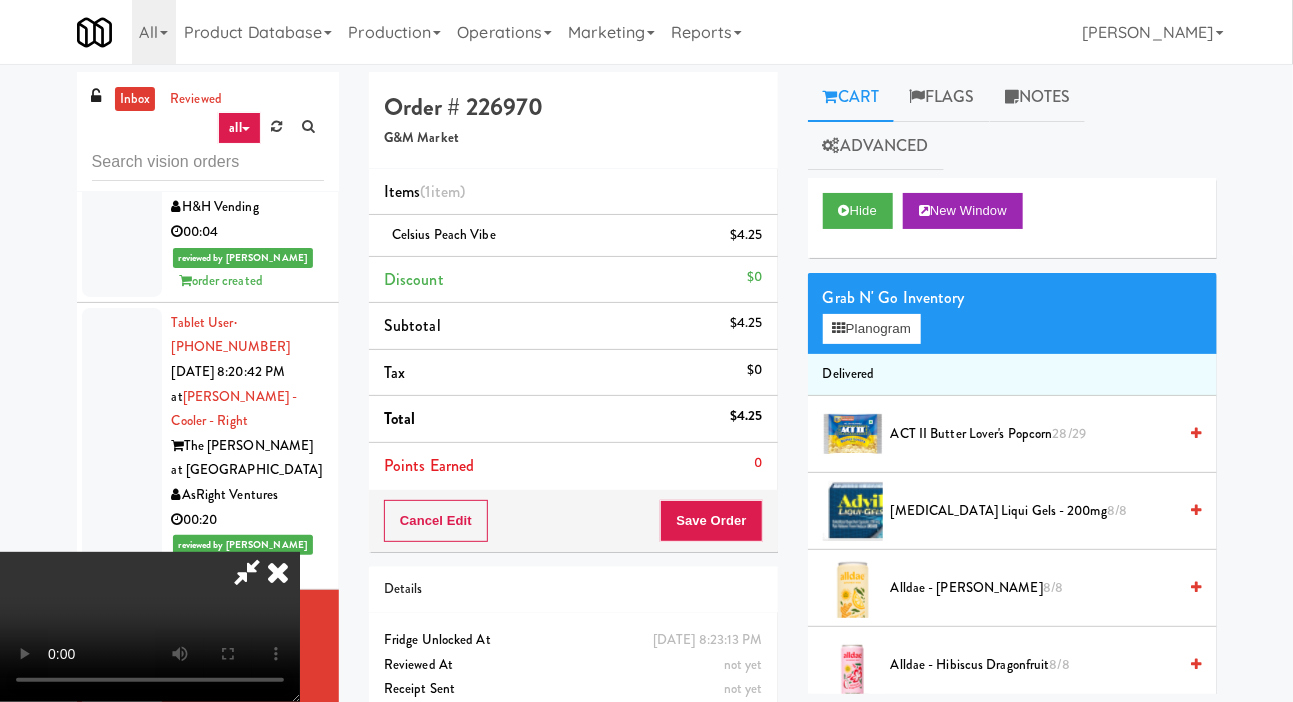 click at bounding box center [247, 572] 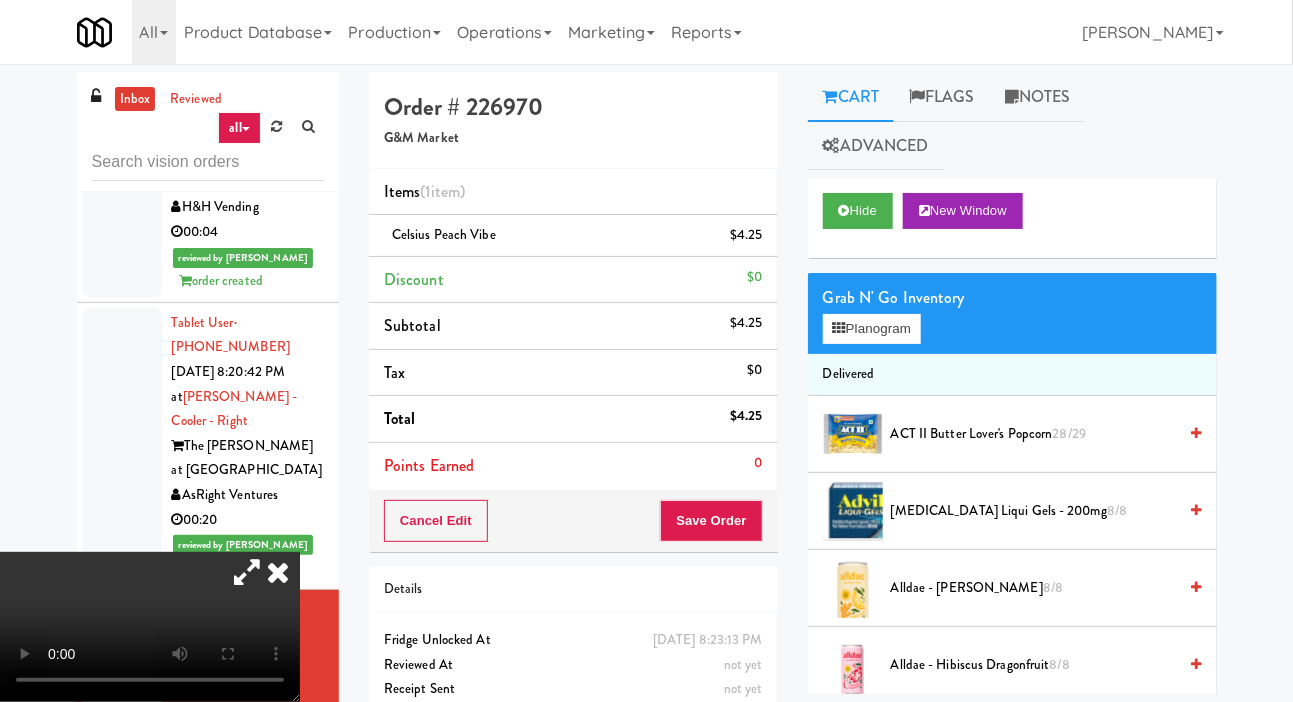 click on "Order # 226970 G&M Market Items  (1  item ) Celsius Peach Vibe  $4.25 Discount  $0 Subtotal $4.25 Tax $0 Total $4.25 Points Earned  0 Cancel Edit Save Order Details Friday, July 11th 2025 8:23:13 PM Fridge Unlocked At not yet Reviewed At not yet Receipt Sent not yet Order Paid" at bounding box center (573, 414) 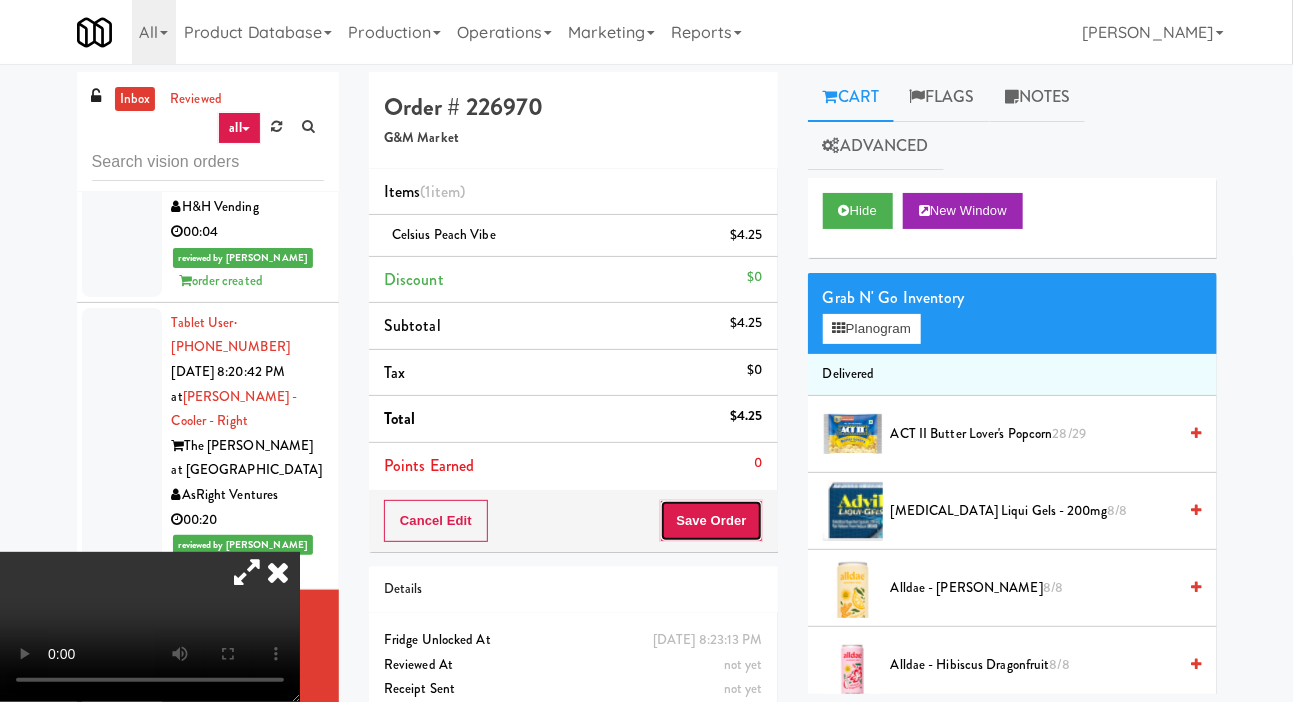 click on "Save Order" at bounding box center [711, 521] 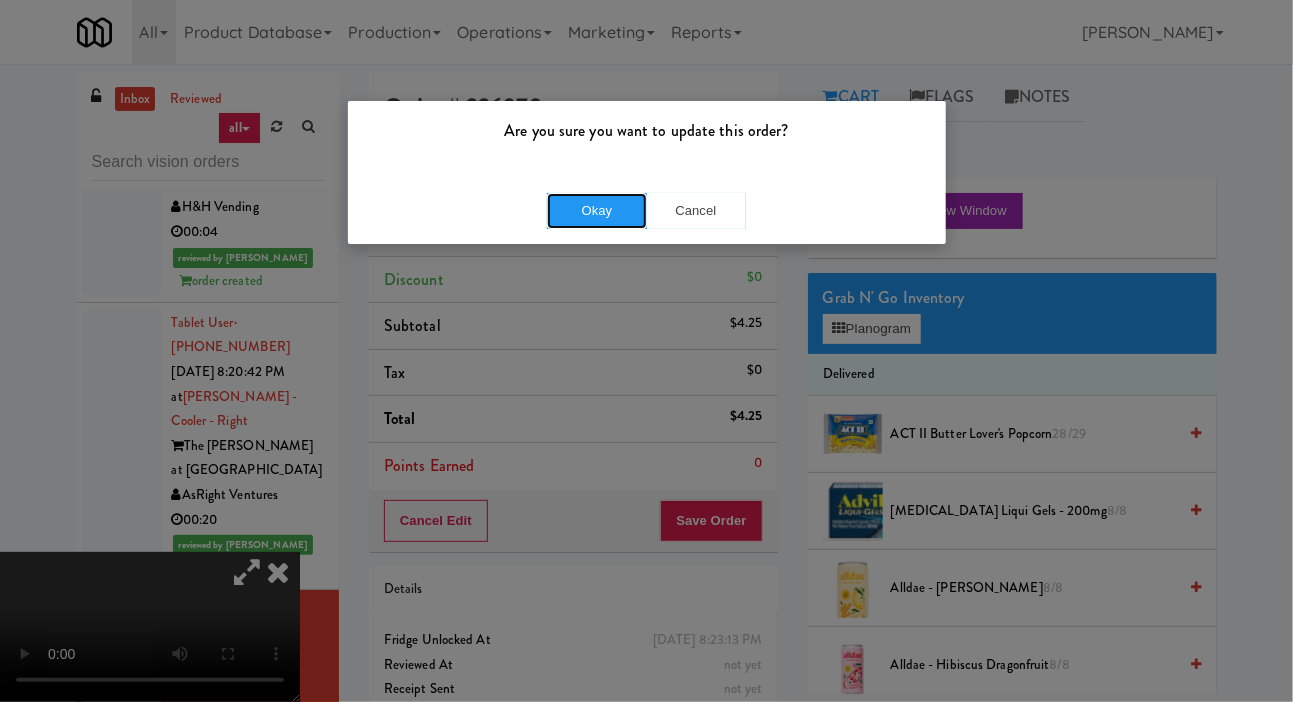 click on "Okay" at bounding box center (597, 211) 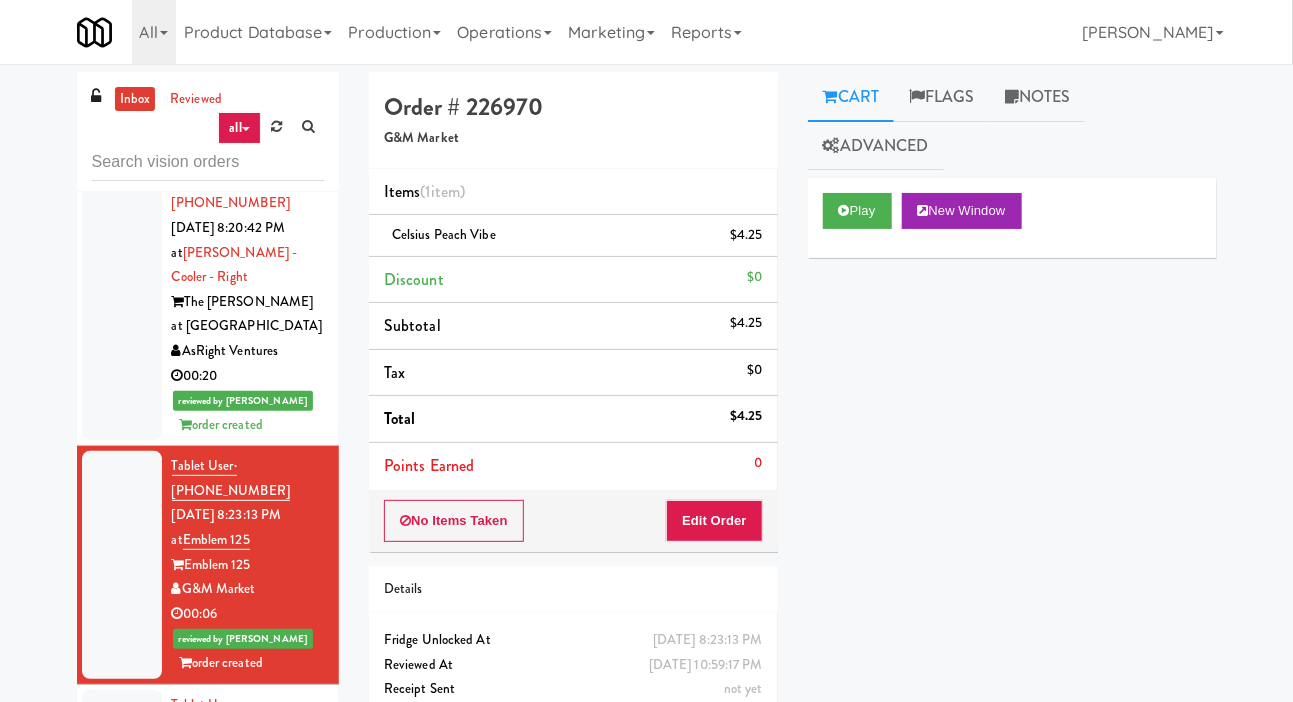 scroll, scrollTop: 9307, scrollLeft: 0, axis: vertical 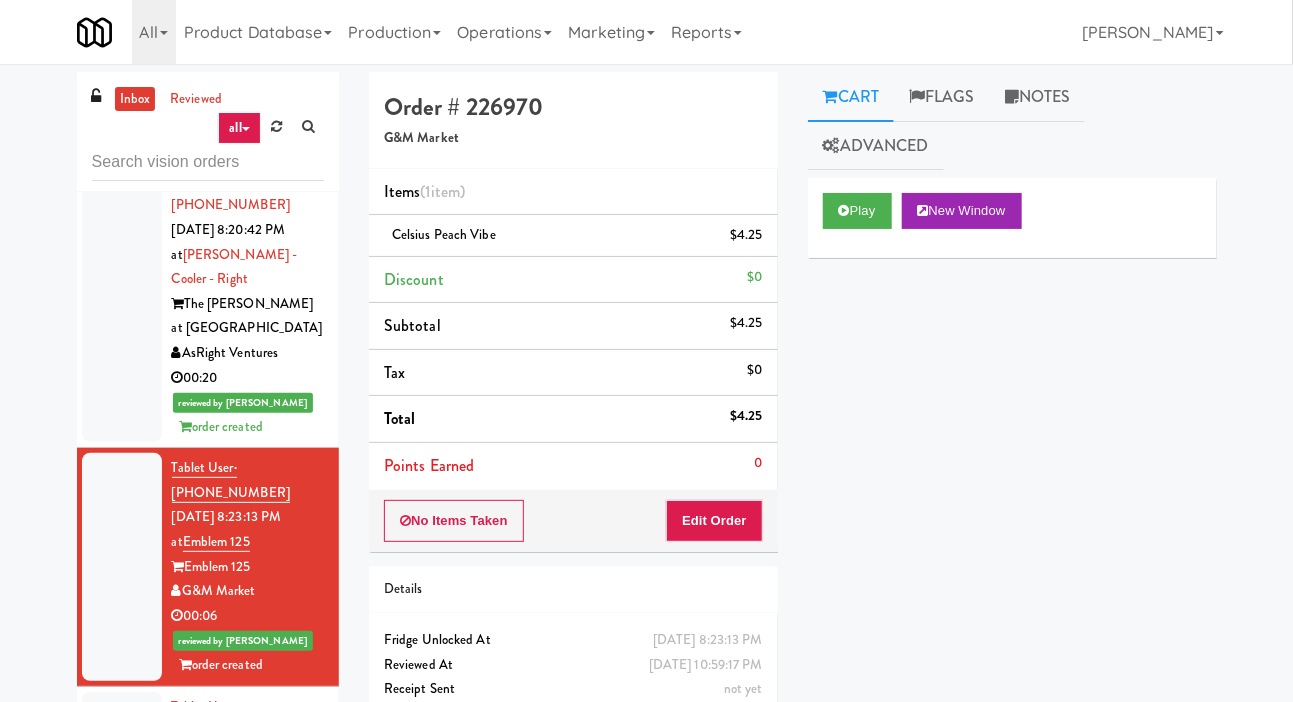 click at bounding box center (122, 793) 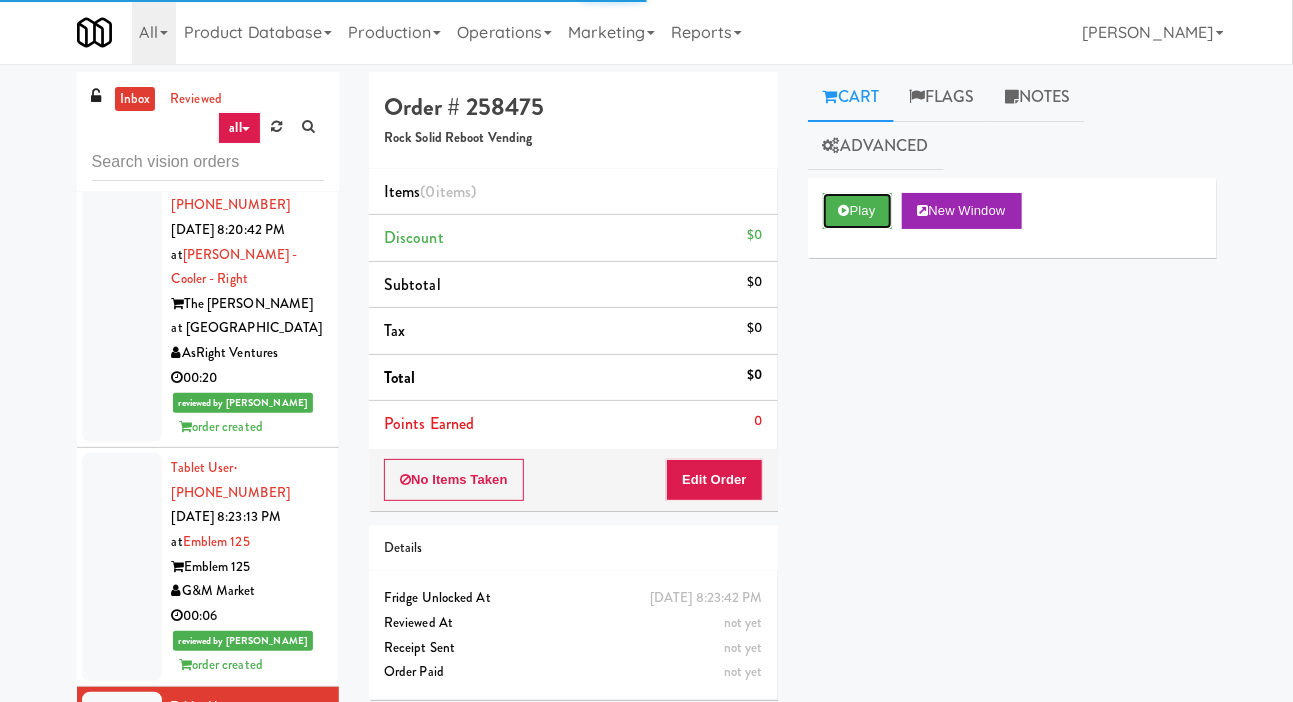 click on "Play" at bounding box center (857, 211) 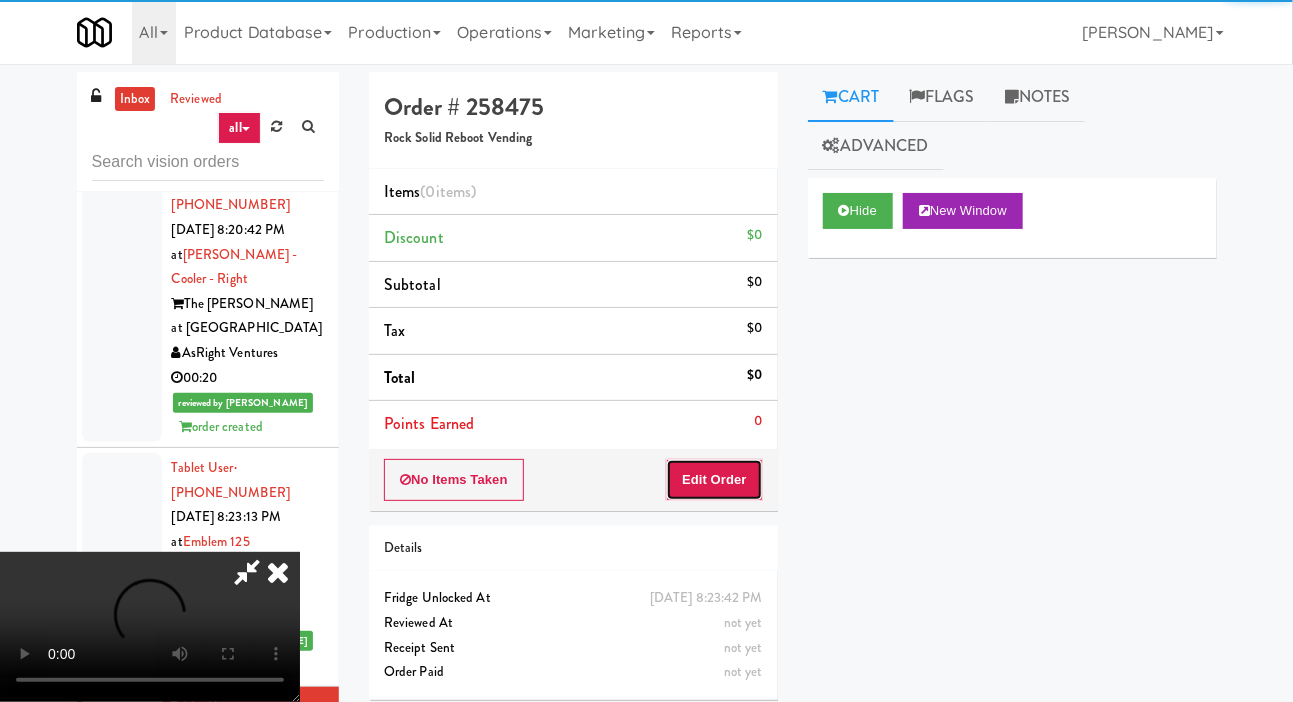 click on "Edit Order" at bounding box center [714, 480] 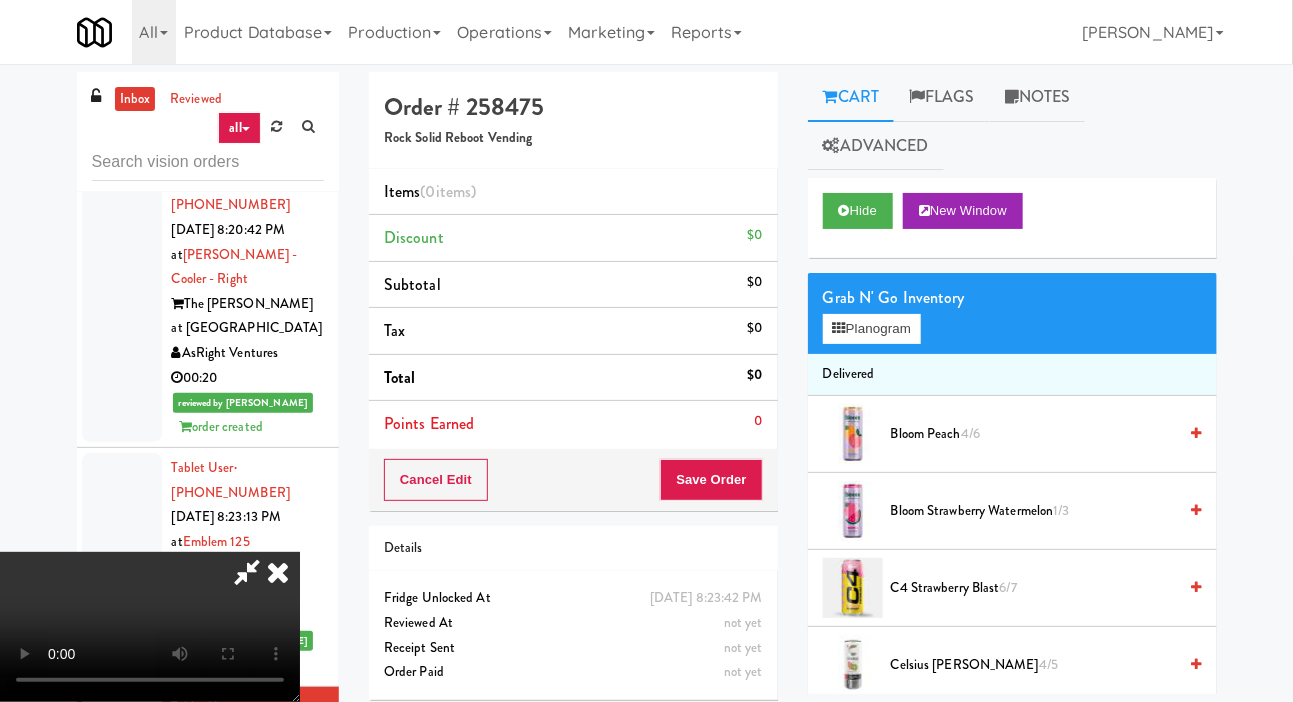 scroll, scrollTop: 73, scrollLeft: 0, axis: vertical 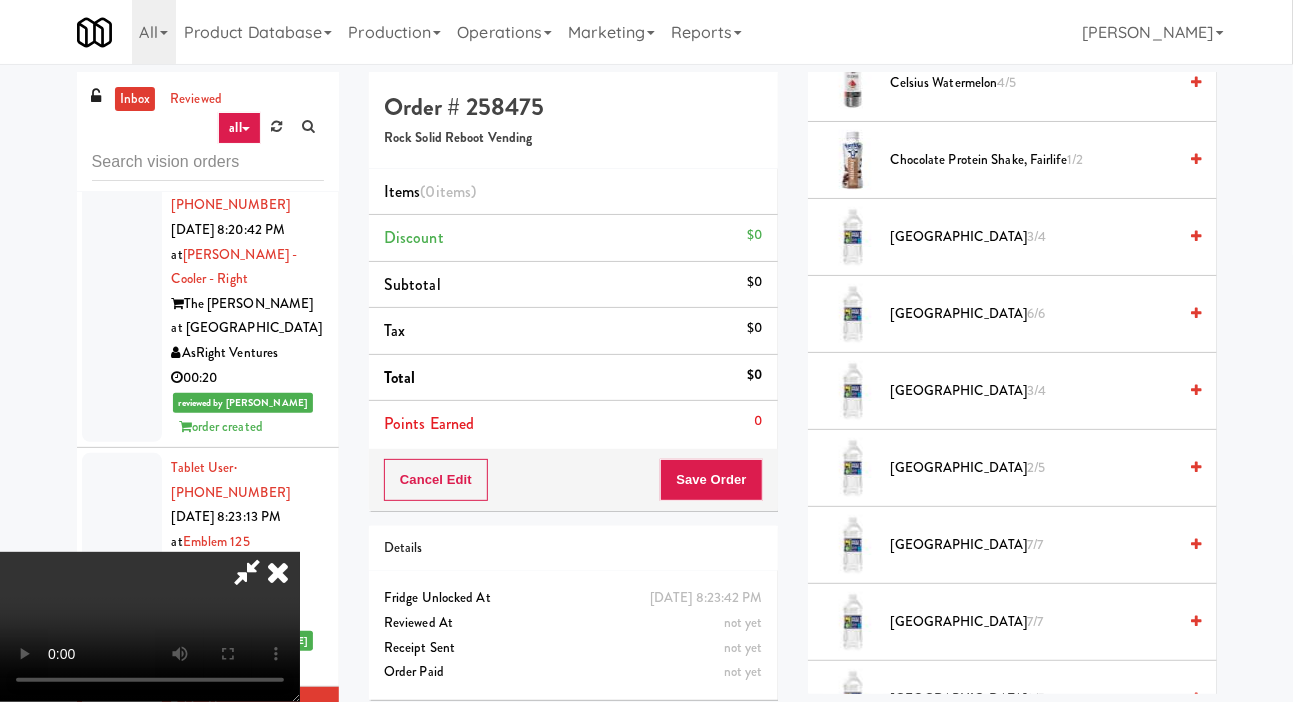 click on "Deer Park  3/4" at bounding box center (1034, 237) 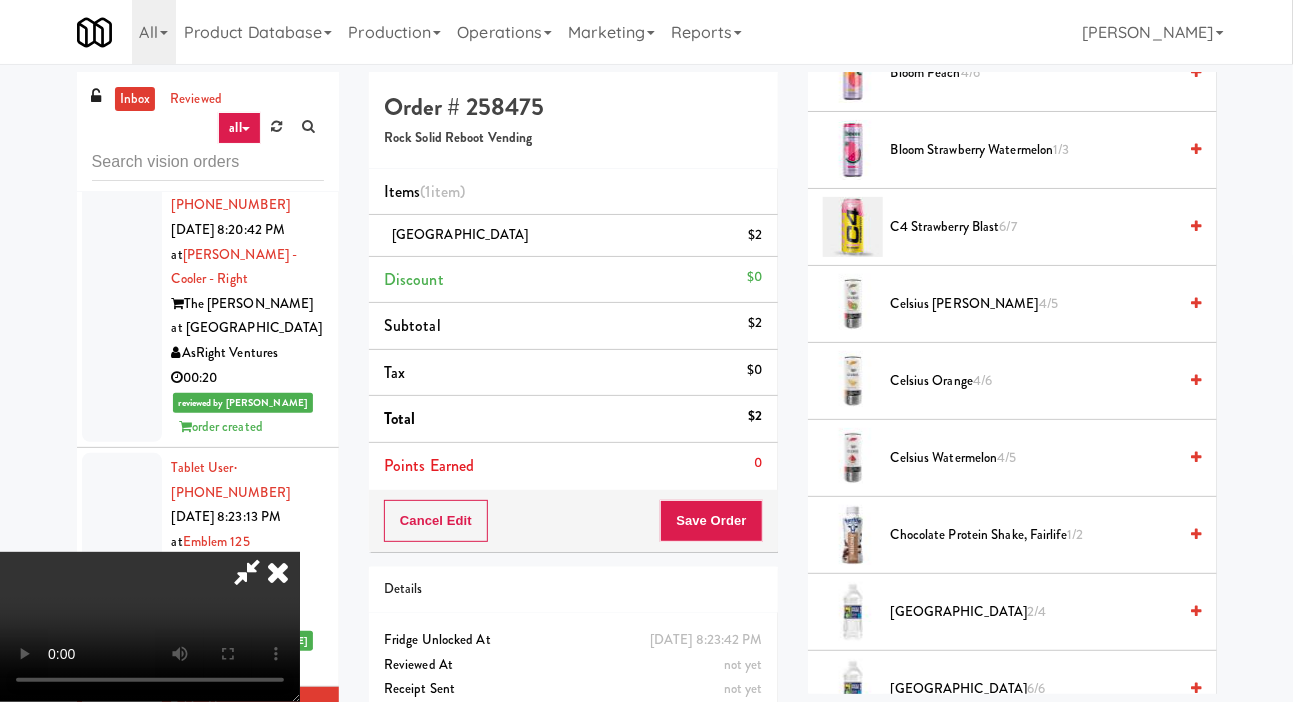 scroll, scrollTop: 0, scrollLeft: 0, axis: both 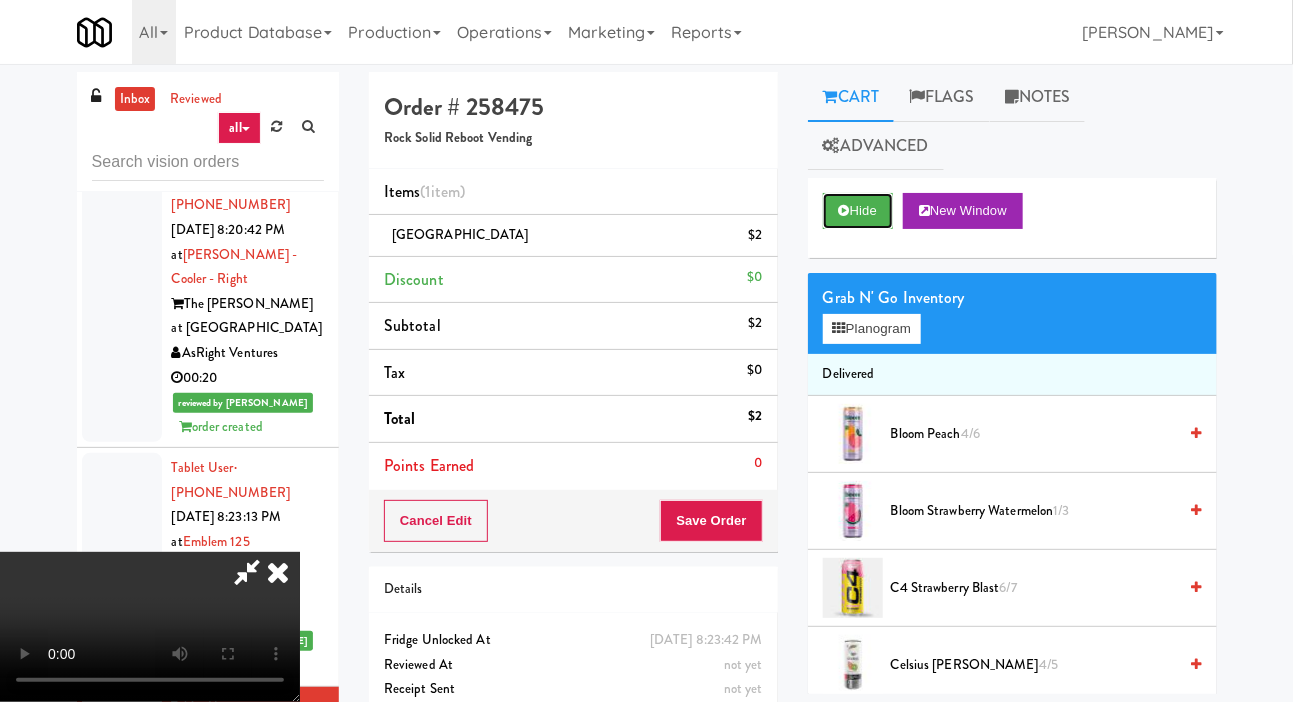click on "Hide" at bounding box center (858, 211) 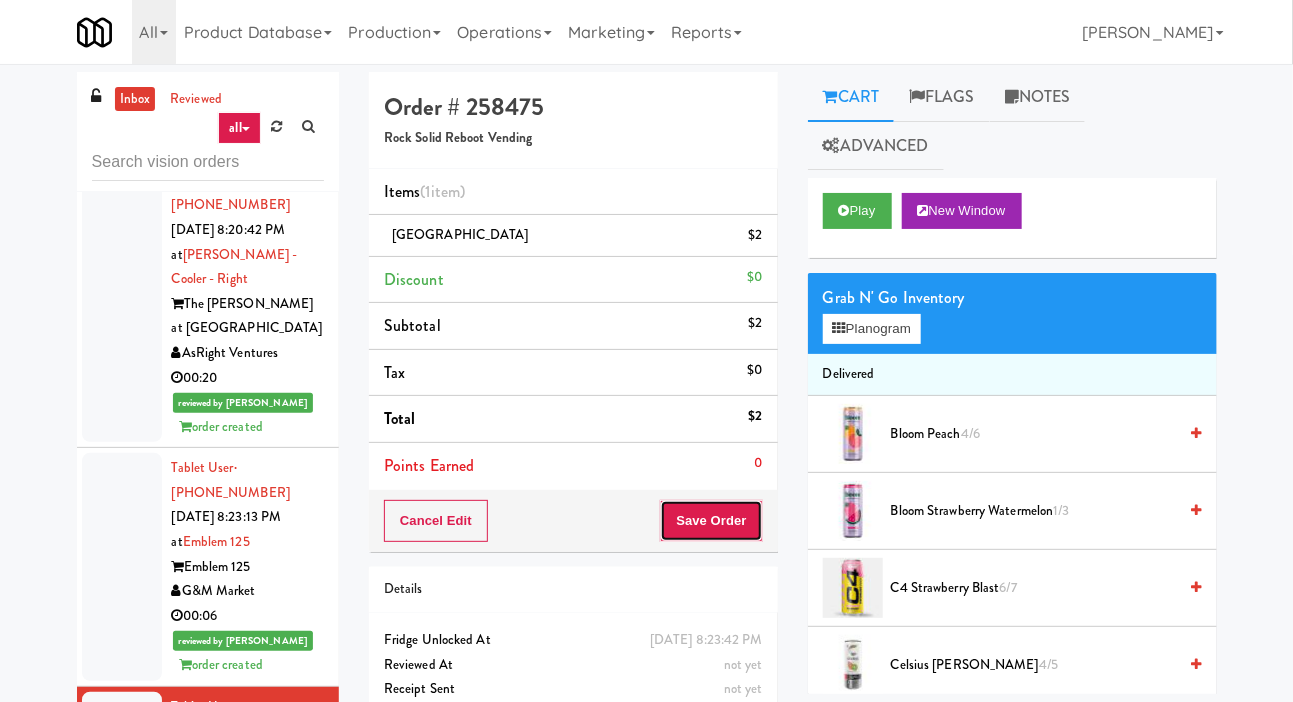 click on "Save Order" at bounding box center [711, 521] 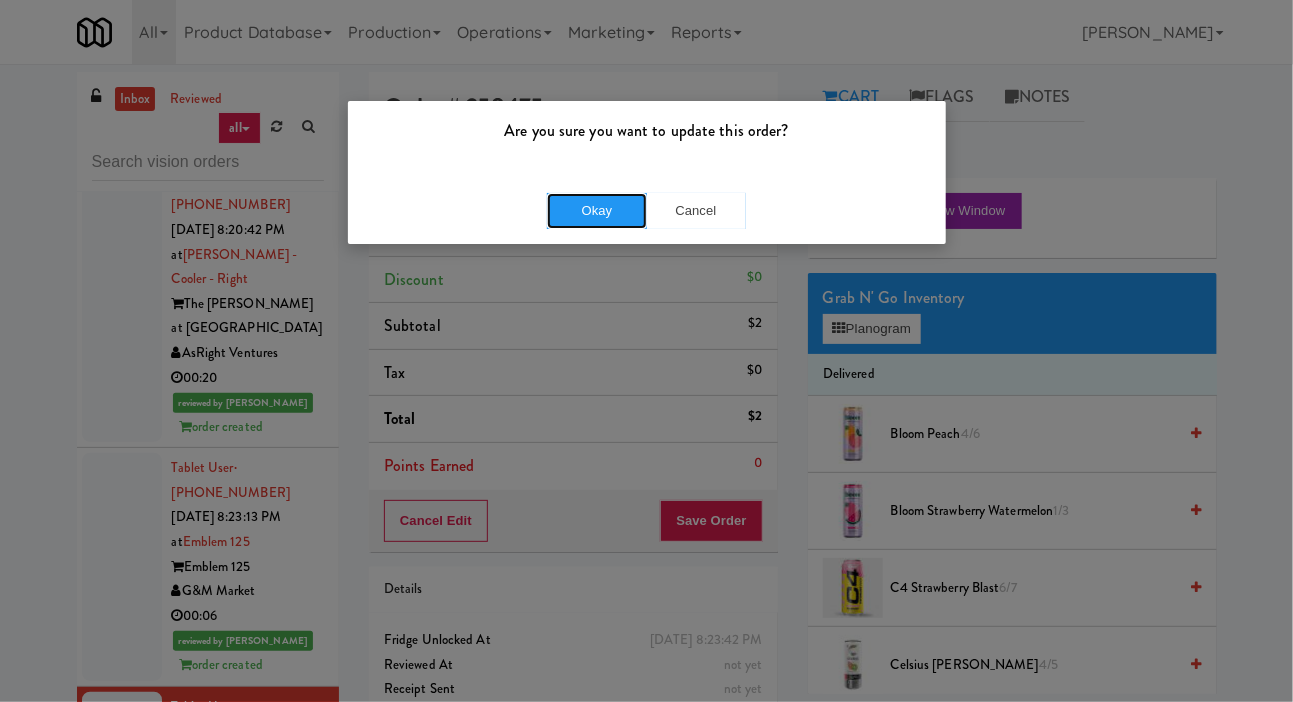 click on "Okay" at bounding box center (597, 211) 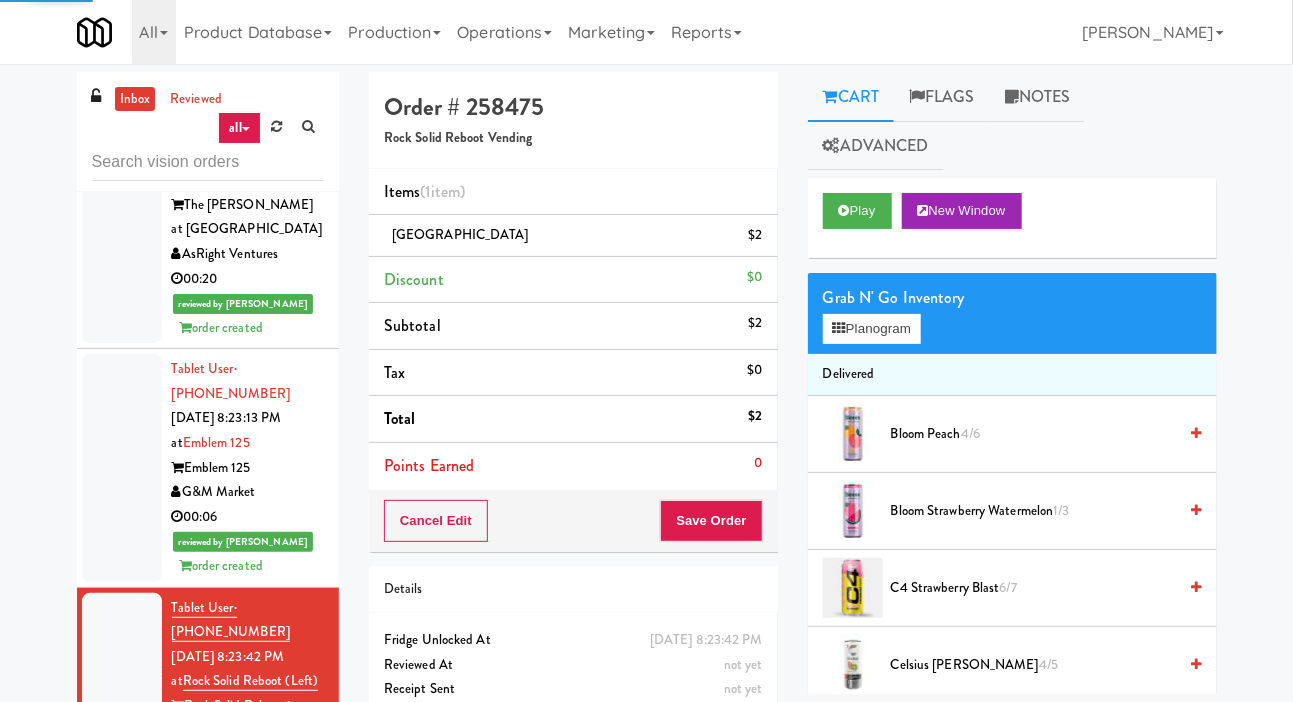 scroll, scrollTop: 9414, scrollLeft: 0, axis: vertical 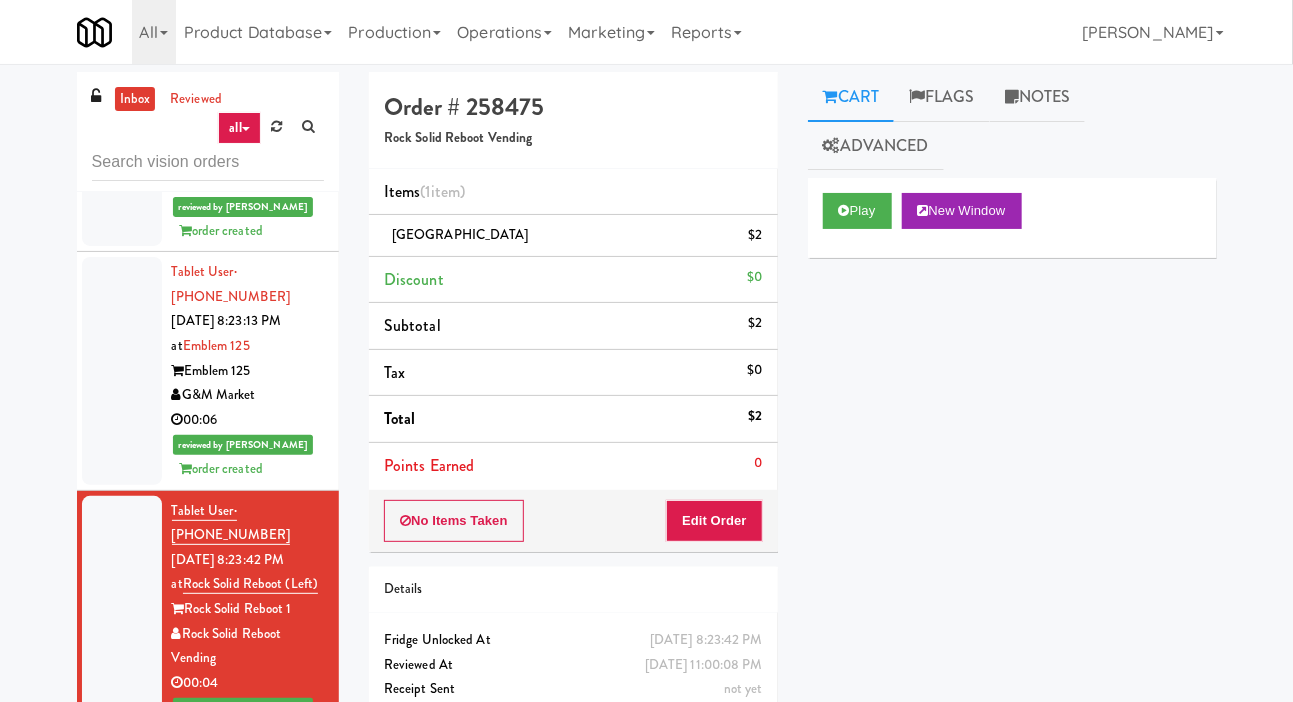 click at bounding box center [122, 848] 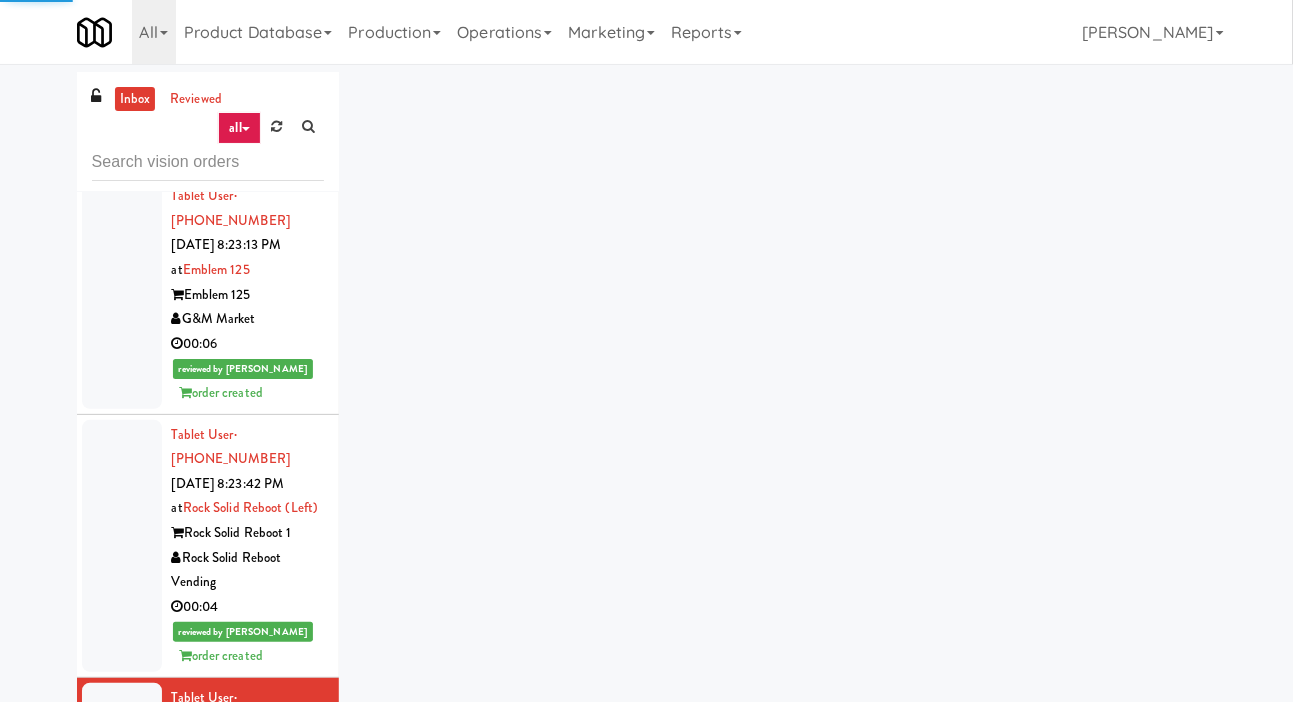 scroll, scrollTop: 9578, scrollLeft: 0, axis: vertical 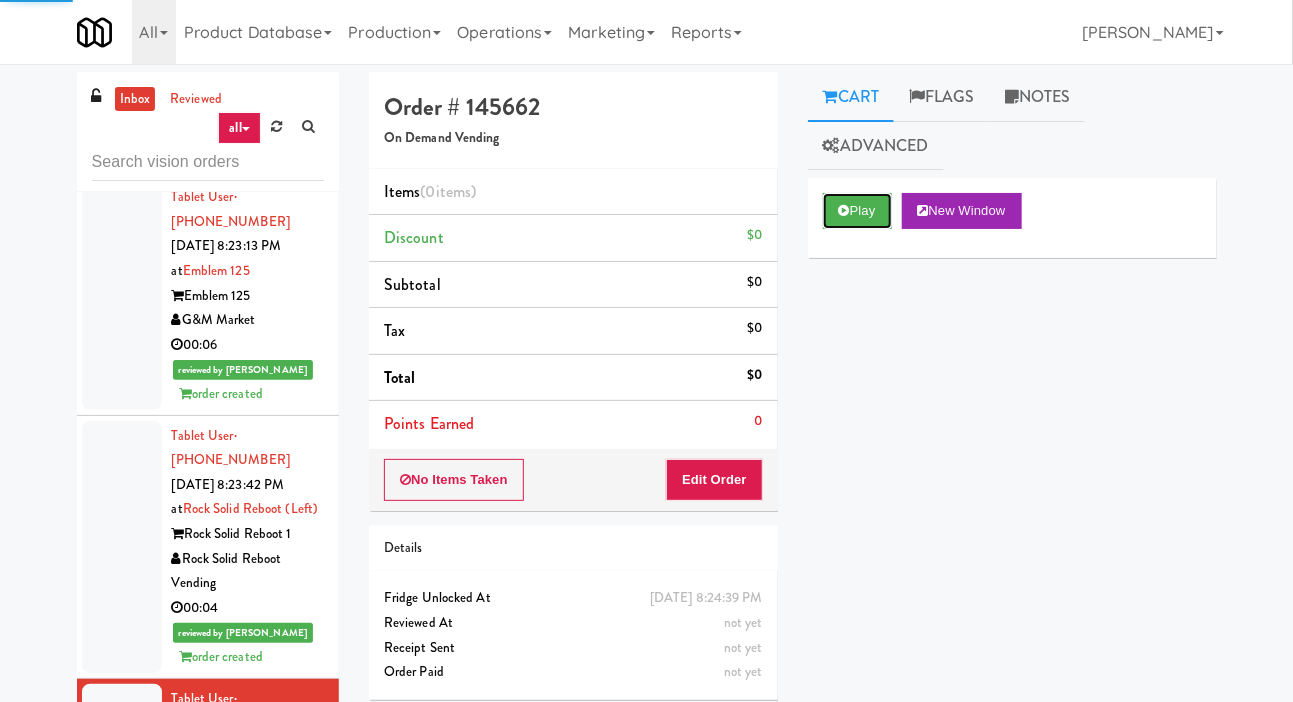 click on "Play" at bounding box center (857, 211) 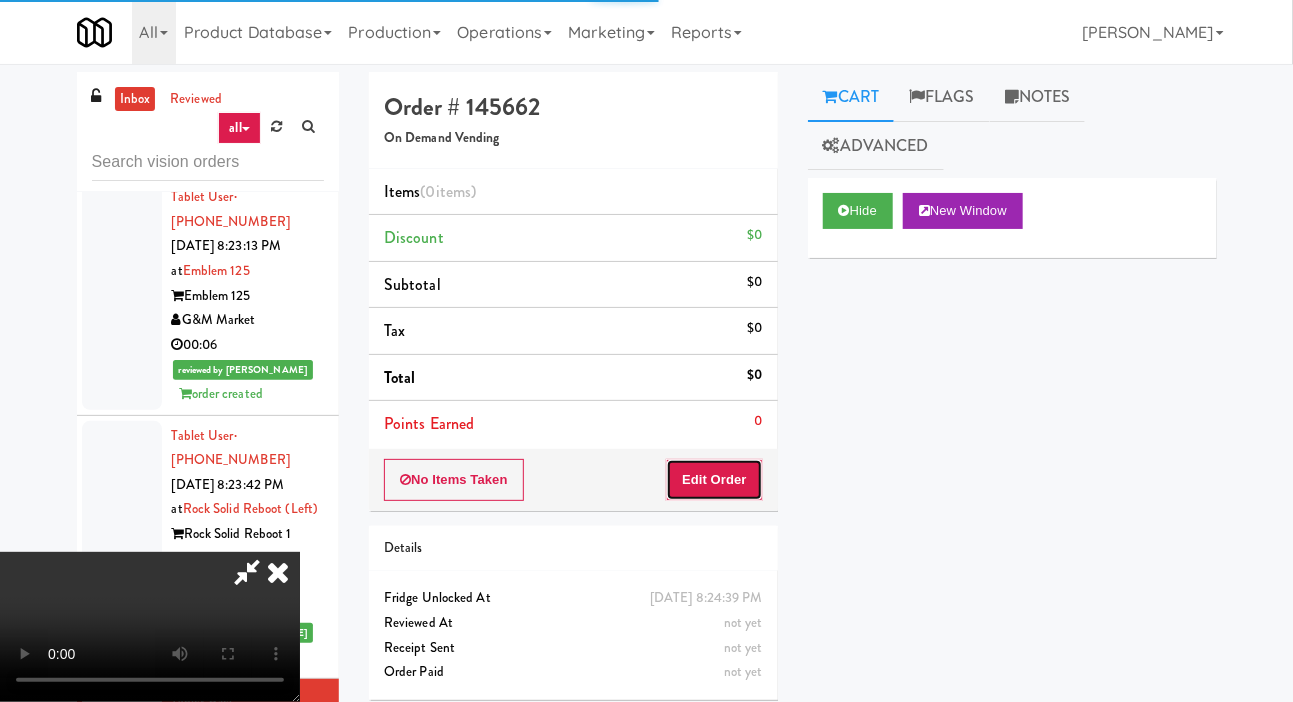 click on "Edit Order" at bounding box center [714, 480] 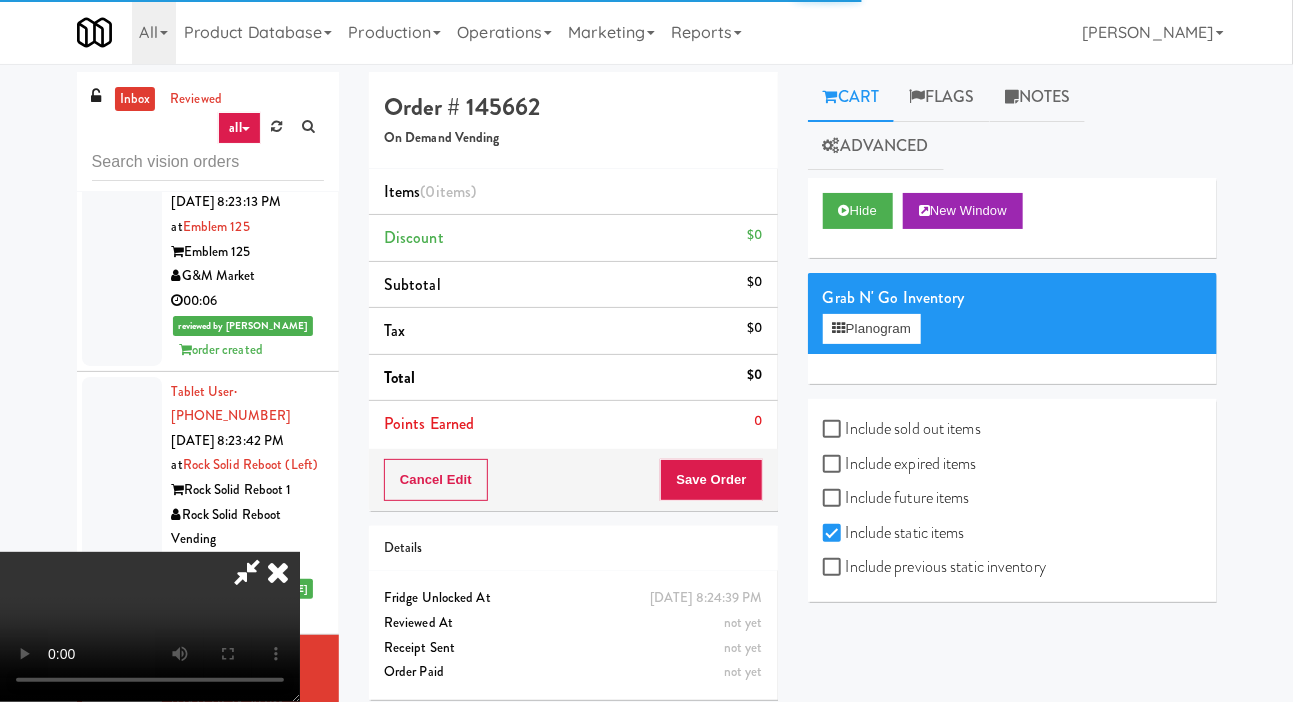 scroll, scrollTop: 9645, scrollLeft: 0, axis: vertical 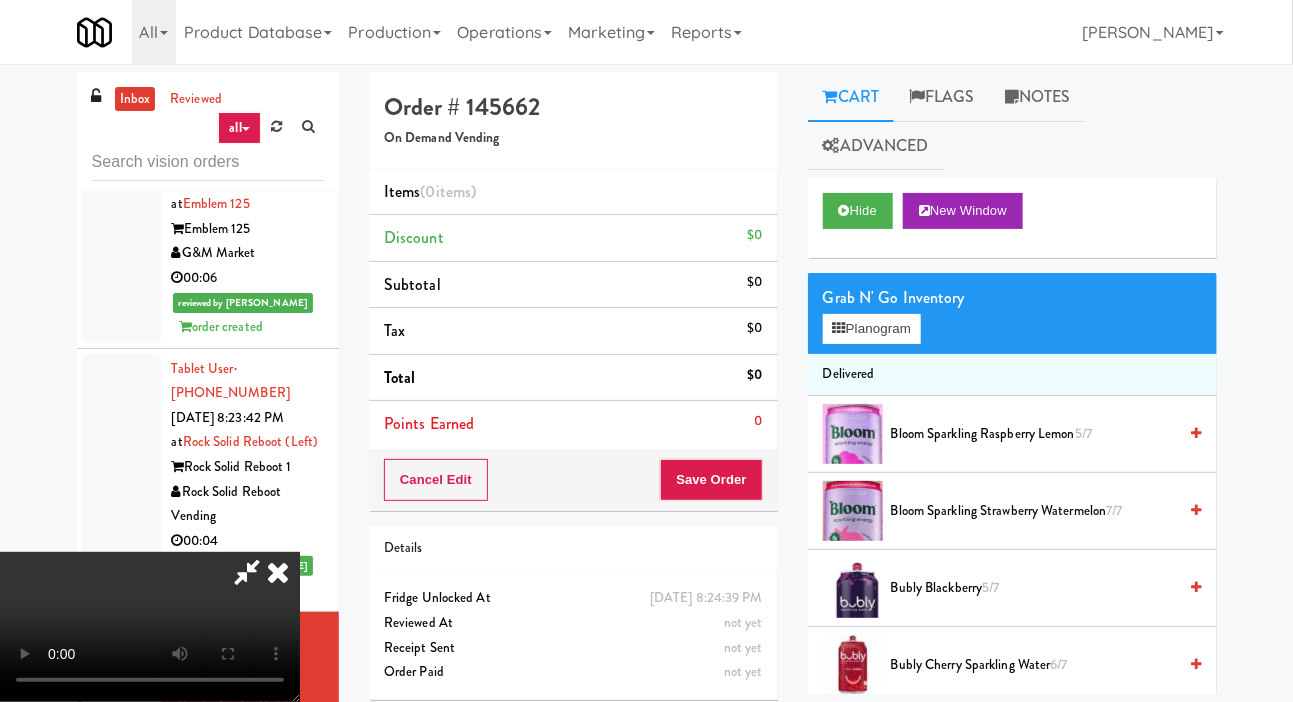 type 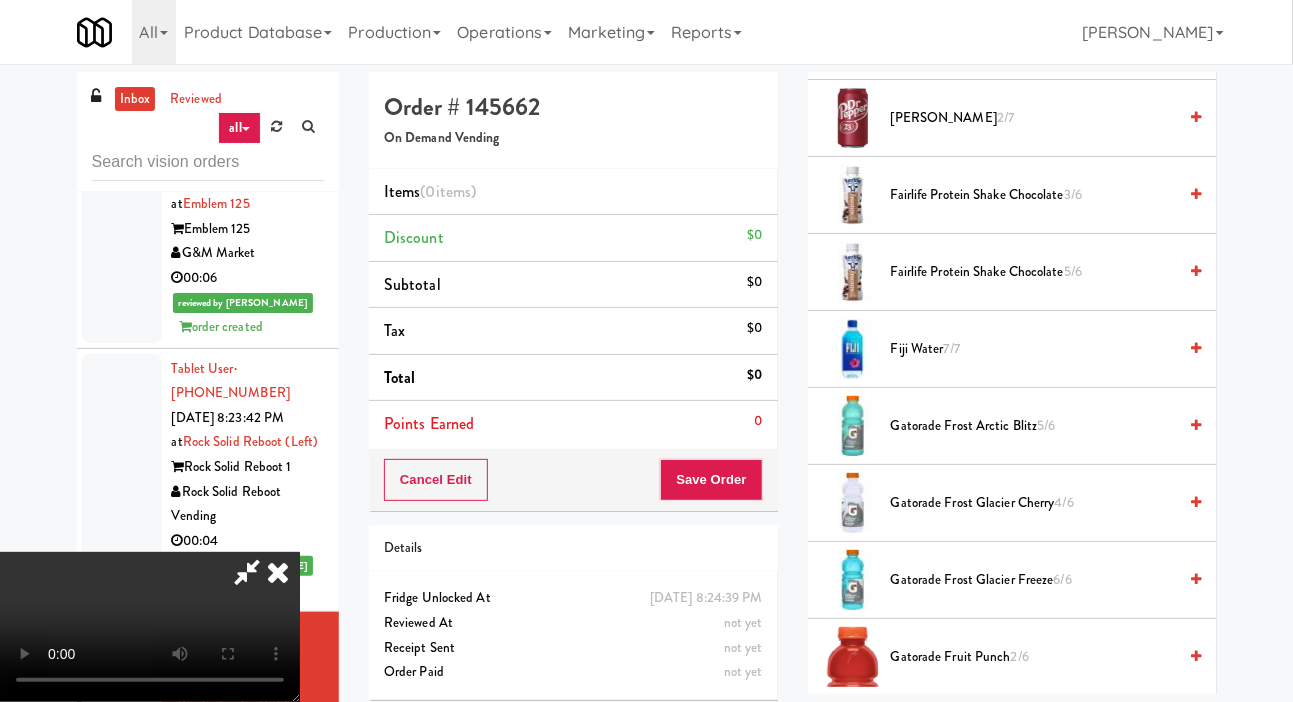 scroll, scrollTop: 1398, scrollLeft: 0, axis: vertical 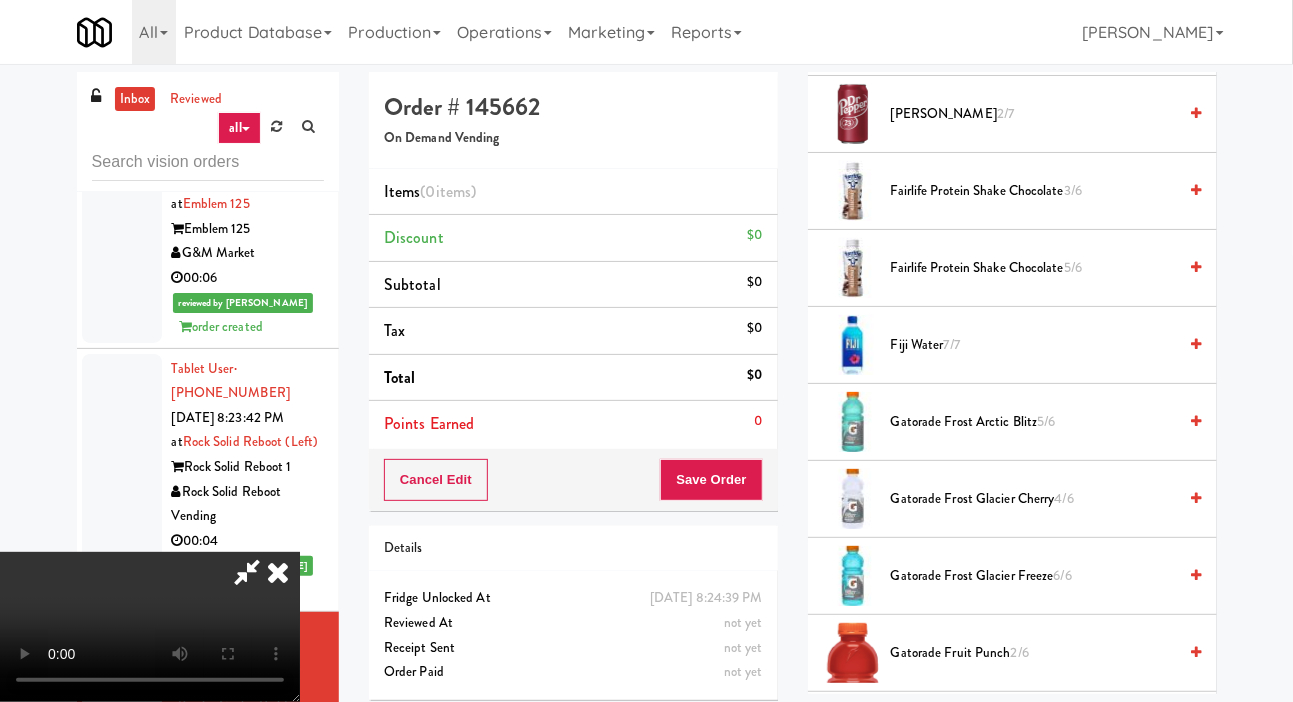 click on "Gatorade Frost Glacier Freeze  6/6" at bounding box center (1034, 576) 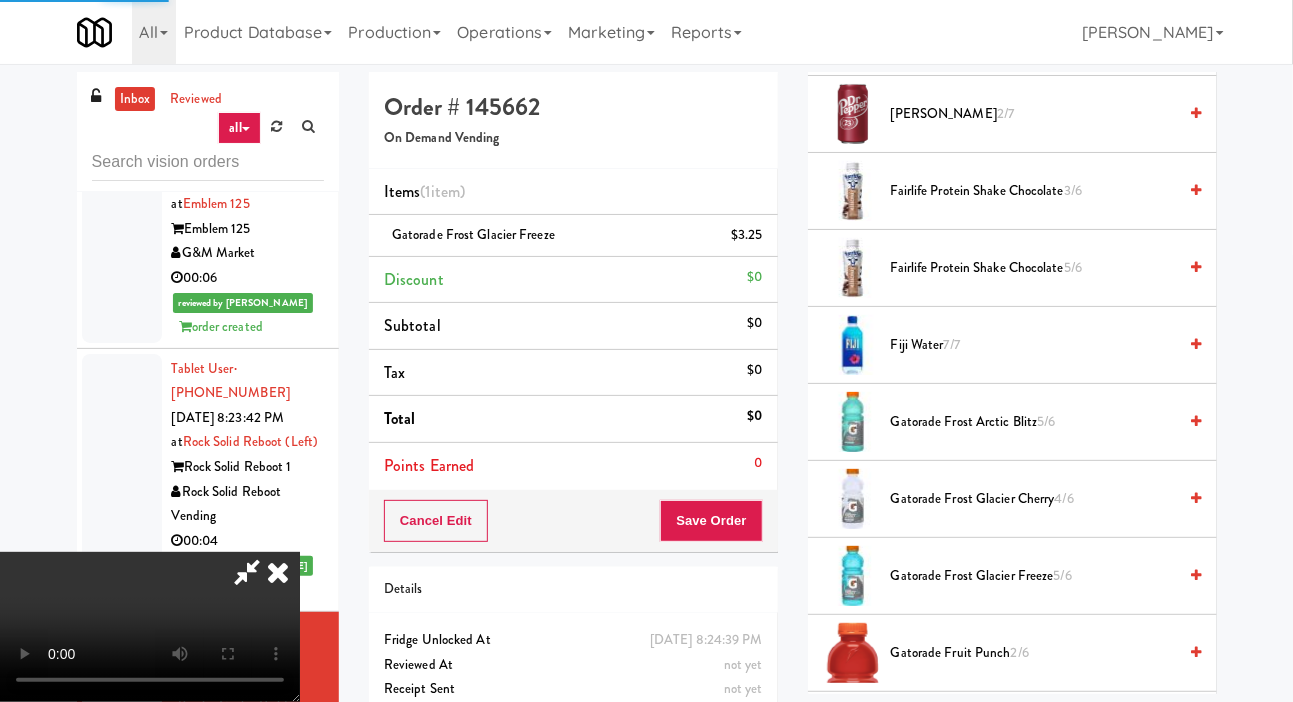click at bounding box center (247, 572) 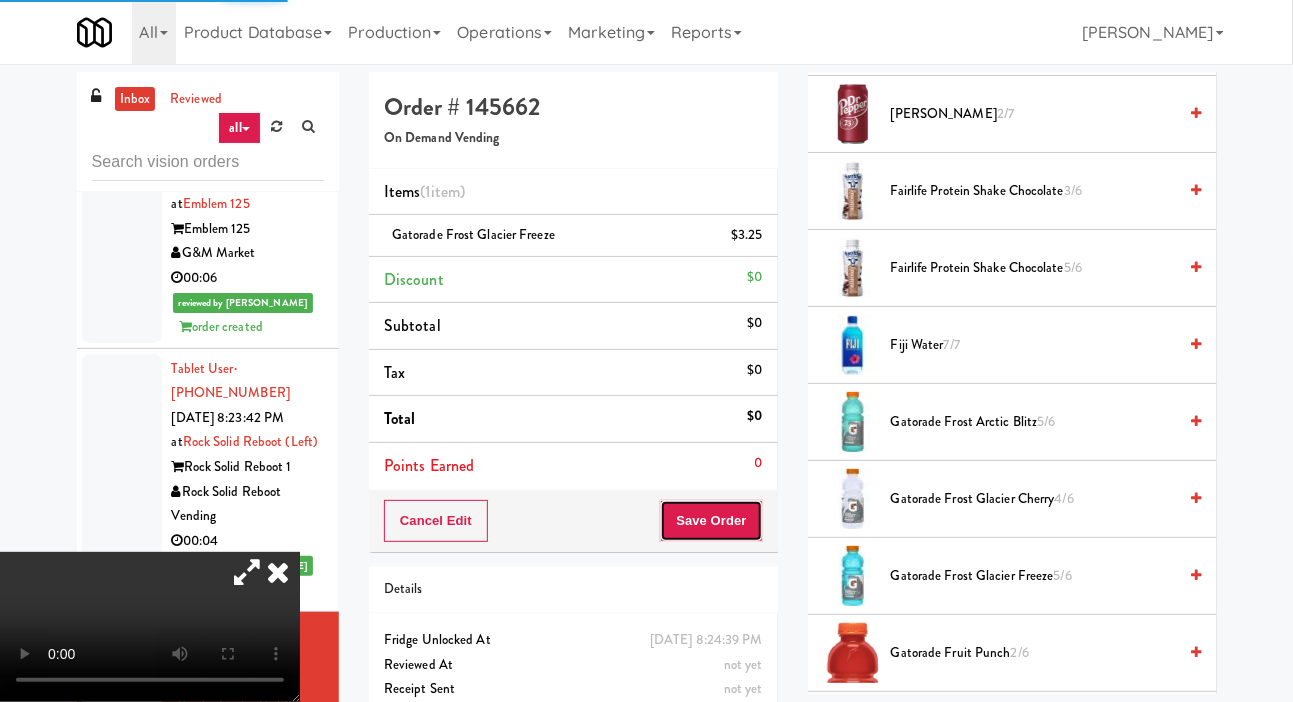 click on "Save Order" at bounding box center (711, 521) 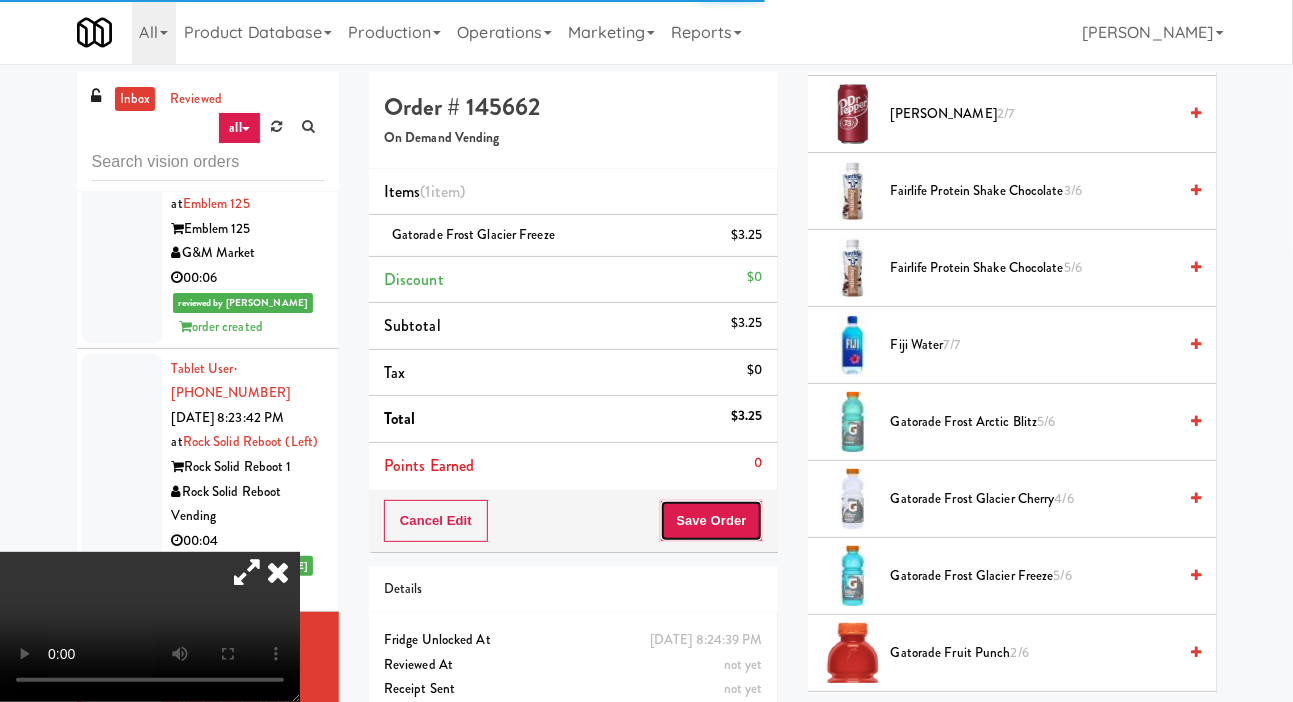 click on "Save Order" at bounding box center [711, 521] 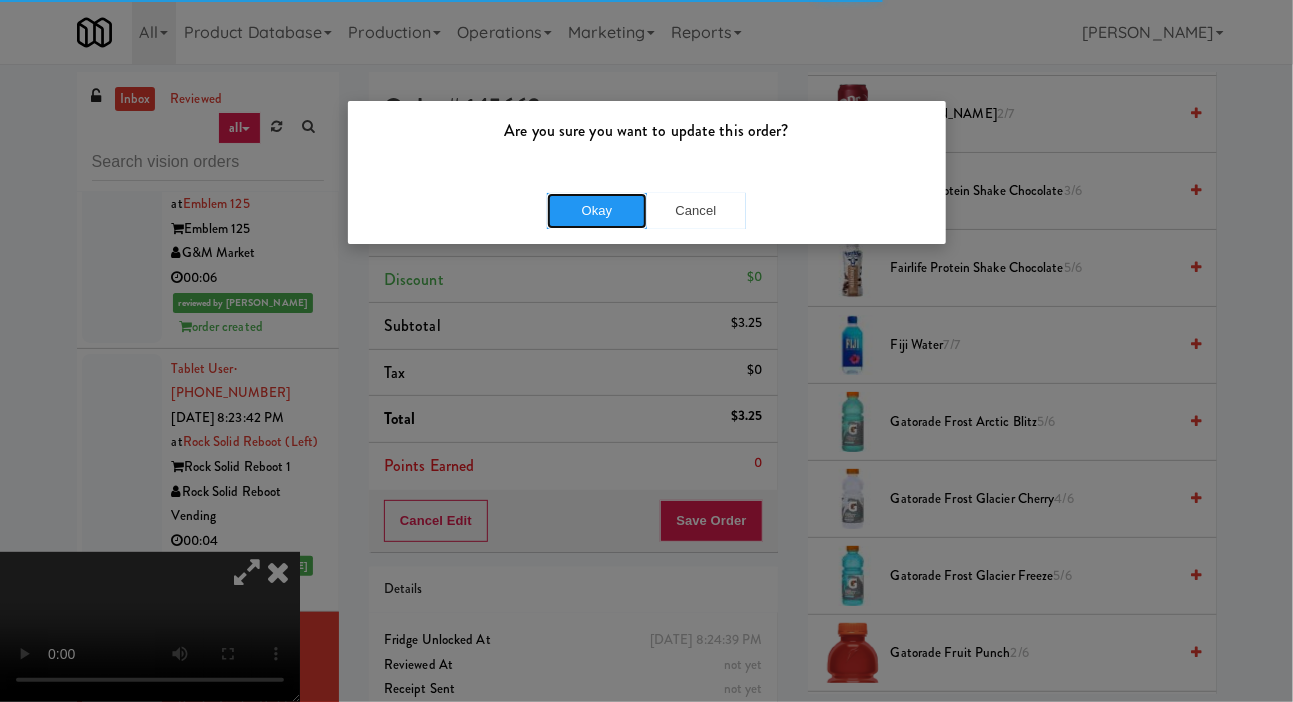 click on "Okay" at bounding box center (597, 211) 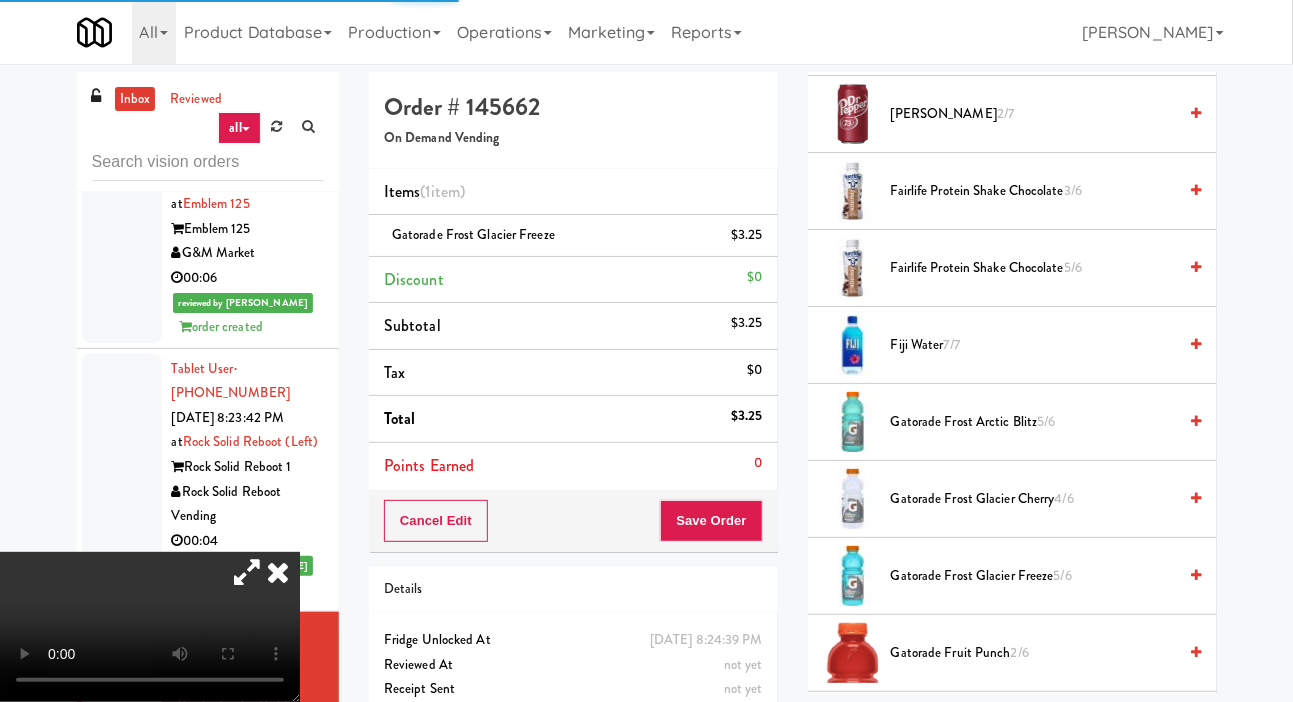 click at bounding box center (646, 351) 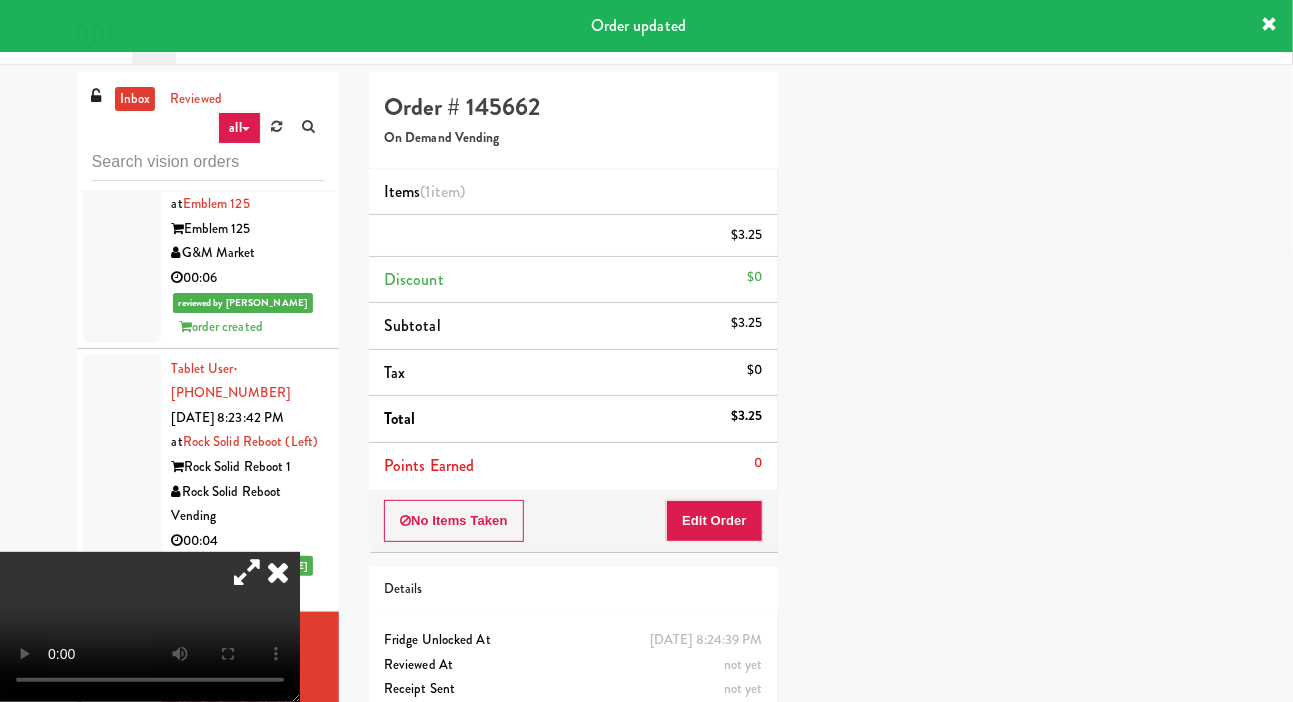 scroll, scrollTop: 126, scrollLeft: 0, axis: vertical 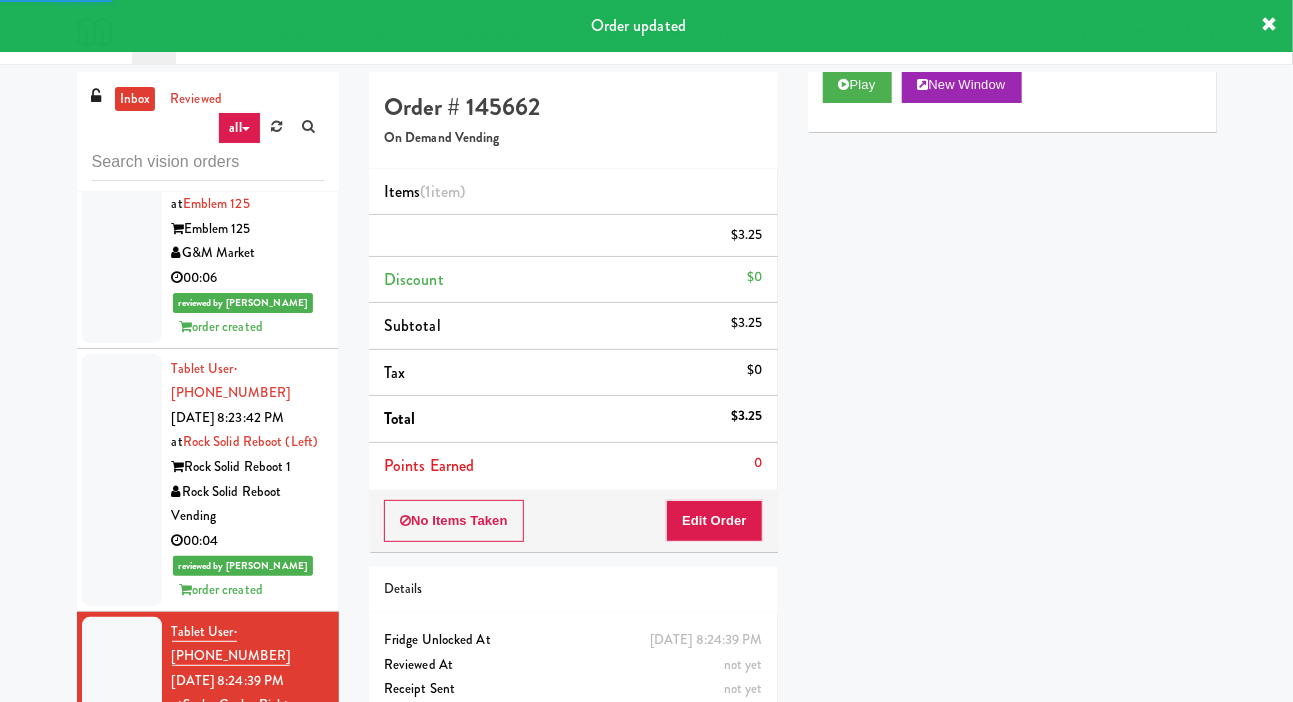 click at bounding box center (646, 351) 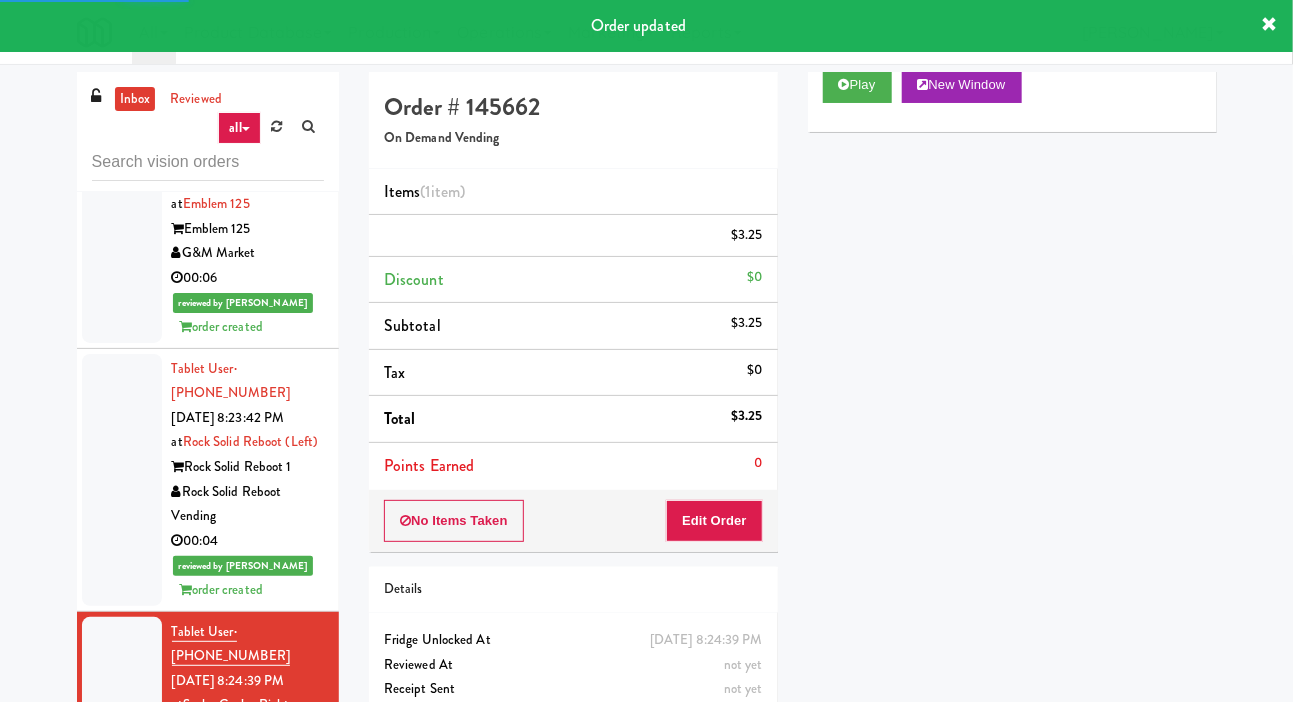click at bounding box center [646, 351] 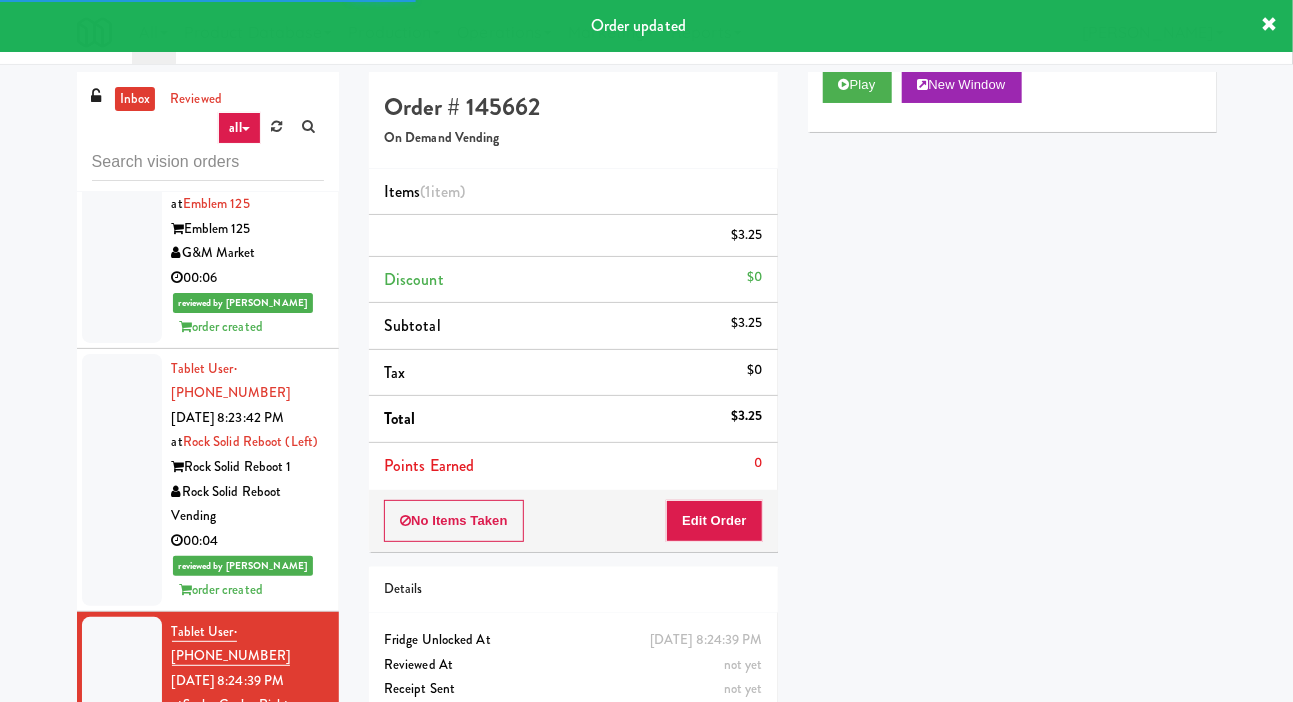 click at bounding box center (646, 351) 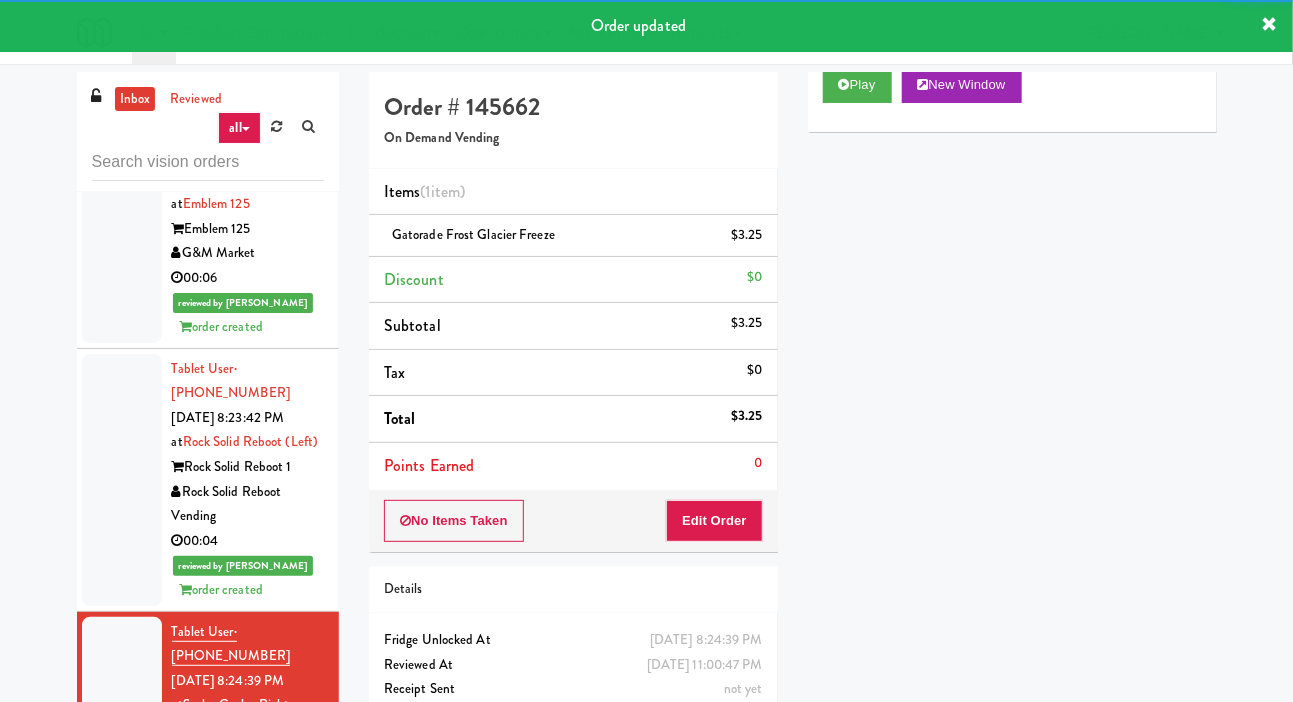 click at bounding box center [646, 351] 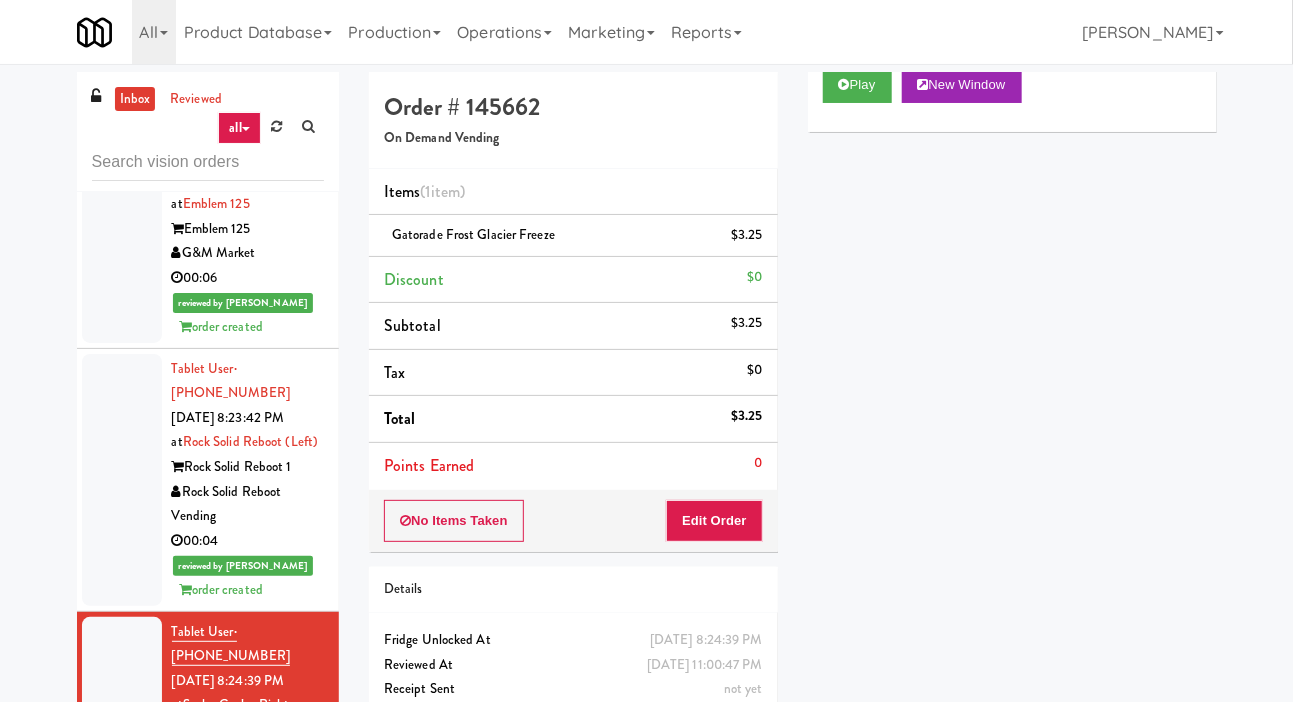 click at bounding box center (646, 351) 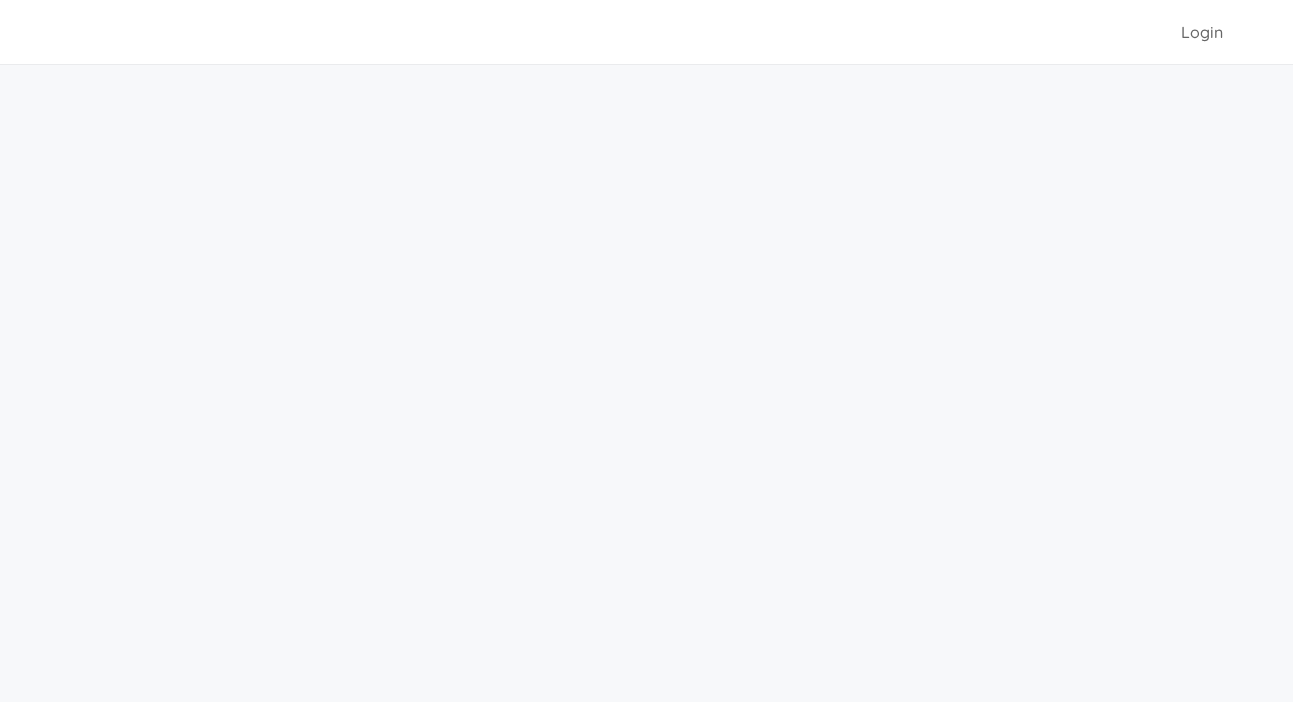 scroll, scrollTop: 0, scrollLeft: 0, axis: both 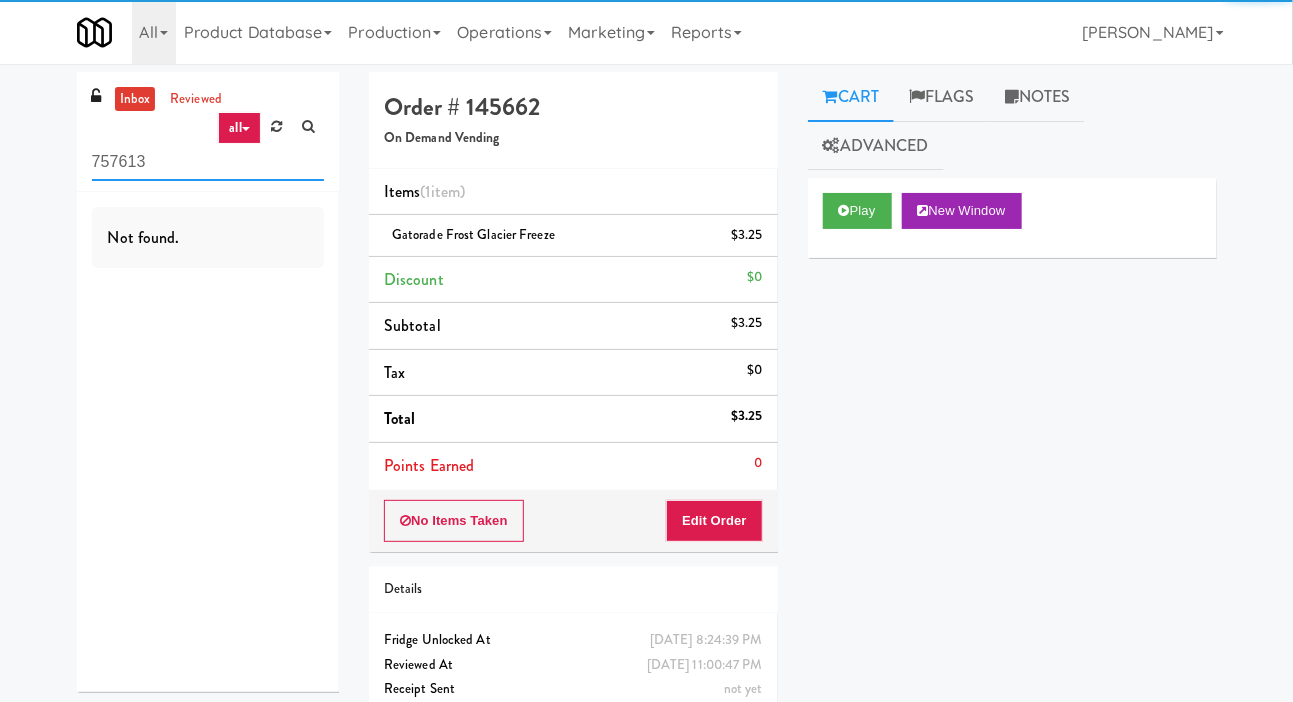 click on "757613" at bounding box center (208, 162) 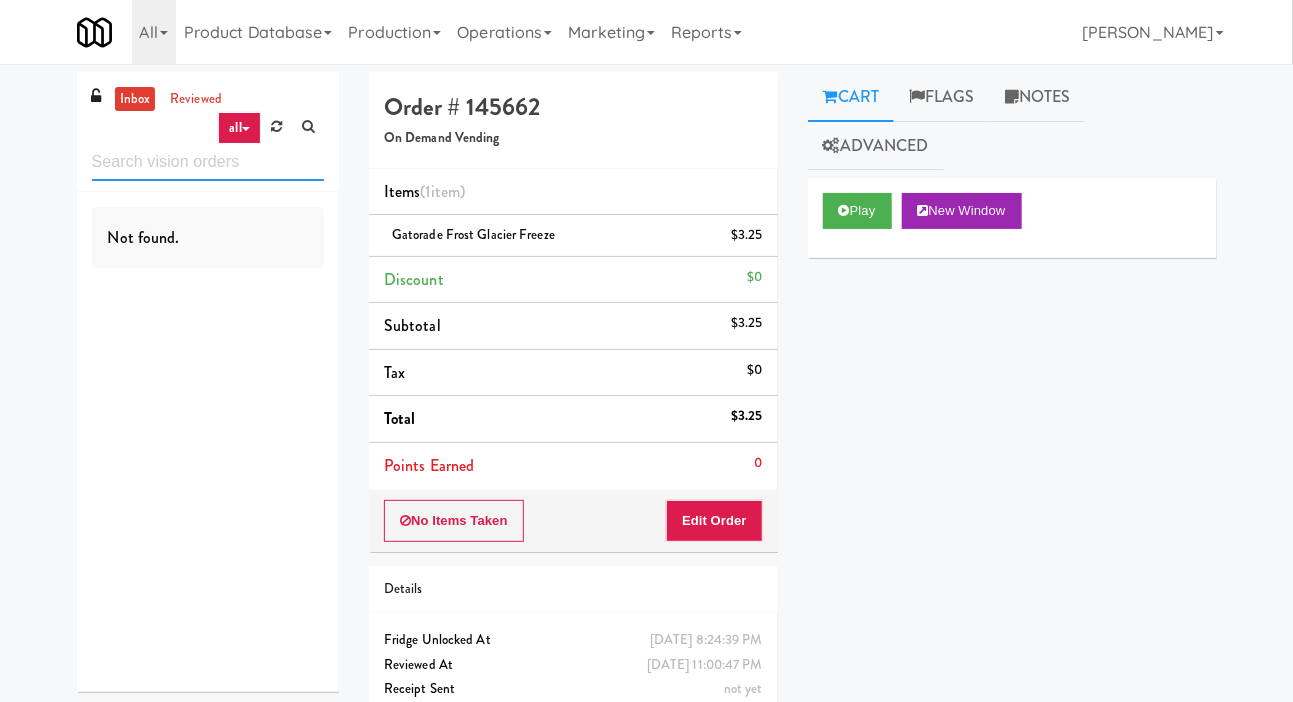 type 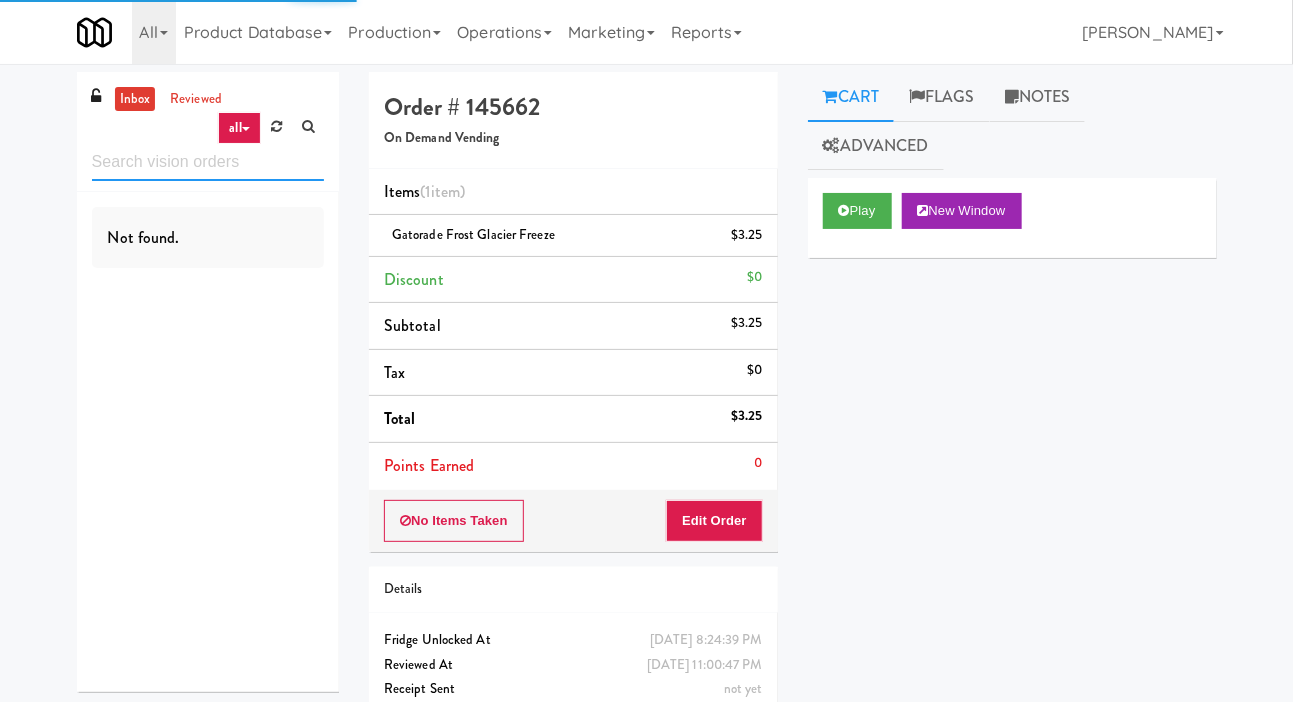 click at bounding box center [208, 162] 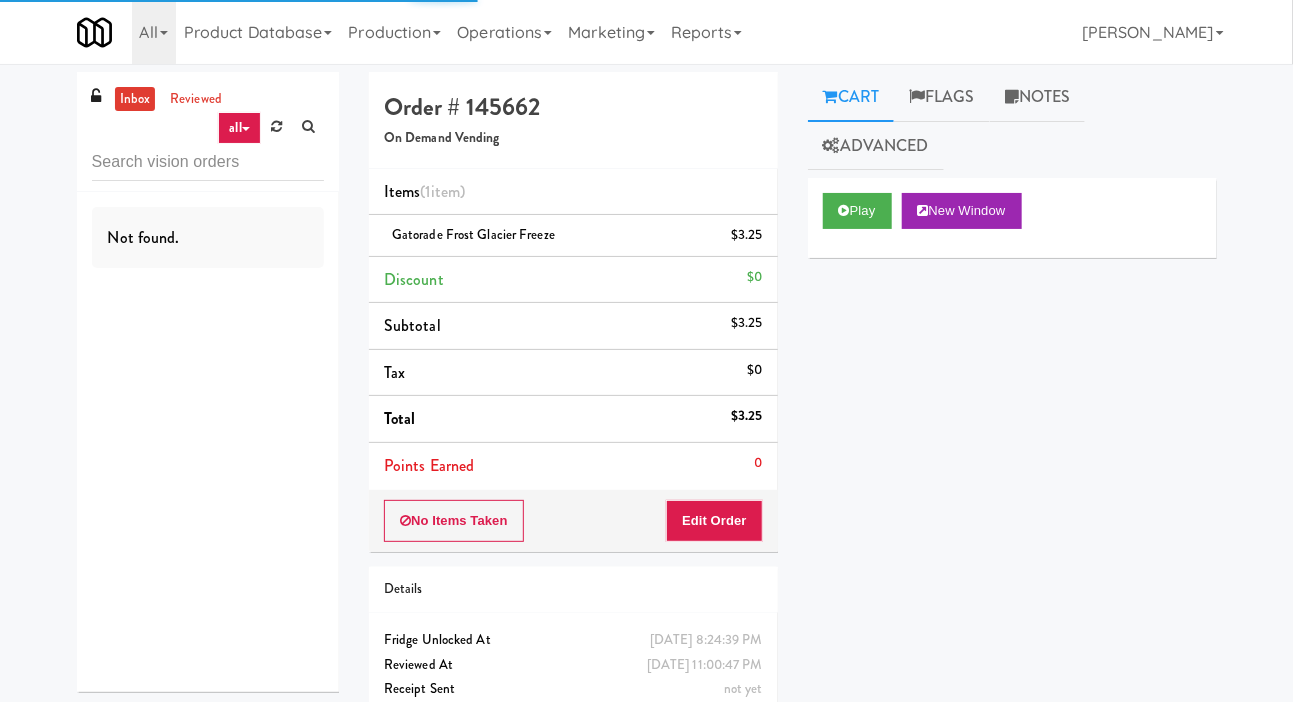 click on "inbox reviewed all    all     unclear take     inventory issue     suspicious     failed     Not found. Order # 145662 On Demand Vending Items  (1  item ) Gatorade Frost Glacier Freeze  $3.25 Discount  $0 Subtotal $3.25 Tax $0 Total $3.25 Points Earned  0  No Items Taken Edit Order Details Friday, July 11th 2025 8:24:39 PM Fridge Unlocked At Jul 11, 2025 11:00:47 PM Reviewed At not yet Receipt Sent not yet Order Paid  Cart  Flags  Notes  Advanced  Play  New Window  Primary Flag  Clear    Flag if you are unable to finish reviewing the order due to an issue Unclear Take - No Video Unclear Take - Short or Cut Off Unclear Take - Obstructed Inventory Issue - Product Not in Inventory Inventory Issue - Product prices as $0  Additional Concerns  Clear Flag as Suspicious Returned Product Place a foreign product in  Internal Notes                                                                                                                                                                Links  Payout ×" at bounding box center (646, 414) 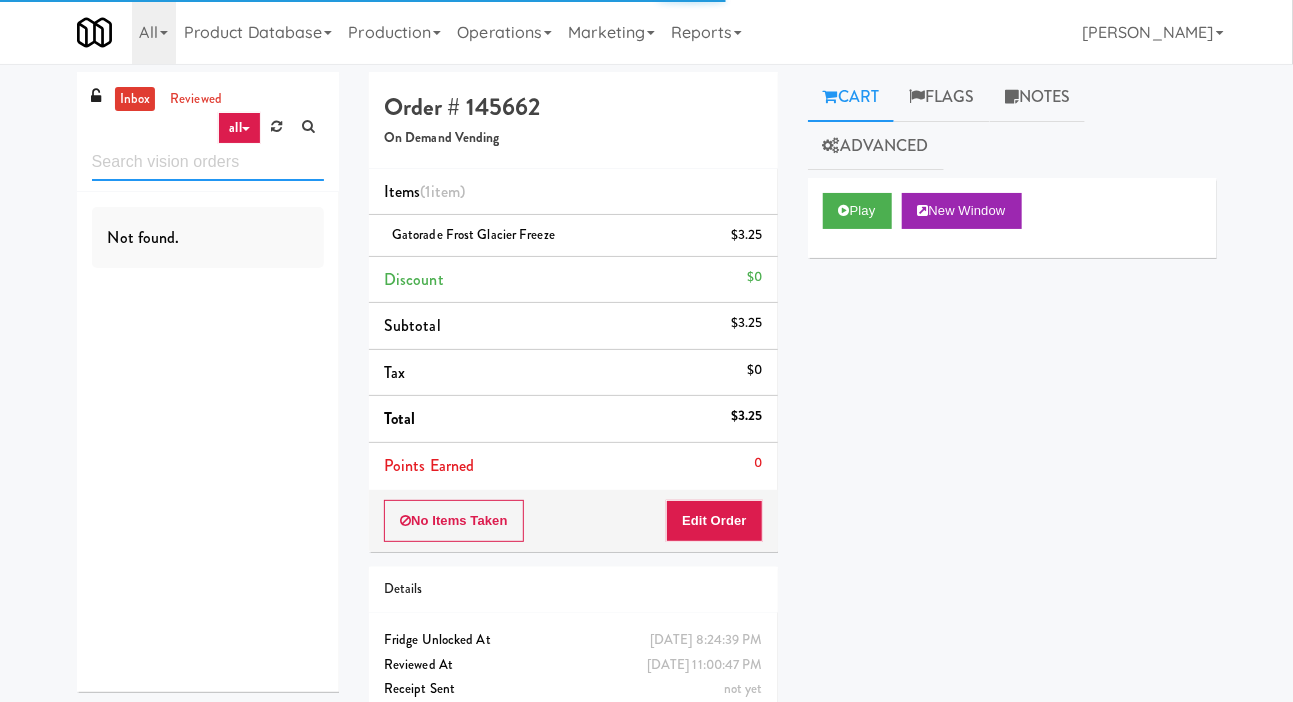 click at bounding box center [208, 162] 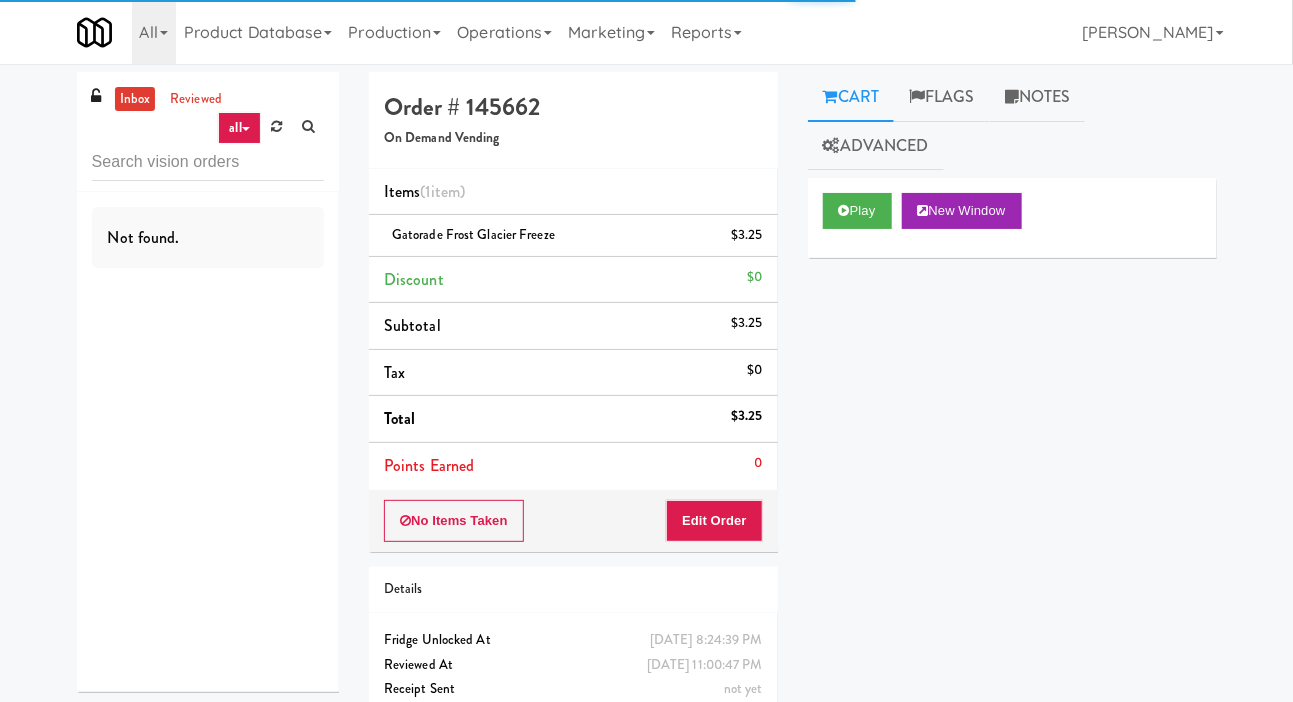 click on "inbox reviewed all    all     unclear take     inventory issue     suspicious     failed     Not found. Order # 145662 On Demand Vending Items  (1  item ) Gatorade Frost Glacier Freeze  $3.25 Discount  $0 Subtotal $3.25 Tax $0 Total $3.25 Points Earned  0  No Items Taken Edit Order Details Friday, July 11th 2025 8:24:39 PM Fridge Unlocked At Jul 11, 2025 11:00:47 PM Reviewed At not yet Receipt Sent not yet Order Paid  Cart  Flags  Notes  Advanced  Play  New Window  Primary Flag  Clear    Flag if you are unable to finish reviewing the order due to an issue Unclear Take - No Video Unclear Take - Short or Cut Off Unclear Take - Obstructed Inventory Issue - Product Not in Inventory Inventory Issue - Product prices as $0  Additional Concerns  Clear Flag as Suspicious Returned Product Place a foreign product in  Internal Notes                                                                                                                                                                Links  Payout ×" at bounding box center [646, 414] 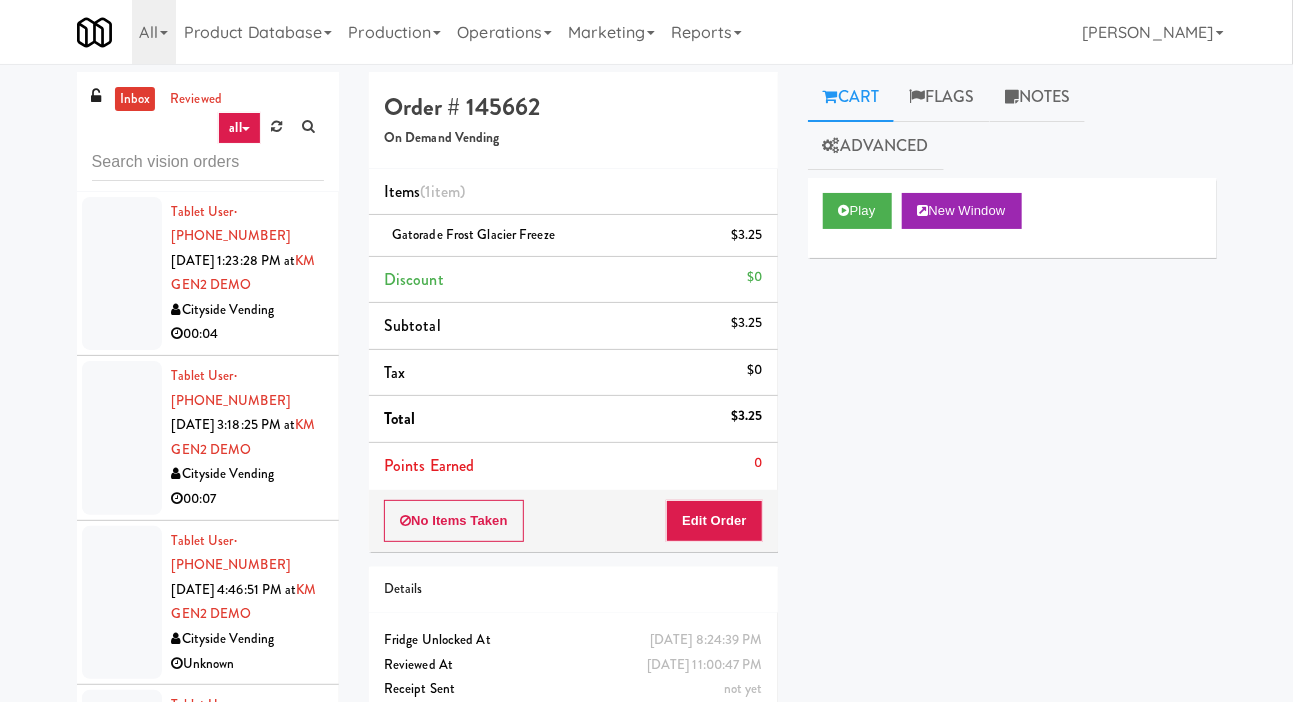 click at bounding box center (122, 274) 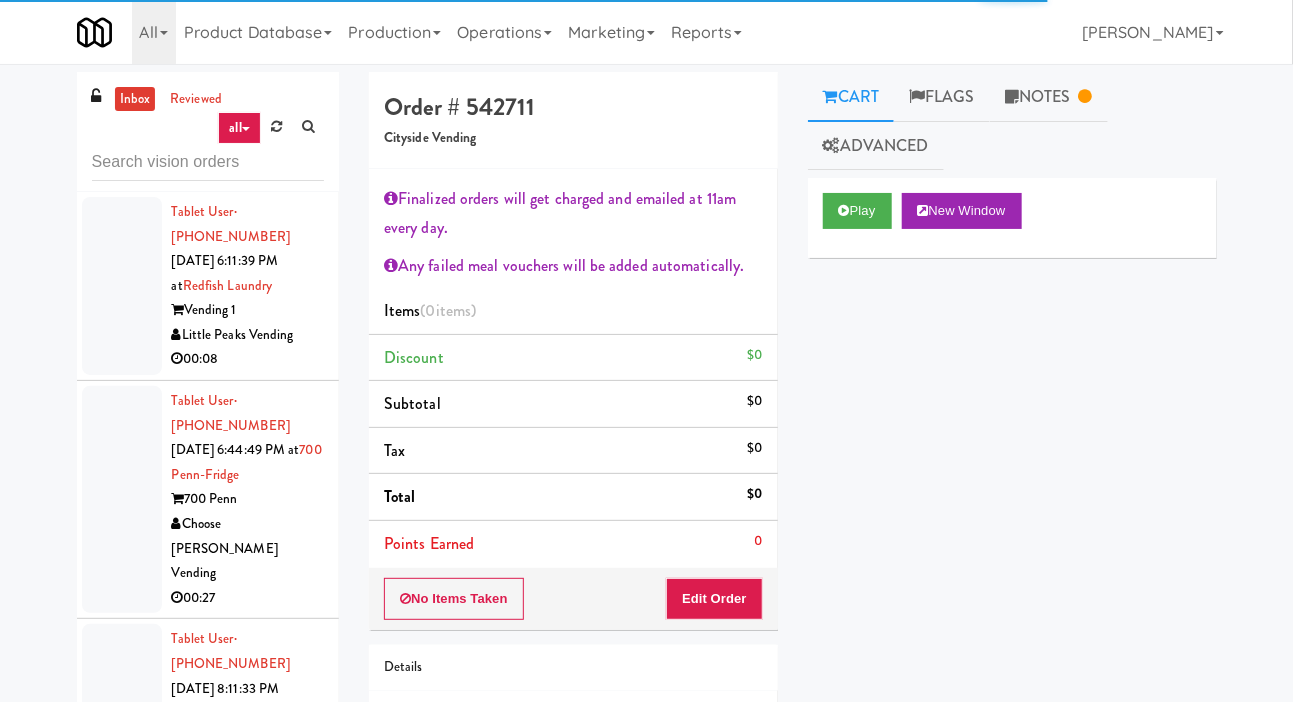 click at bounding box center [122, 725] 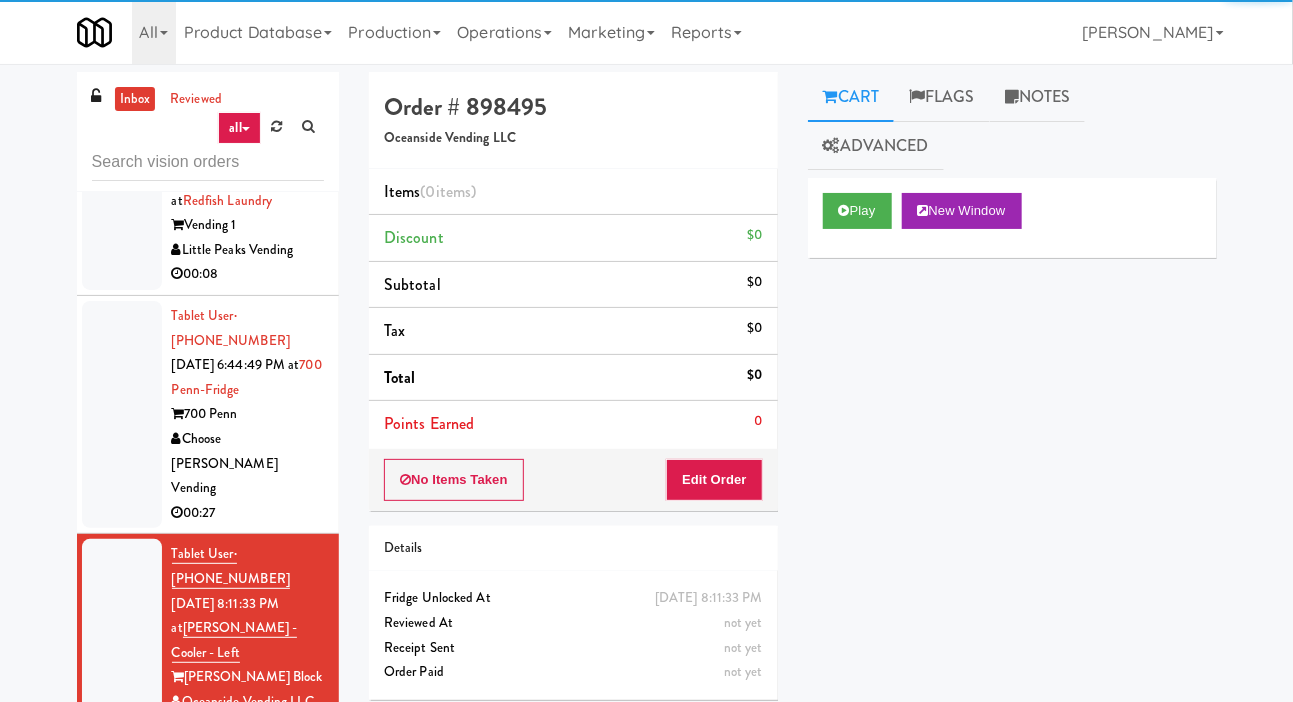 scroll, scrollTop: 6159, scrollLeft: 0, axis: vertical 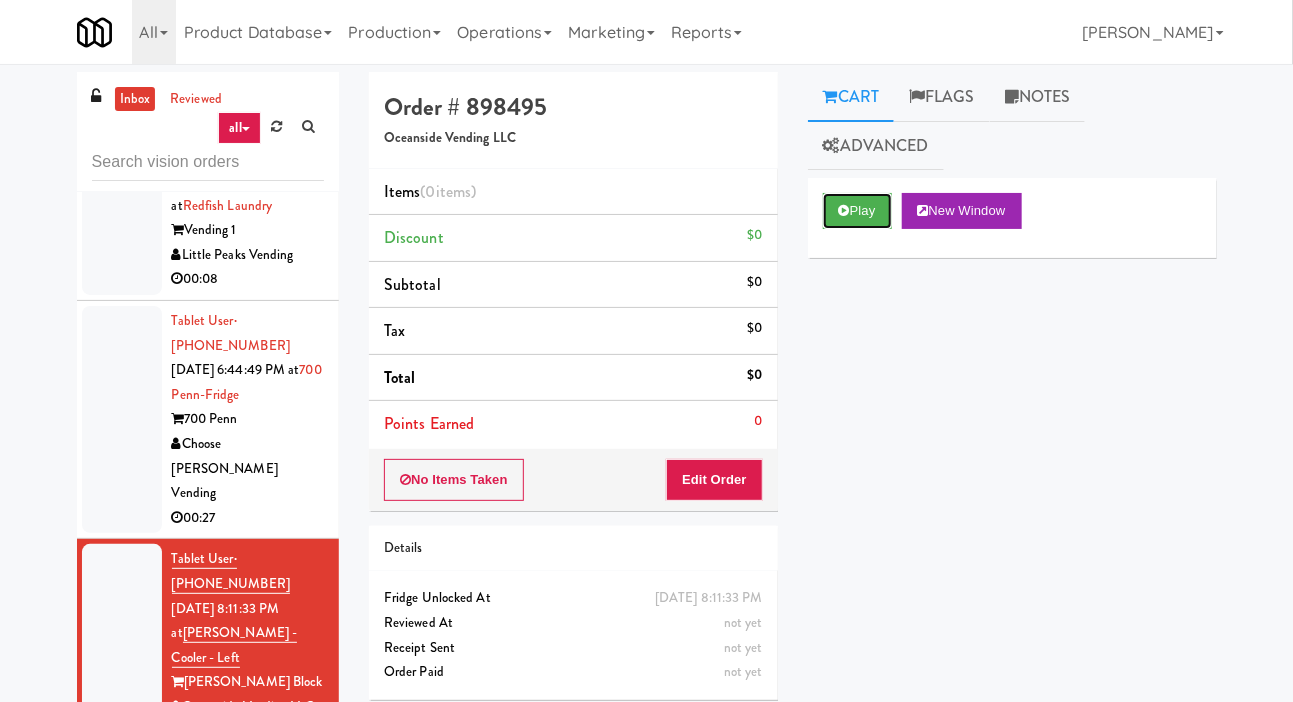 click on "Play" at bounding box center (857, 211) 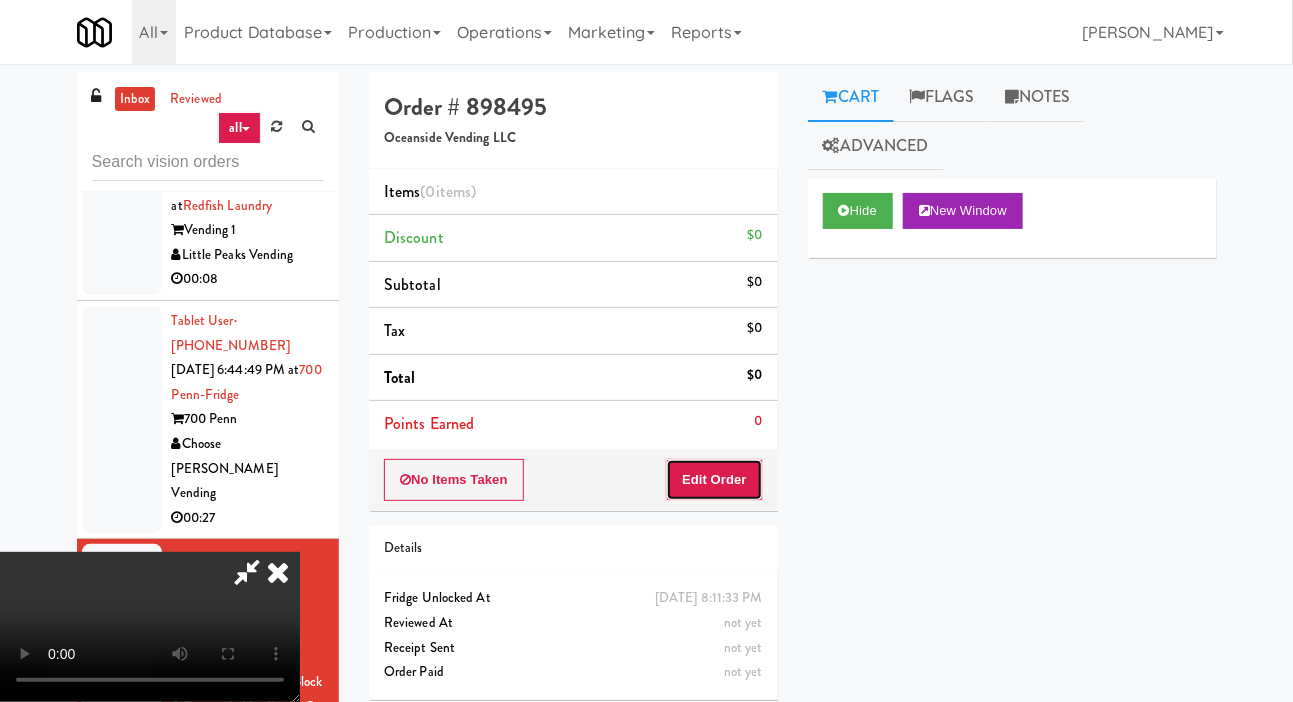 click on "Edit Order" at bounding box center [714, 480] 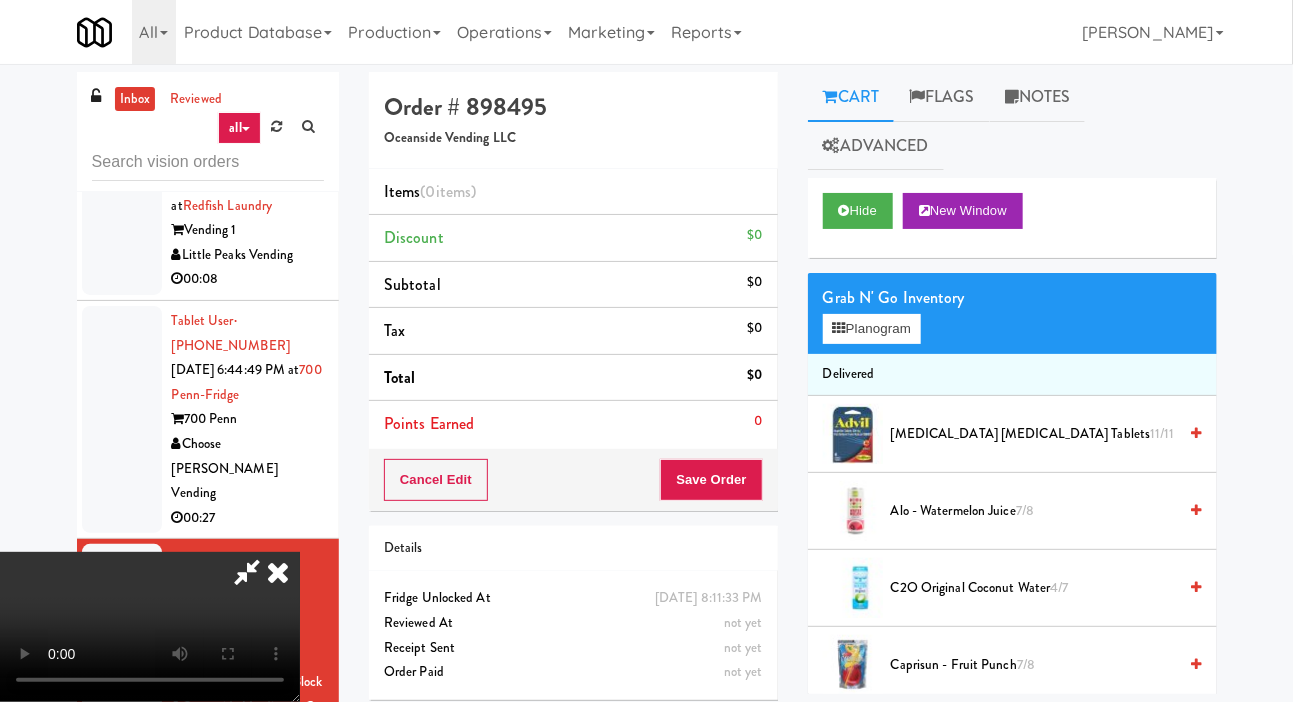 type 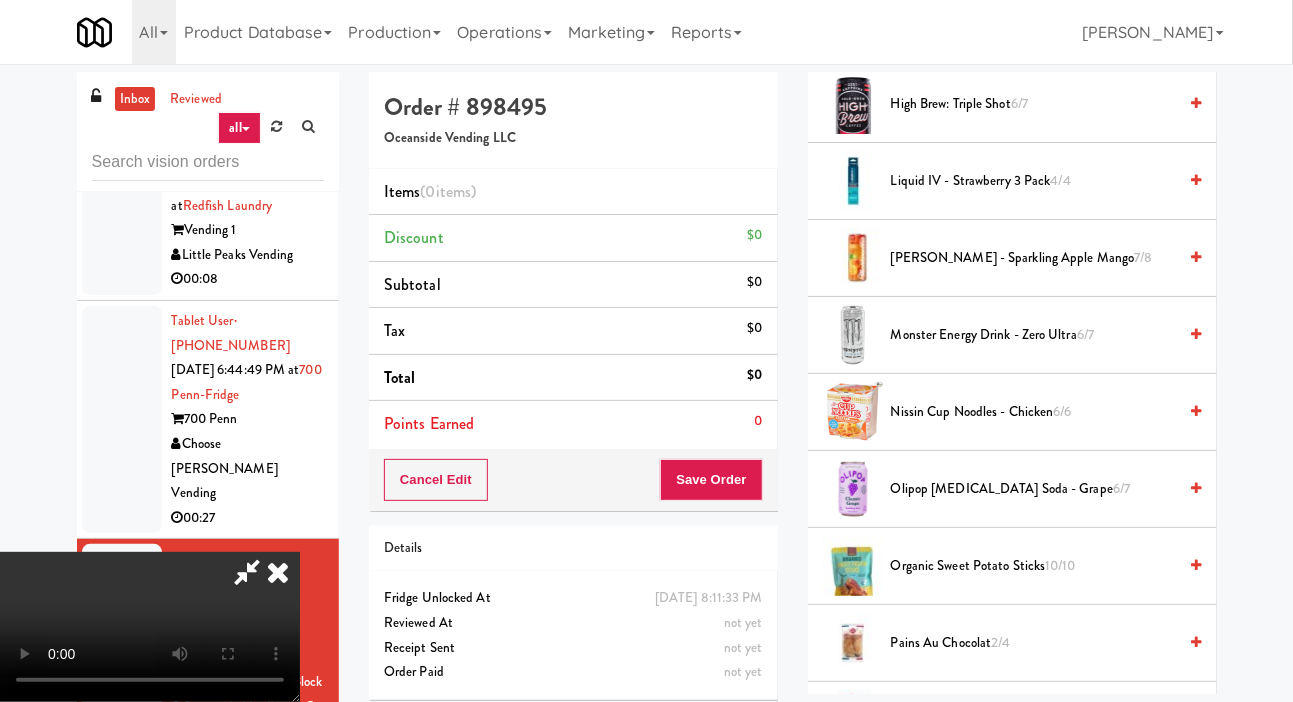 scroll, scrollTop: 2283, scrollLeft: 0, axis: vertical 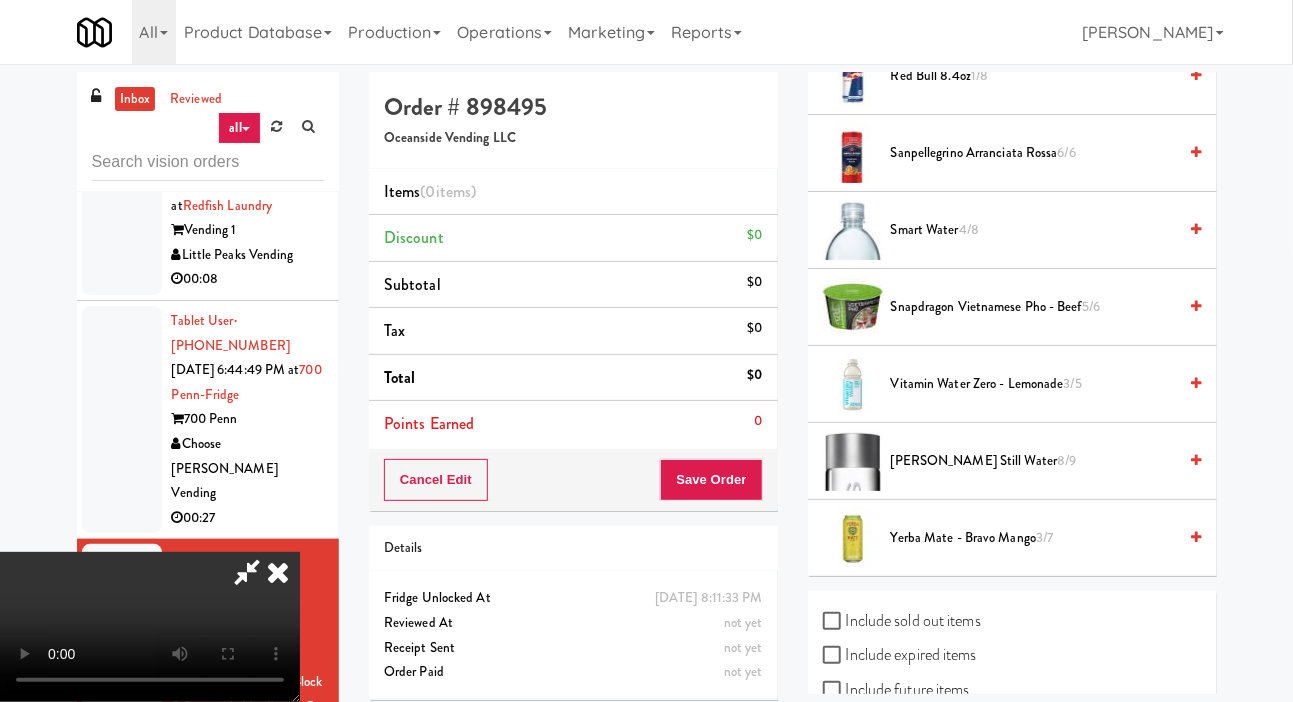 click on "Yerba Mate - Bravo Mango  3/7" at bounding box center [1034, 538] 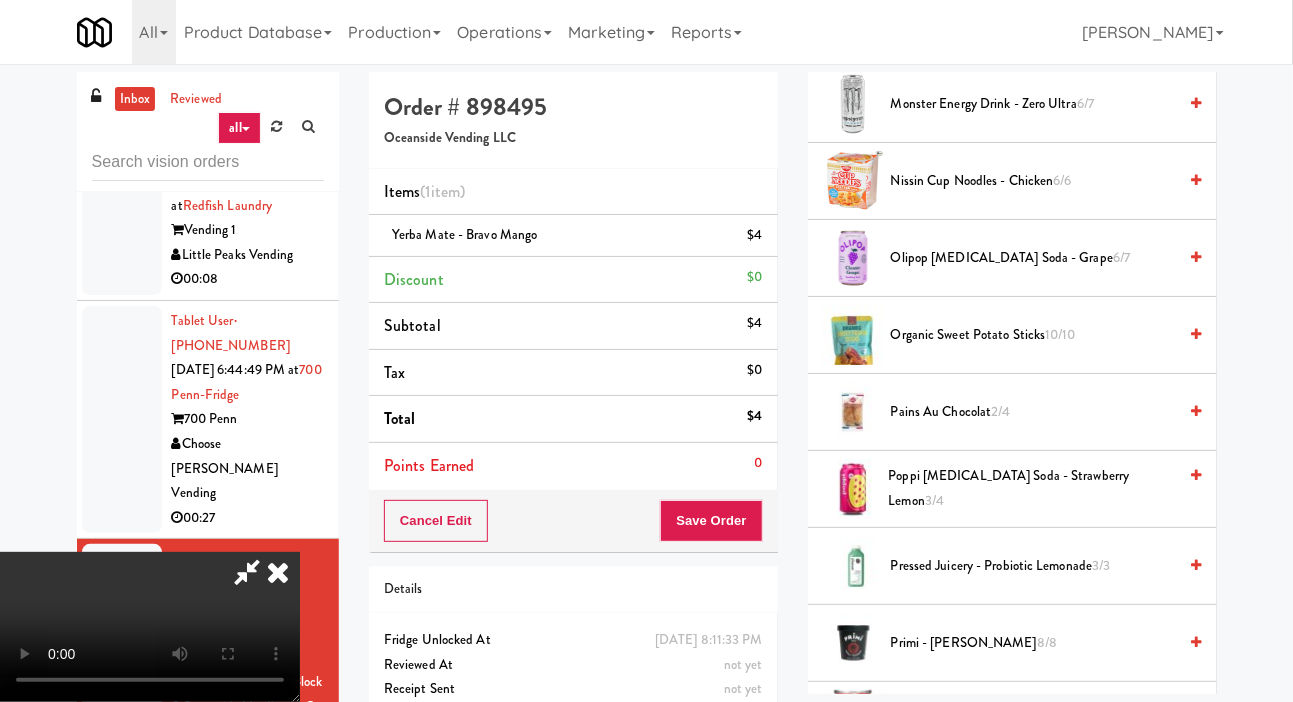 scroll, scrollTop: 1560, scrollLeft: 0, axis: vertical 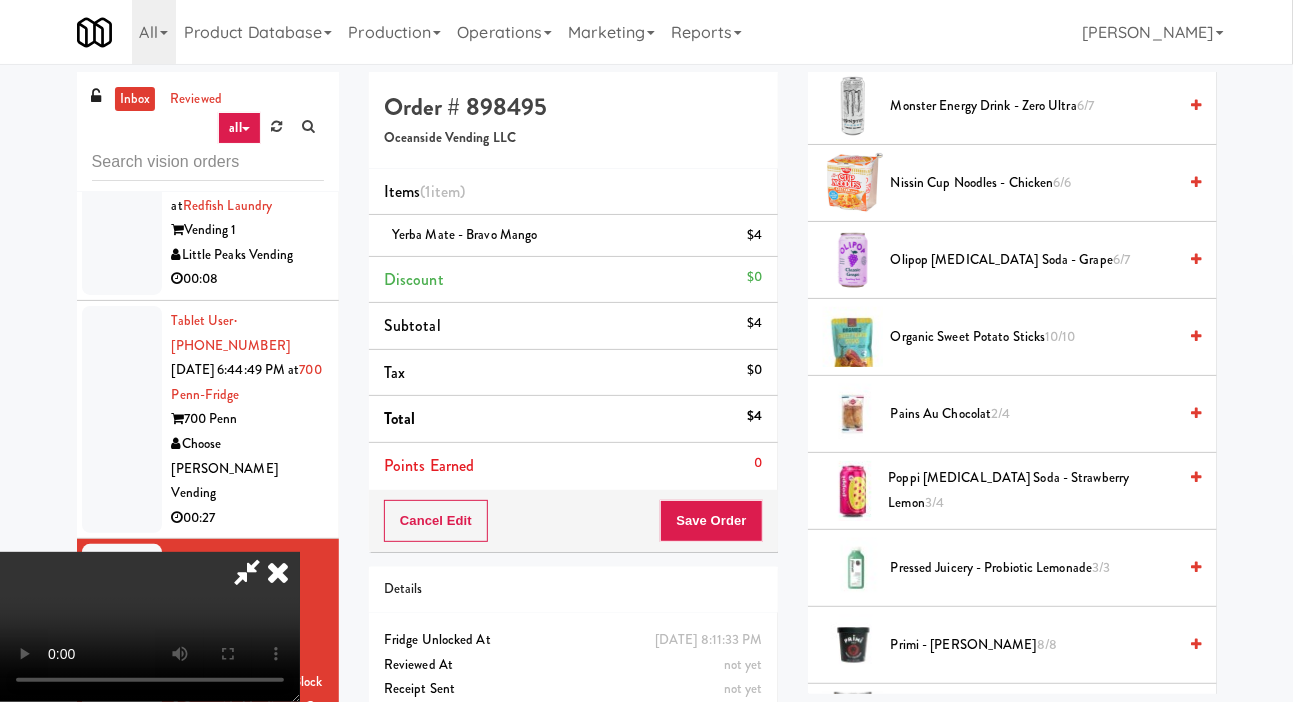 click on "Olipop Prebiotic Soda - Grape  6/7" at bounding box center (1034, 260) 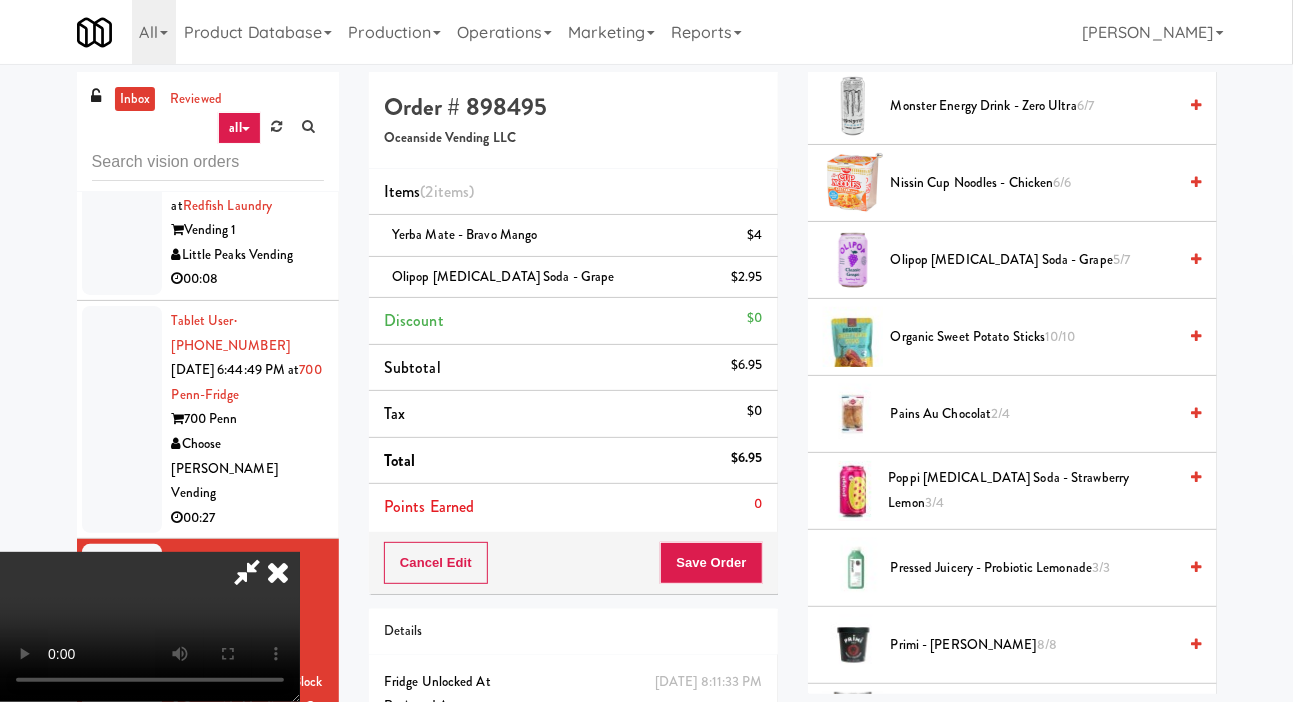click at bounding box center [247, 572] 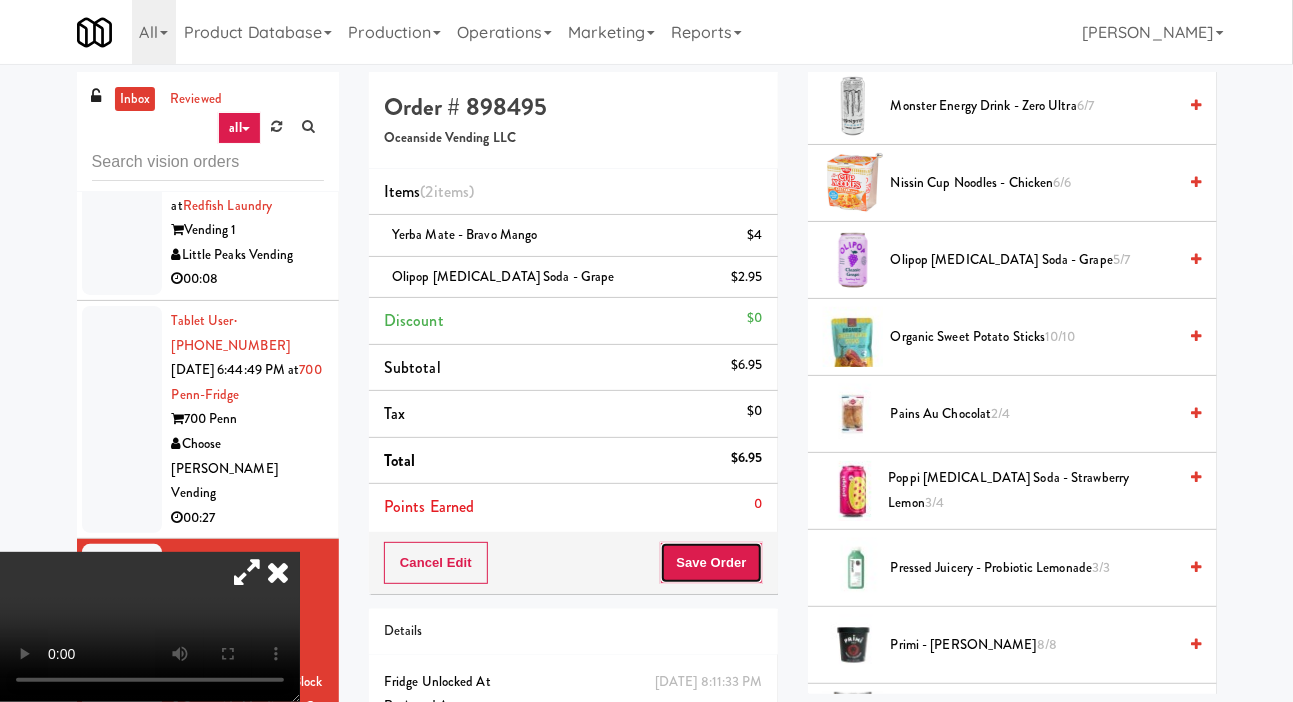 click on "Save Order" at bounding box center (711, 563) 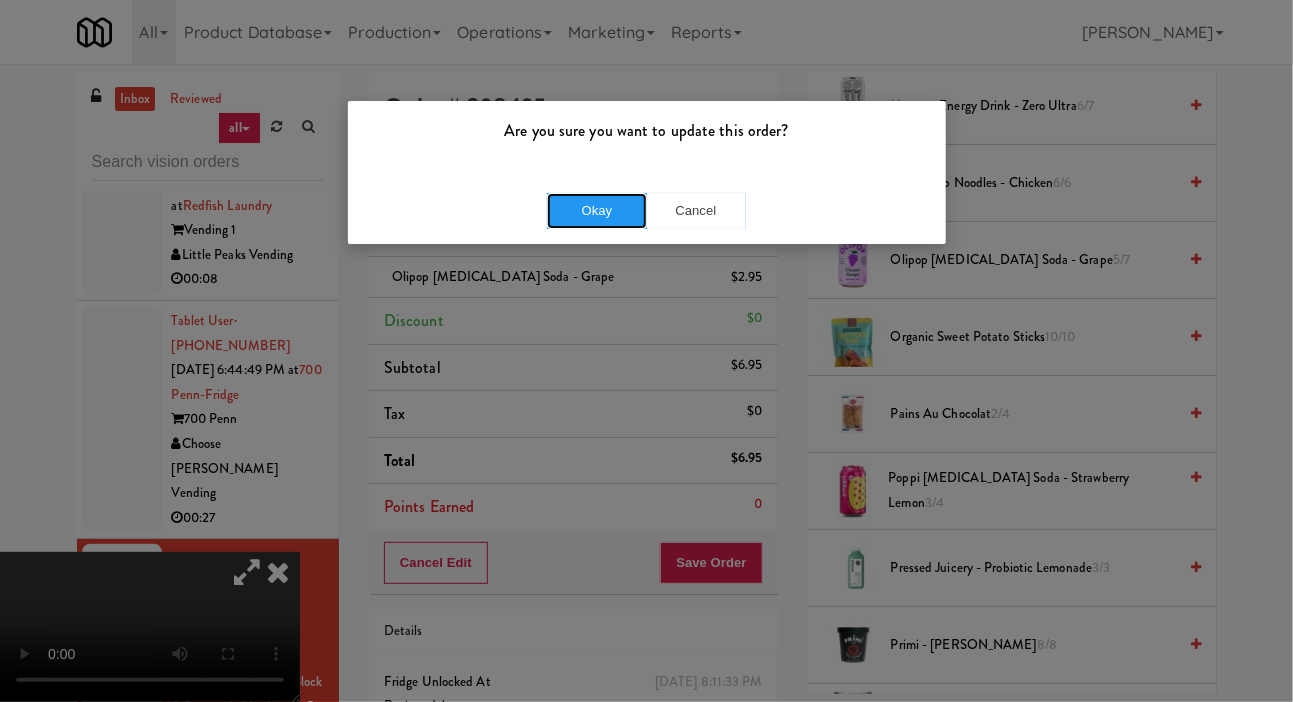 click on "Okay" at bounding box center (597, 211) 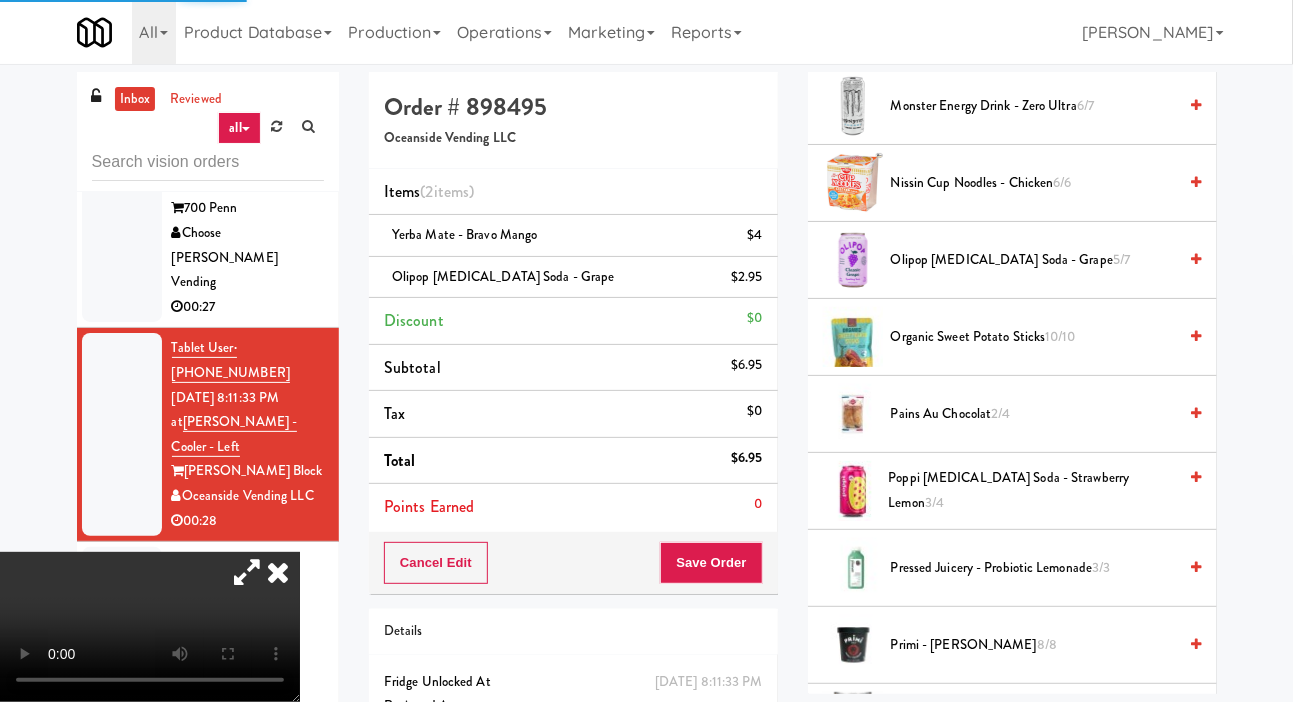 scroll, scrollTop: 6376, scrollLeft: 0, axis: vertical 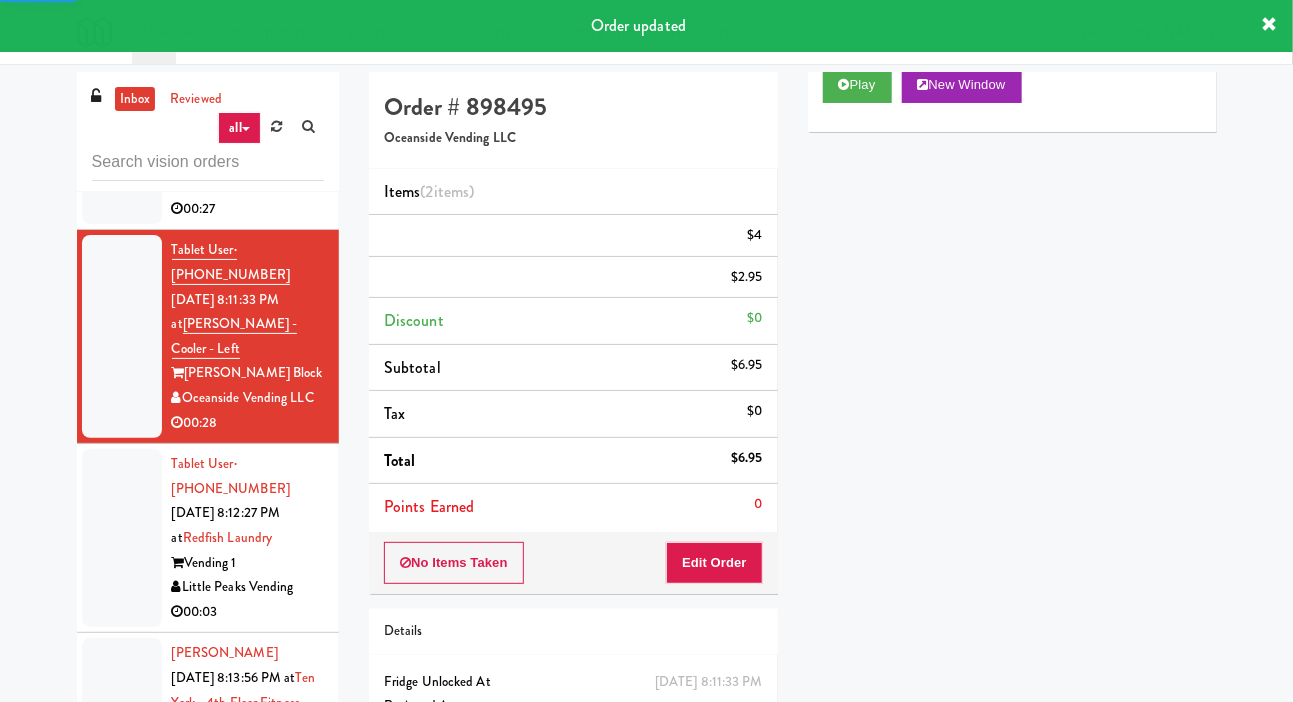 click at bounding box center [122, 538] 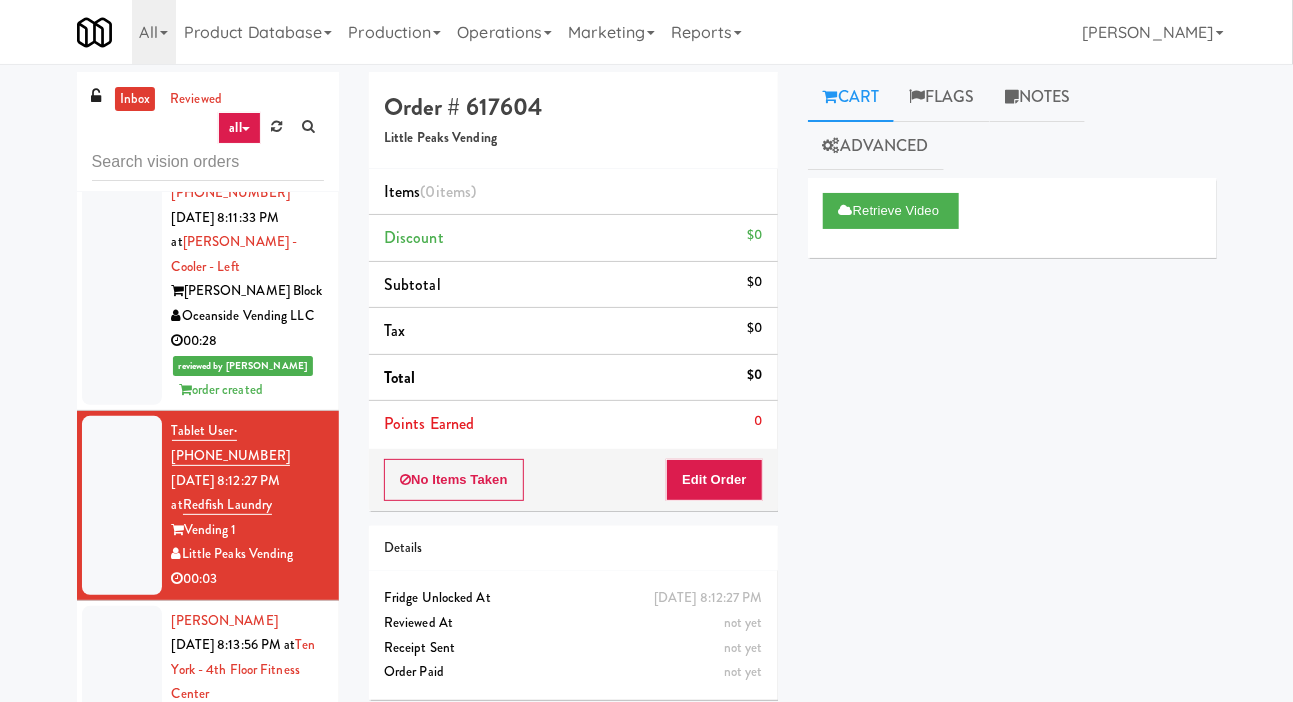 click at bounding box center (122, 683) 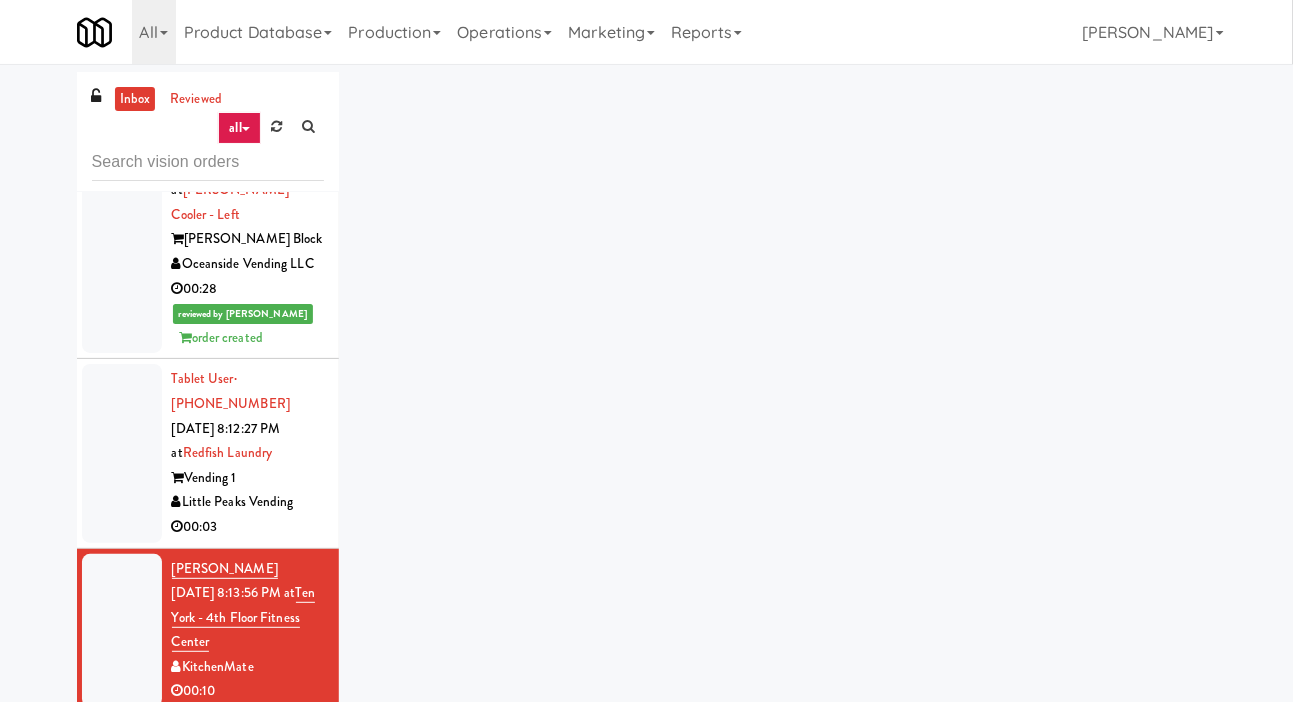 scroll, scrollTop: 6662, scrollLeft: 0, axis: vertical 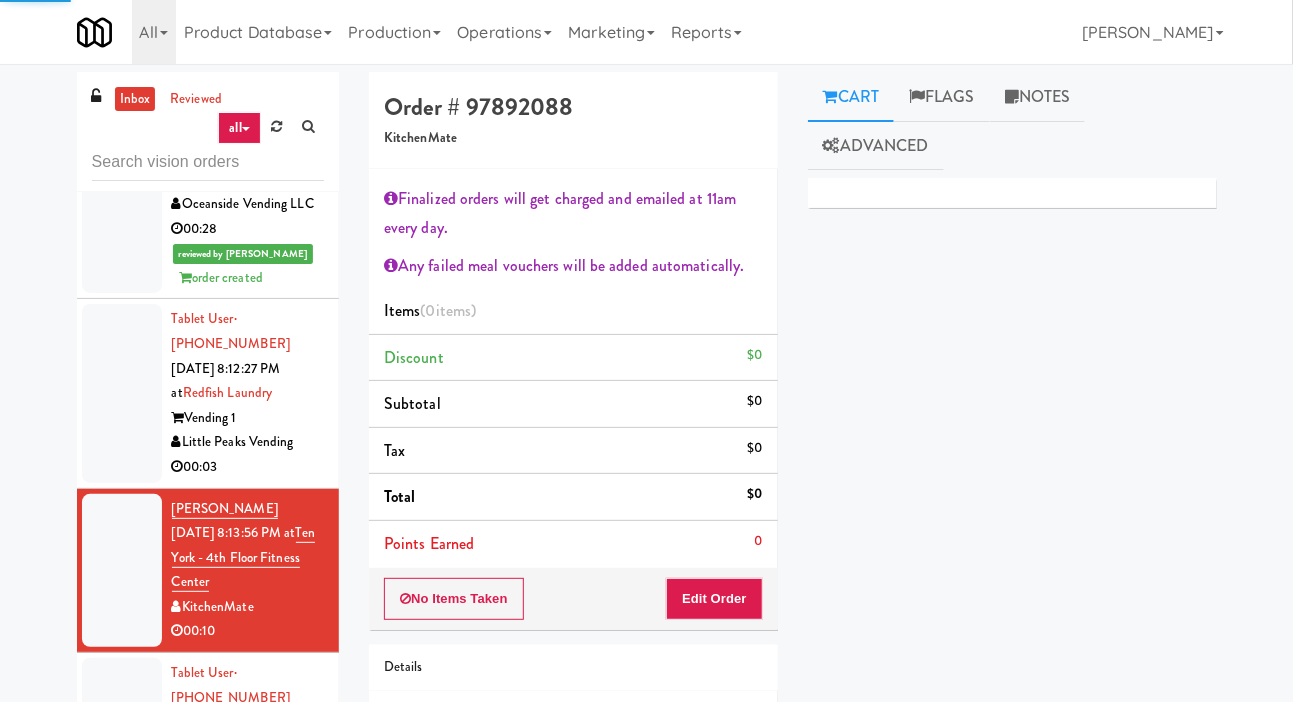 click at bounding box center [122, 771] 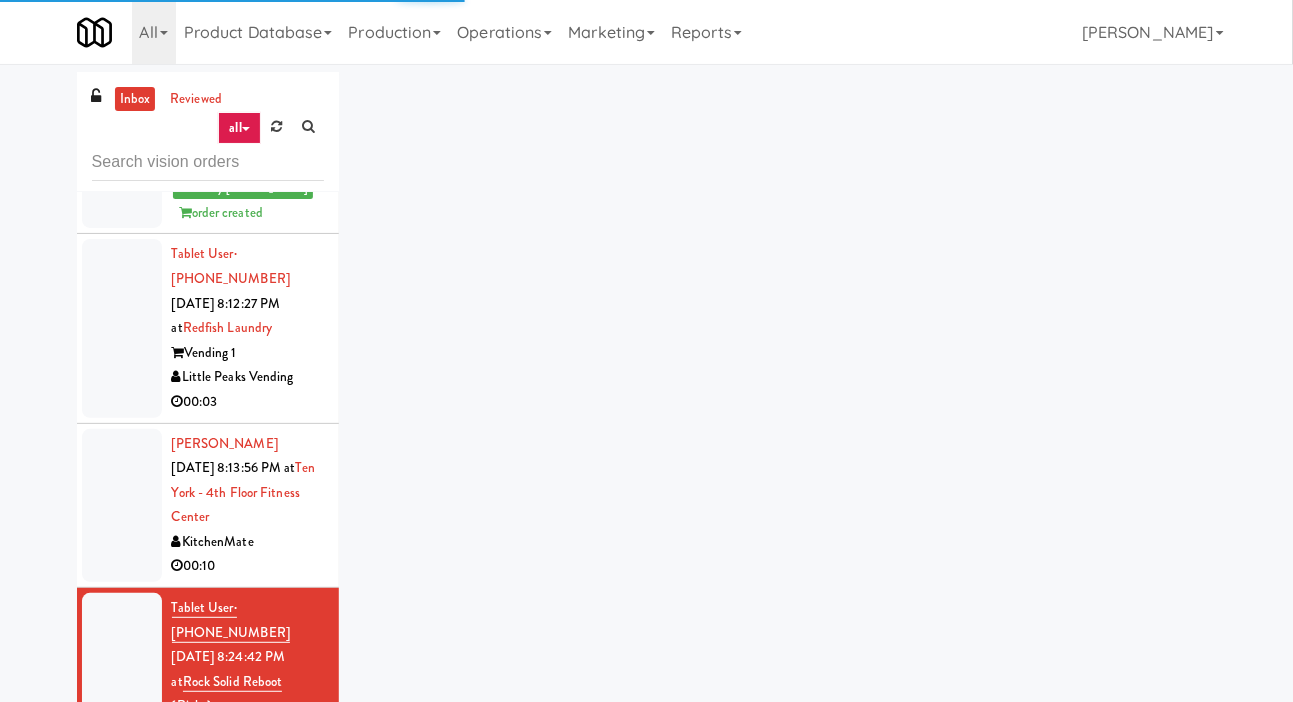 scroll, scrollTop: 6750, scrollLeft: 0, axis: vertical 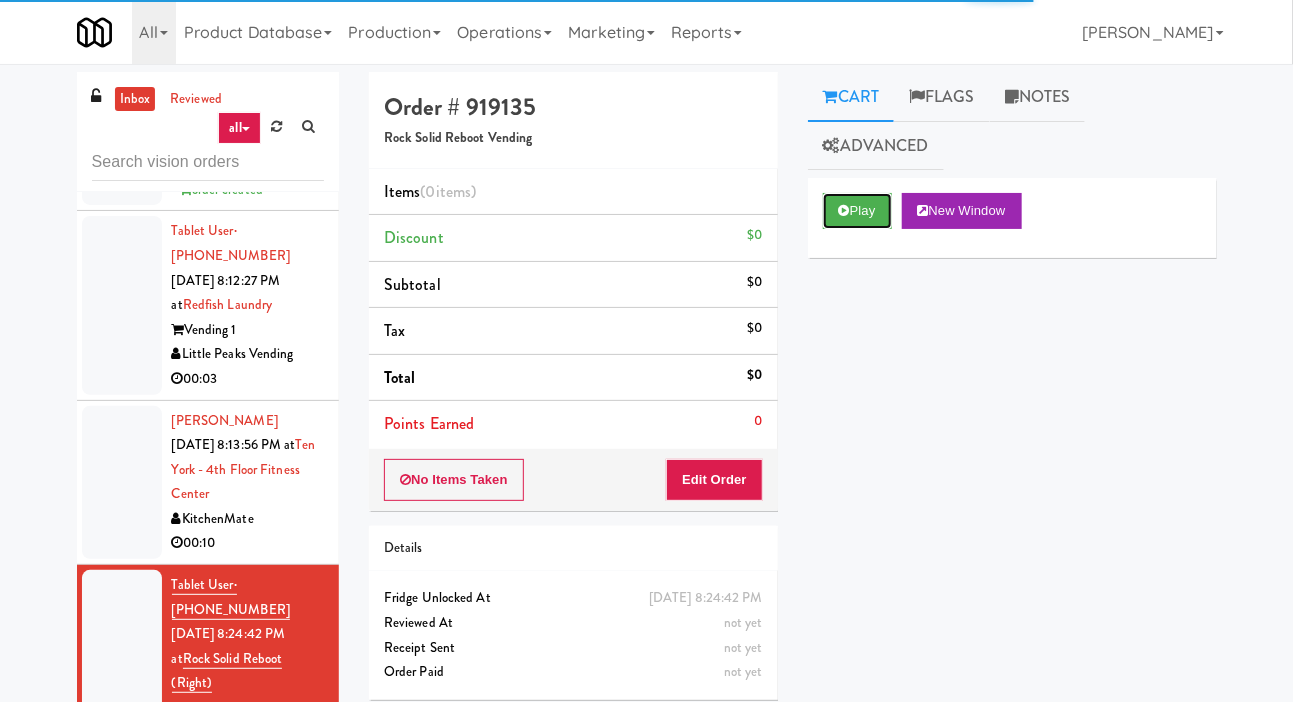 click on "Play" at bounding box center [857, 211] 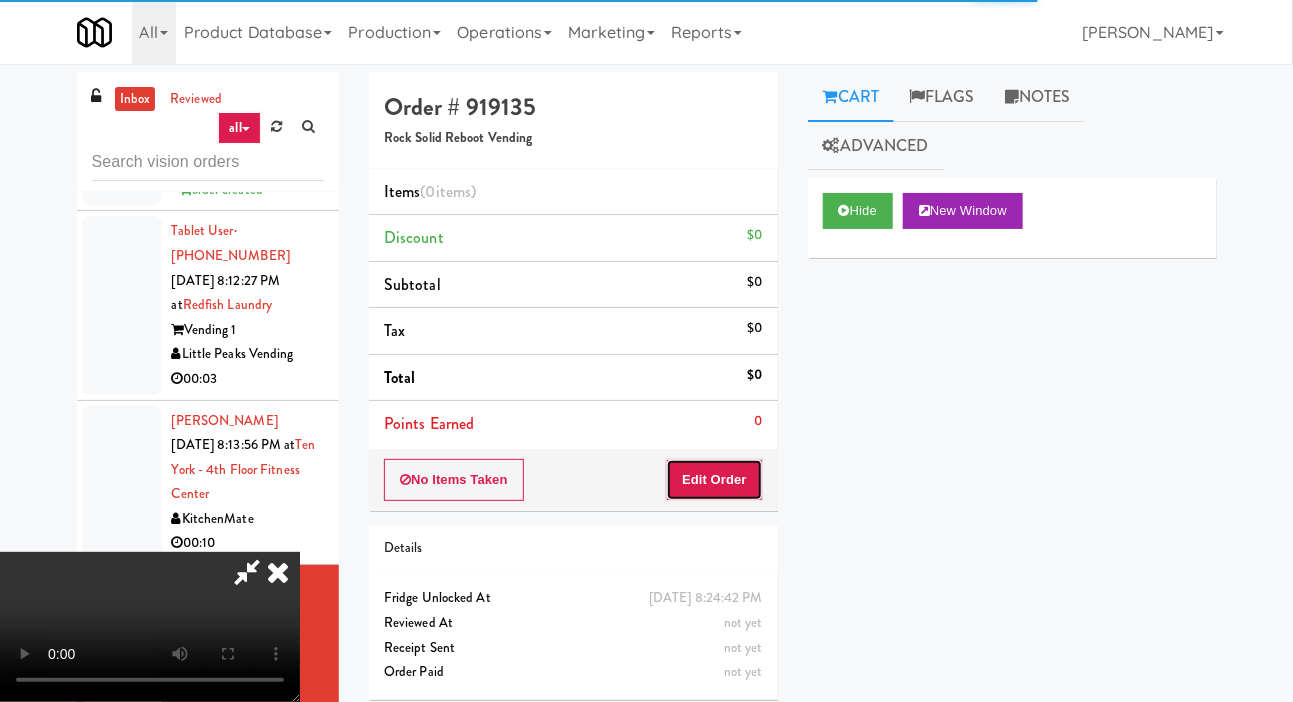 click on "Edit Order" at bounding box center [714, 480] 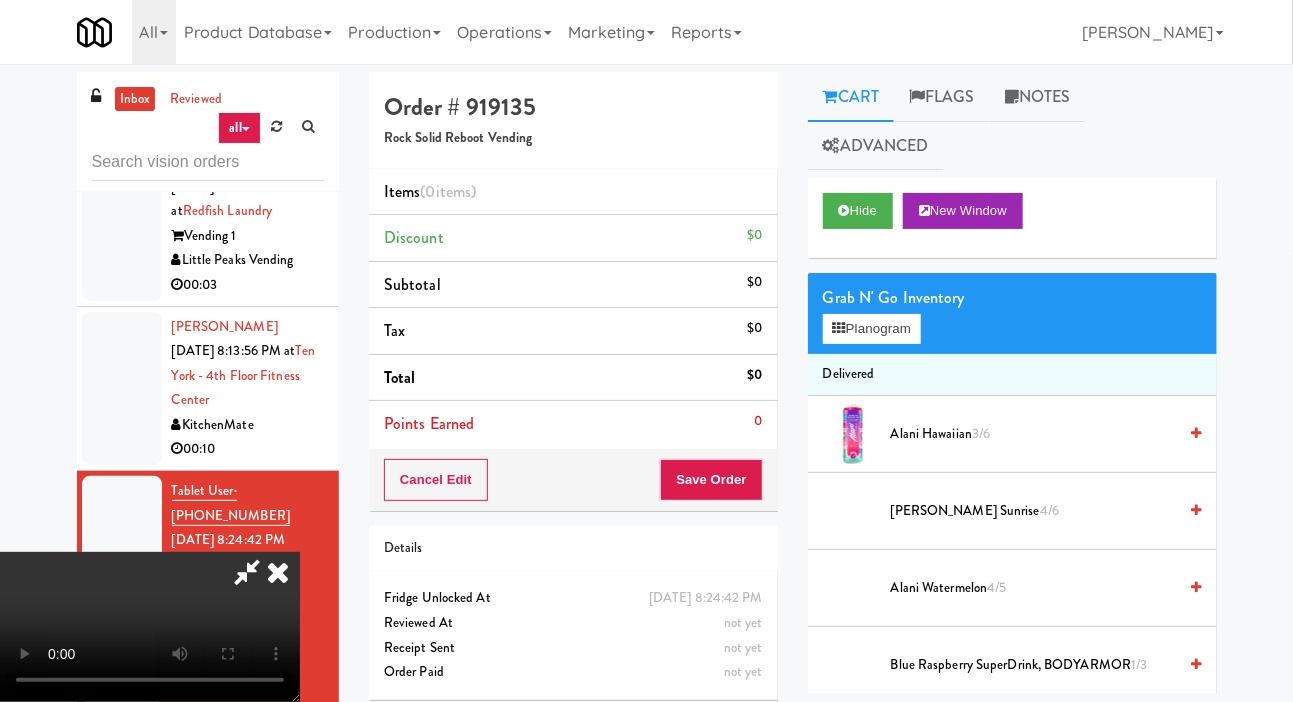scroll, scrollTop: 6838, scrollLeft: 0, axis: vertical 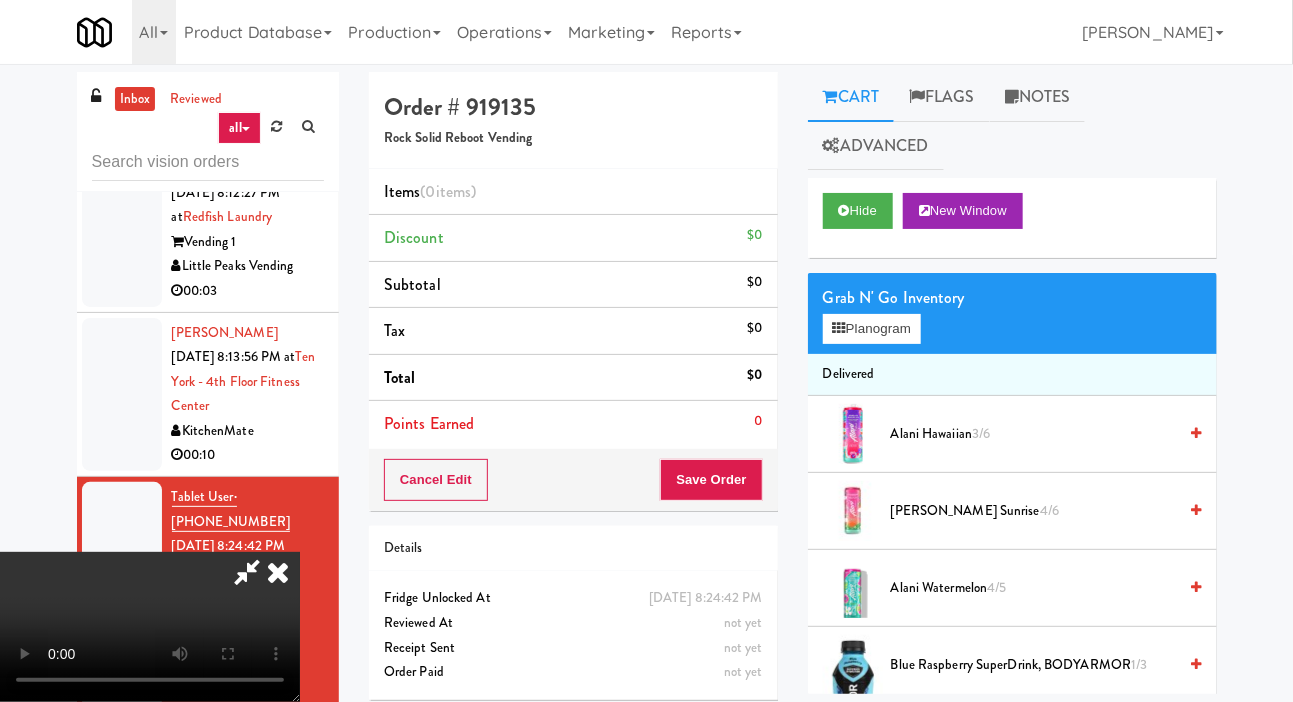 type 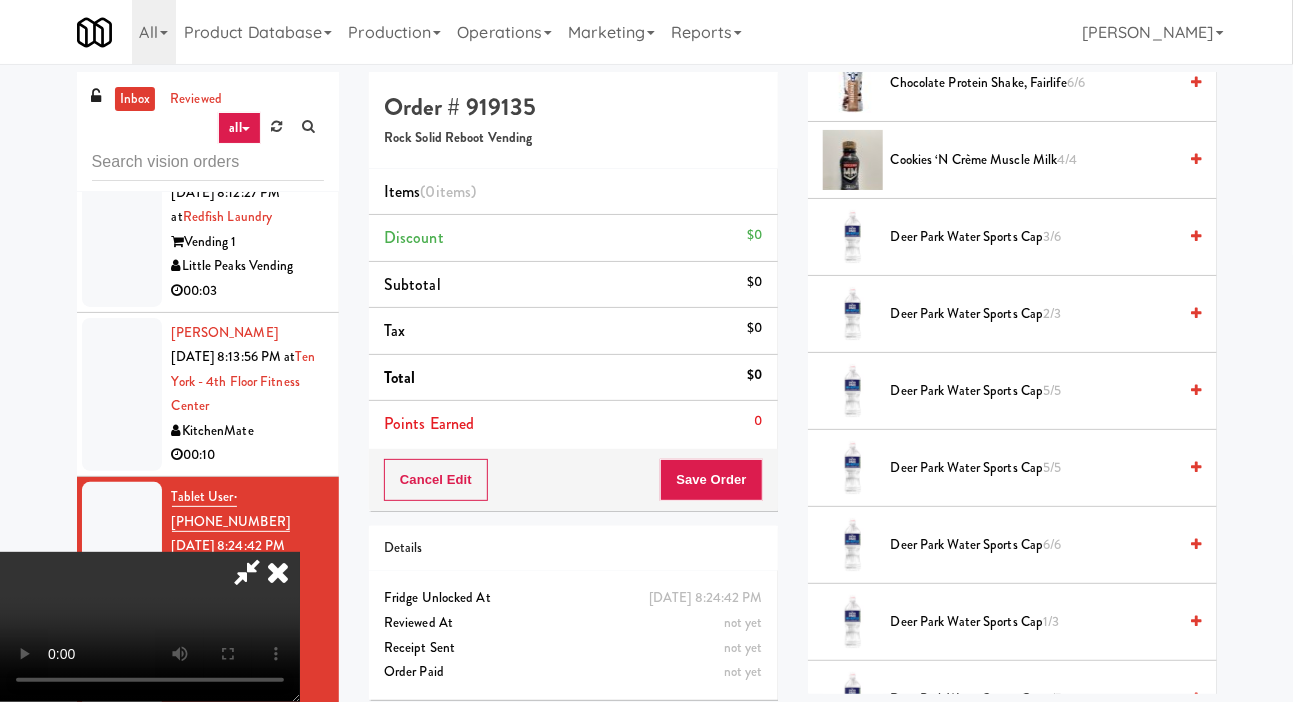 scroll, scrollTop: 1196, scrollLeft: 0, axis: vertical 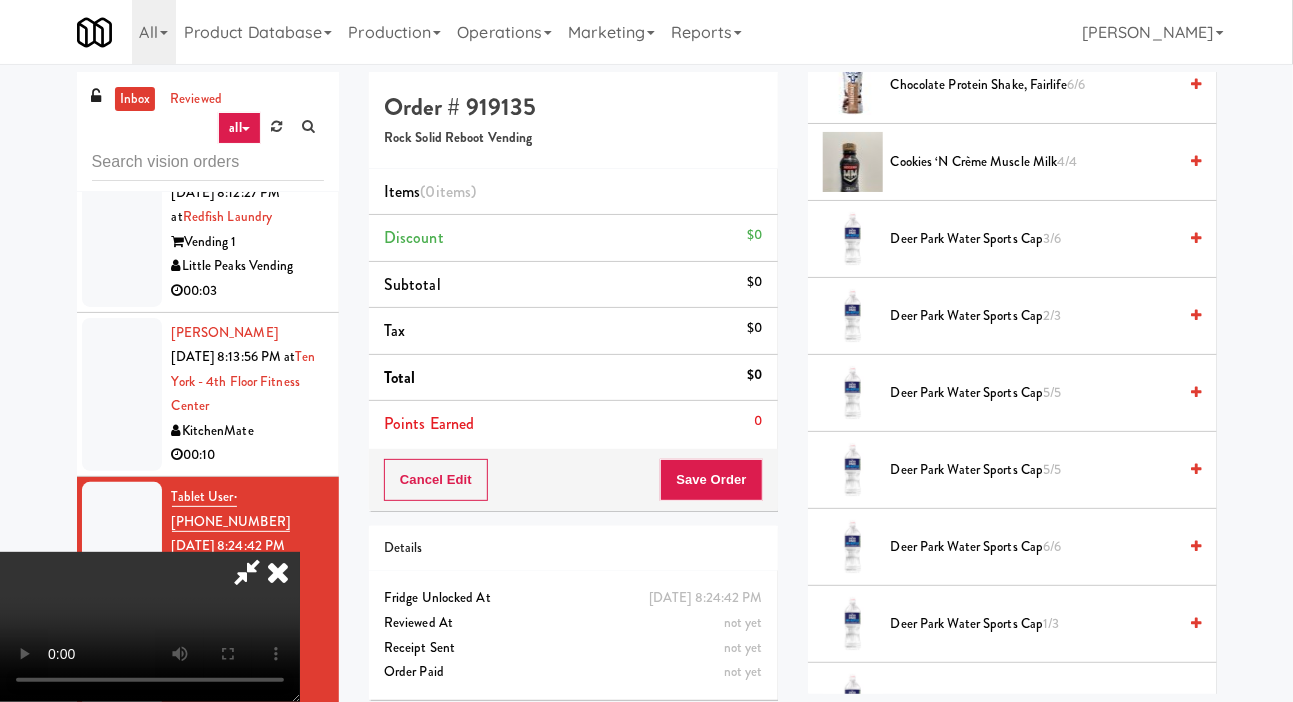 click on "Deer Park Water Sports Cap  3/6" at bounding box center (1034, 239) 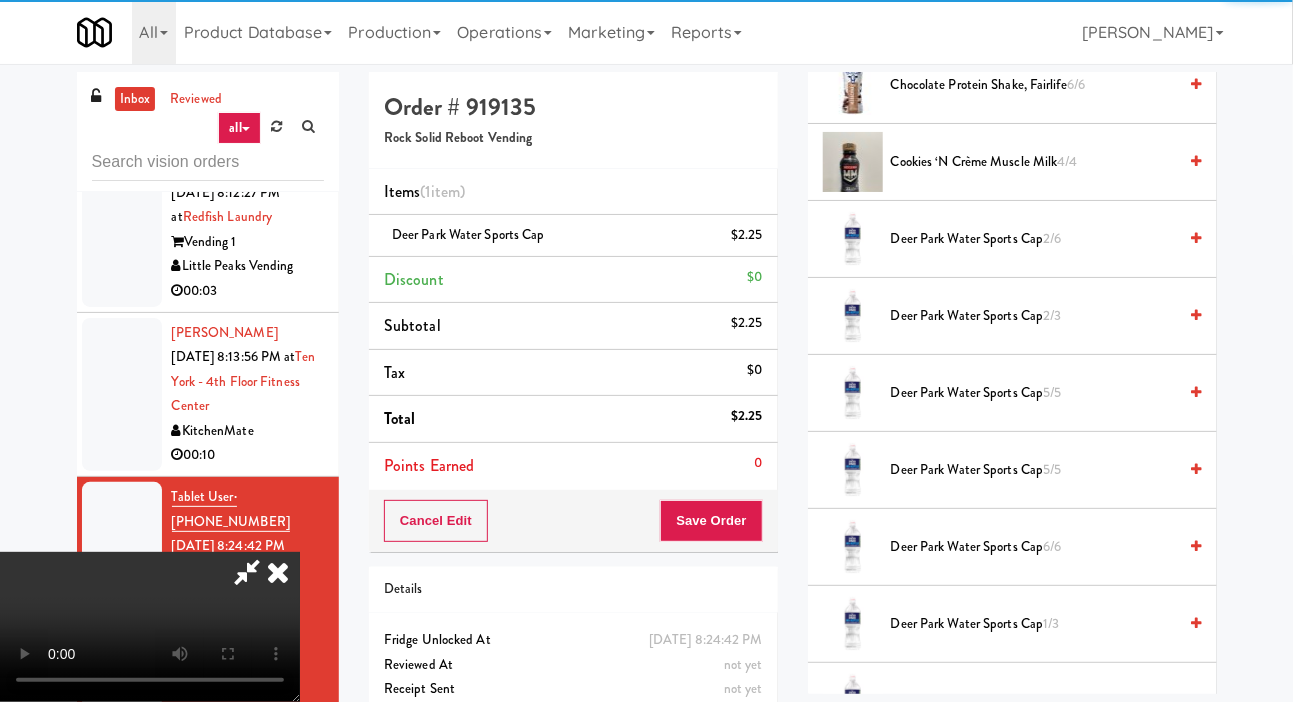 click at bounding box center (247, 572) 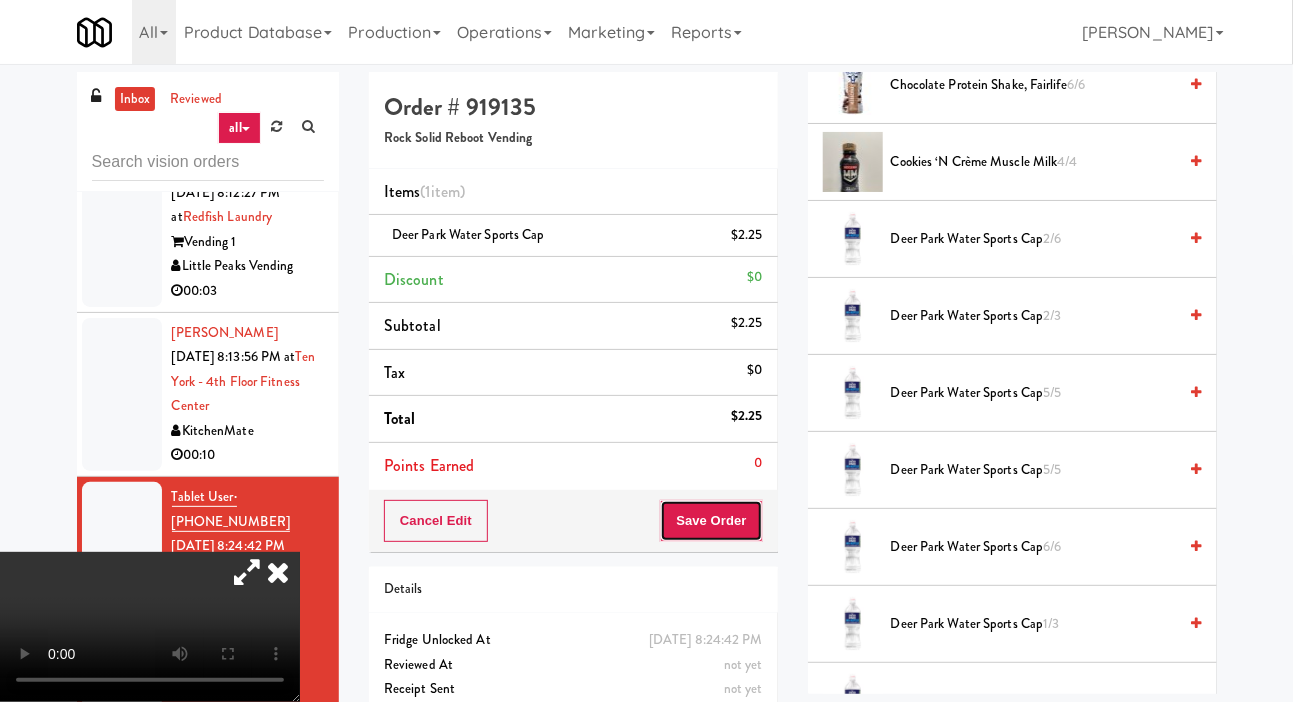 click on "Save Order" at bounding box center (711, 521) 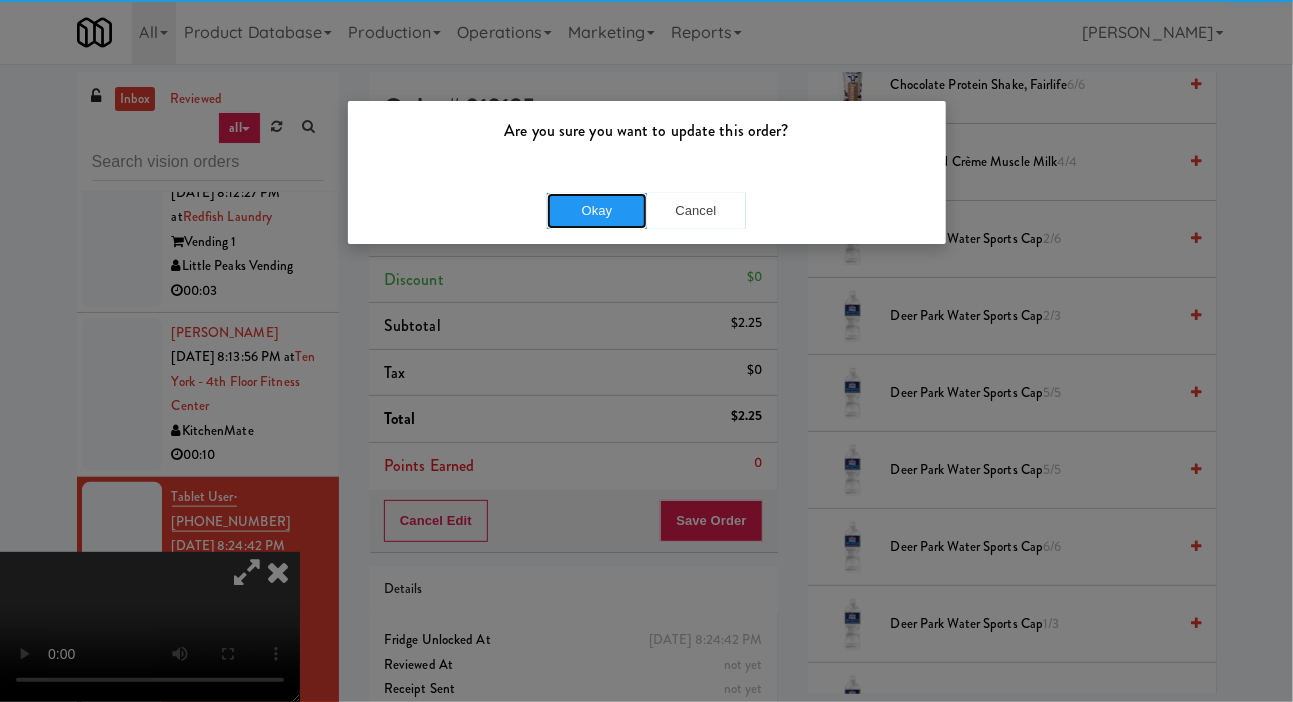 click on "Okay" at bounding box center (597, 211) 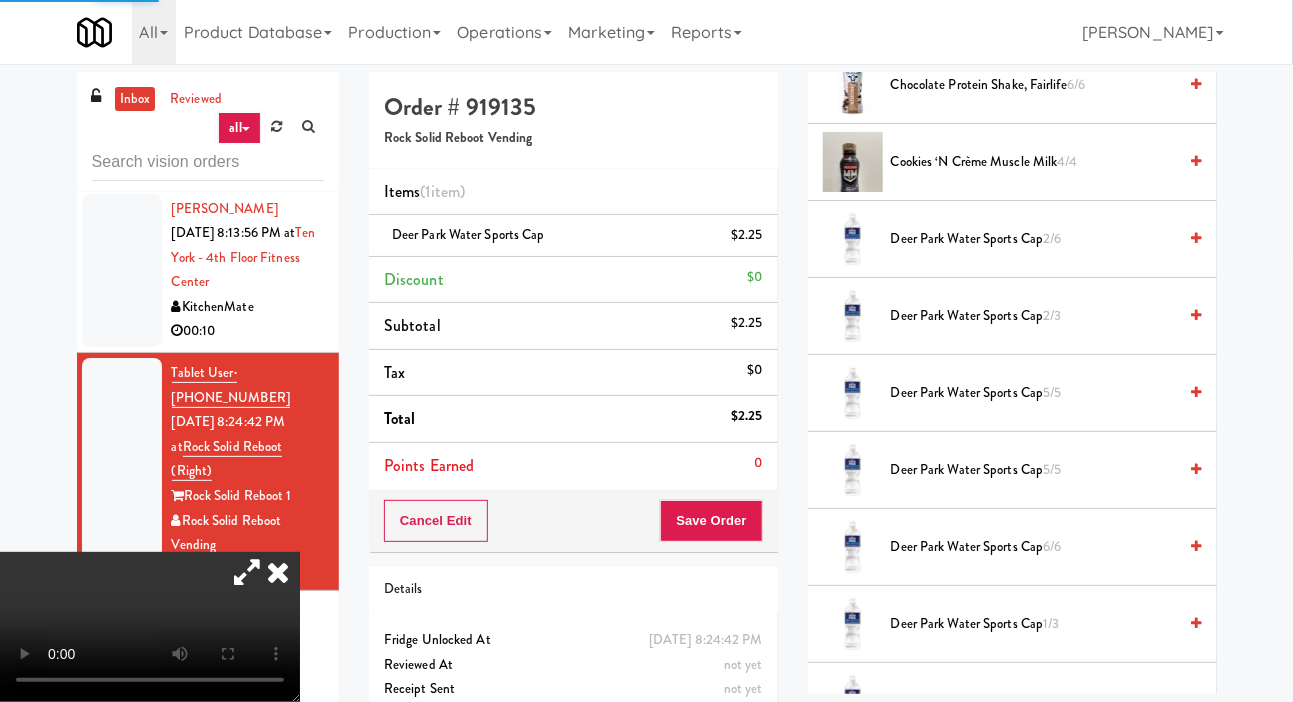 scroll, scrollTop: 7041, scrollLeft: 0, axis: vertical 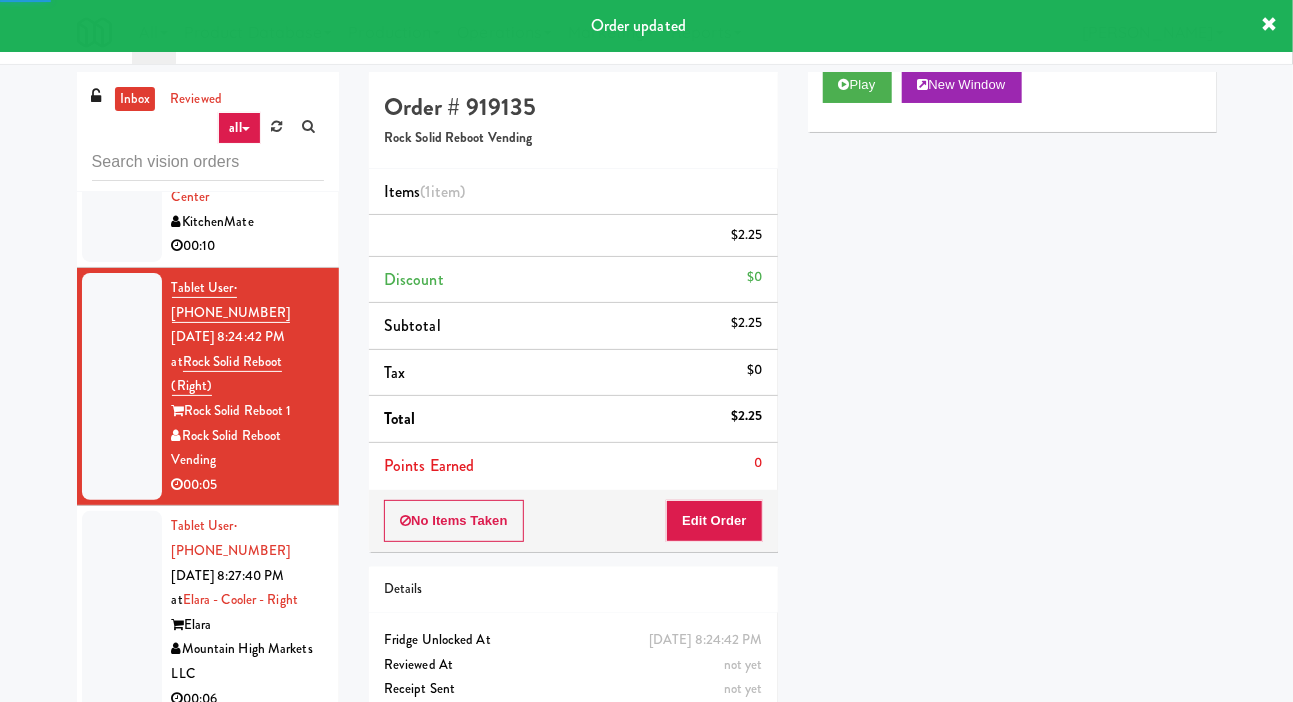 click at bounding box center [122, 612] 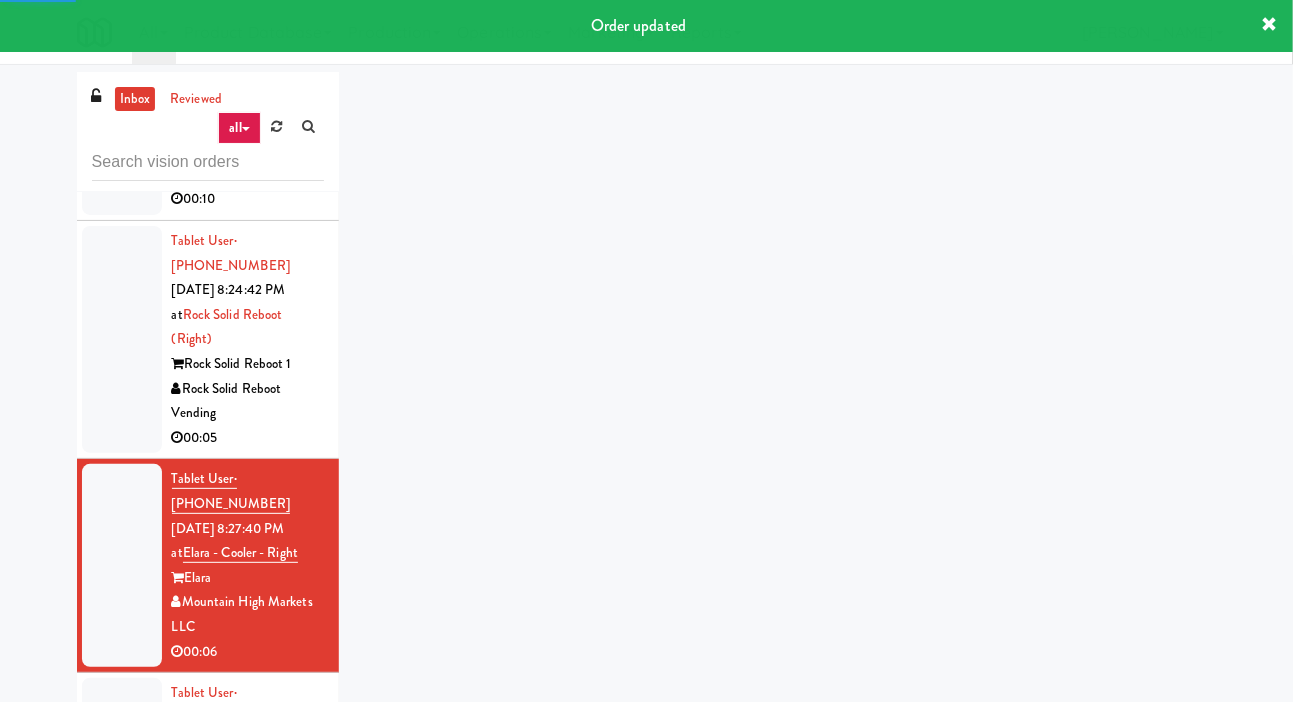 scroll, scrollTop: 7106, scrollLeft: 0, axis: vertical 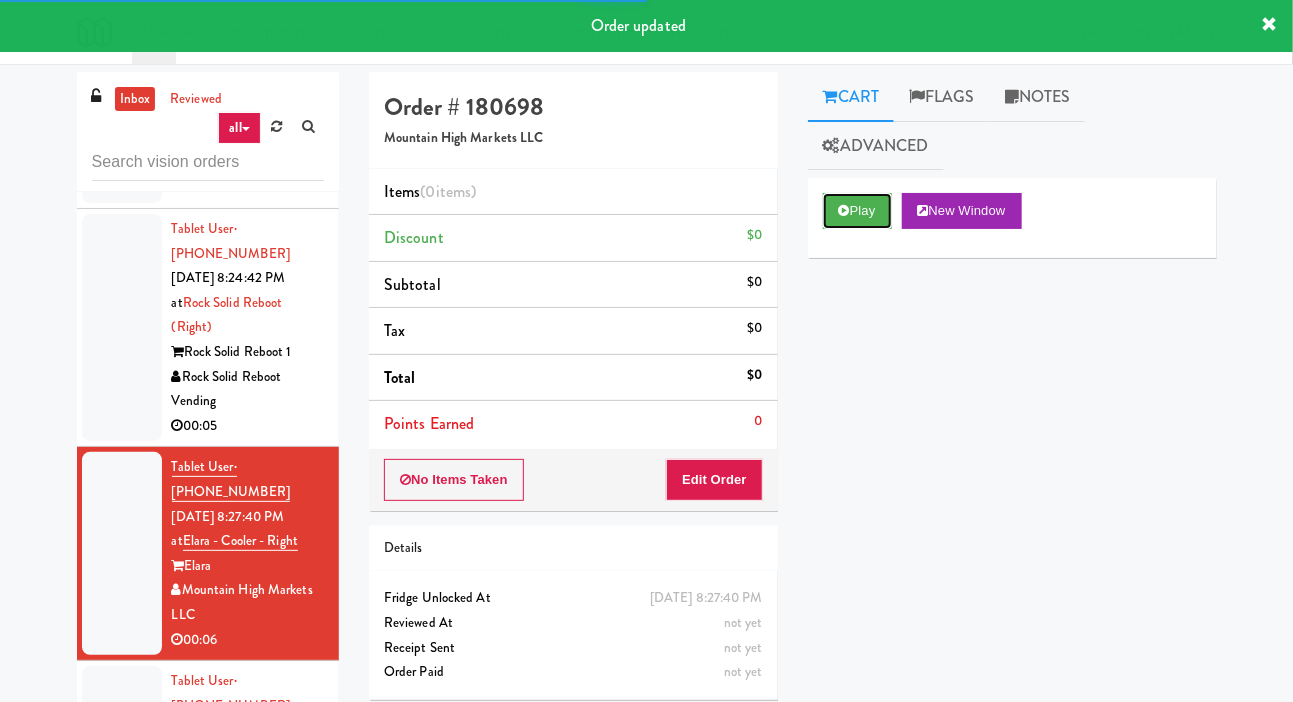 click on "Play" at bounding box center (857, 211) 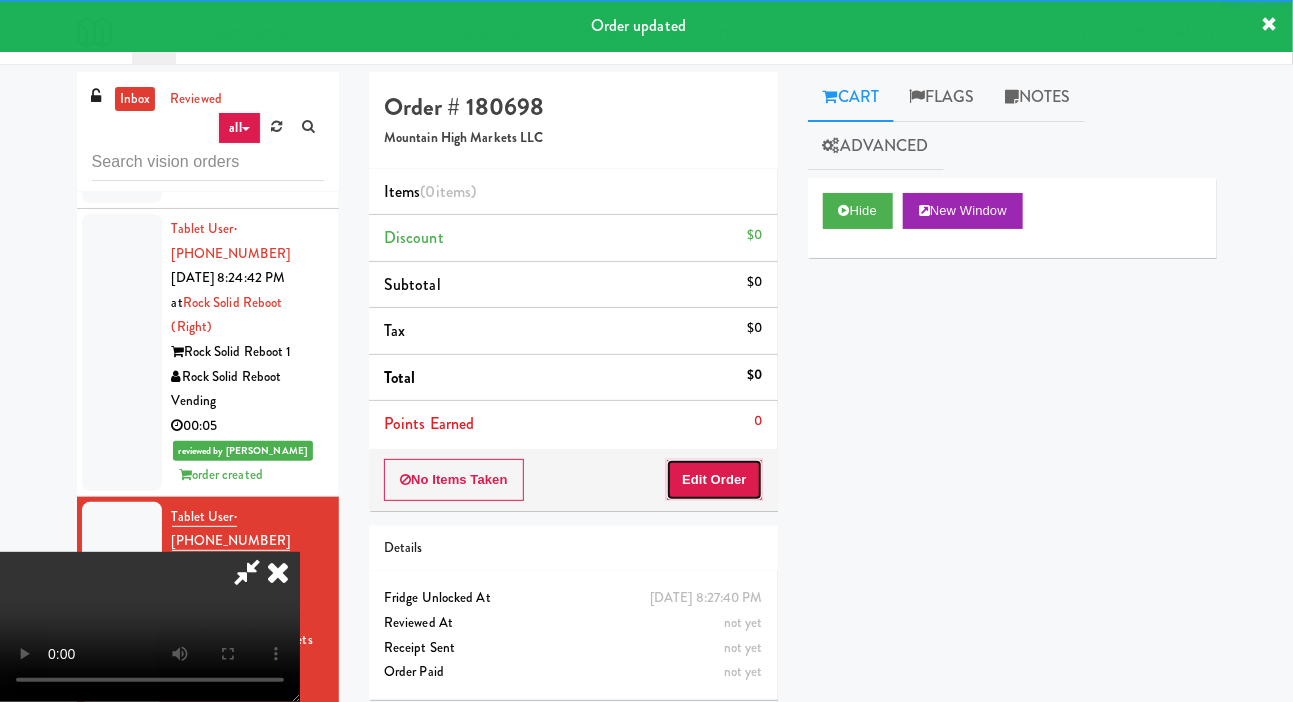 click on "Edit Order" at bounding box center (714, 480) 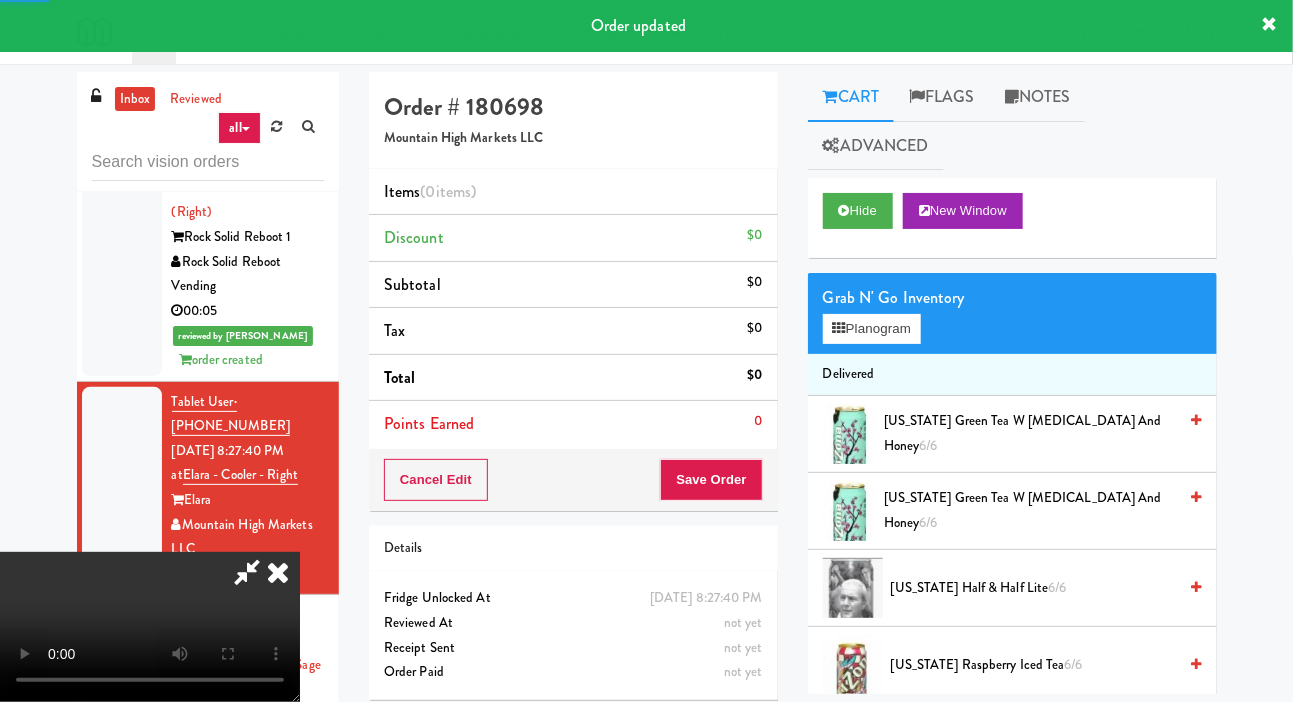 scroll, scrollTop: 7223, scrollLeft: 0, axis: vertical 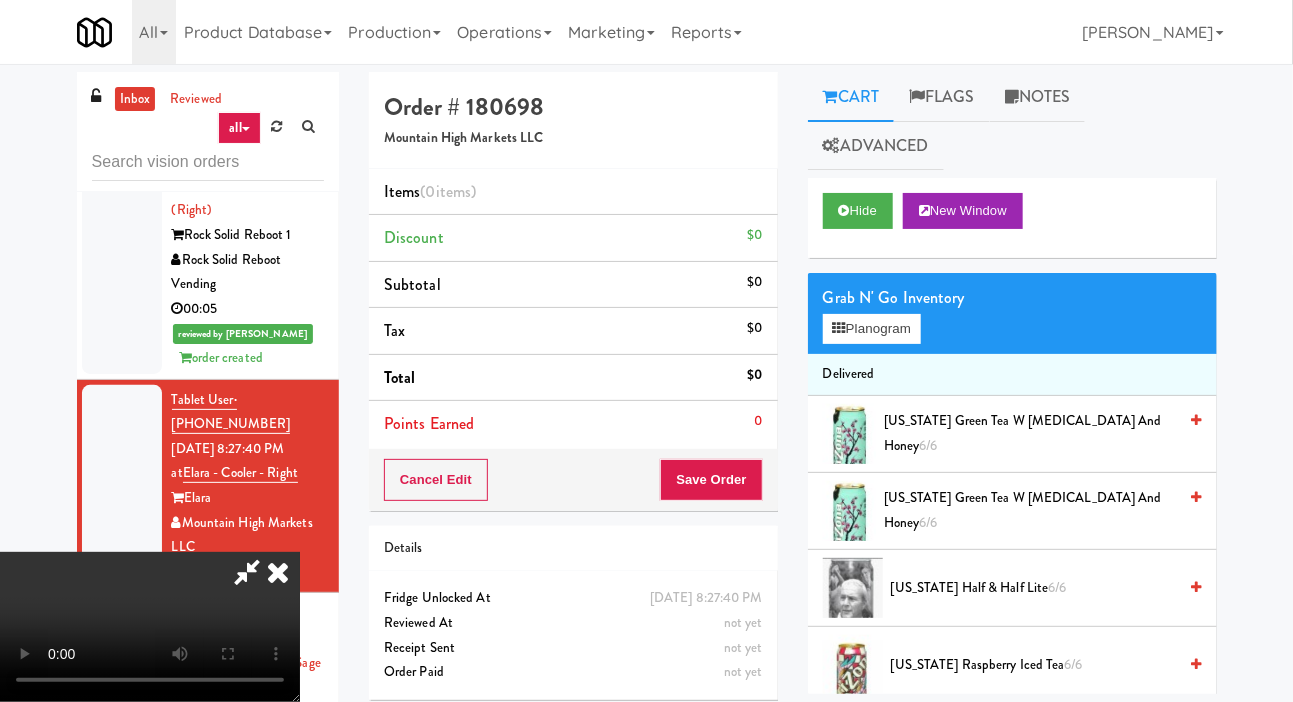 type 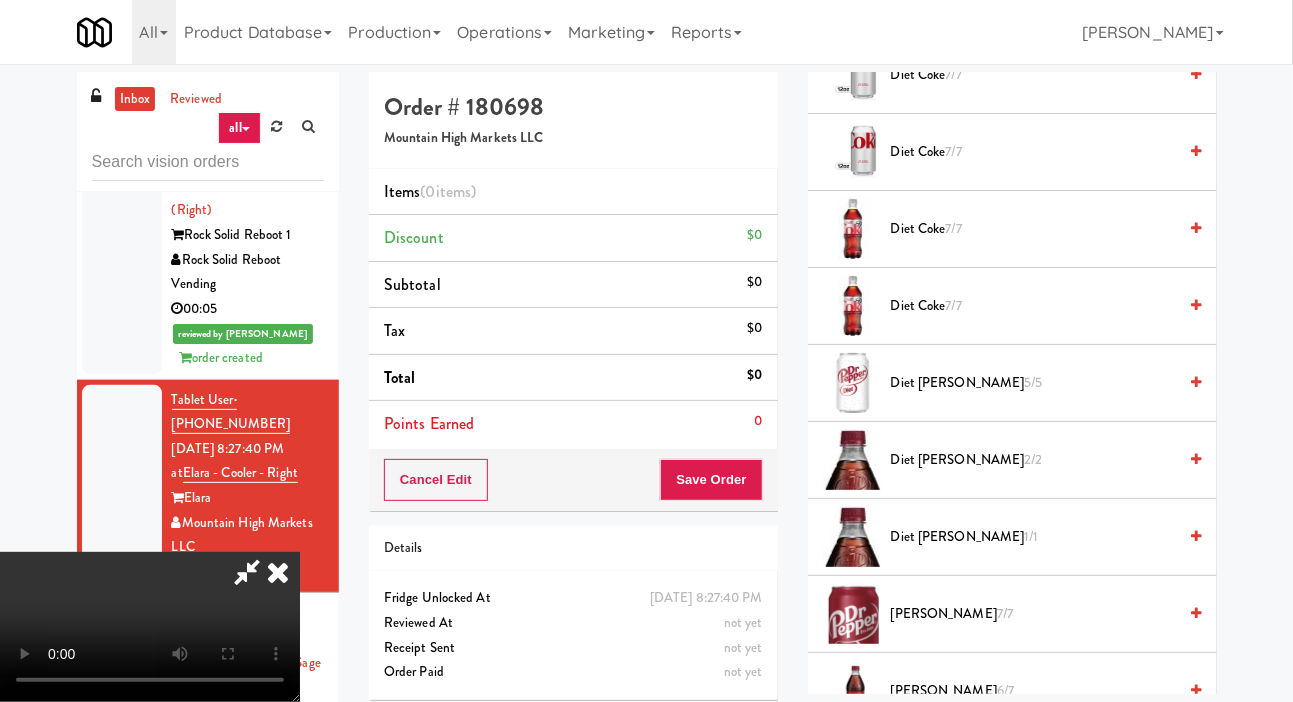 scroll, scrollTop: 1438, scrollLeft: 0, axis: vertical 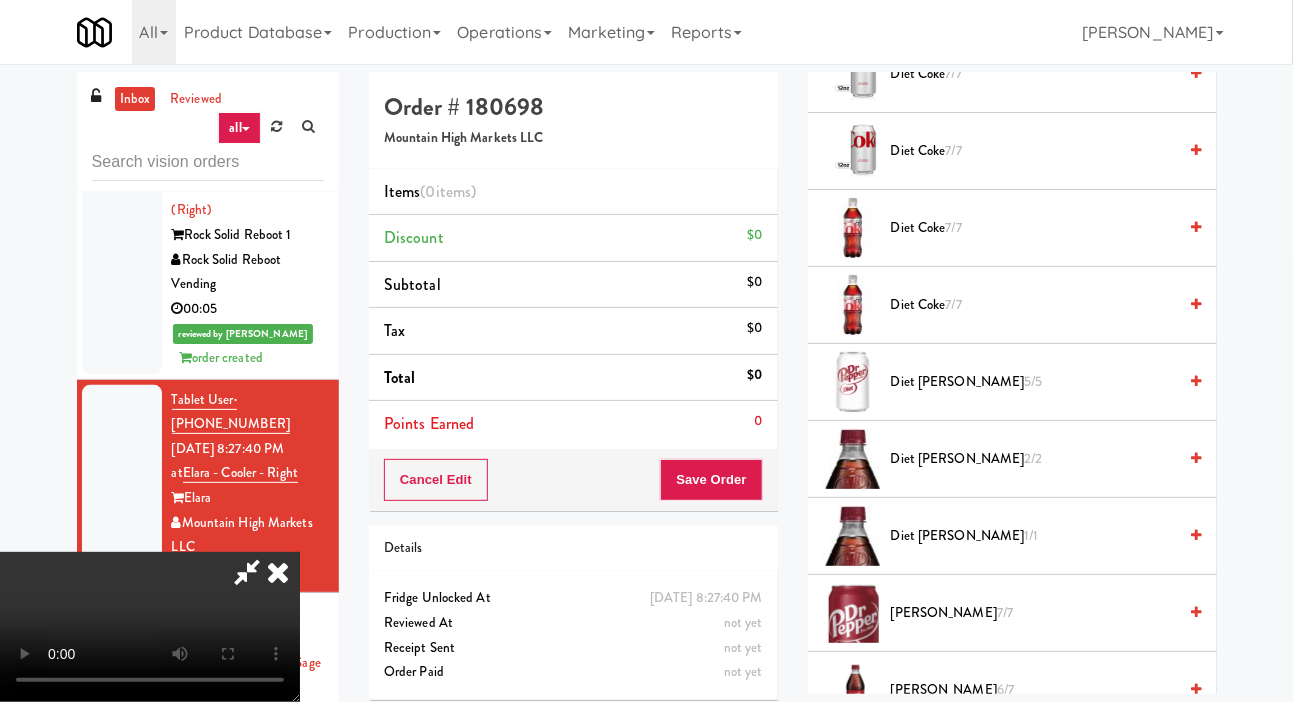 click on "Diet Dr Pepper  2/2" at bounding box center (1034, 459) 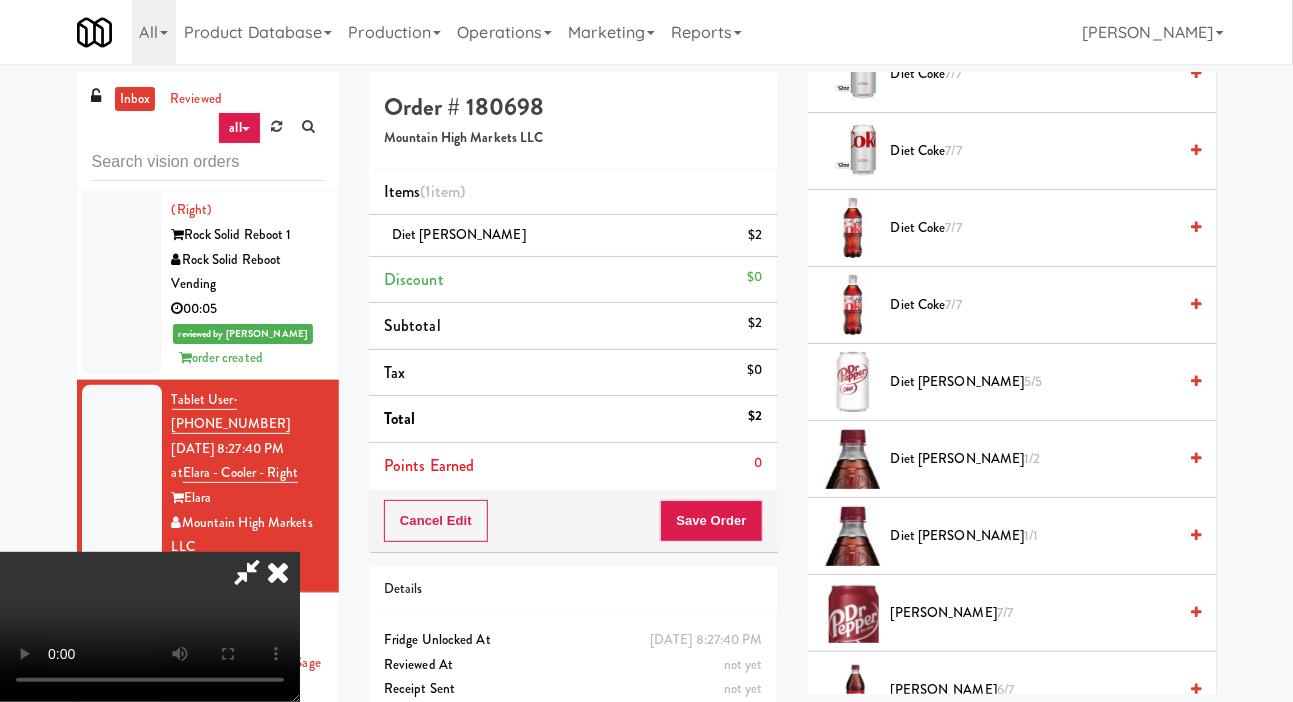click on "Diet Dr Pepper  1/2" at bounding box center [1034, 459] 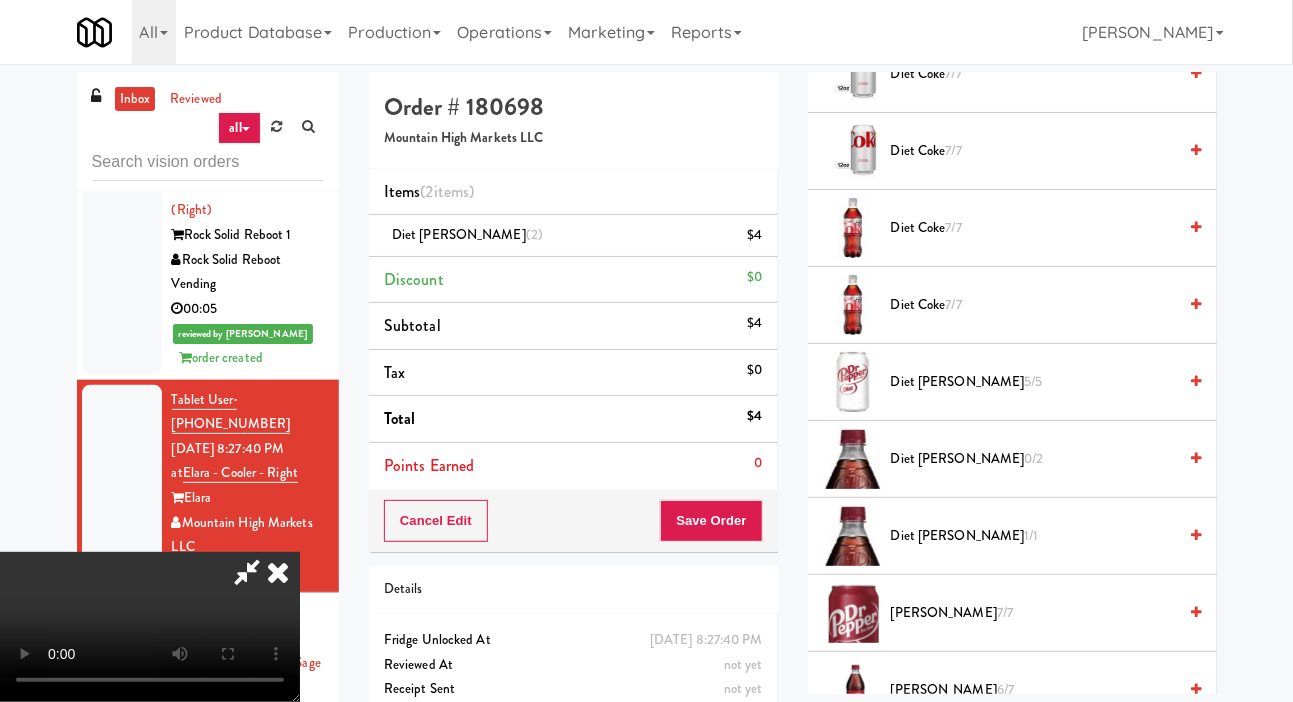 click at bounding box center (278, 572) 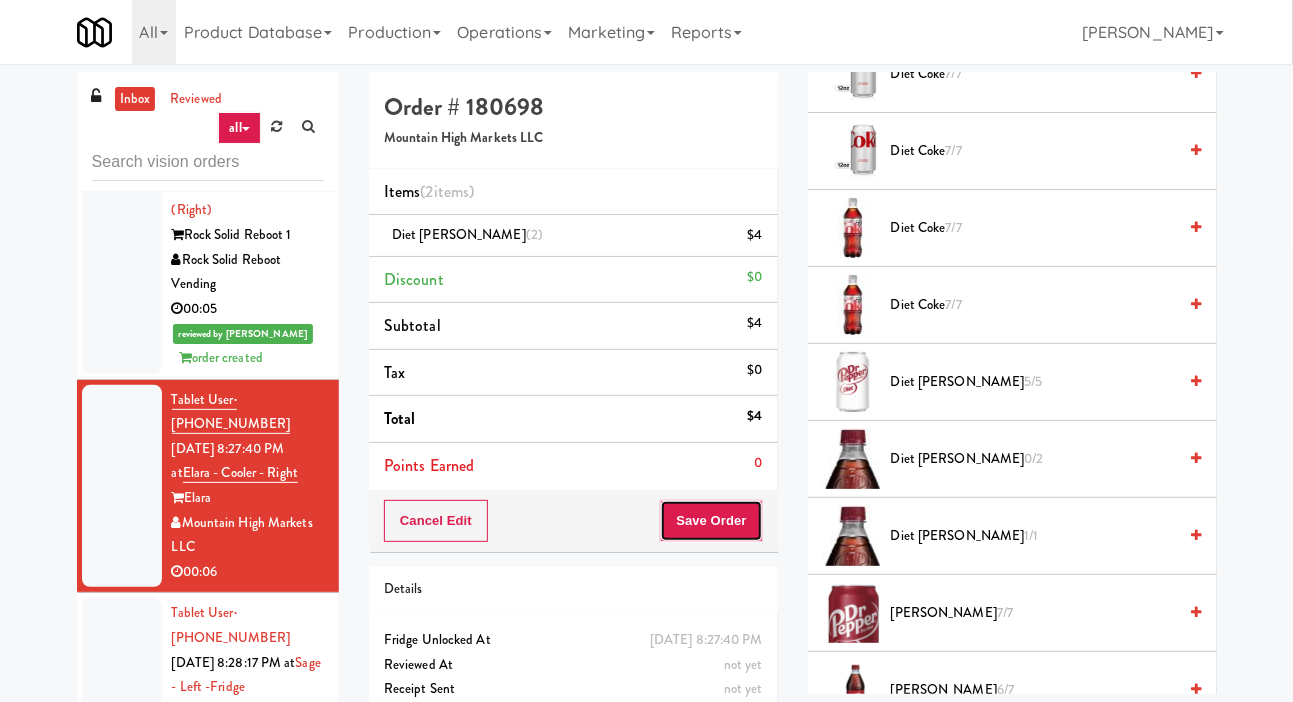 click on "Save Order" at bounding box center [711, 521] 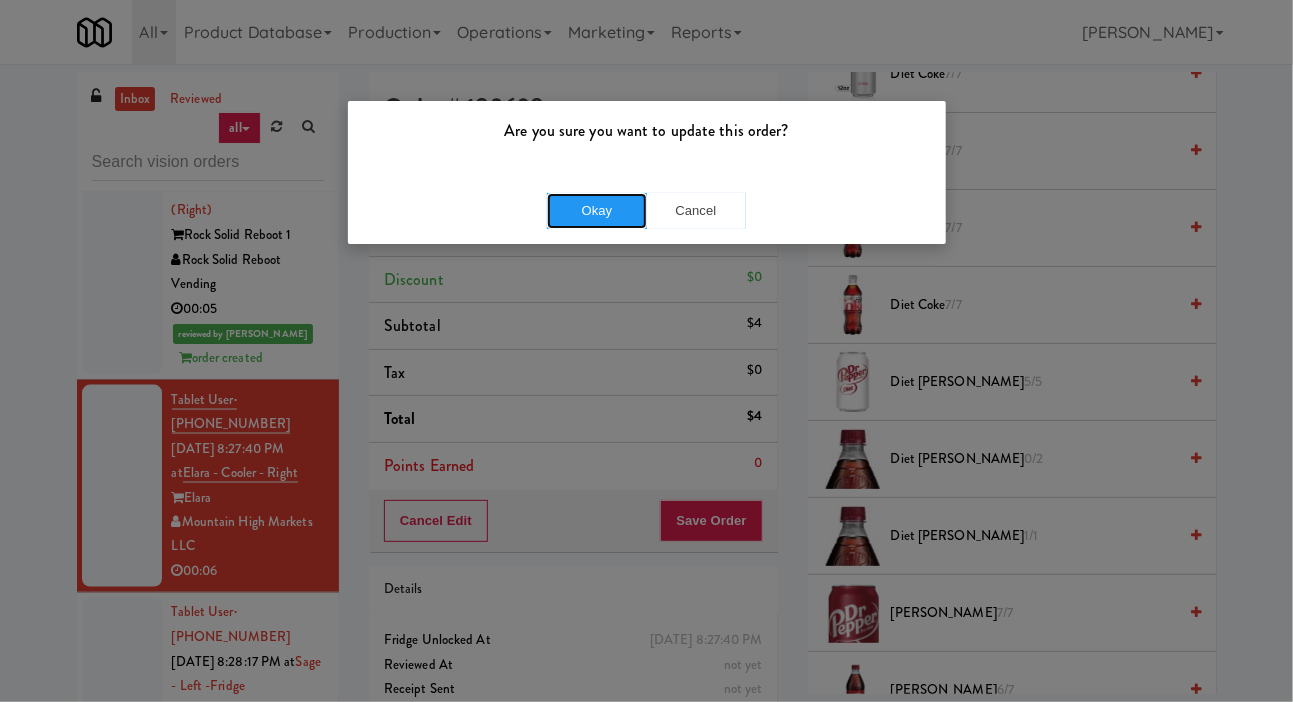click on "Okay" at bounding box center [597, 211] 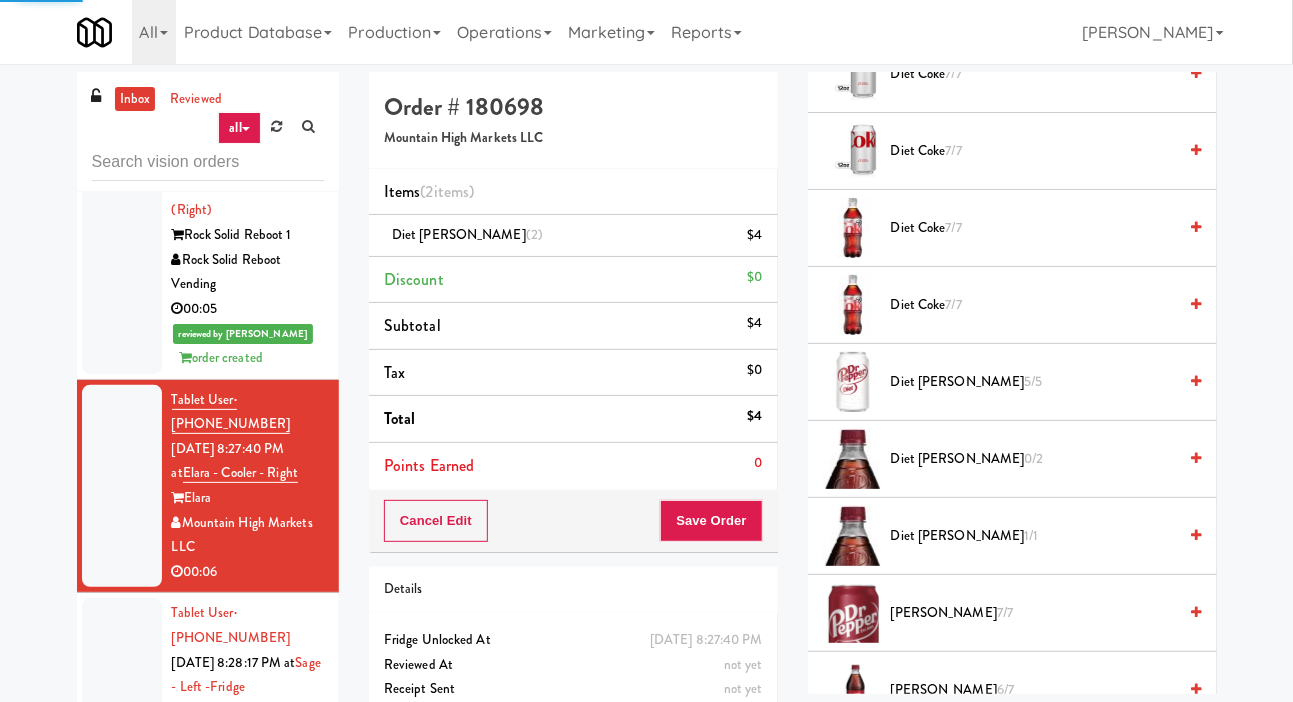 click at bounding box center (122, 687) 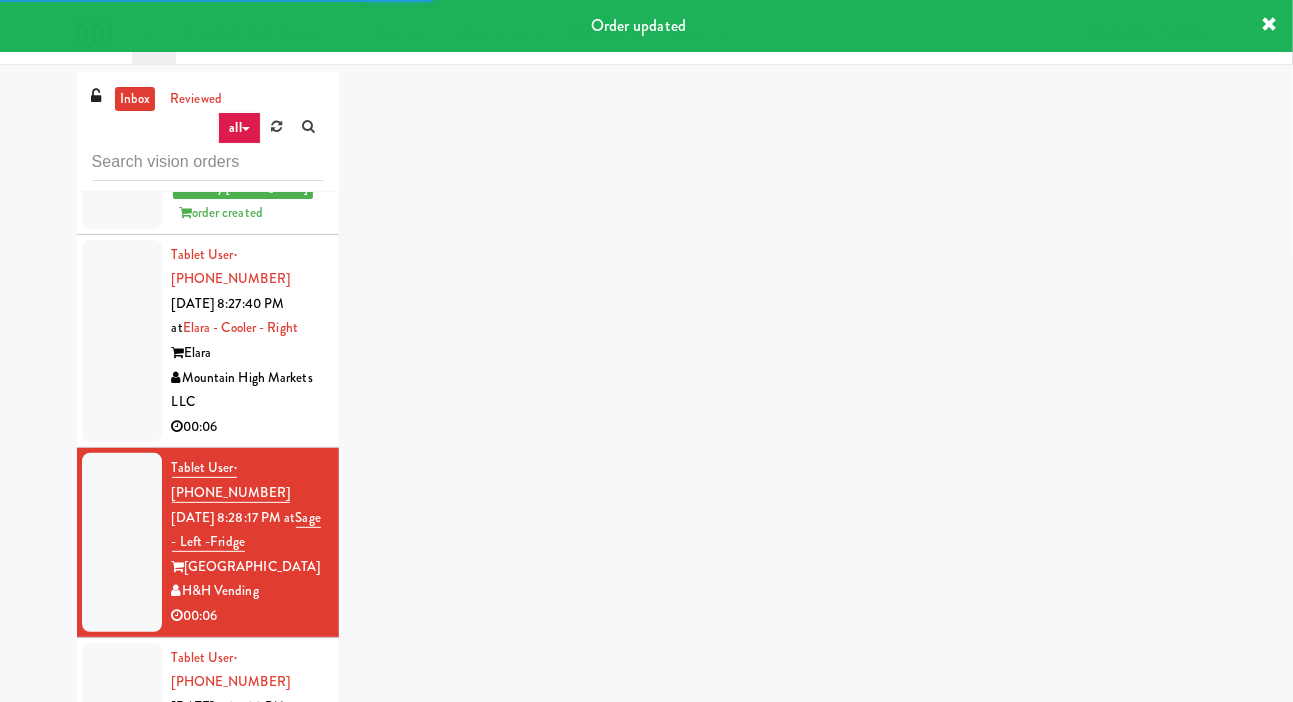 scroll, scrollTop: 7365, scrollLeft: 0, axis: vertical 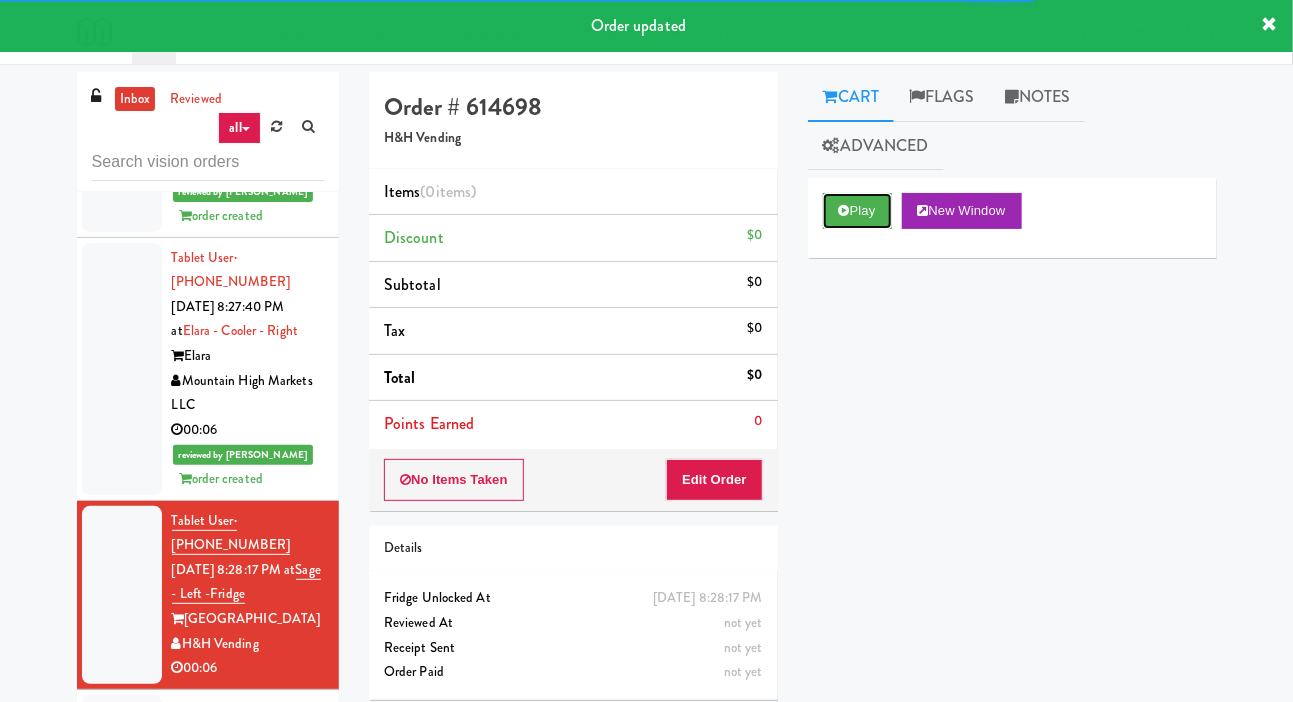 click on "Play" at bounding box center (857, 211) 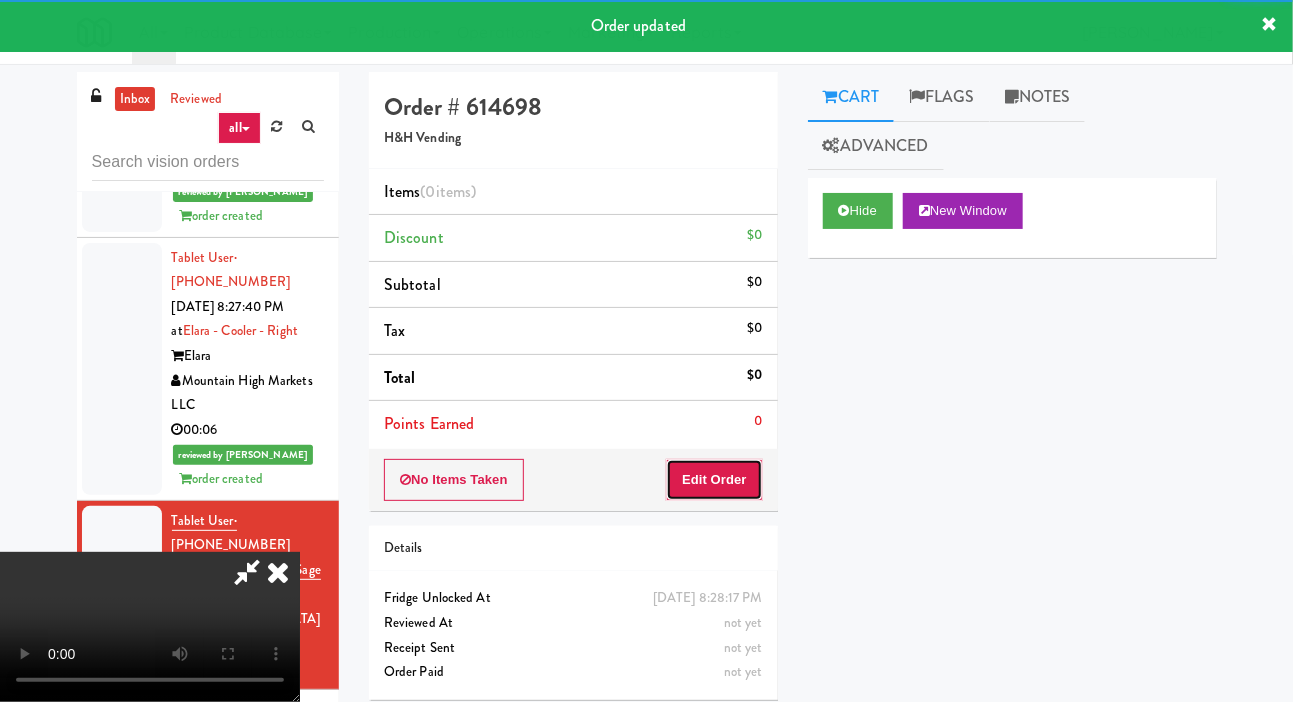 click on "Edit Order" at bounding box center (714, 480) 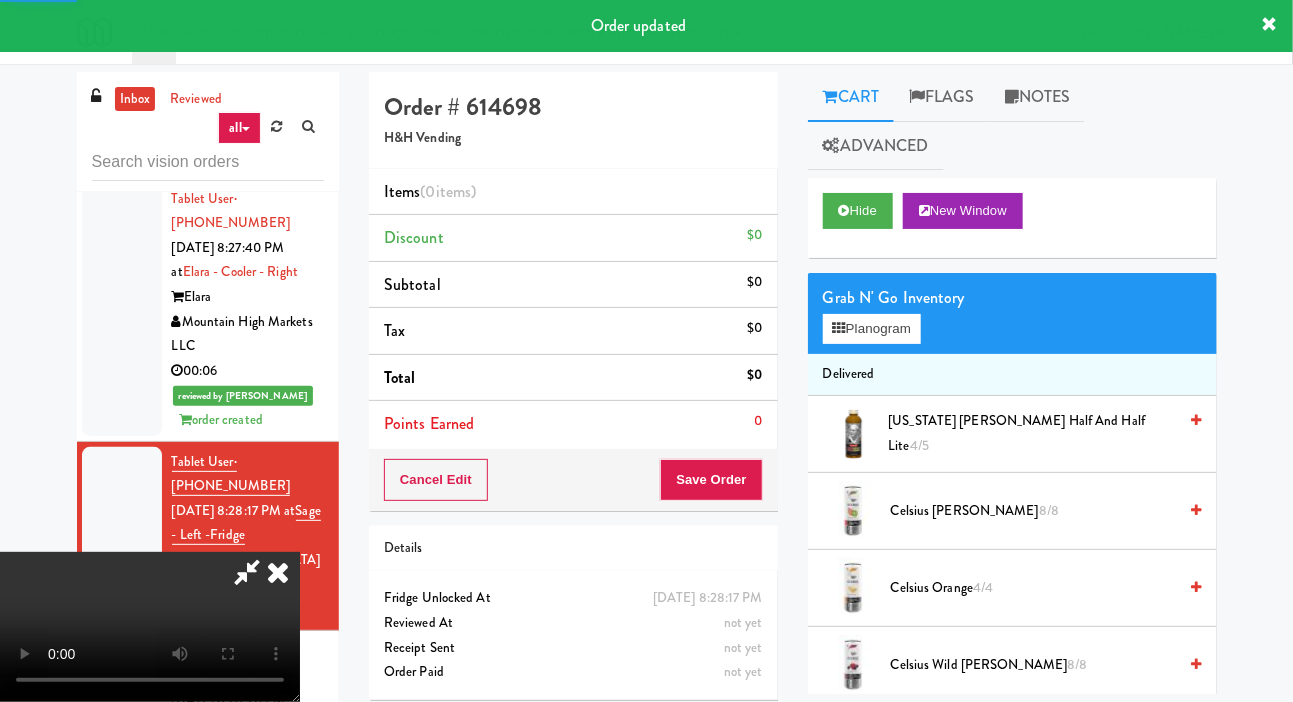 scroll, scrollTop: 7468, scrollLeft: 0, axis: vertical 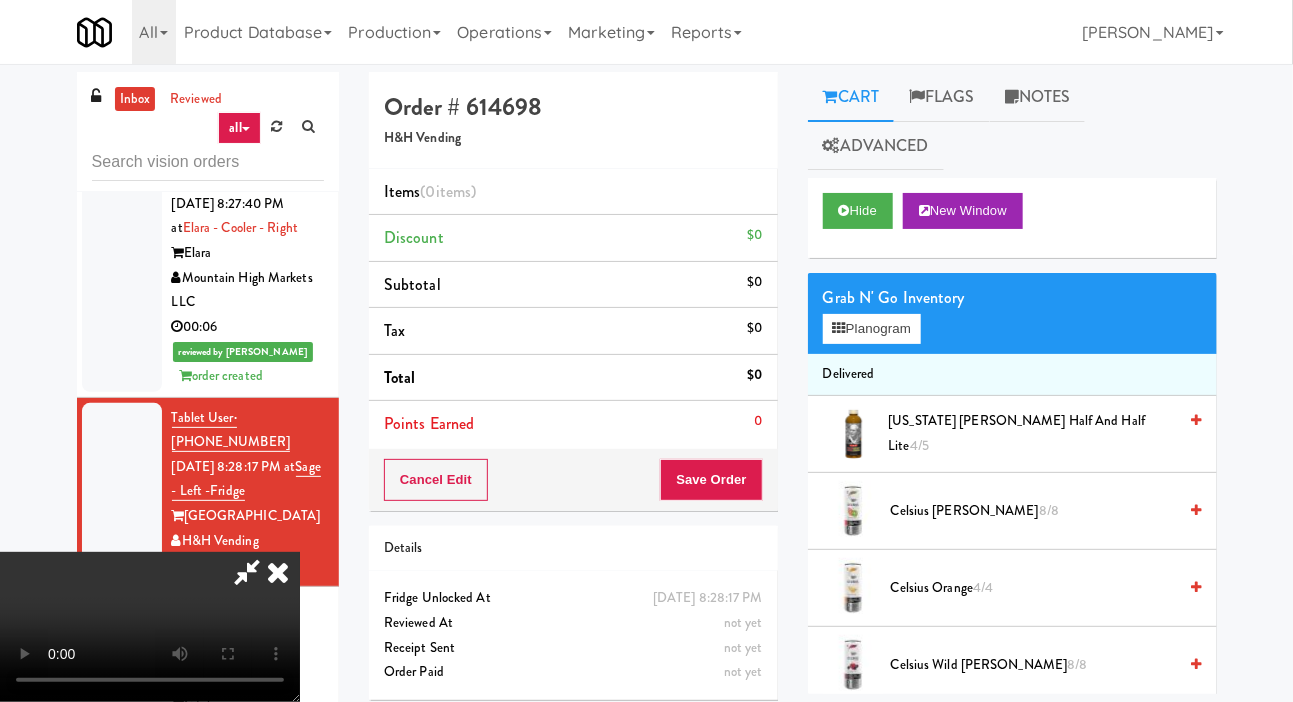 type 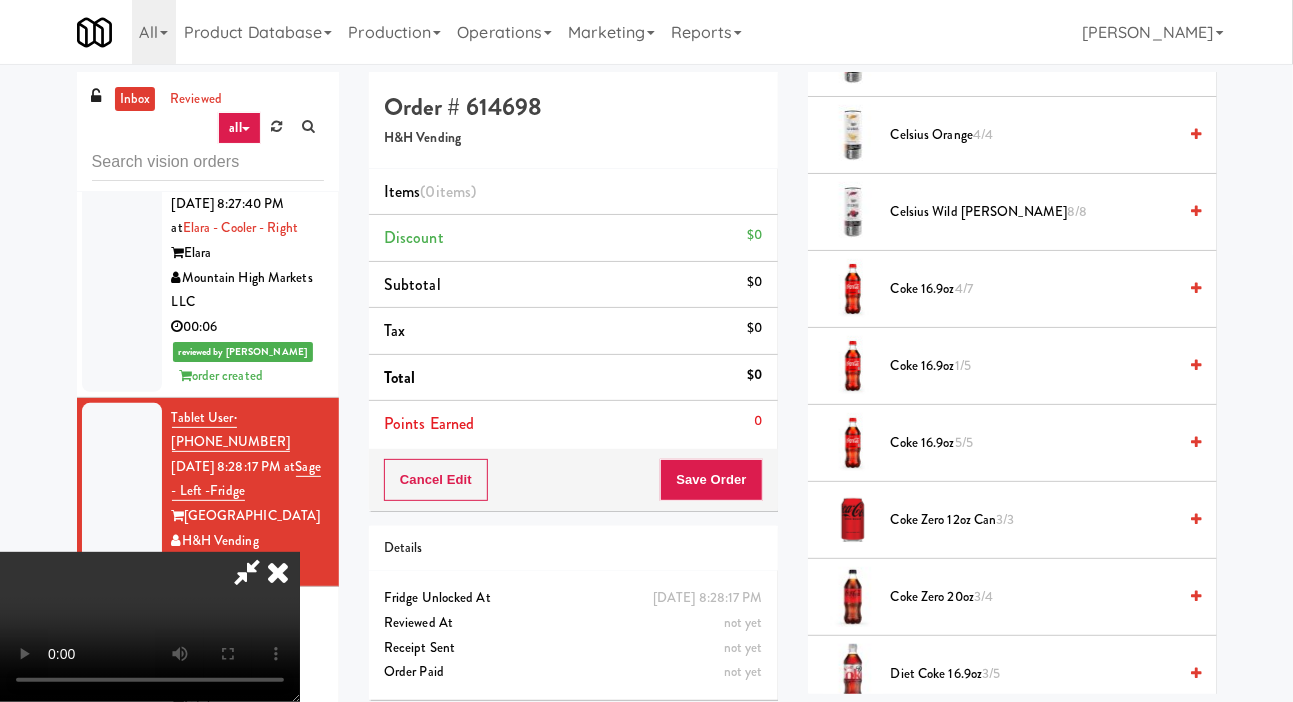 scroll, scrollTop: 464, scrollLeft: 0, axis: vertical 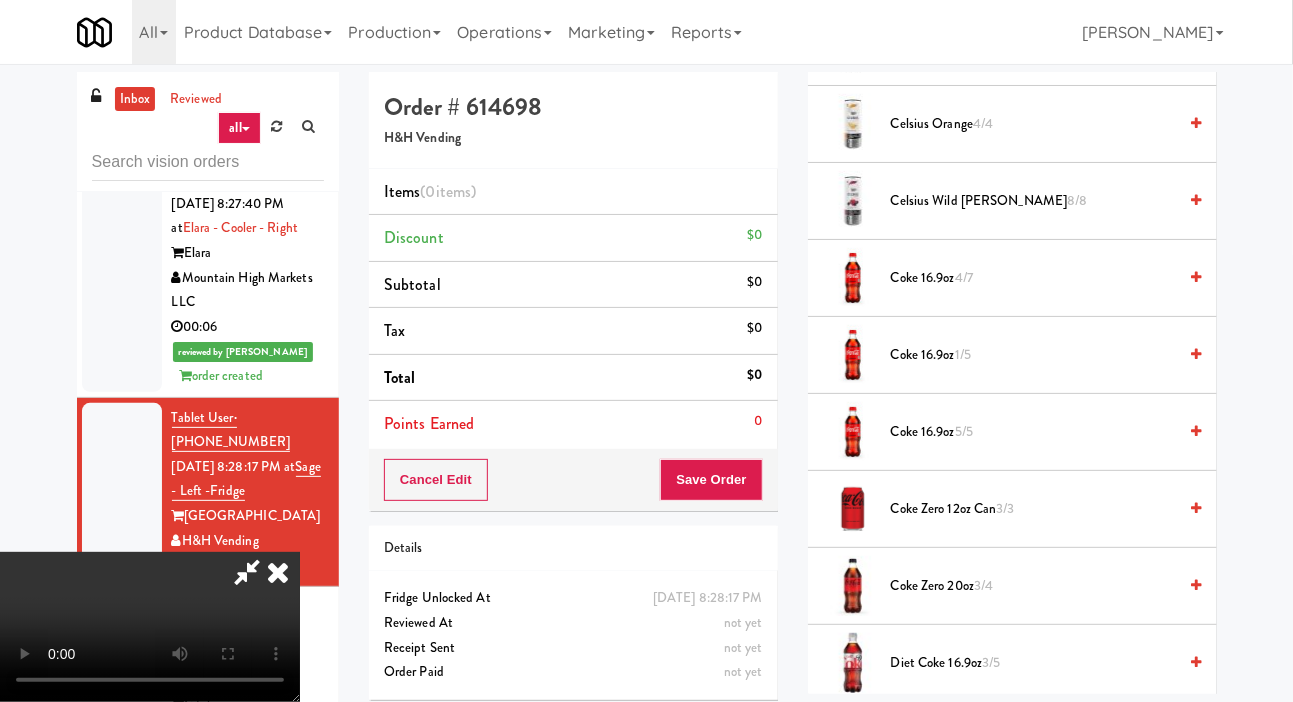 click on "8/8" at bounding box center [1077, 200] 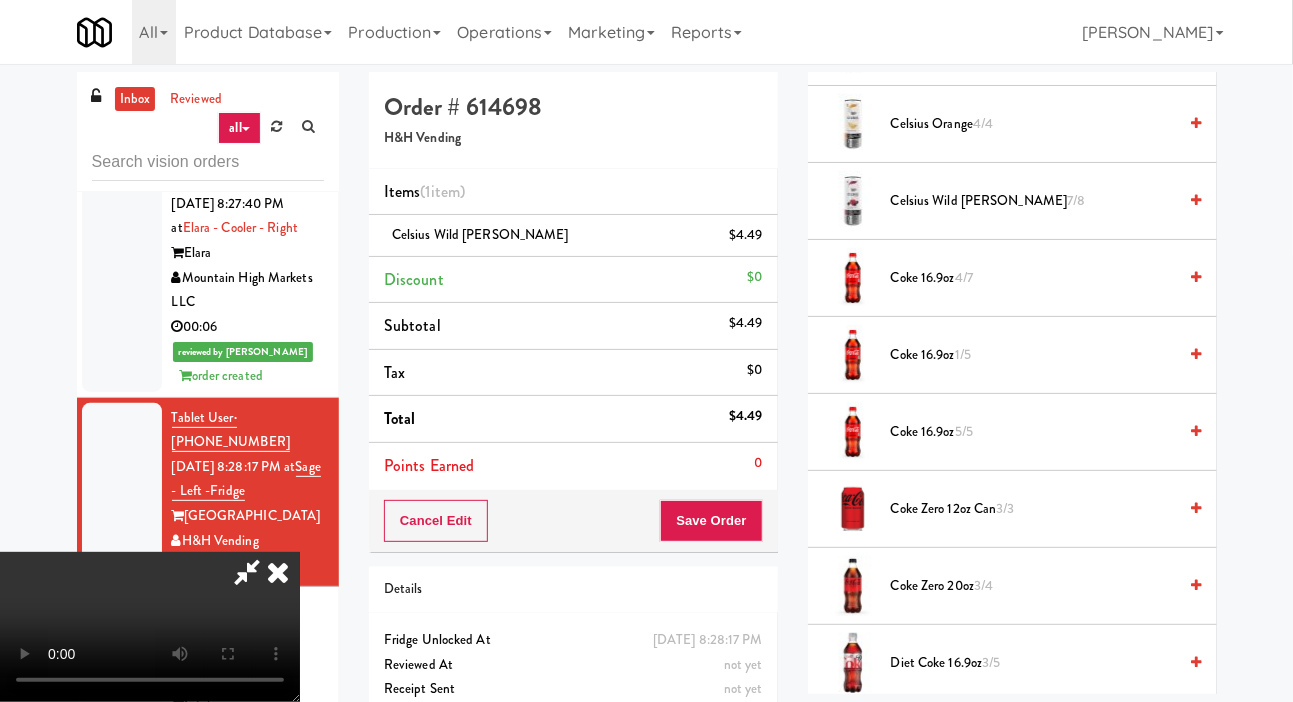 click at bounding box center [278, 572] 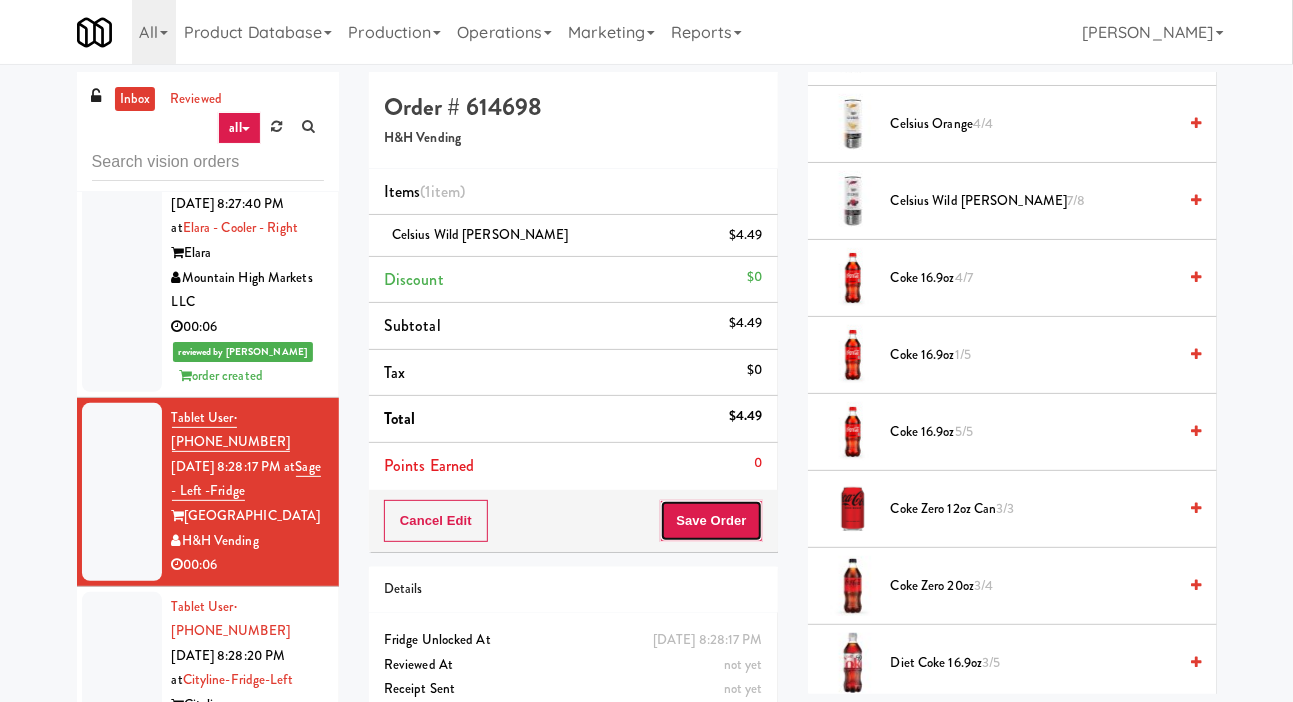 click on "Save Order" at bounding box center [711, 521] 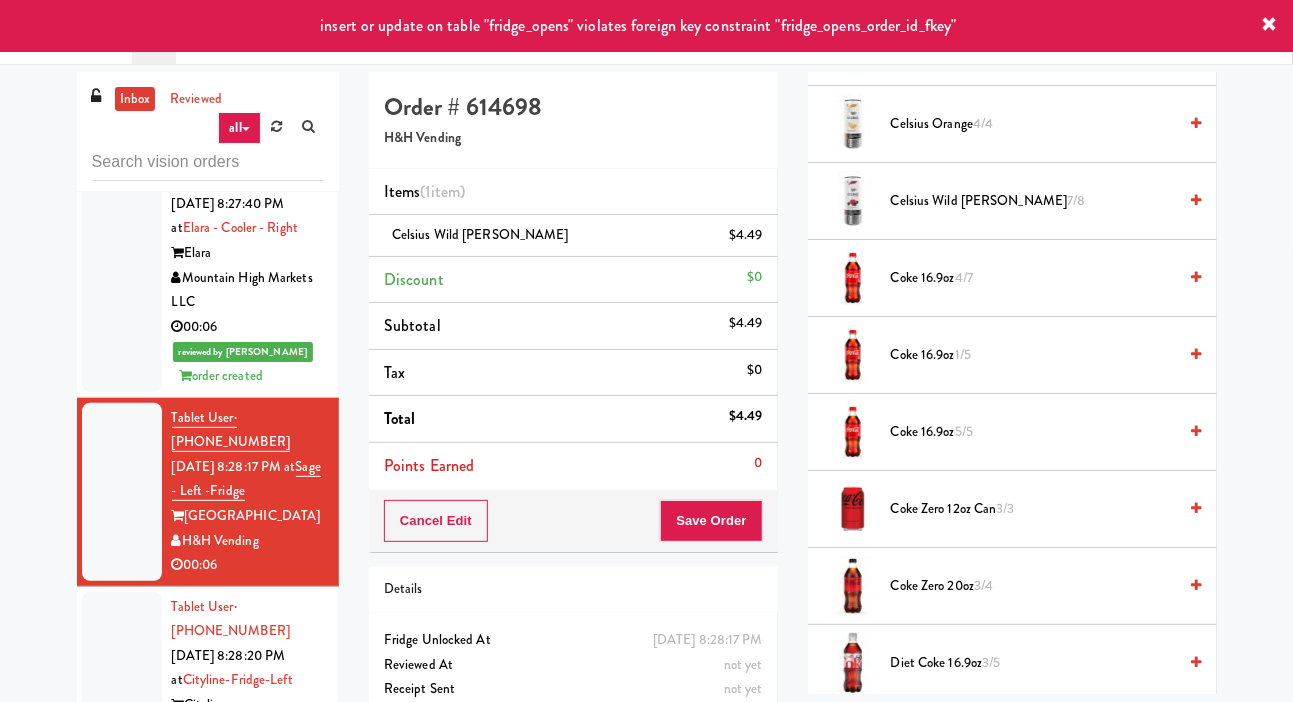 click at bounding box center (122, 681) 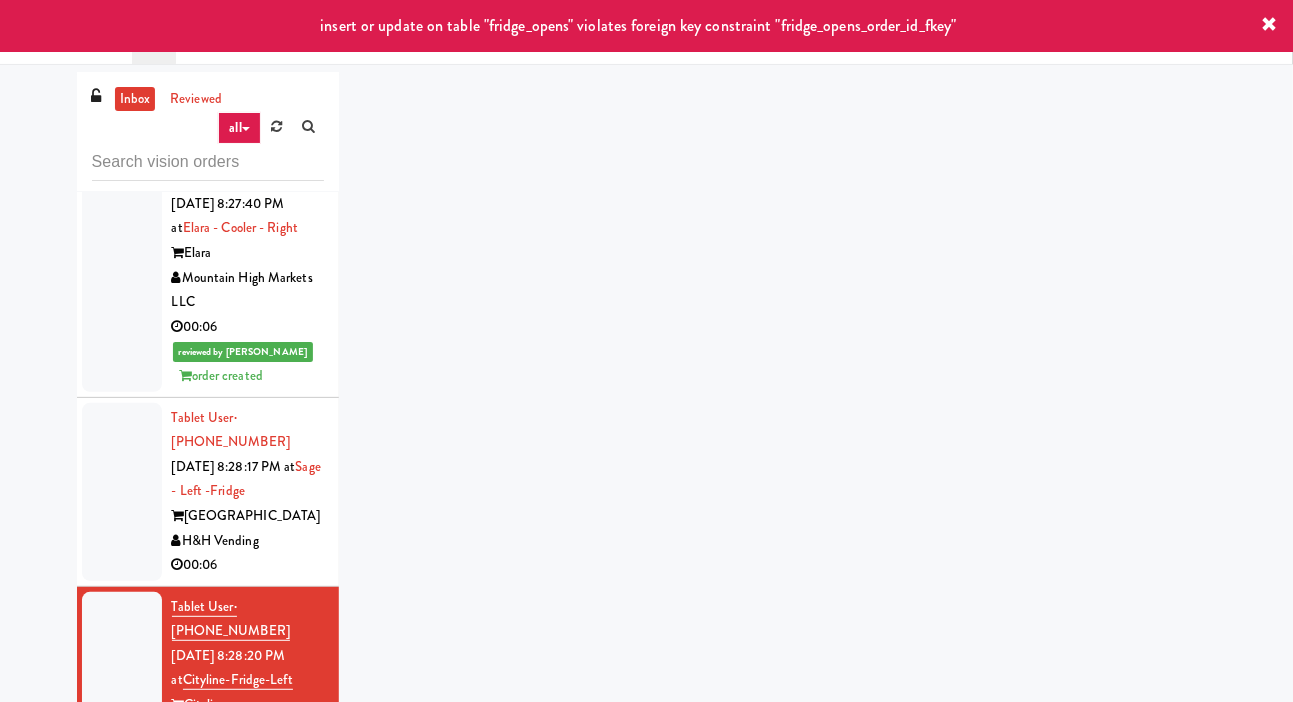 click at bounding box center (122, 492) 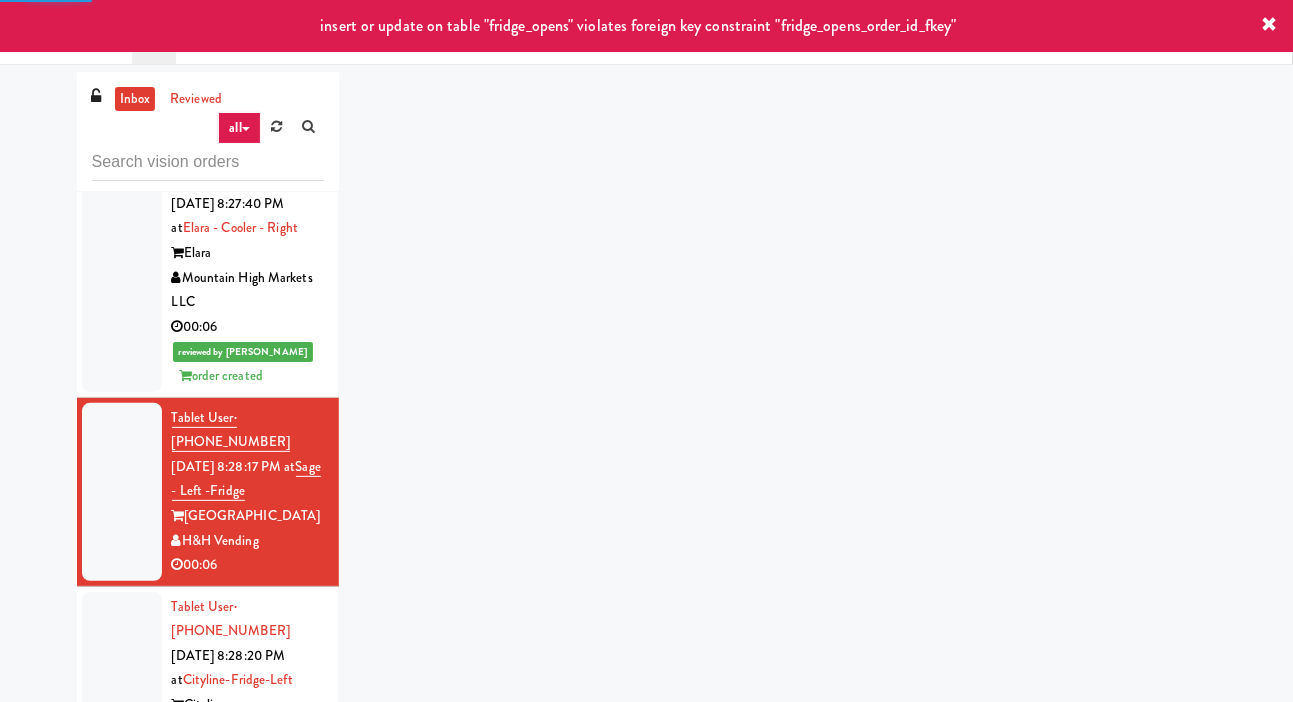 click at bounding box center [122, 681] 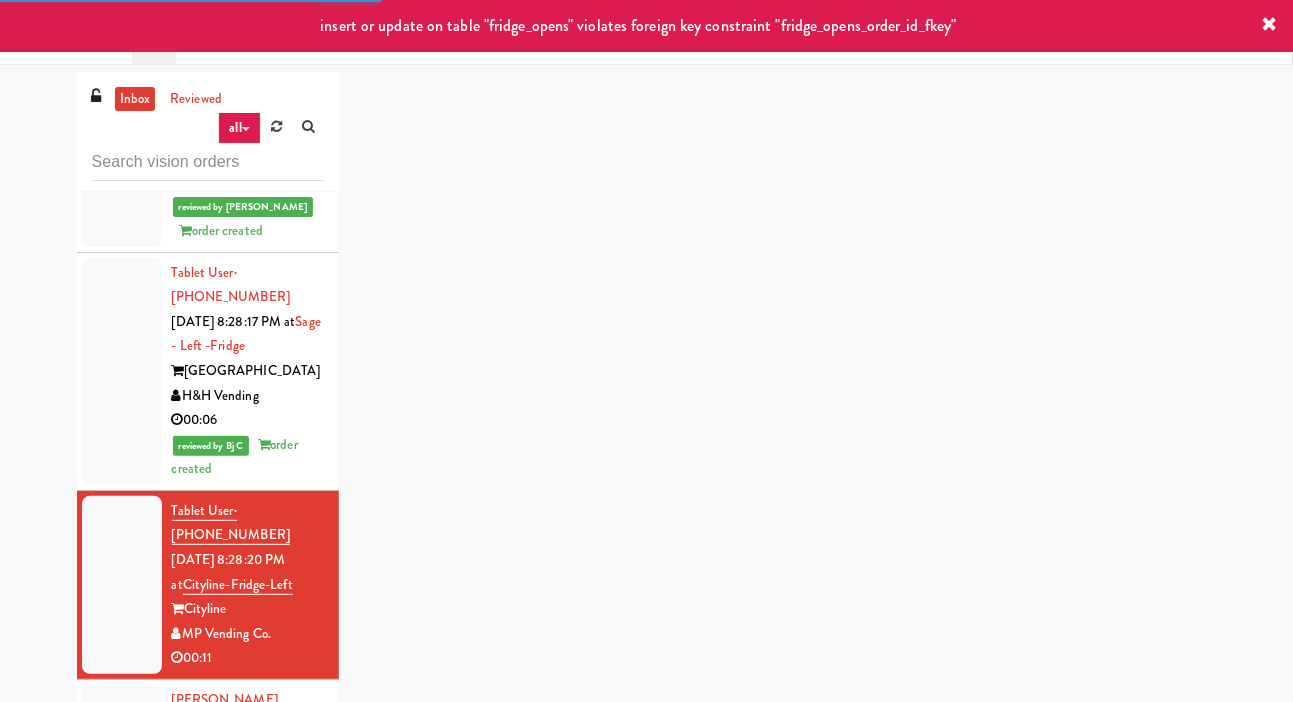 scroll, scrollTop: 7644, scrollLeft: 0, axis: vertical 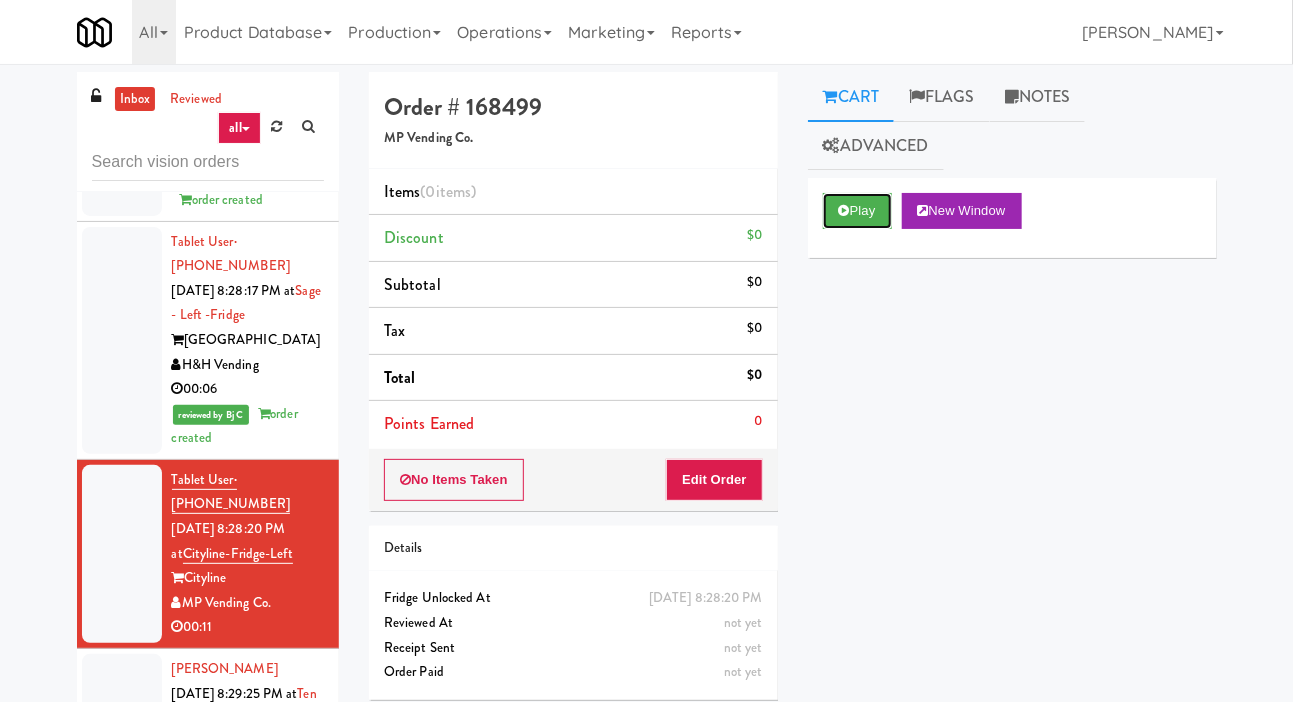 click on "Play" at bounding box center [857, 211] 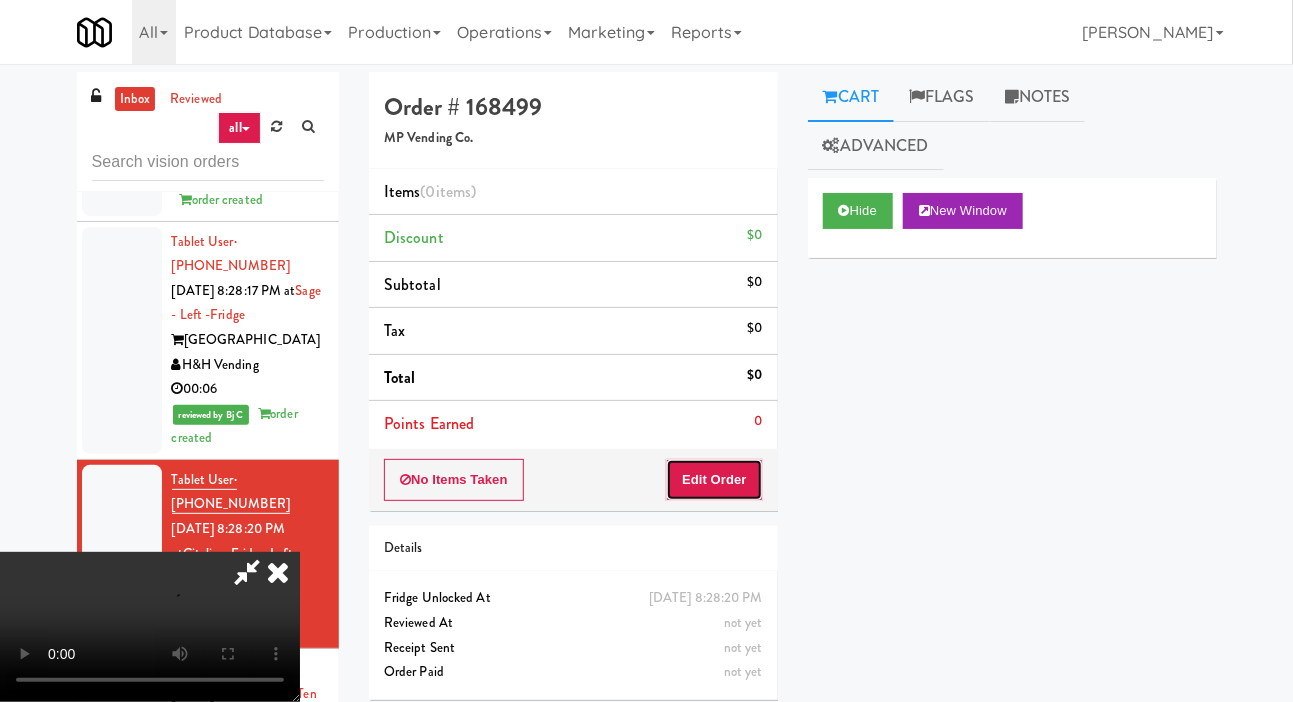 click on "Edit Order" at bounding box center (714, 480) 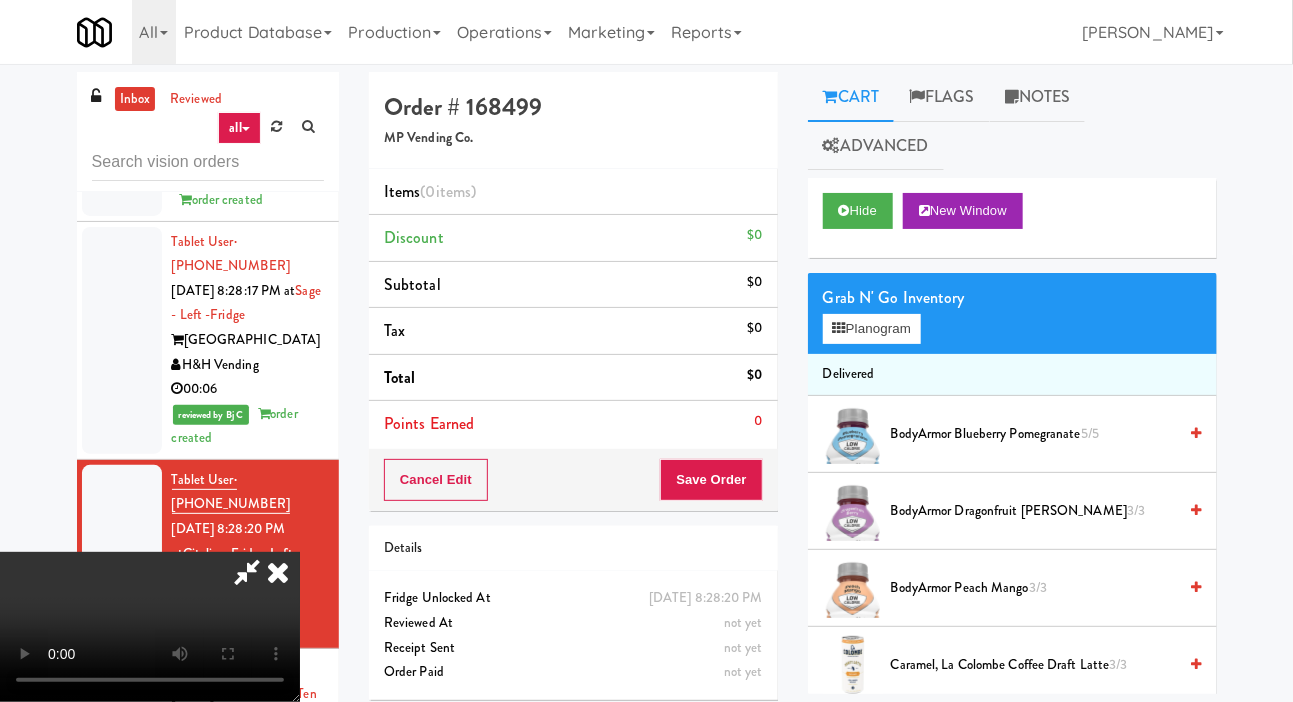 type 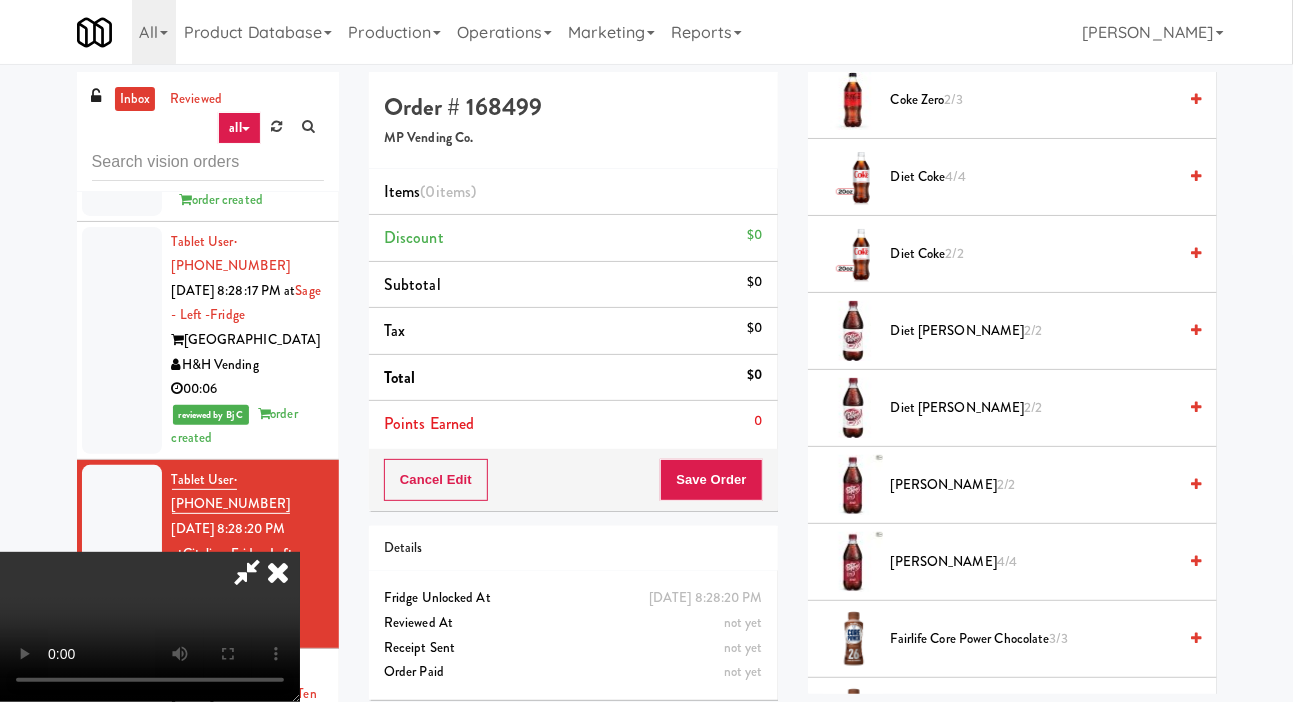 scroll, scrollTop: 1108, scrollLeft: 0, axis: vertical 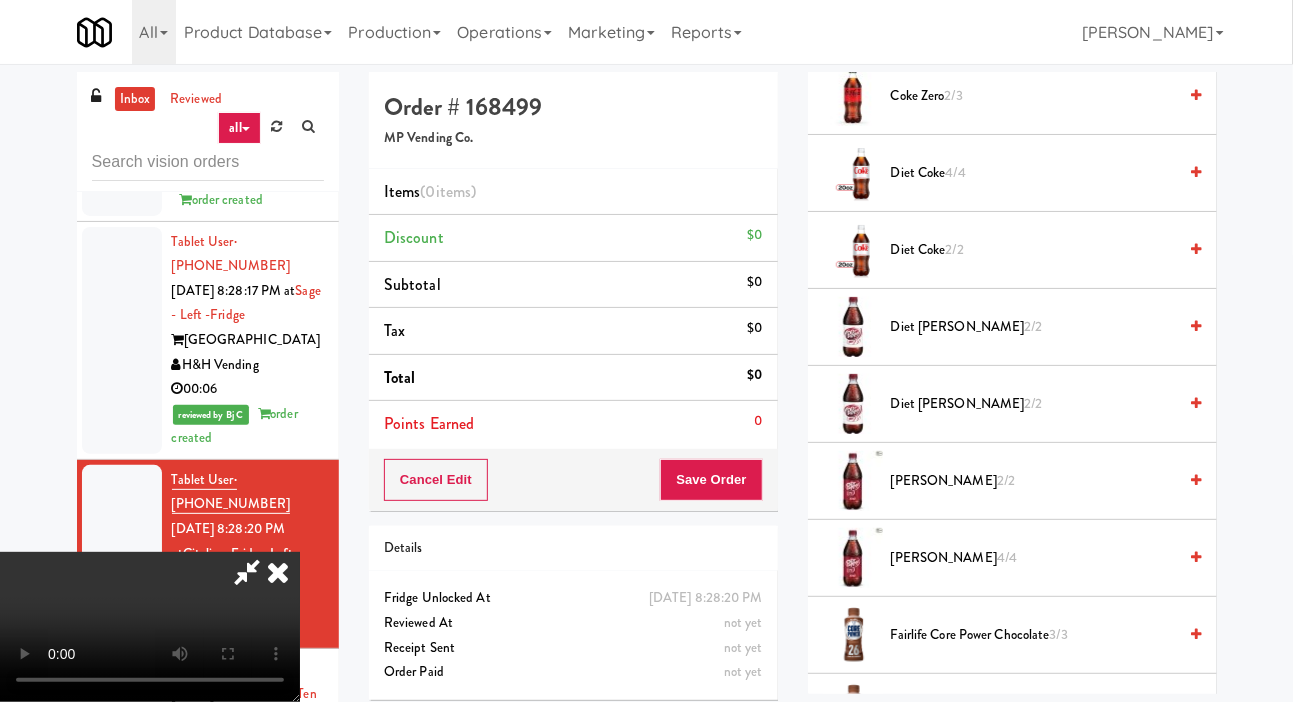 click on "Diet Coke  4/4" at bounding box center [1034, 173] 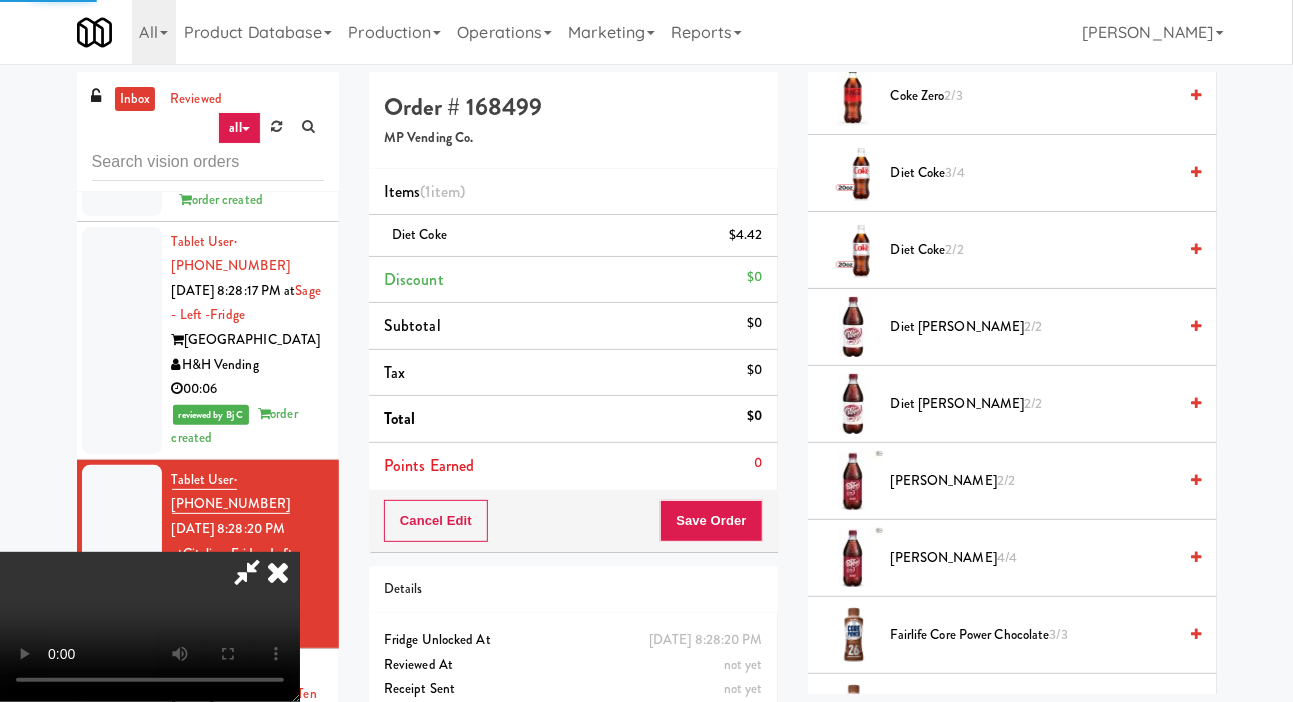 click on "Diet Coke  2/2" at bounding box center [1034, 250] 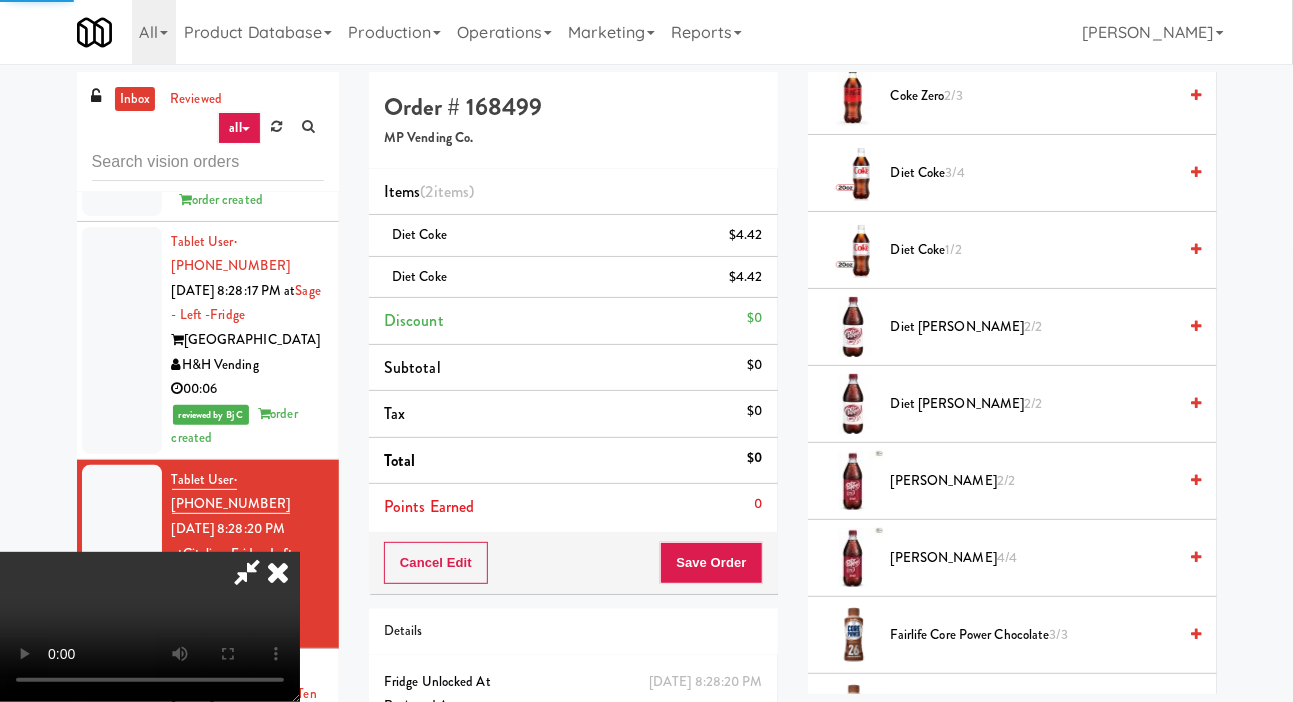 click at bounding box center (247, 572) 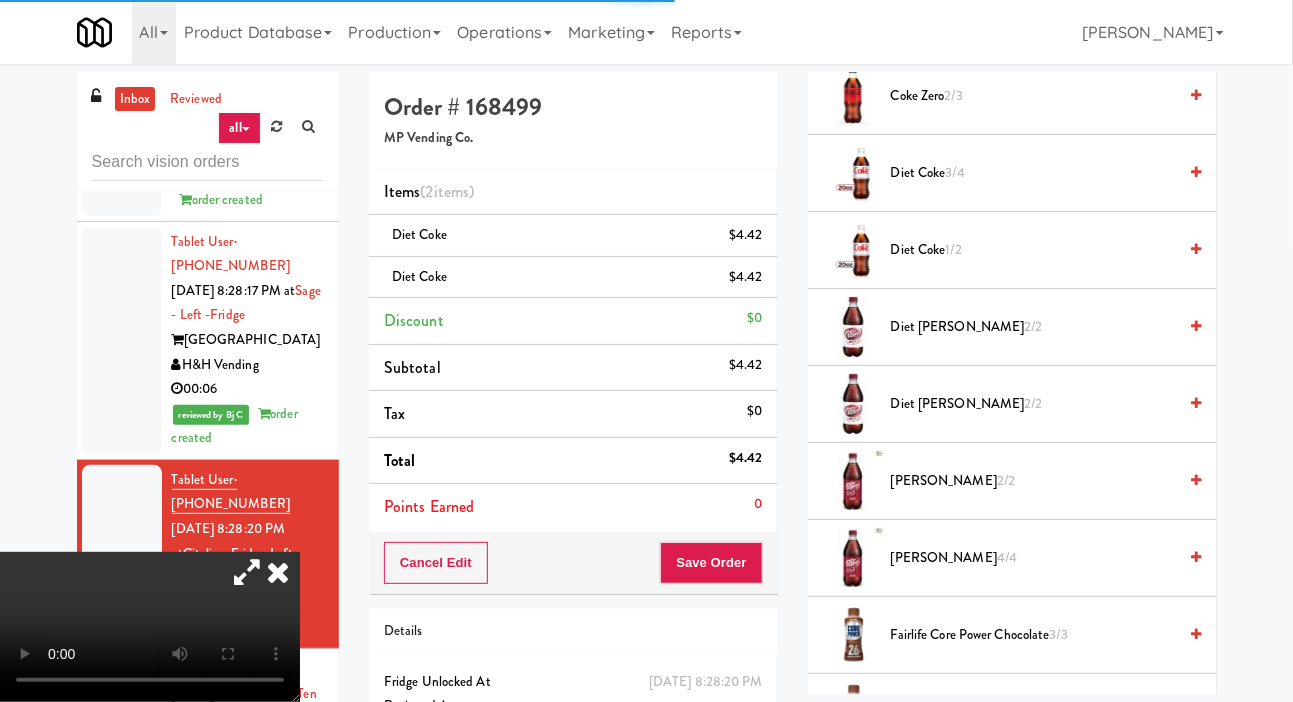 click on "Diet Coke  $4.42" at bounding box center [573, 236] 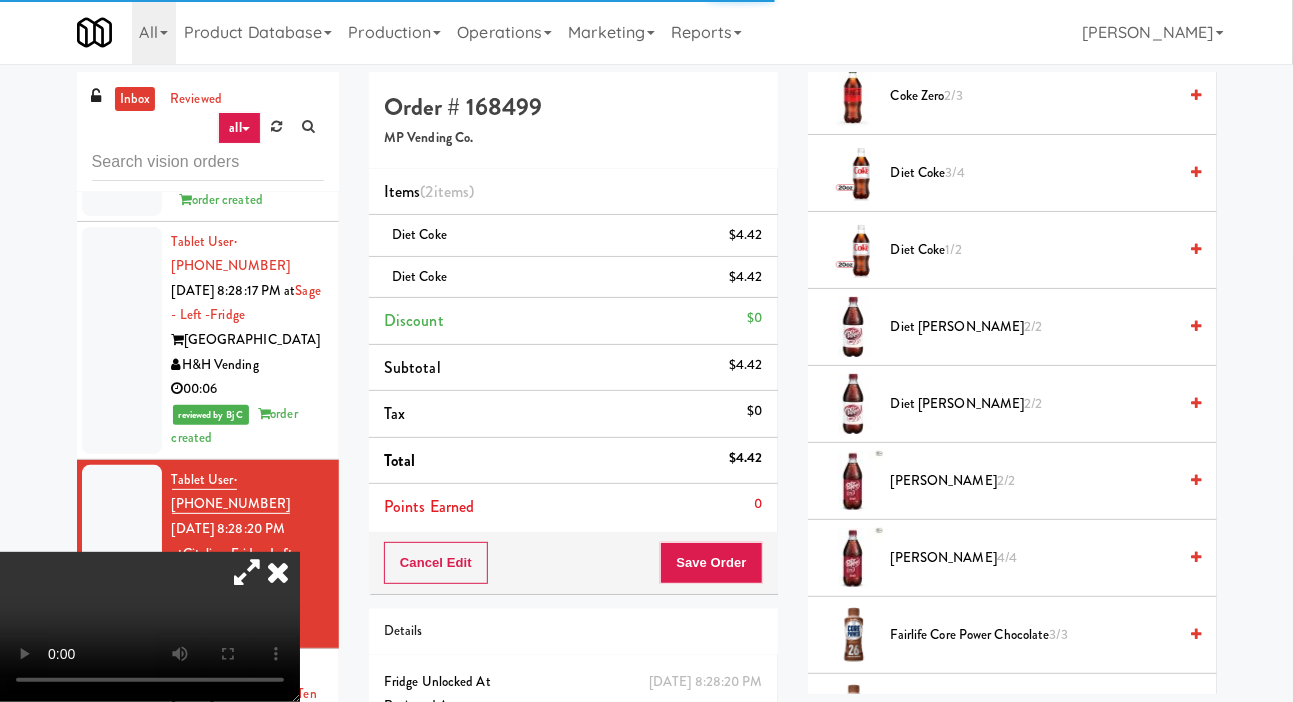 click on "Diet Coke  $4.42" at bounding box center [573, 278] 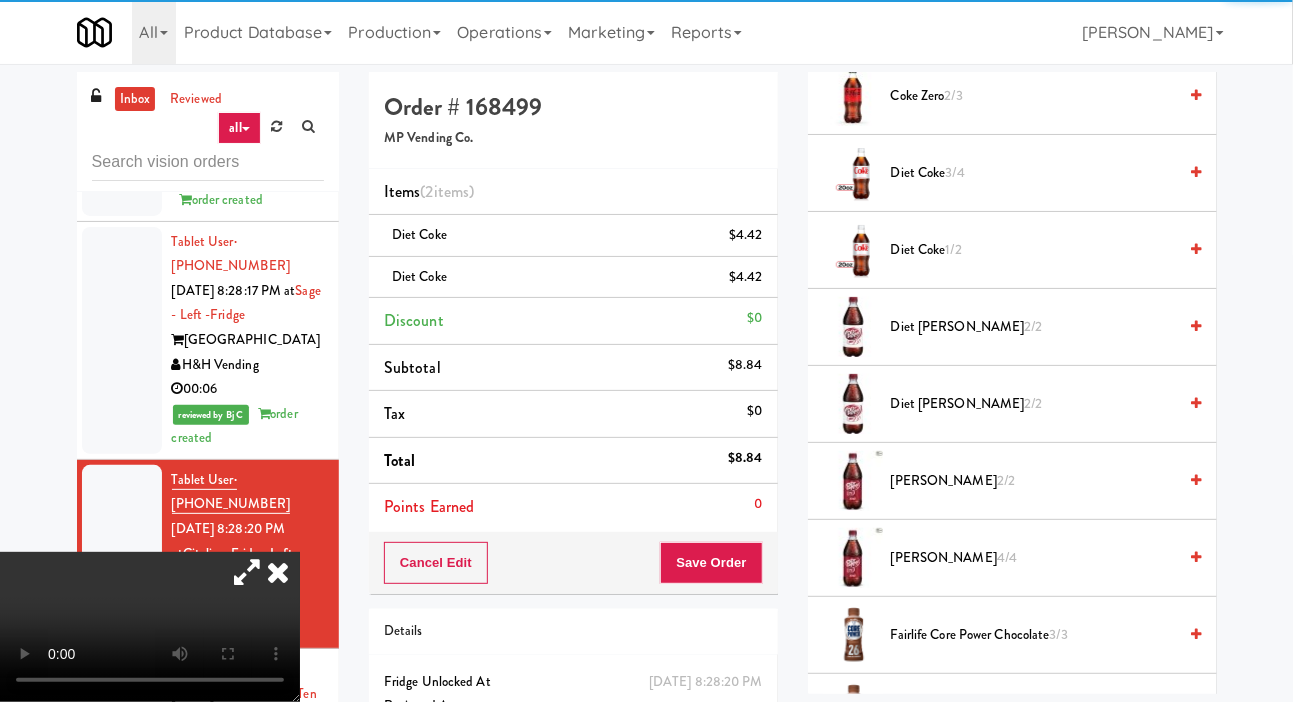 click at bounding box center (765, 284) 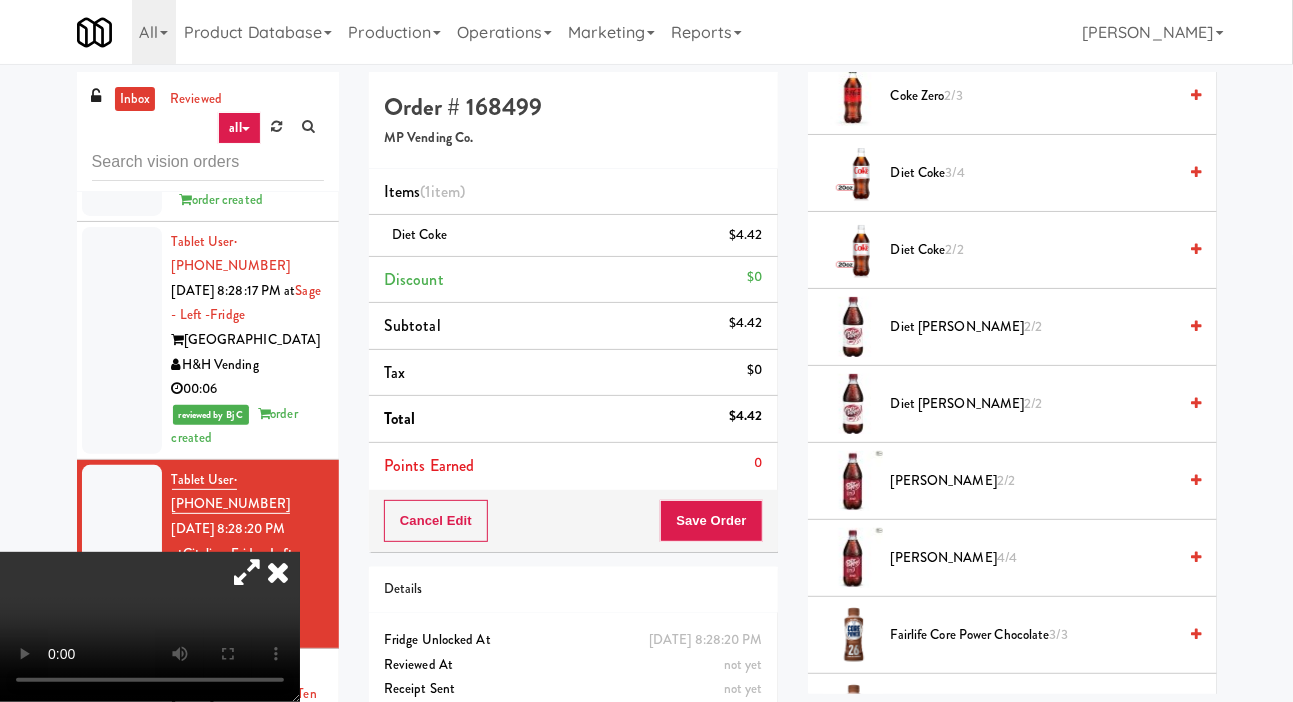 click at bounding box center [247, 572] 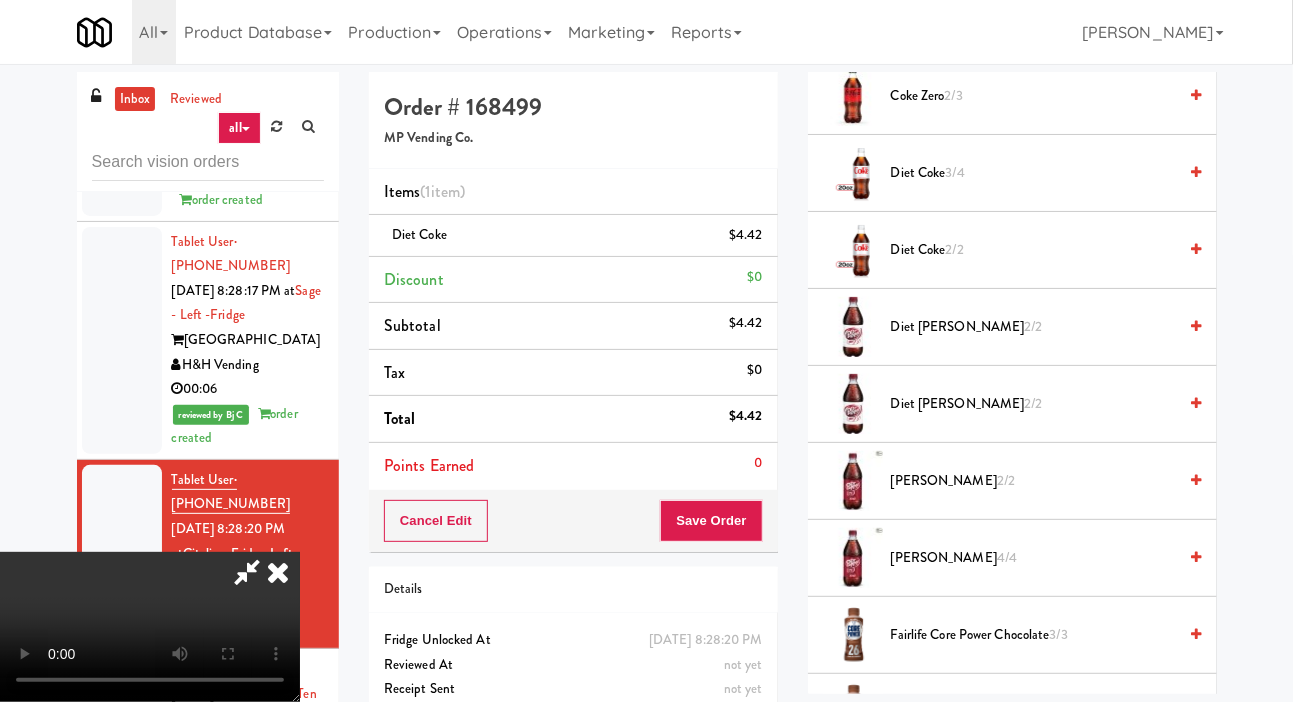 click on "Diet Coke  3/4" at bounding box center [1034, 173] 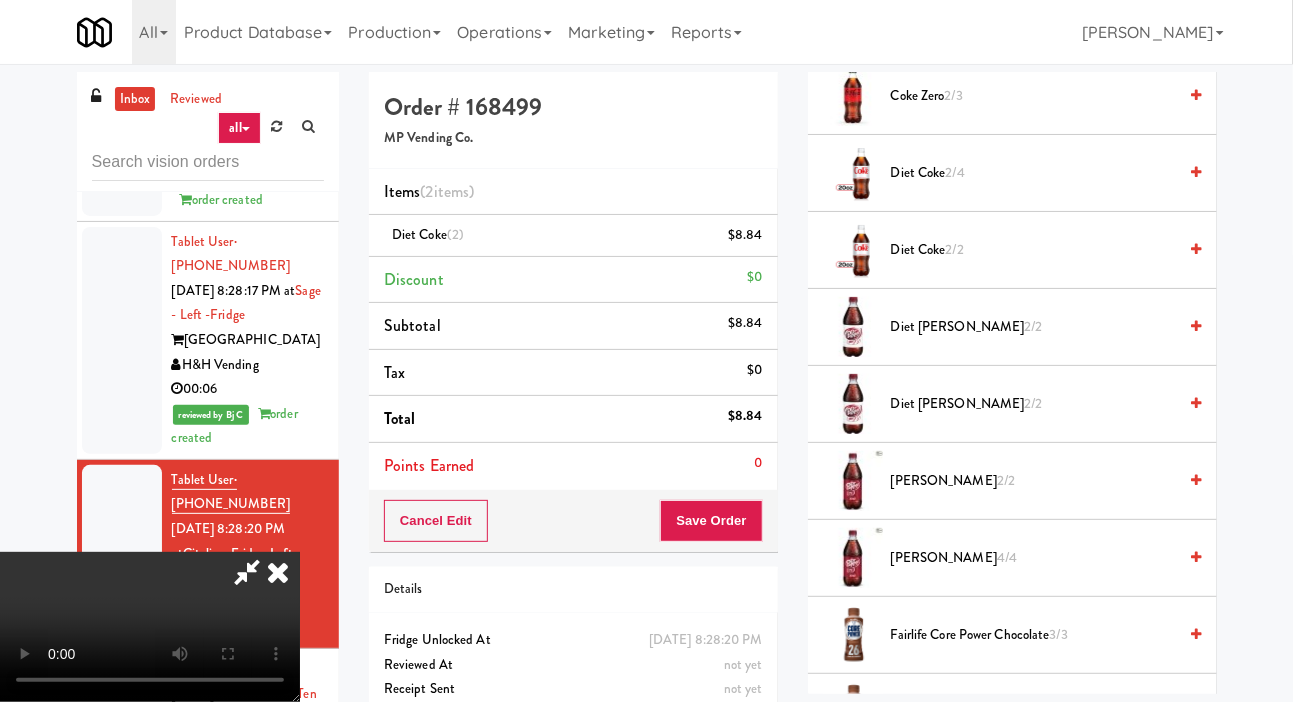 click at bounding box center [247, 572] 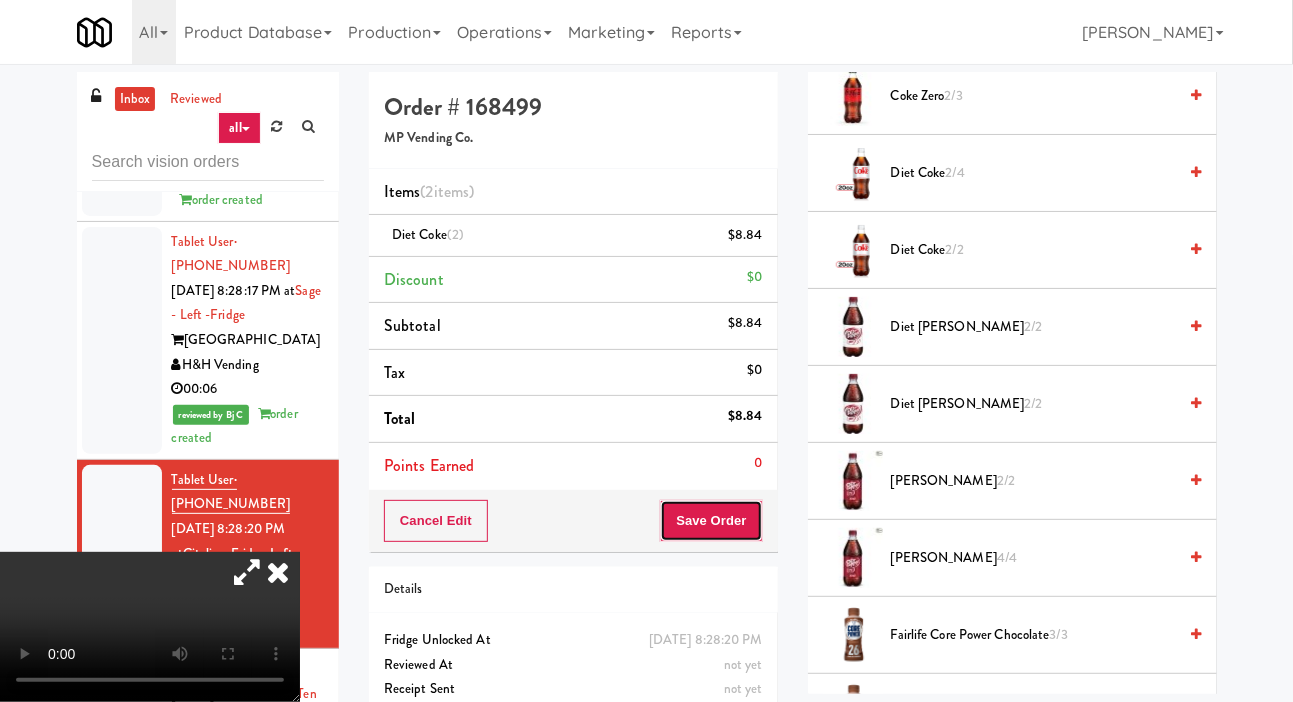 click on "Save Order" at bounding box center (711, 521) 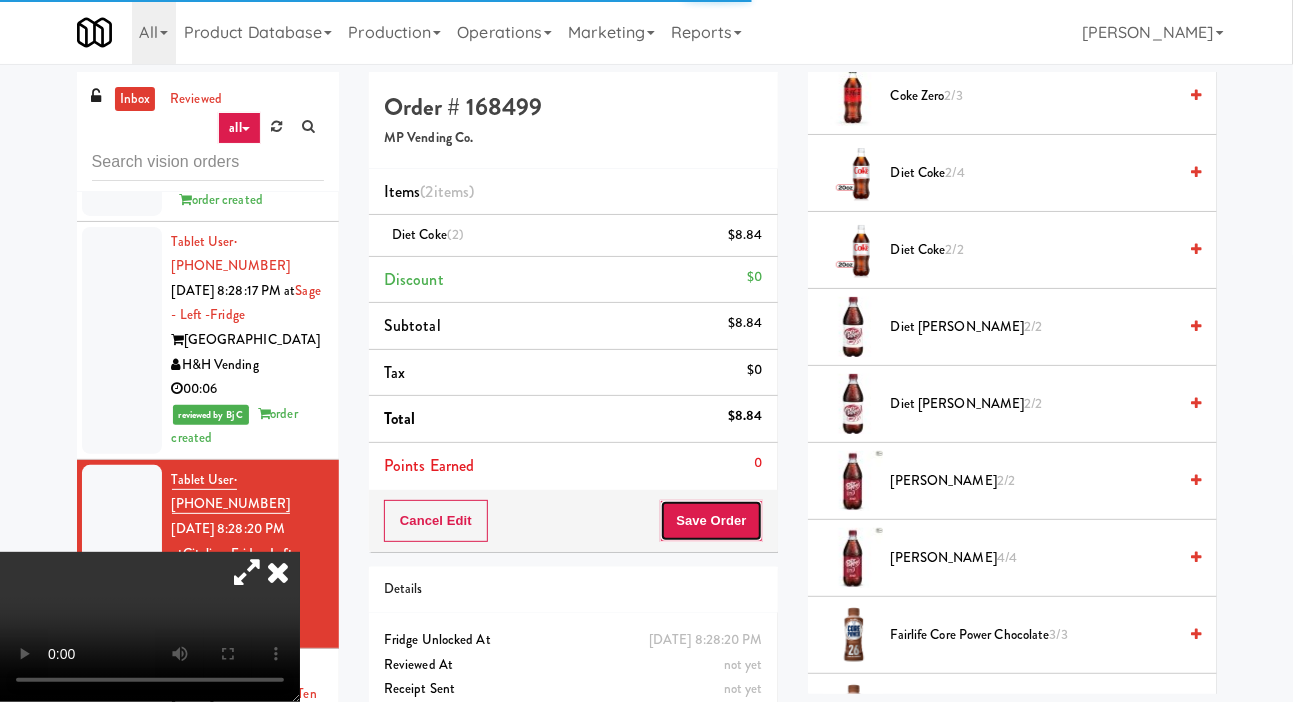 click on "Save Order" at bounding box center [711, 521] 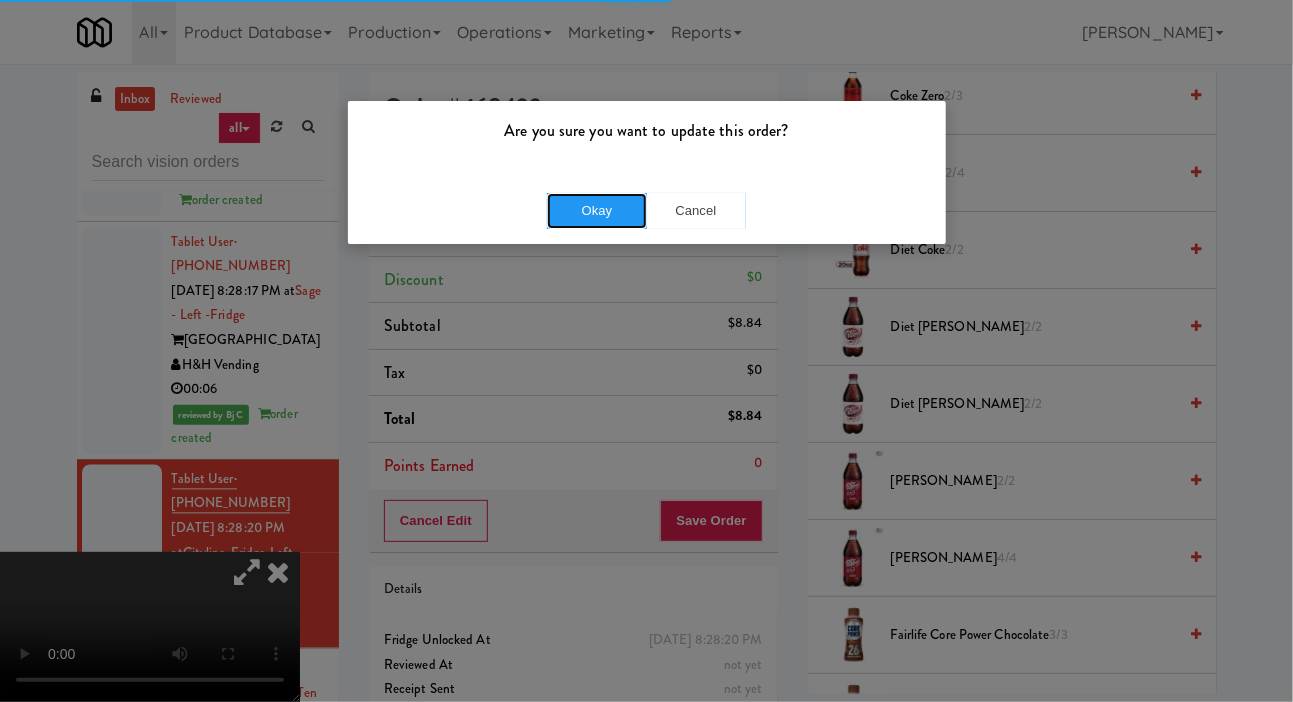 click on "Okay" at bounding box center [597, 211] 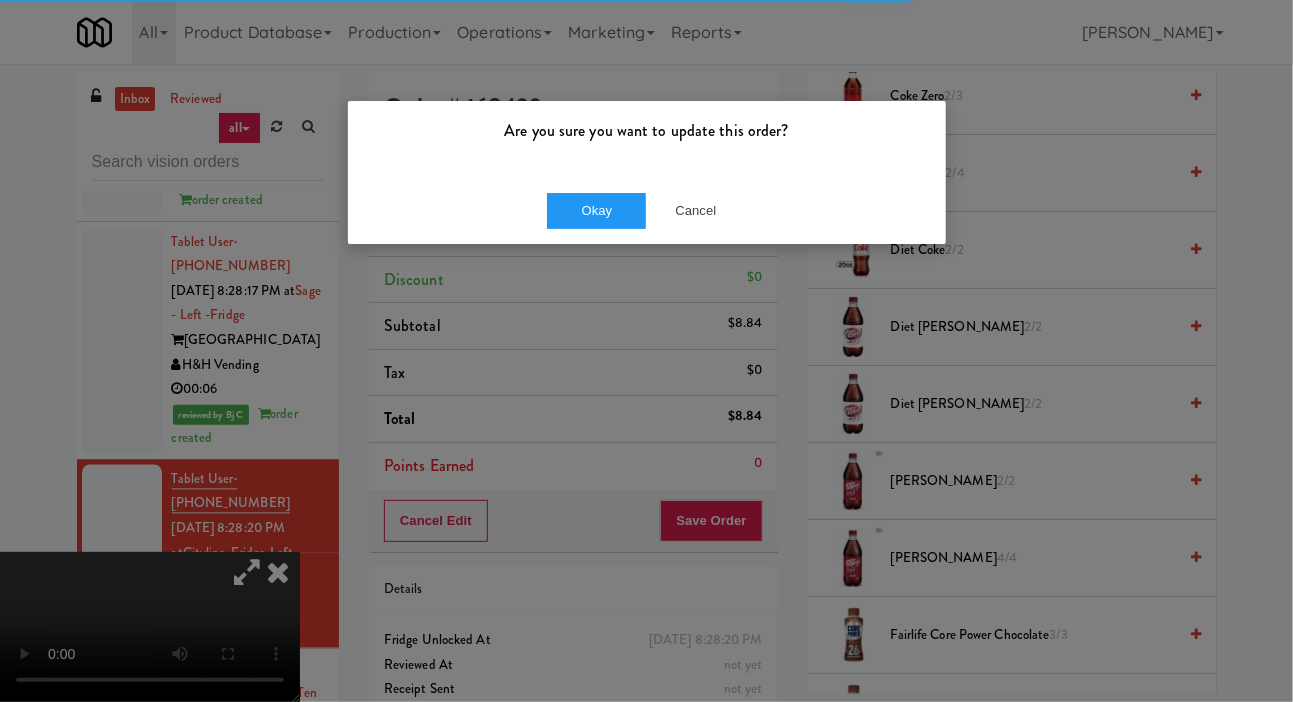 scroll, scrollTop: 126, scrollLeft: 0, axis: vertical 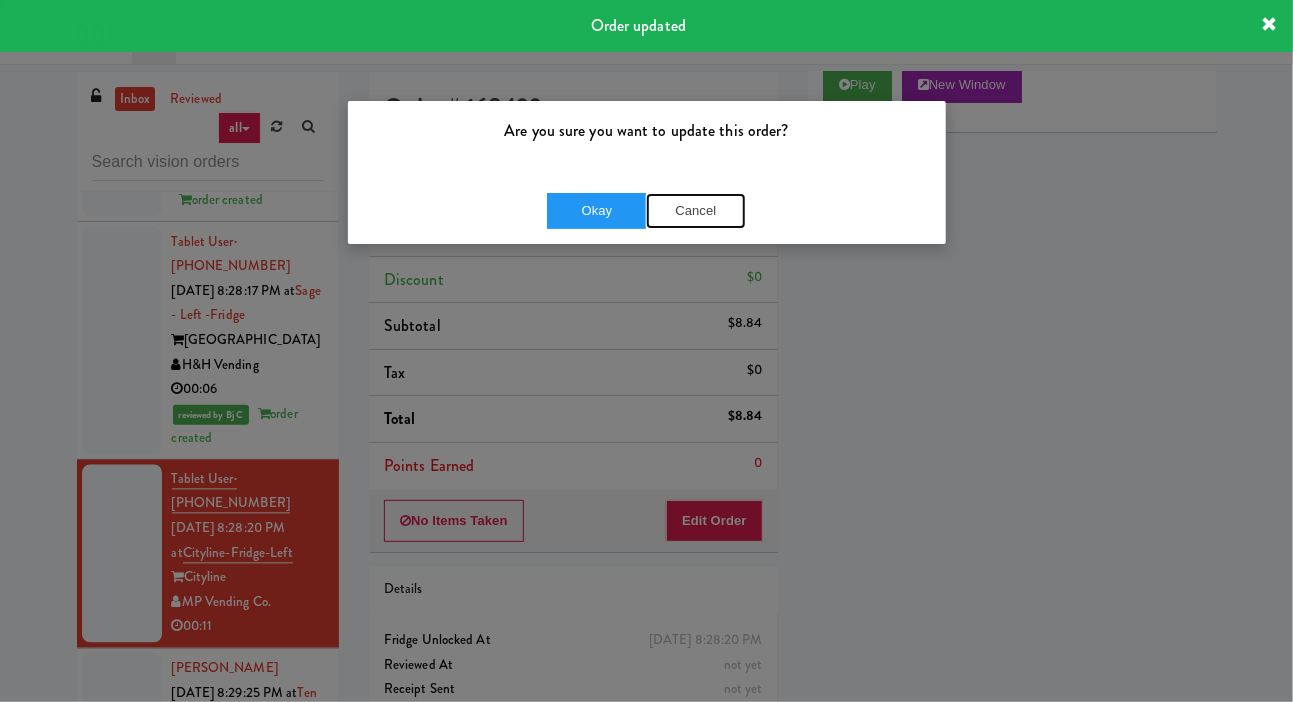 click on "Cancel" at bounding box center (696, 211) 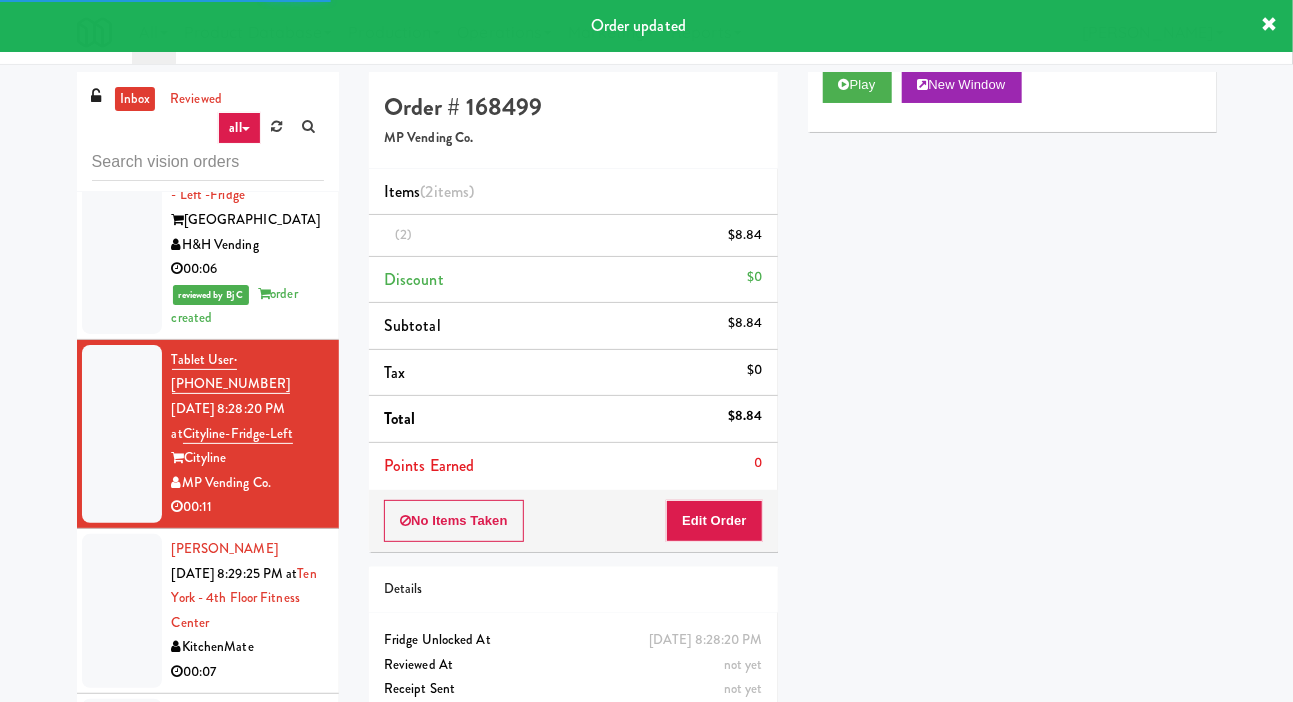 scroll, scrollTop: 7762, scrollLeft: 0, axis: vertical 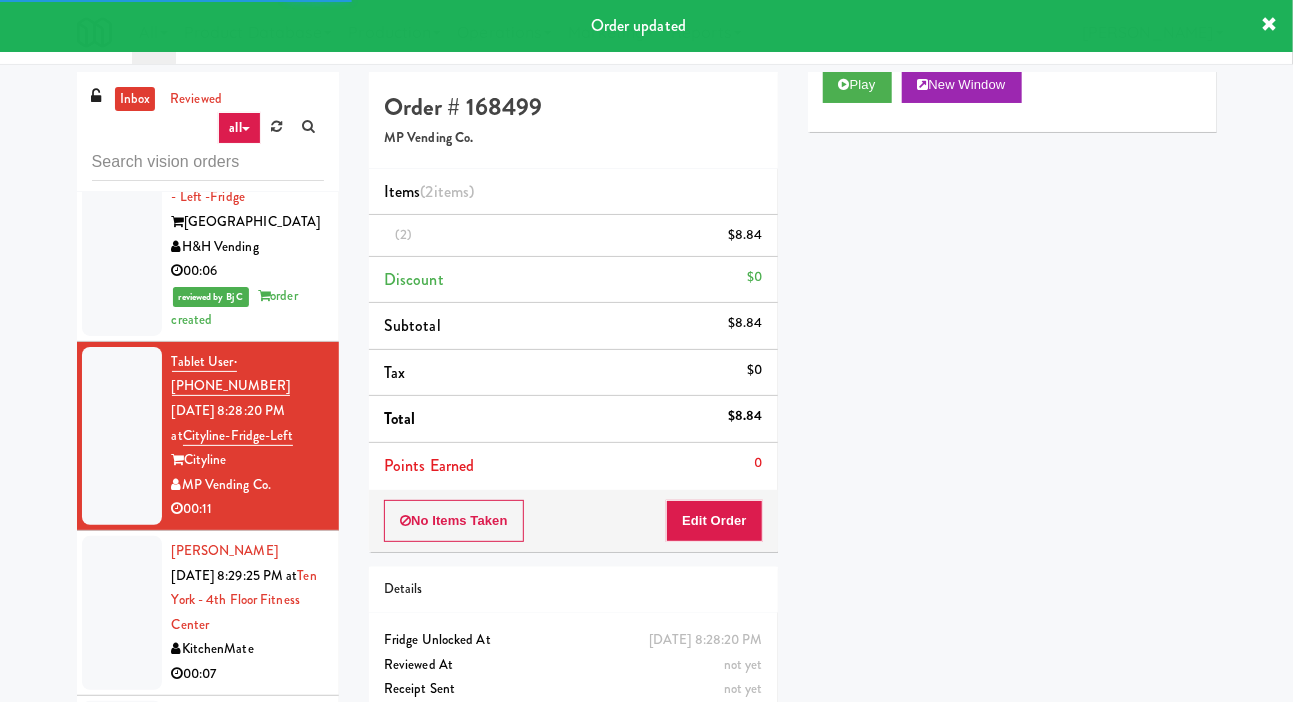 click at bounding box center [122, 613] 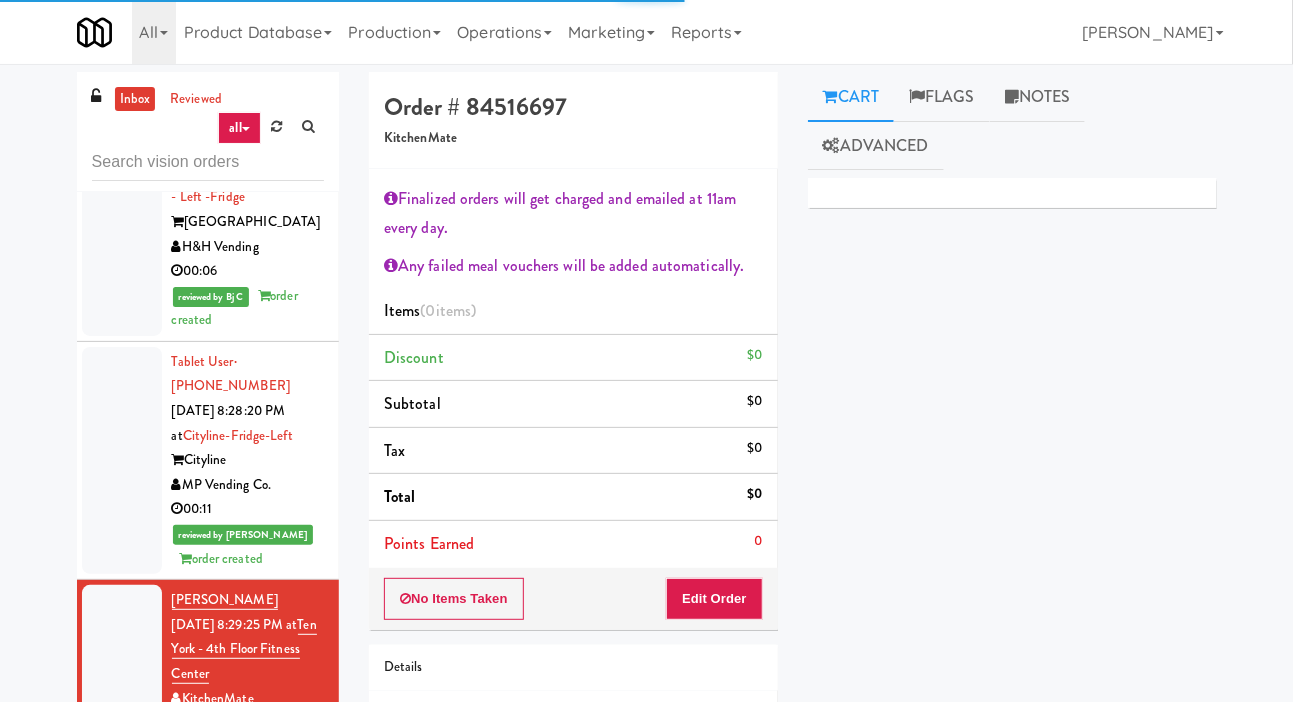 click at bounding box center (122, 662) 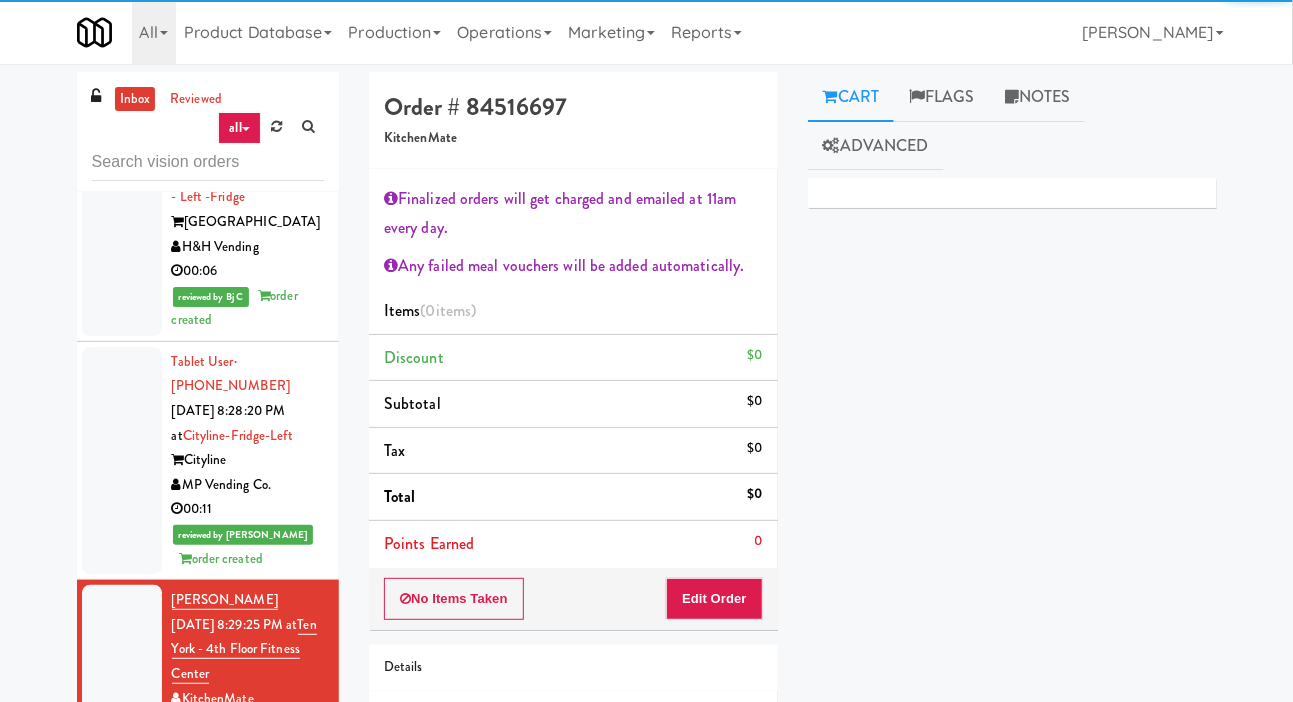 click at bounding box center [122, 662] 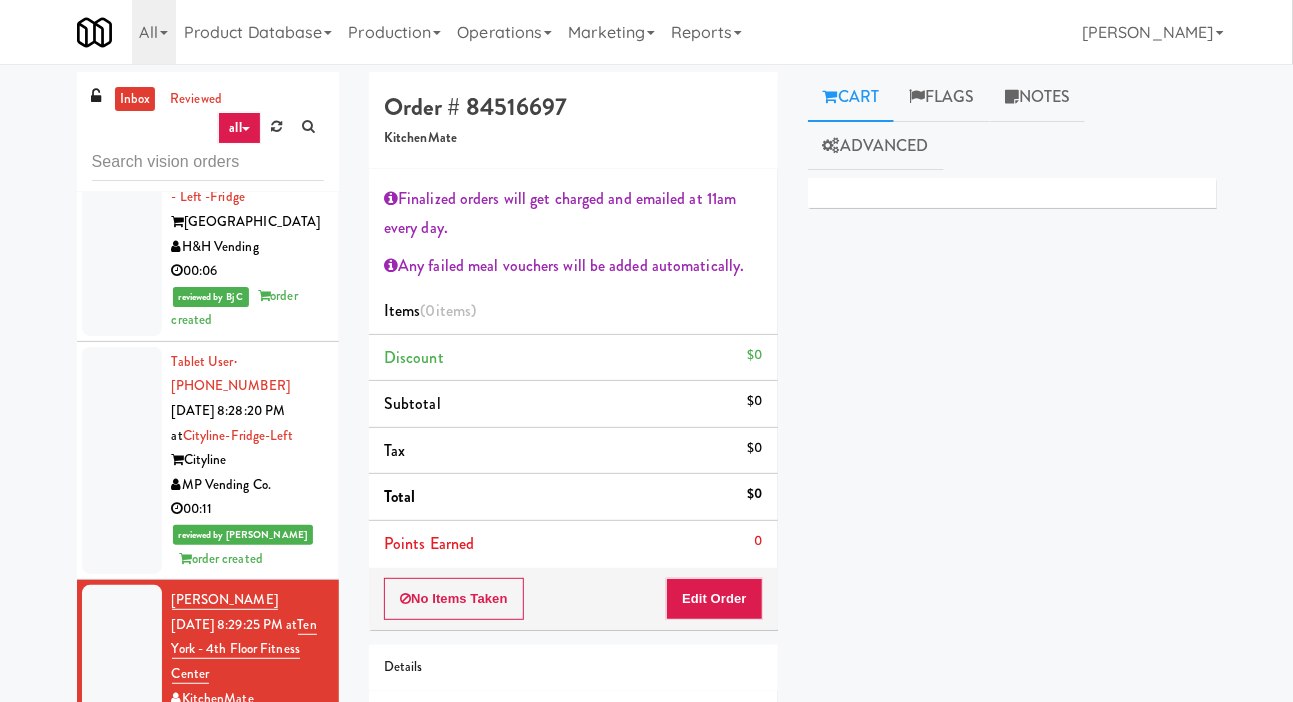 click on "Tablet User  · (239) 240-6332 Jul 11, 2025 8:30:28 PM at  Park Place - Cooler - Right  Park Place Tampa  AsRight Ventures  00:06" at bounding box center (208, 839) 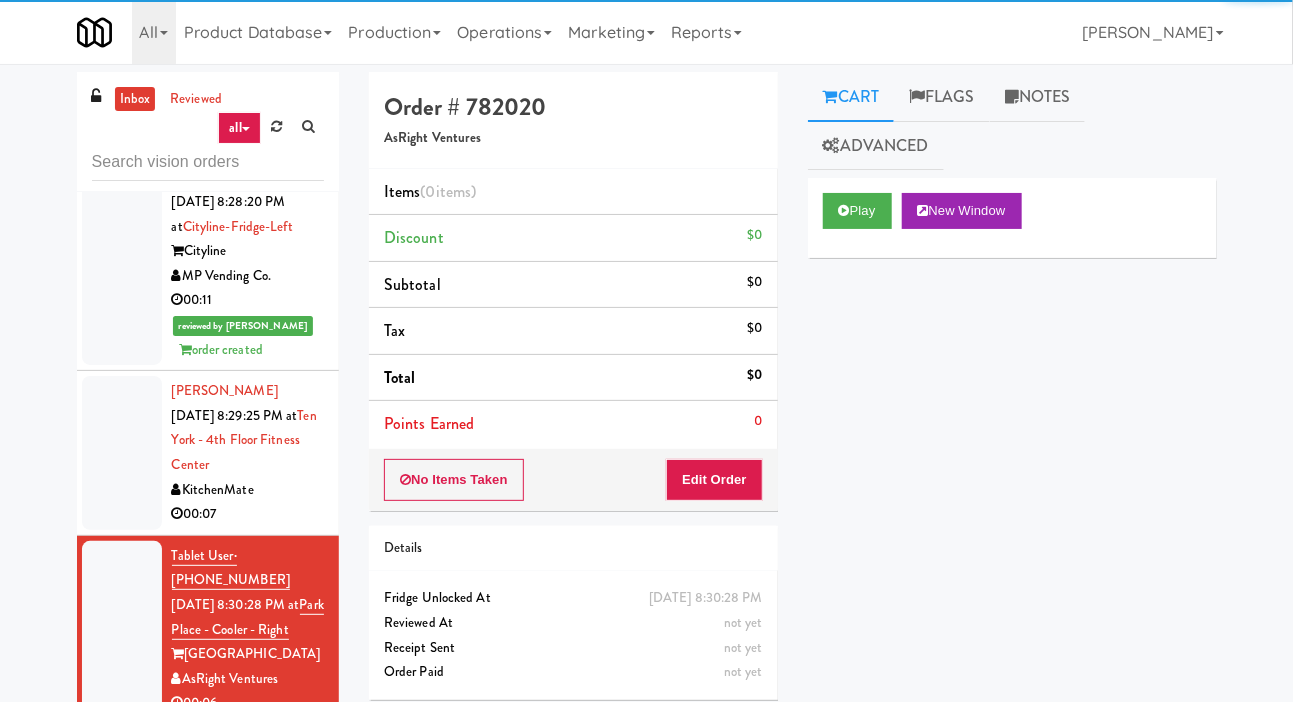 scroll, scrollTop: 7980, scrollLeft: 0, axis: vertical 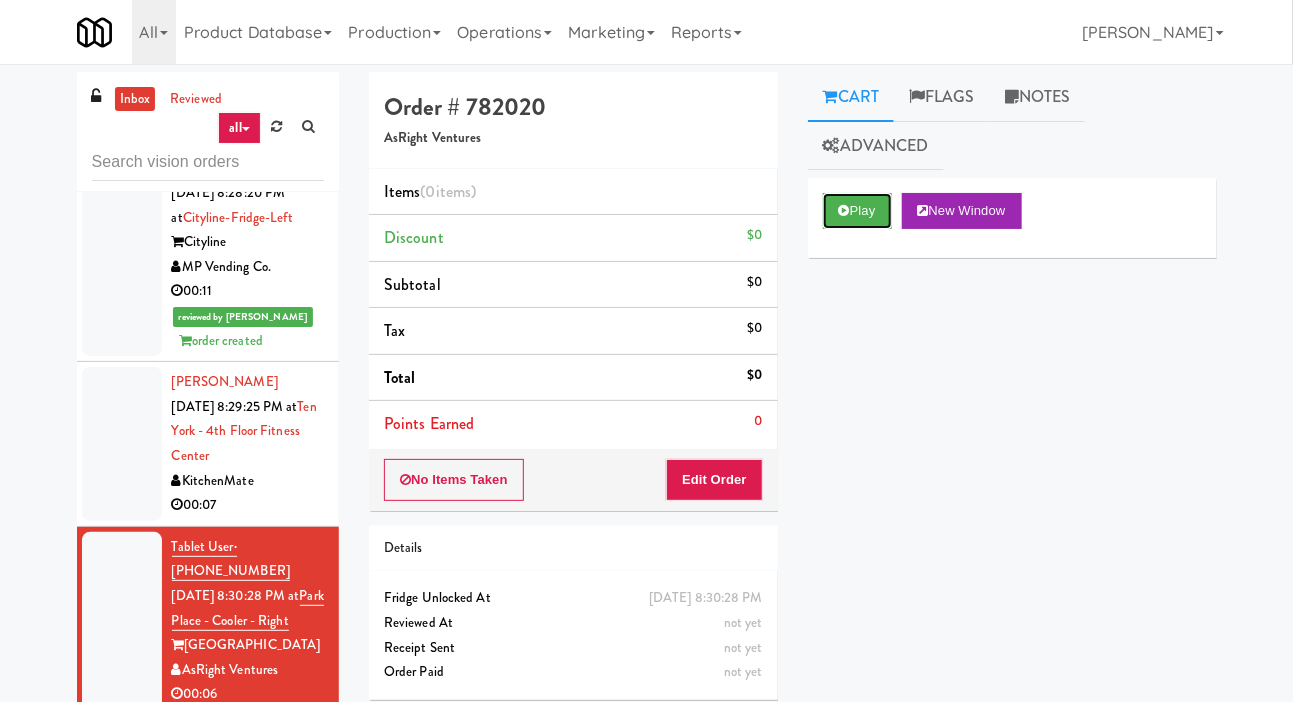 click on "Play" at bounding box center (857, 211) 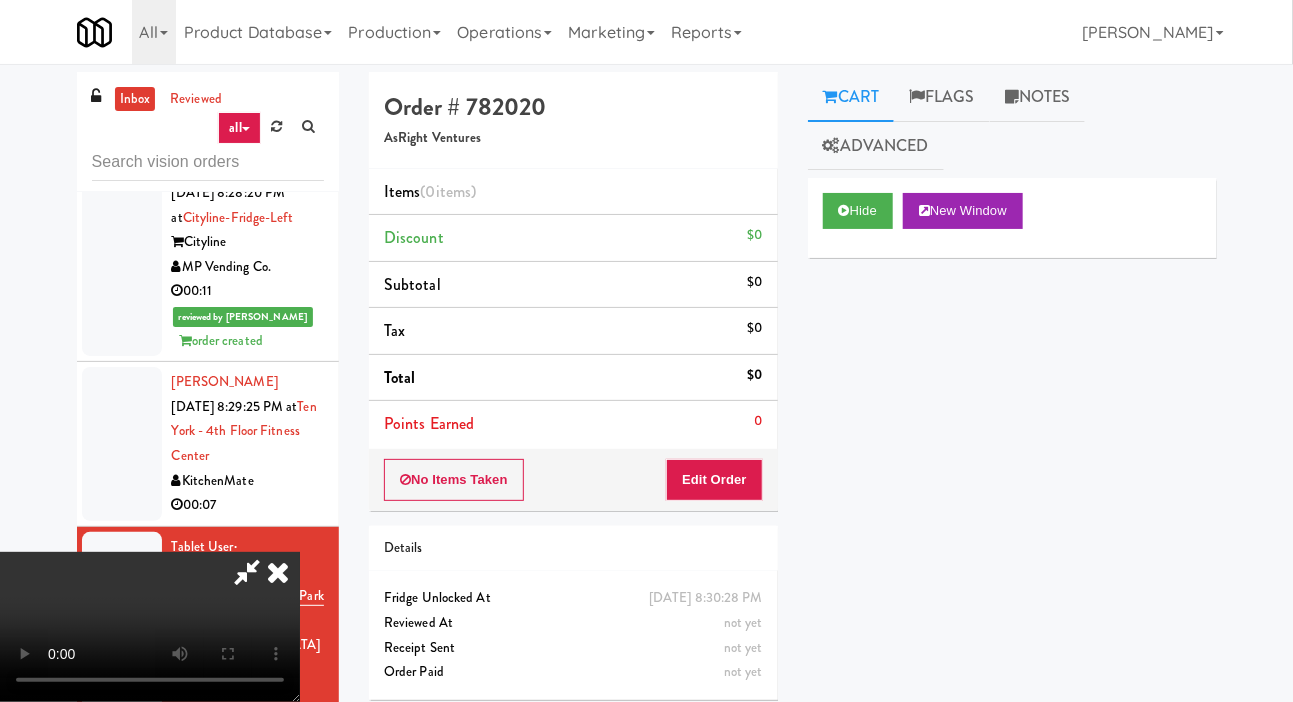 type 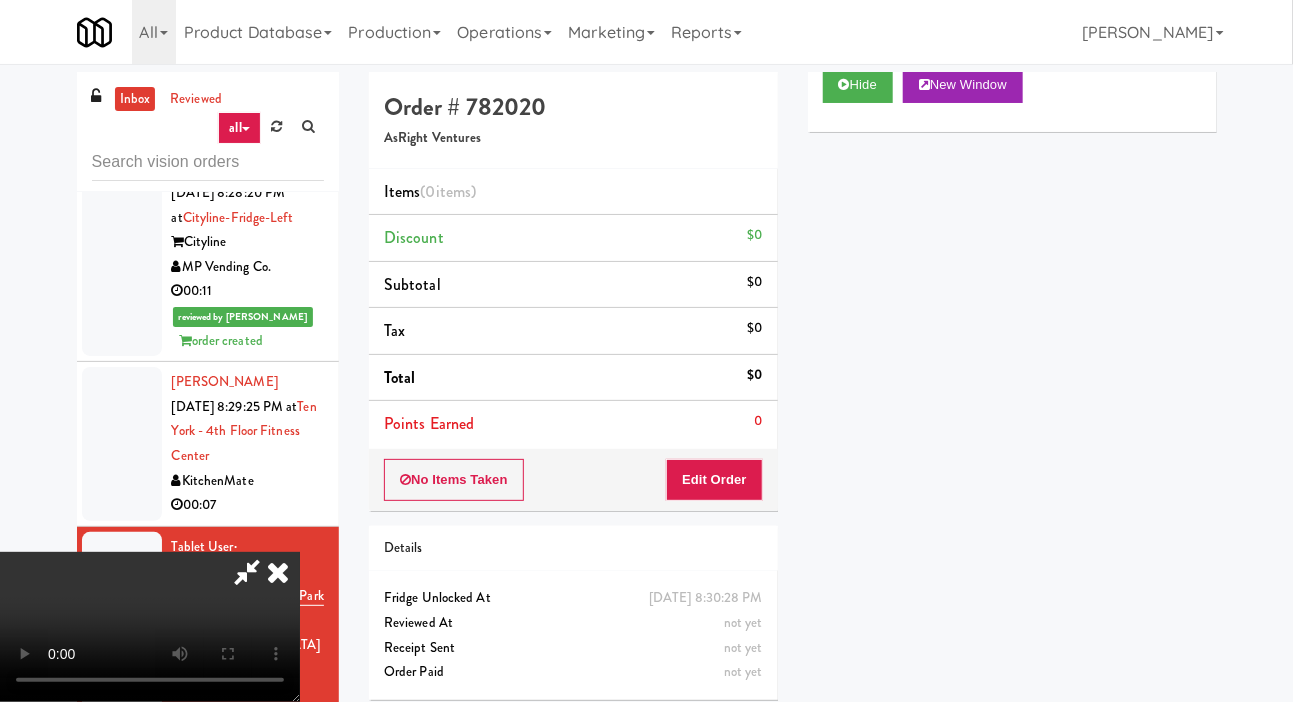 click at bounding box center [247, 572] 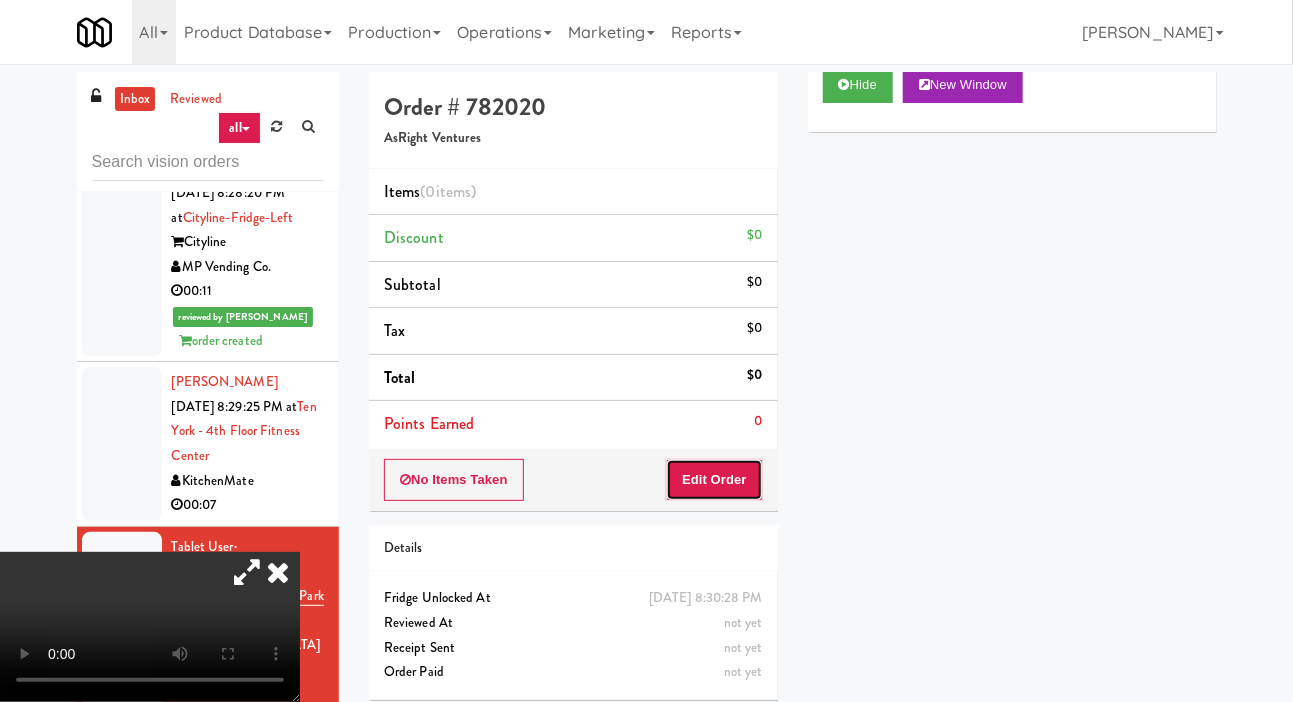 click on "Edit Order" at bounding box center (714, 480) 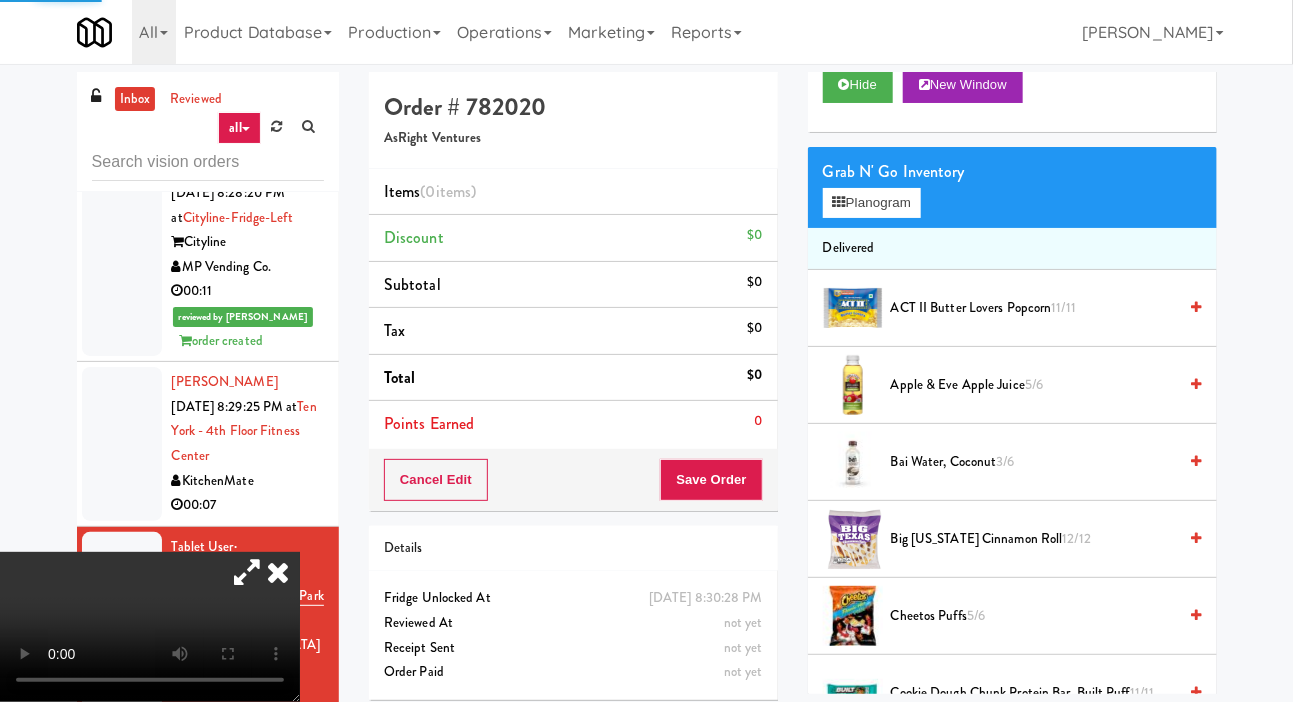 click at bounding box center [247, 572] 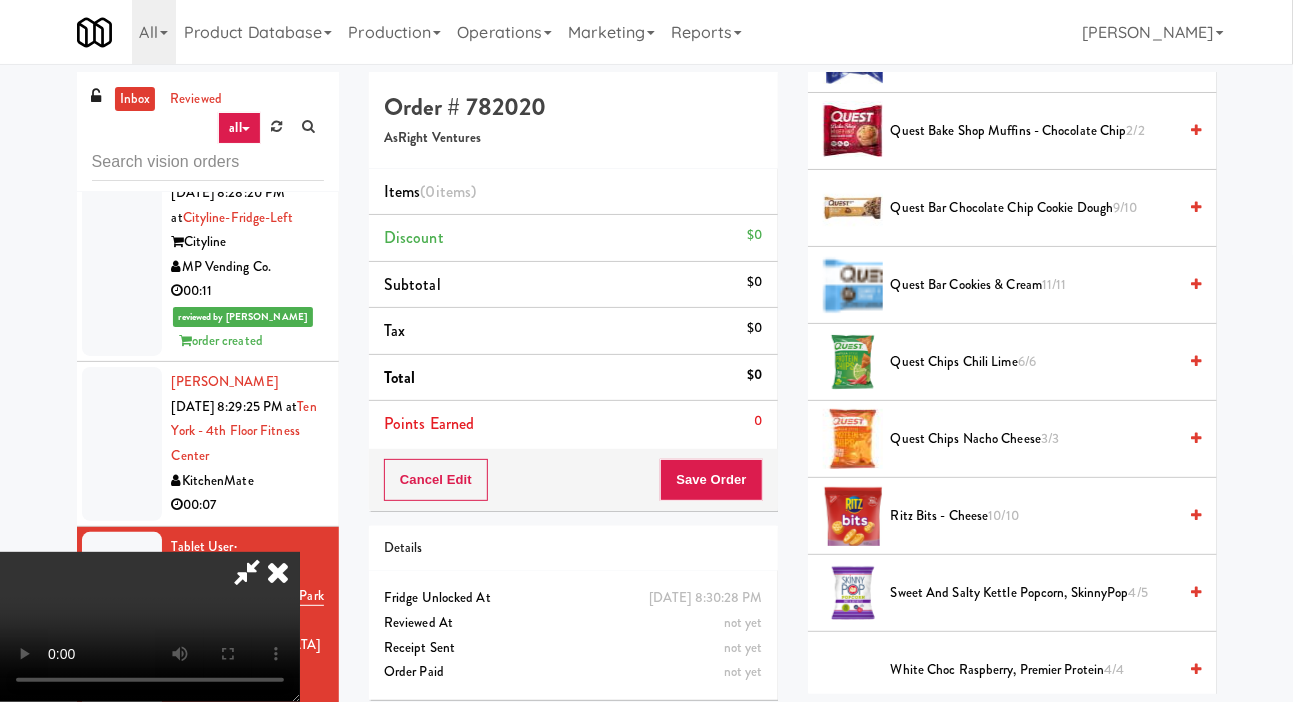 scroll, scrollTop: 1996, scrollLeft: 0, axis: vertical 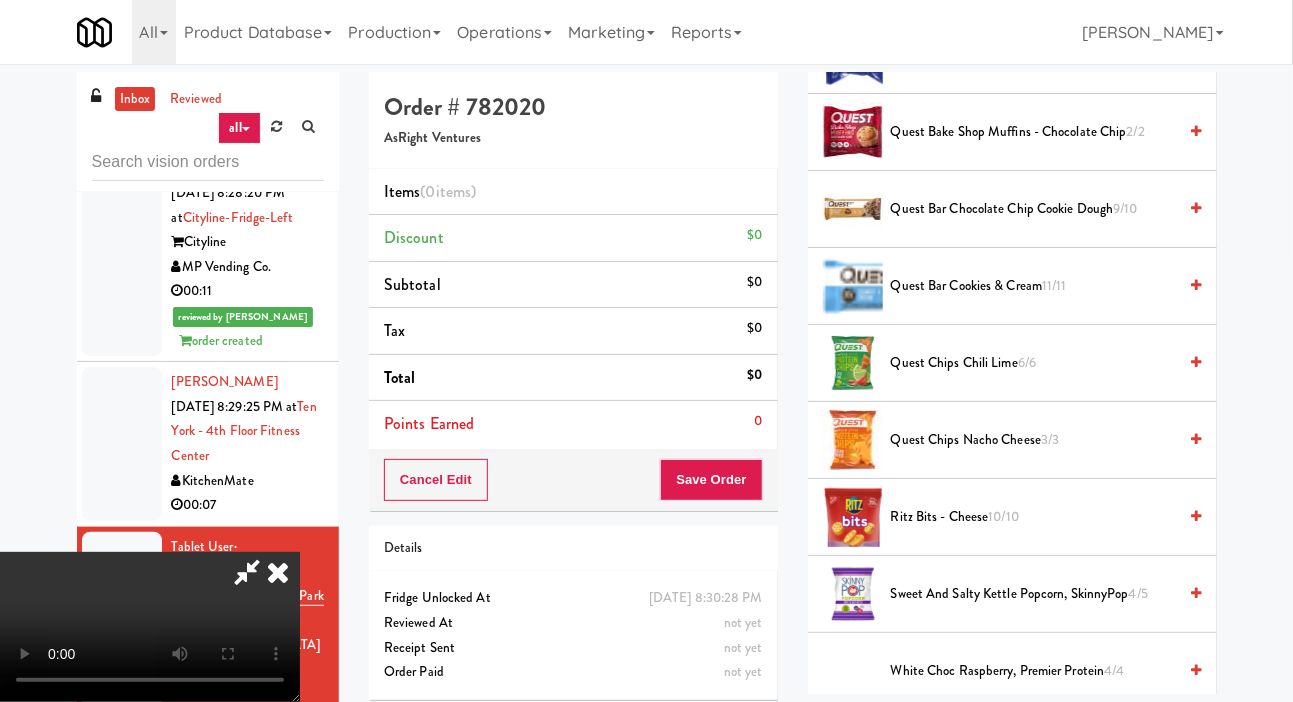 click on "Quest Chips Nacho Cheese  3/3" at bounding box center (1034, 440) 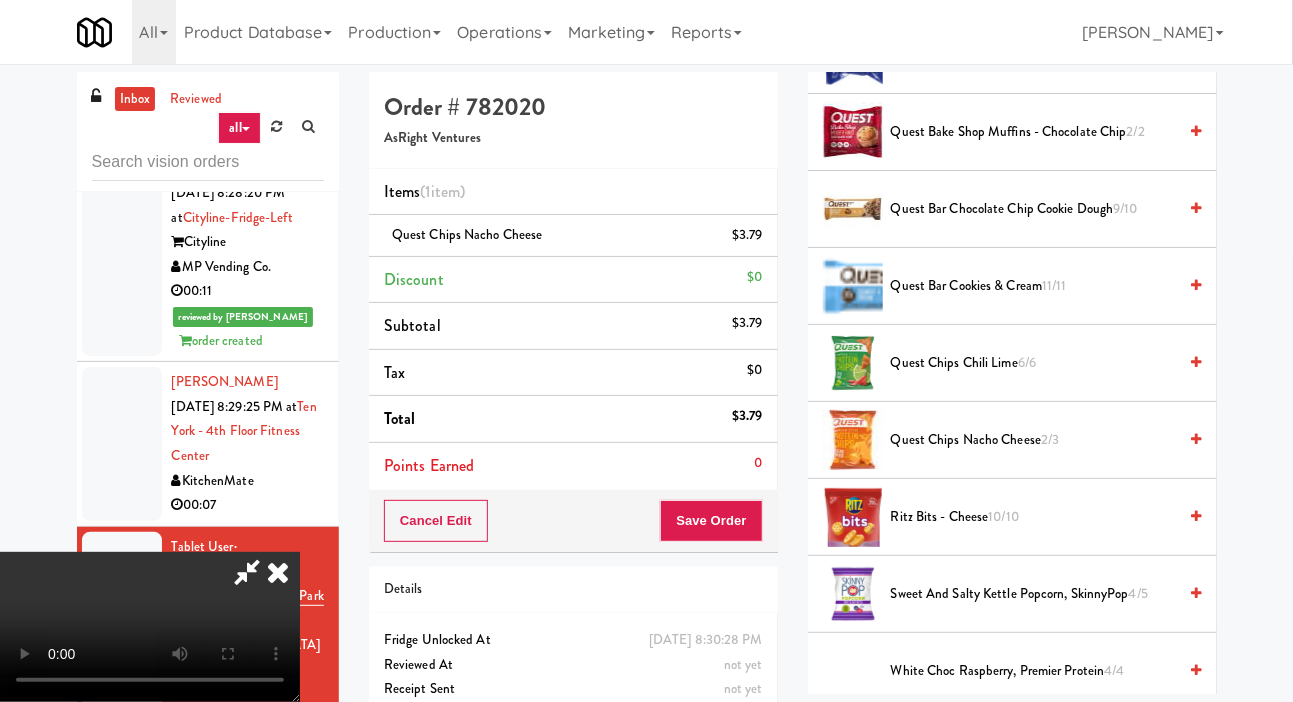 click at bounding box center (247, 572) 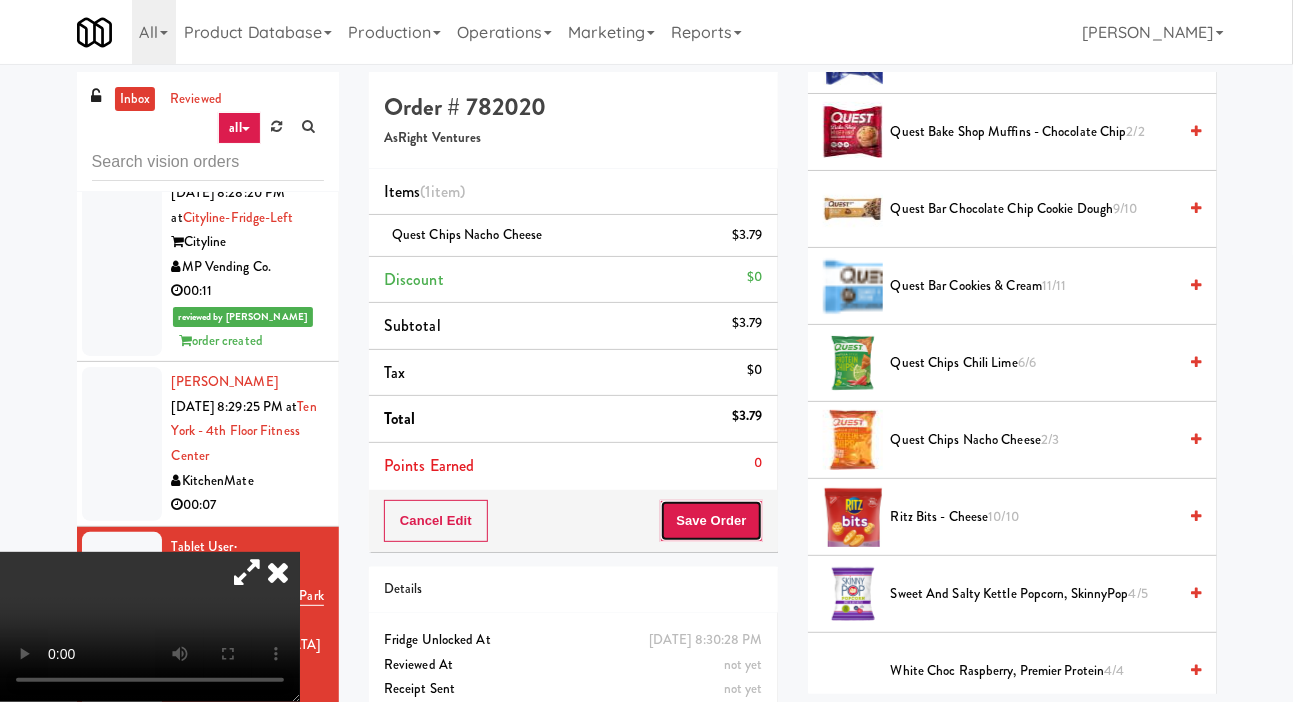 click on "Save Order" at bounding box center (711, 521) 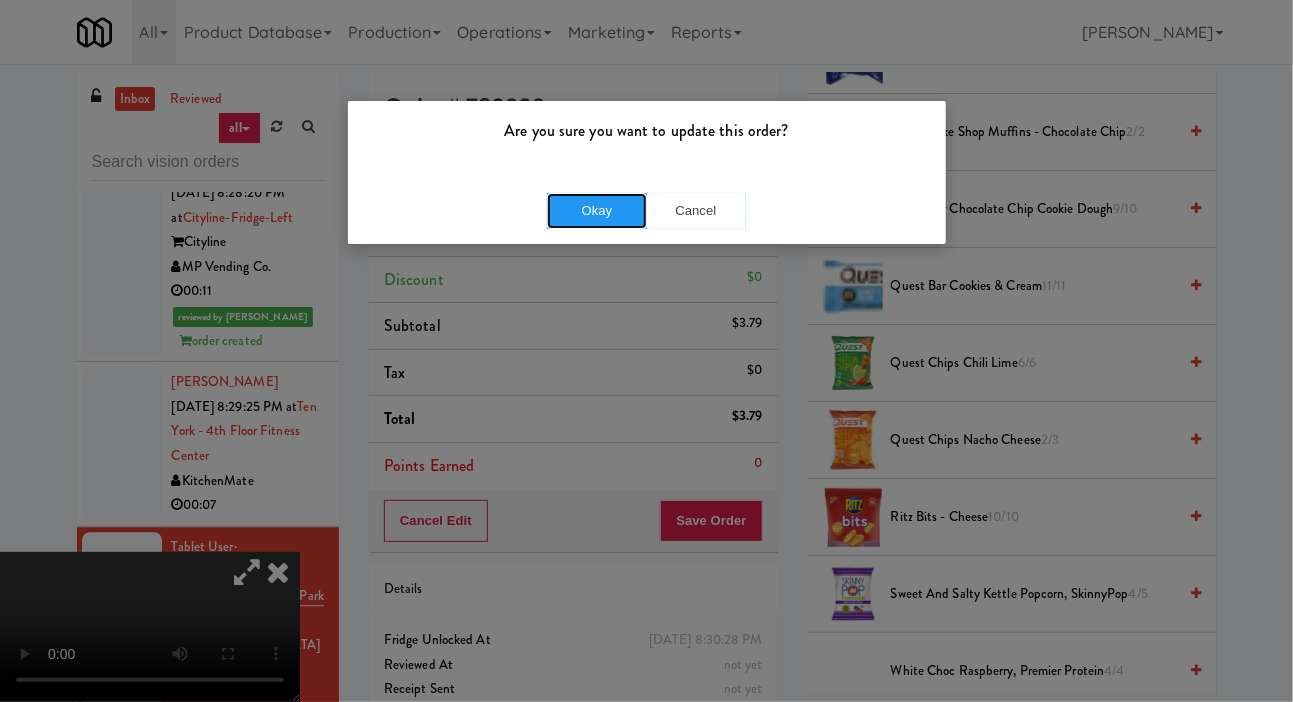 click on "Okay" at bounding box center [597, 211] 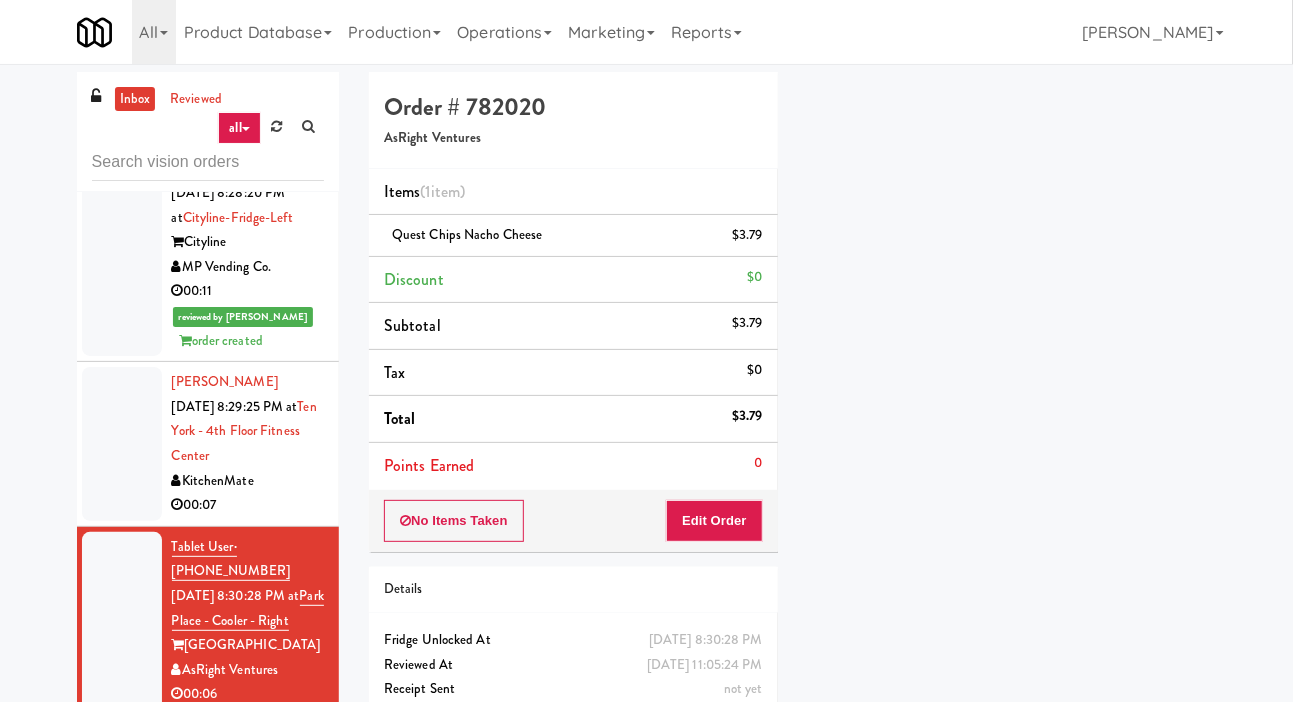 scroll, scrollTop: 126, scrollLeft: 0, axis: vertical 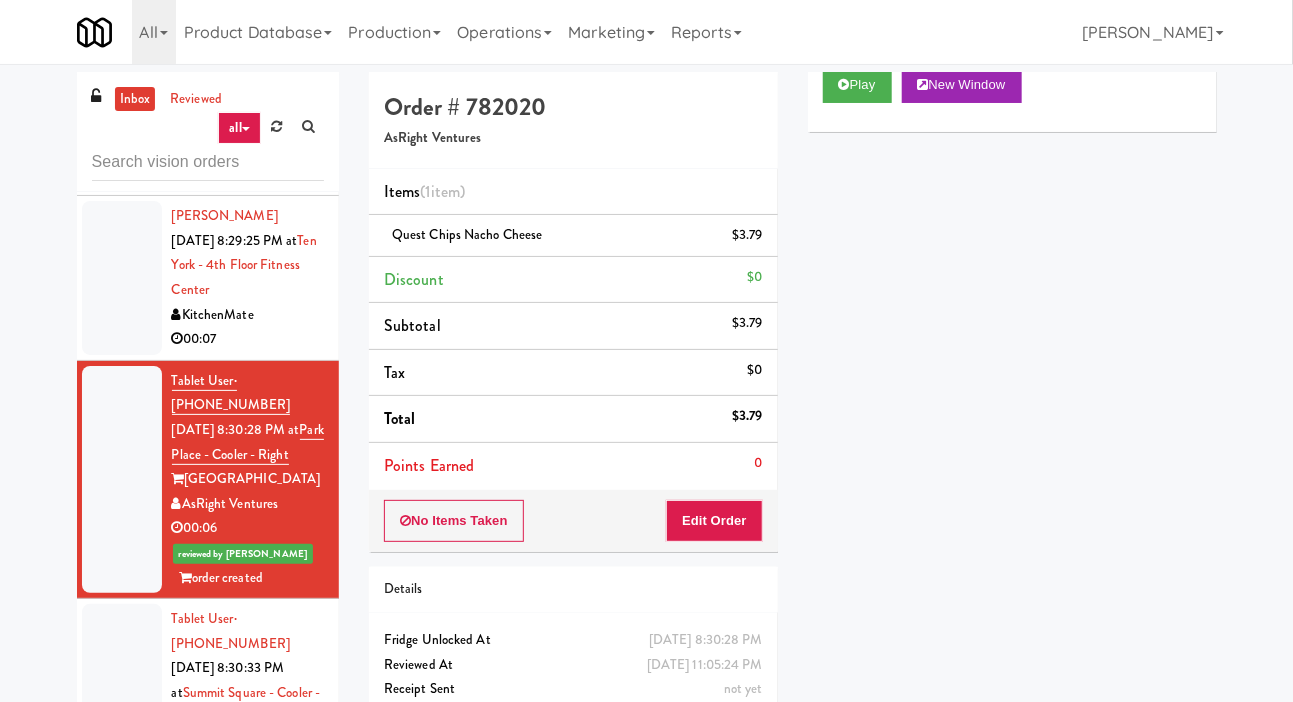 click at bounding box center (122, 705) 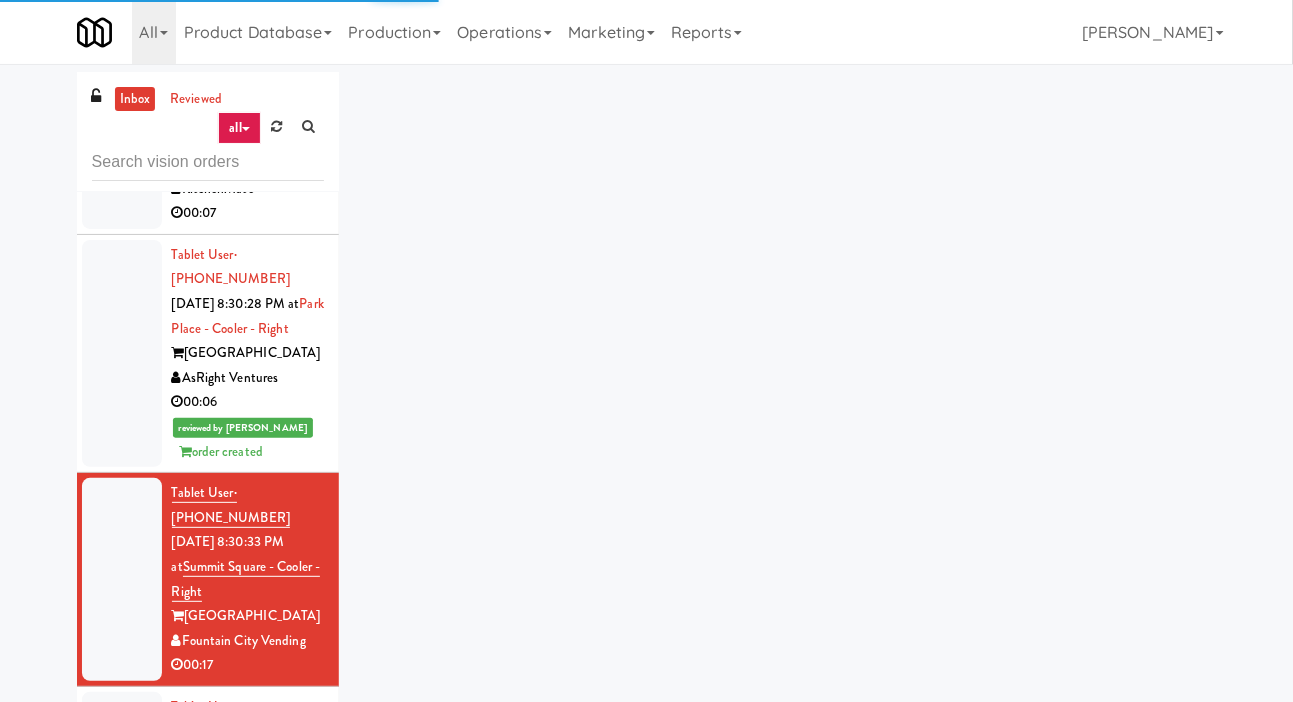 scroll, scrollTop: 8274, scrollLeft: 0, axis: vertical 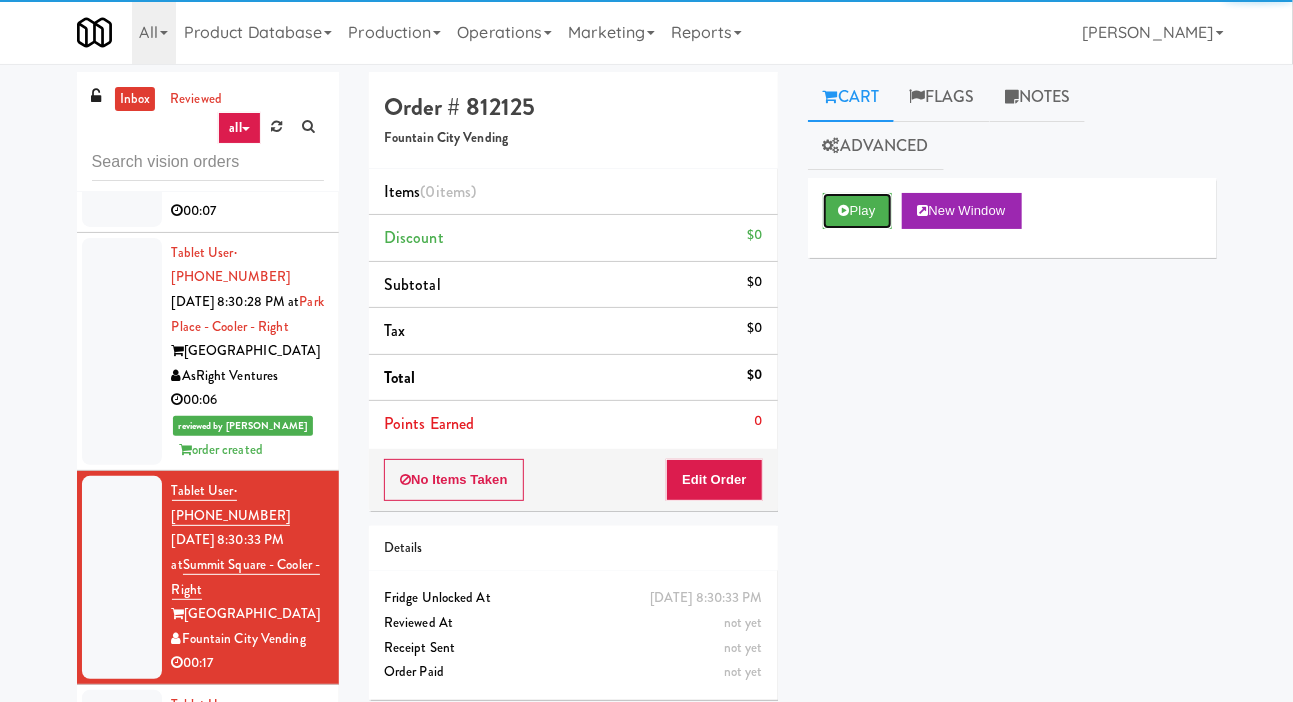 click on "Play" at bounding box center (857, 211) 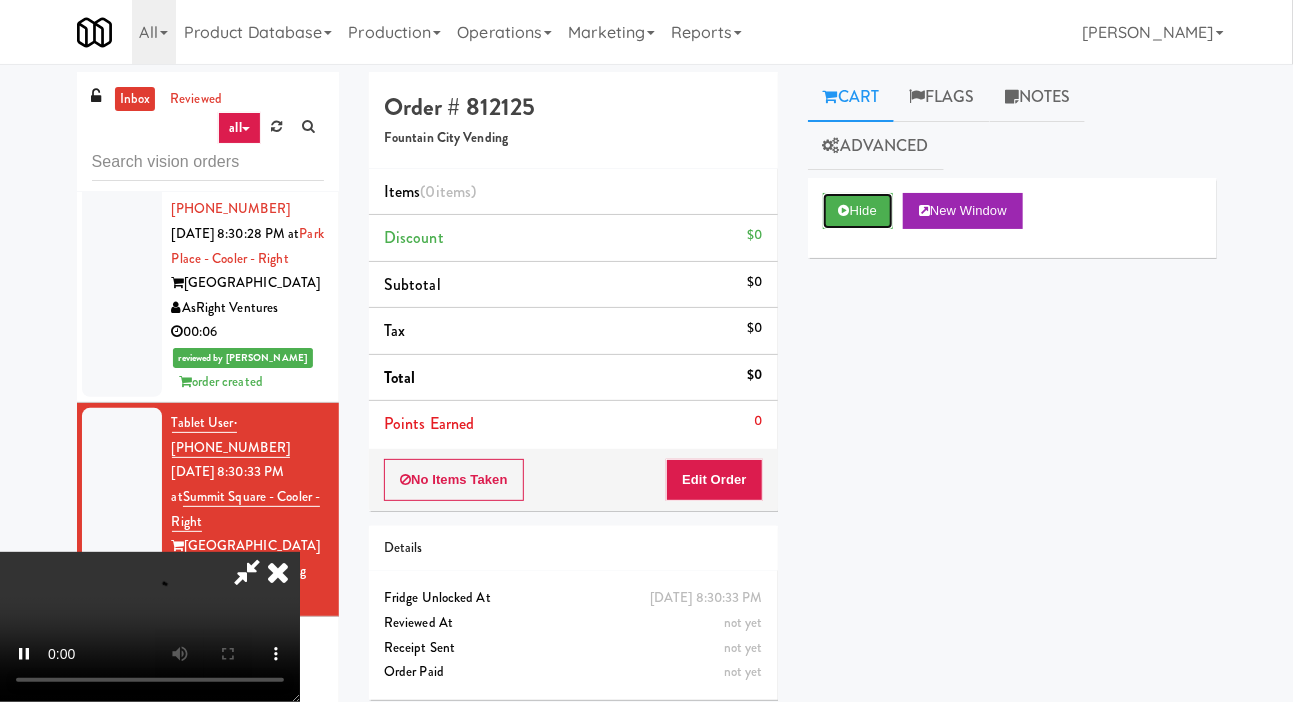 scroll, scrollTop: 8342, scrollLeft: 0, axis: vertical 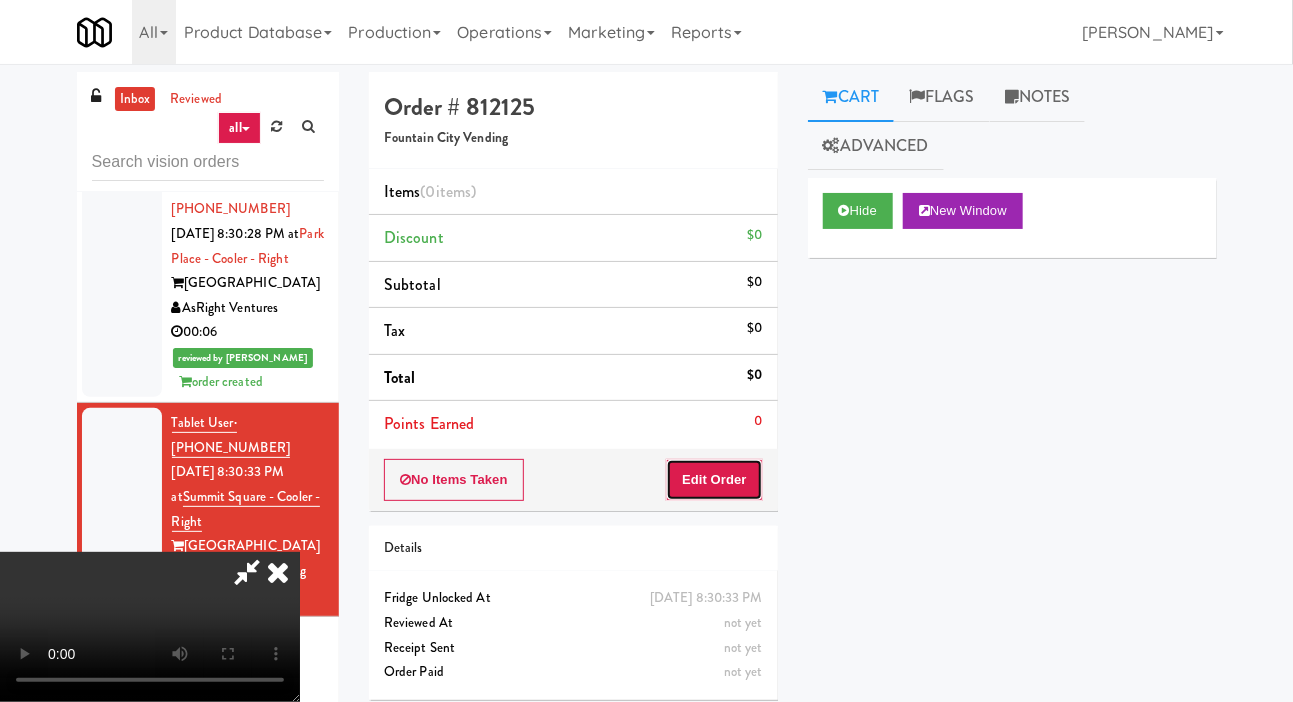 click on "Edit Order" at bounding box center (714, 480) 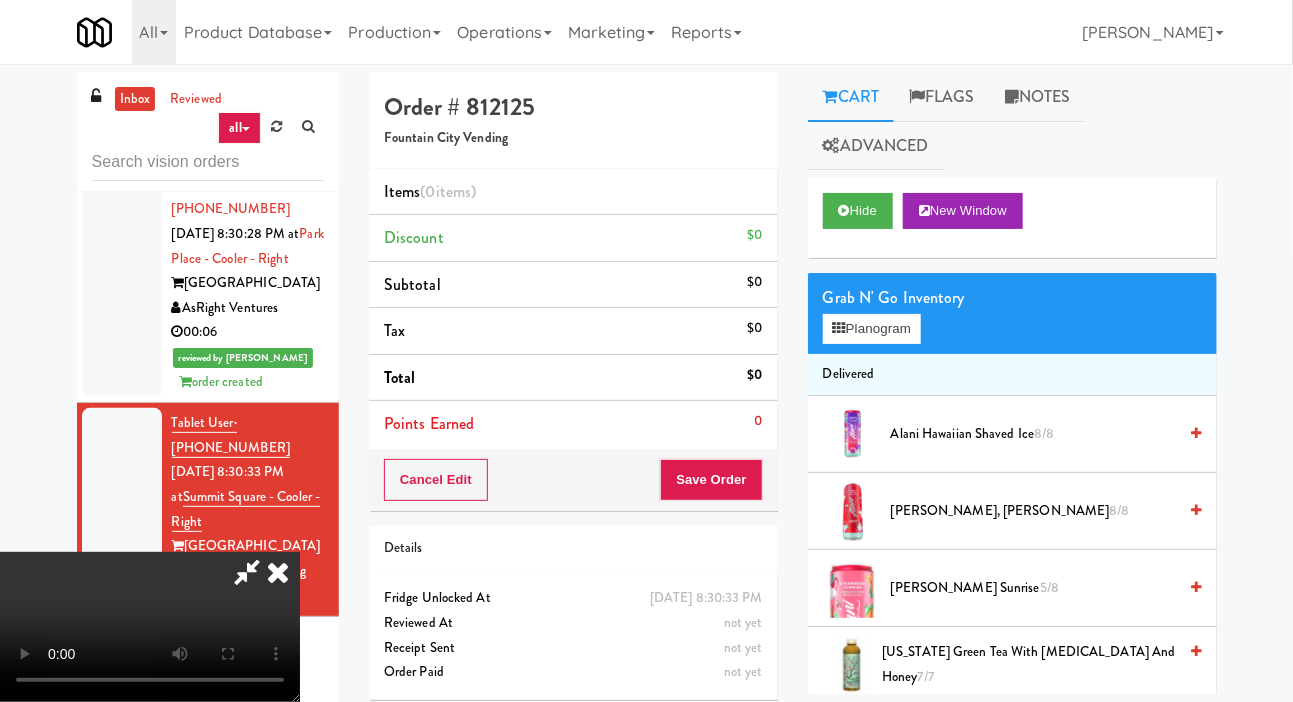 scroll, scrollTop: 73, scrollLeft: 0, axis: vertical 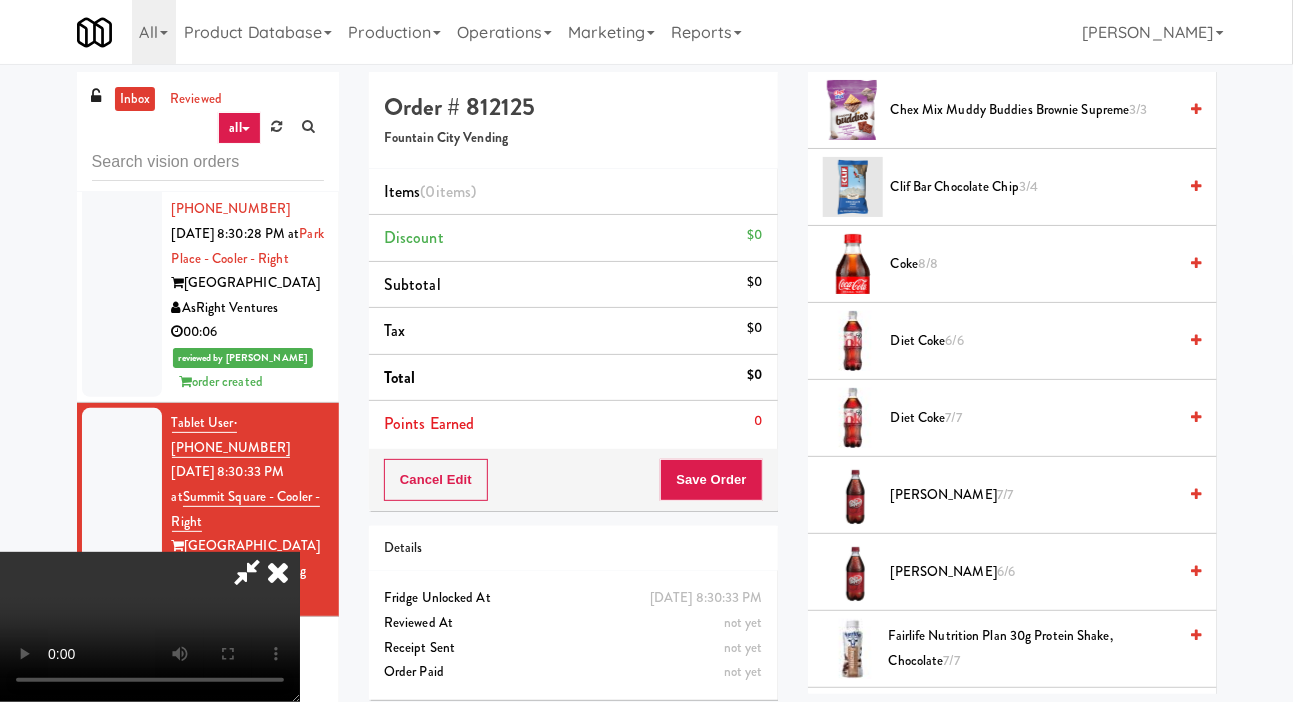 click on "Diet Coke  6/6" at bounding box center [1034, 341] 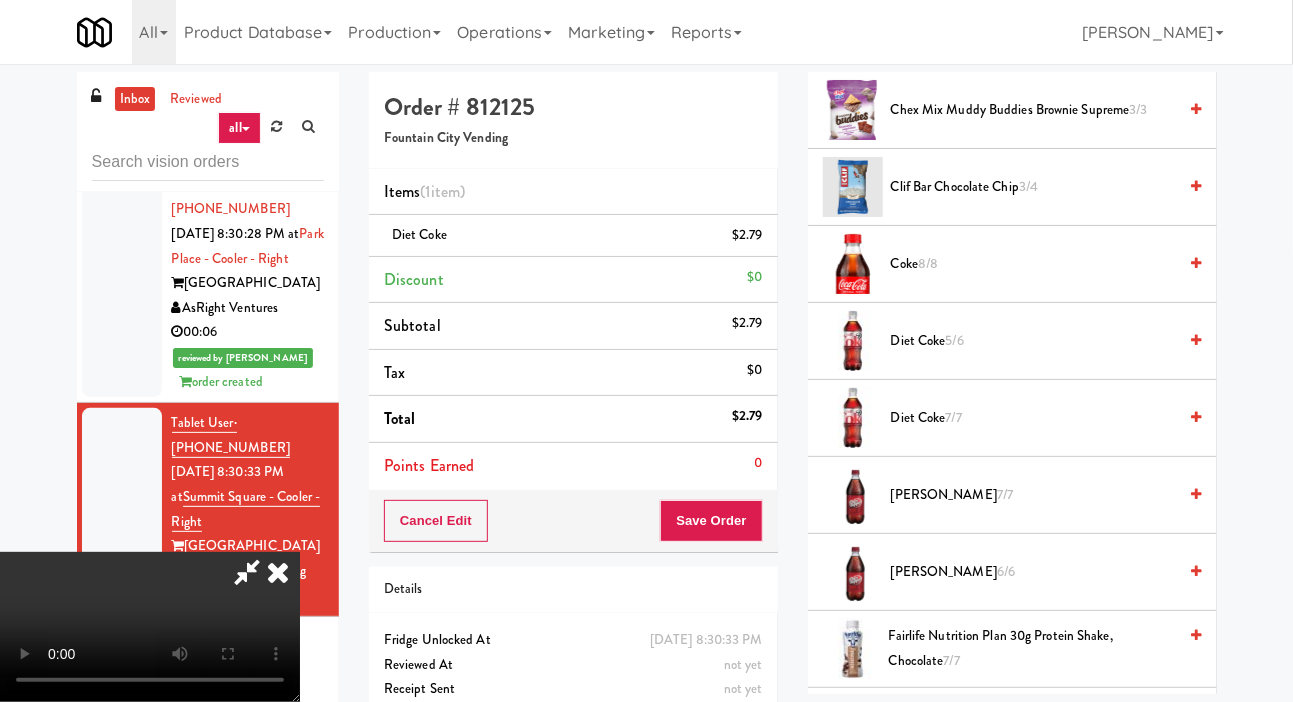 click on "Diet Coke  5/6" at bounding box center (1034, 341) 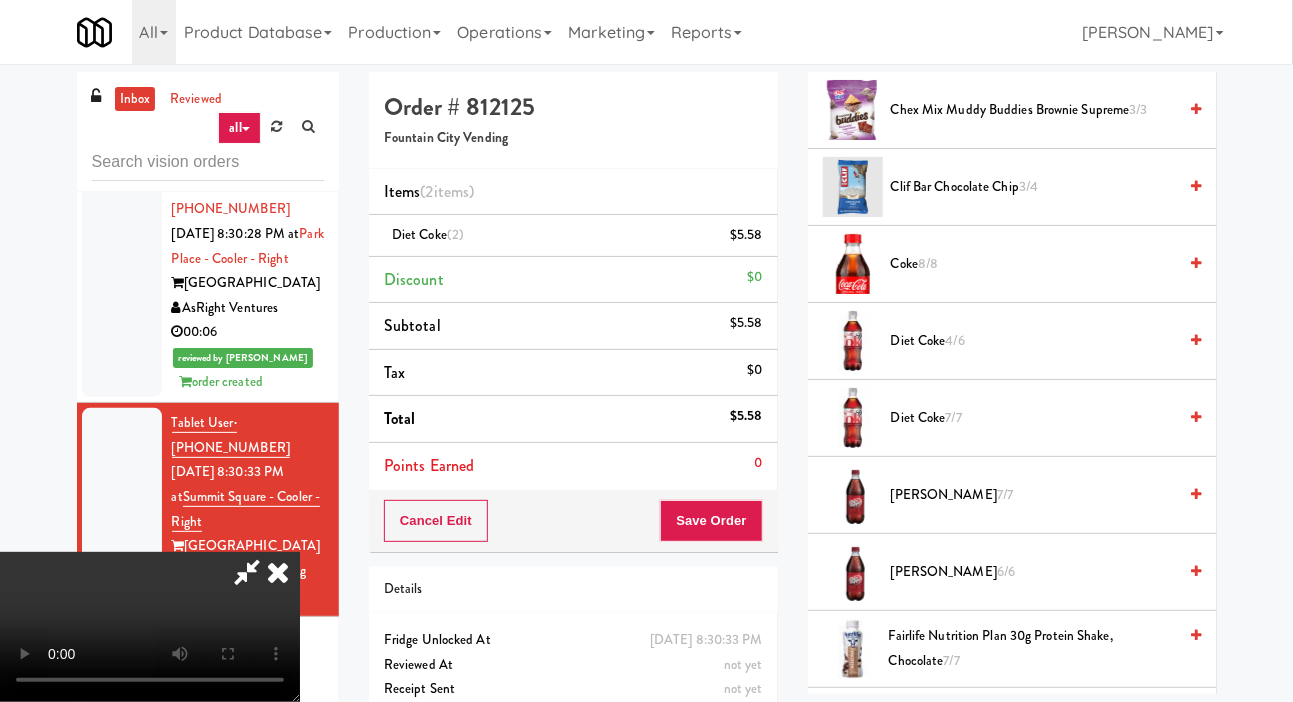 click on "Diet Coke  4/6" at bounding box center [1034, 341] 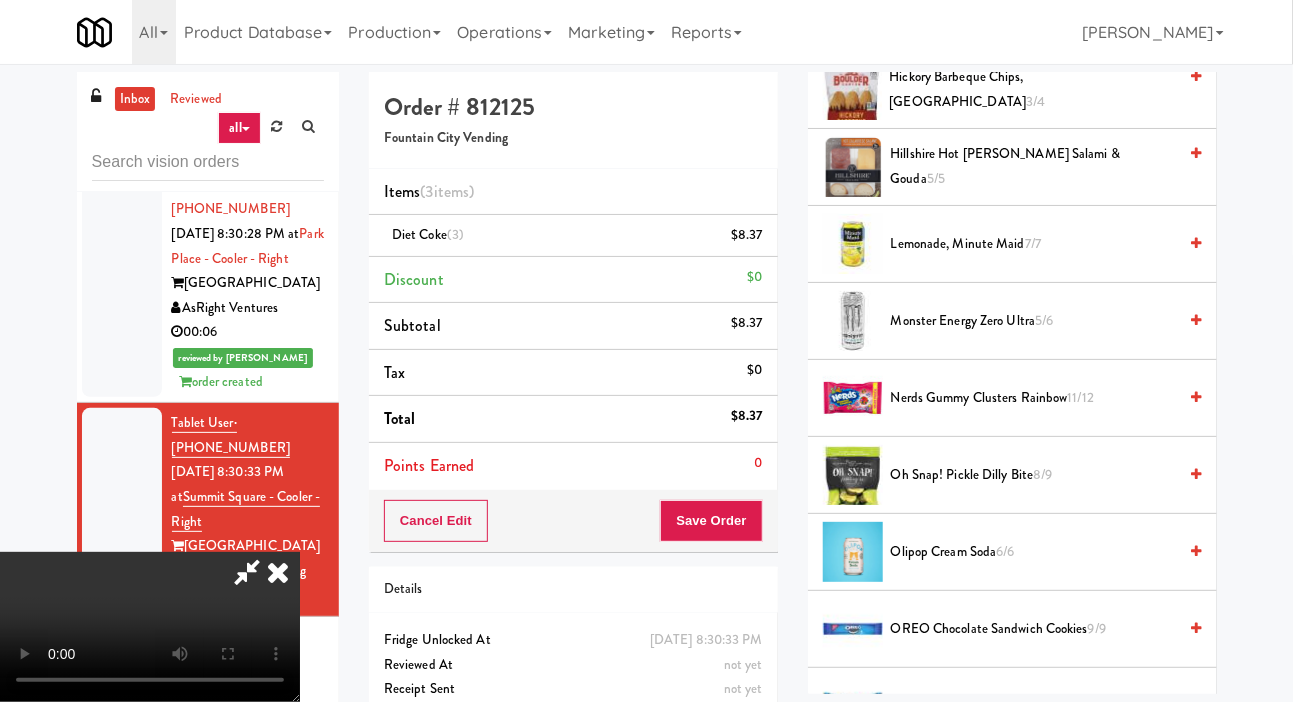 scroll, scrollTop: 1963, scrollLeft: 0, axis: vertical 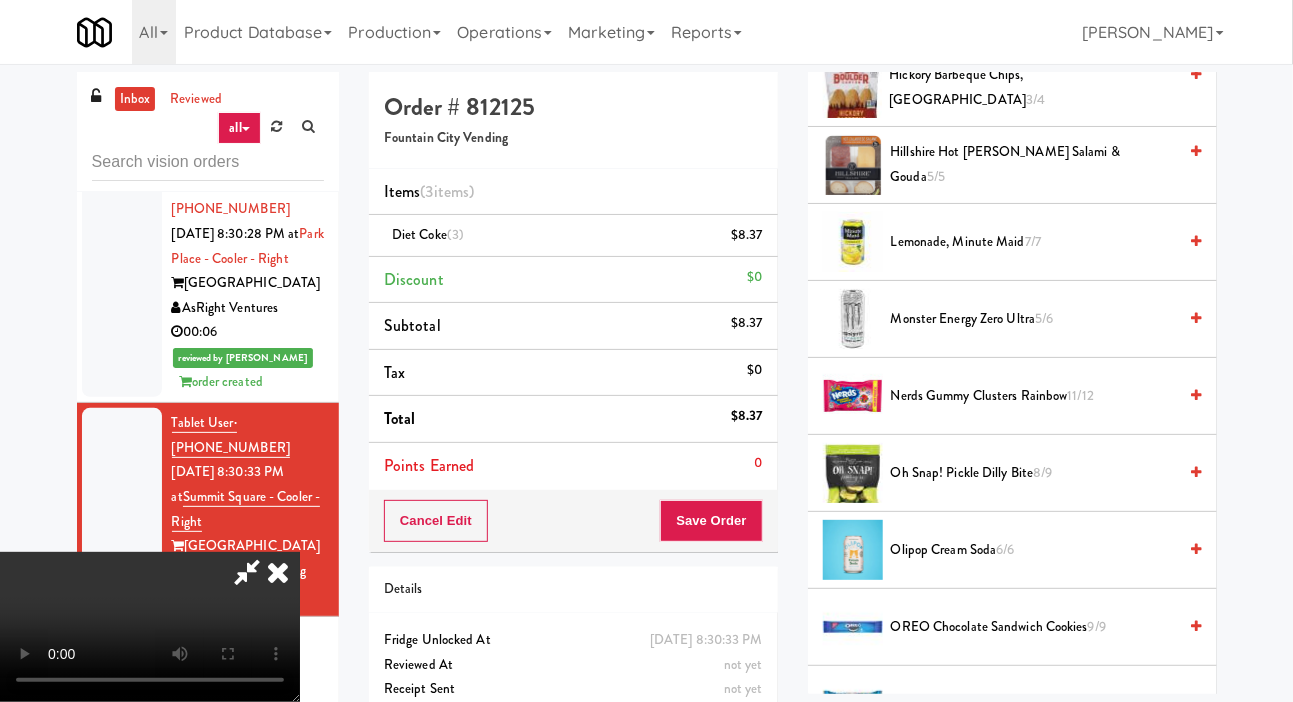 click on "Nerds Gummy Clusters Rainbow  11/12" at bounding box center (1034, 396) 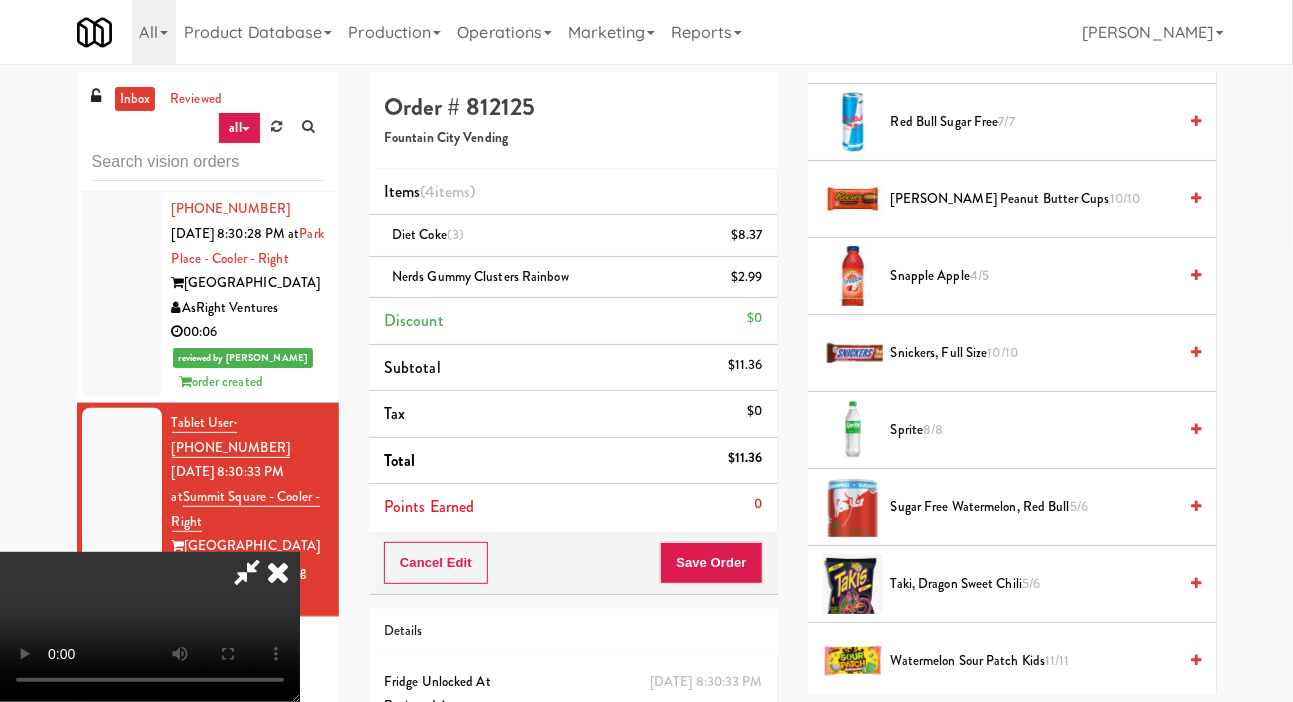 scroll, scrollTop: 2624, scrollLeft: 0, axis: vertical 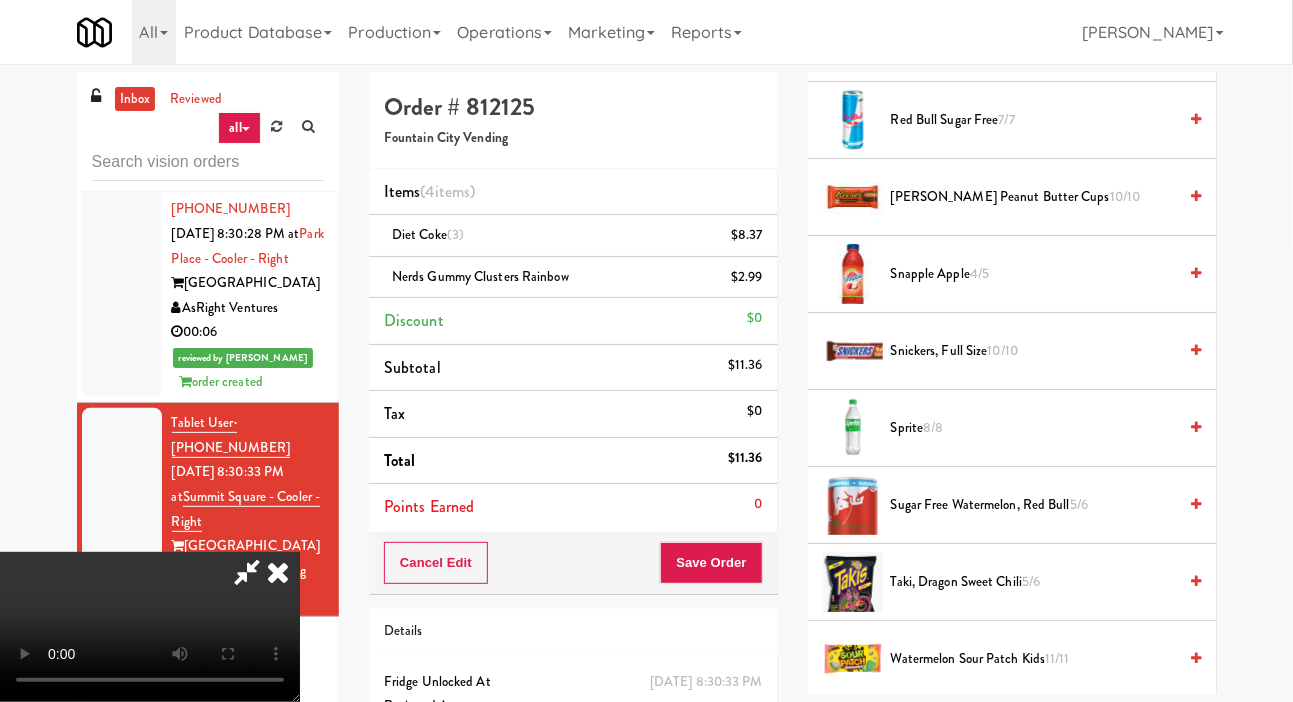 click on "Snickers, Full Size  10/10" at bounding box center [1034, 351] 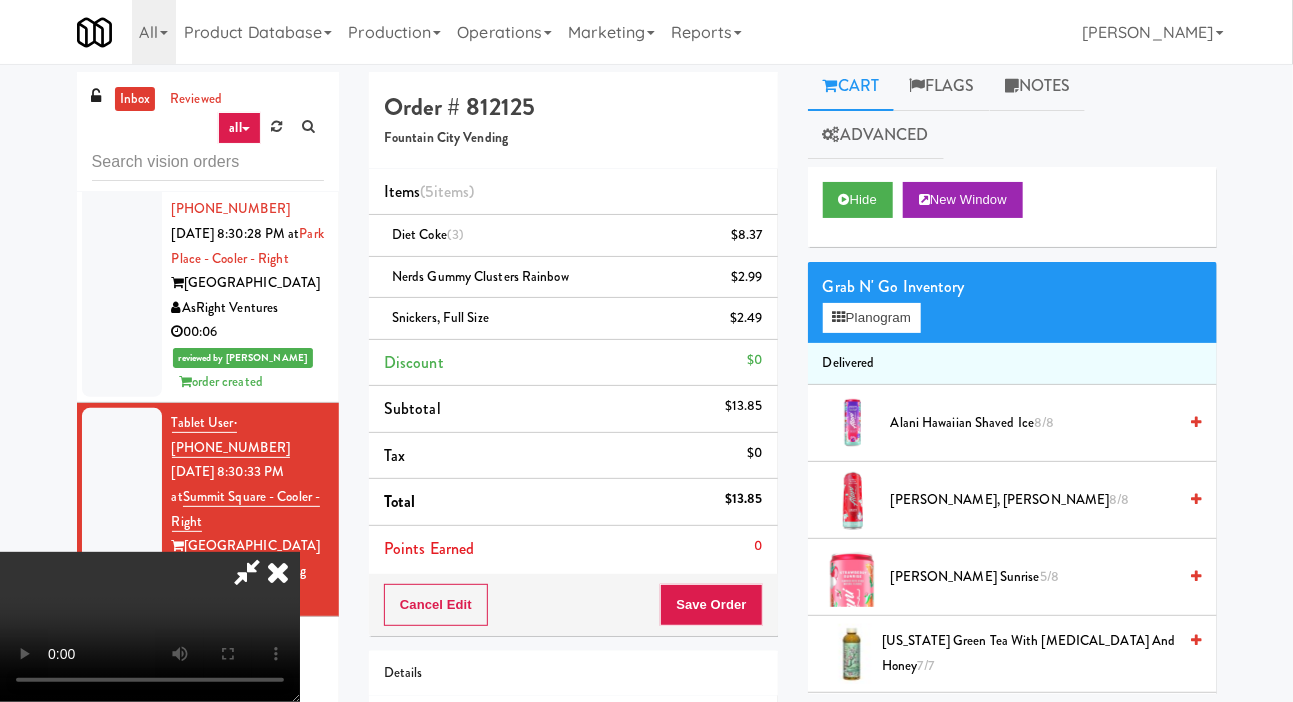 scroll, scrollTop: 0, scrollLeft: 0, axis: both 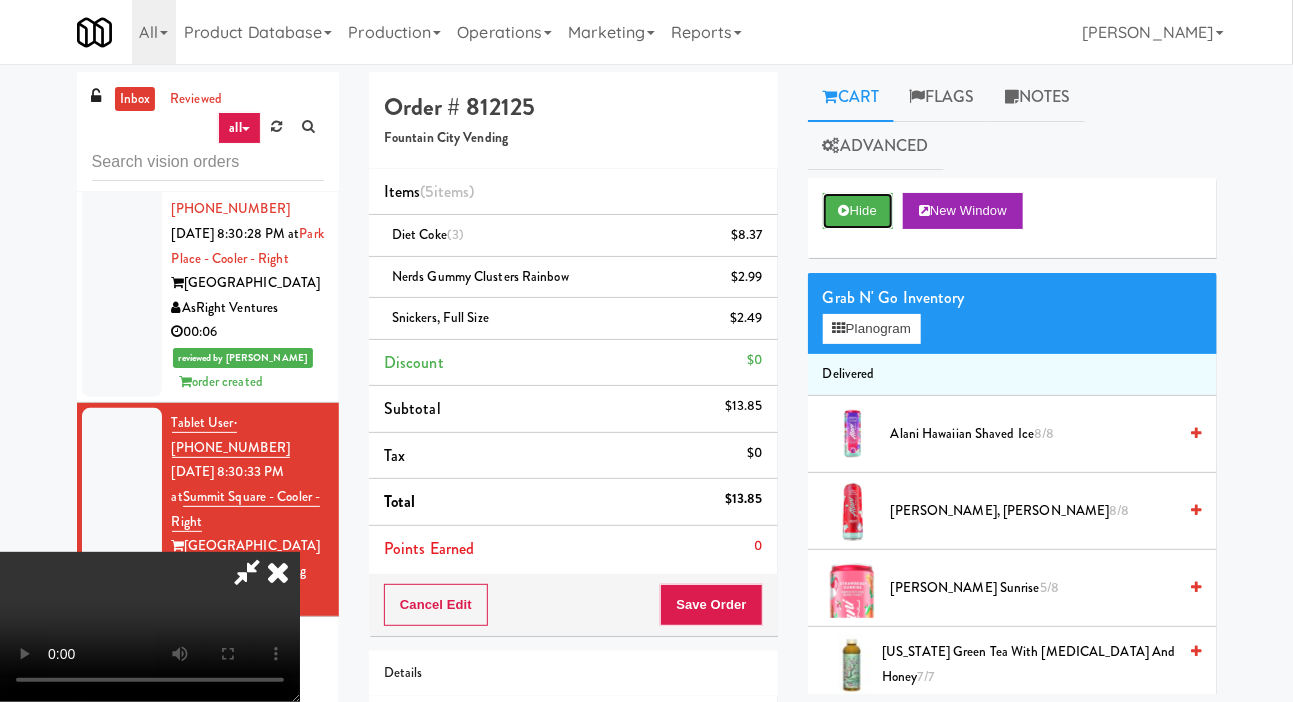 click on "Hide" at bounding box center [858, 211] 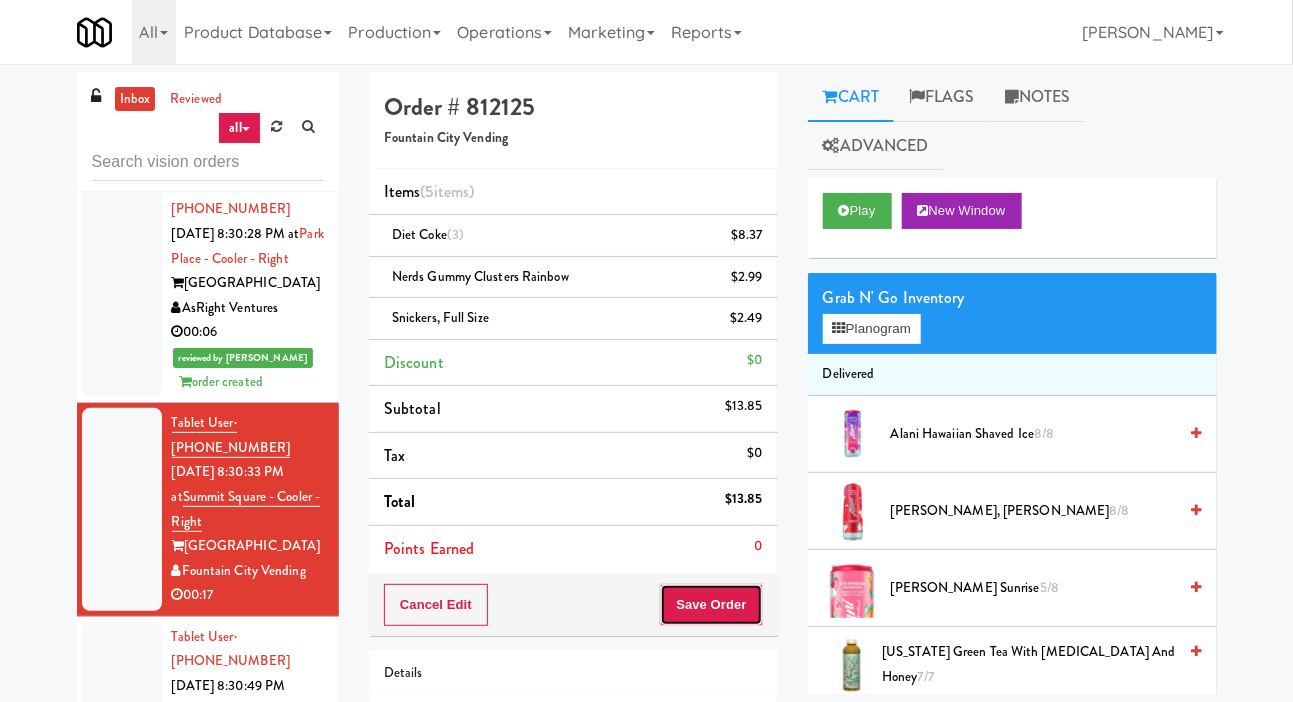 click on "Save Order" at bounding box center (711, 605) 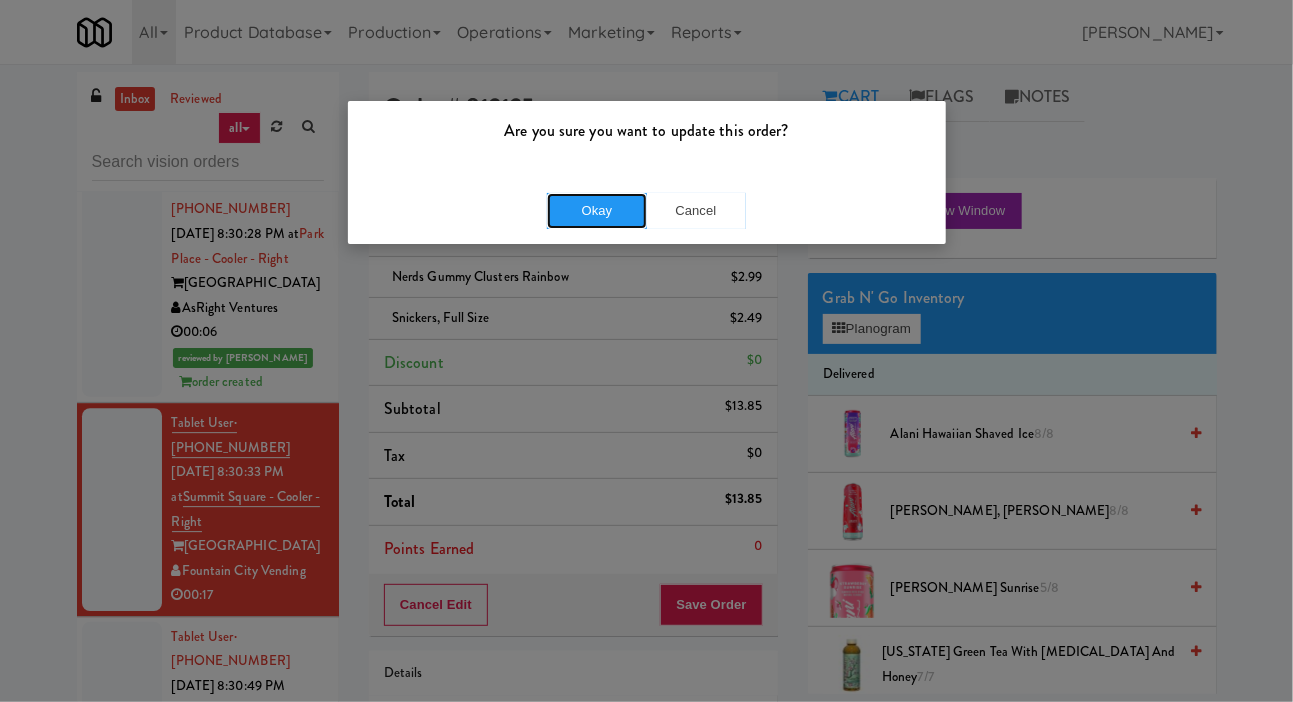 click on "Okay" at bounding box center [597, 211] 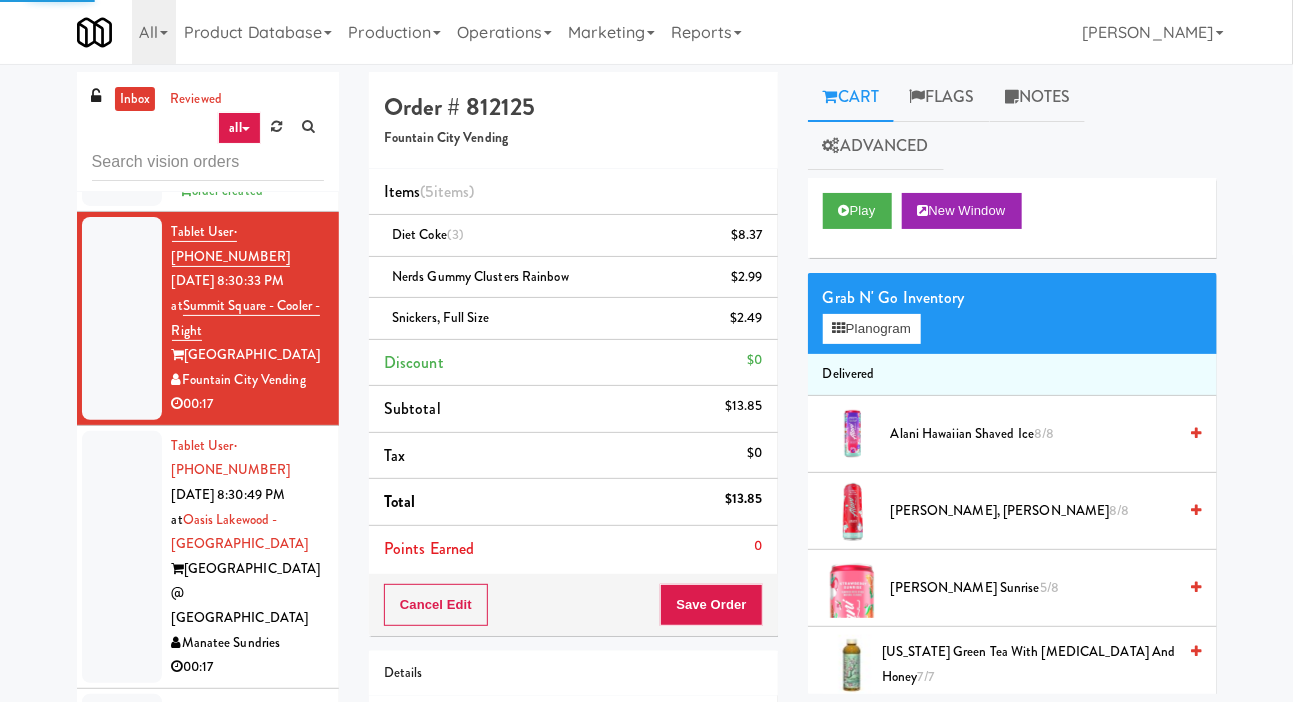 scroll, scrollTop: 8546, scrollLeft: 0, axis: vertical 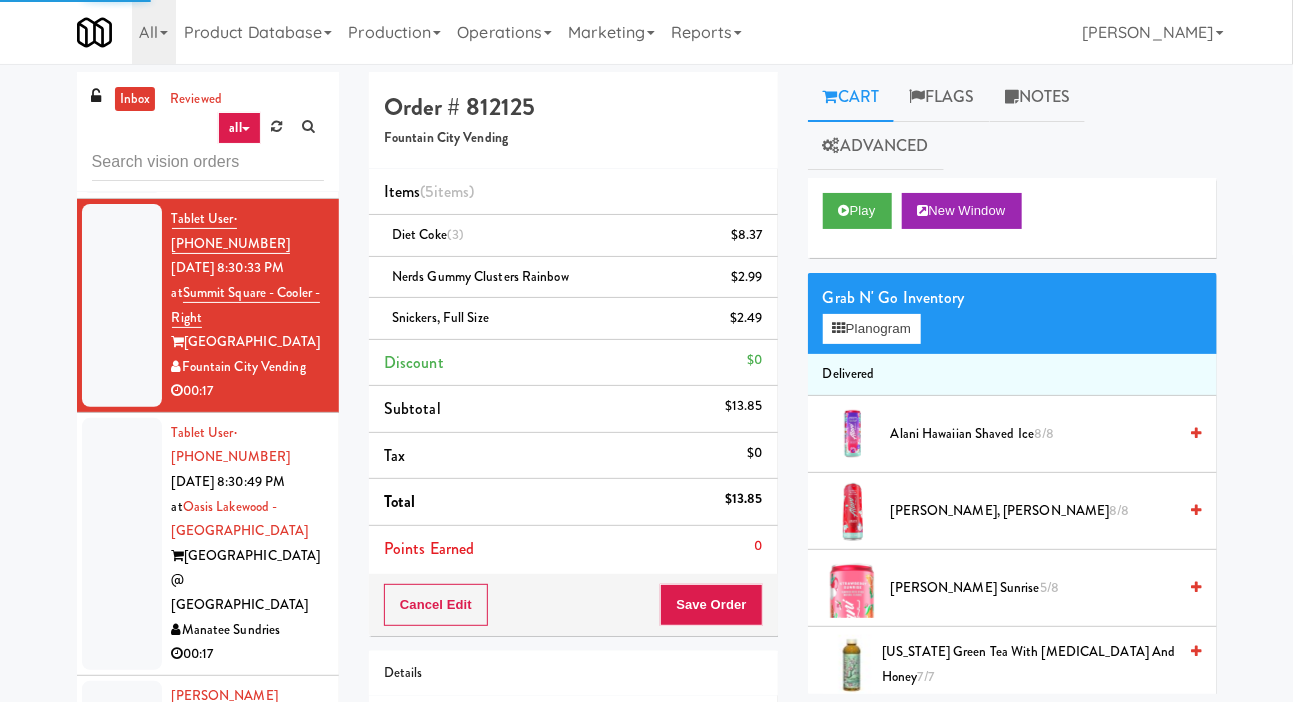 click at bounding box center (122, 544) 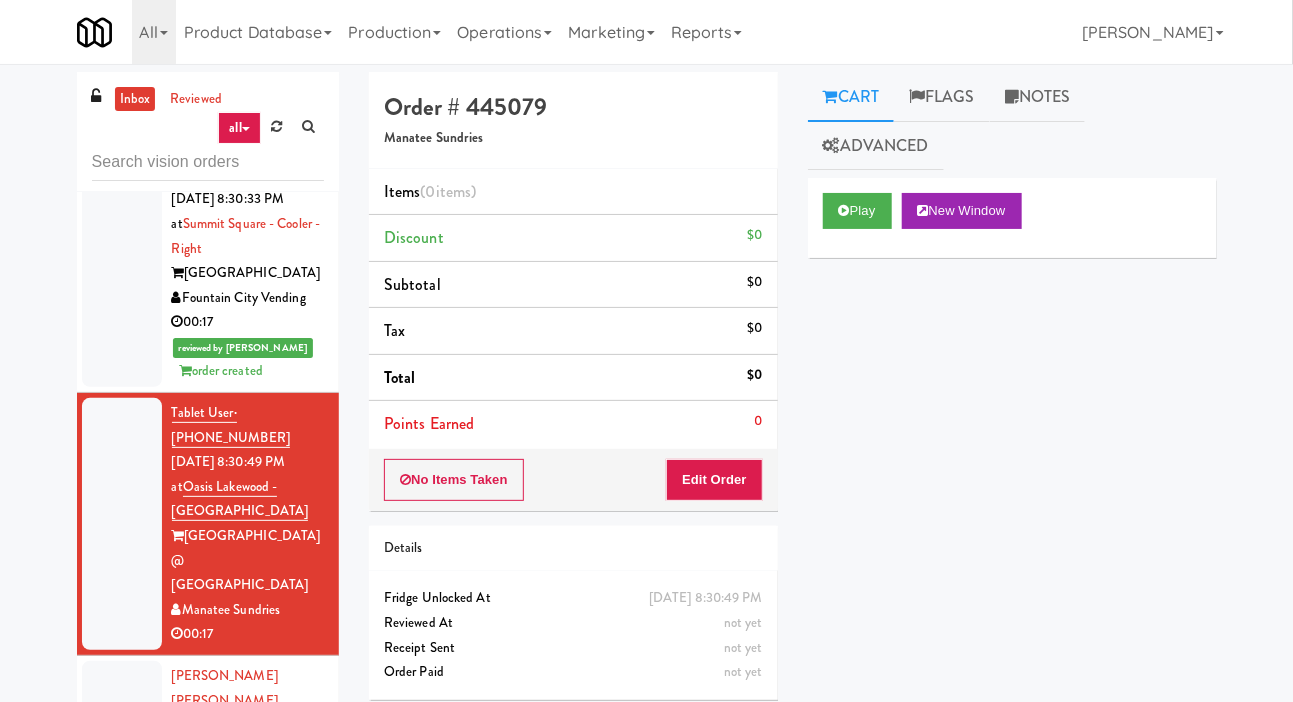 scroll, scrollTop: 8625, scrollLeft: 0, axis: vertical 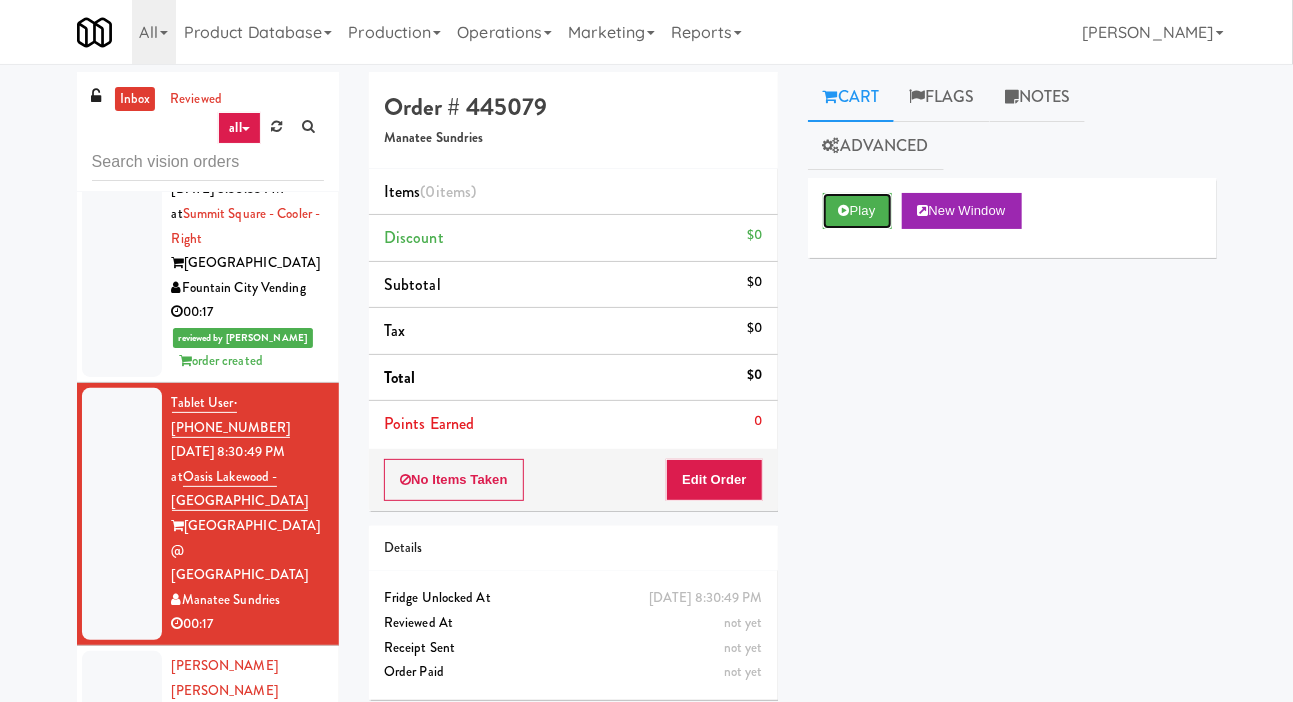click on "Play" at bounding box center [857, 211] 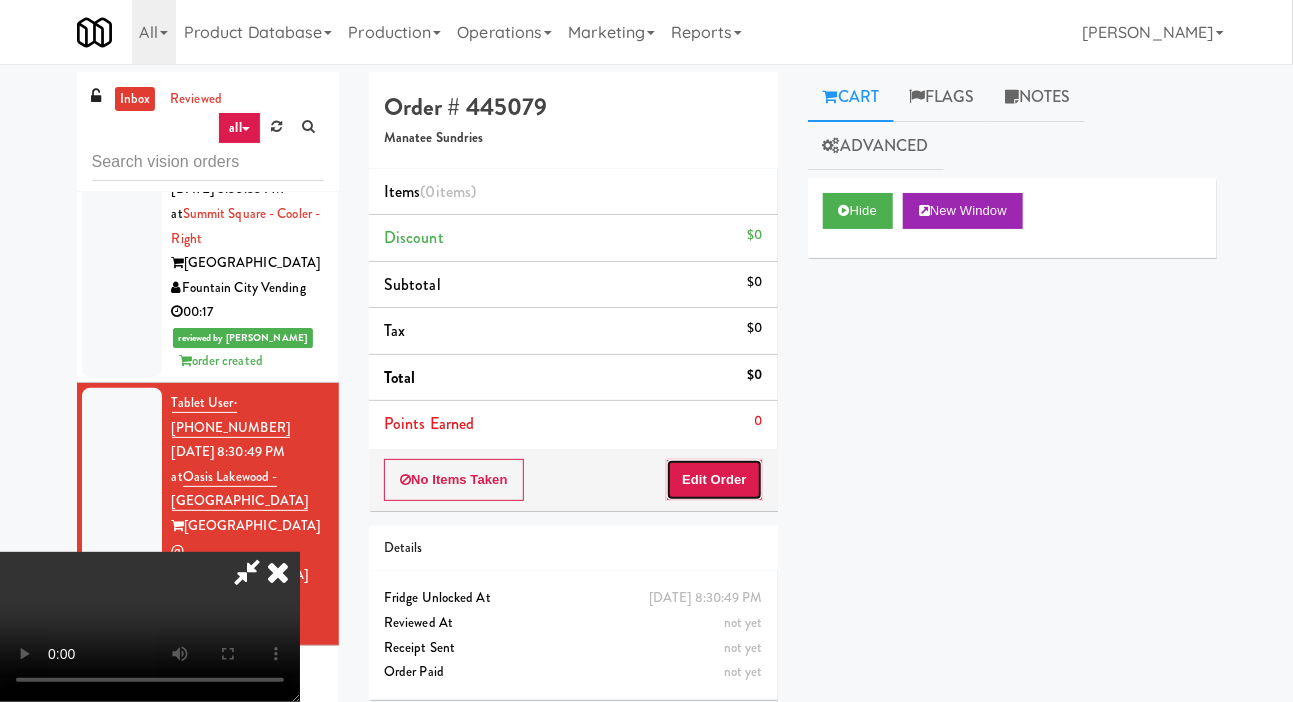 click on "Edit Order" at bounding box center (714, 480) 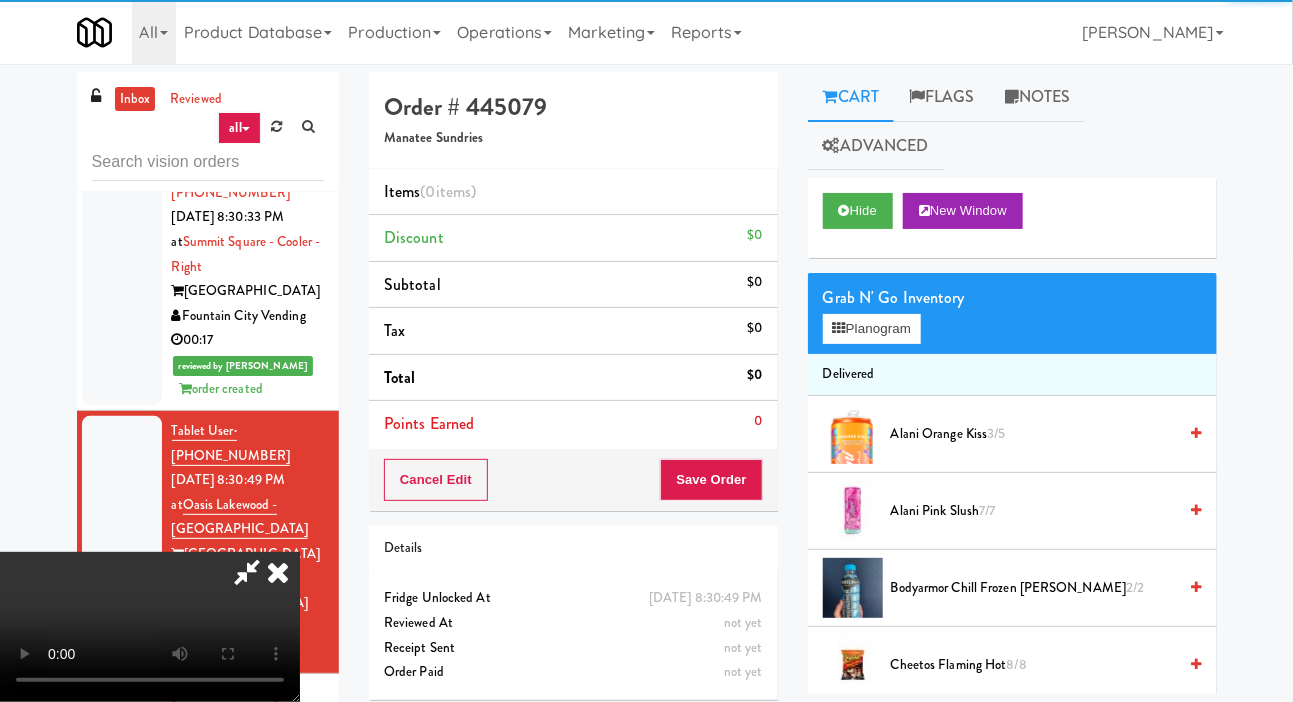 scroll, scrollTop: 8601, scrollLeft: 0, axis: vertical 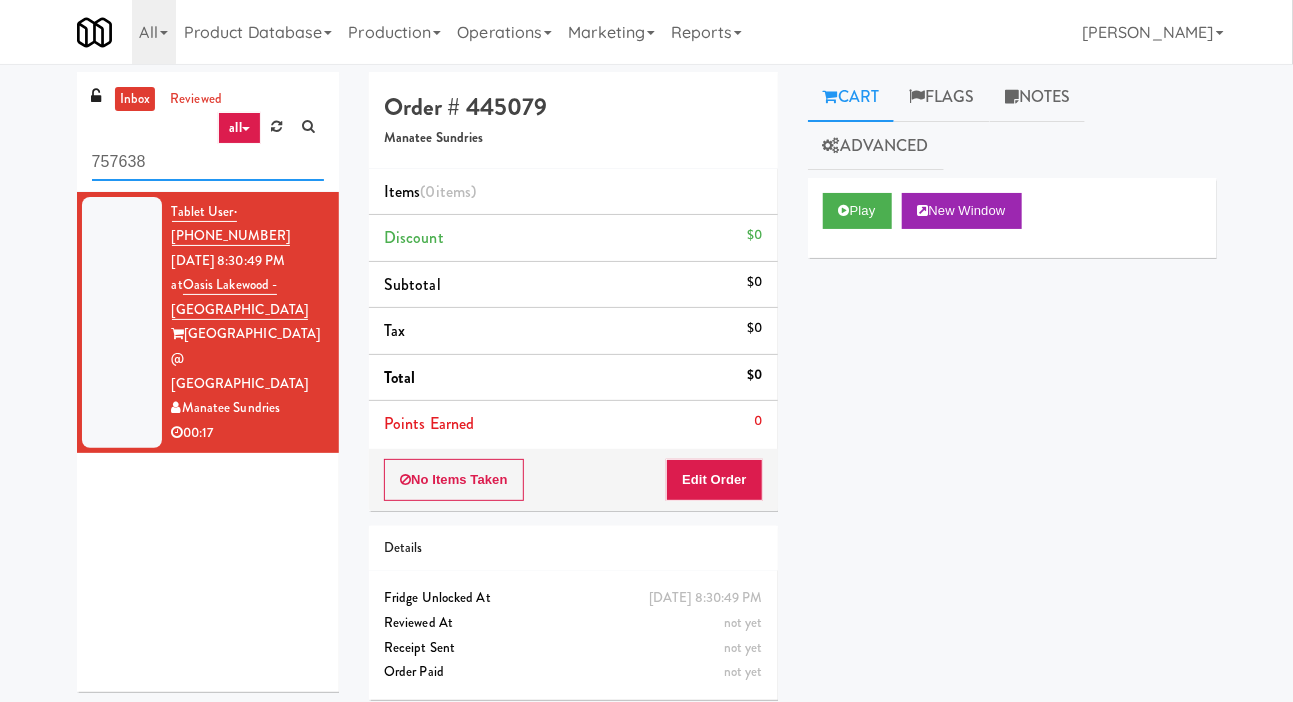 click on "757638" at bounding box center [208, 162] 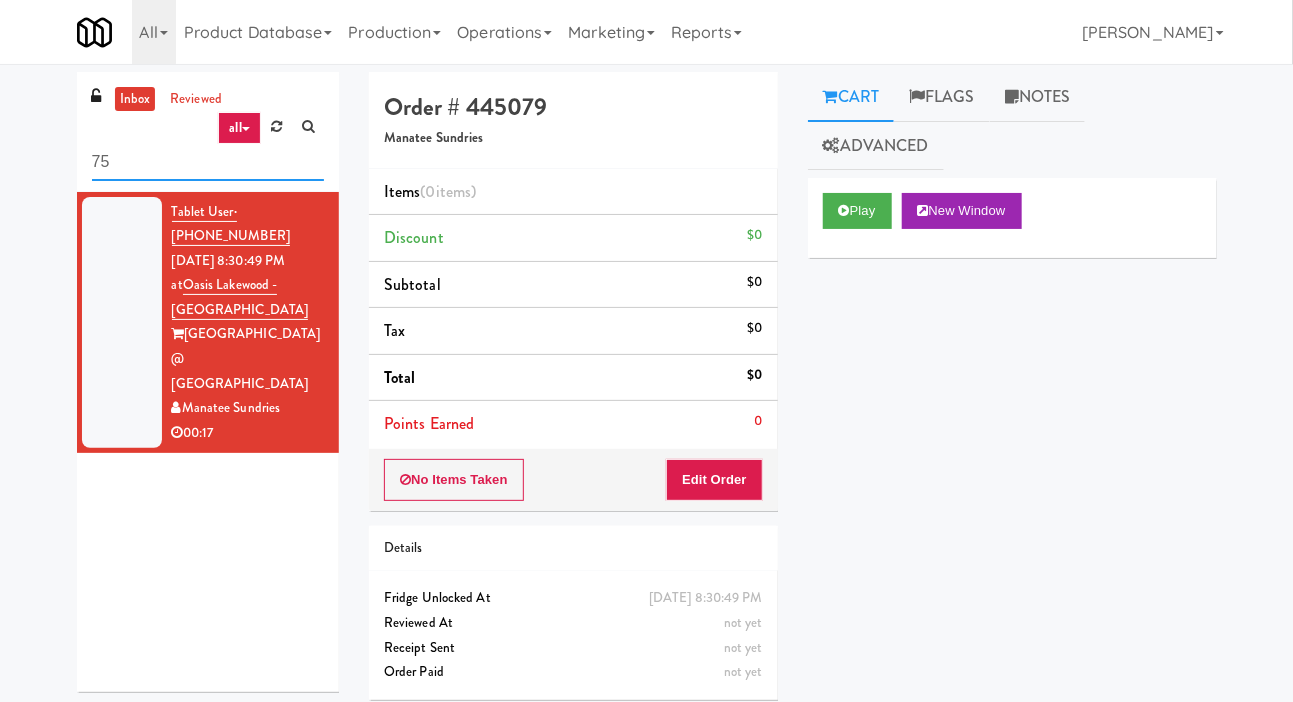 type on "7" 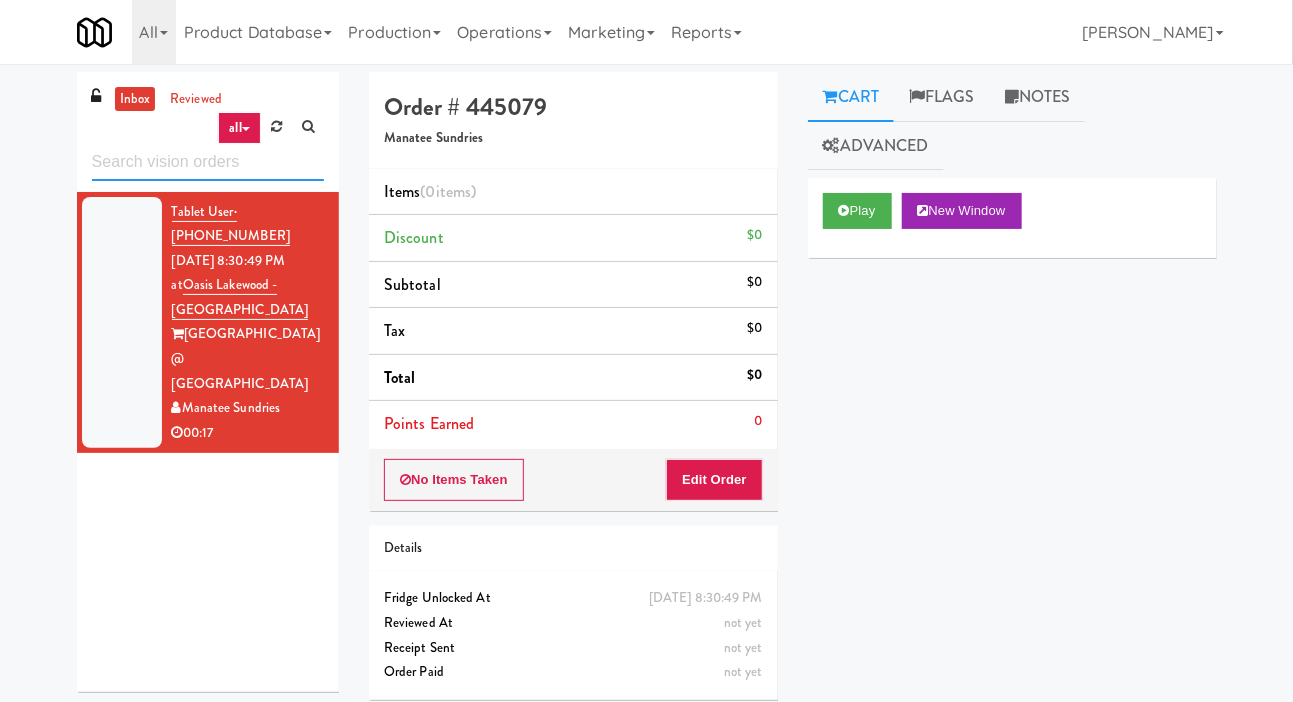 type 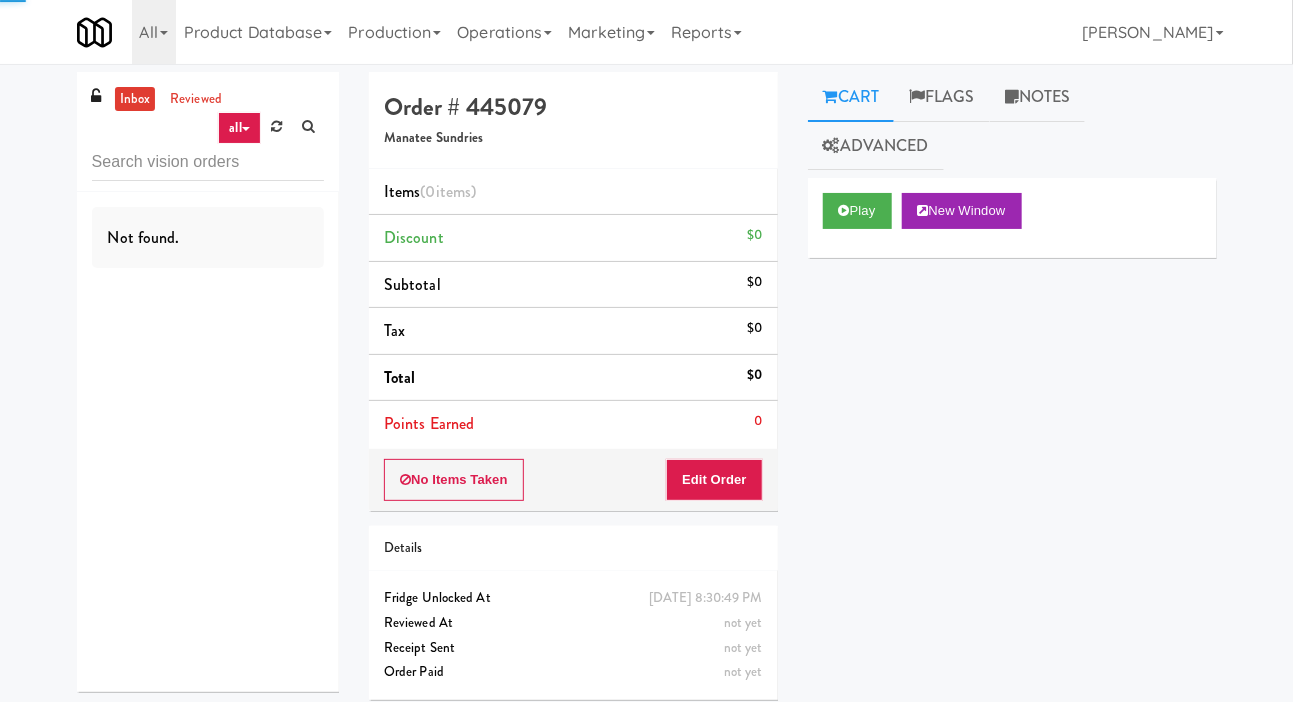 click on "inbox reviewed all    all     unclear take     inventory issue     suspicious     failed     Not found. Order # 445079 Manatee Sundries Items  (0  items ) Discount  $0 Subtotal $0 Tax $0 Total $0 Points Earned  0  No Items Taken Edit Order Details Friday, July 11th 2025 8:30:49 PM Fridge Unlocked At not yet Reviewed At not yet Receipt Sent not yet Order Paid  Cart  Flags  Notes  Advanced  Play  New Window  Primary Flag  Clear    Flag if you are unable to finish reviewing the order due to an issue Unclear Take - No Video Unclear Take - Short or Cut Off Unclear Take - Obstructed Inventory Issue - Product Not in Inventory Inventory Issue - Product prices as $0  Additional Concerns  Clear Flag as Suspicious Returned Product Place a foreign product in  Internal Notes                                                                                                                                                                Links  View Transaction Details  Card Issuer Checks  Payout ×" at bounding box center [646, 393] 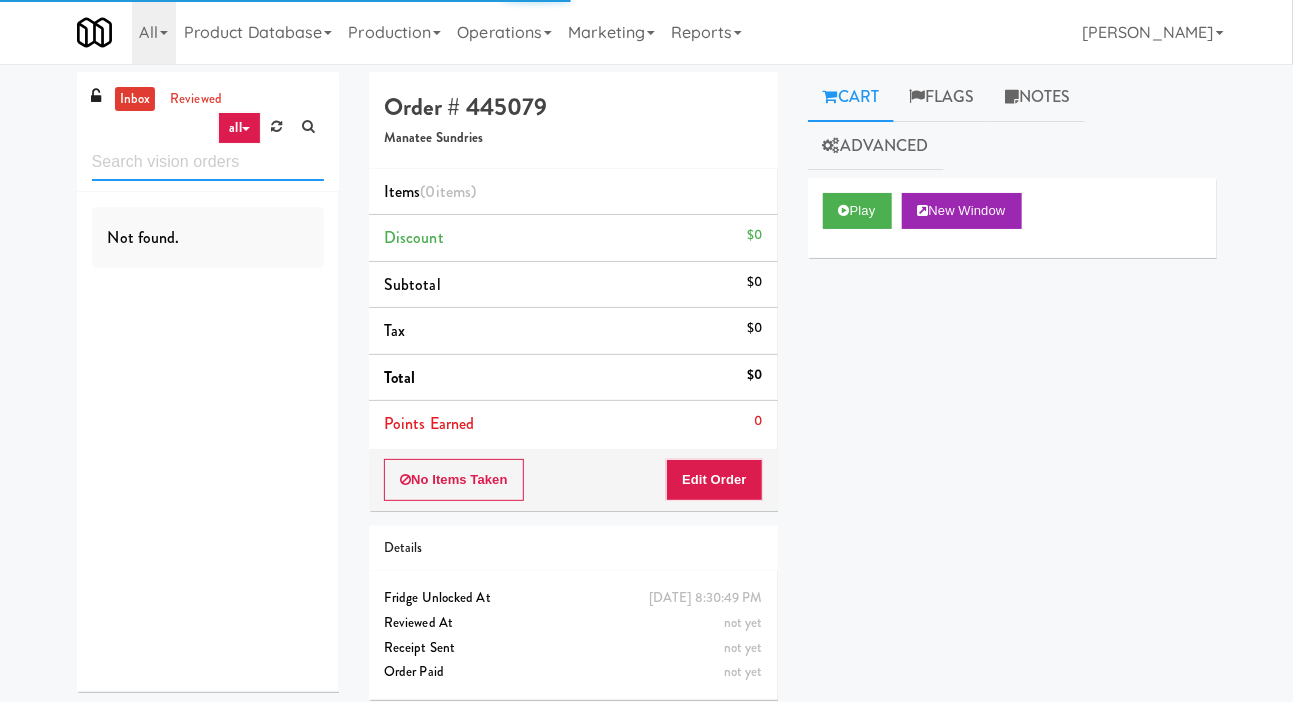click at bounding box center [208, 162] 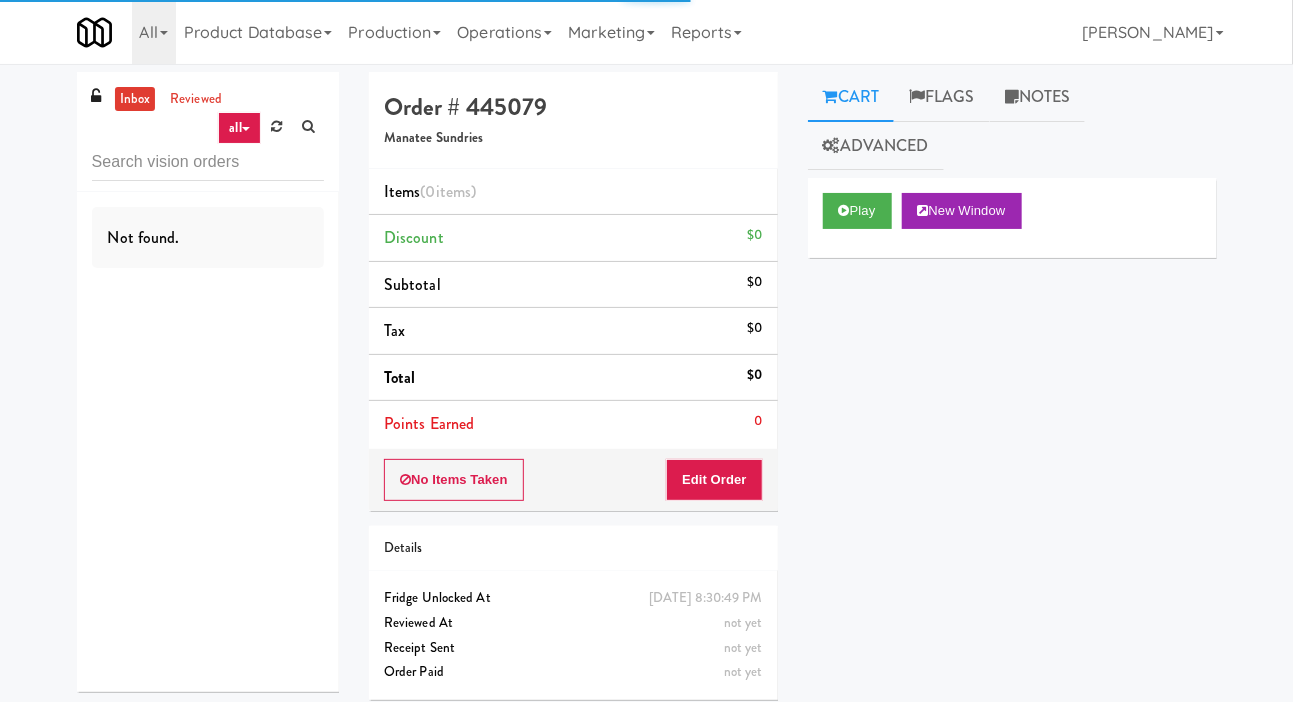 click on "inbox reviewed all    all     unclear take     inventory issue     suspicious     failed     Not found. Order # 445079 Manatee Sundries Items  (0  items ) Discount  $0 Subtotal $0 Tax $0 Total $0 Points Earned  0  No Items Taken Edit Order Details Friday, July 11th 2025 8:30:49 PM Fridge Unlocked At not yet Reviewed At not yet Receipt Sent not yet Order Paid  Cart  Flags  Notes  Advanced  Play  New Window  Primary Flag  Clear    Flag if you are unable to finish reviewing the order due to an issue Unclear Take - No Video Unclear Take - Short or Cut Off Unclear Take - Obstructed Inventory Issue - Product Not in Inventory Inventory Issue - Product prices as $0  Additional Concerns  Clear Flag as Suspicious Returned Product Place a foreign product in  Internal Notes                                                                                                                                                                Links  View Transaction Details  Card Issuer Checks  Payout ×" at bounding box center (646, 393) 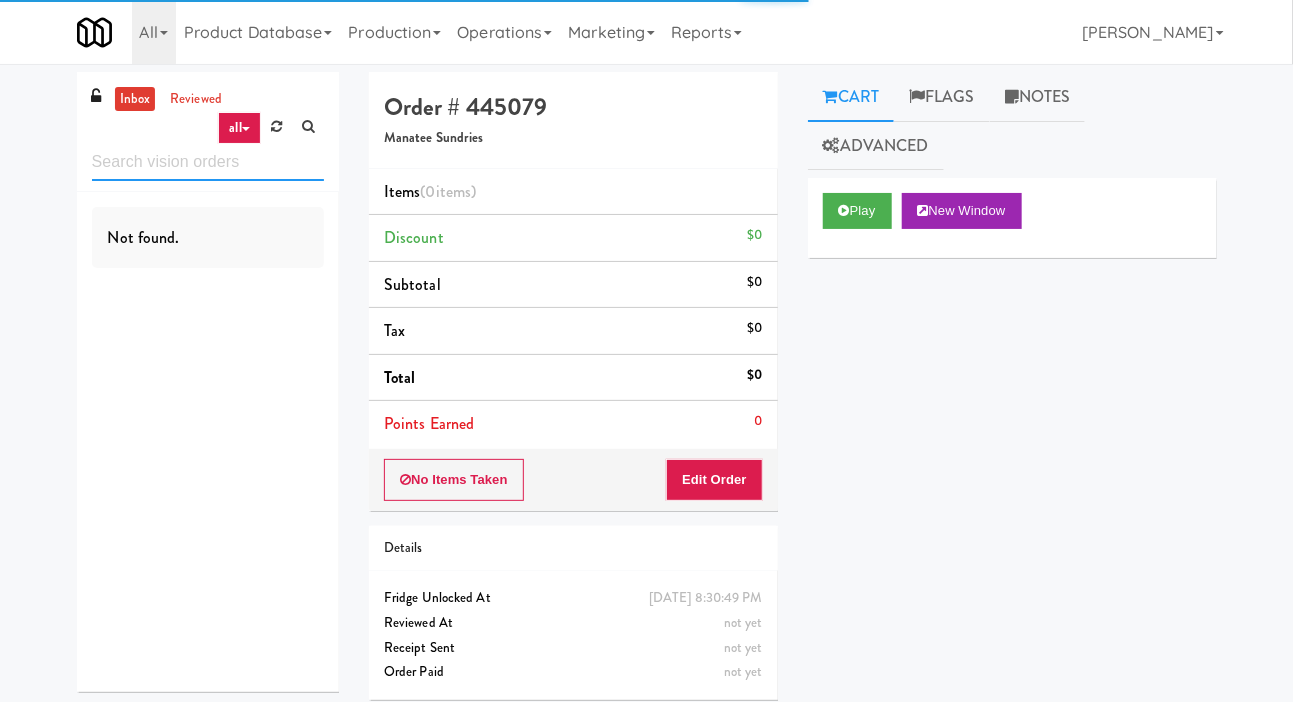 click at bounding box center (208, 162) 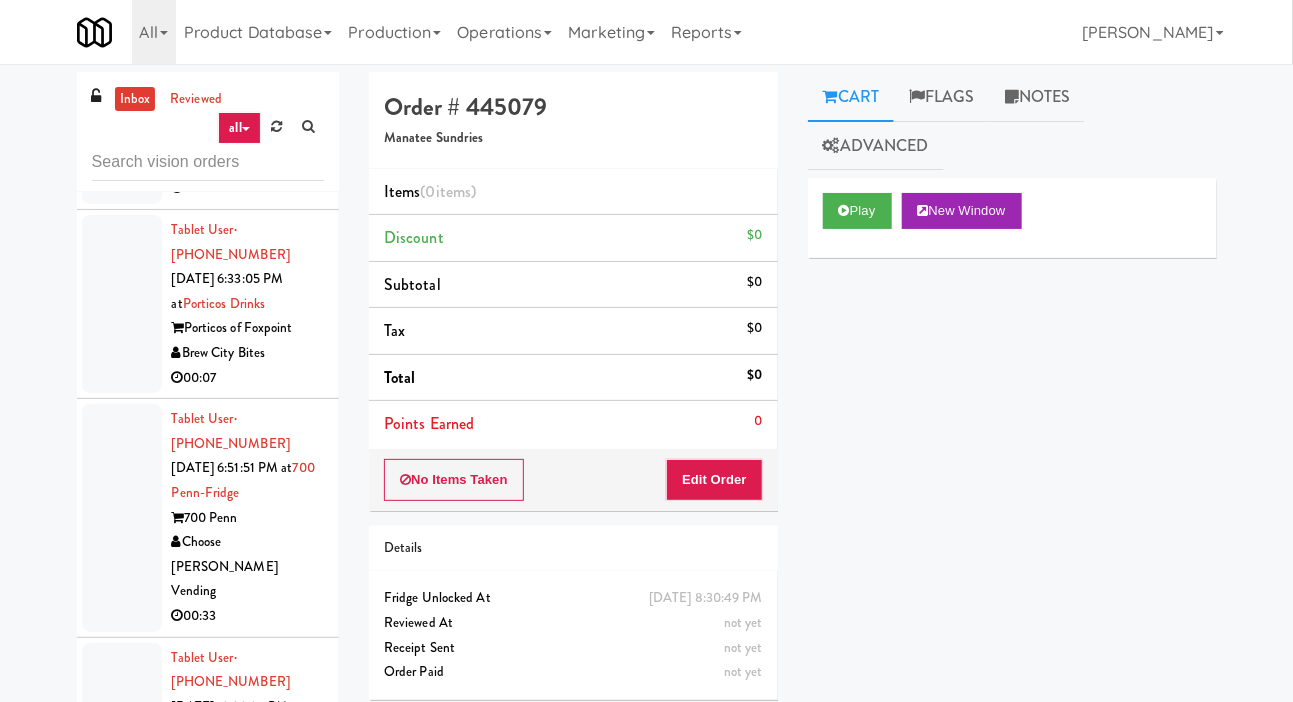 click at bounding box center (122, 304) 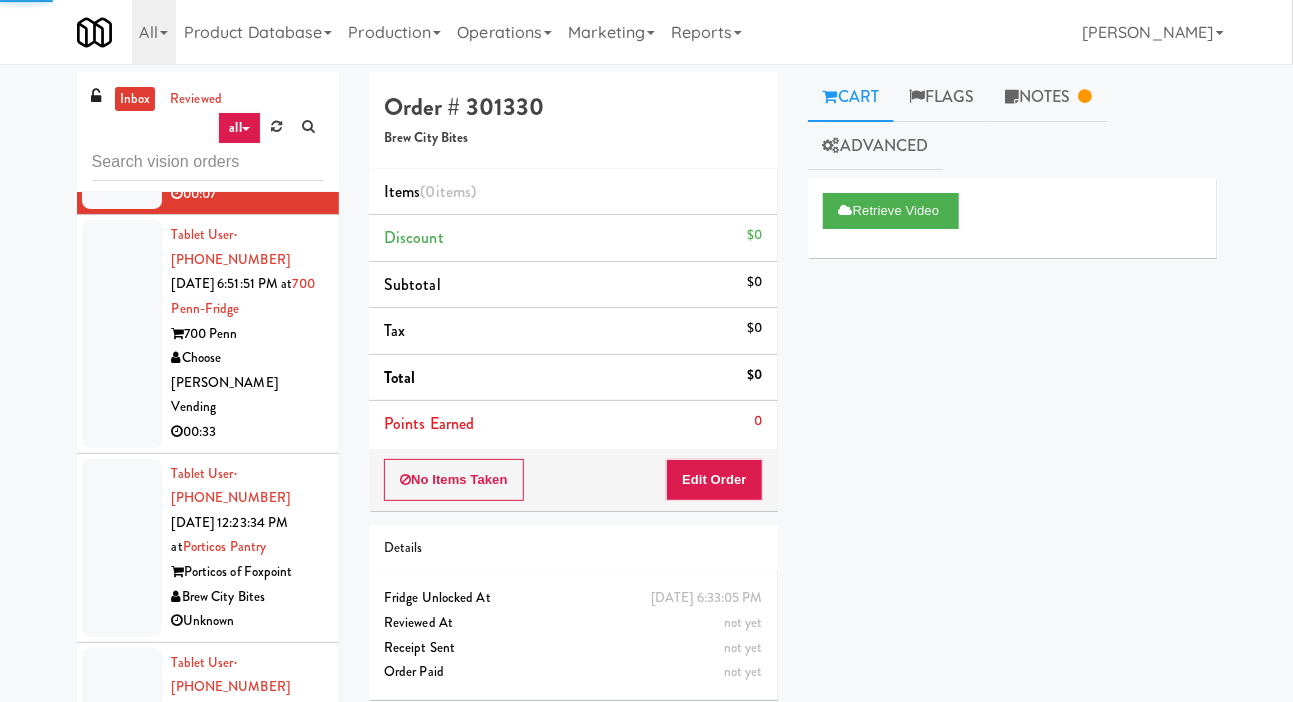 click at bounding box center [122, 333] 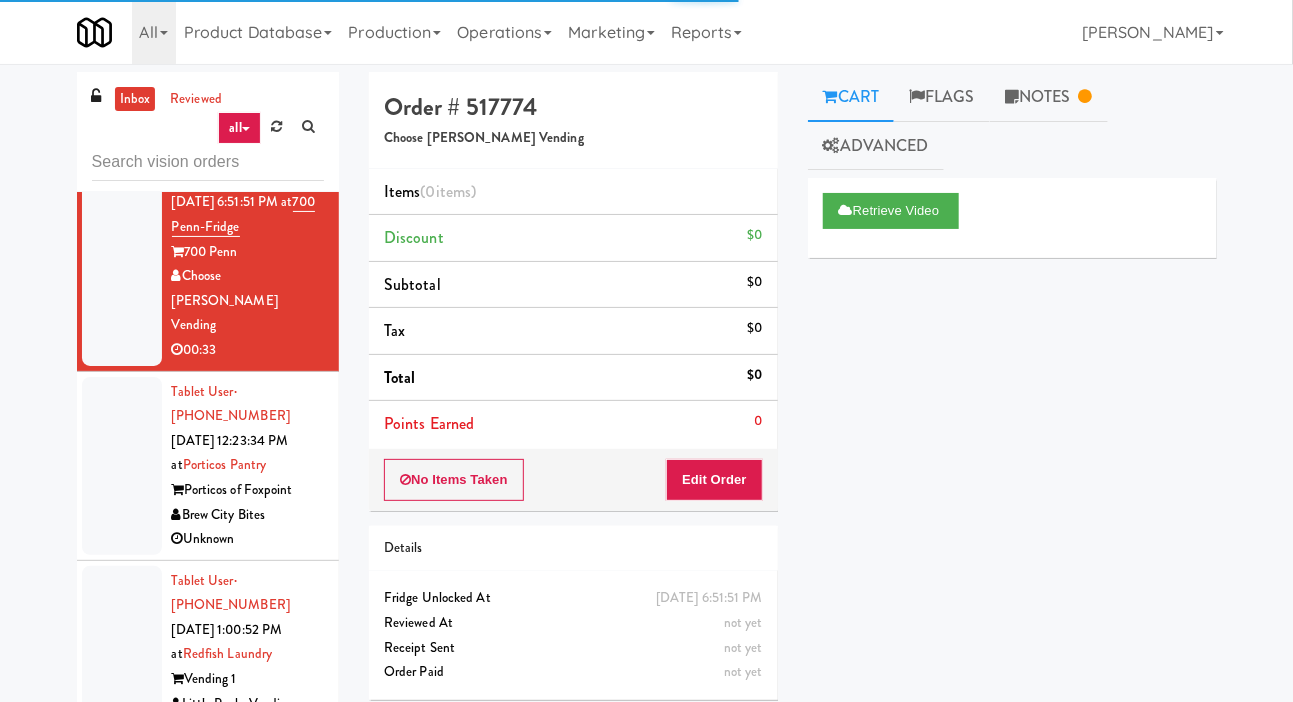 click at bounding box center (122, 466) 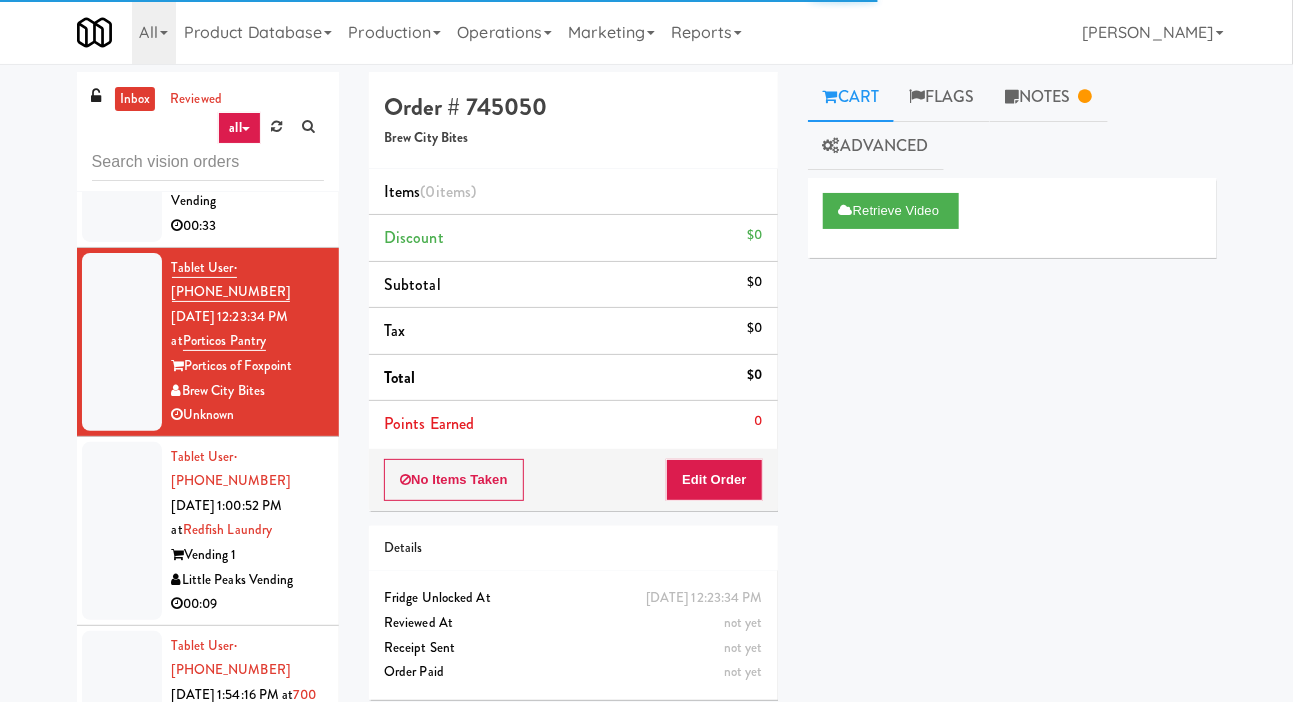 click at bounding box center [122, 531] 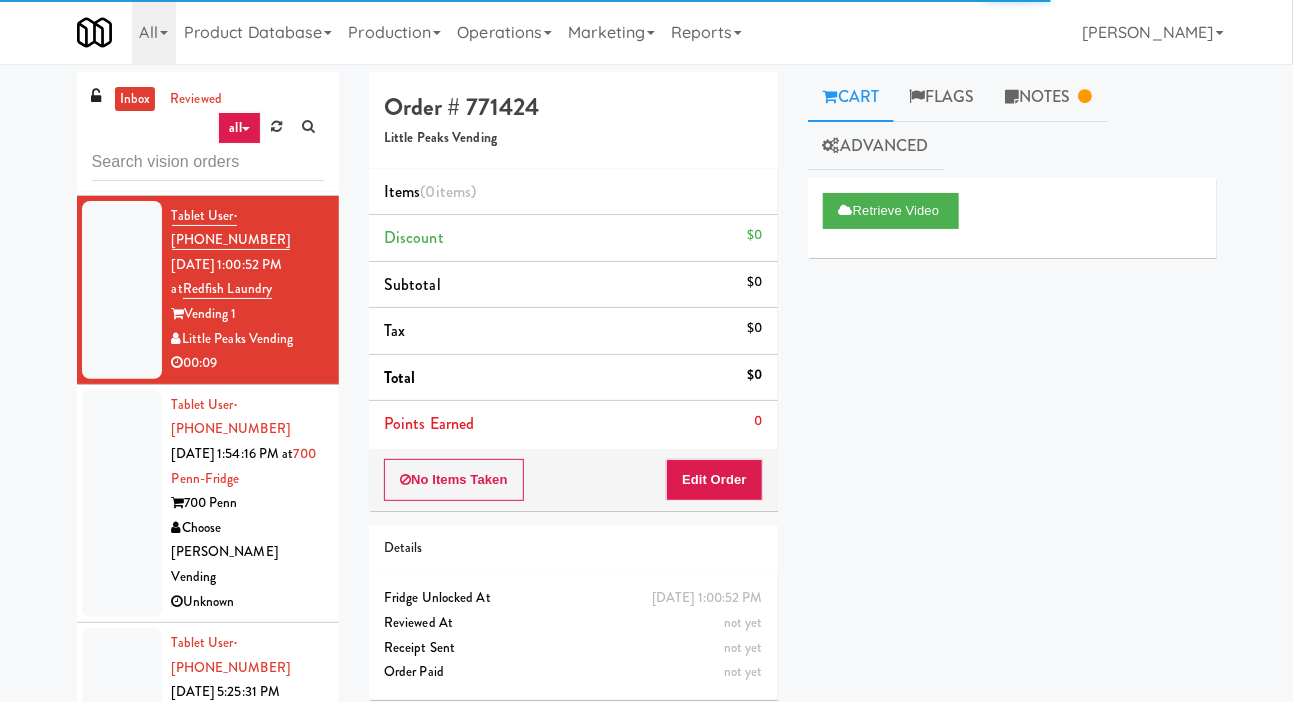 click at bounding box center (122, 503) 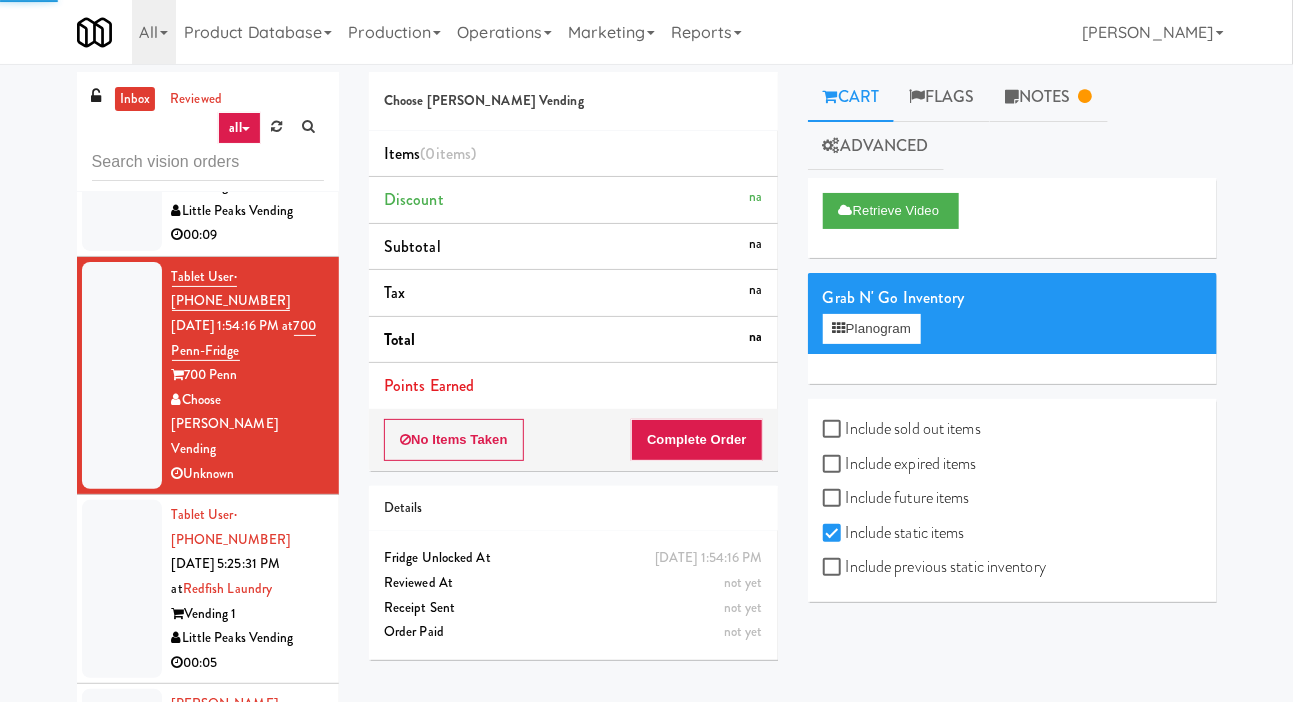 click at bounding box center [122, 589] 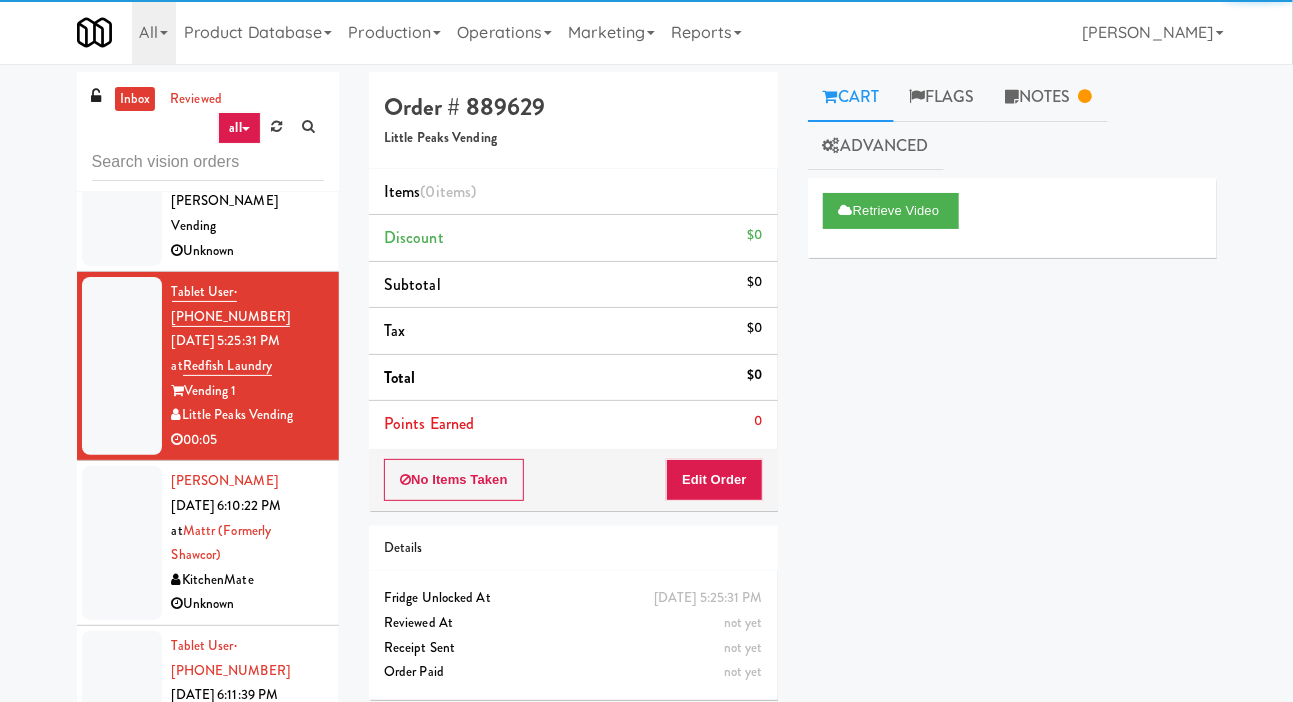 click at bounding box center (122, 543) 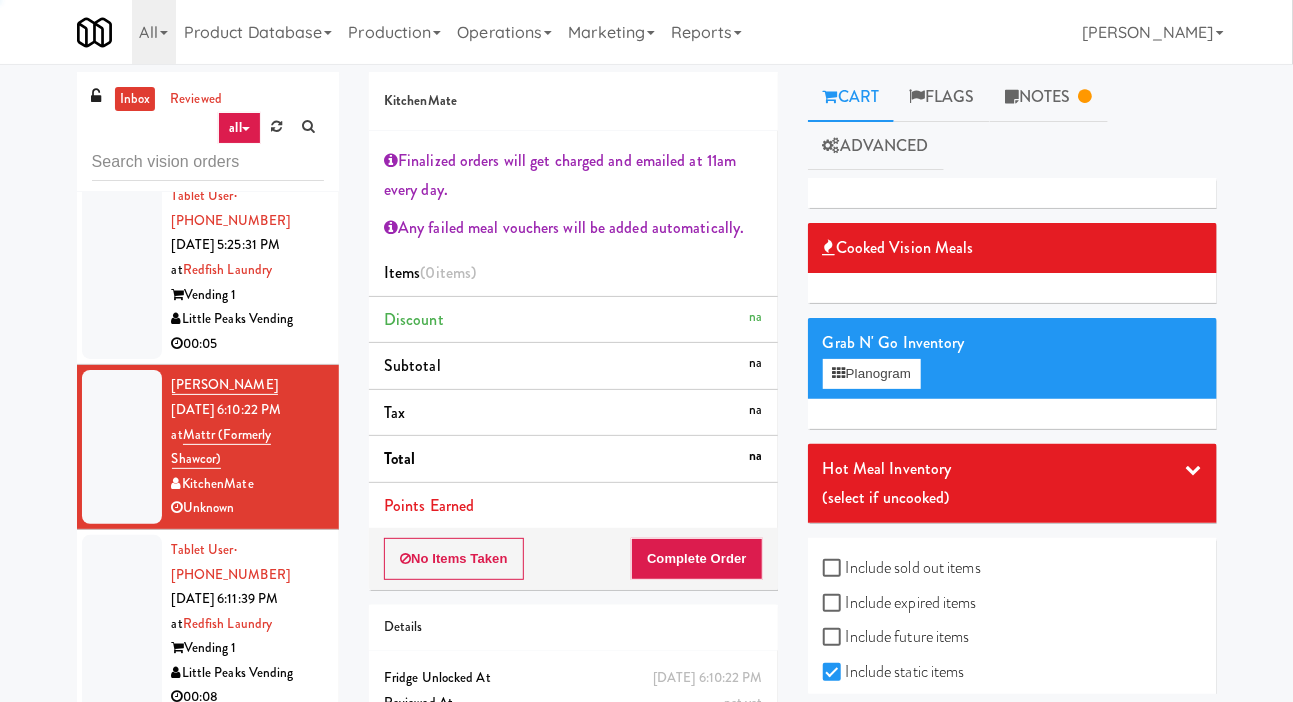 click at bounding box center (122, 624) 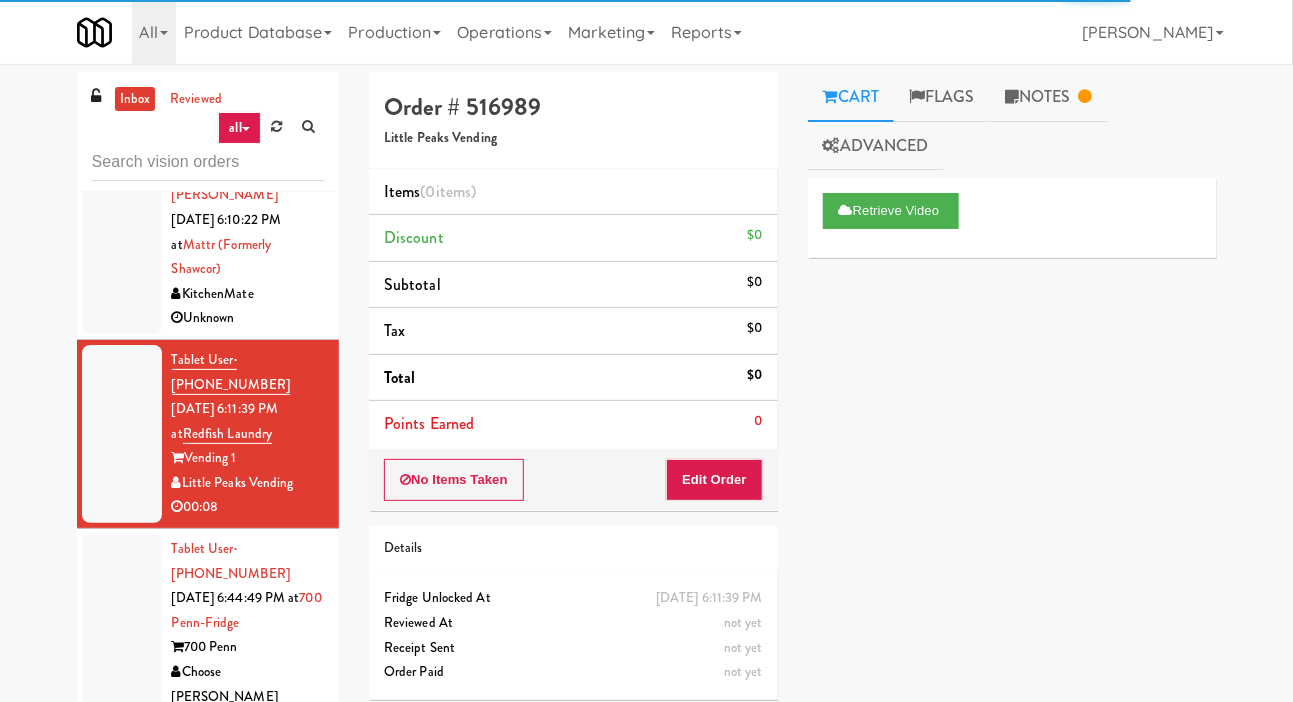 click at bounding box center (122, 647) 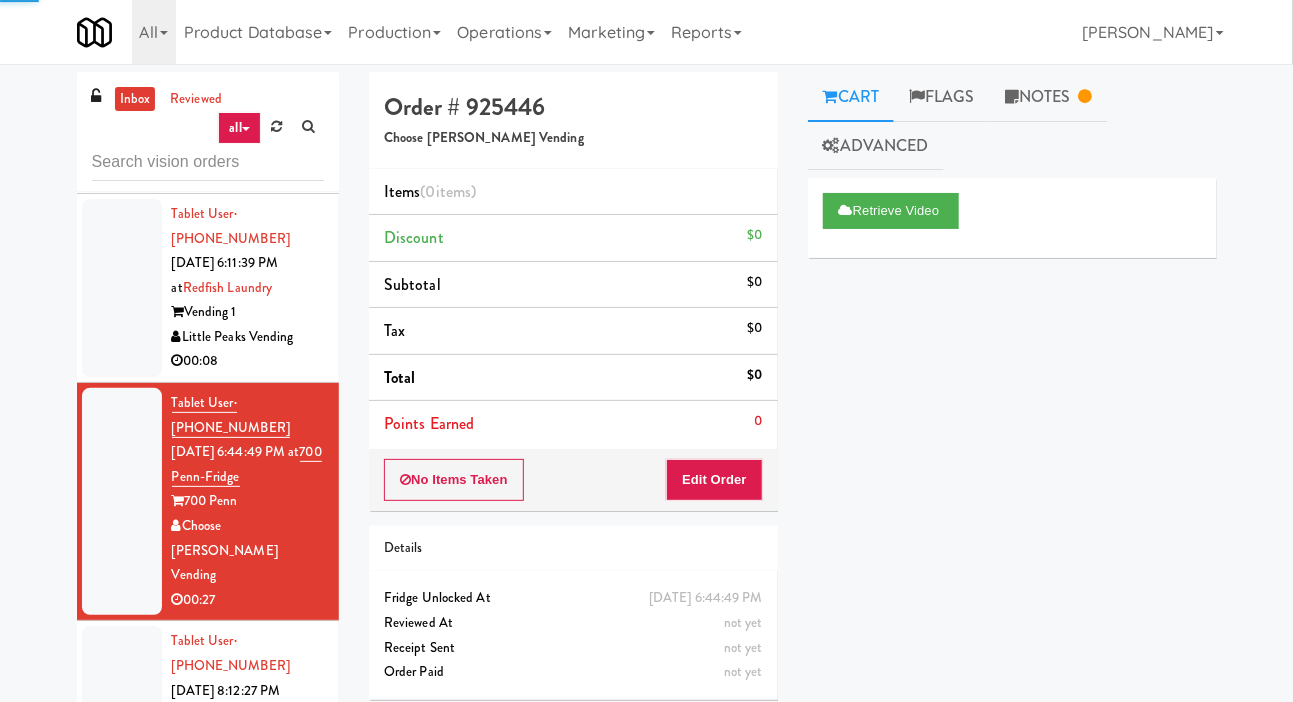 click at bounding box center [122, 715] 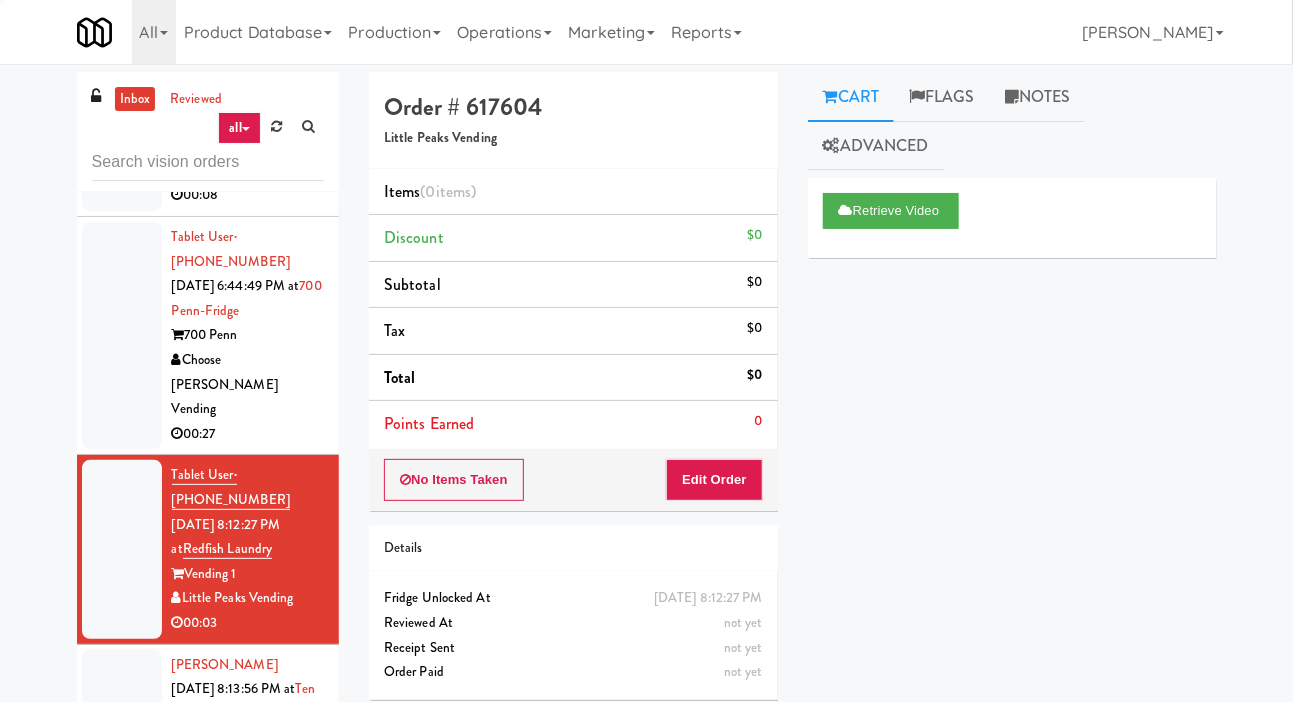 click at bounding box center [122, 727] 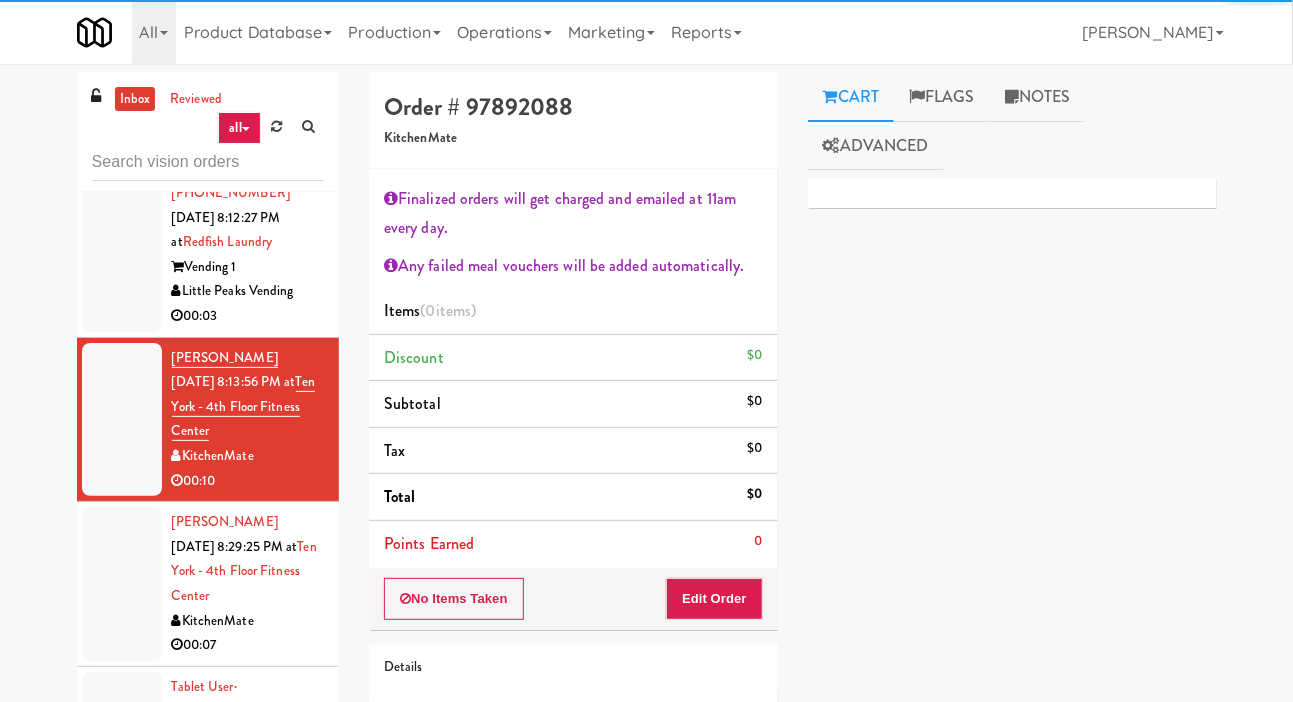 click at bounding box center (122, 584) 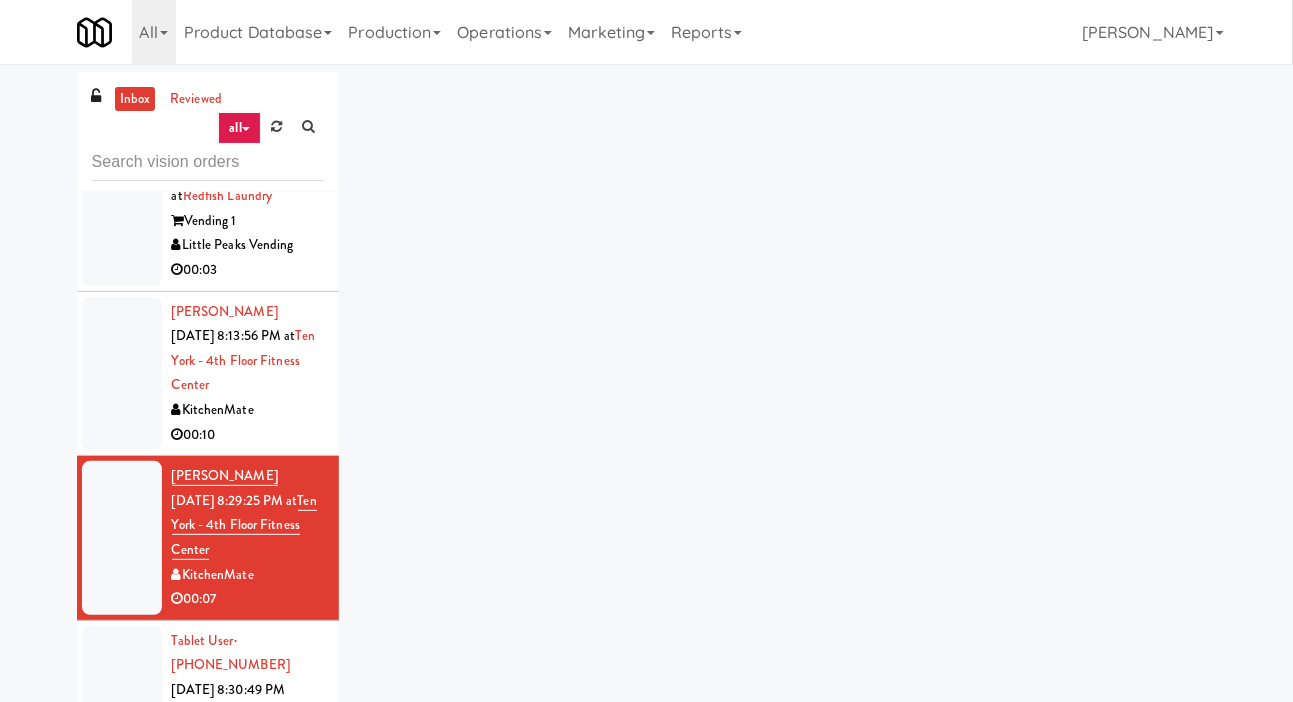 scroll, scrollTop: 6603, scrollLeft: 0, axis: vertical 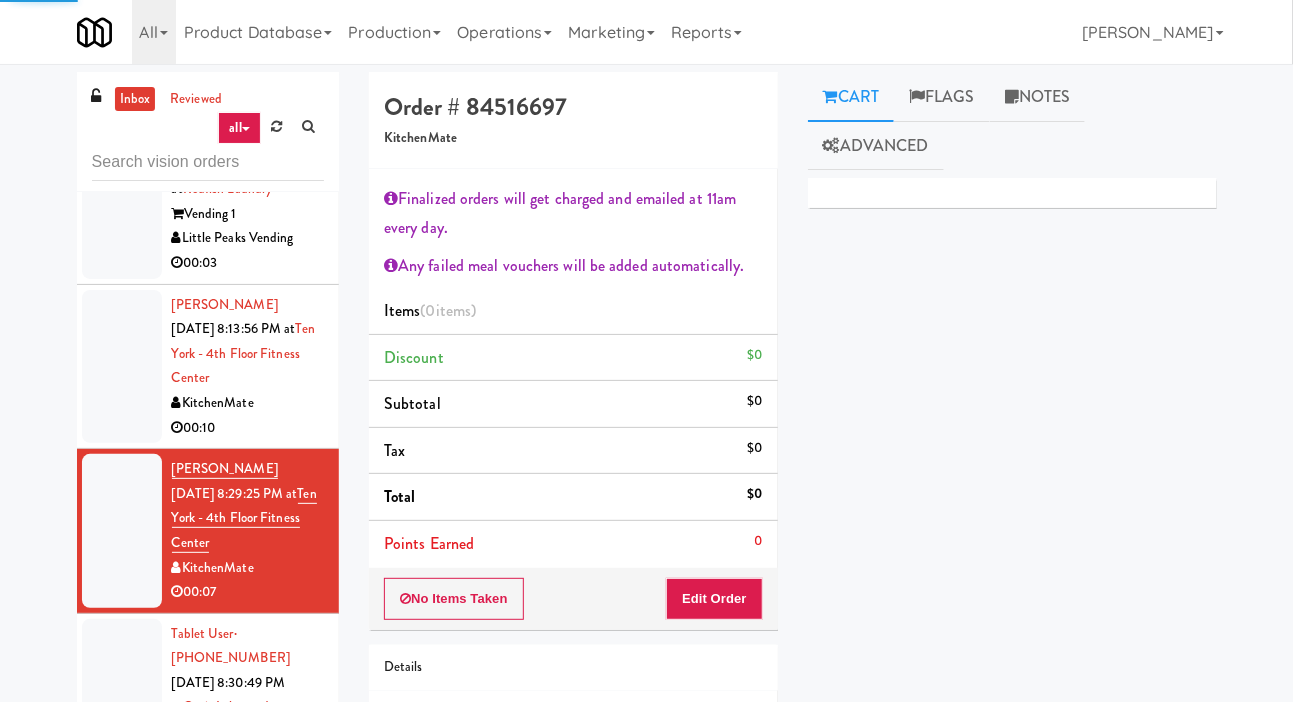 click at bounding box center (122, 745) 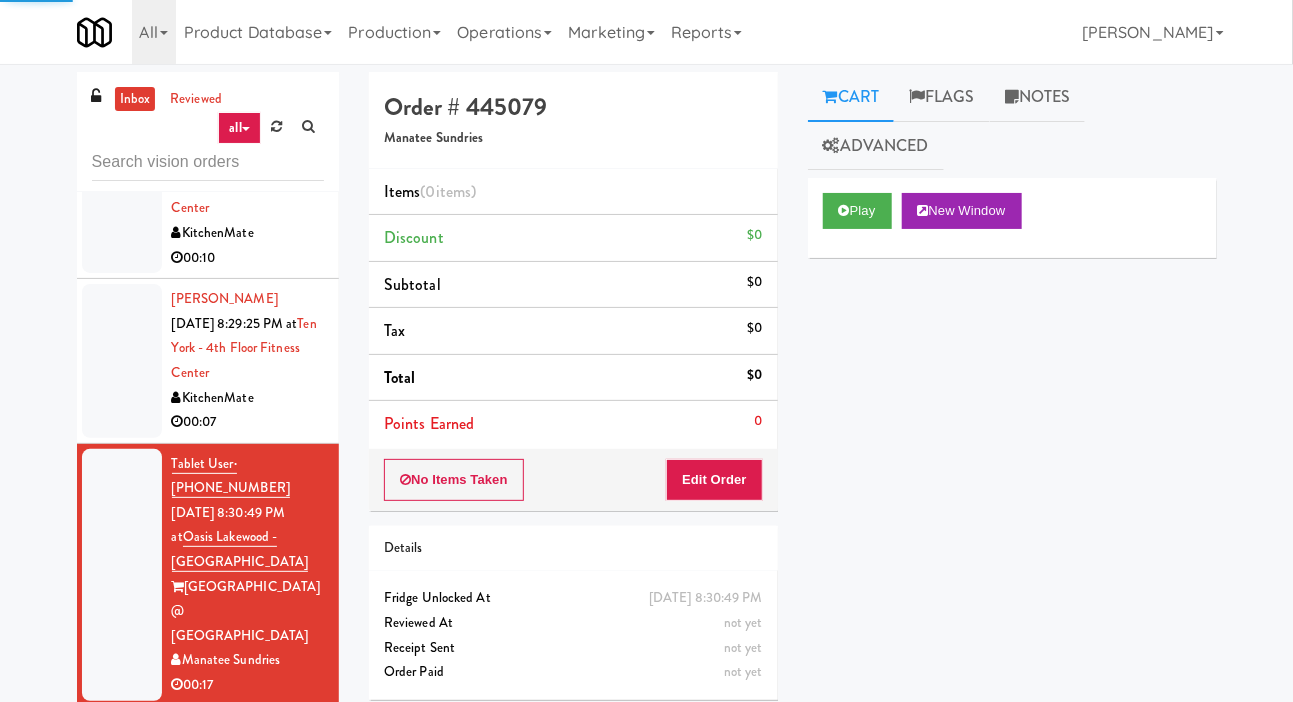 scroll, scrollTop: 6775, scrollLeft: 0, axis: vertical 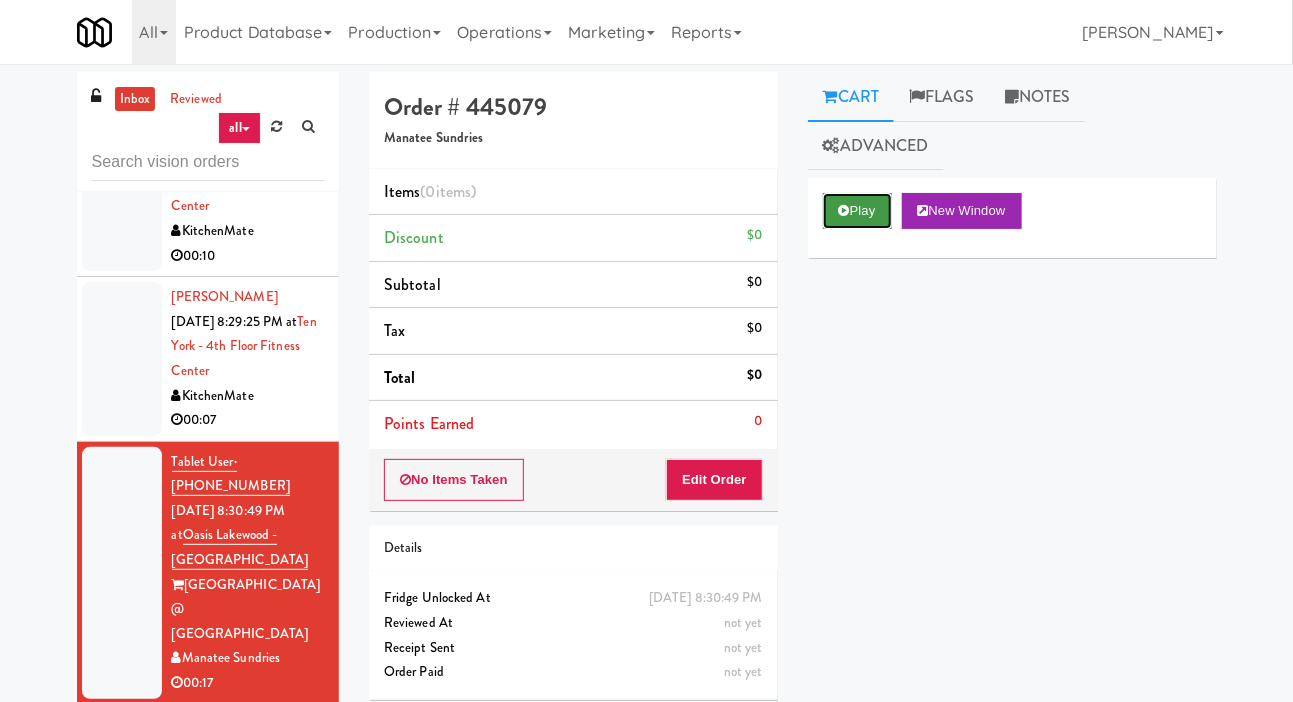 click on "Play" at bounding box center (857, 211) 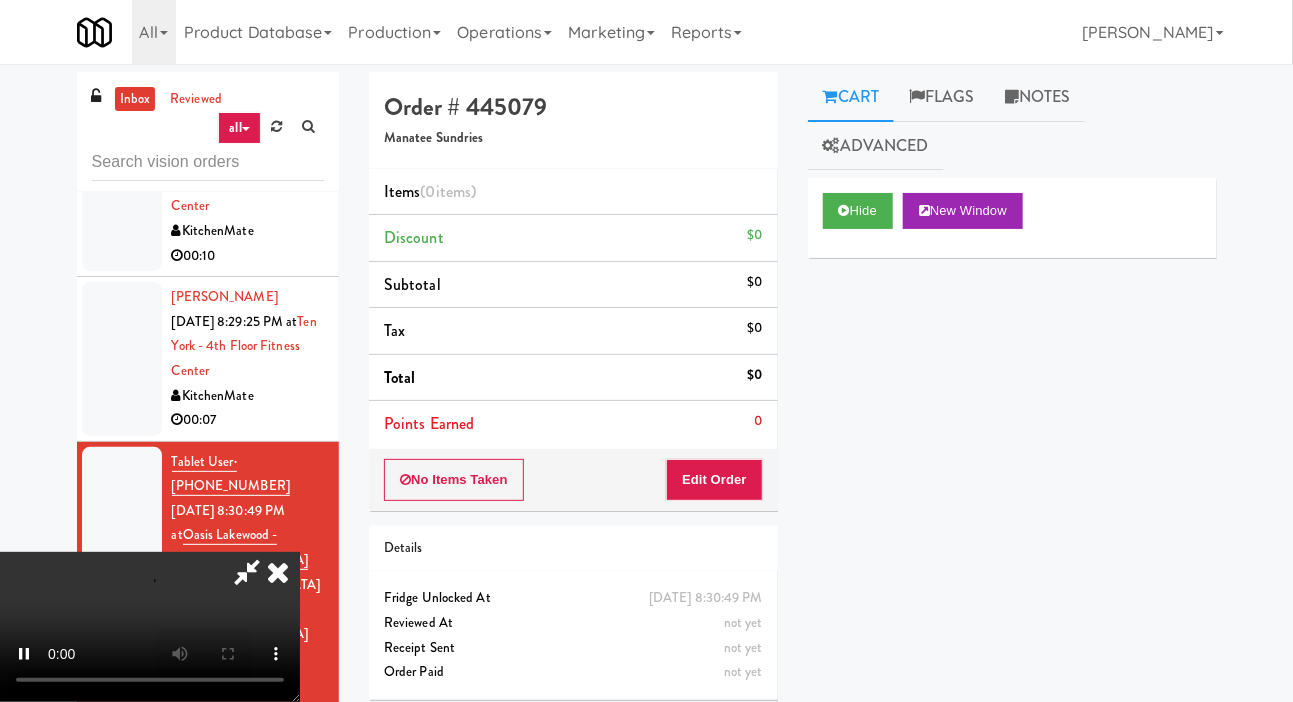 click on "Points Earned  0" at bounding box center (573, 424) 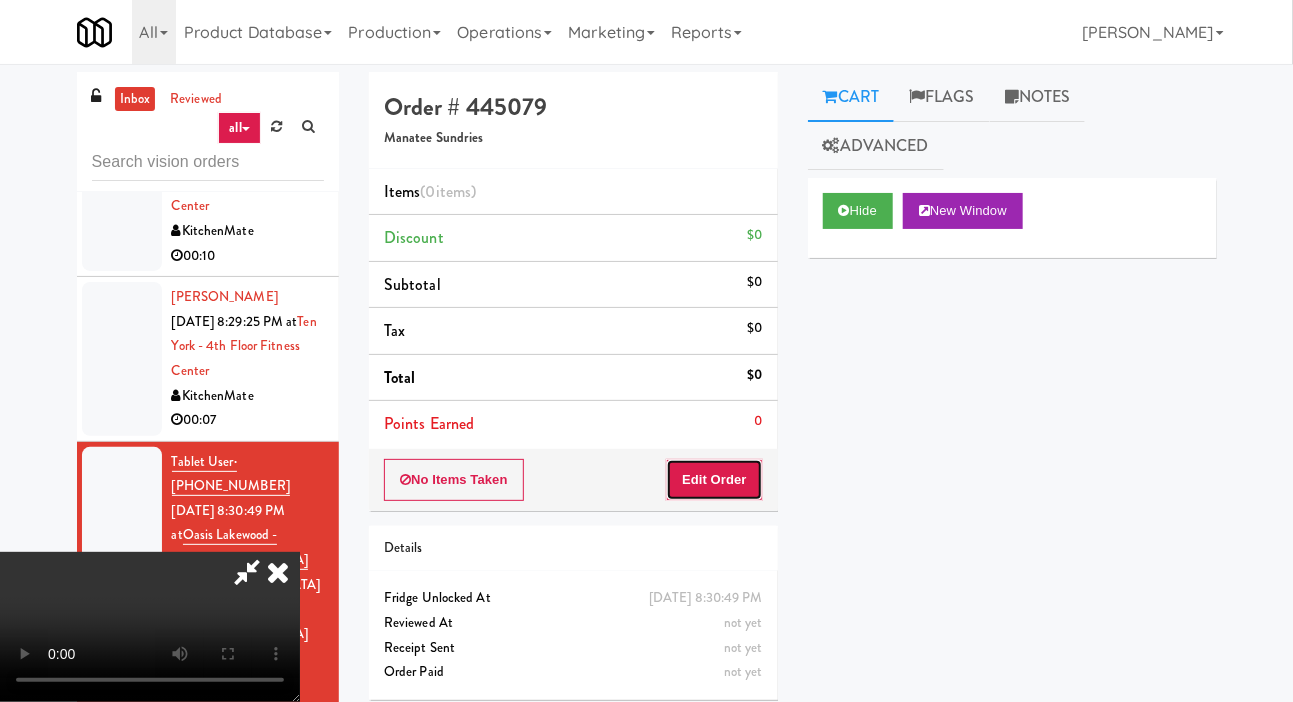 click on "Edit Order" at bounding box center (714, 480) 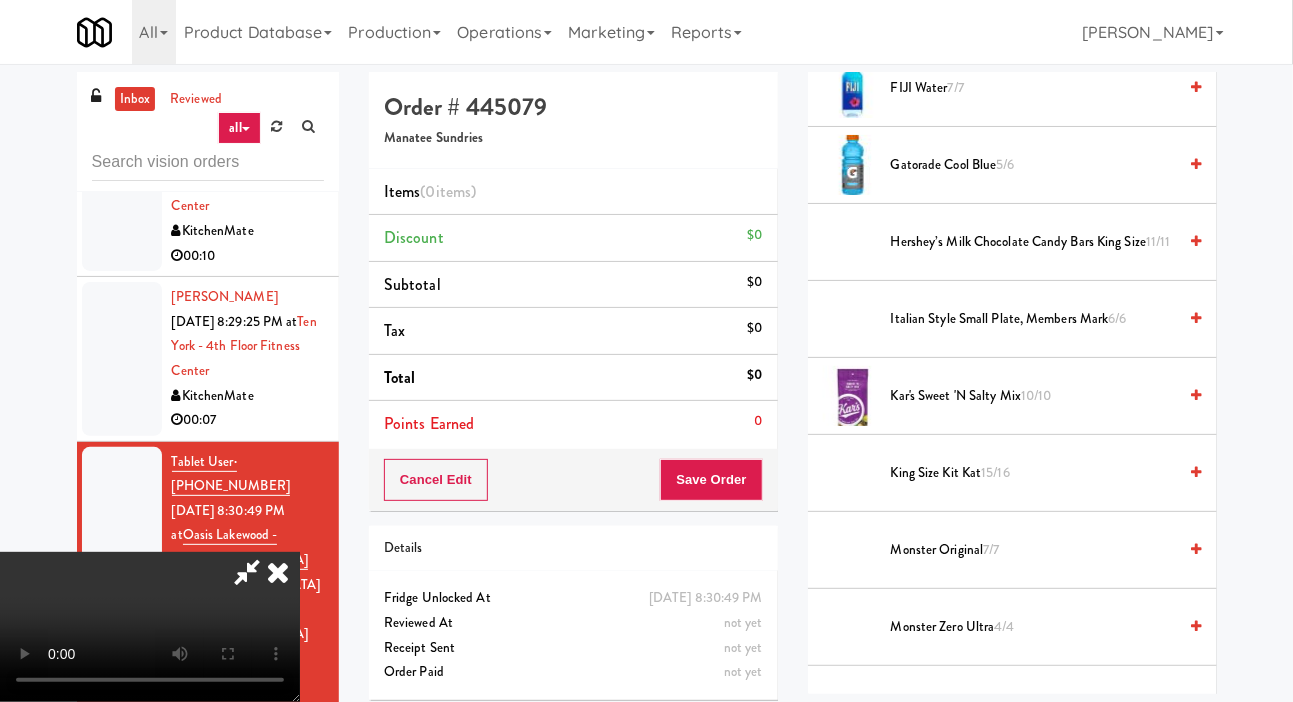 scroll, scrollTop: 1348, scrollLeft: 0, axis: vertical 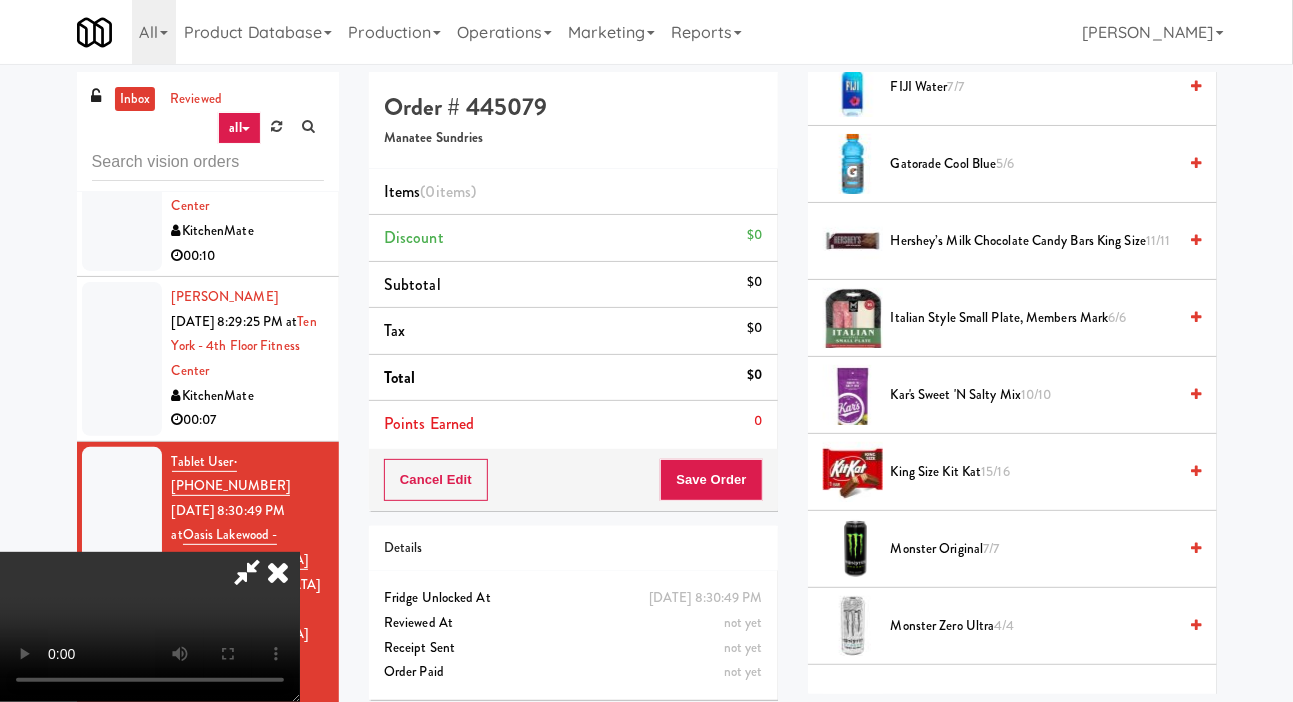 click on "King Size Kit Kat  15/16" at bounding box center (1034, 472) 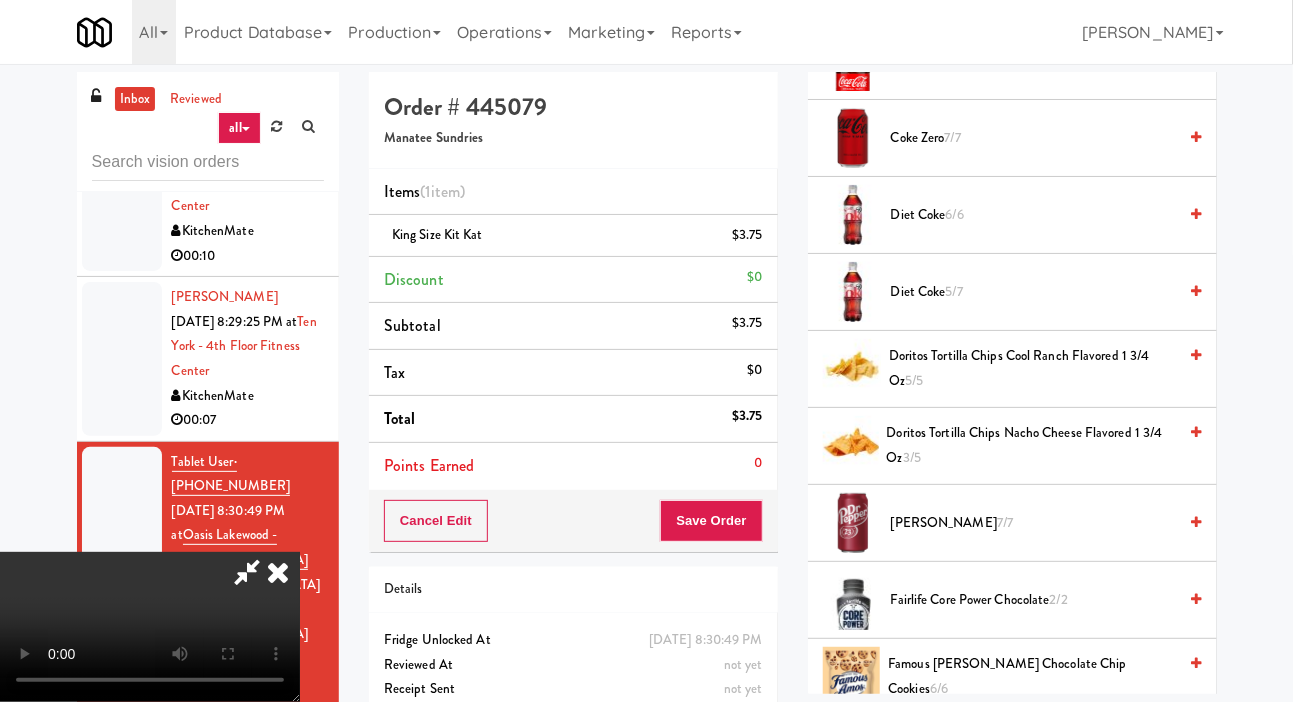 scroll, scrollTop: 677, scrollLeft: 0, axis: vertical 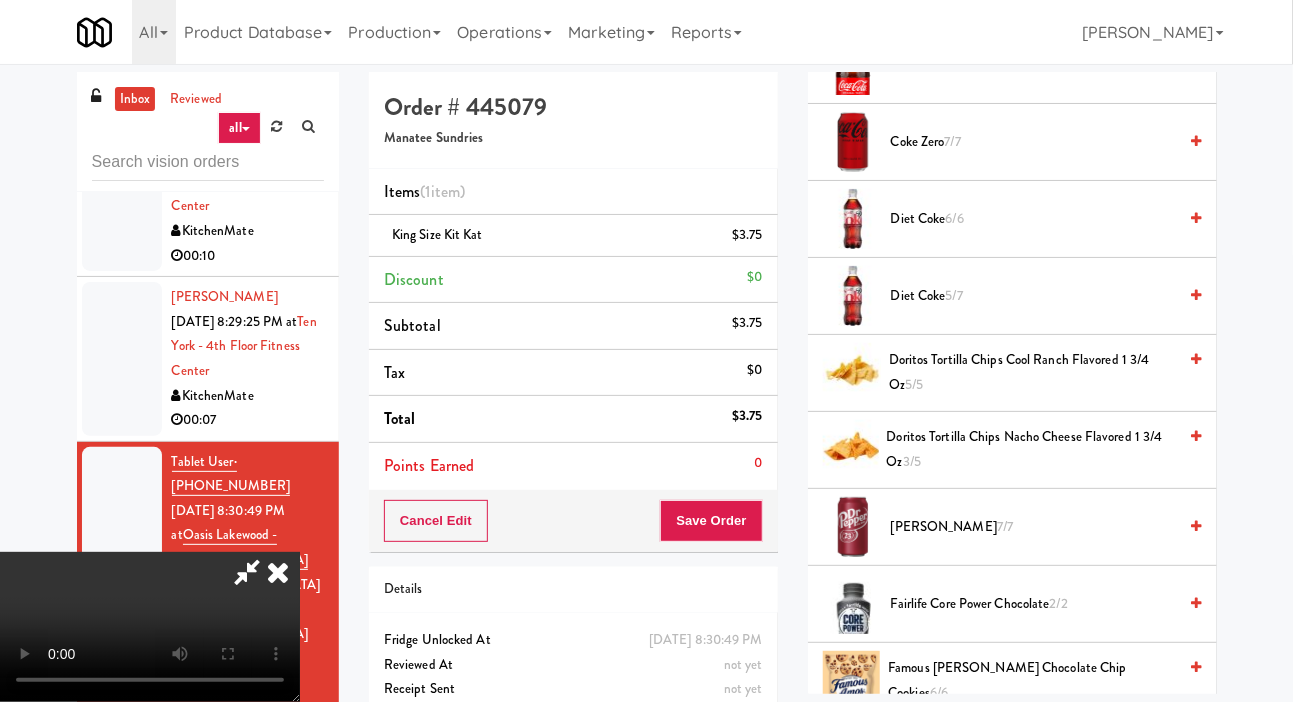 click on "Dr. Pepper  7/7" at bounding box center [1034, 527] 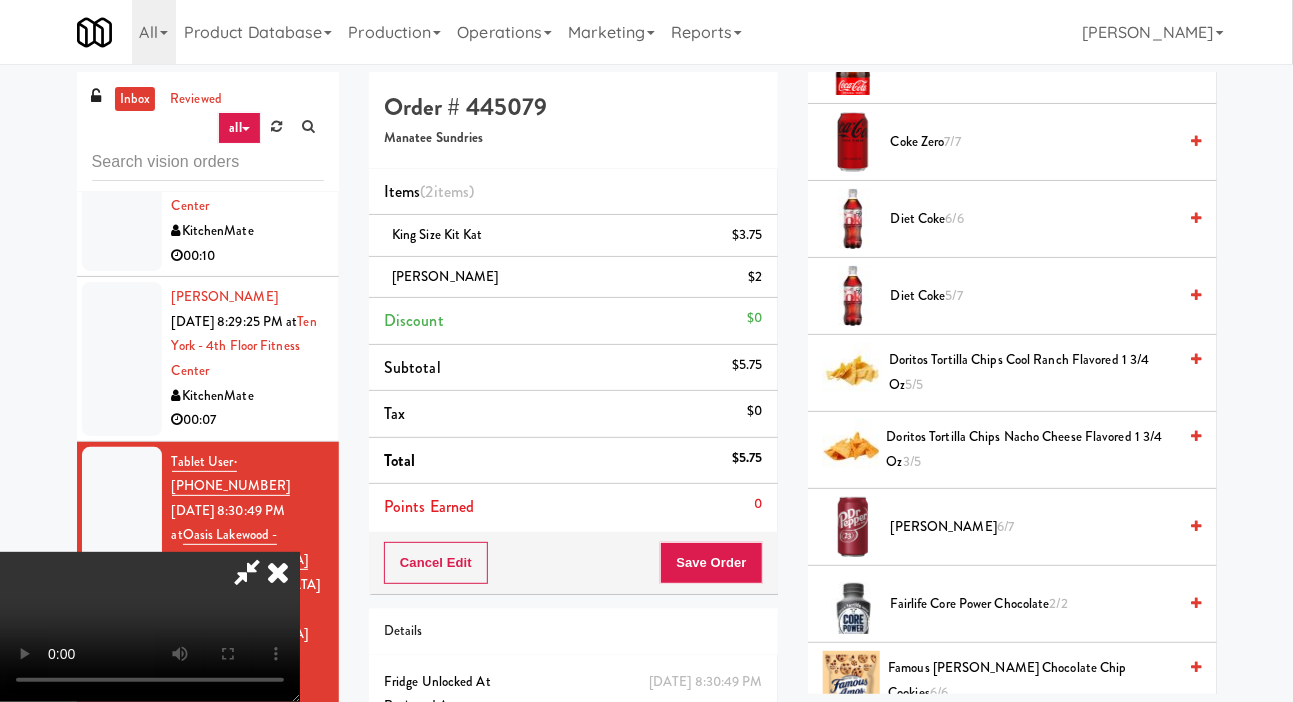 click at bounding box center (278, 572) 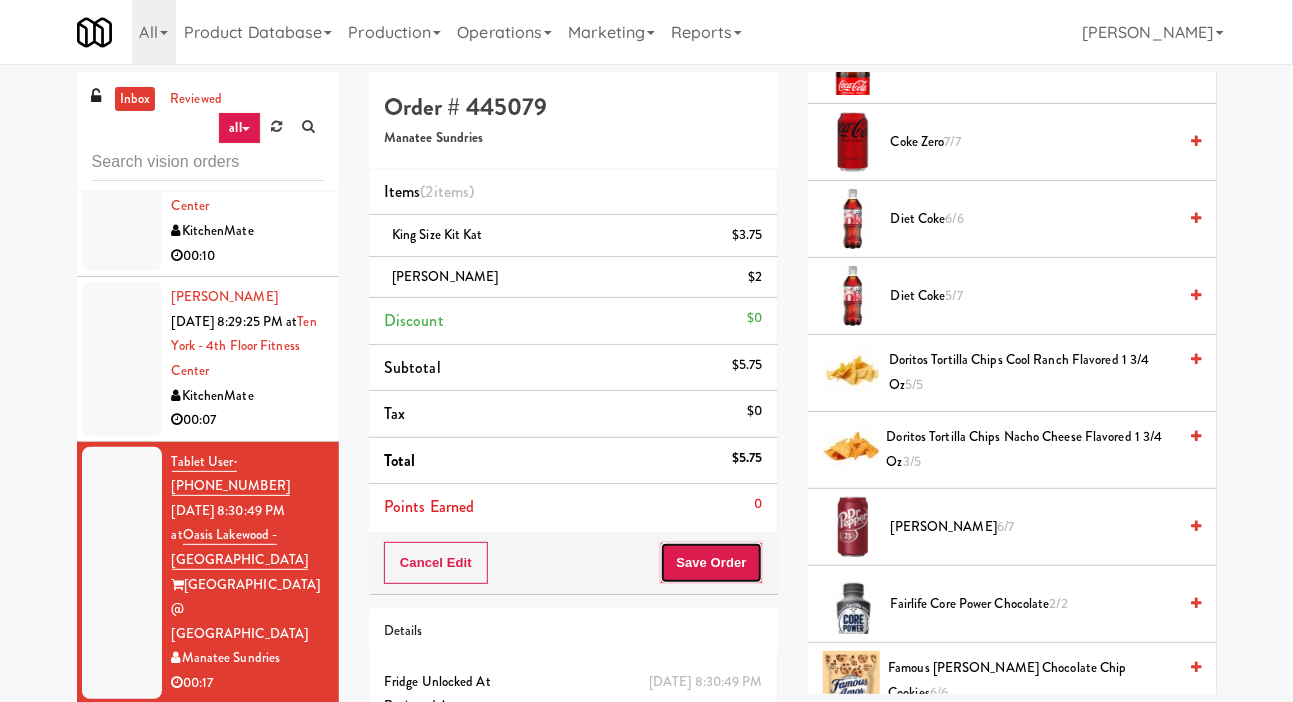 click on "Save Order" at bounding box center [711, 563] 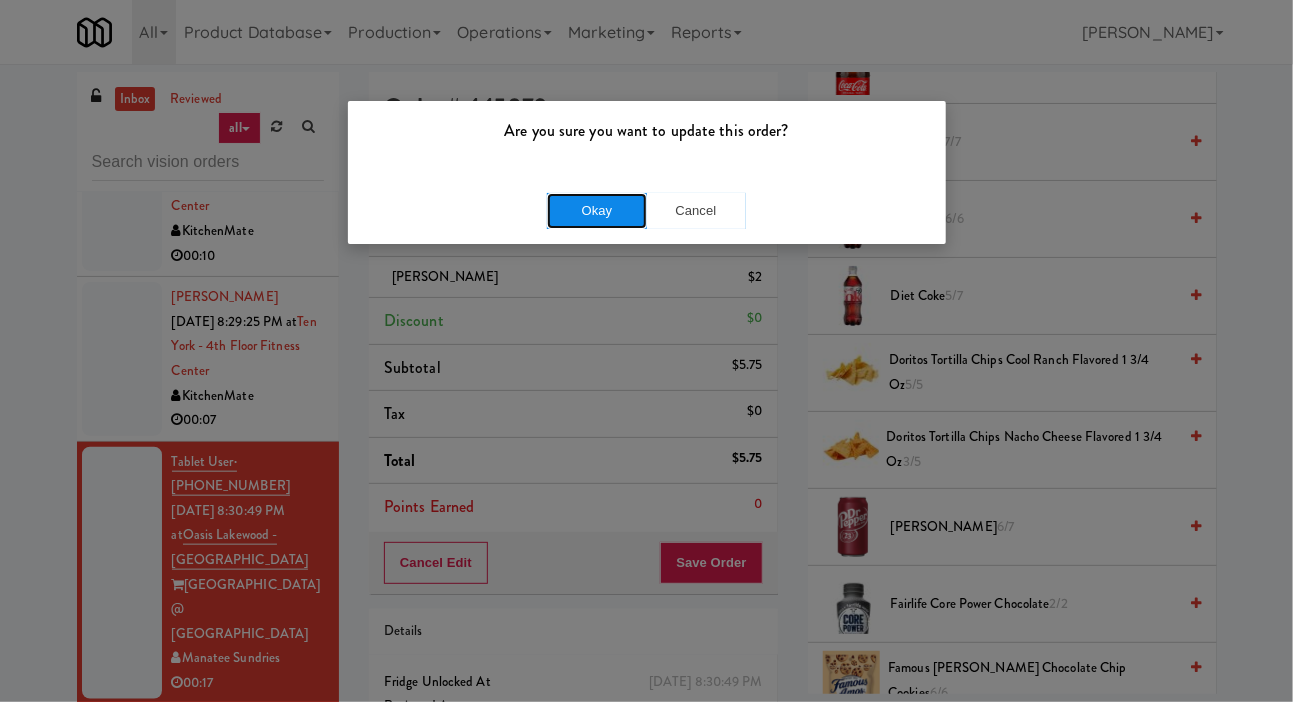 click on "Okay" at bounding box center [597, 211] 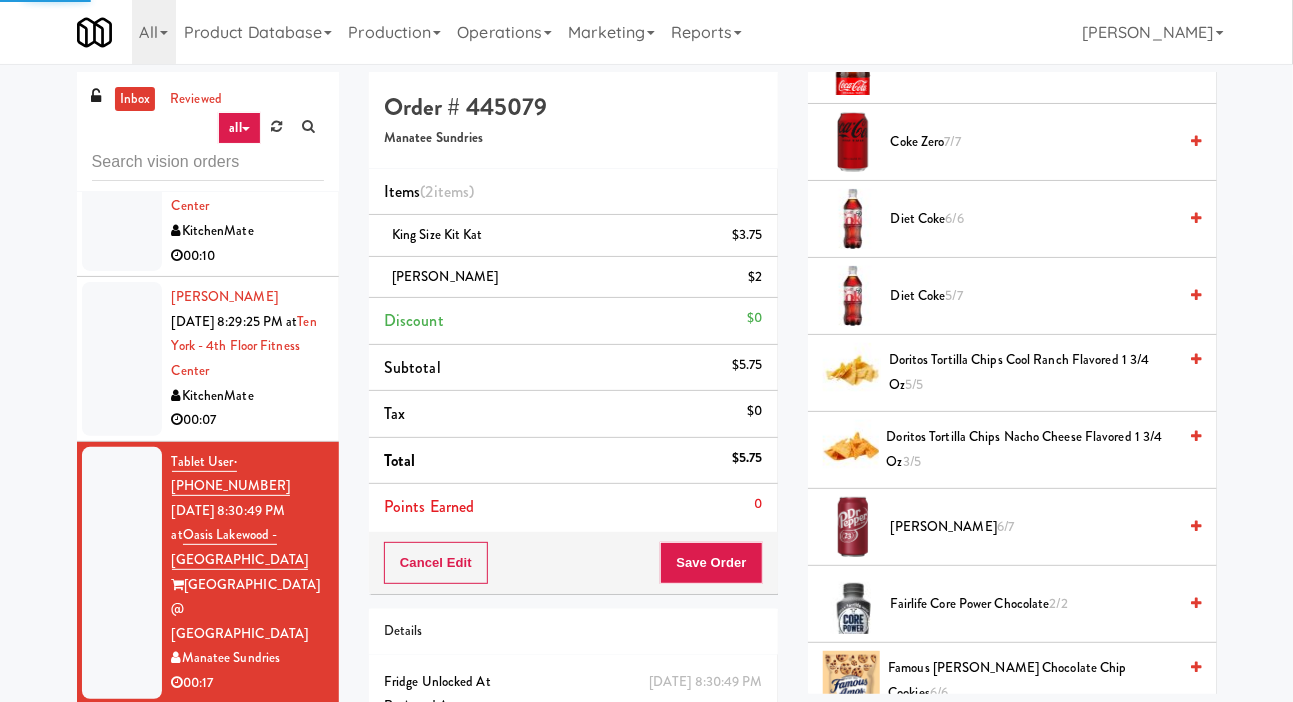 click at bounding box center (122, 787) 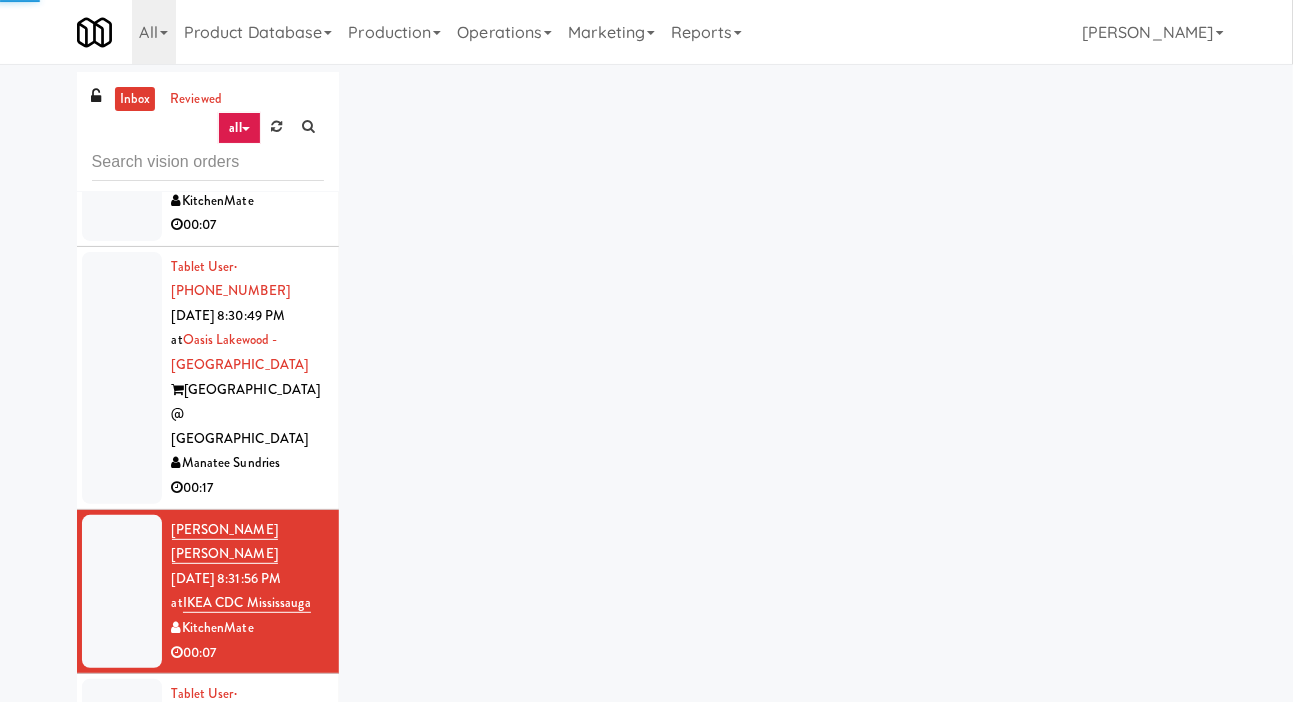 scroll, scrollTop: 6980, scrollLeft: 0, axis: vertical 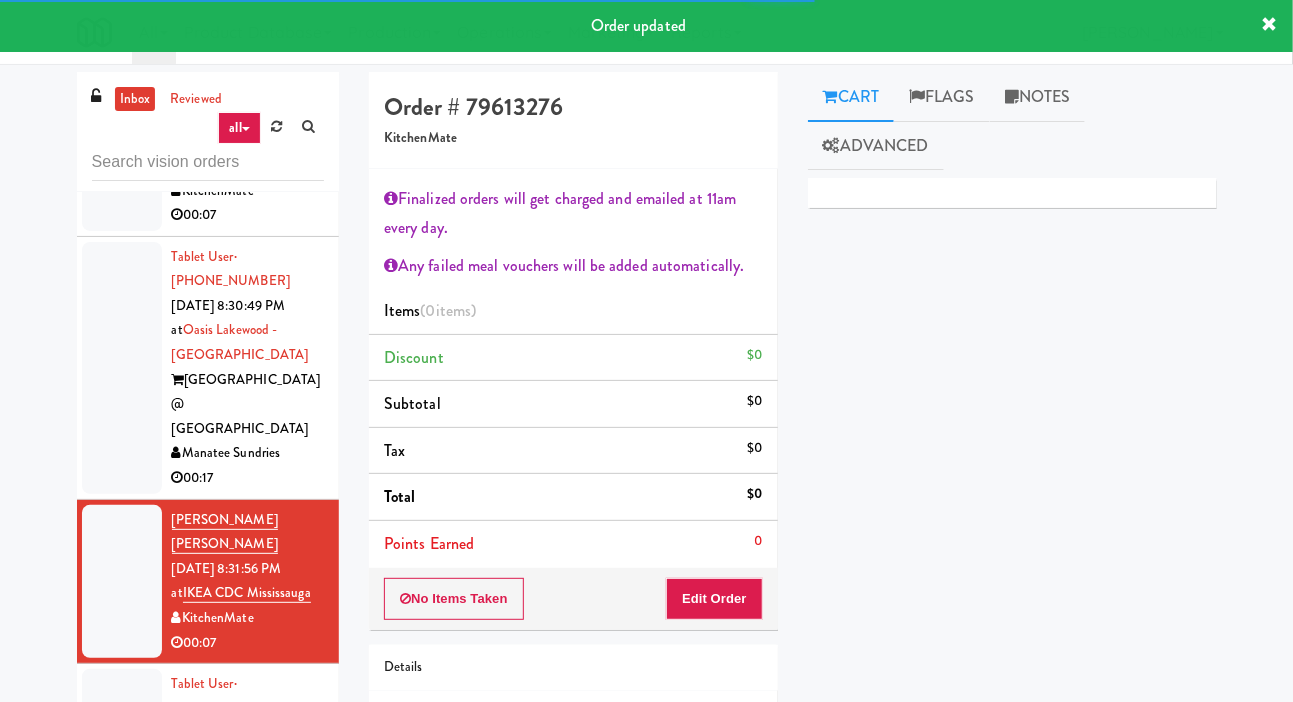 click at bounding box center (122, 770) 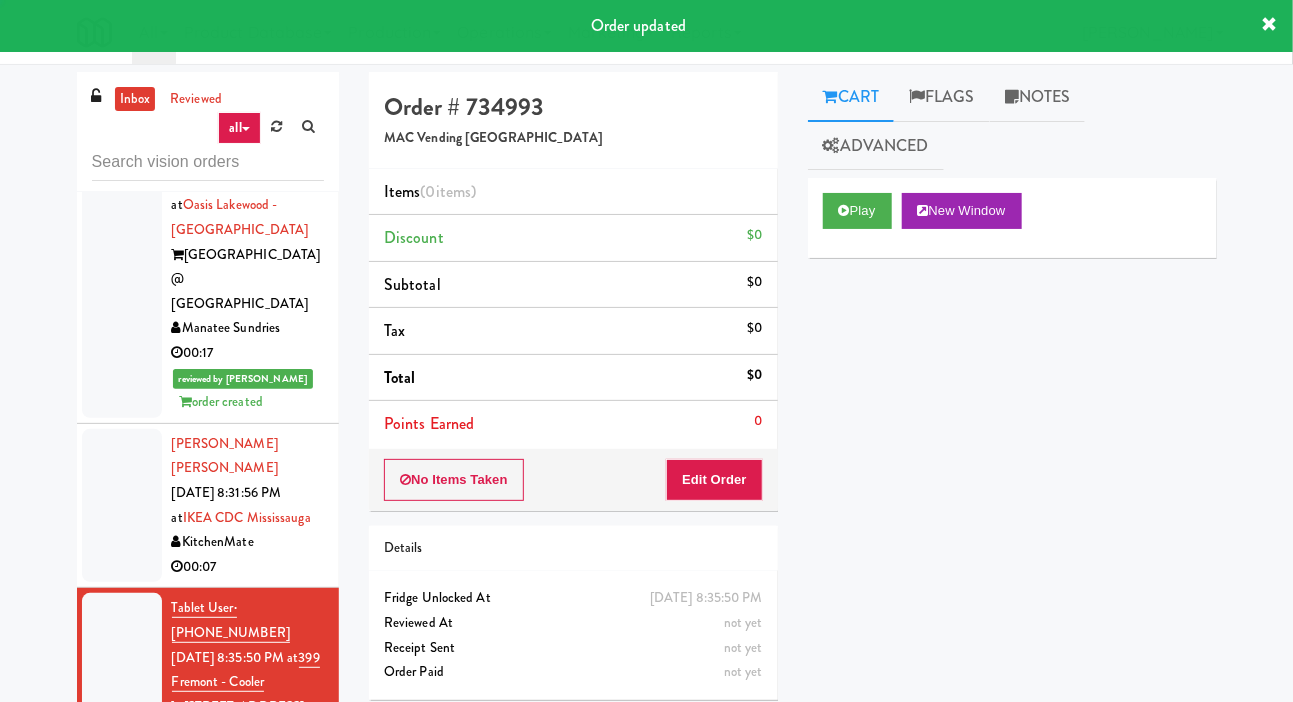 scroll, scrollTop: 7111, scrollLeft: 0, axis: vertical 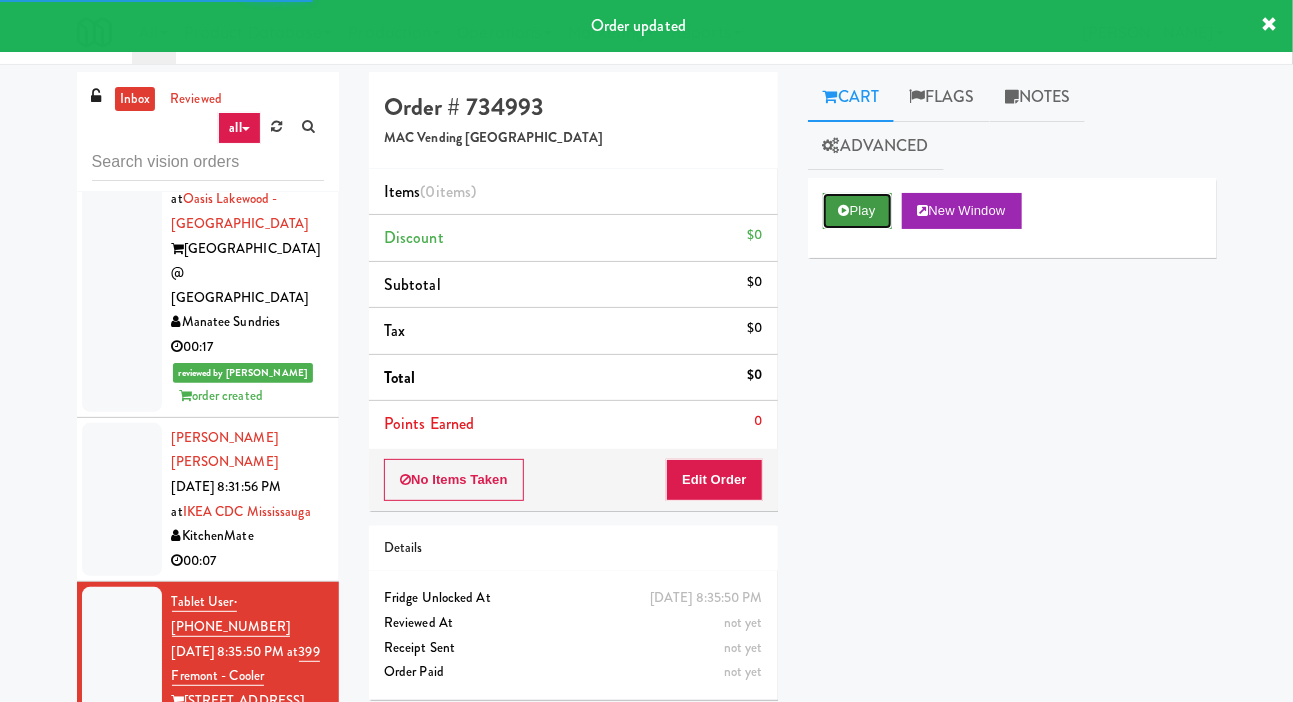 click on "Play" at bounding box center (857, 211) 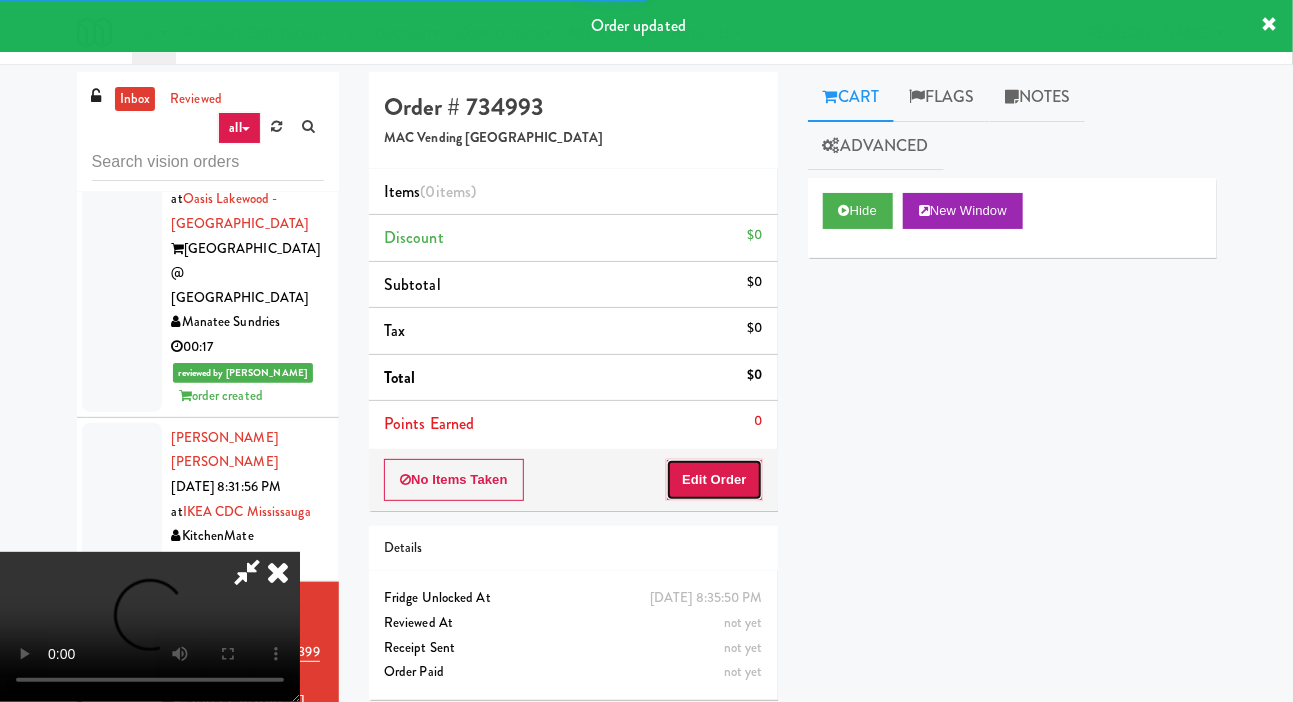 click on "Edit Order" at bounding box center (714, 480) 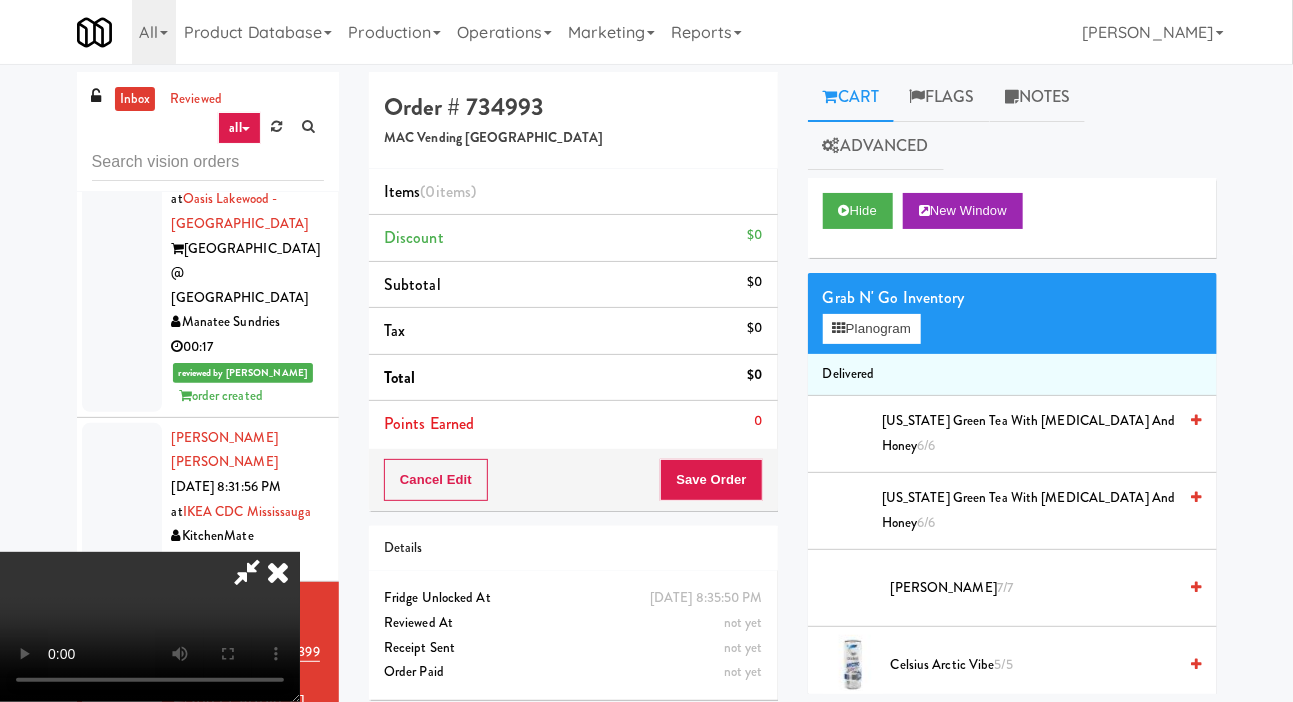 scroll, scrollTop: 73, scrollLeft: 0, axis: vertical 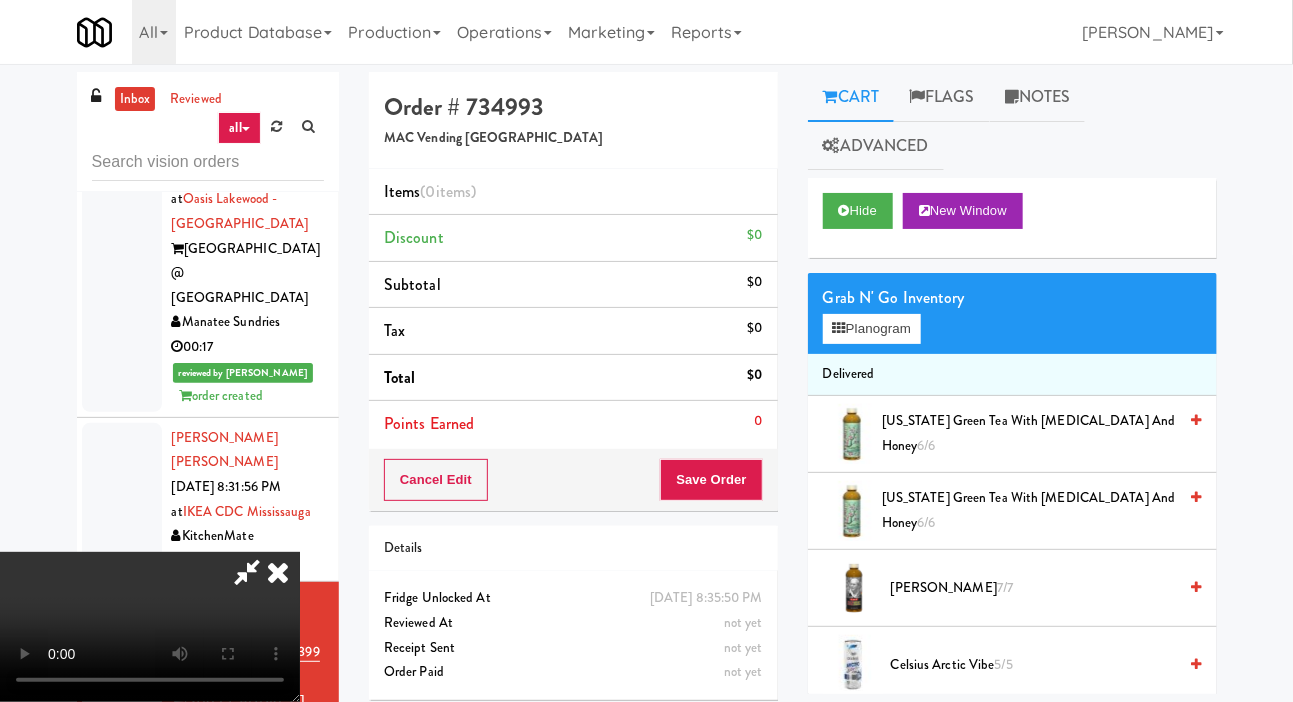 type 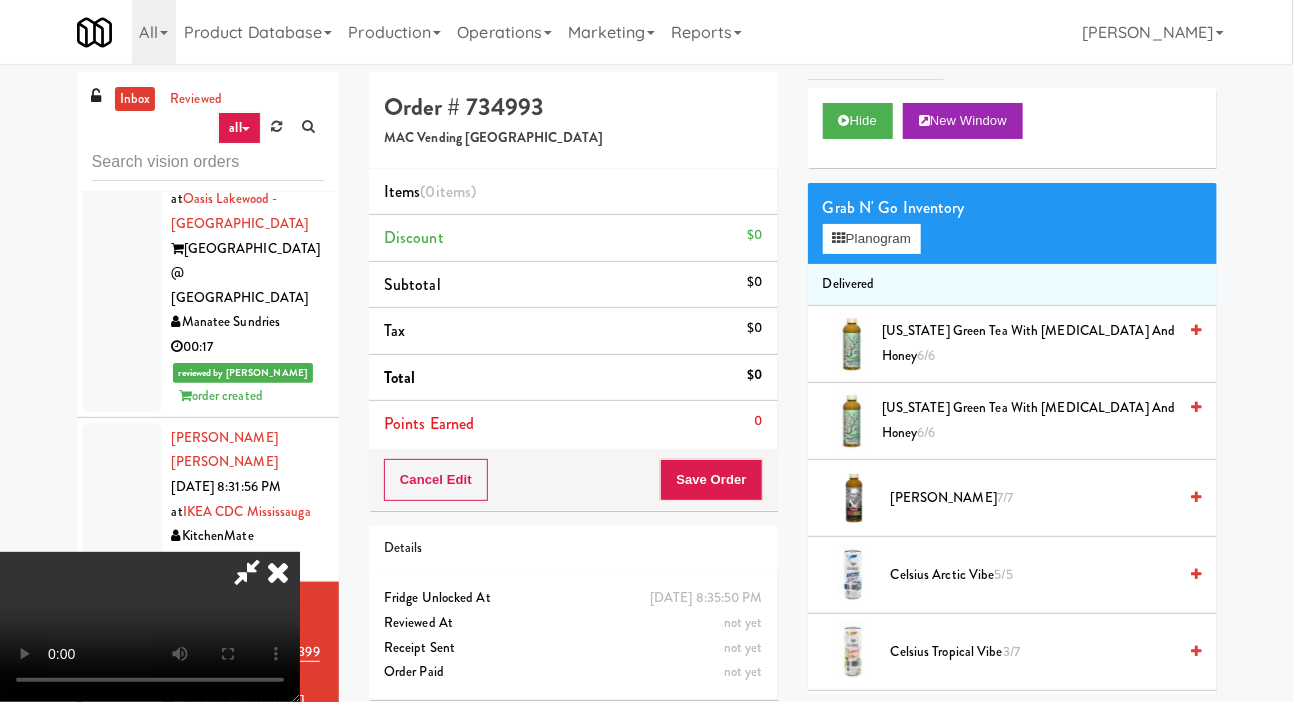 scroll, scrollTop: 91, scrollLeft: 0, axis: vertical 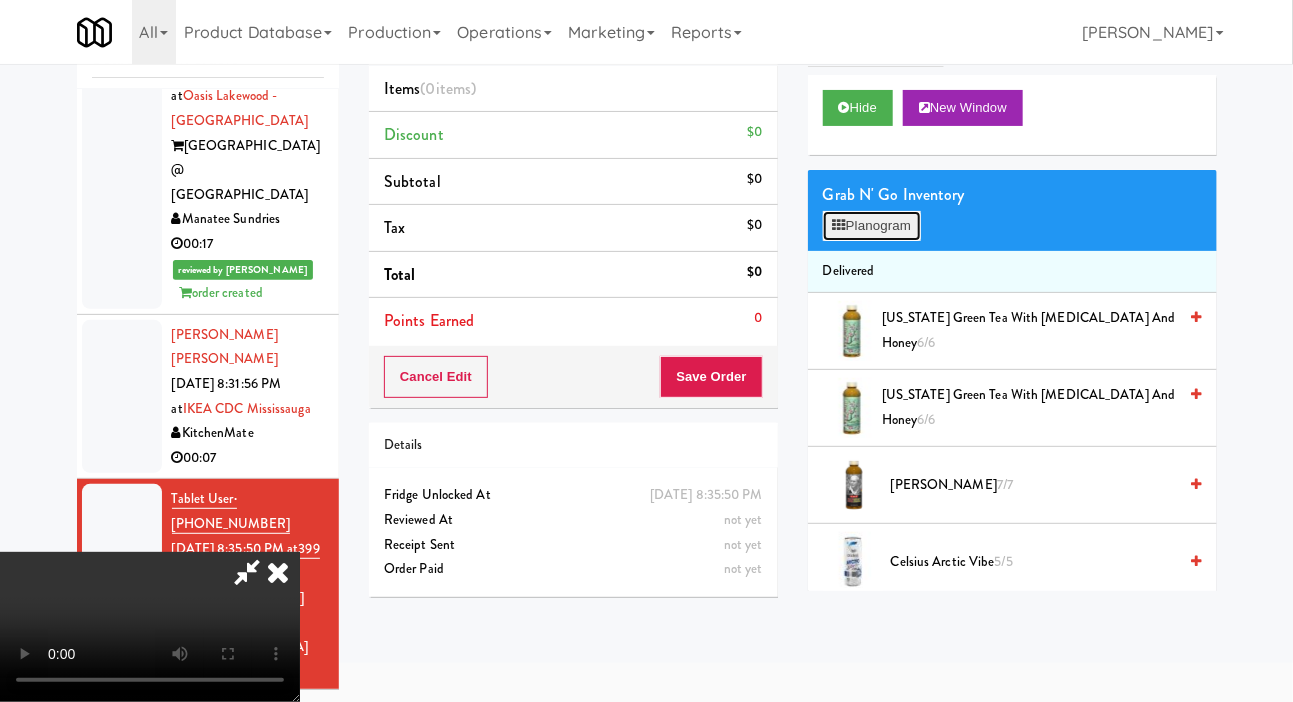 click on "Planogram" at bounding box center (872, 226) 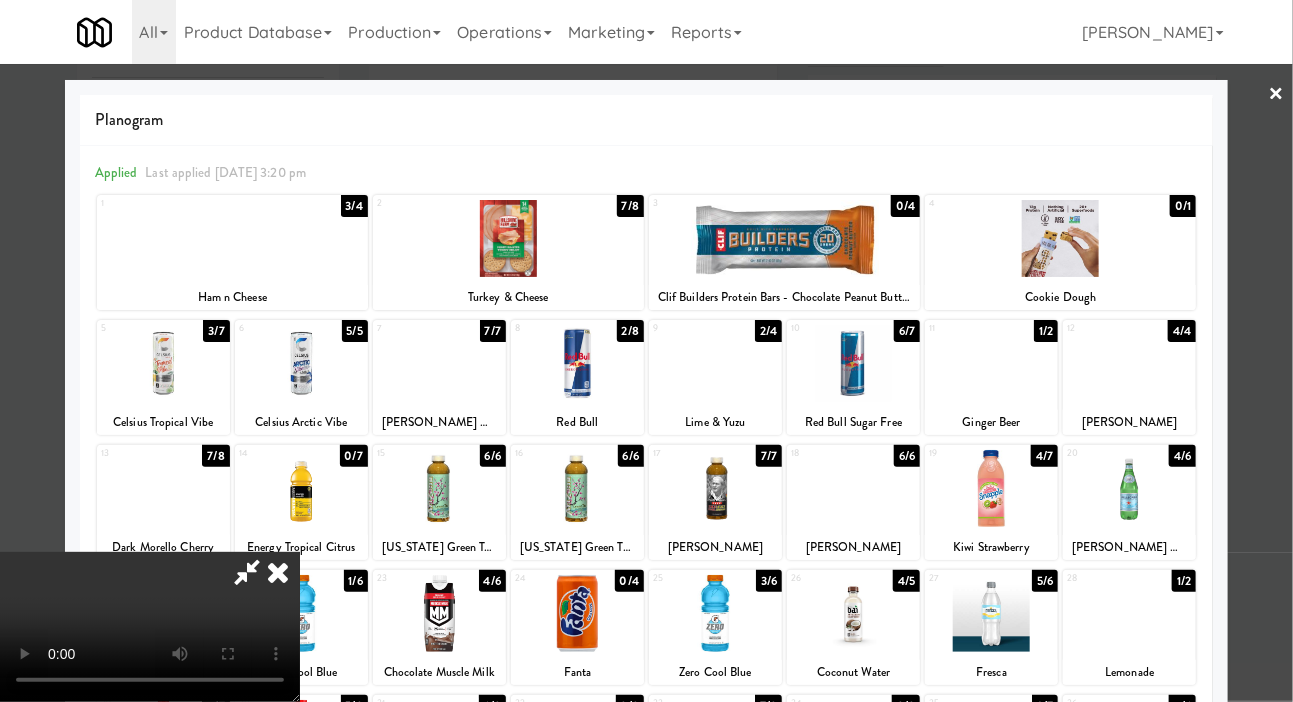 click at bounding box center [853, 488] 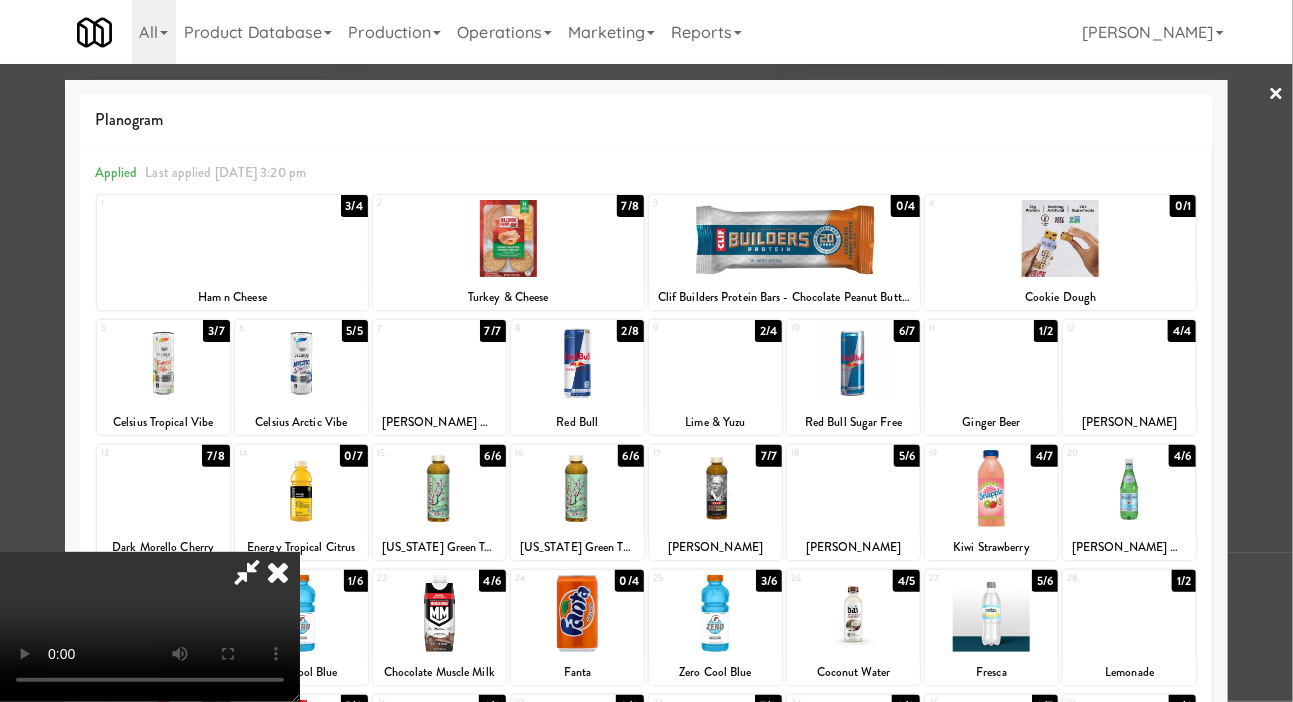 scroll, scrollTop: 73, scrollLeft: 0, axis: vertical 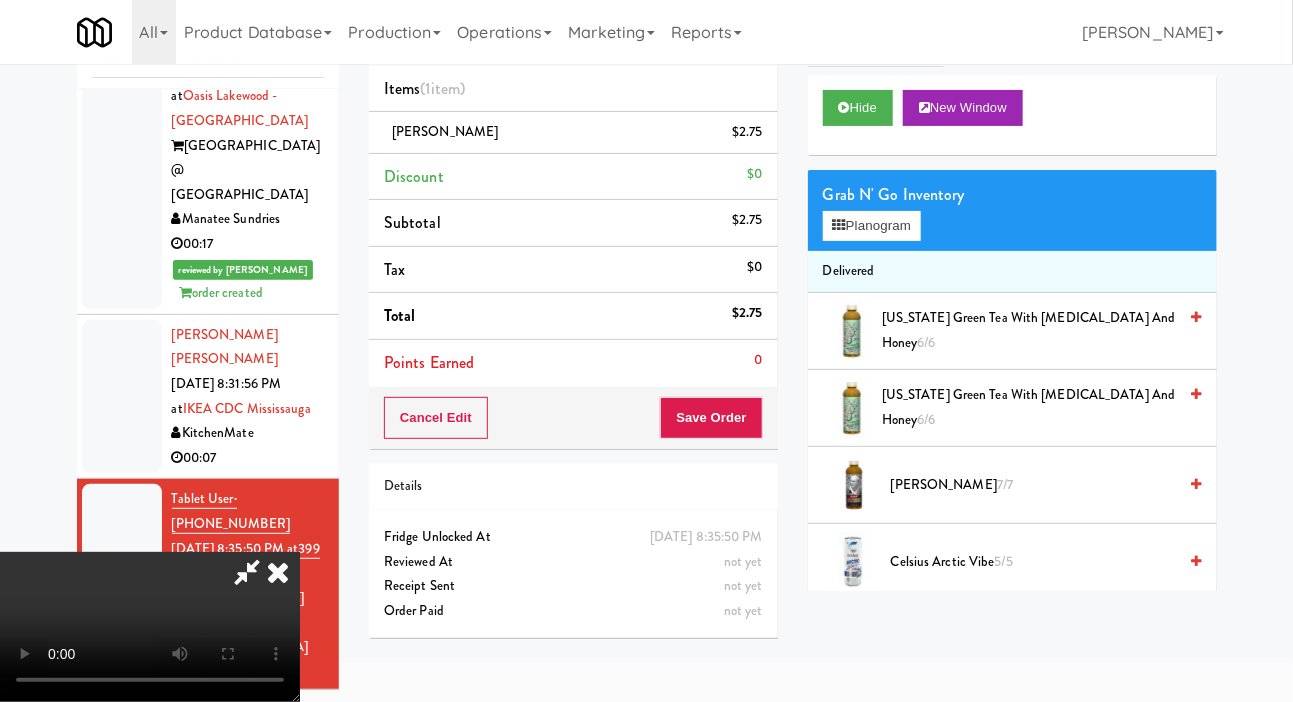 click on "AriZona Green Tea with Ginseng and Honey  6/6" at bounding box center (1029, 330) 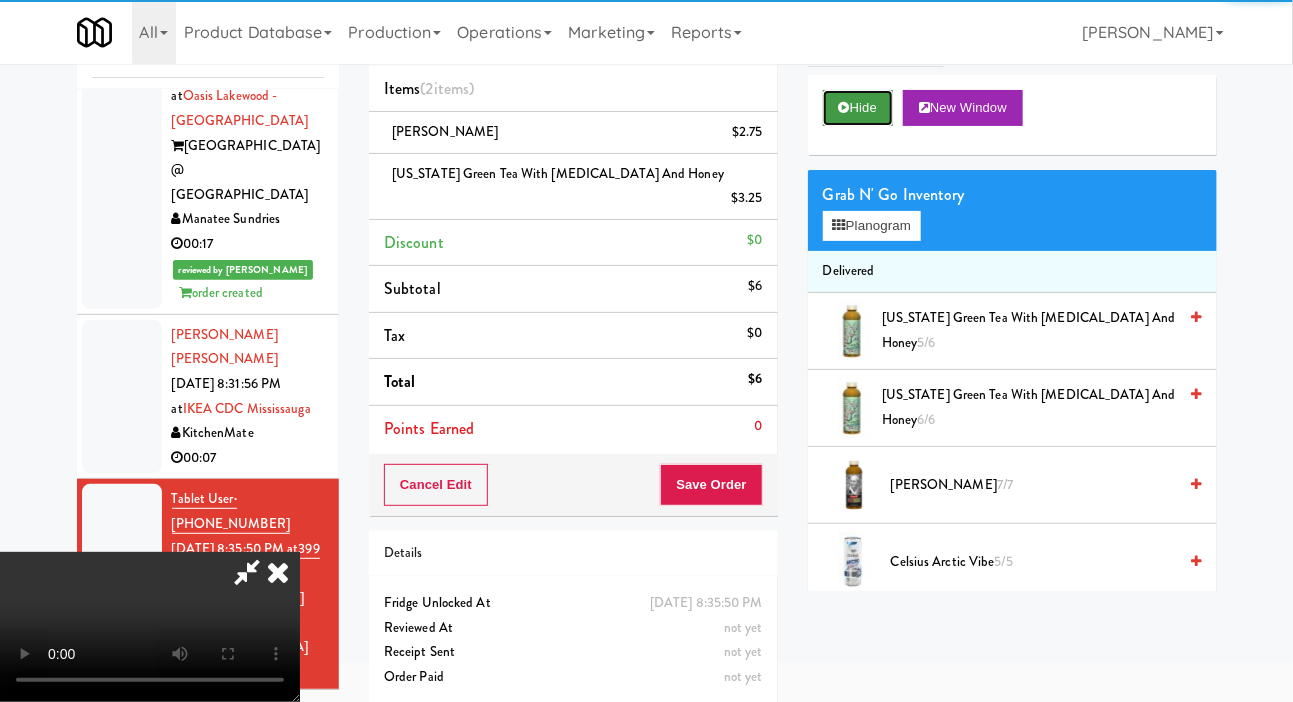 click on "Hide" at bounding box center (858, 108) 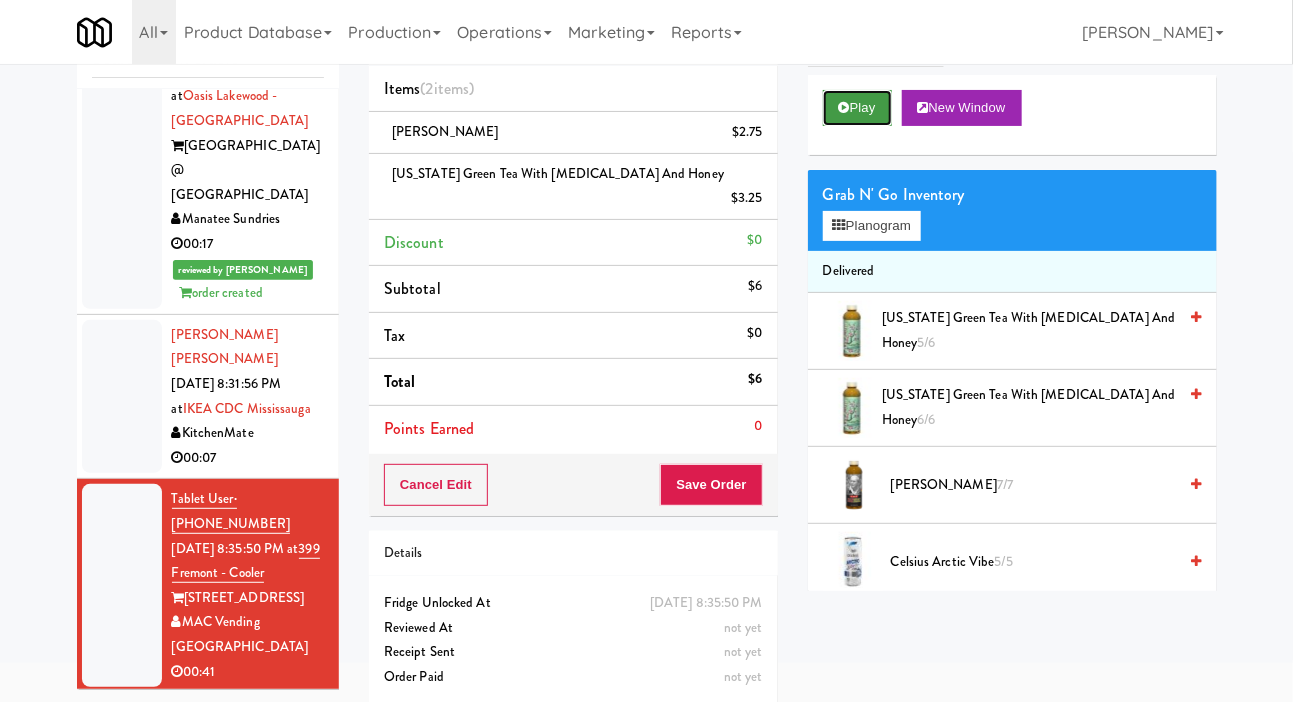 scroll, scrollTop: 0, scrollLeft: 0, axis: both 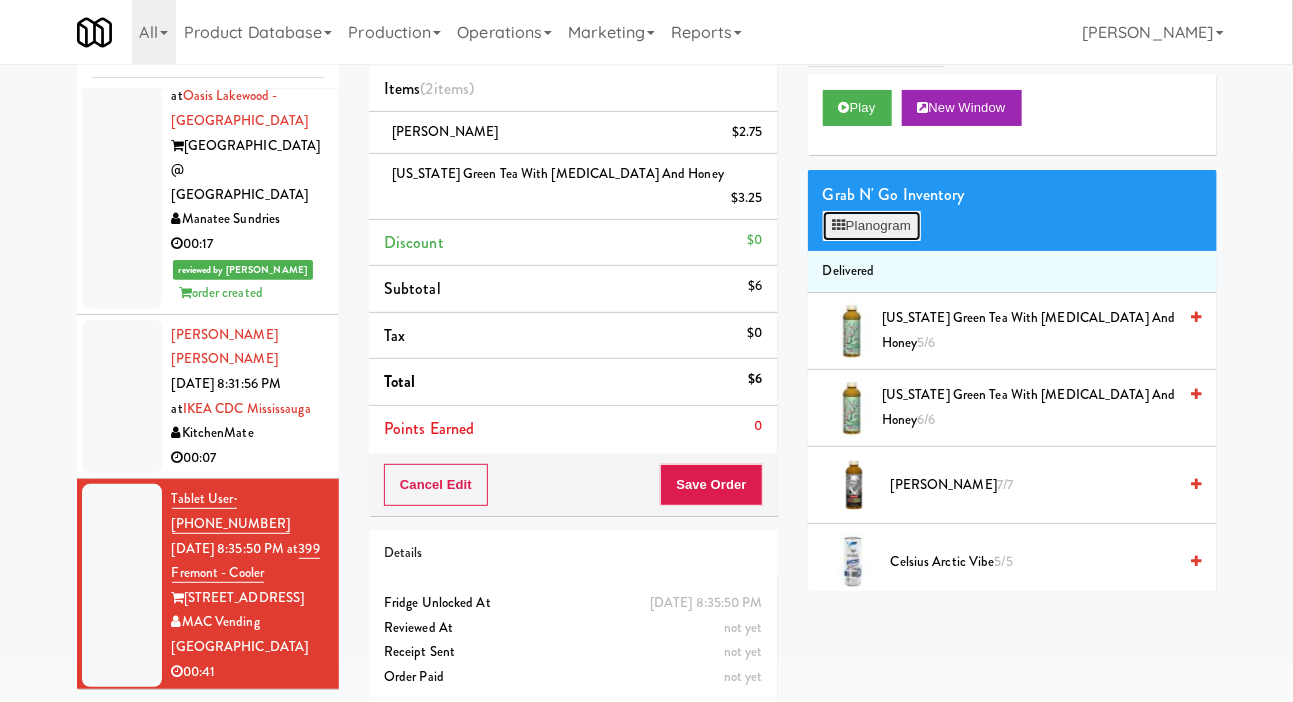 click on "Planogram" at bounding box center (872, 226) 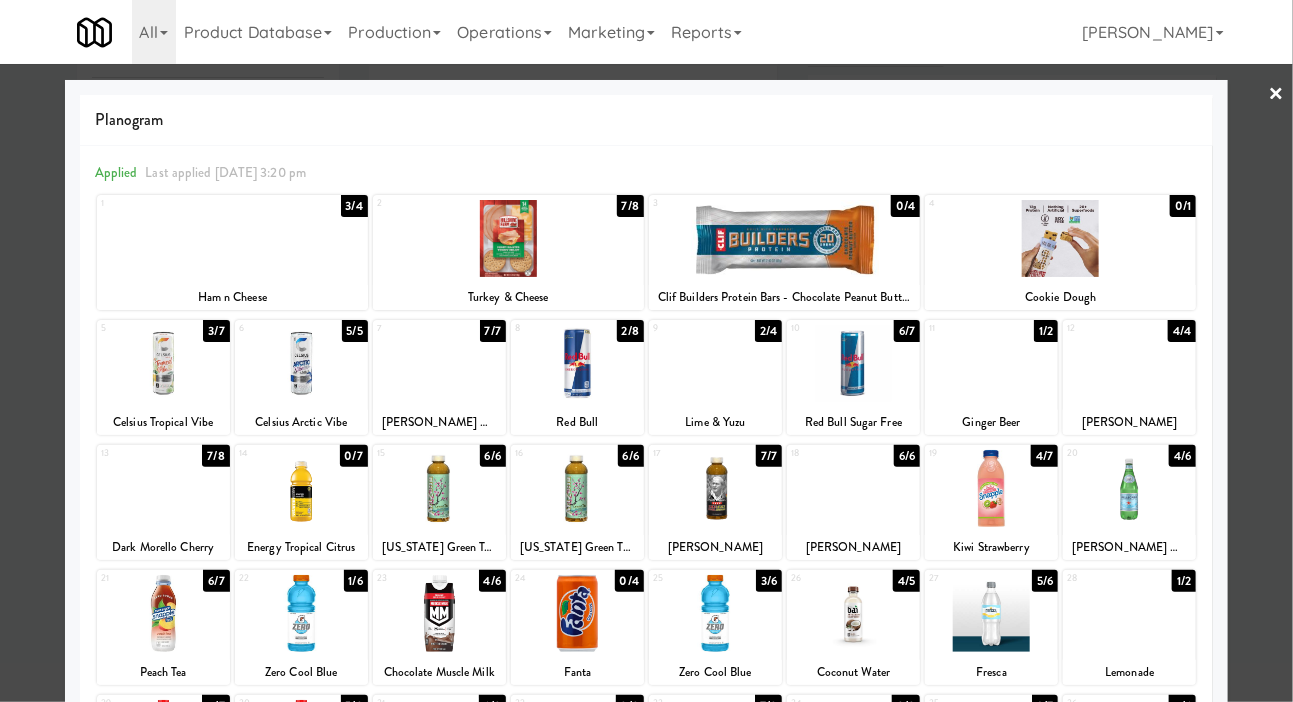 click at bounding box center (715, 363) 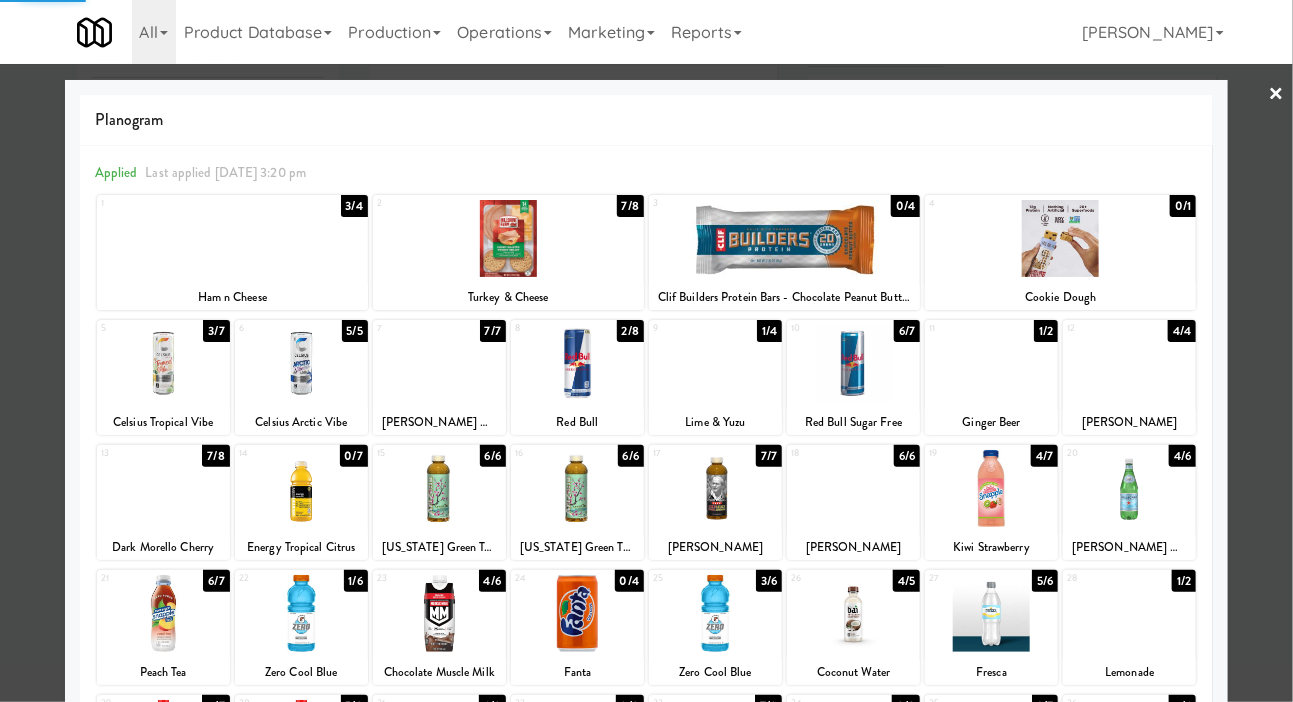 click at bounding box center (646, 351) 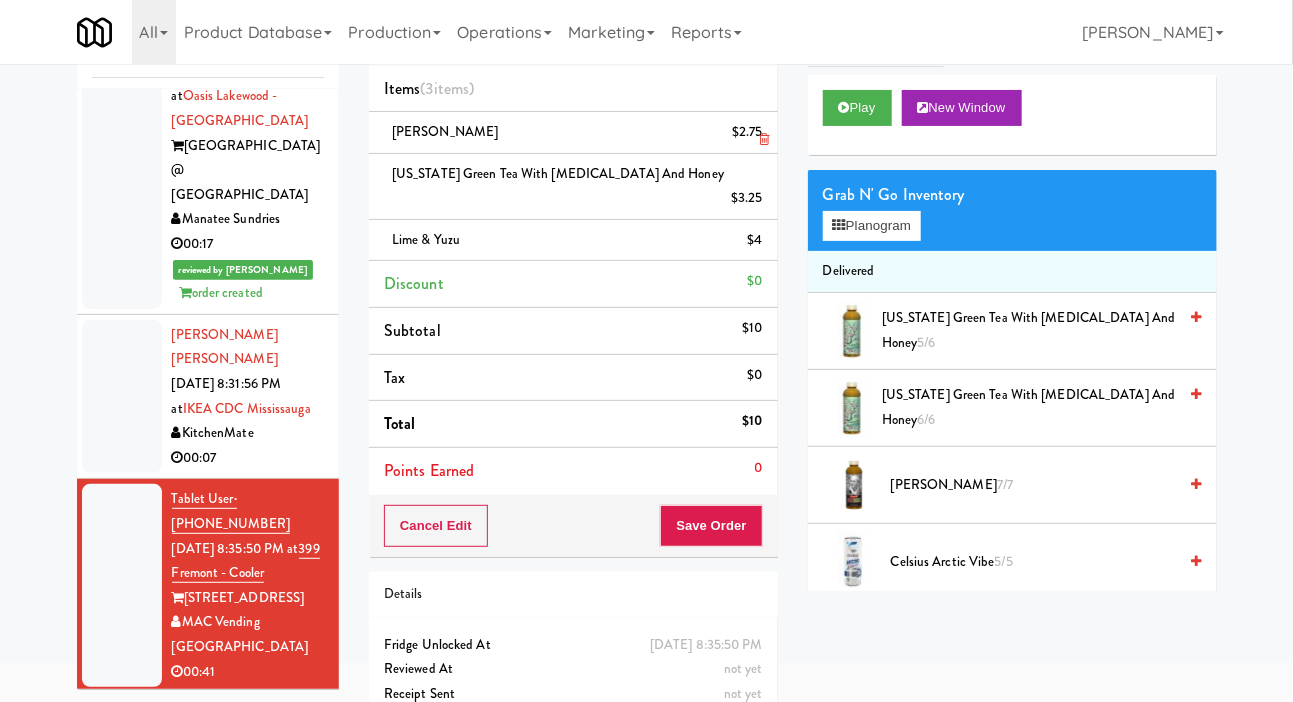 click on "$2.75" at bounding box center [747, 132] 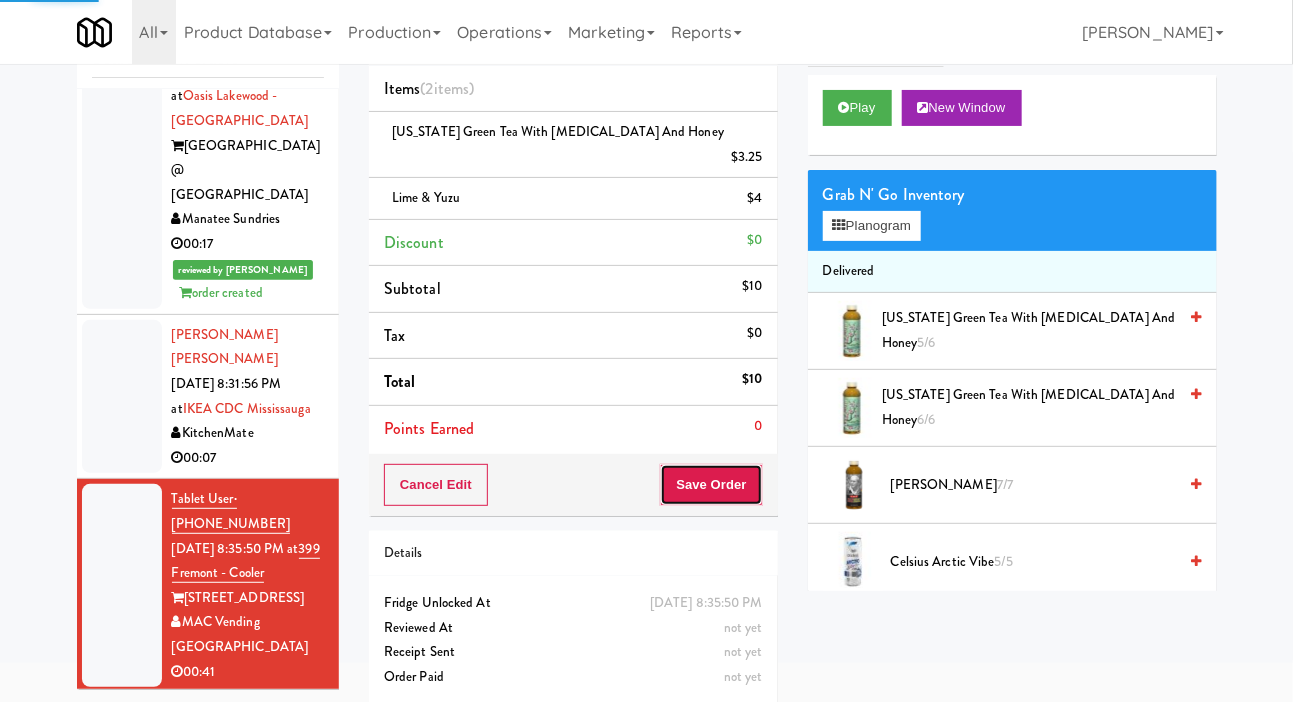 click on "Save Order" at bounding box center (711, 485) 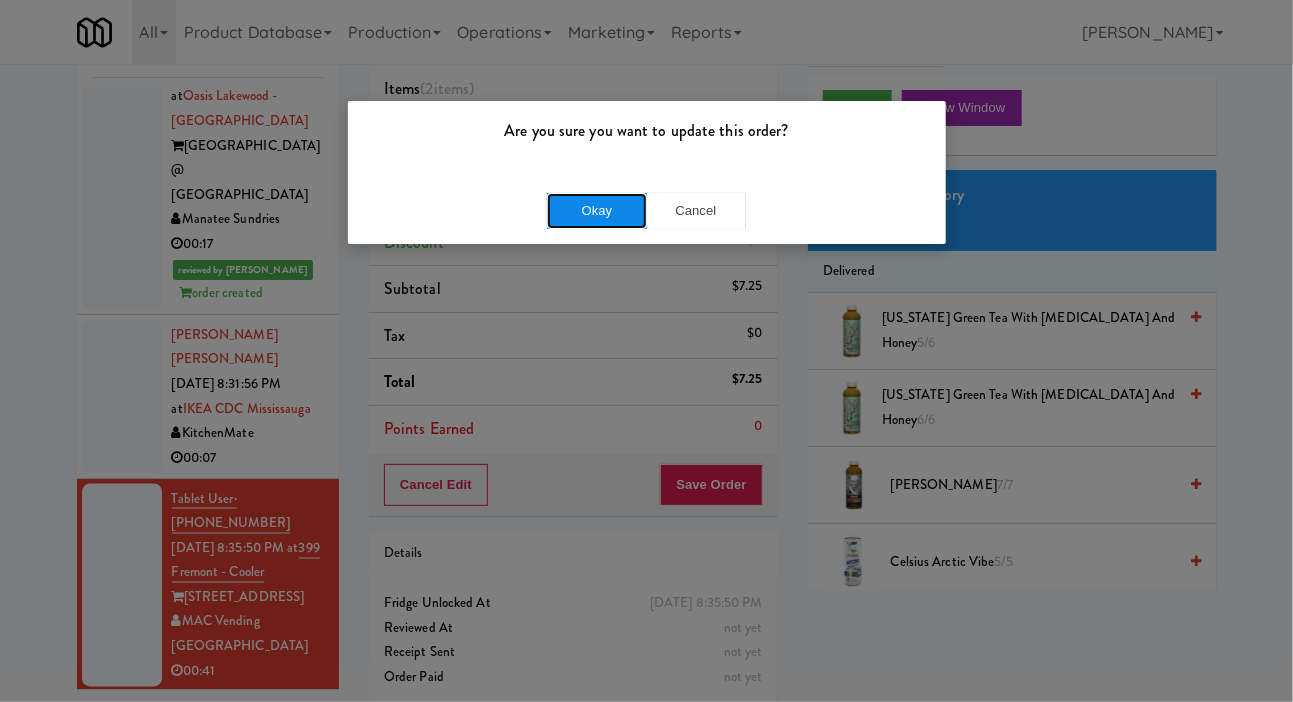 click on "Okay" at bounding box center (597, 211) 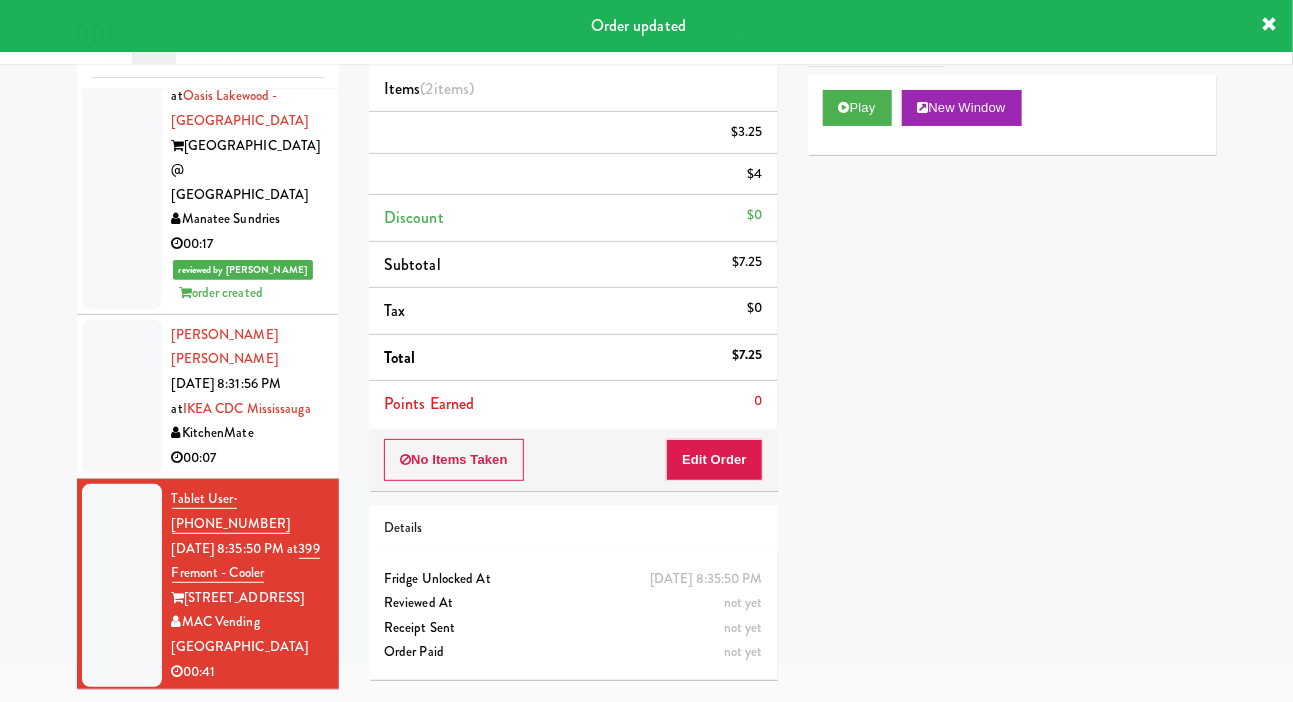 click at bounding box center [122, 787] 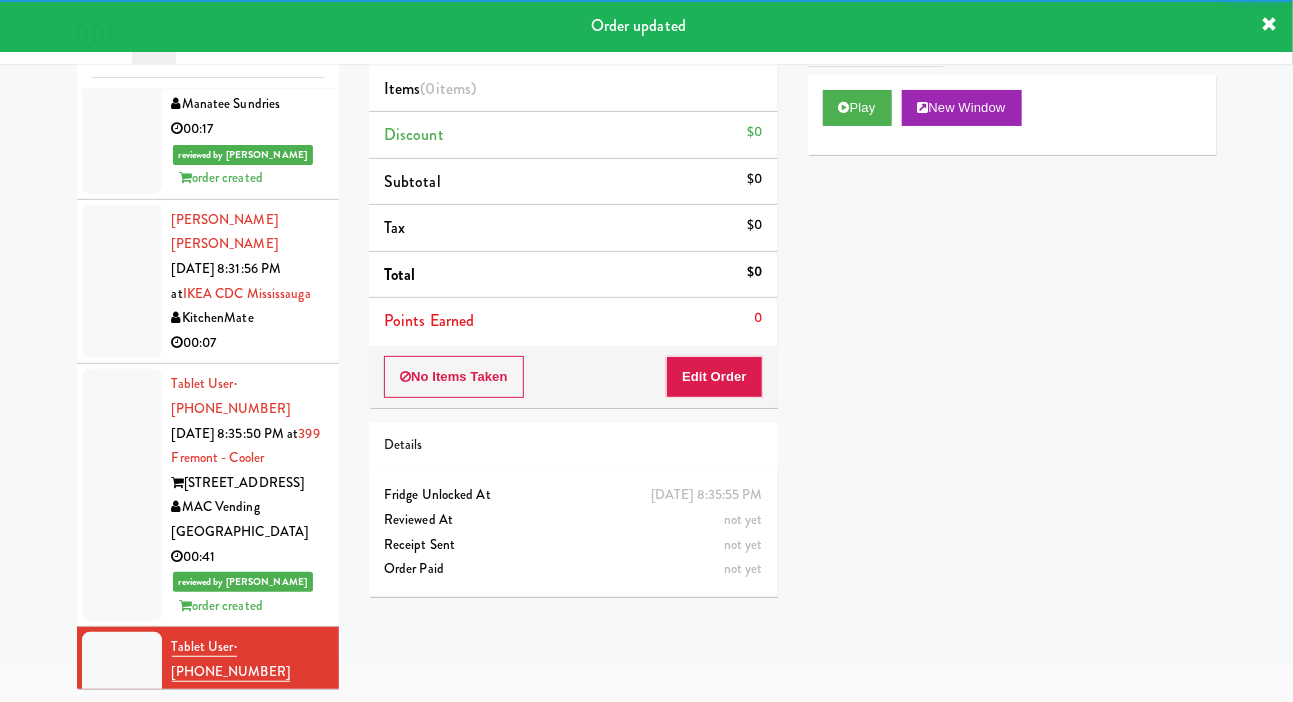 scroll, scrollTop: 7230, scrollLeft: 0, axis: vertical 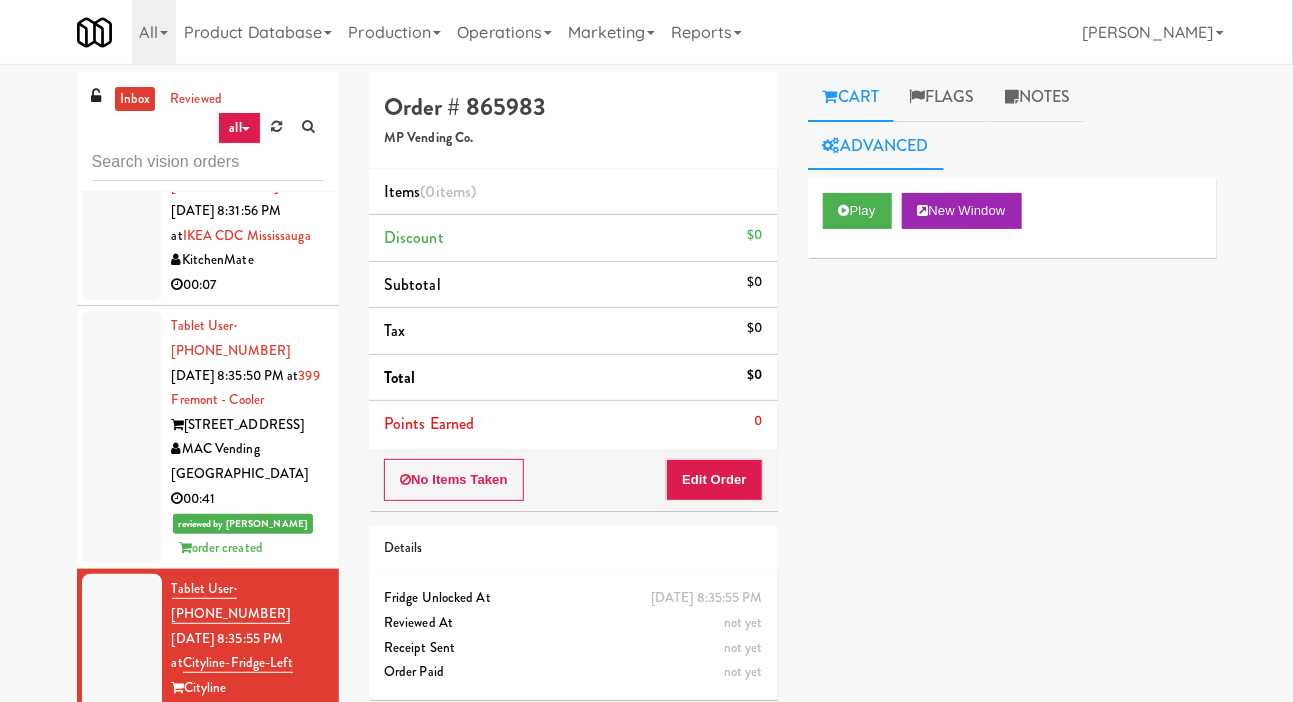 click on "Advanced" at bounding box center (876, 146) 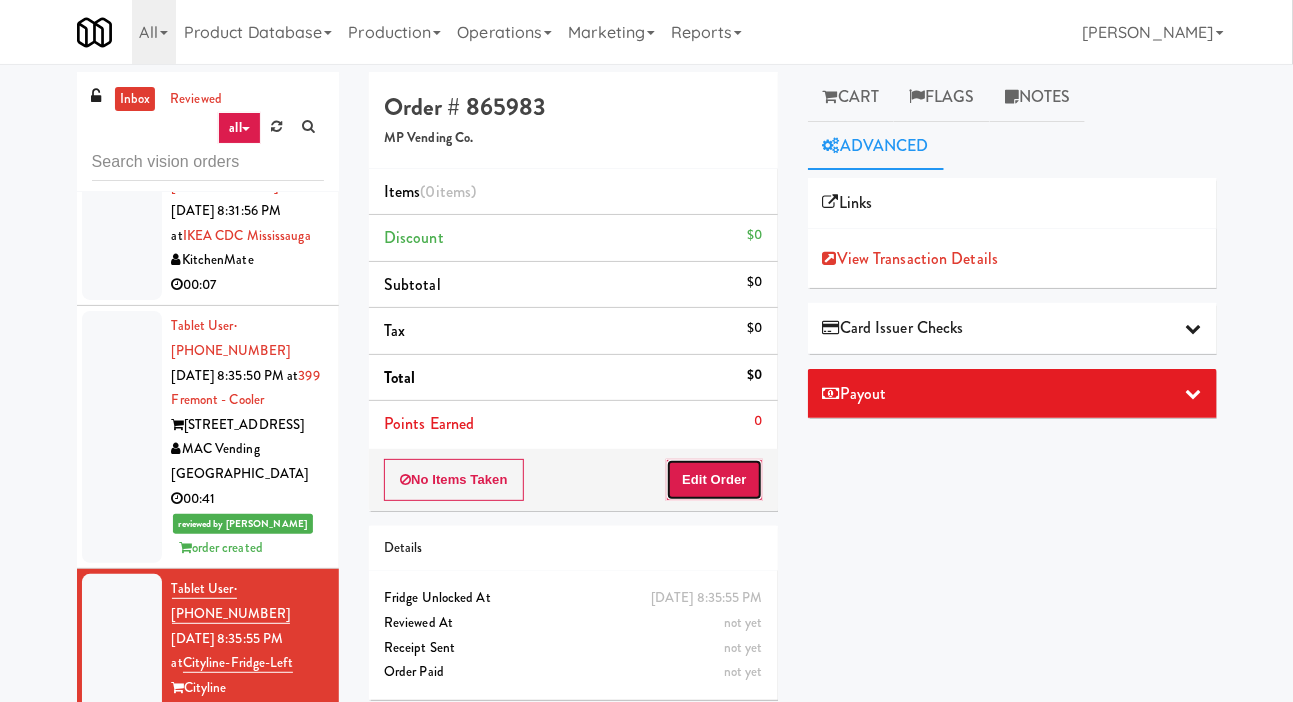 click on "Edit Order" at bounding box center (714, 480) 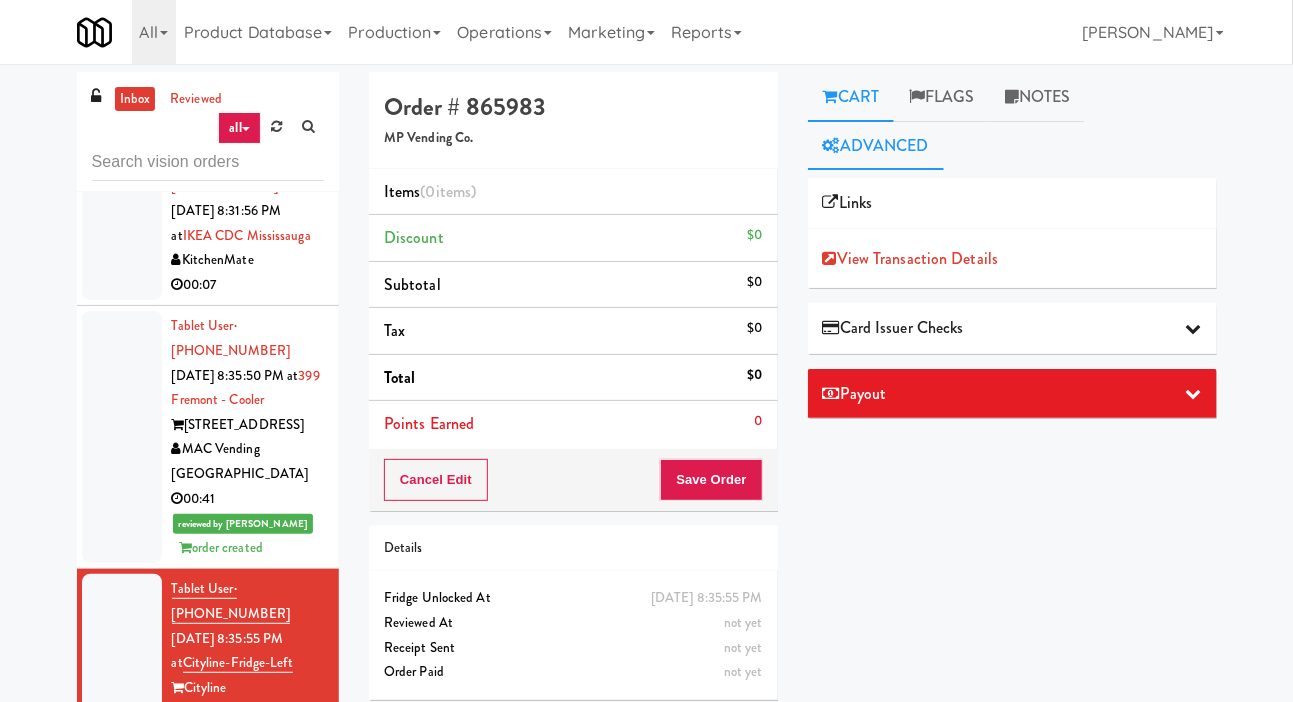 click on "Cart" at bounding box center (851, 97) 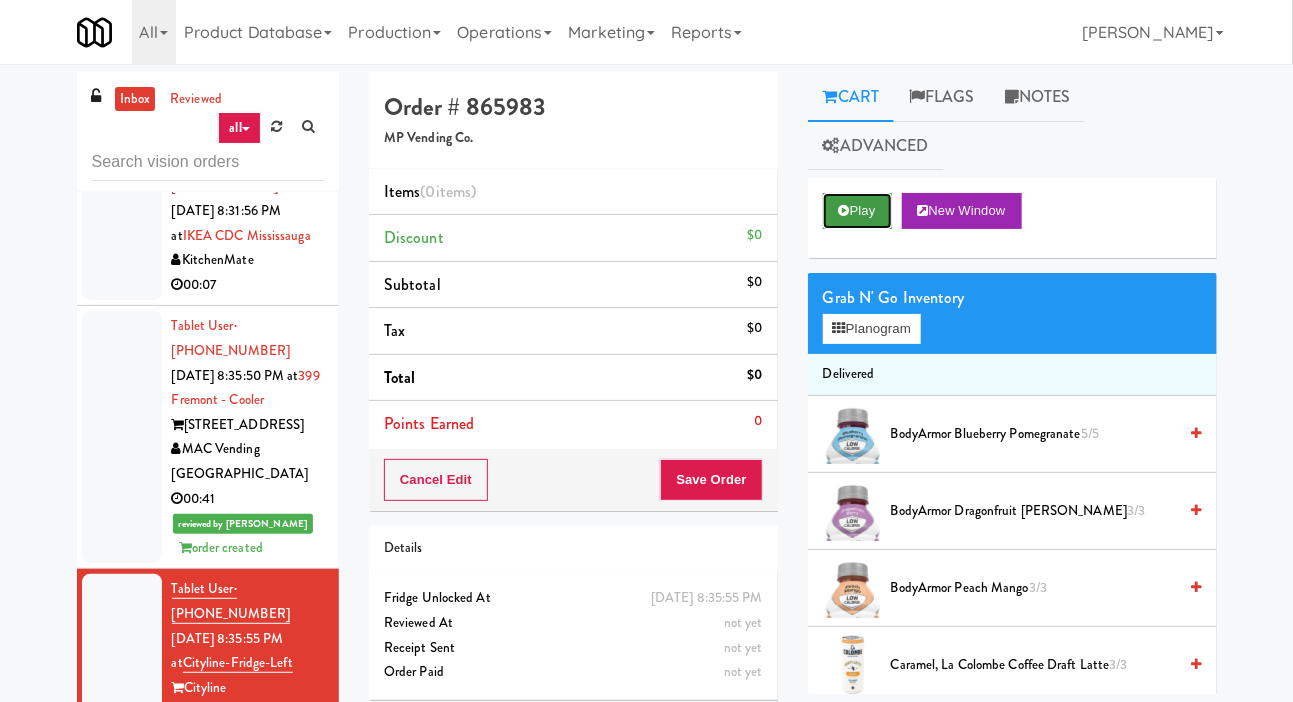 click on "Play" at bounding box center (857, 211) 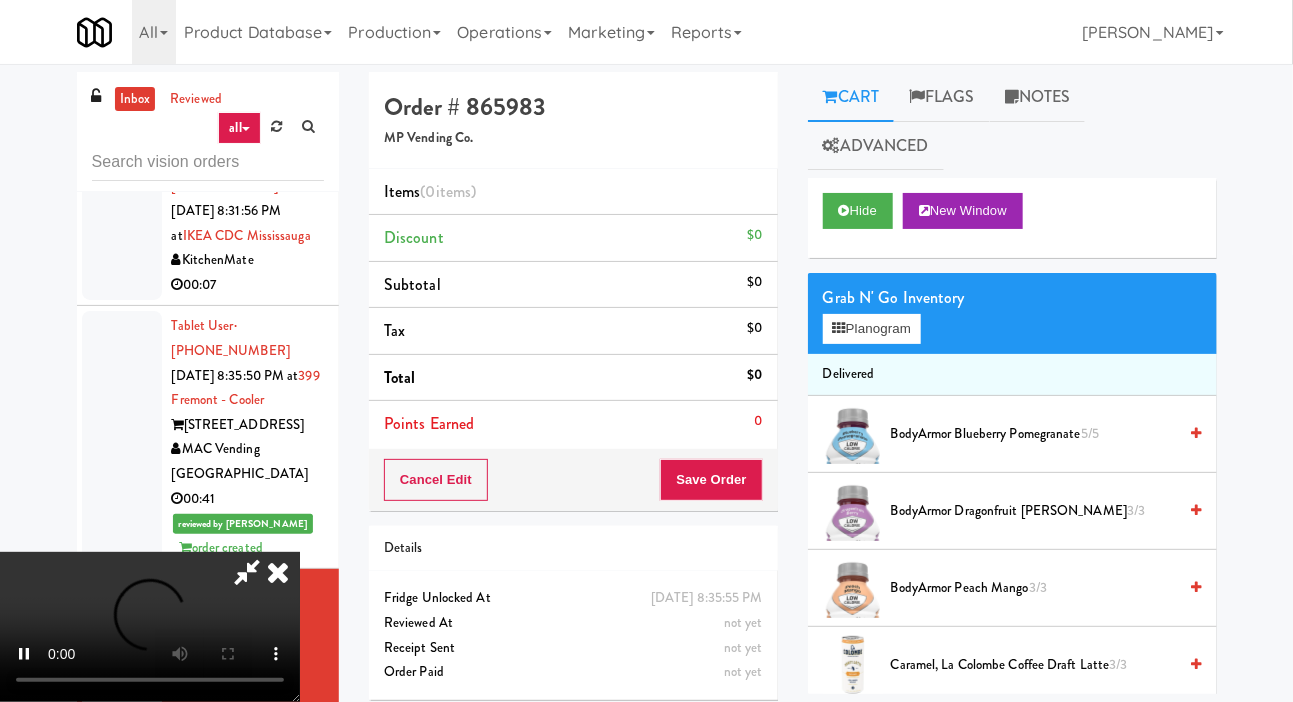 type 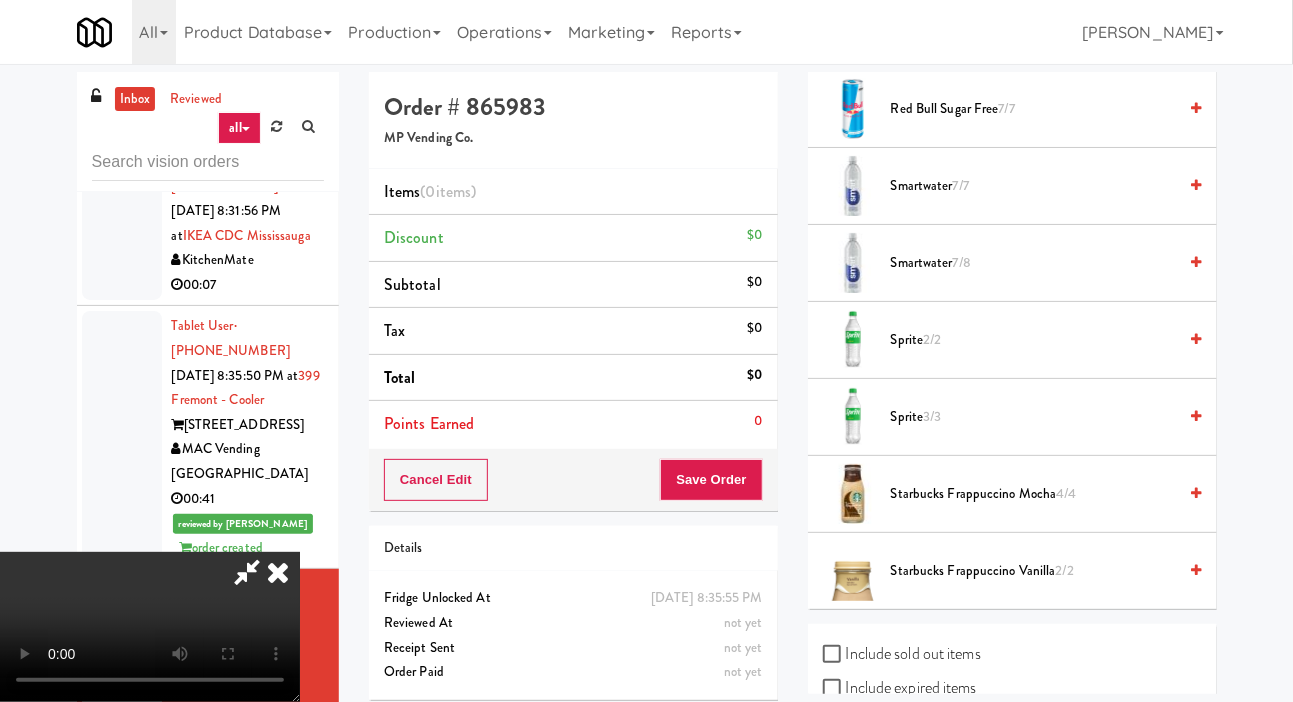 scroll, scrollTop: 2867, scrollLeft: 0, axis: vertical 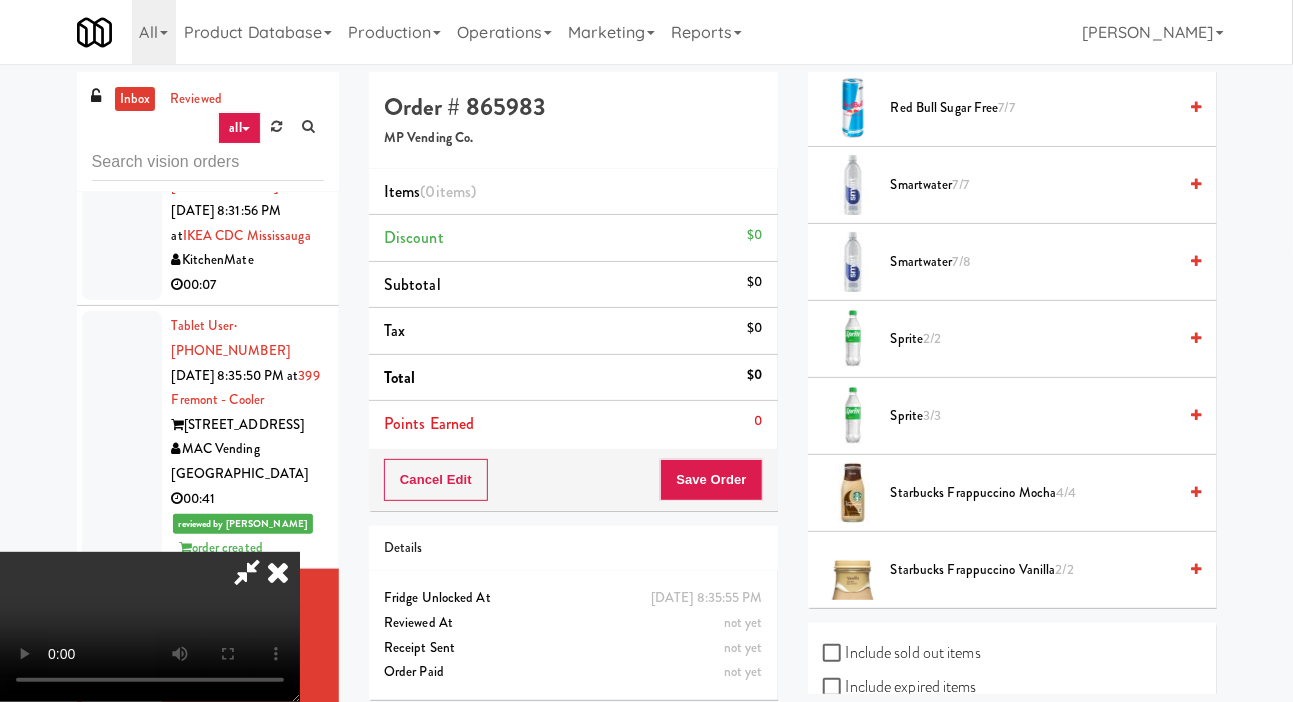 click on "Sprite  2/2" at bounding box center [1034, 339] 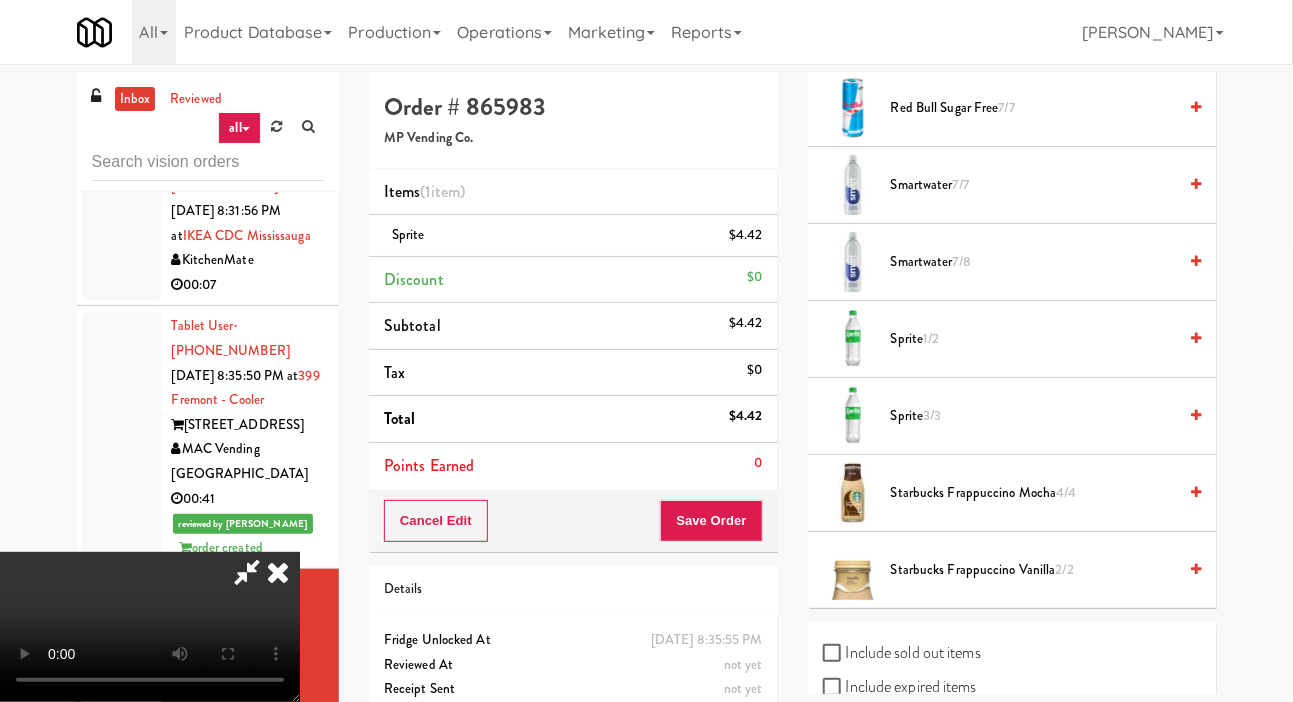 click at bounding box center [247, 572] 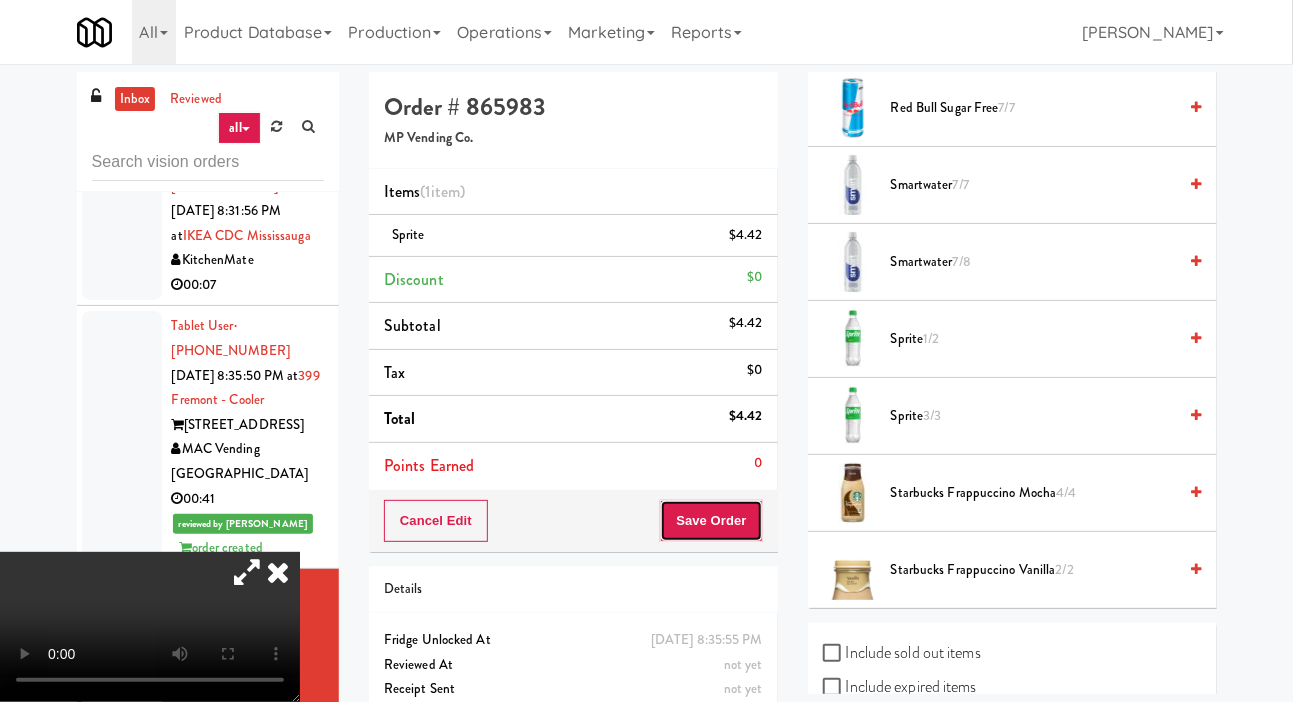 click on "Save Order" at bounding box center (711, 521) 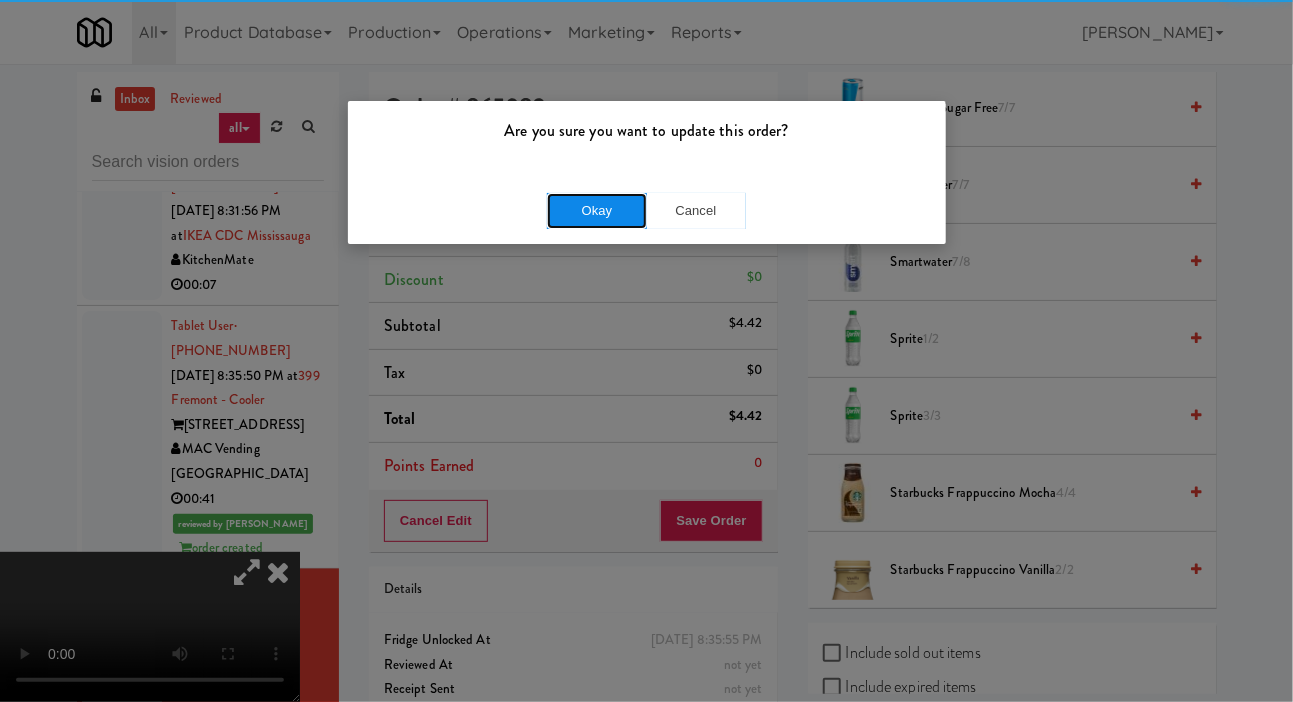 click on "Okay" at bounding box center [597, 211] 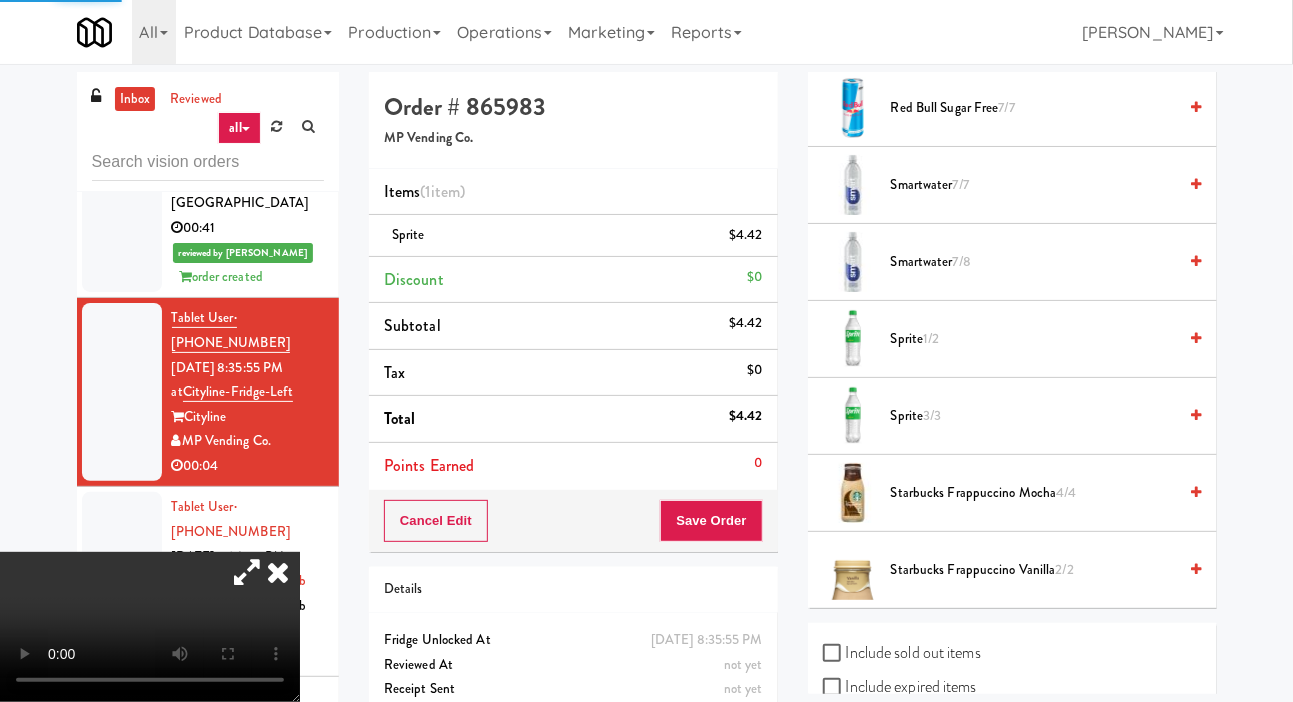 scroll, scrollTop: 7661, scrollLeft: 0, axis: vertical 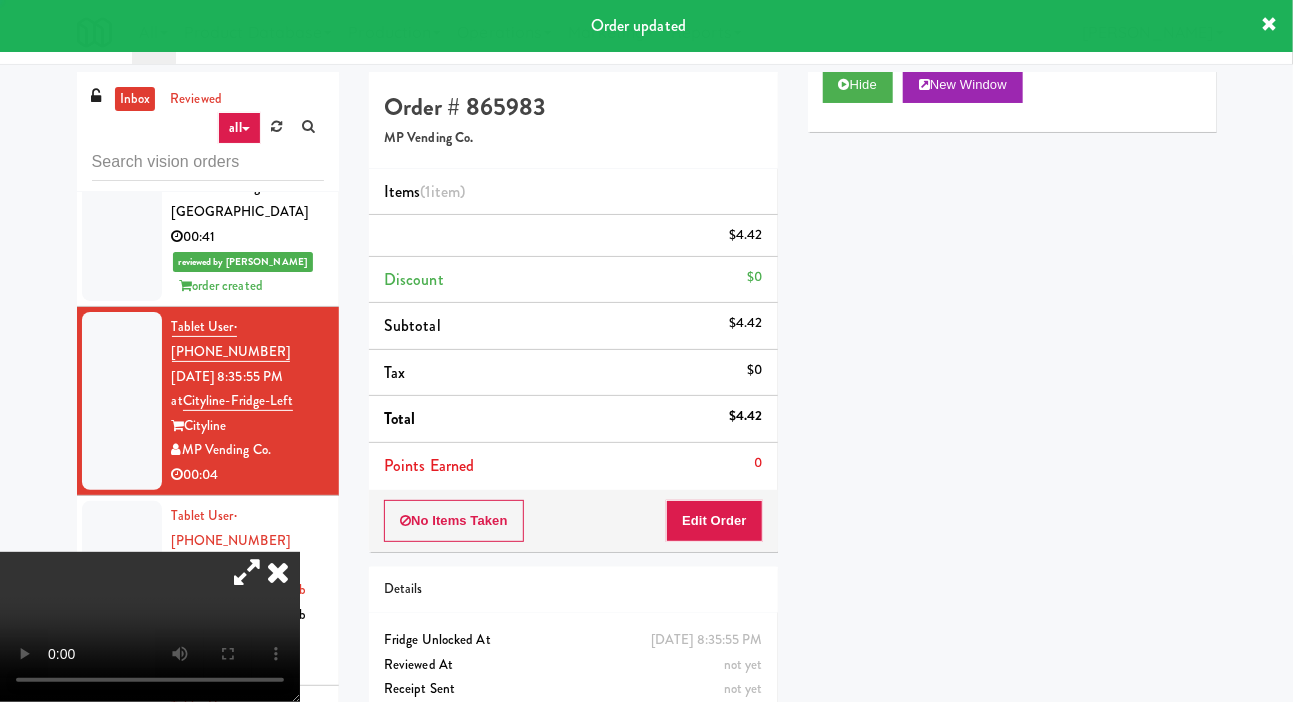 click at bounding box center [122, 590] 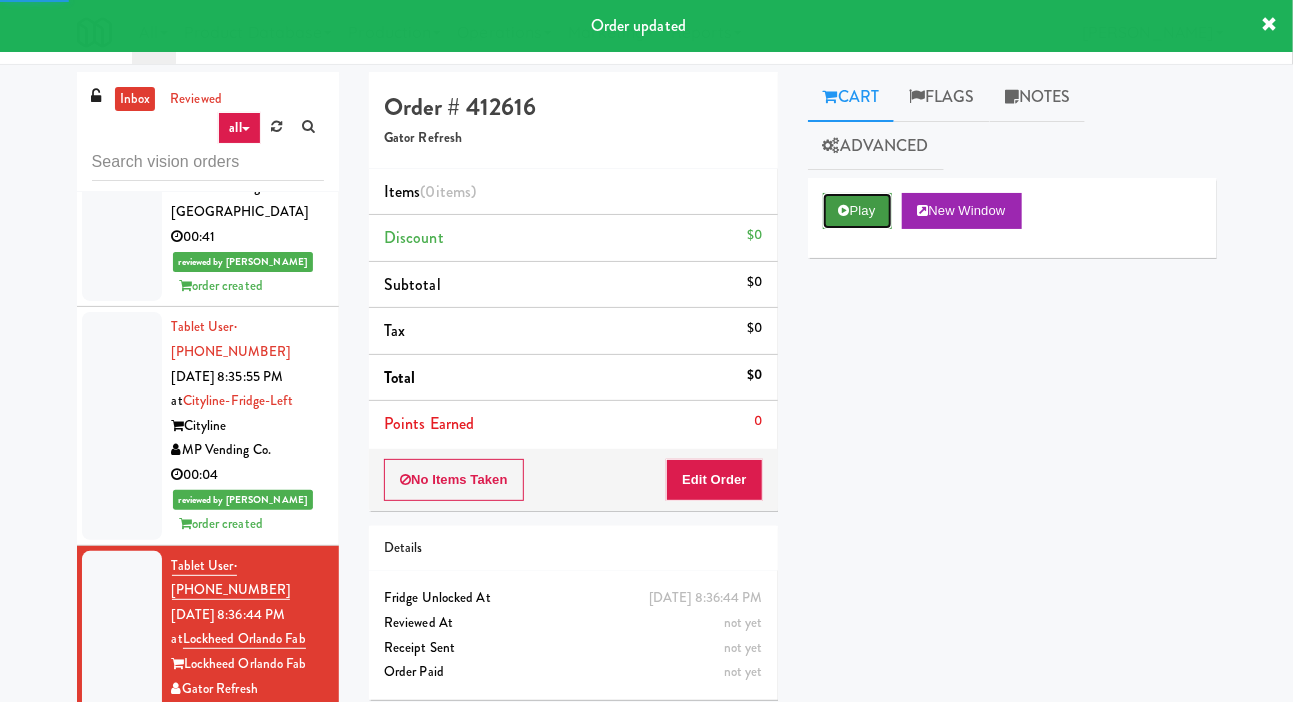 click on "Play" at bounding box center (857, 211) 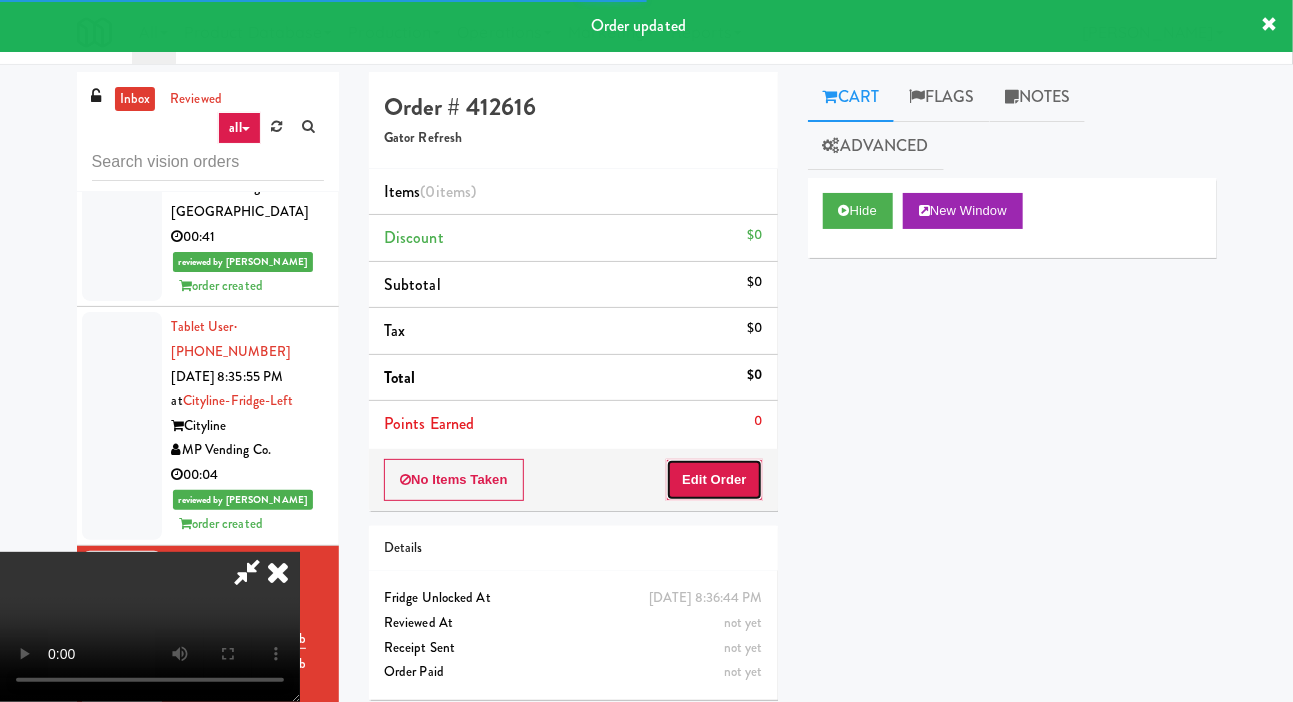 click on "Edit Order" at bounding box center [714, 480] 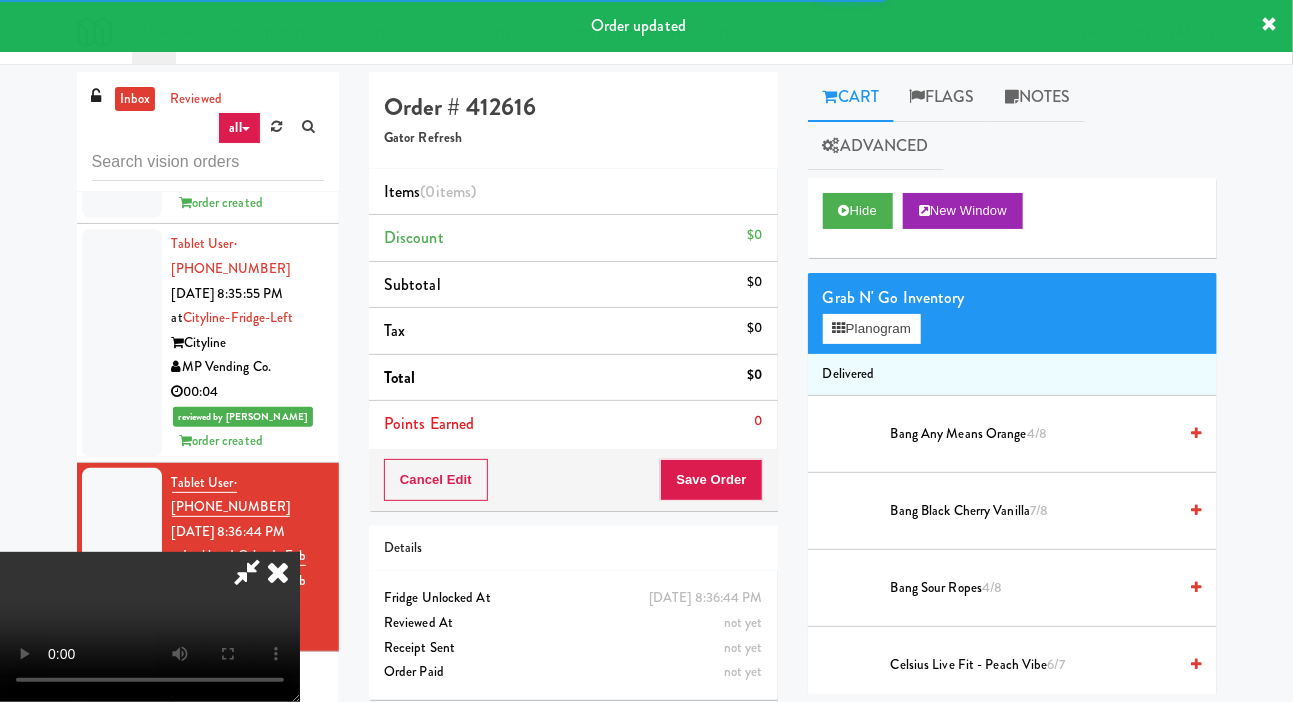 scroll, scrollTop: 7734, scrollLeft: 0, axis: vertical 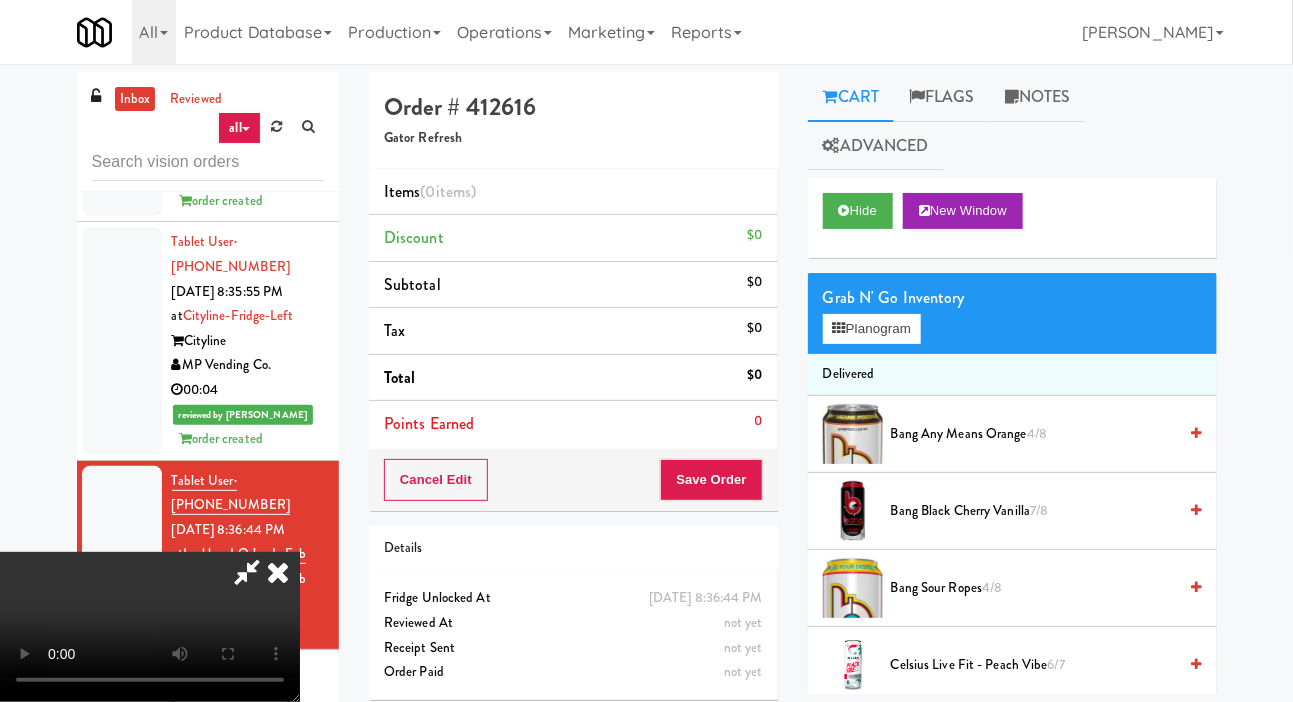 type 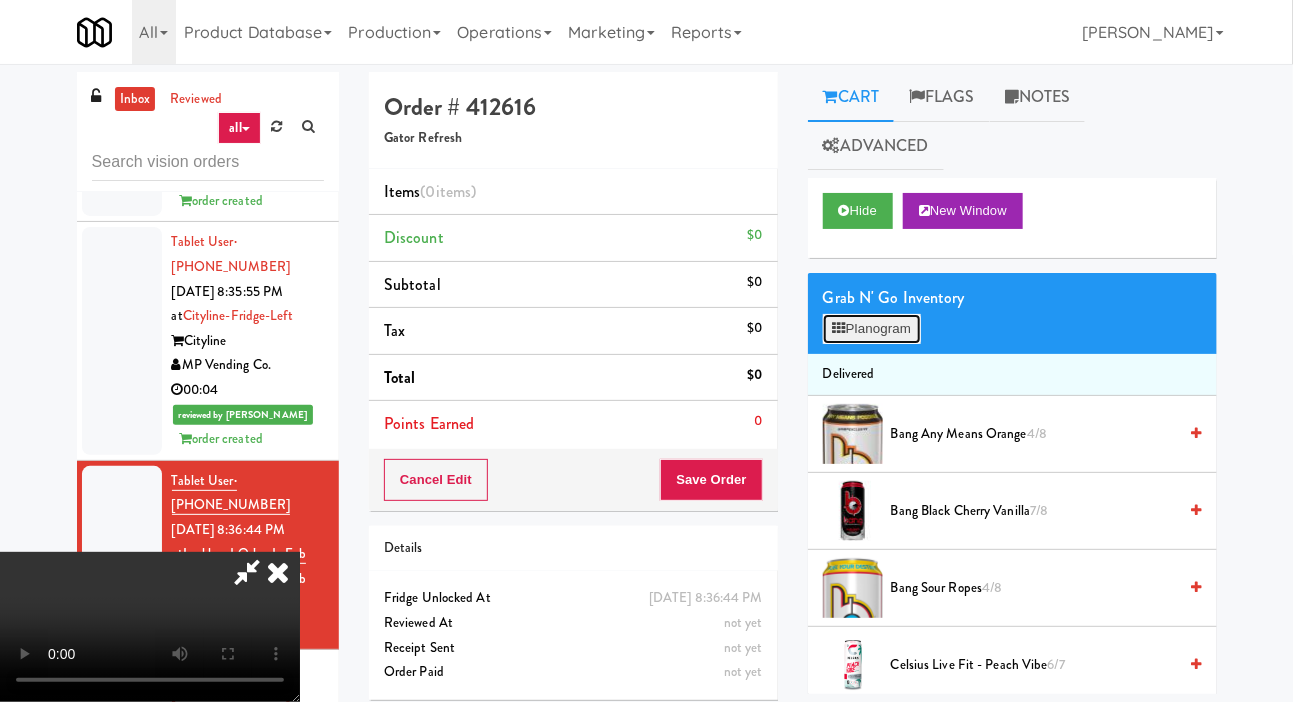 click on "Planogram" at bounding box center [872, 329] 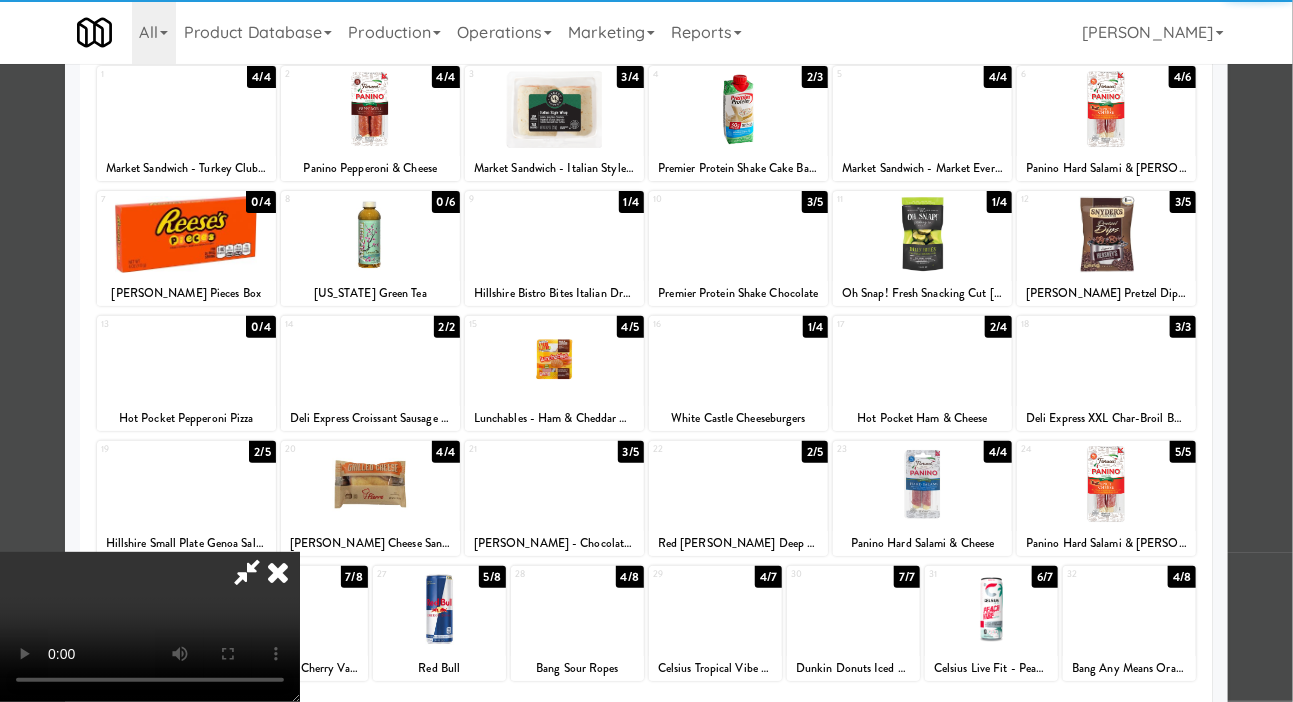 scroll, scrollTop: 0, scrollLeft: 0, axis: both 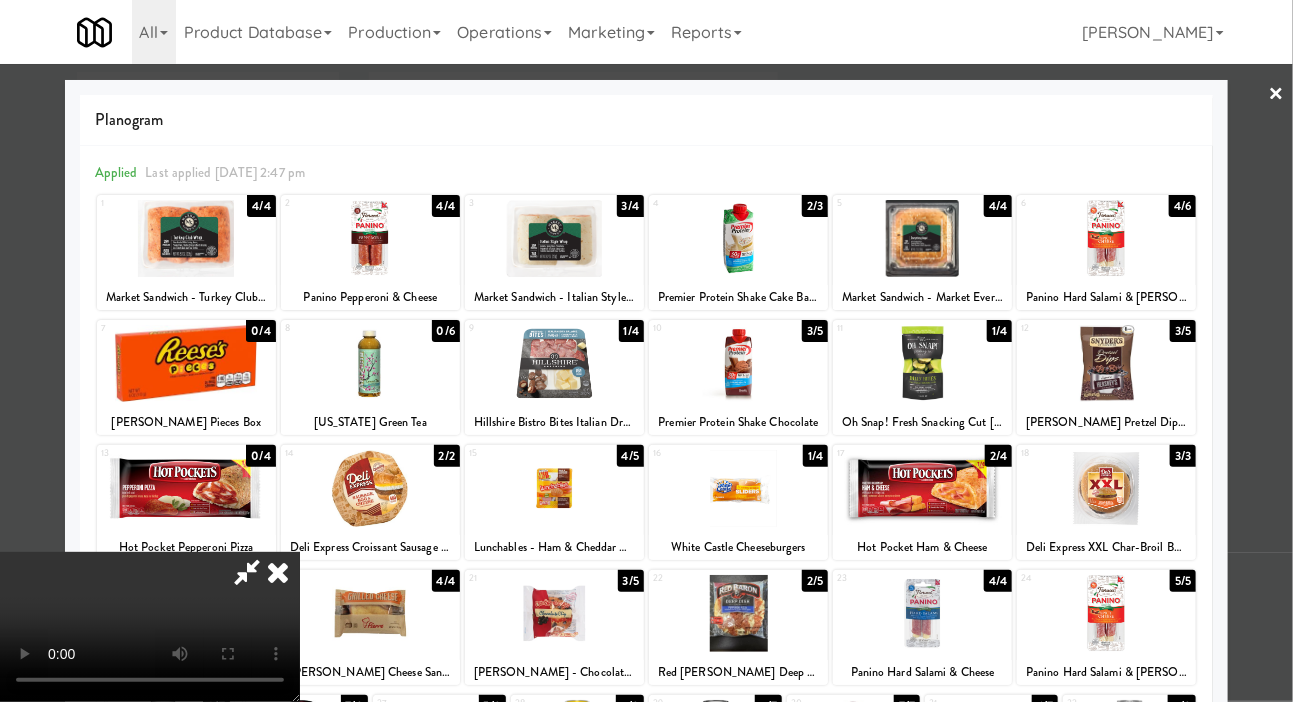 click at bounding box center (646, 351) 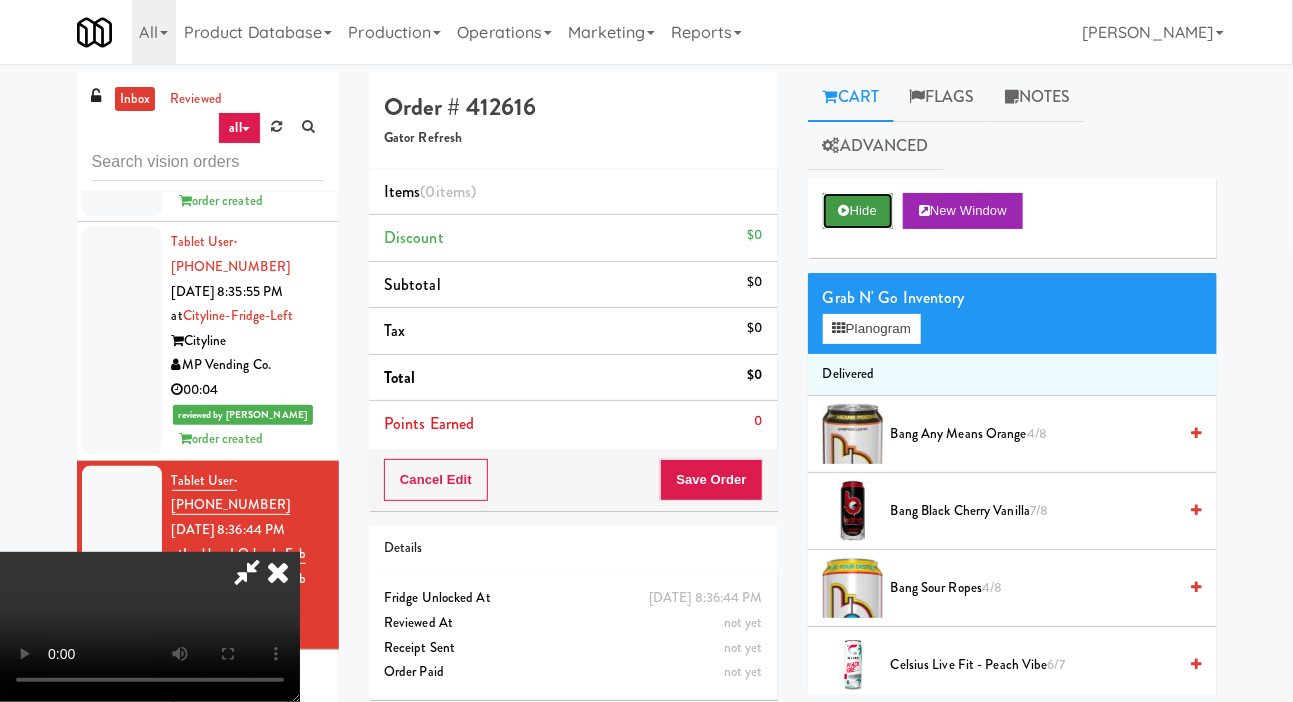 click on "Hide" at bounding box center [858, 211] 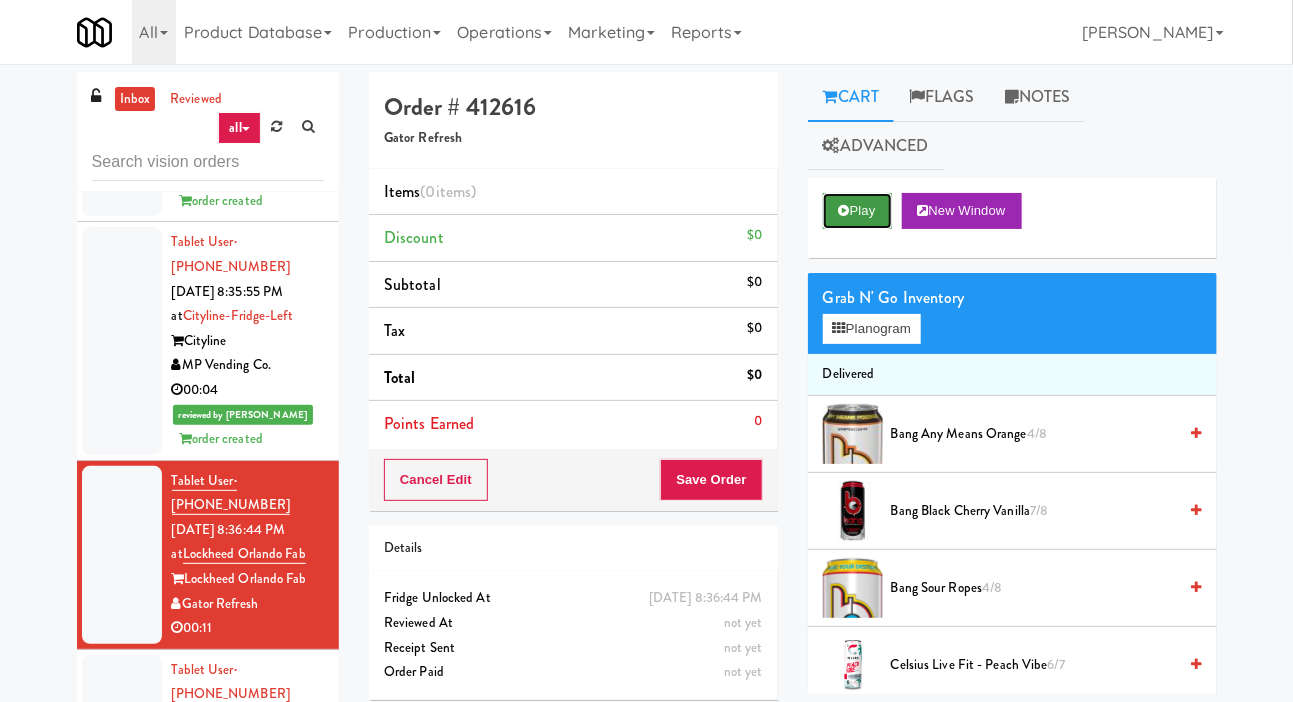 scroll, scrollTop: 0, scrollLeft: 0, axis: both 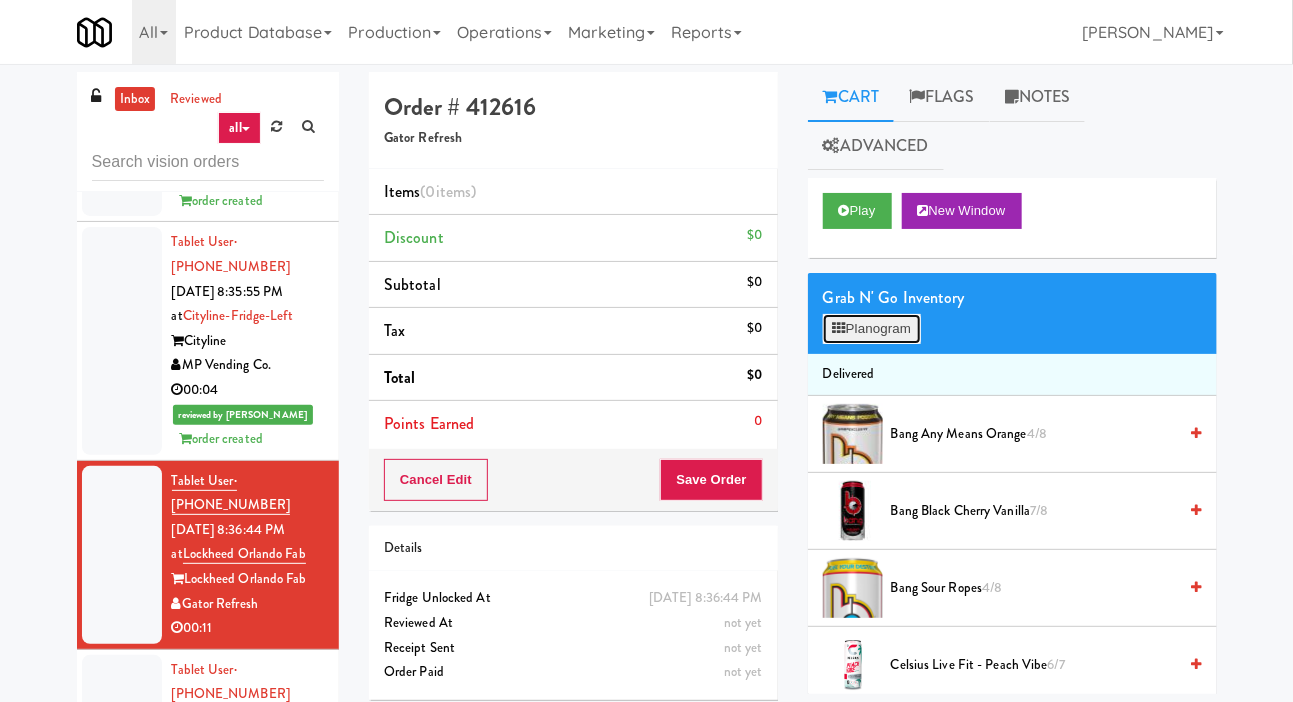 click on "Planogram" at bounding box center (872, 329) 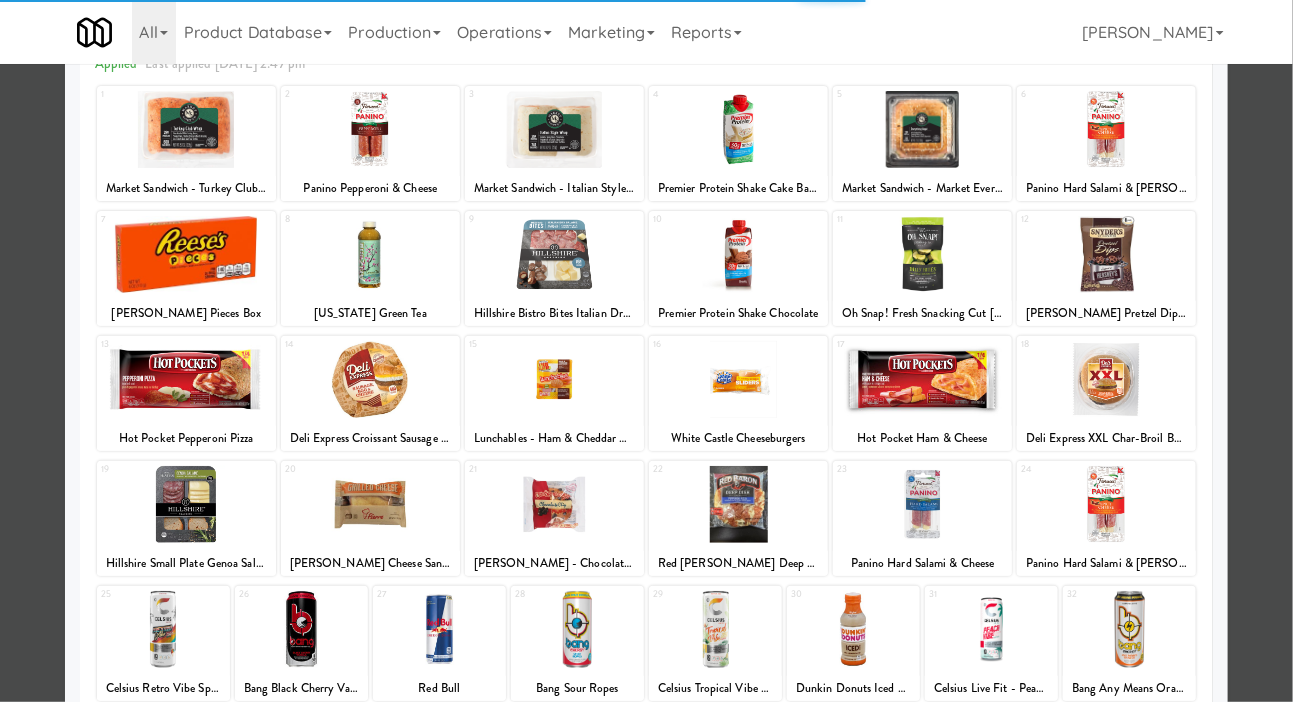 scroll, scrollTop: 172, scrollLeft: 0, axis: vertical 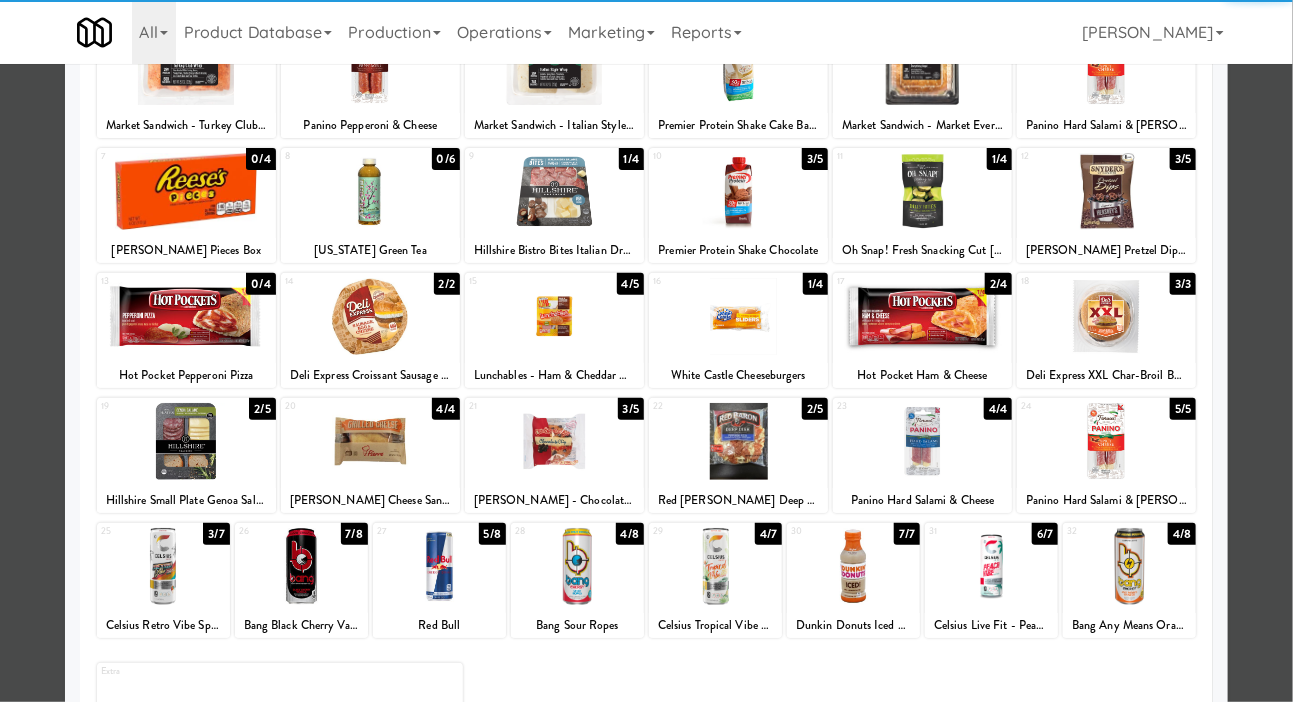 click at bounding box center [738, 316] 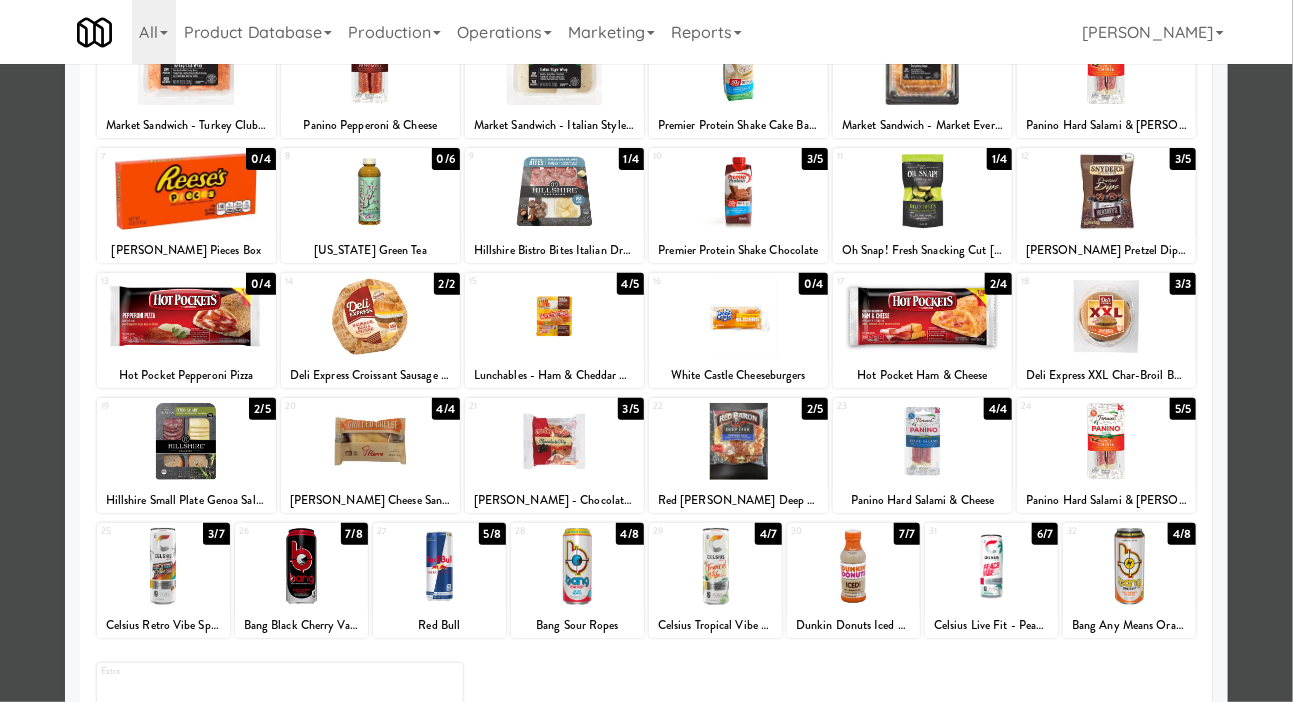 click at bounding box center (646, 351) 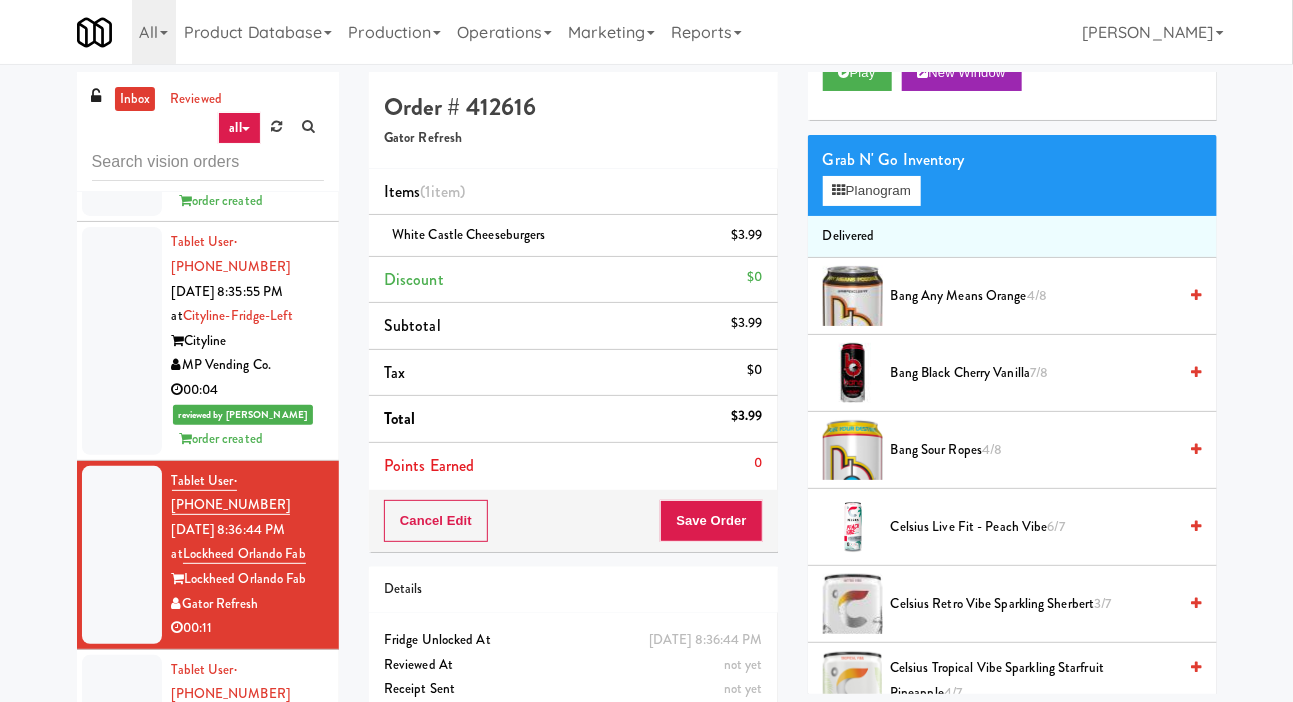 scroll, scrollTop: 139, scrollLeft: 0, axis: vertical 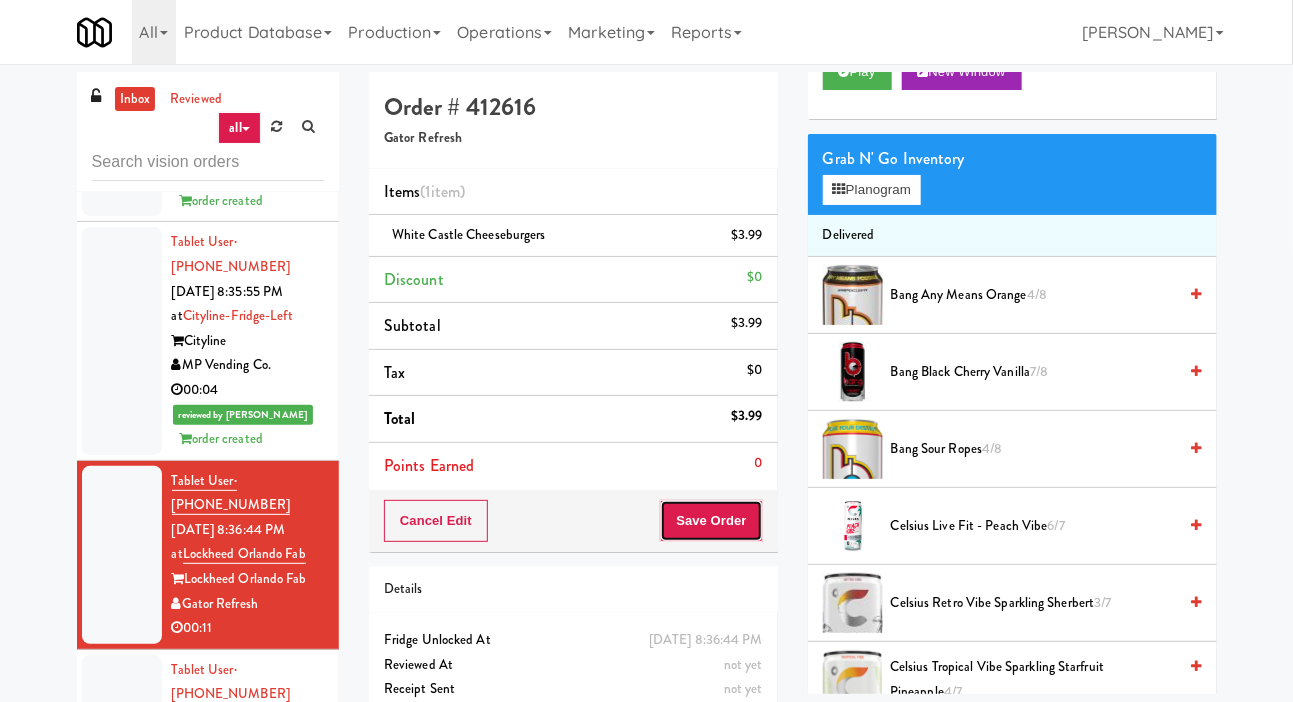 click on "Save Order" at bounding box center [711, 521] 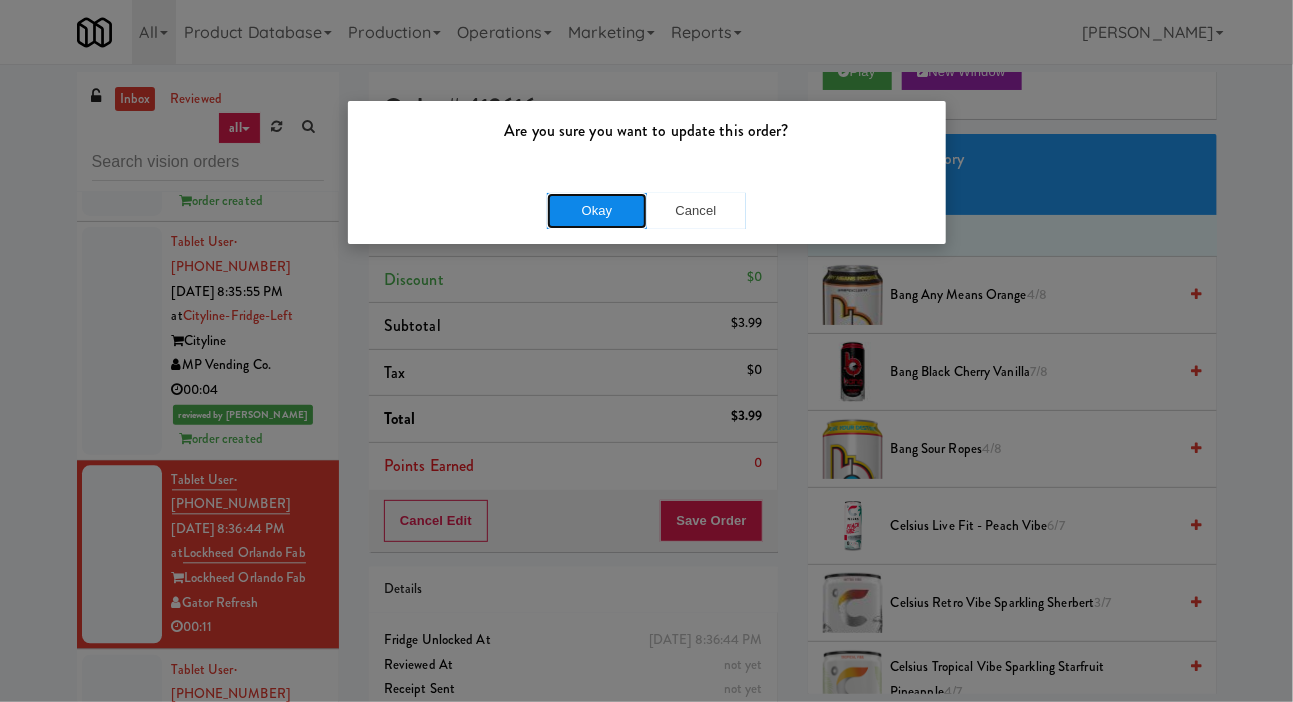 click on "Okay" at bounding box center [597, 211] 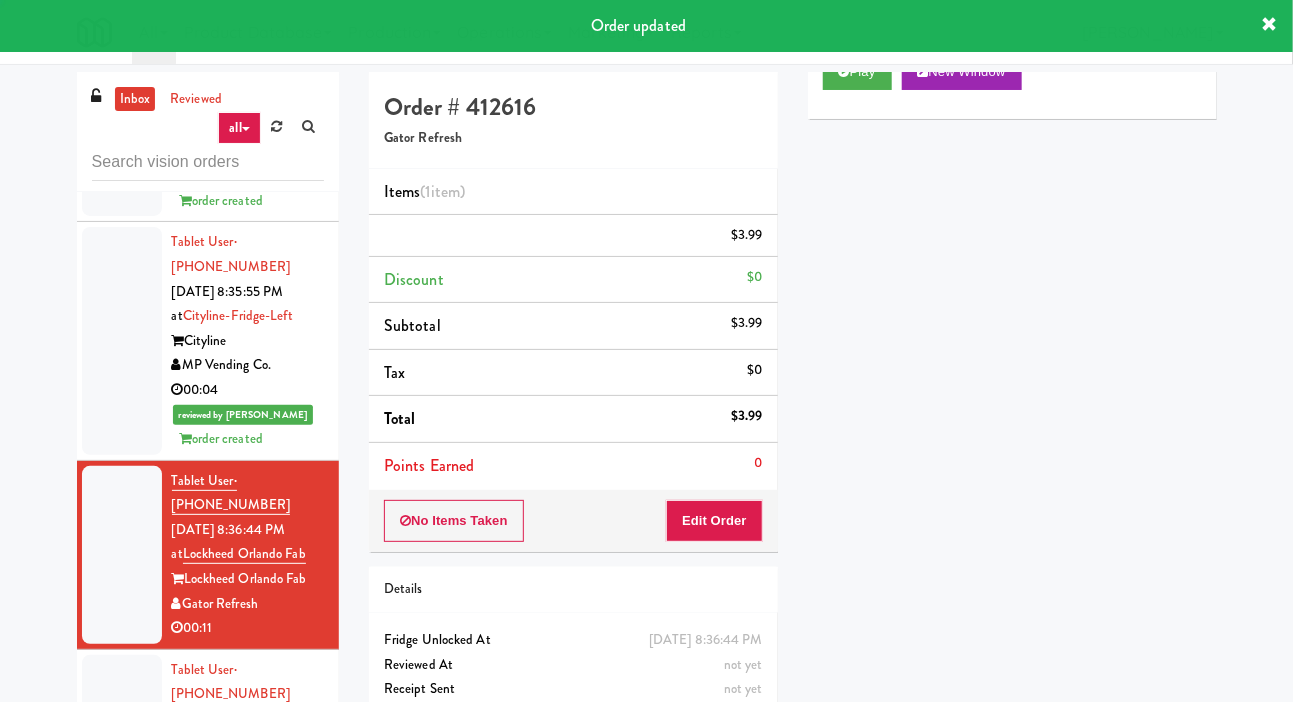 scroll, scrollTop: 126, scrollLeft: 0, axis: vertical 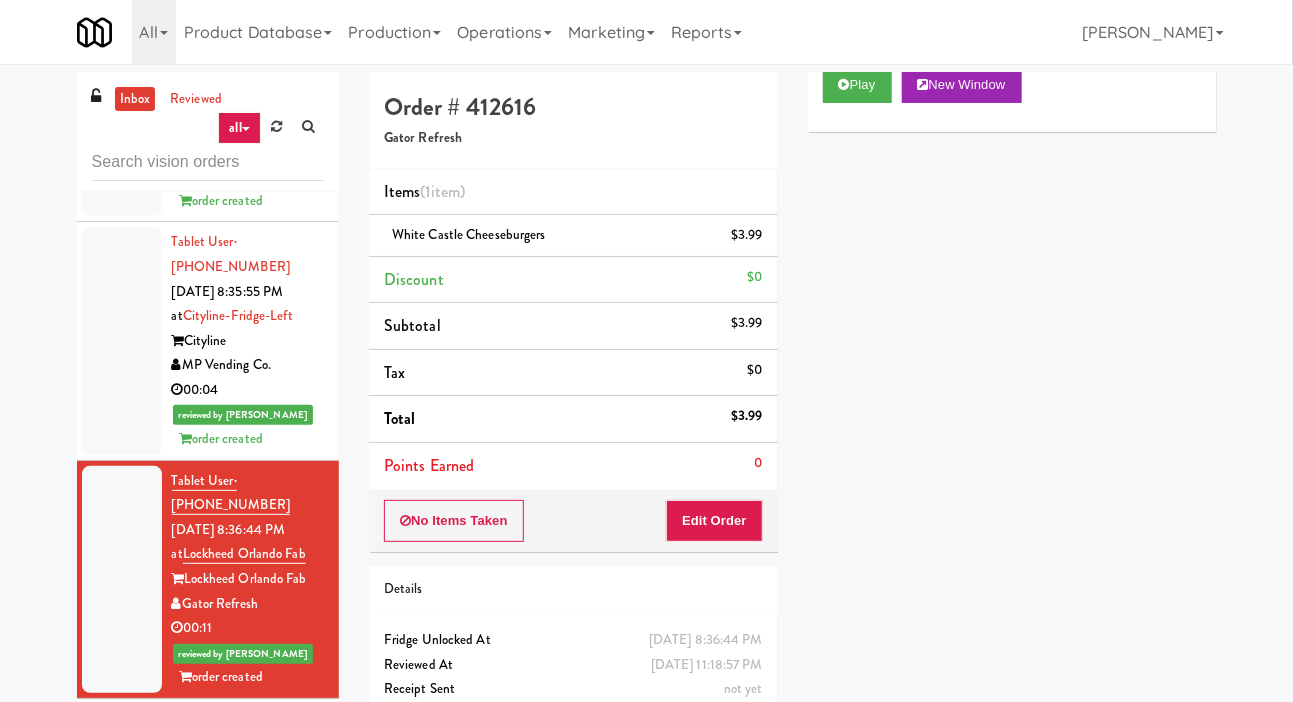 click at bounding box center [122, 793] 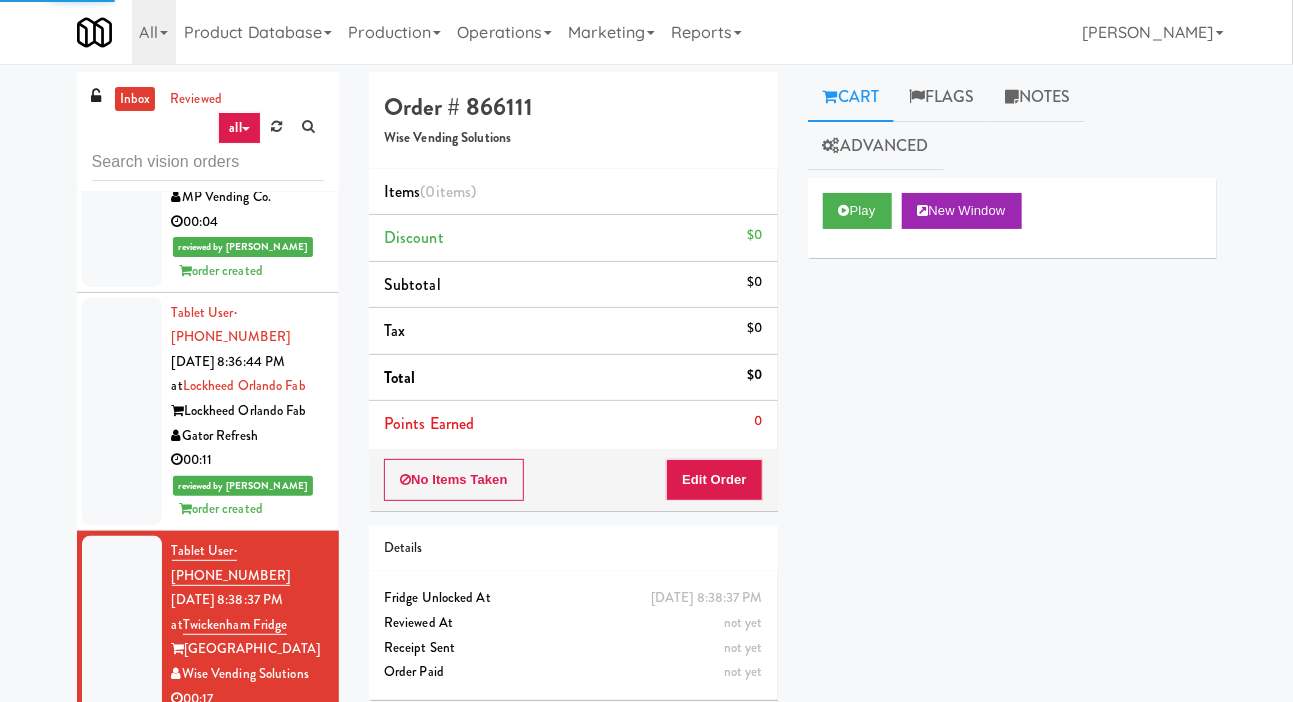 scroll, scrollTop: 7889, scrollLeft: 0, axis: vertical 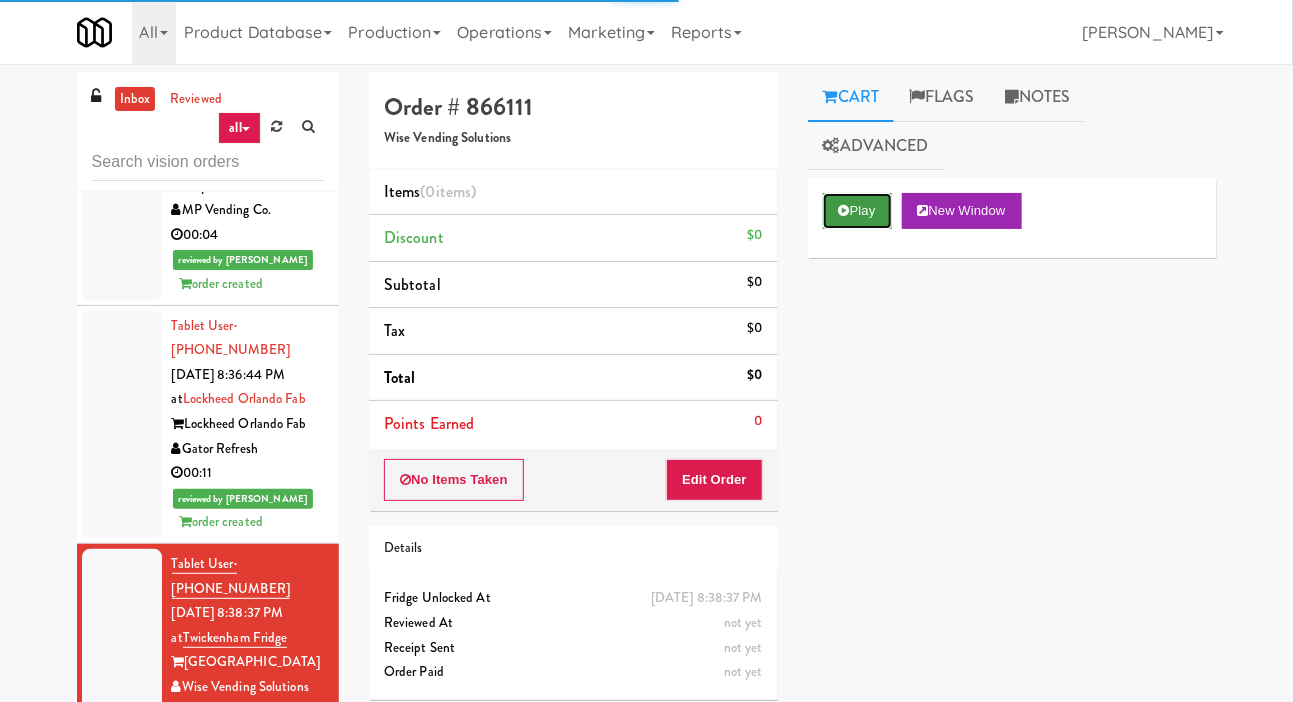 click on "Play" at bounding box center (857, 211) 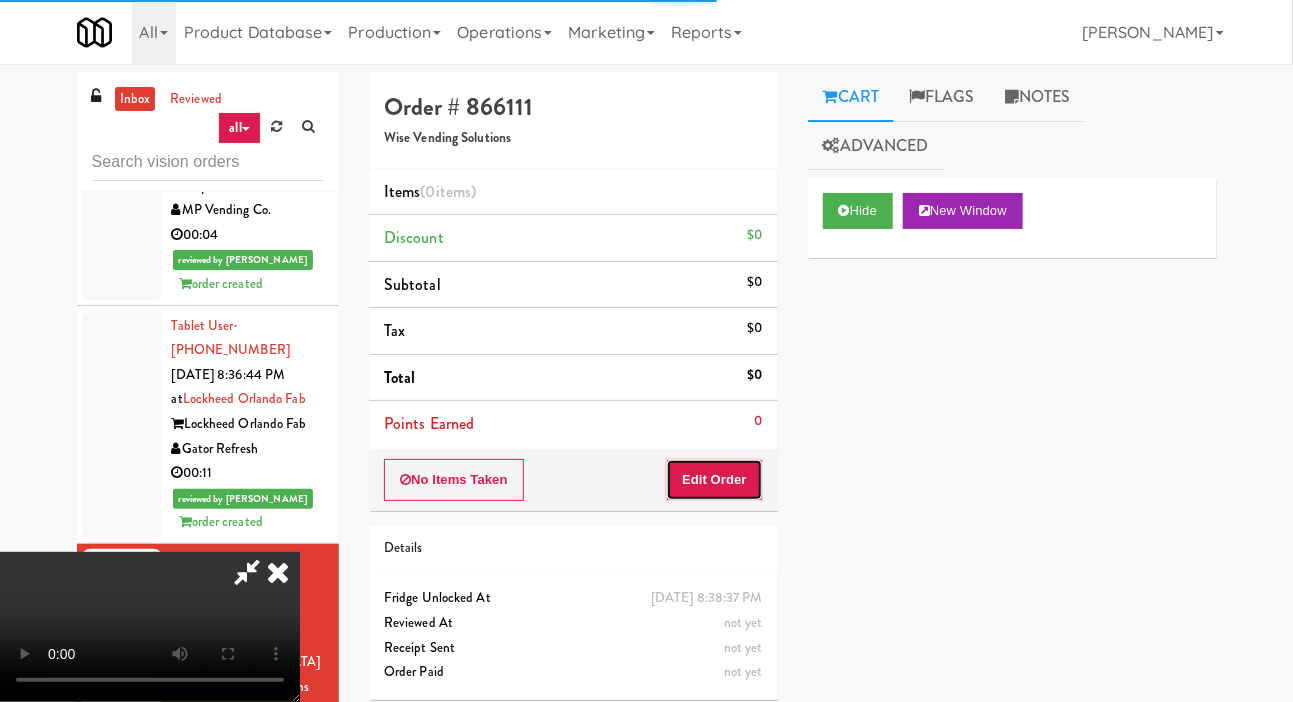 click on "Edit Order" at bounding box center [714, 480] 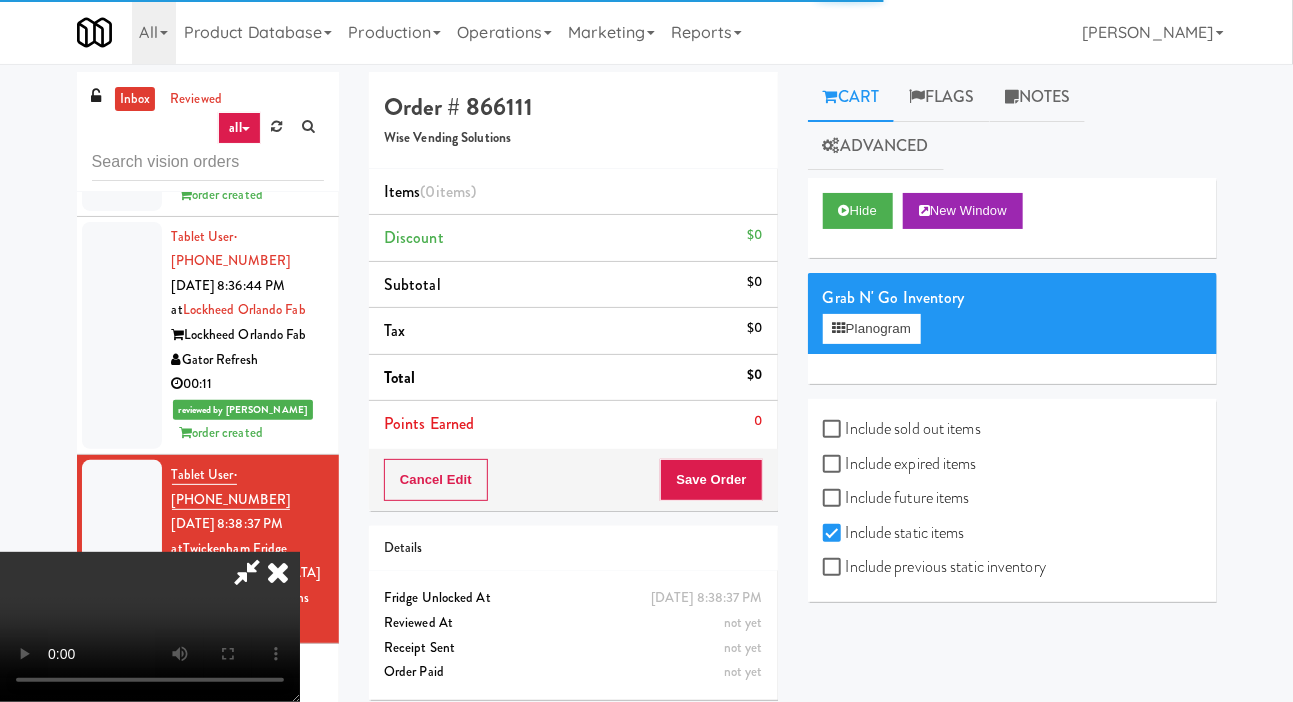 scroll, scrollTop: 7980, scrollLeft: 0, axis: vertical 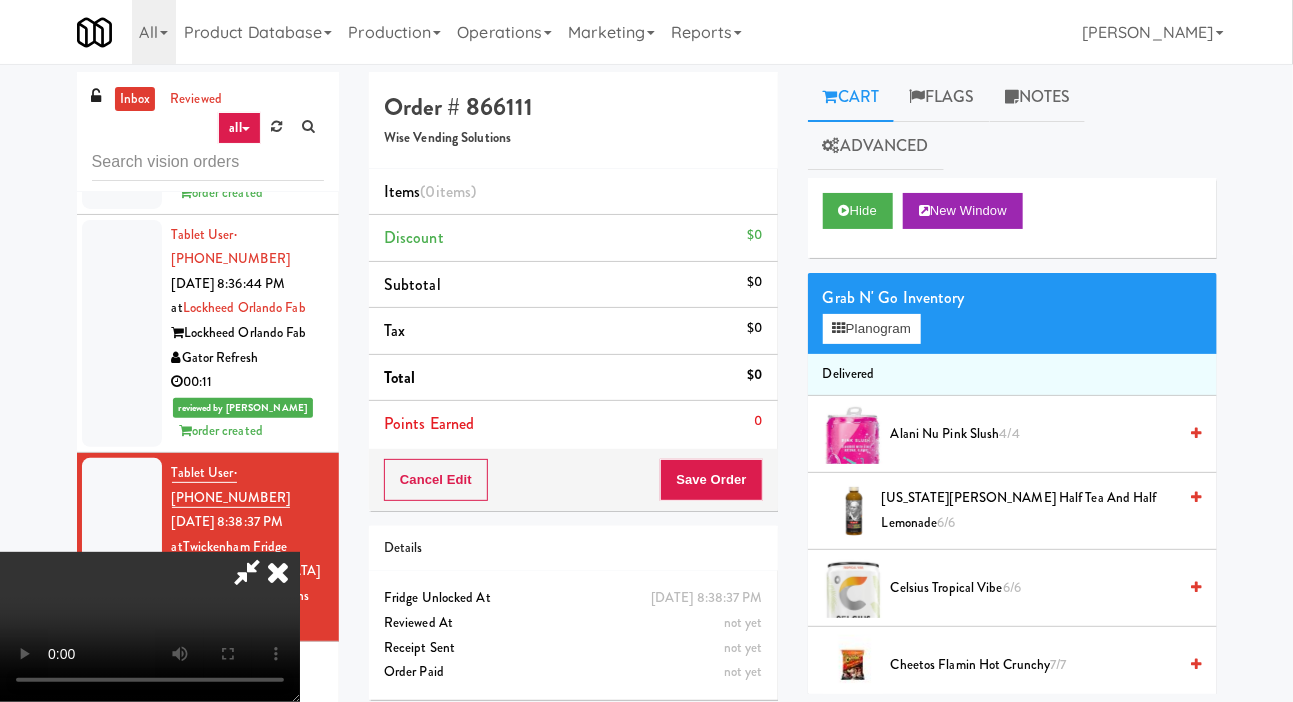 type 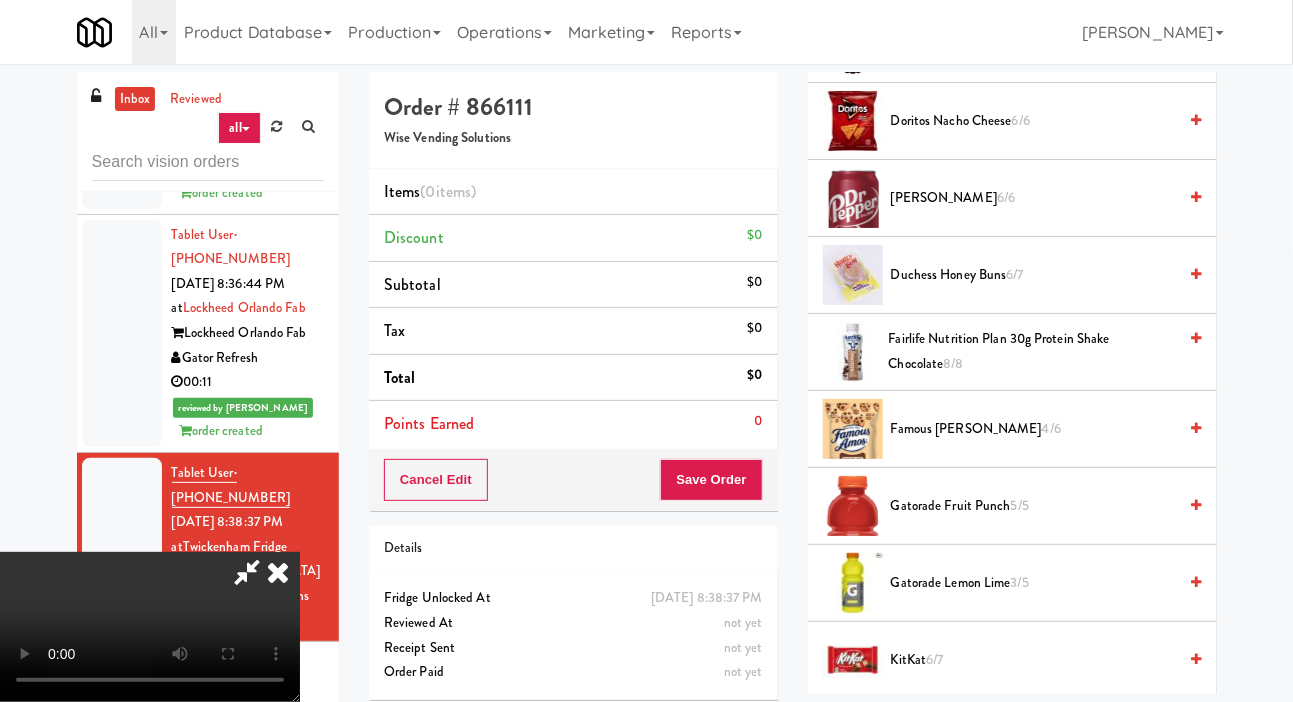 scroll, scrollTop: 850, scrollLeft: 0, axis: vertical 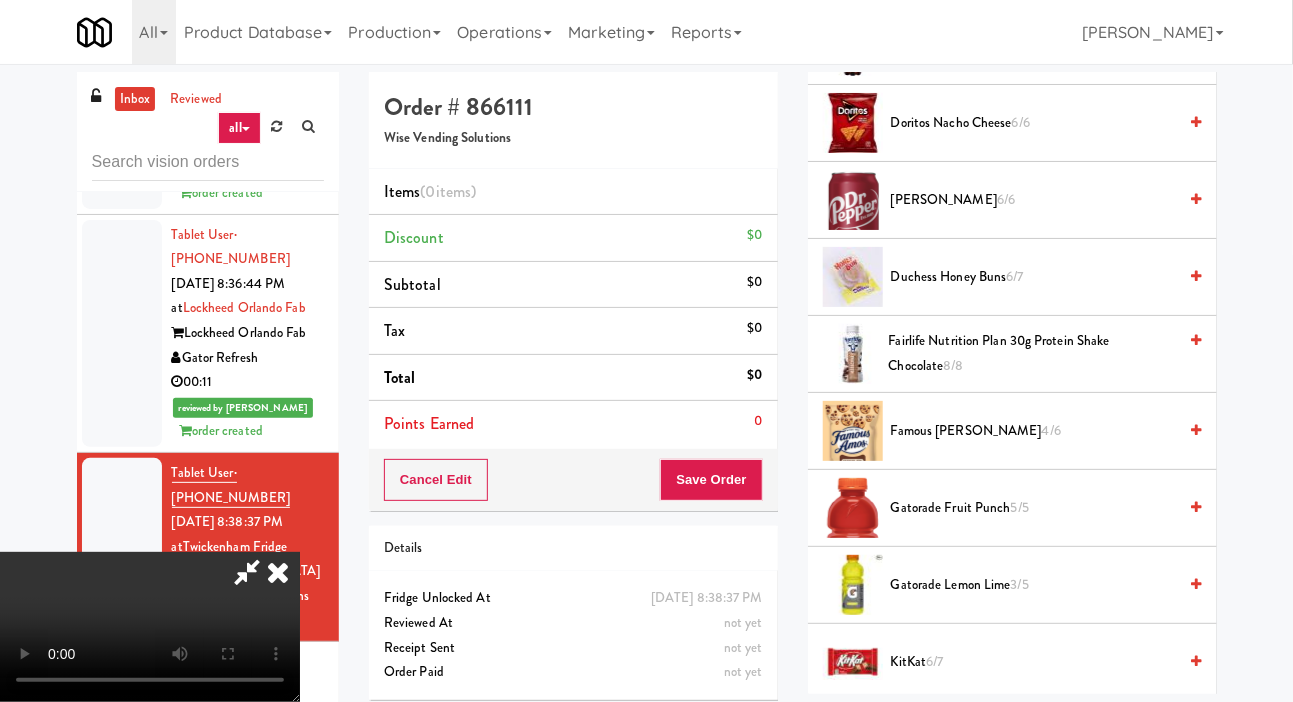 click on "Duchess Honey Buns  6/7" at bounding box center [1034, 277] 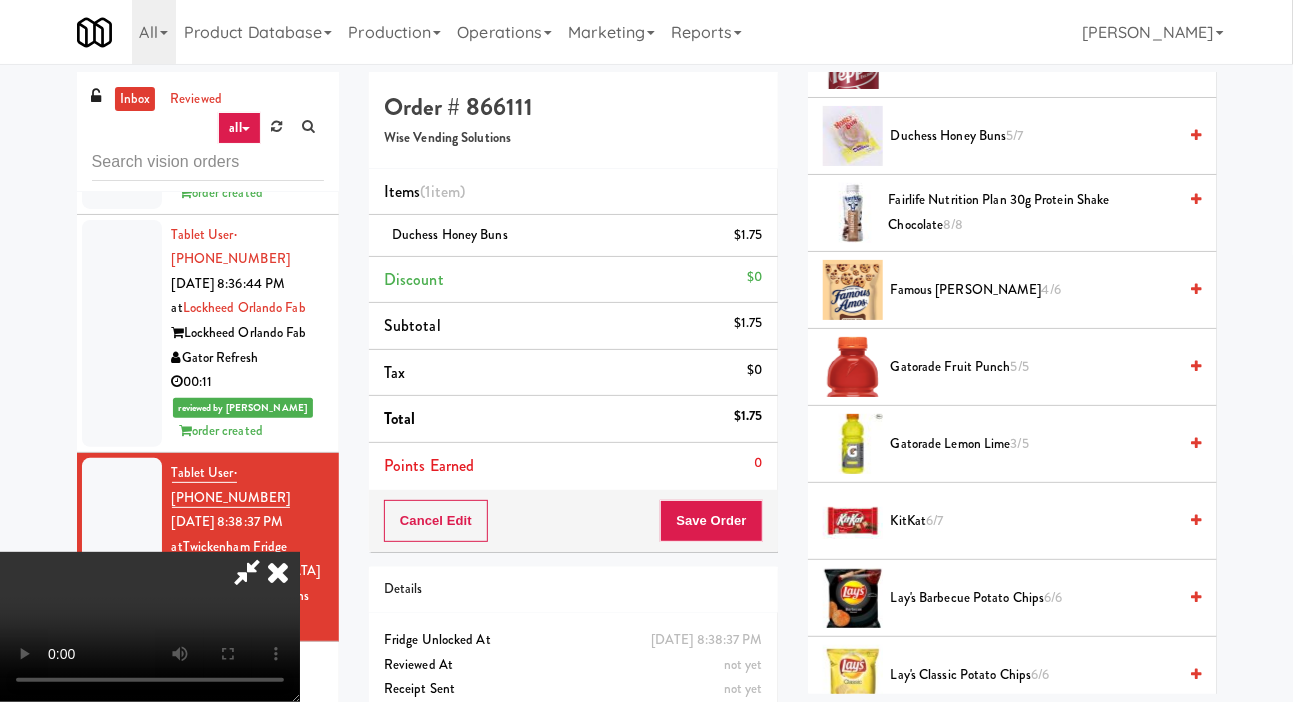 scroll, scrollTop: 991, scrollLeft: 0, axis: vertical 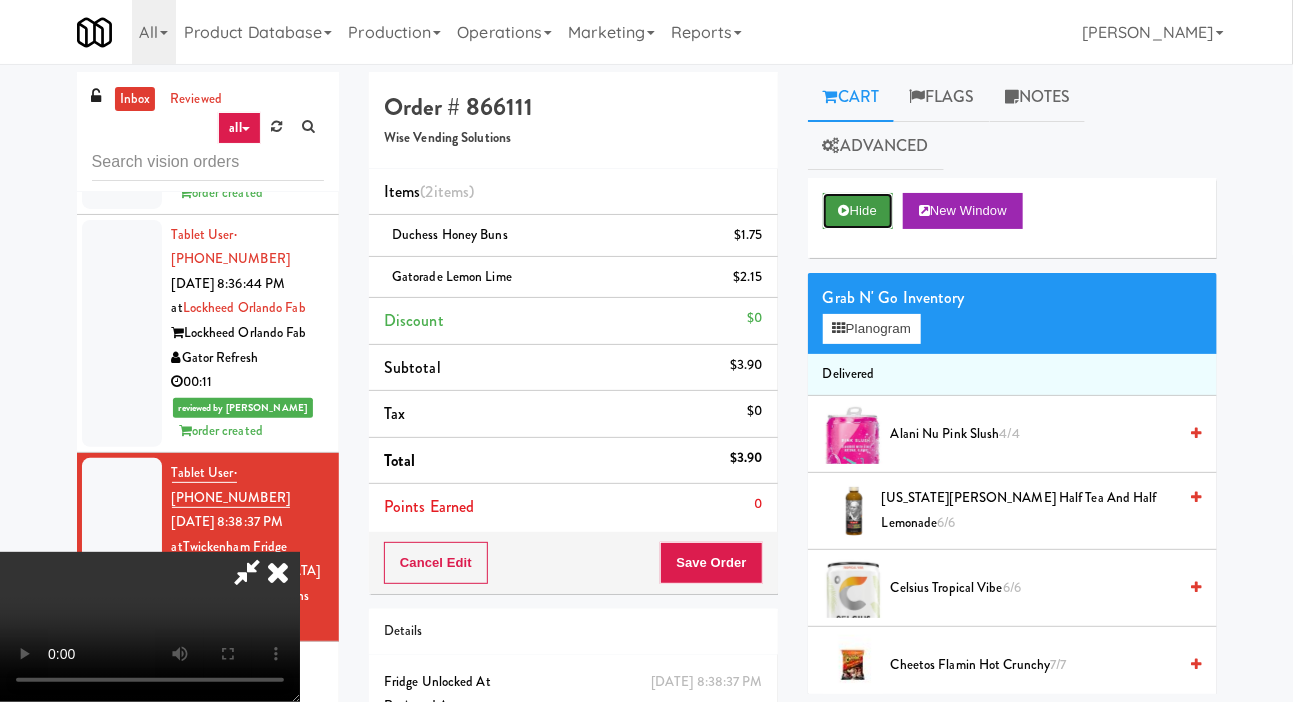 click on "Hide" at bounding box center [858, 211] 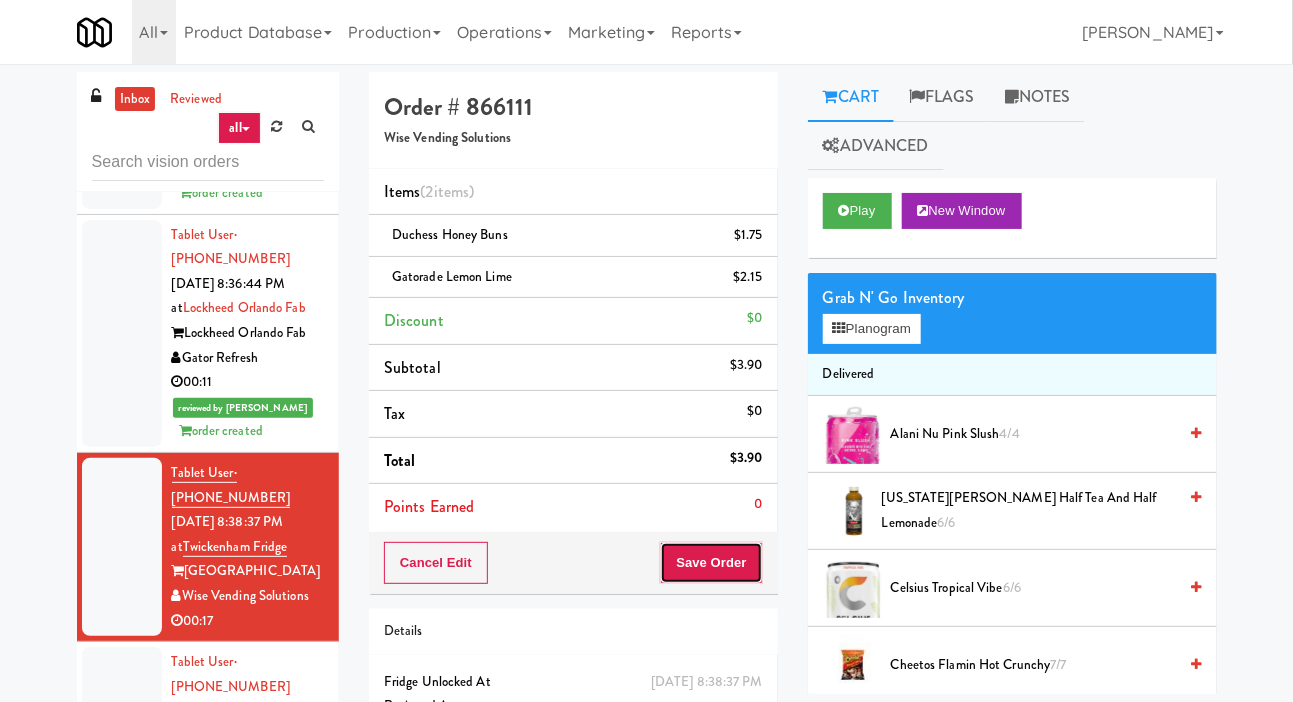click on "Save Order" at bounding box center [711, 563] 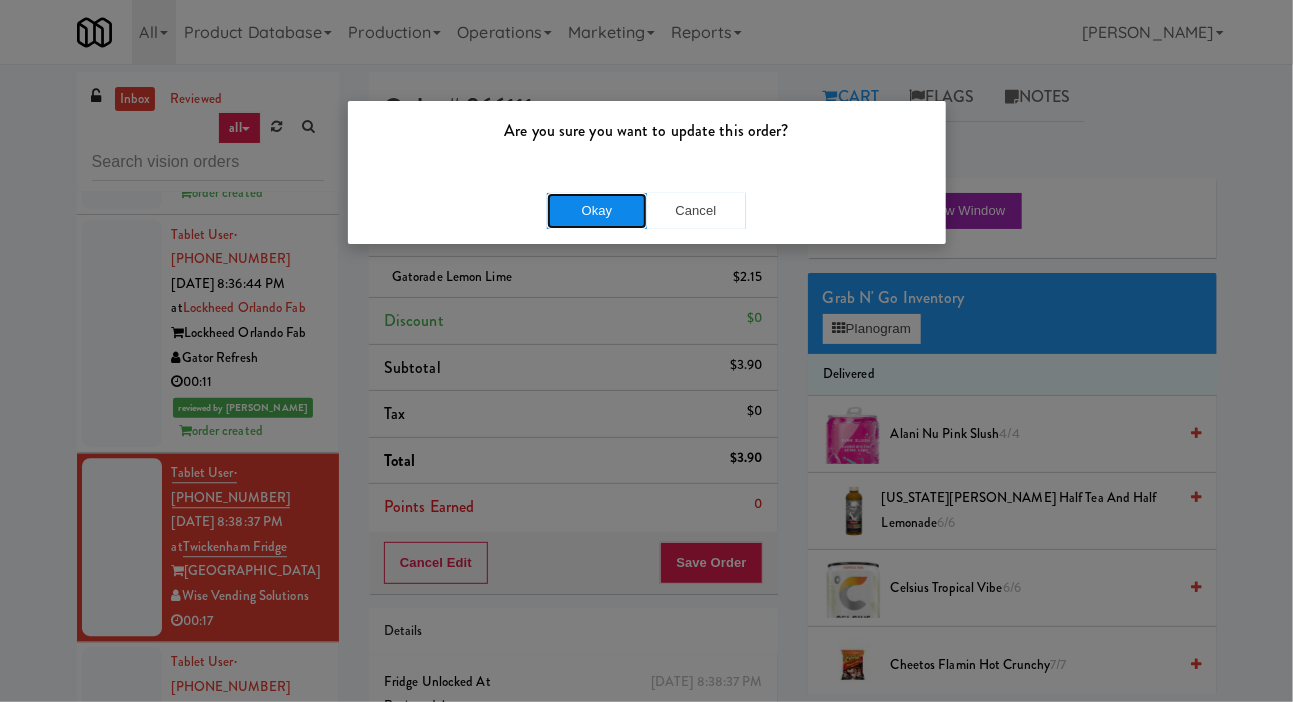 click on "Okay" at bounding box center [597, 211] 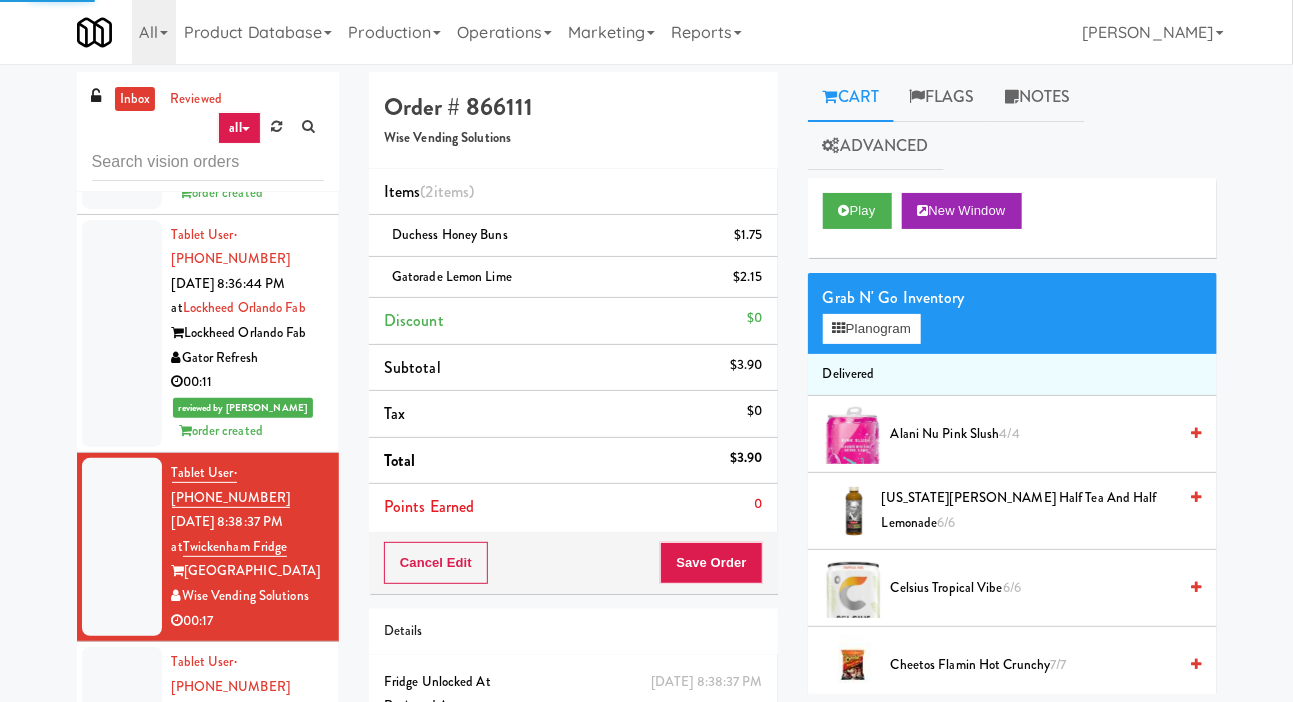 click at bounding box center (122, 760) 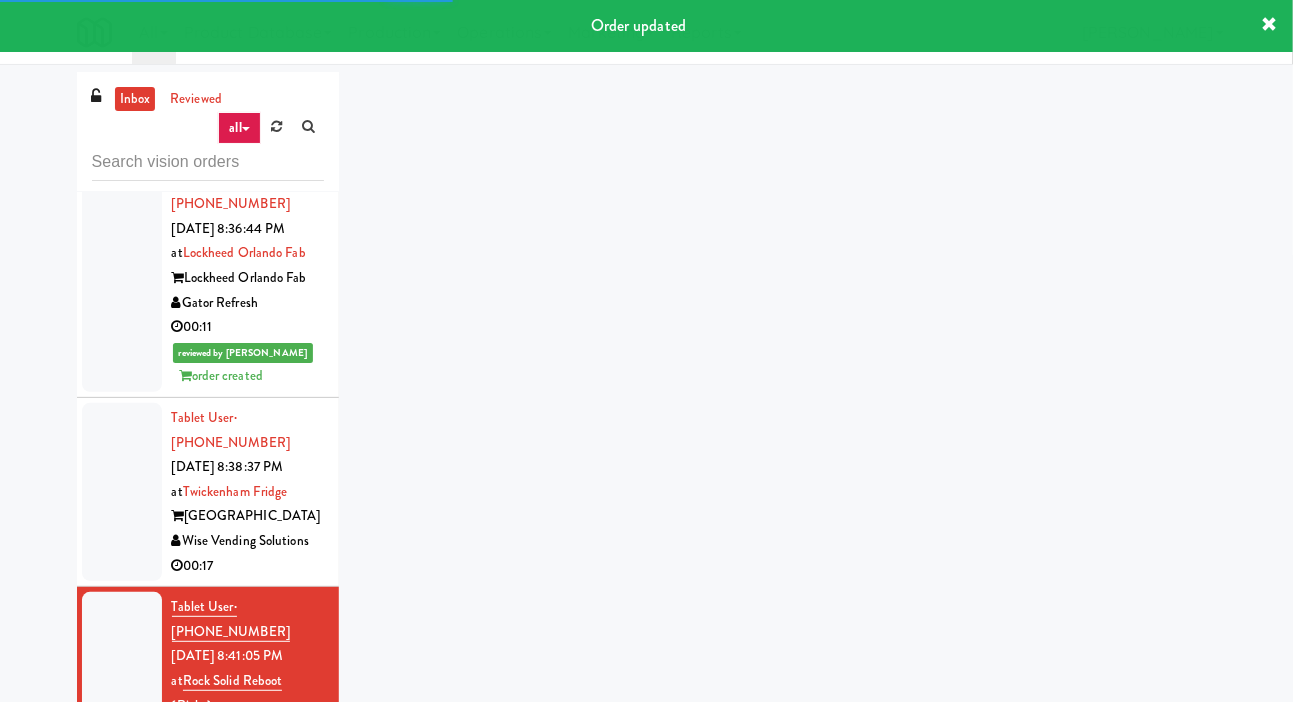 scroll, scrollTop: 8062, scrollLeft: 0, axis: vertical 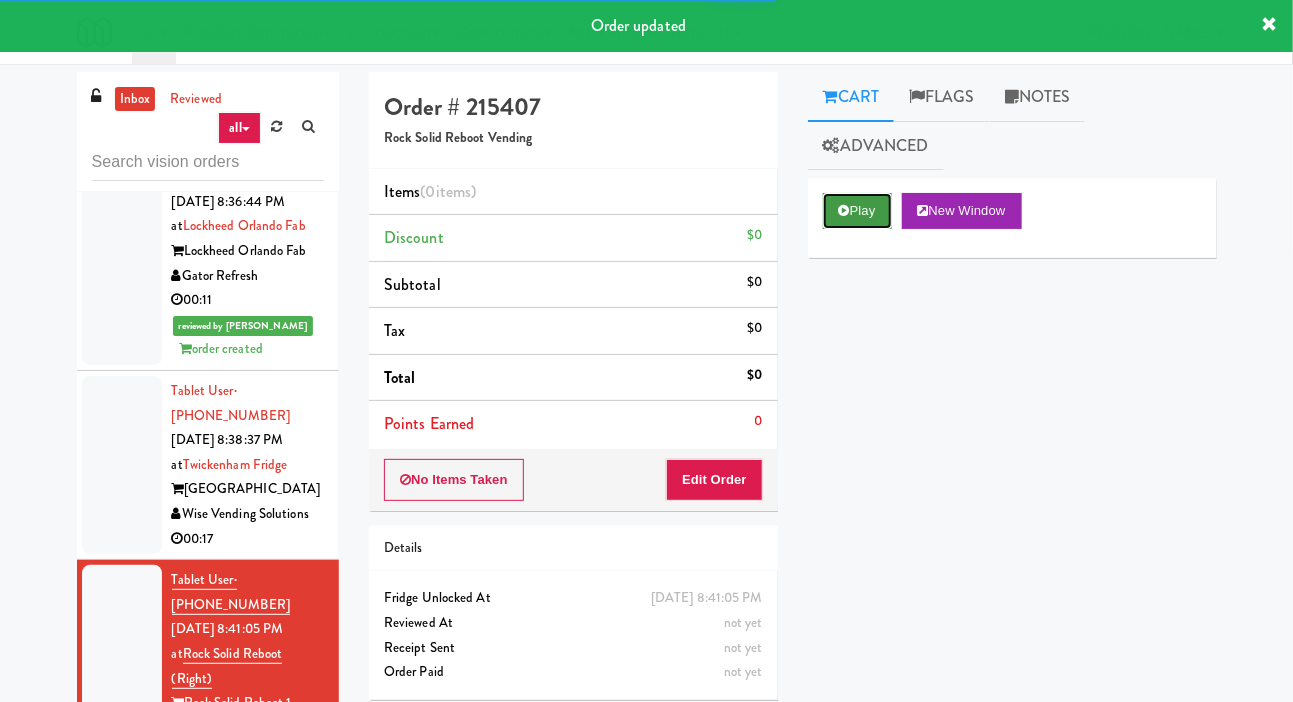 click on "Play" at bounding box center [857, 211] 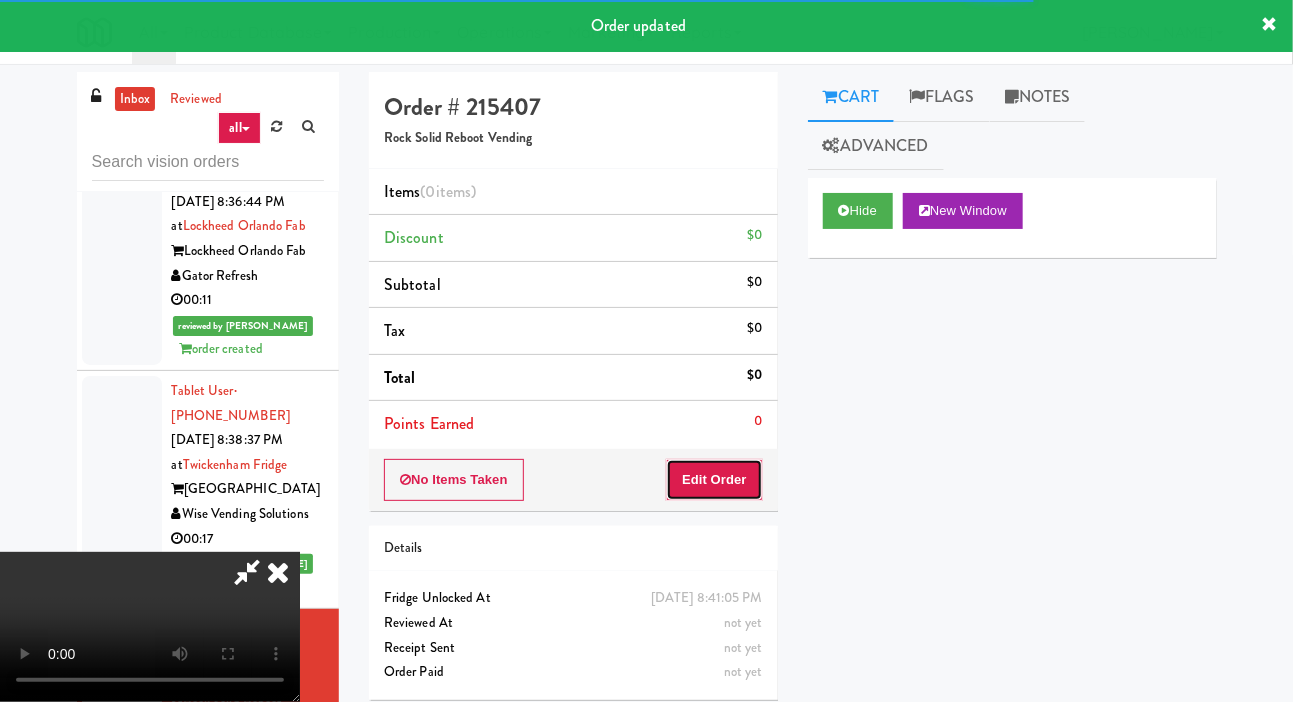 click on "Edit Order" at bounding box center [714, 480] 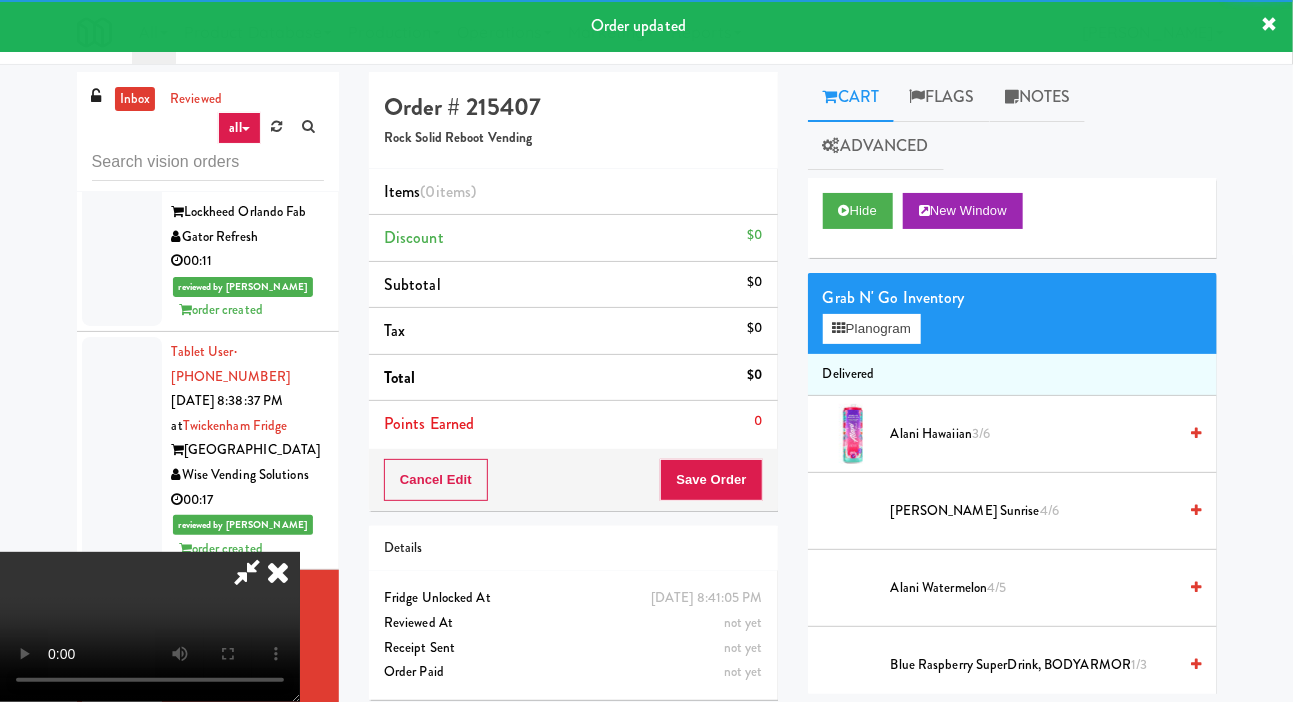 scroll, scrollTop: 8147, scrollLeft: 0, axis: vertical 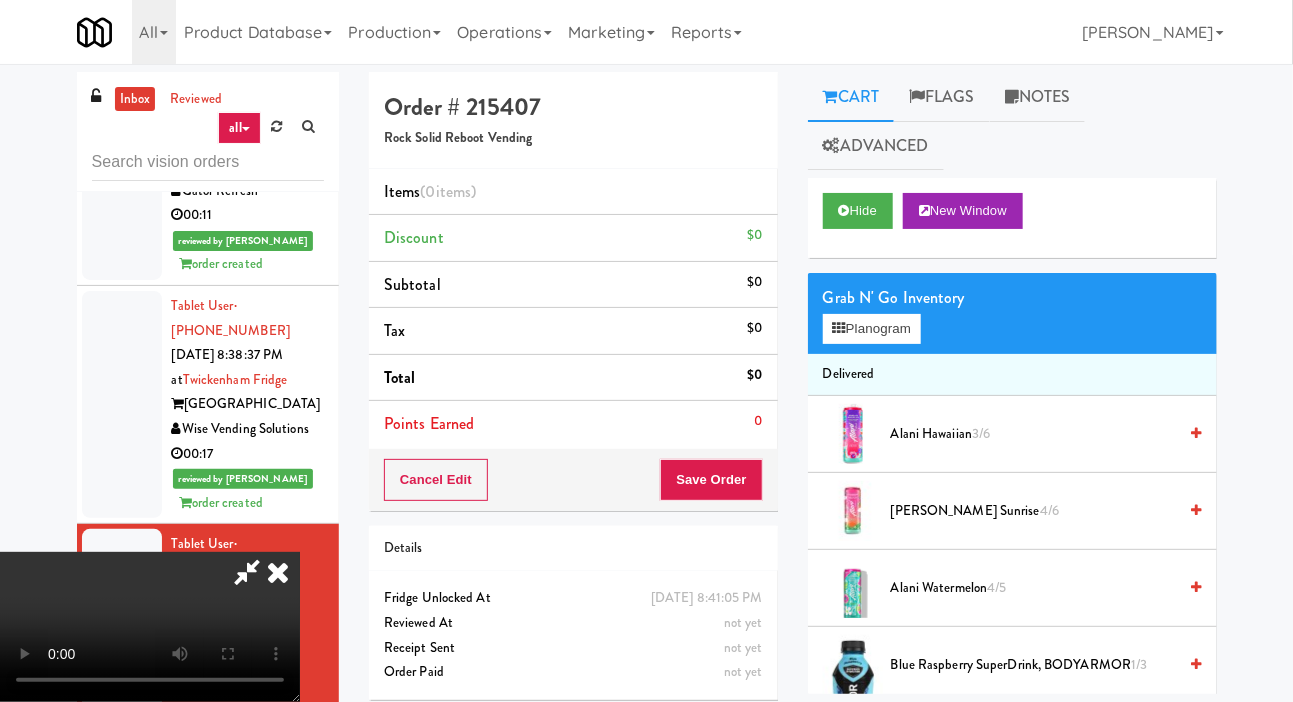 type 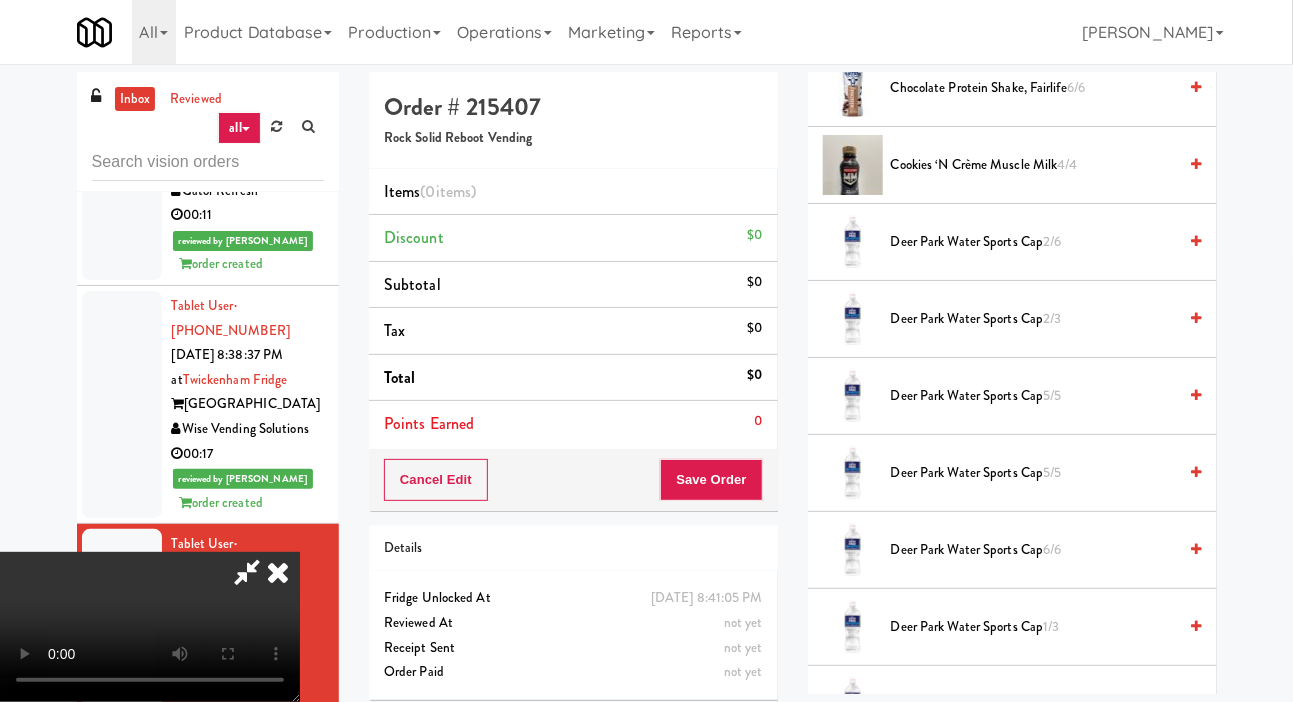 scroll, scrollTop: 1193, scrollLeft: 0, axis: vertical 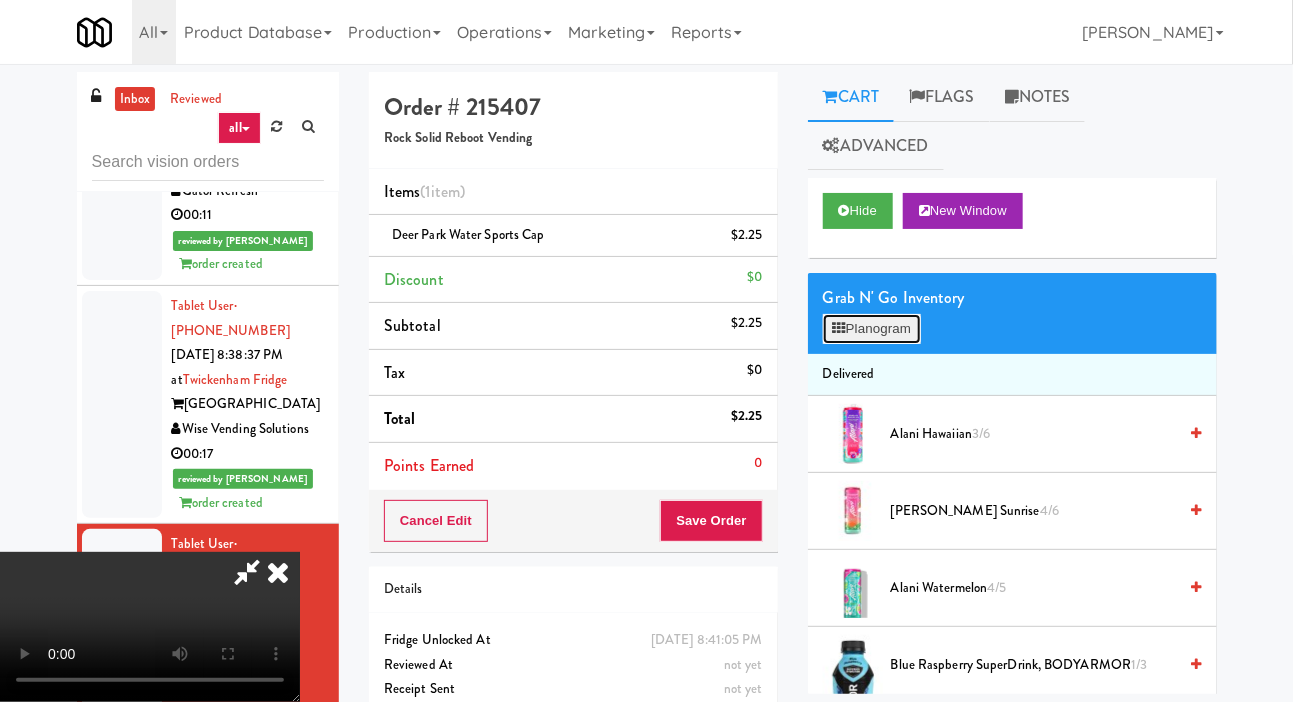 click on "Planogram" at bounding box center [872, 329] 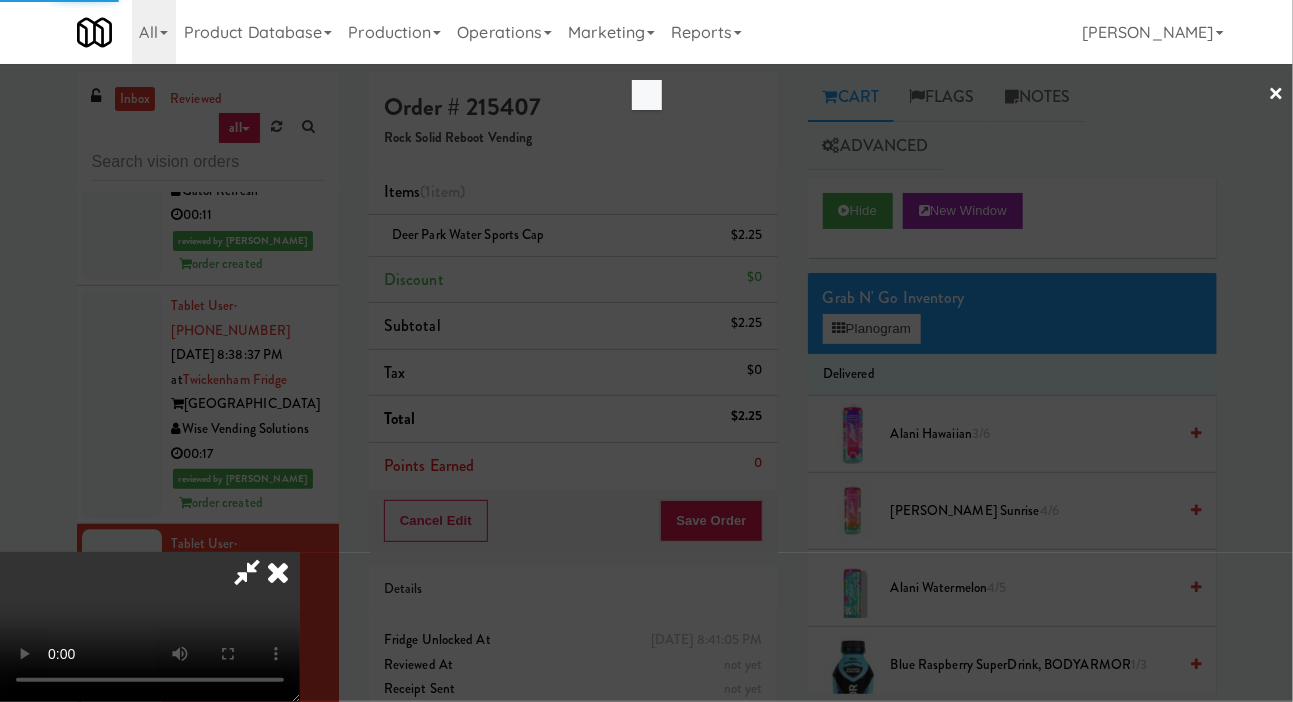 click at bounding box center (646, 351) 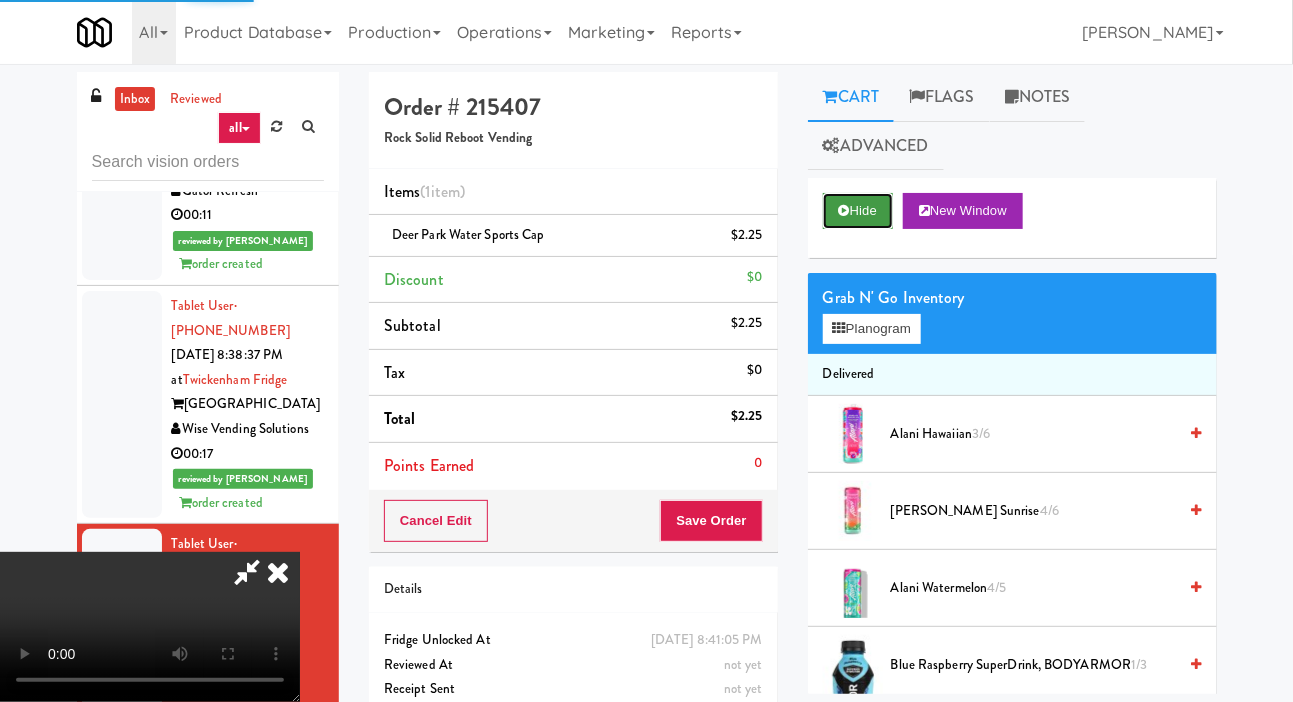 click on "Hide" at bounding box center (858, 211) 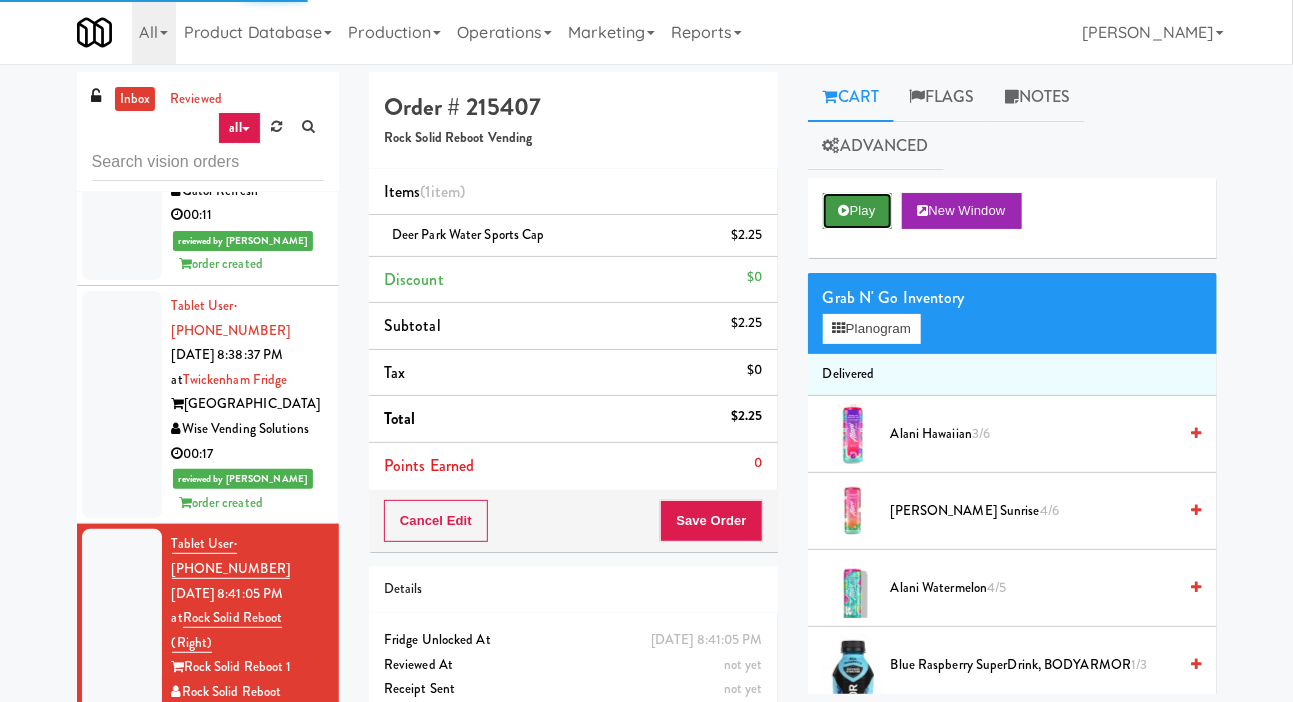 scroll, scrollTop: 0, scrollLeft: 0, axis: both 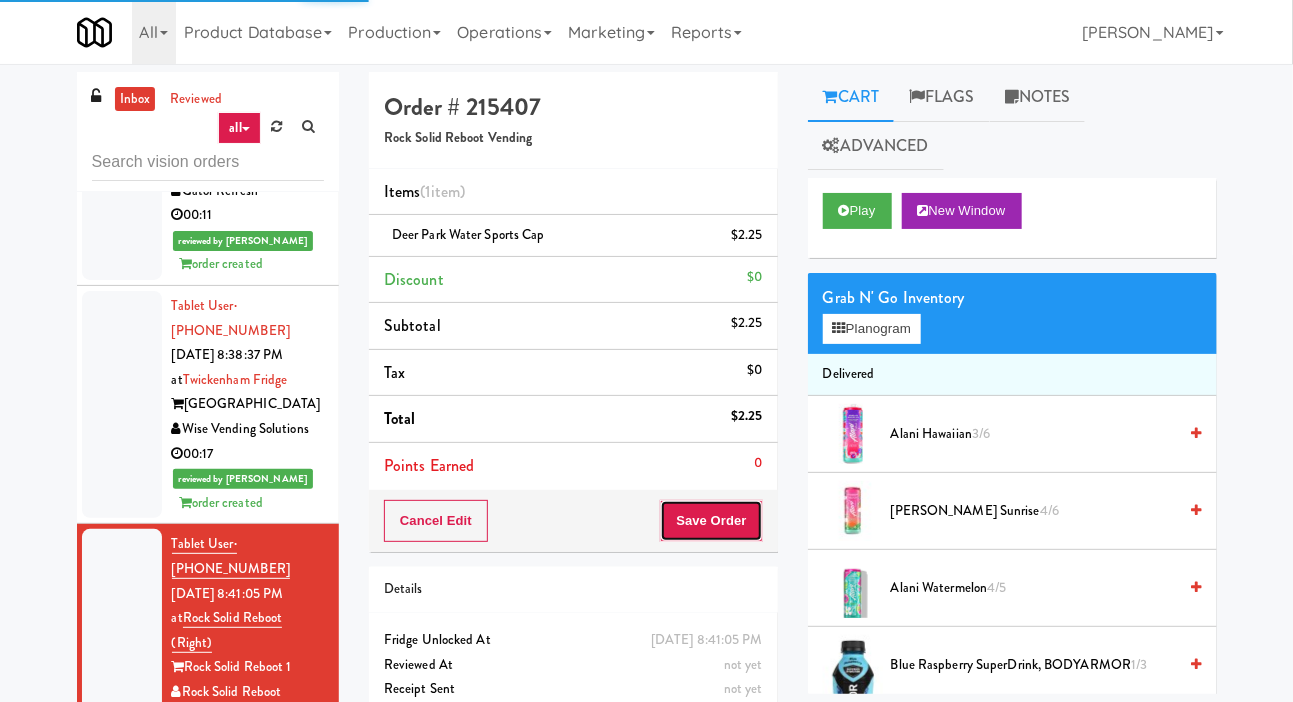 click on "Save Order" at bounding box center (711, 521) 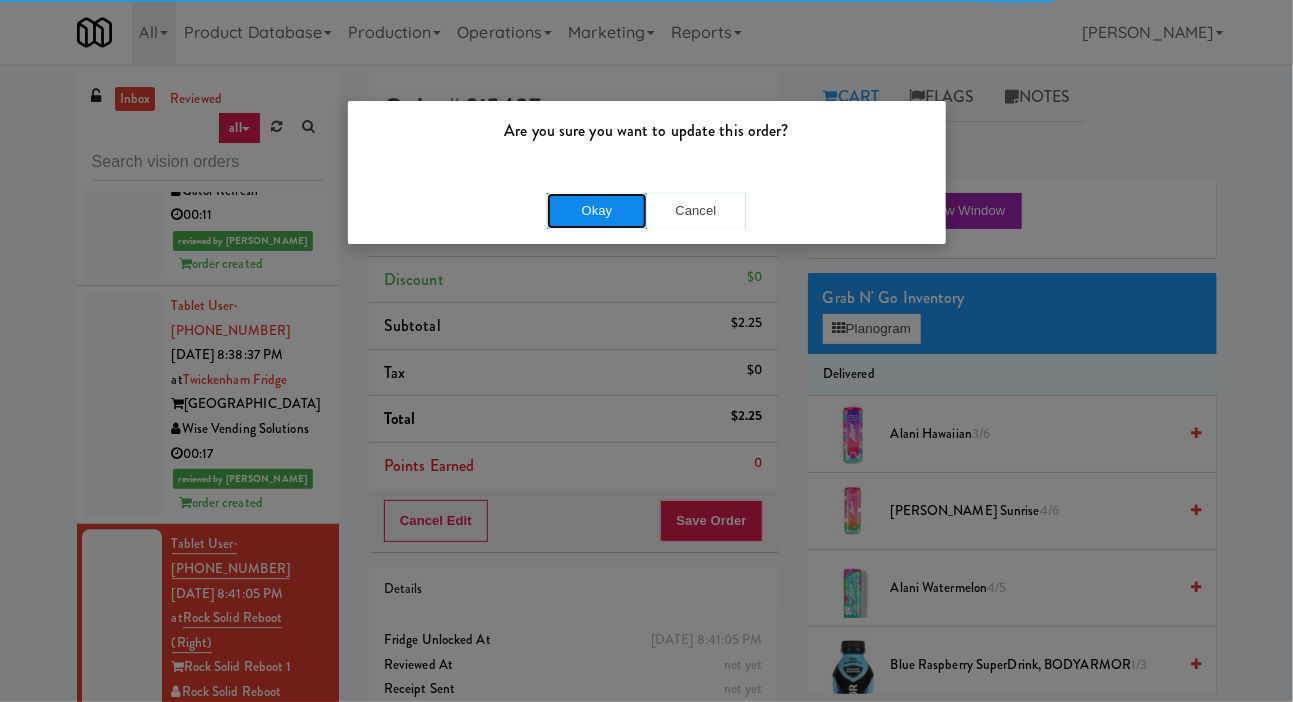 click on "Okay" at bounding box center (597, 211) 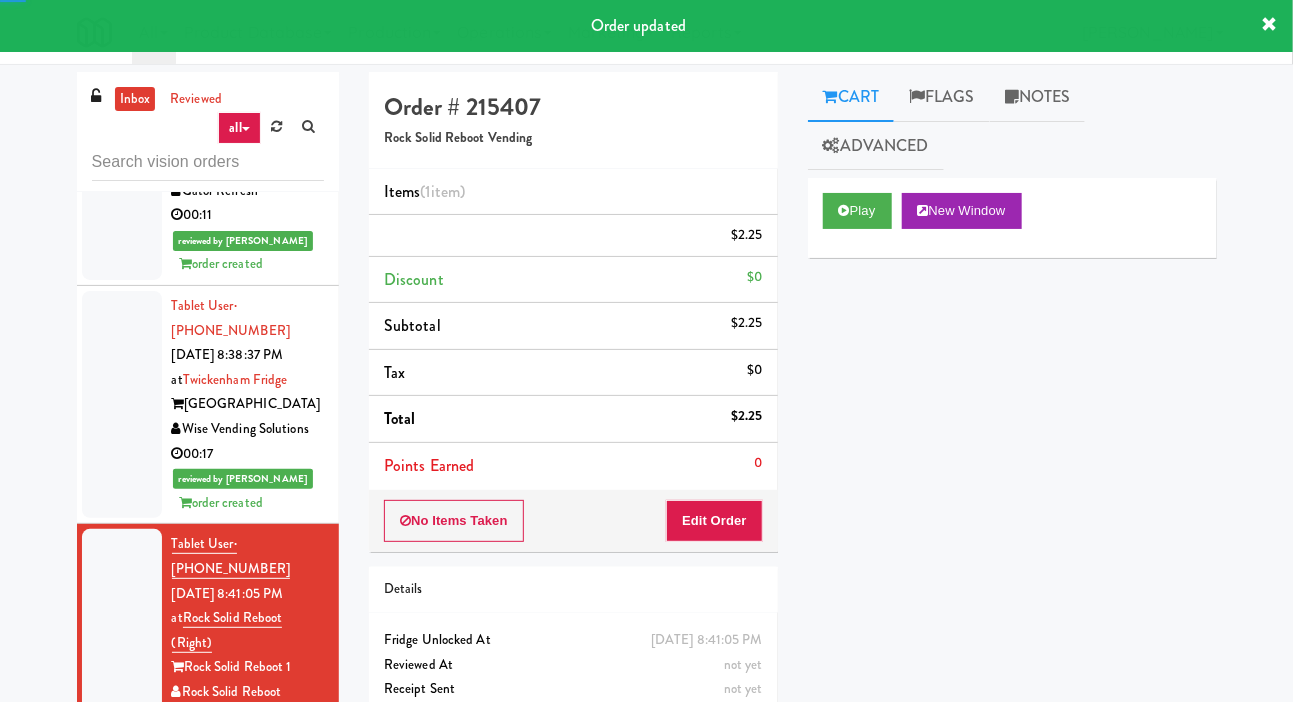 click at bounding box center [122, 857] 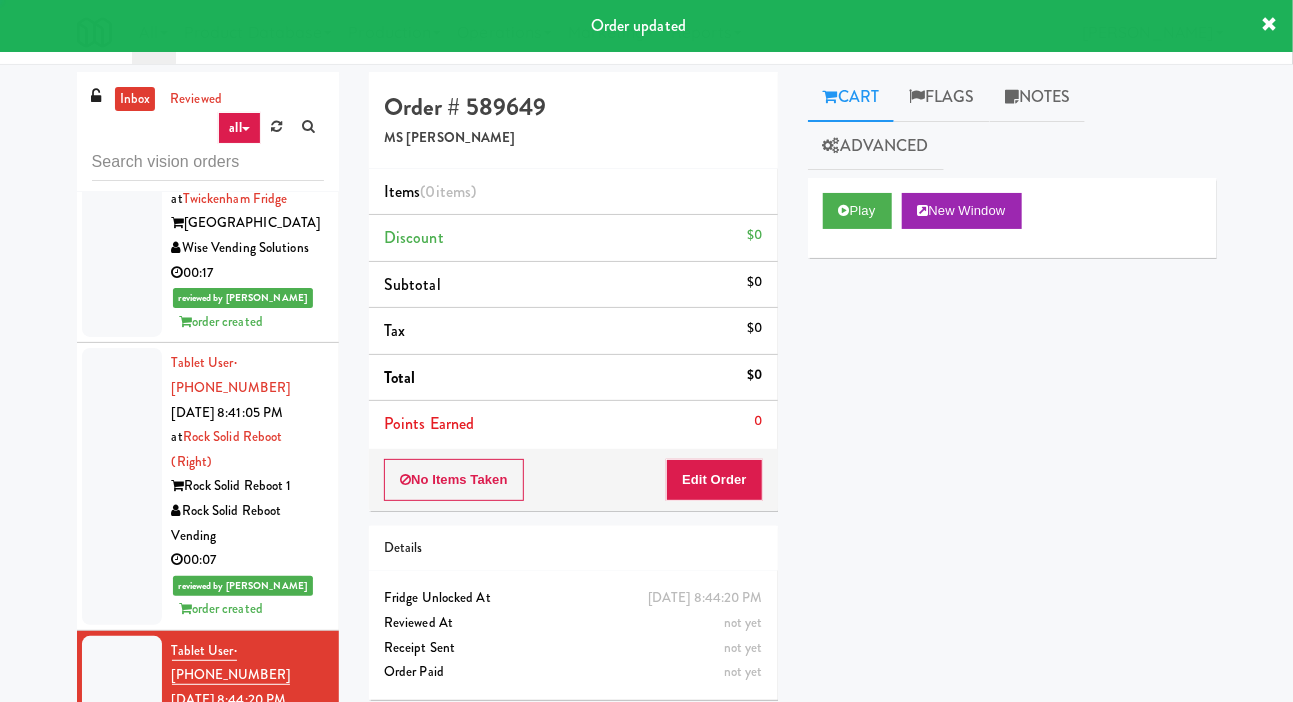 scroll, scrollTop: 8329, scrollLeft: 0, axis: vertical 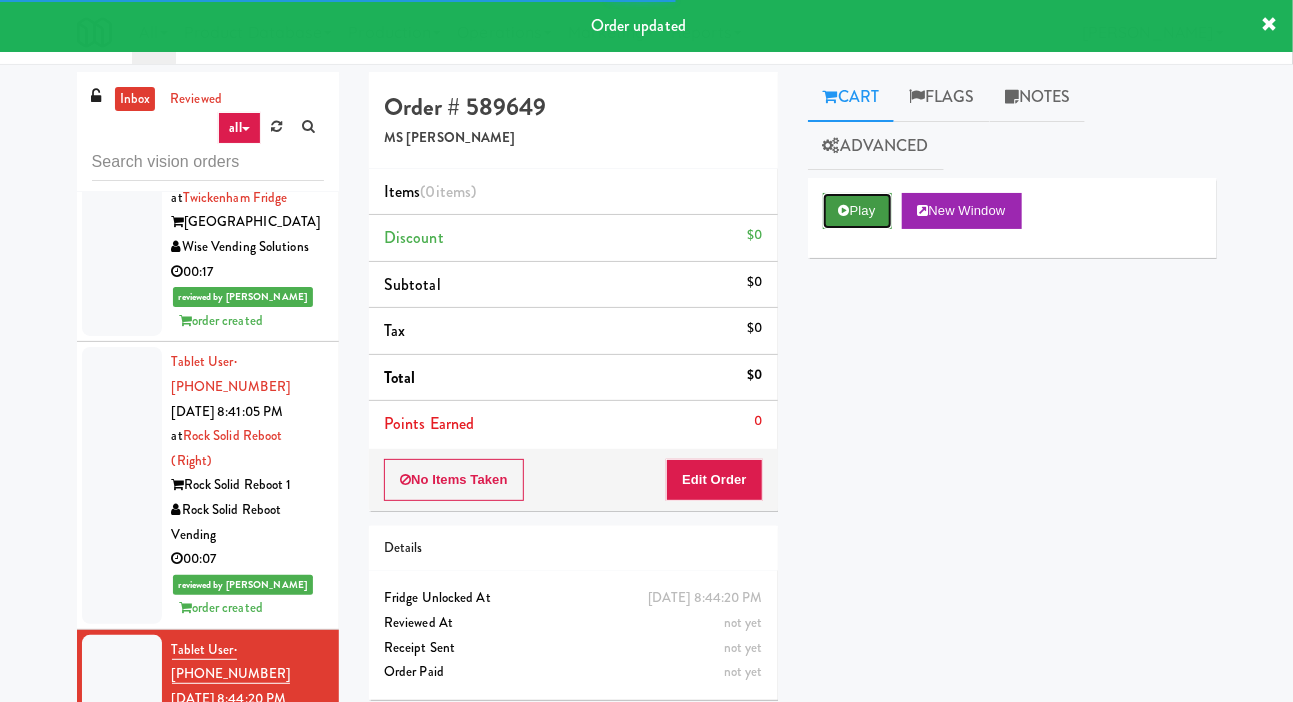 click on "Play" at bounding box center [857, 211] 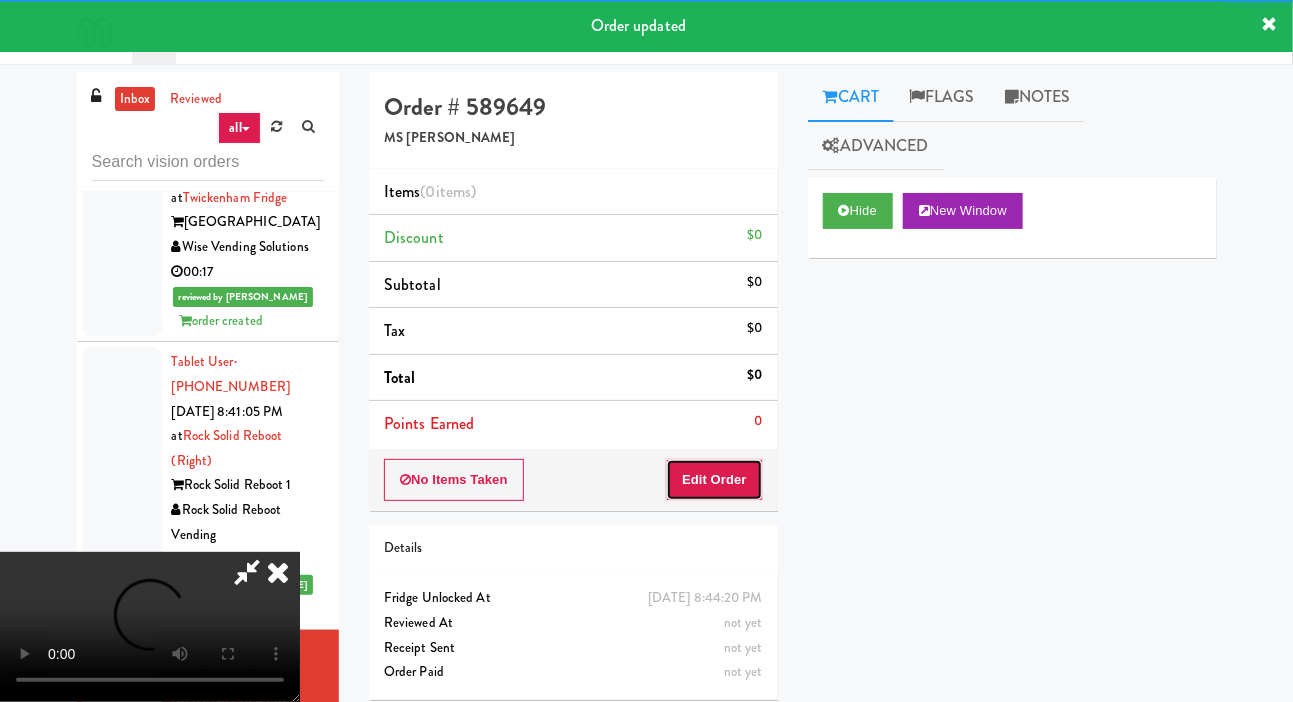 click on "Edit Order" at bounding box center [714, 480] 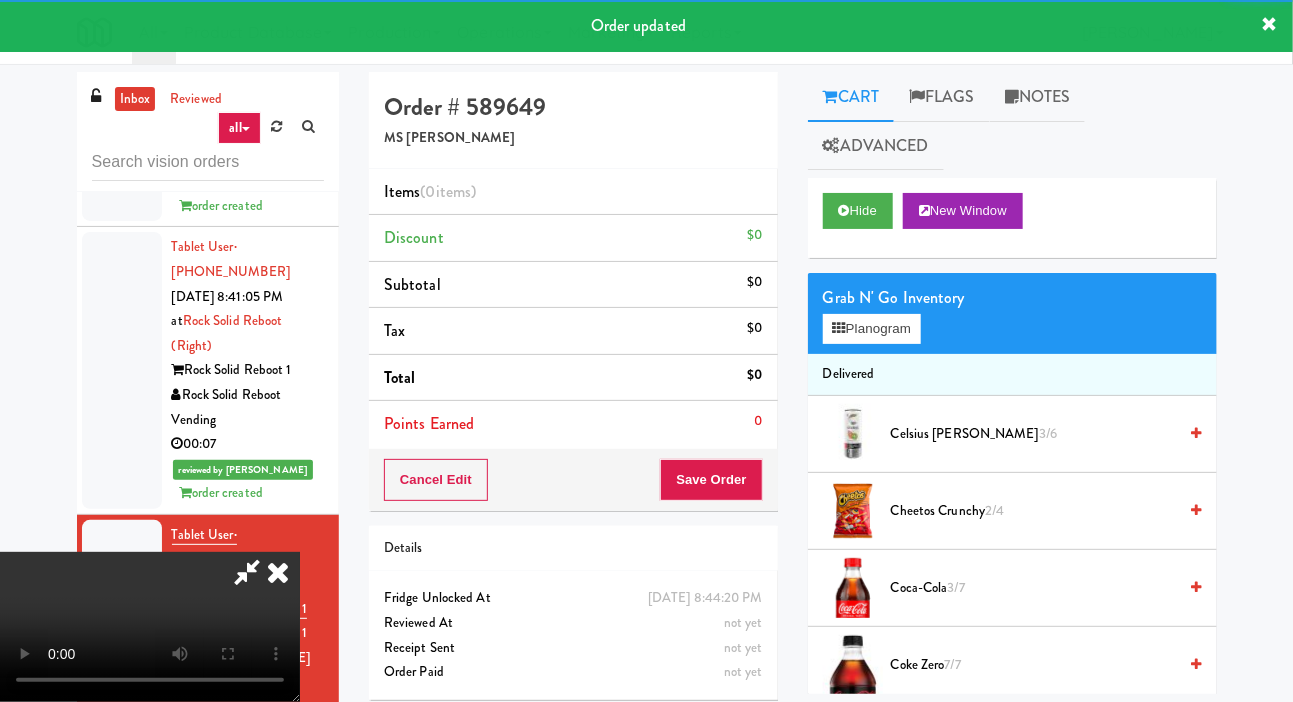 scroll, scrollTop: 8447, scrollLeft: 0, axis: vertical 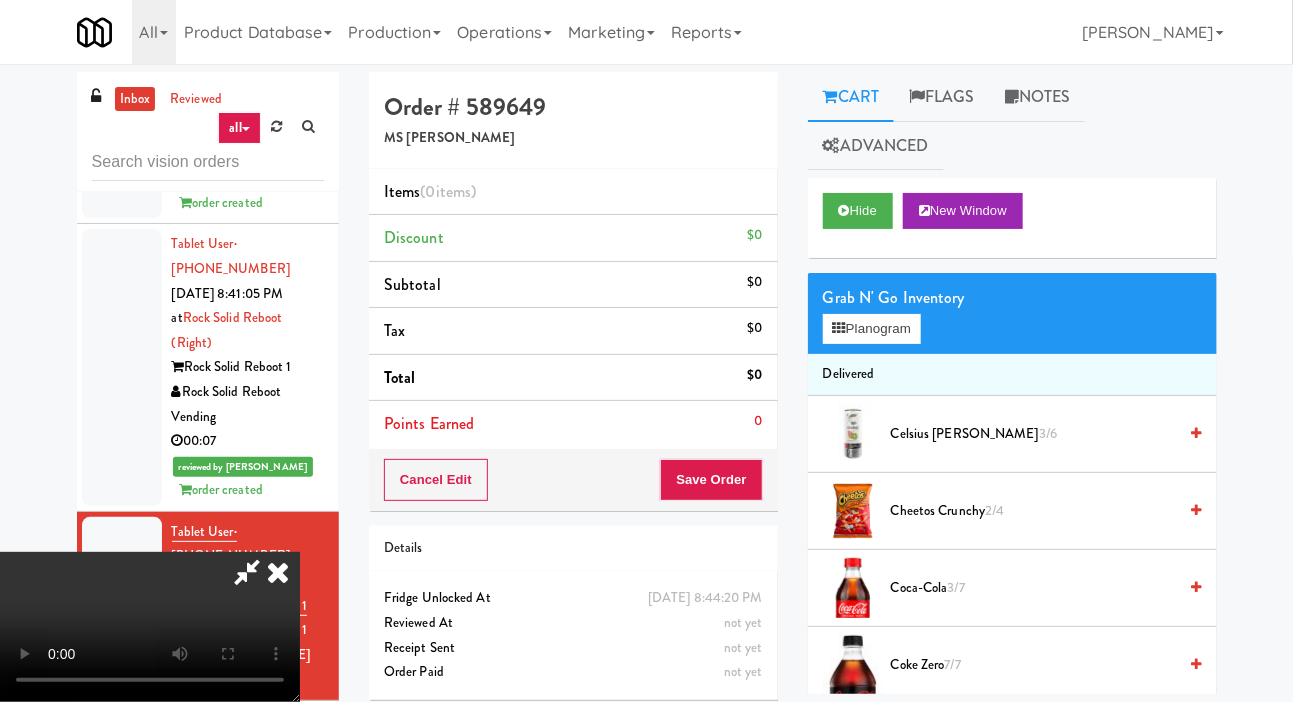 type 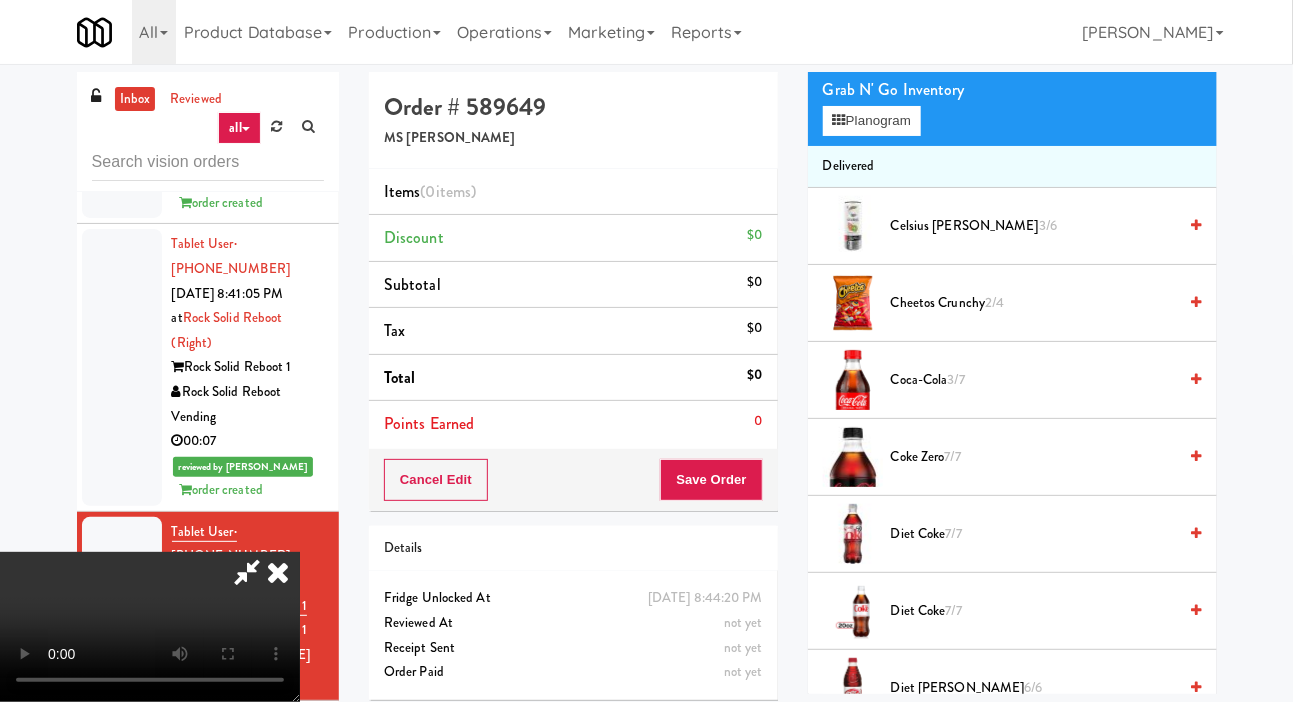 scroll, scrollTop: 217, scrollLeft: 0, axis: vertical 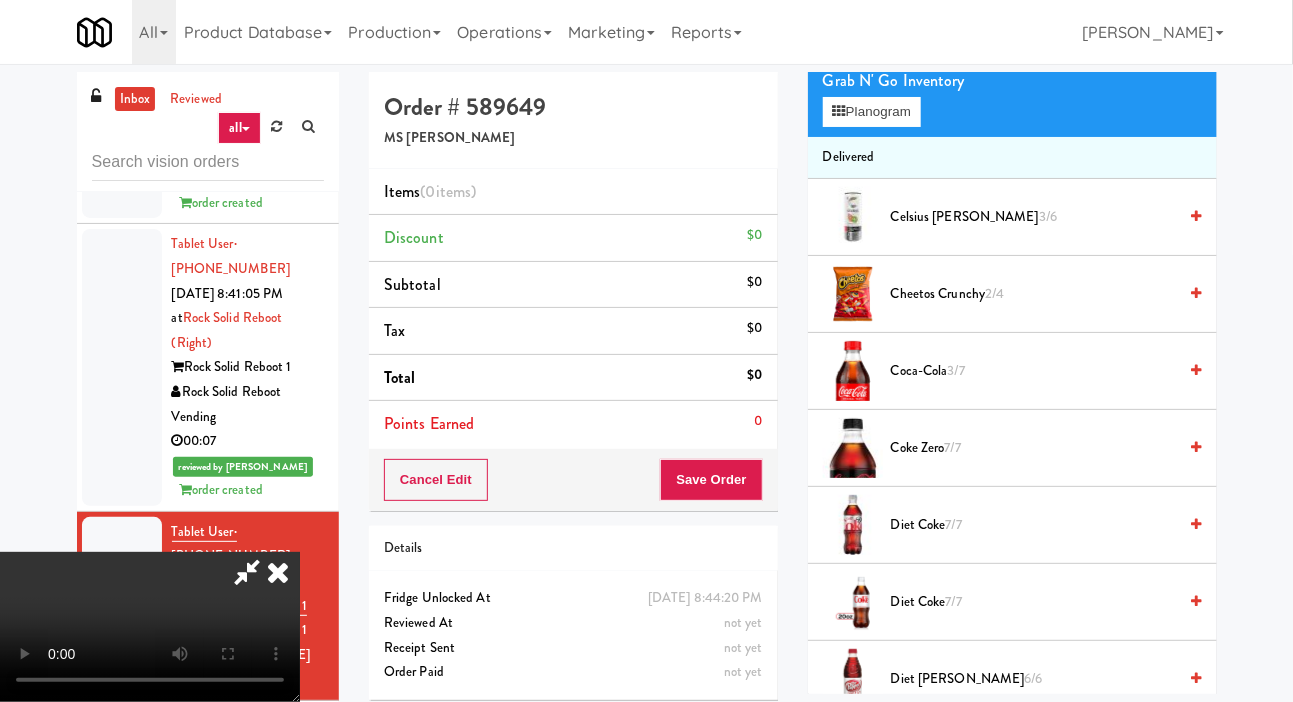 click on "Coca-Cola  3/7" at bounding box center [1034, 371] 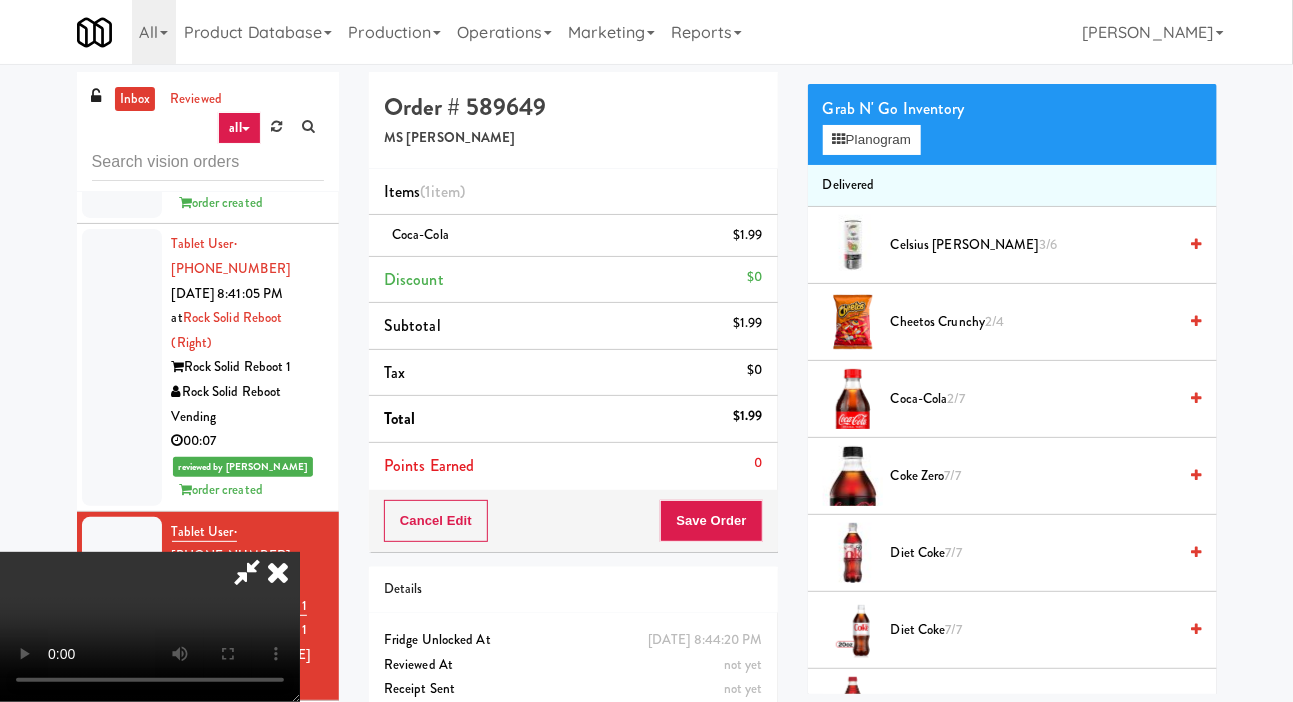 scroll, scrollTop: 188, scrollLeft: 0, axis: vertical 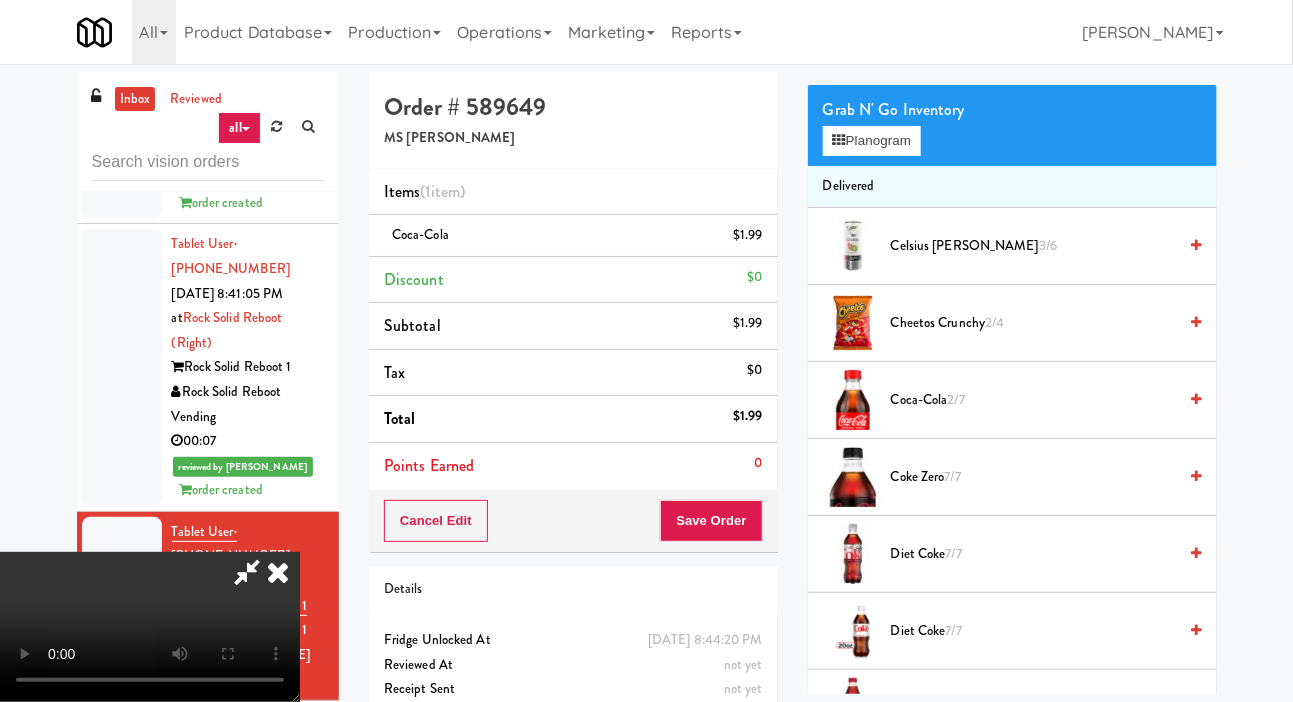 click on "Celsius Kiwi Guava  3/6" at bounding box center (1034, 246) 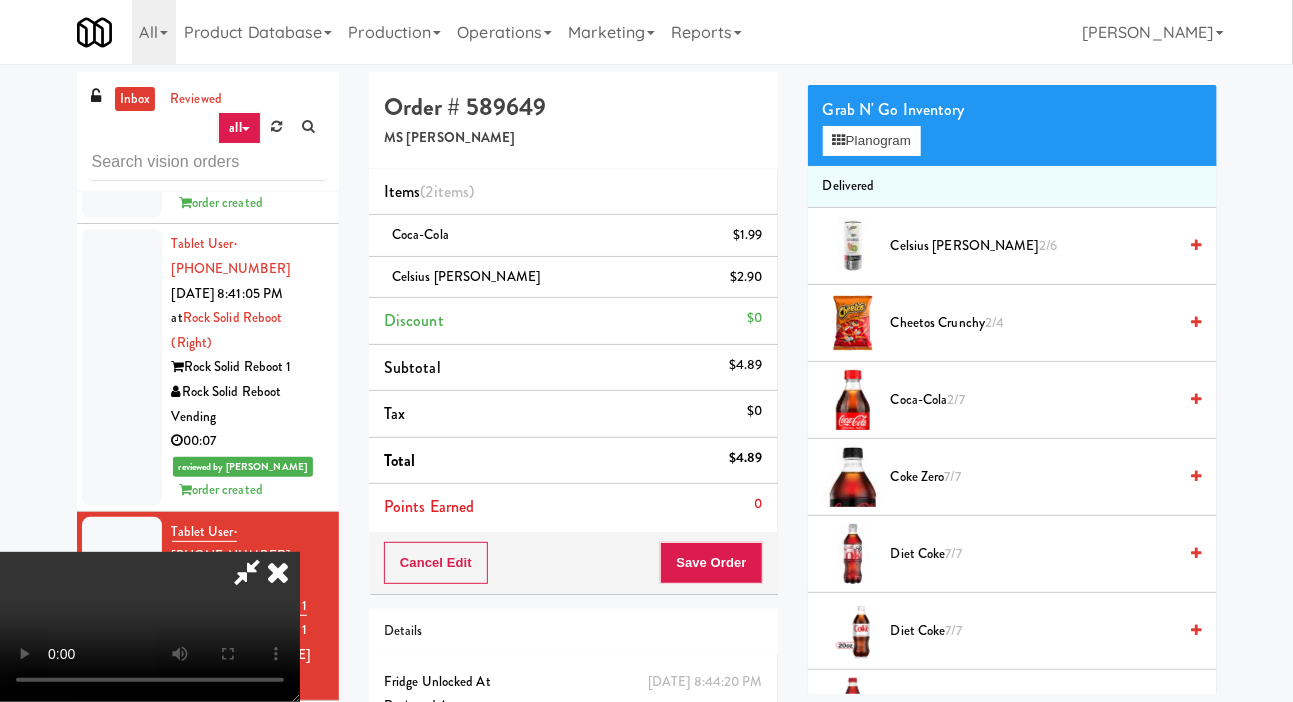 click on "Celsius Kiwi Guava  2/6" at bounding box center [1034, 246] 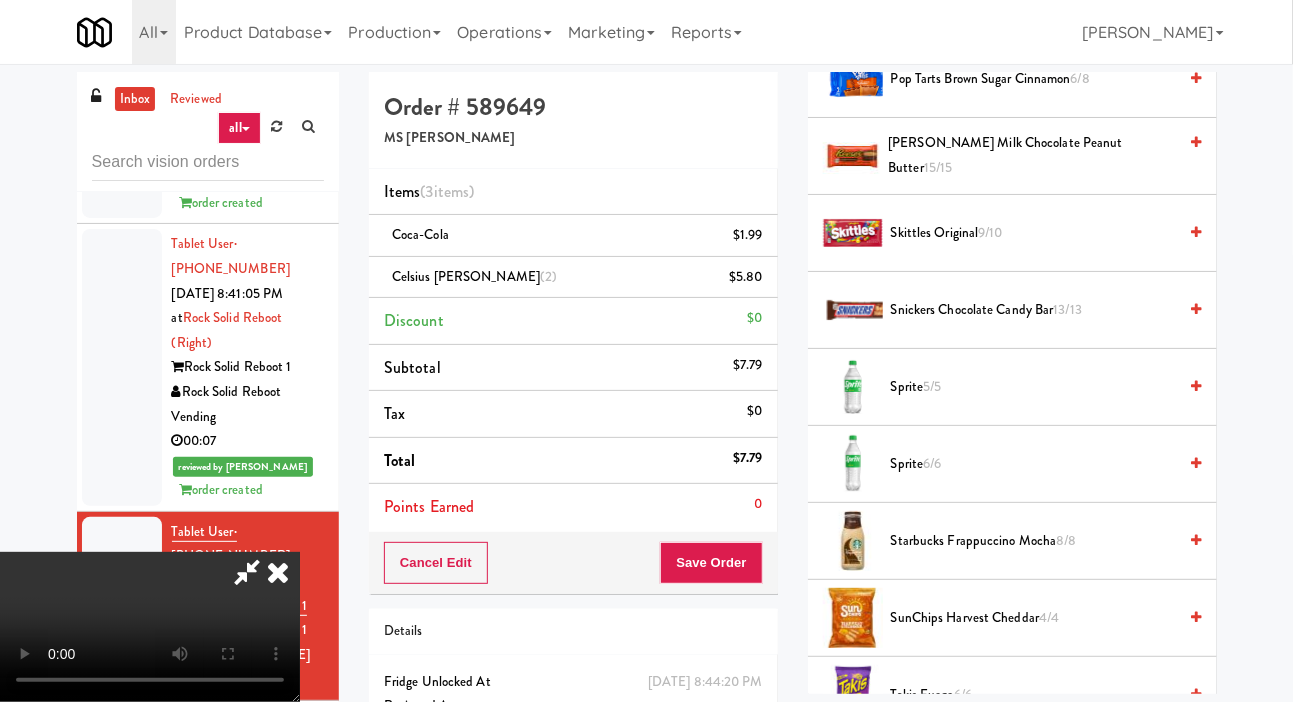 scroll, scrollTop: 1738, scrollLeft: 0, axis: vertical 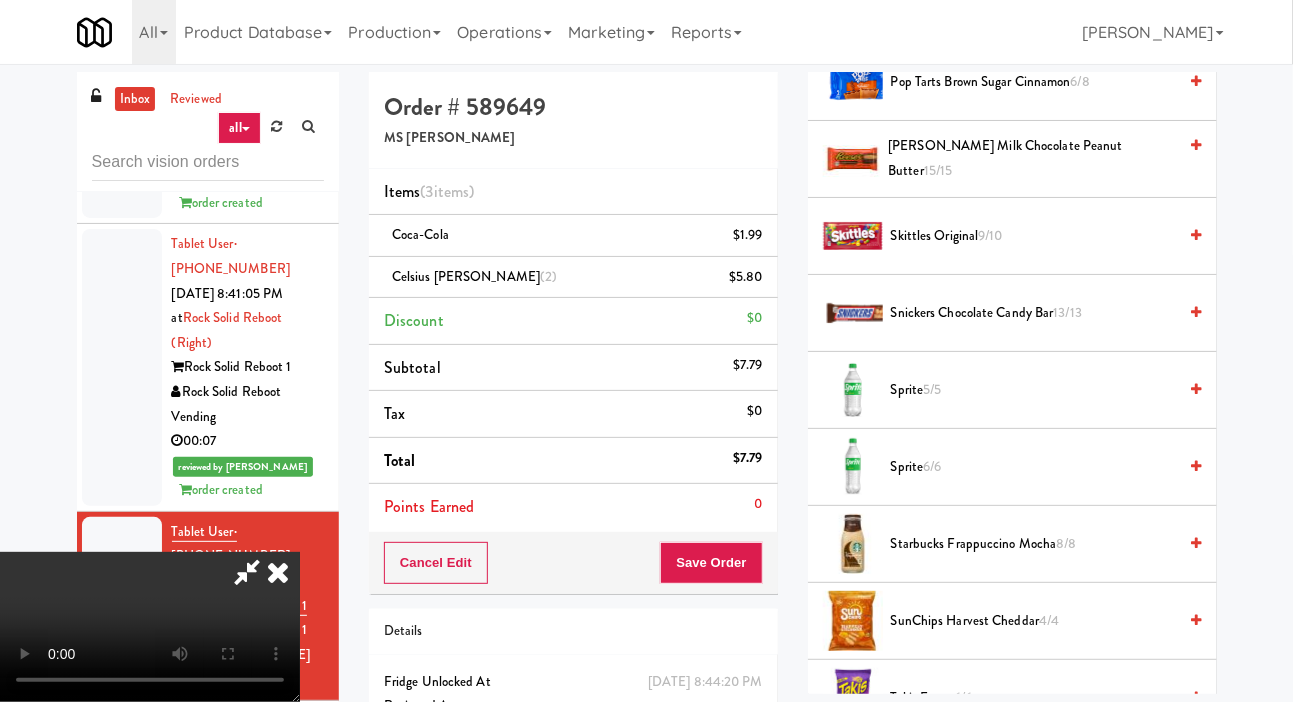 click on "Sprite  5/5" at bounding box center (1034, 390) 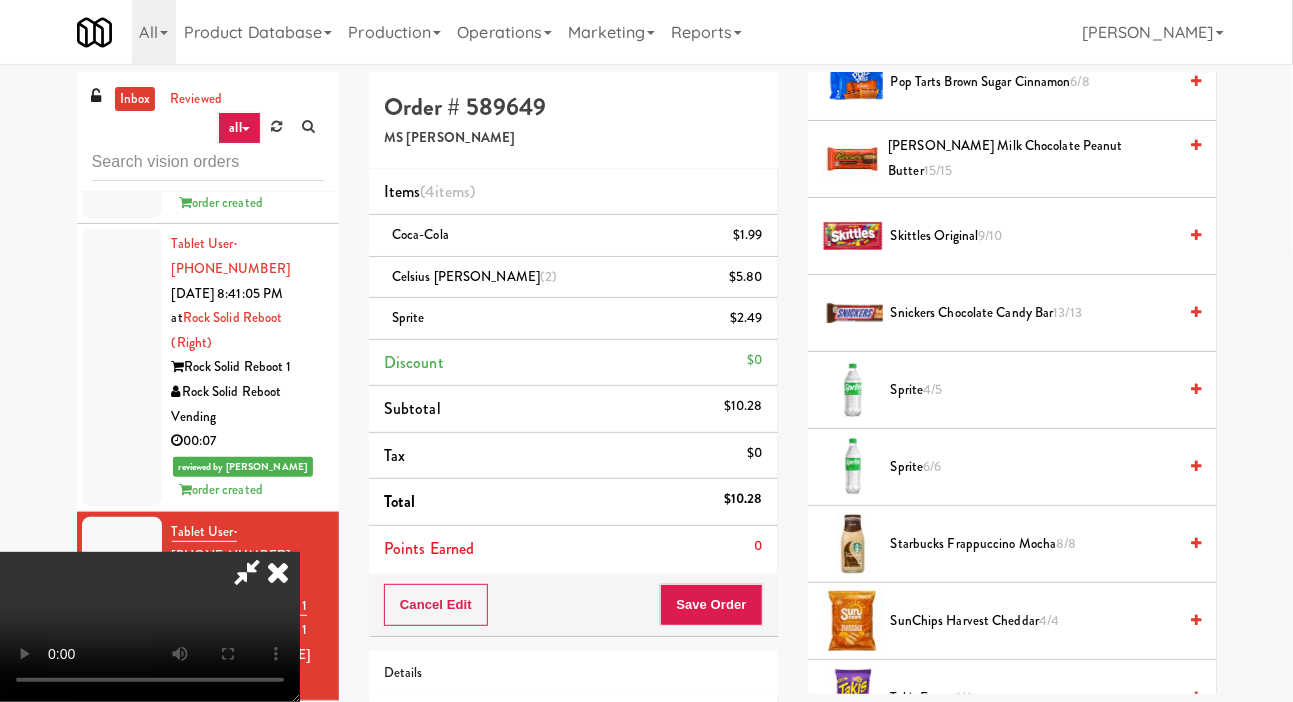 click on "Sprite  4/5" at bounding box center (1034, 390) 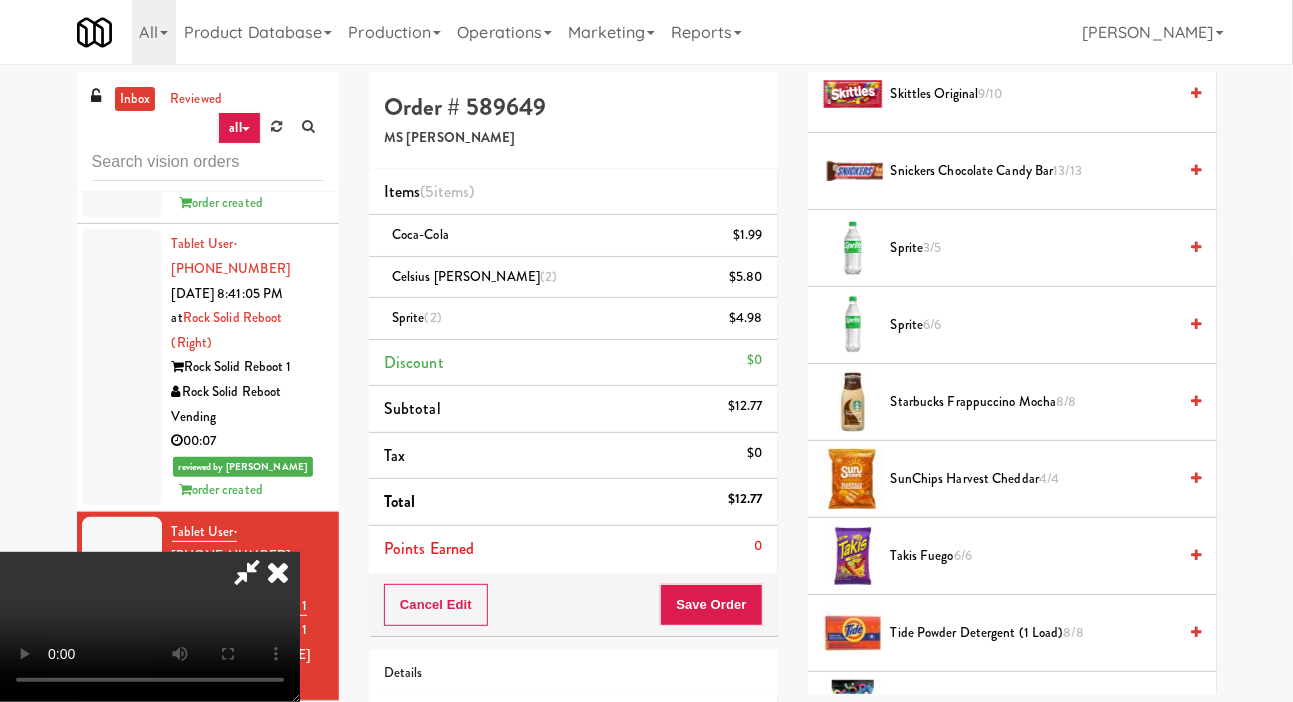 scroll, scrollTop: 2129, scrollLeft: 0, axis: vertical 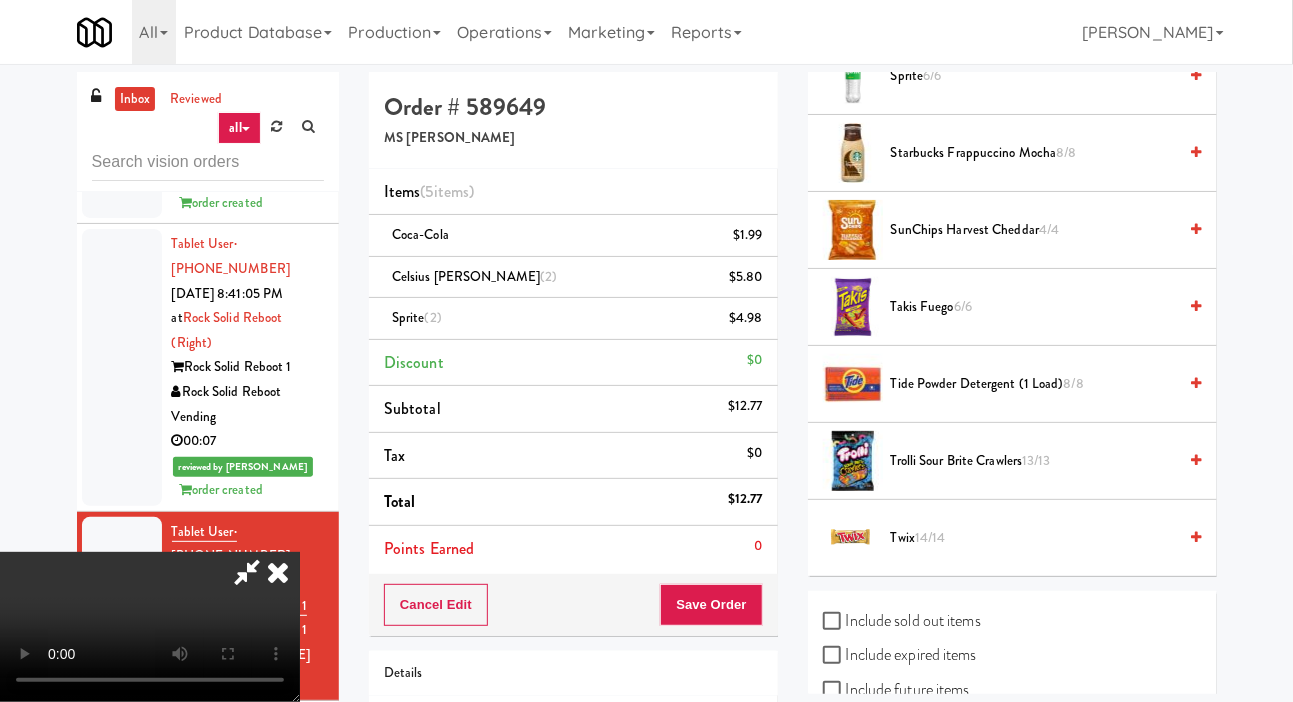 click on "Takis Fuego  6/6" at bounding box center [1034, 307] 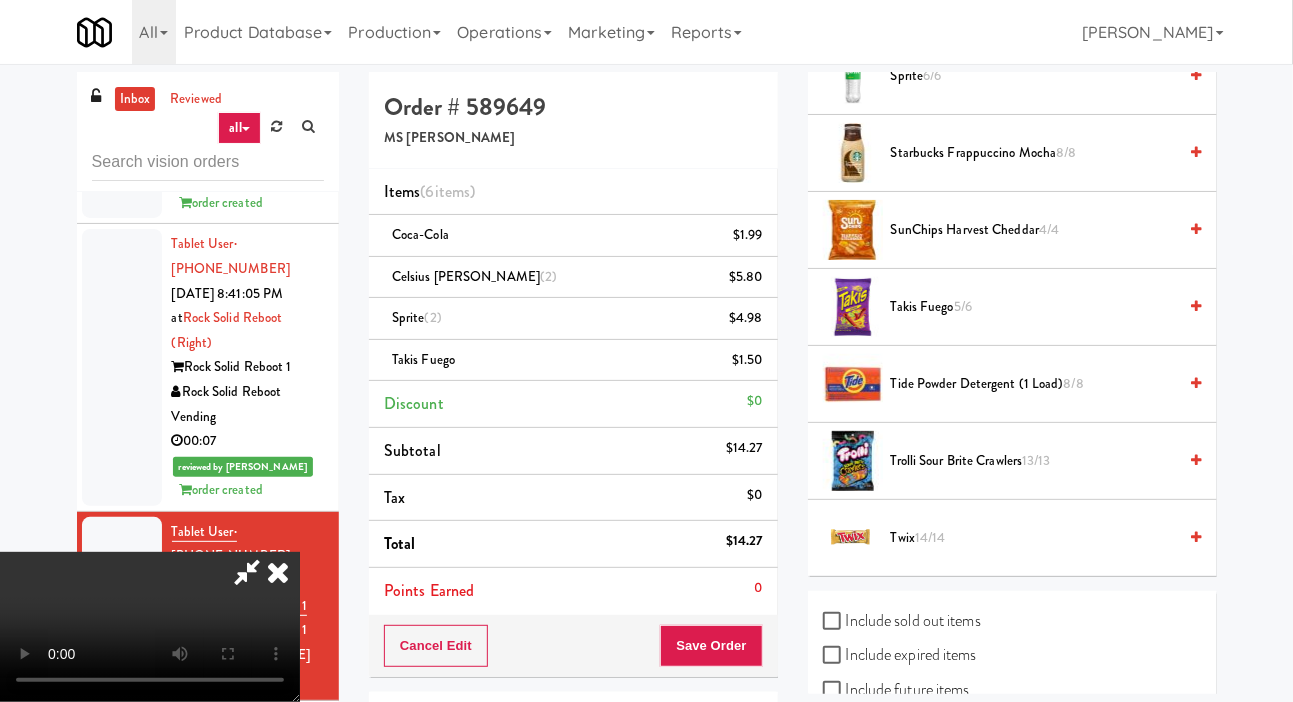 click on "Trolli Sour Brite Crawlers  13/13" at bounding box center (1034, 461) 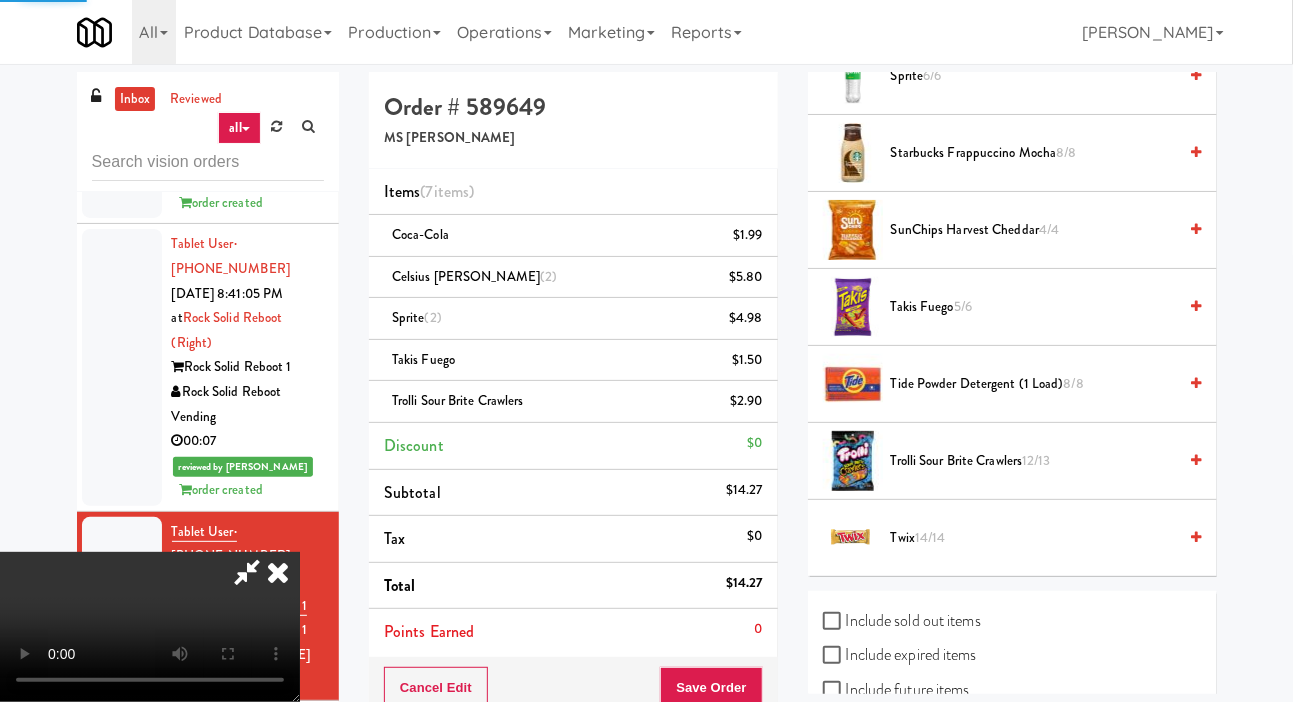 click at bounding box center (247, 572) 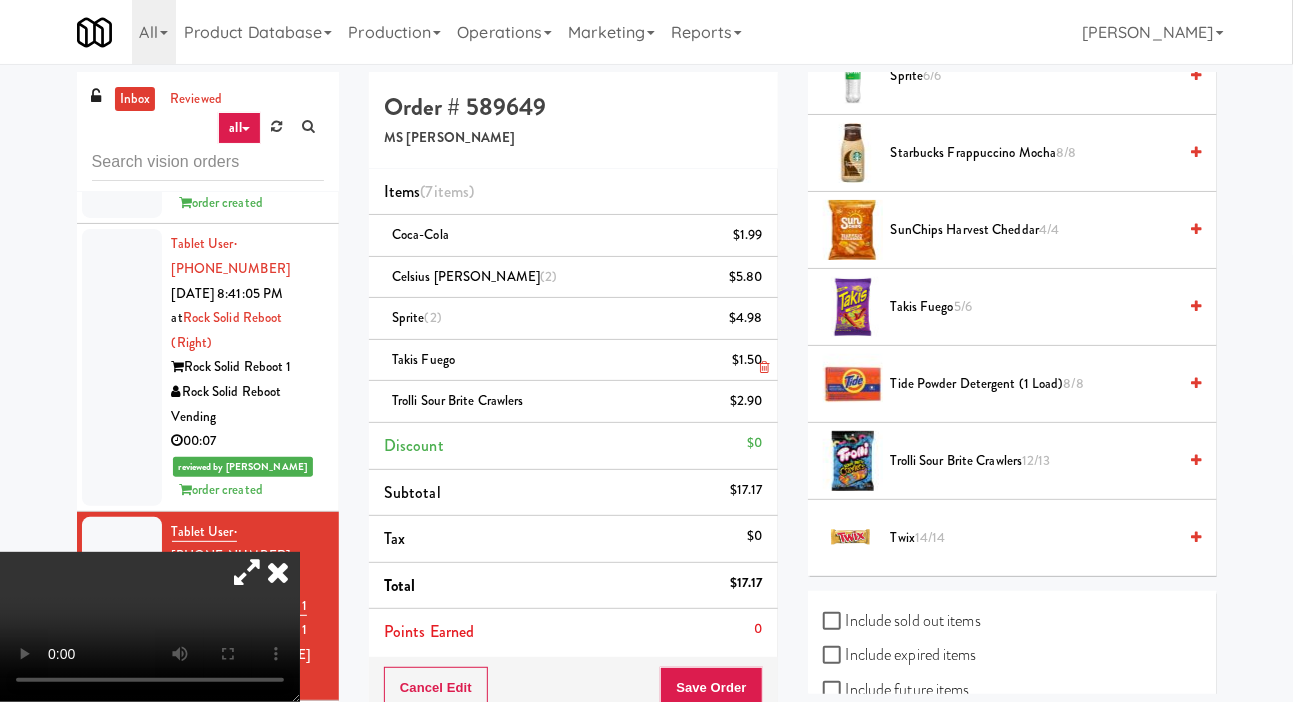 click on "Takis Fuego  $1.50" at bounding box center [573, 361] 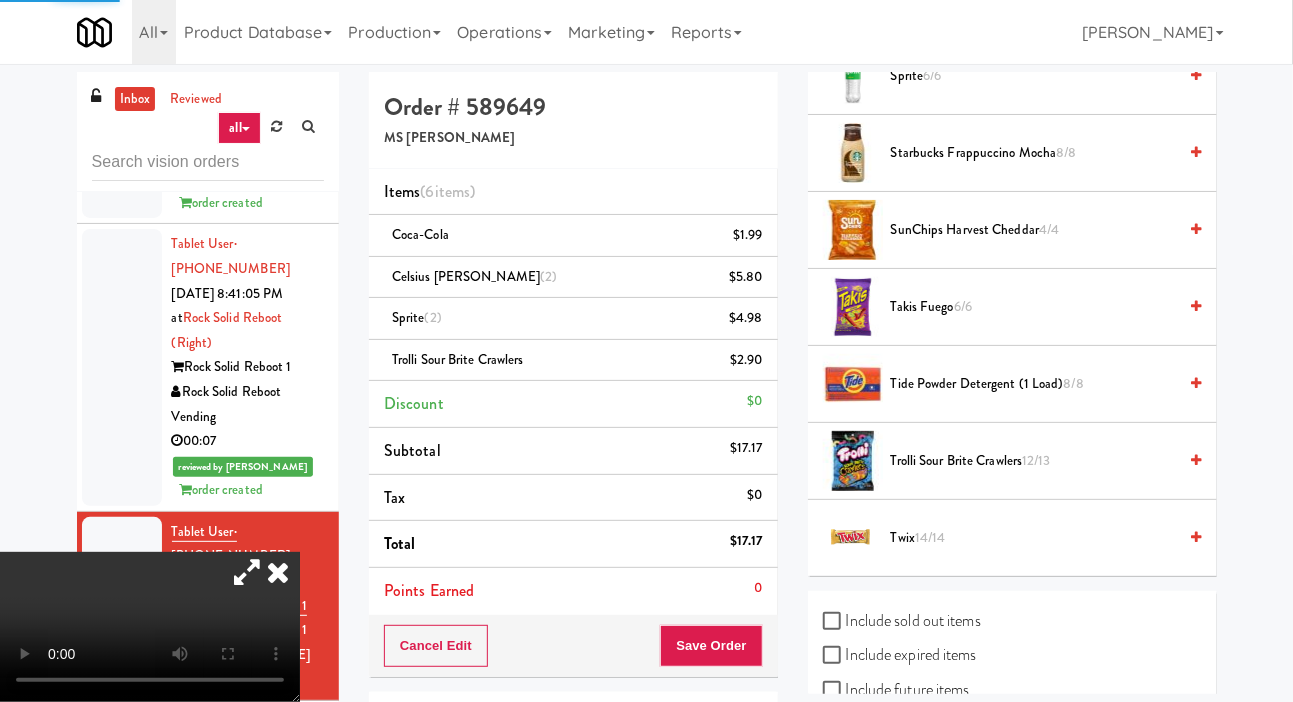 click at bounding box center [247, 572] 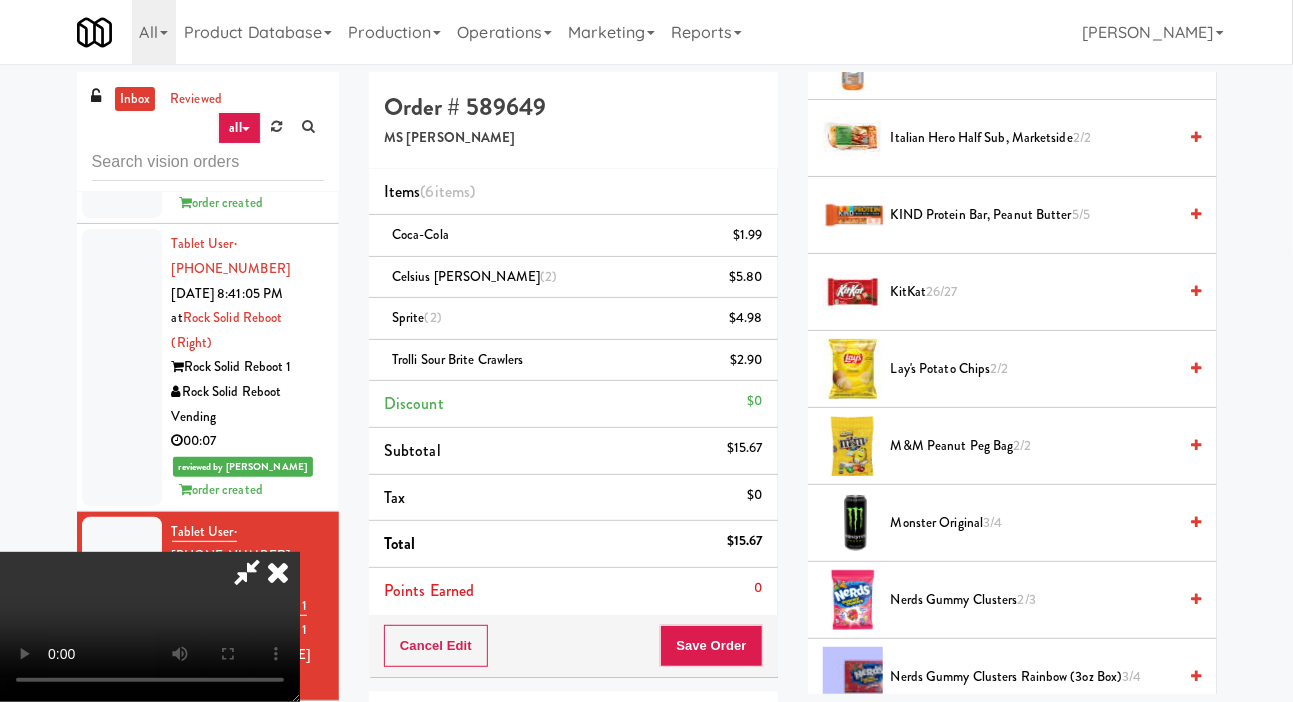 scroll, scrollTop: 963, scrollLeft: 0, axis: vertical 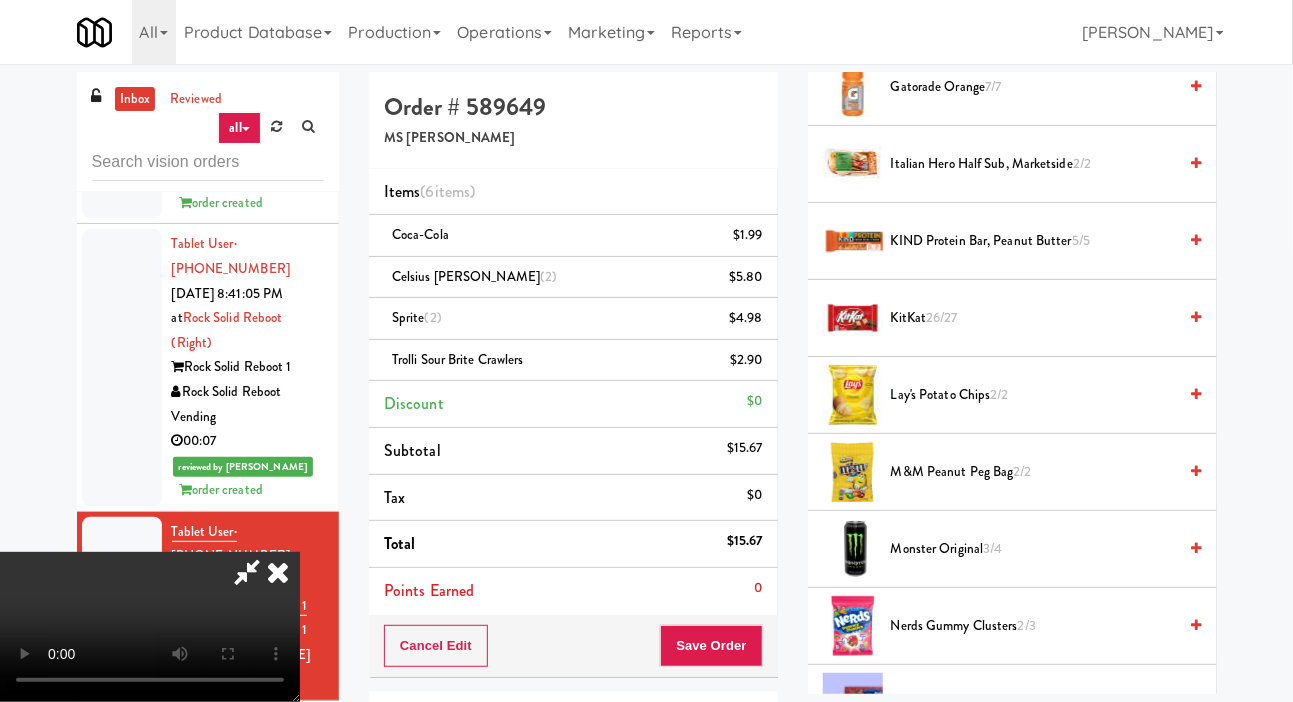 click on "KitKat  26/27" at bounding box center (1034, 318) 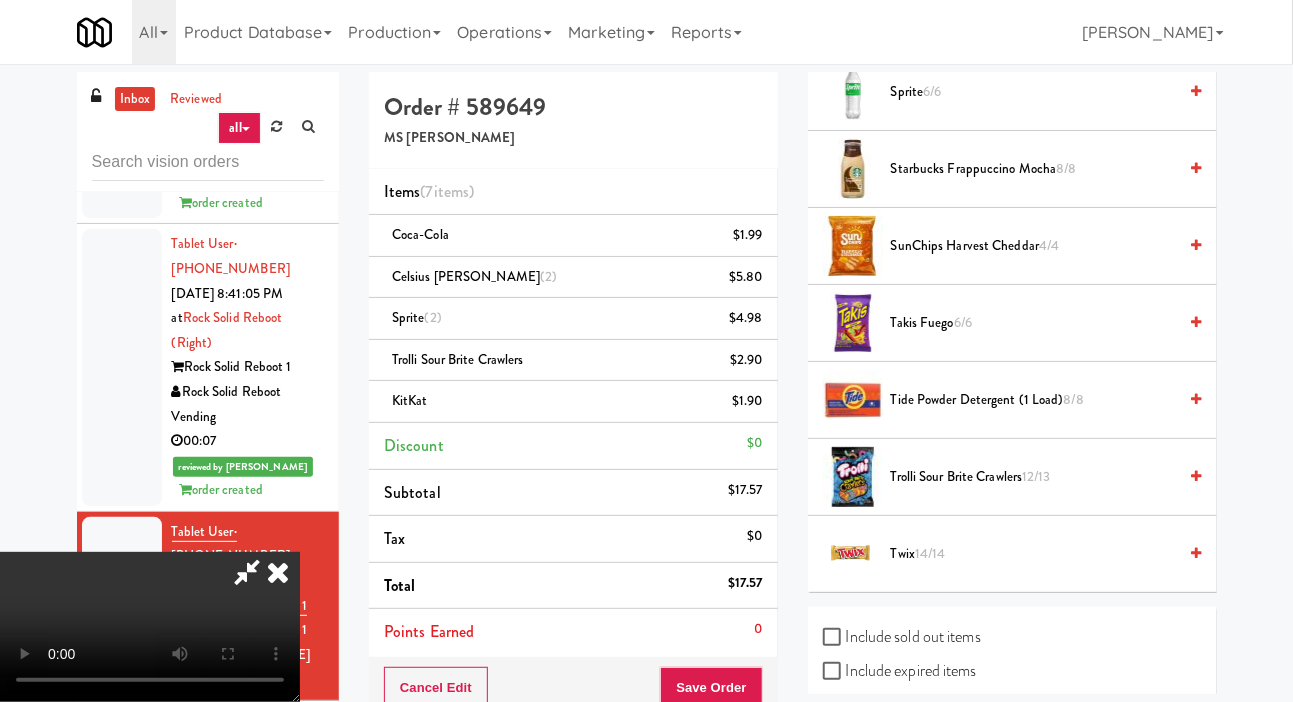 scroll, scrollTop: 2075, scrollLeft: 0, axis: vertical 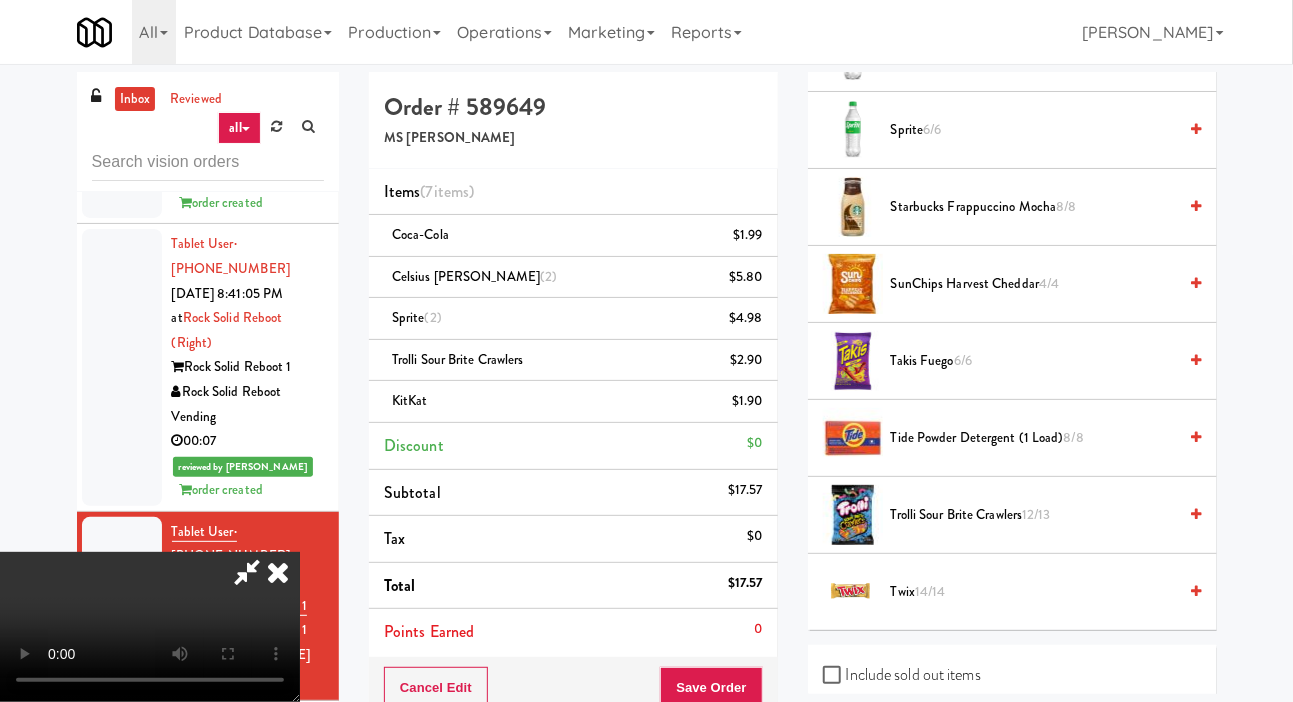 click on "Trolli Sour Brite Crawlers  12/13" at bounding box center [1034, 515] 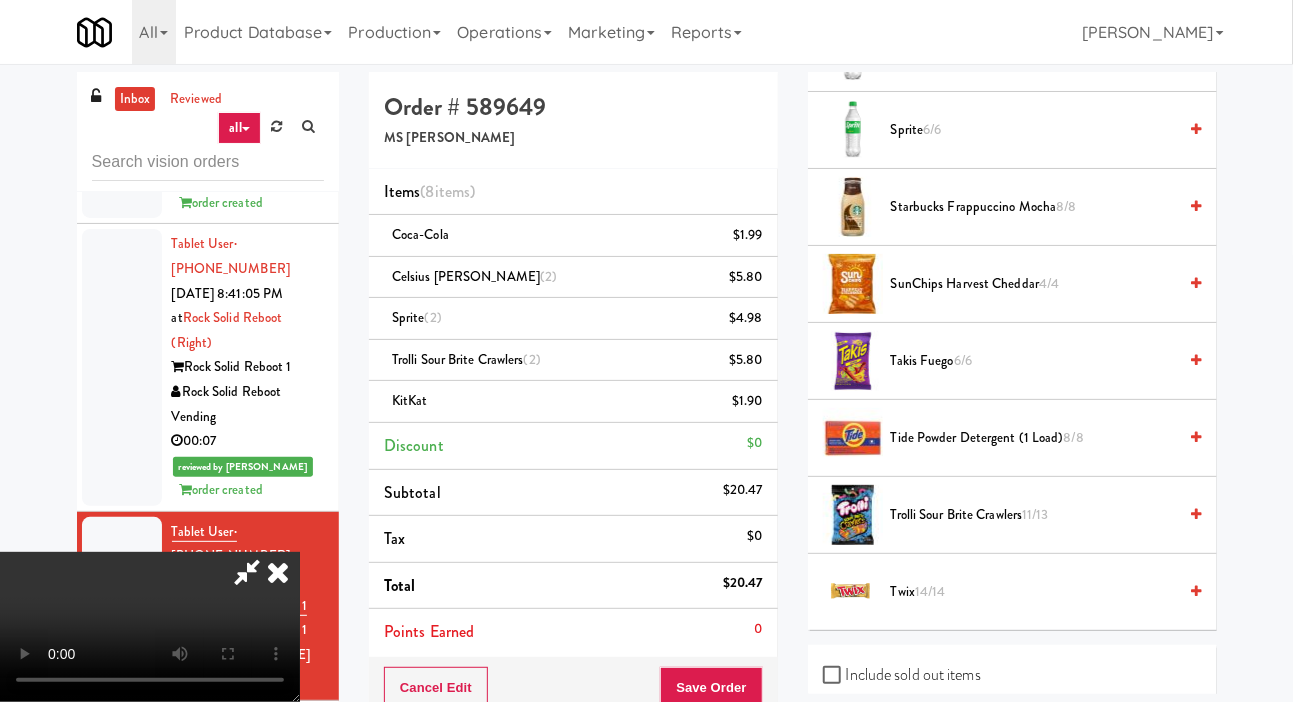 click at bounding box center [247, 572] 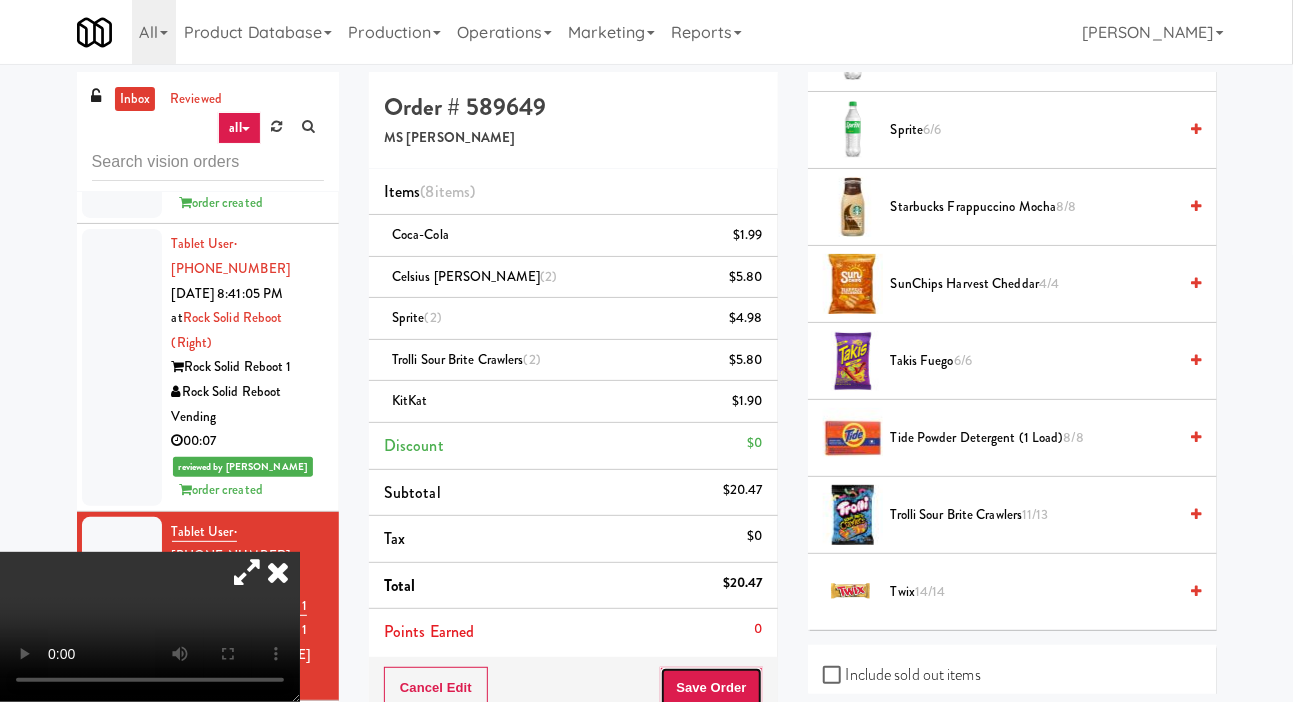 click on "Save Order" at bounding box center [711, 688] 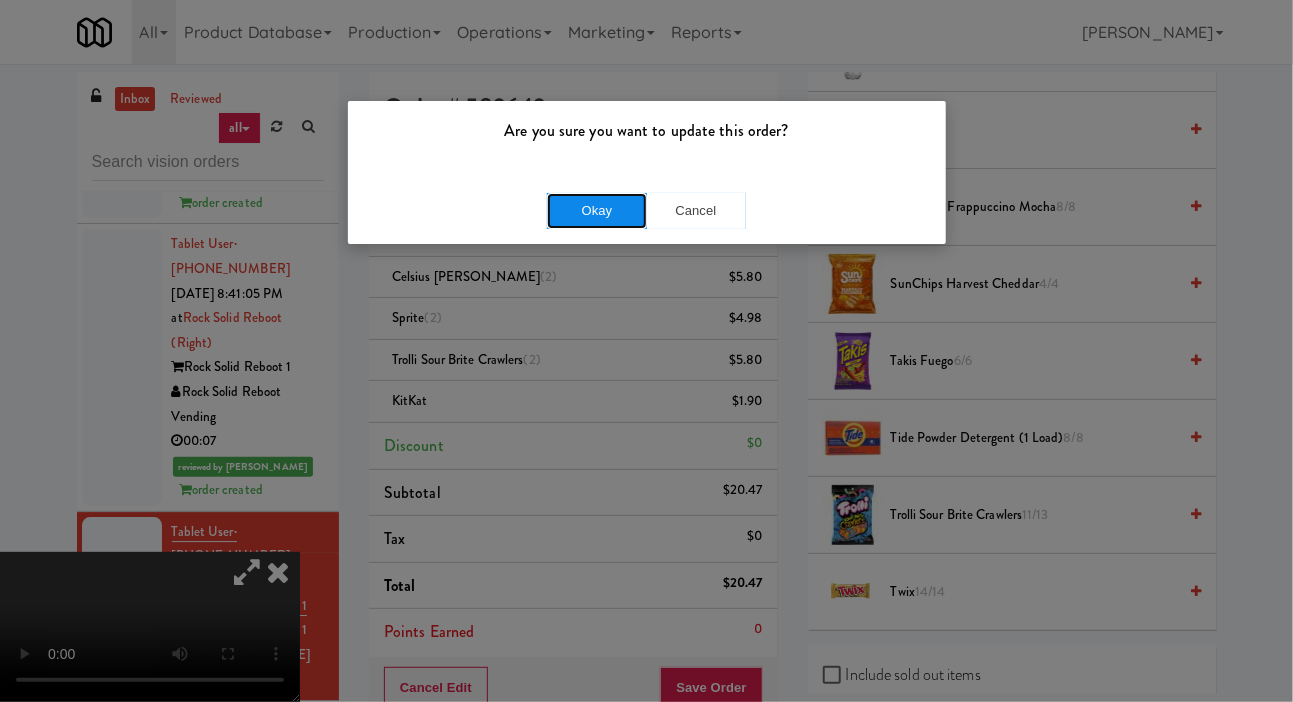 click on "Okay" at bounding box center (597, 211) 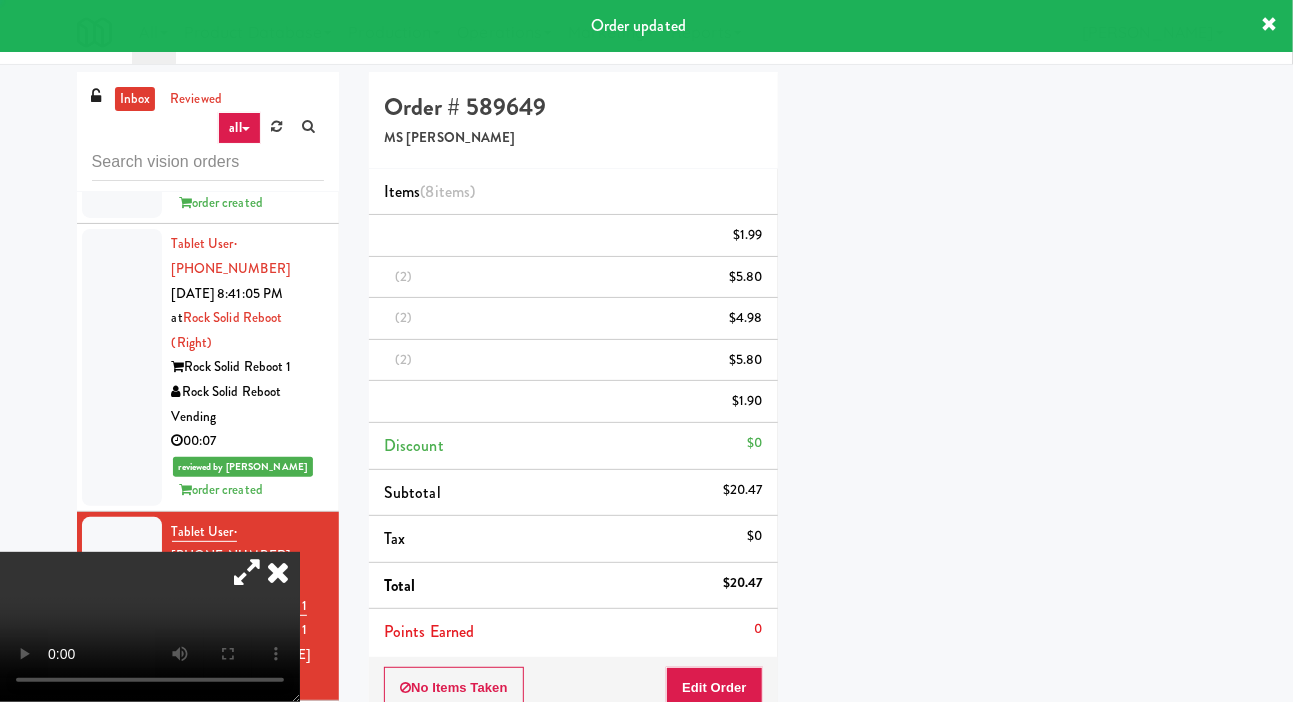 scroll, scrollTop: 126, scrollLeft: 0, axis: vertical 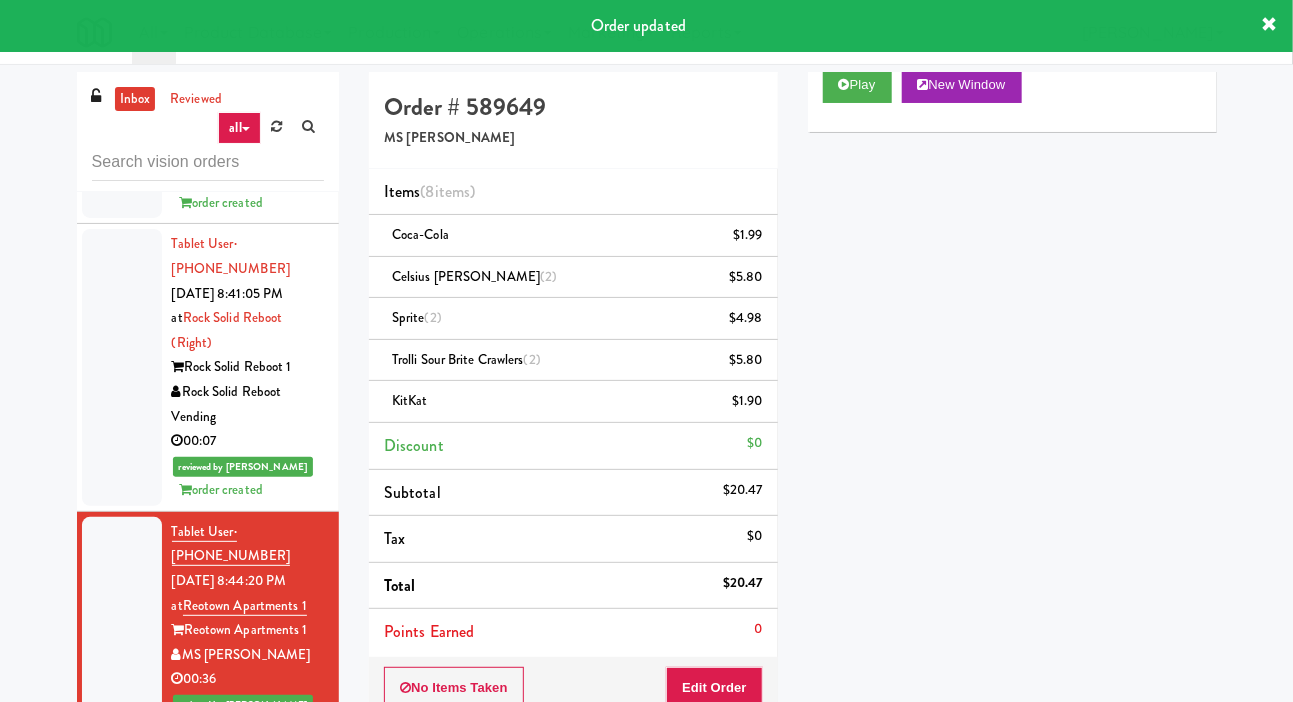 click at bounding box center [122, 856] 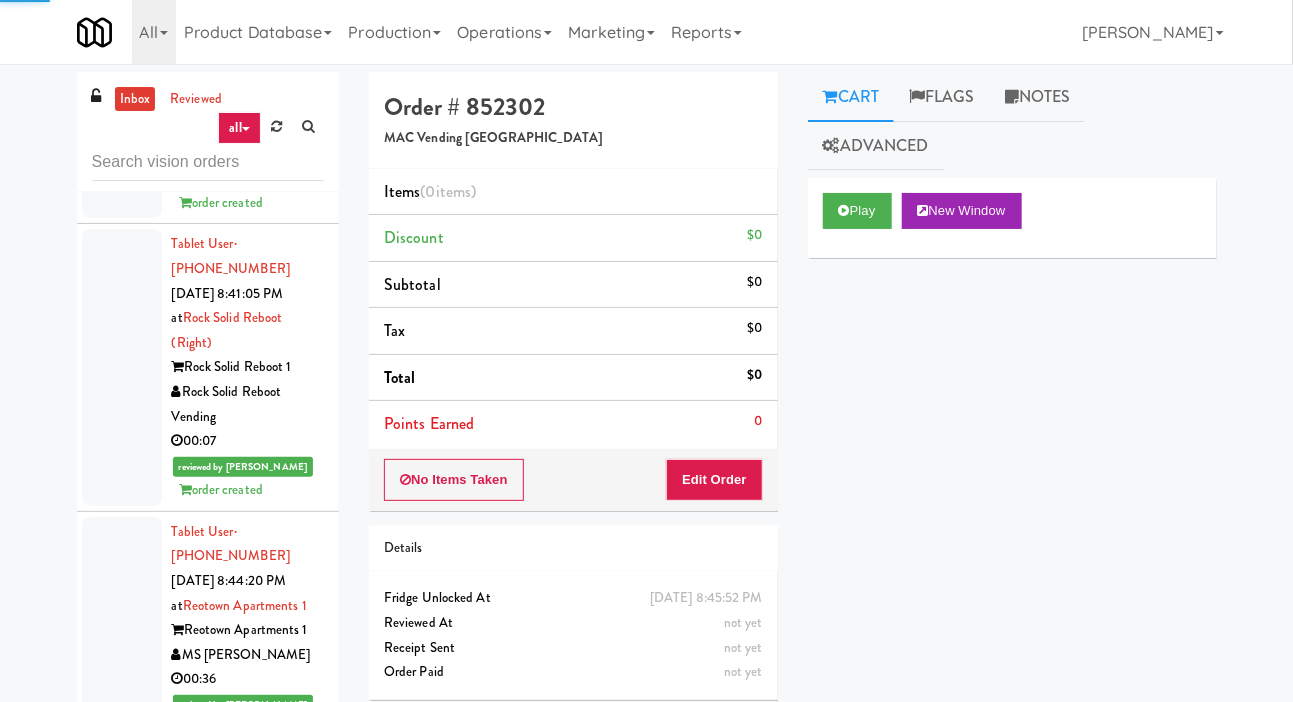 click at bounding box center [122, 630] 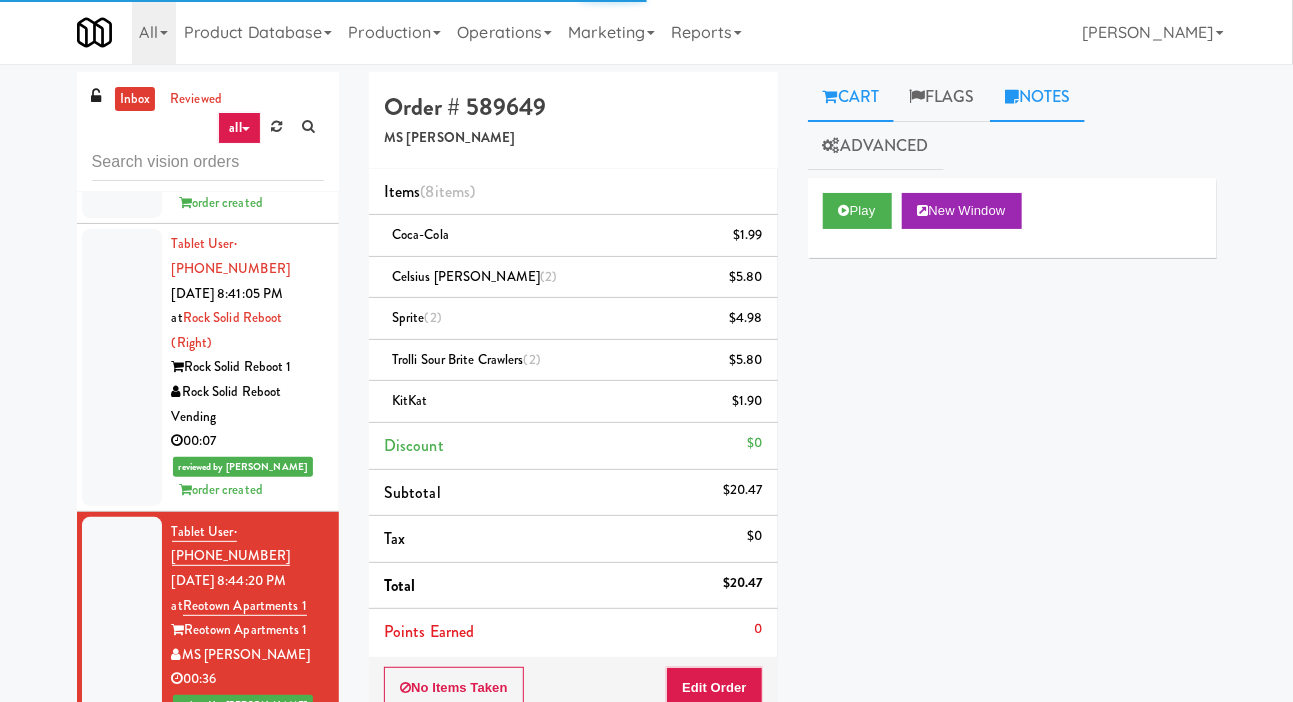 click on "Notes" at bounding box center (1038, 97) 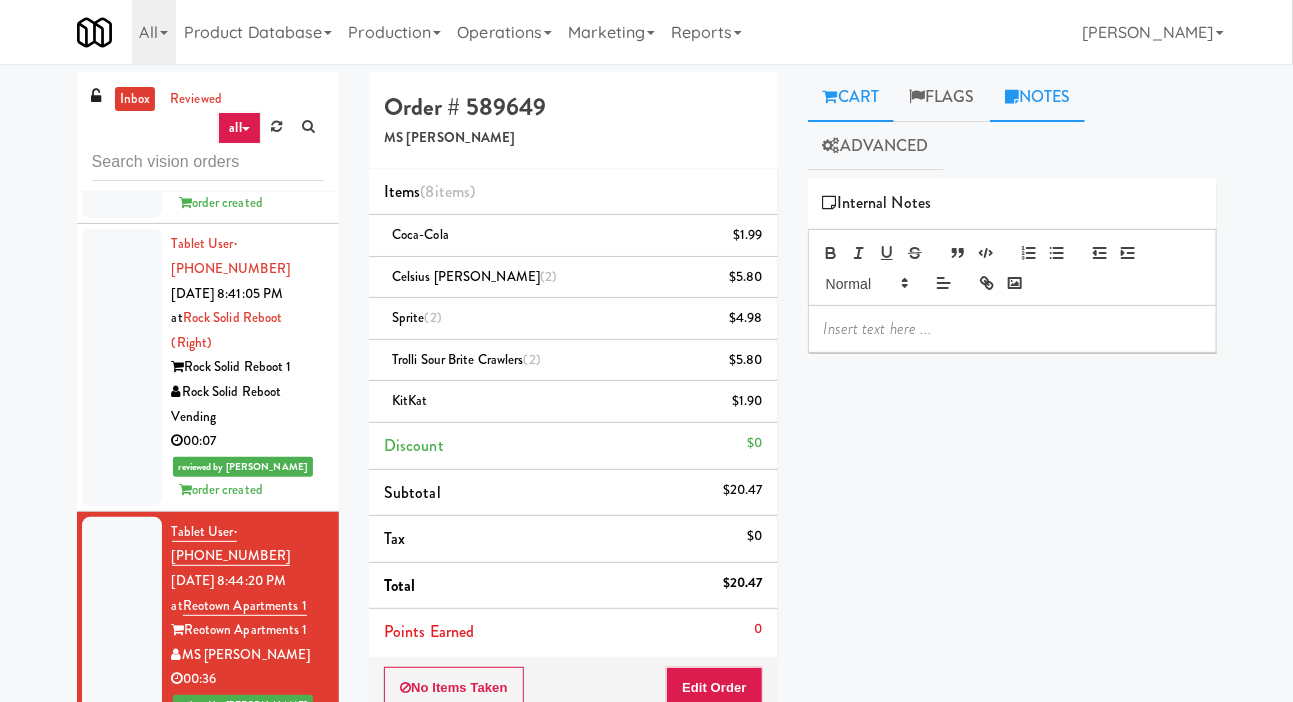 click on "Cart" at bounding box center [851, 97] 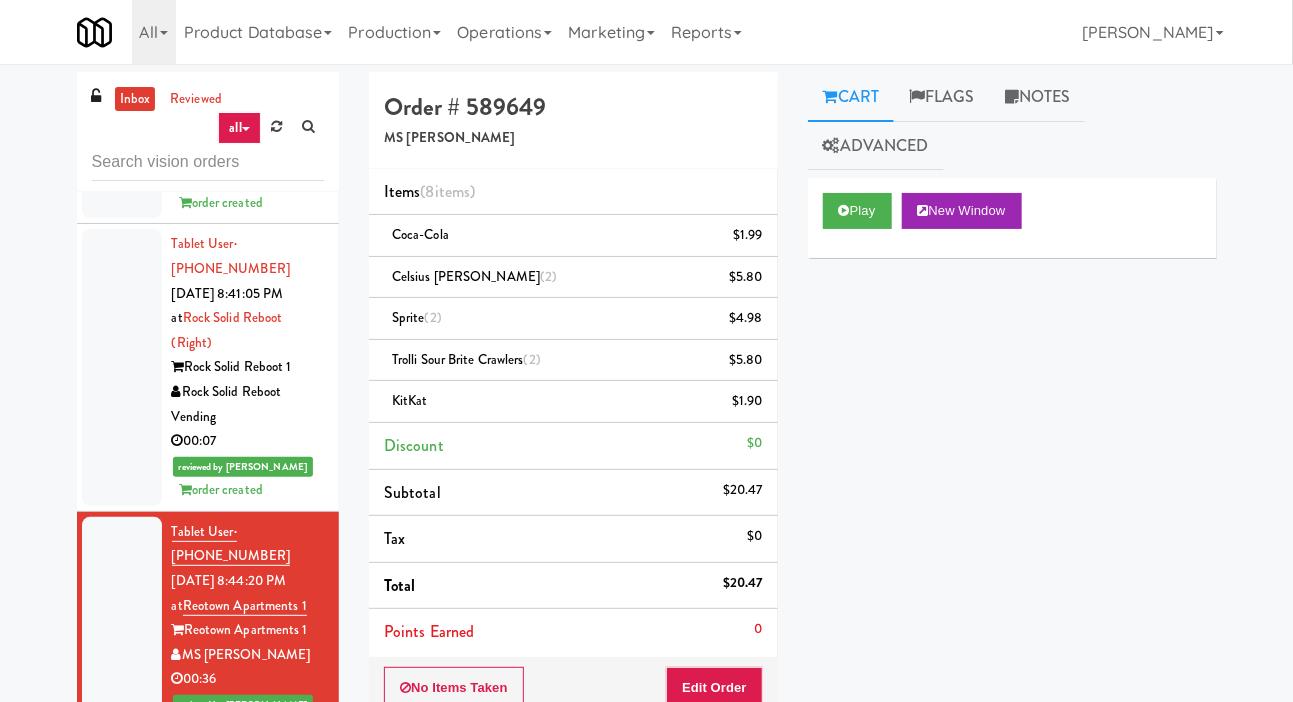 click at bounding box center (122, 856) 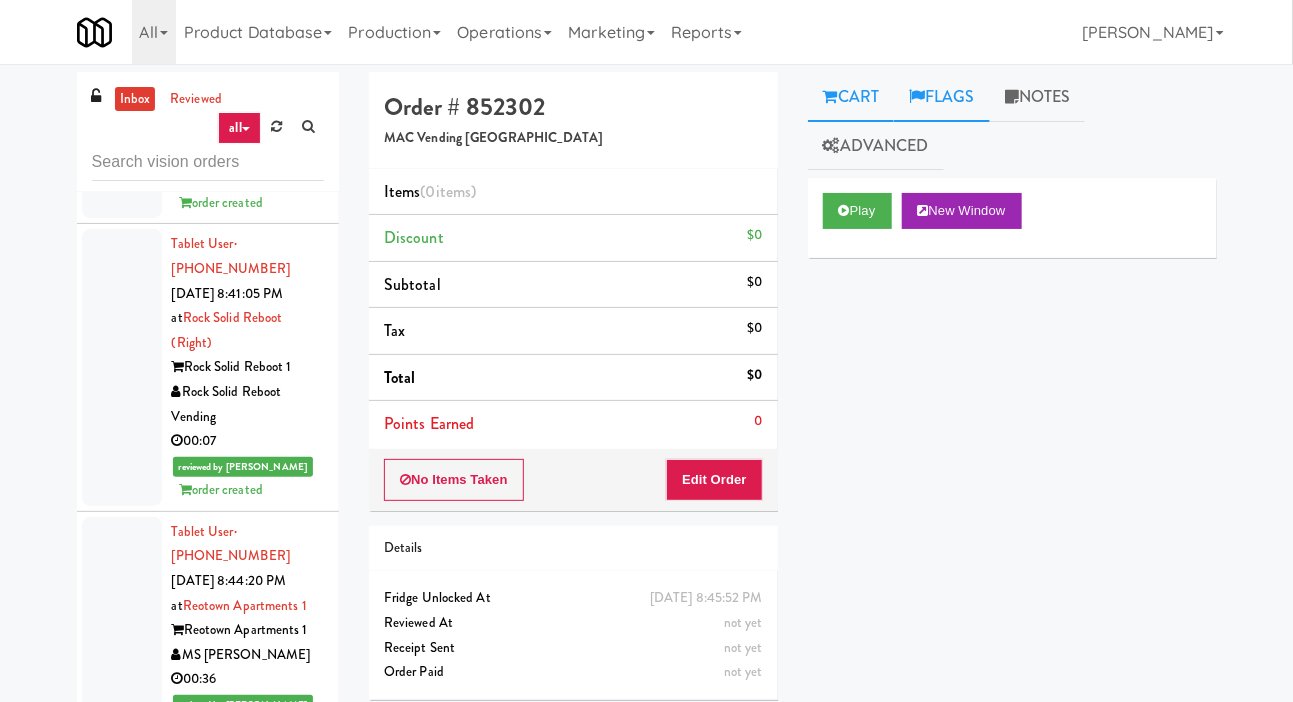 click on "Flags" at bounding box center (942, 97) 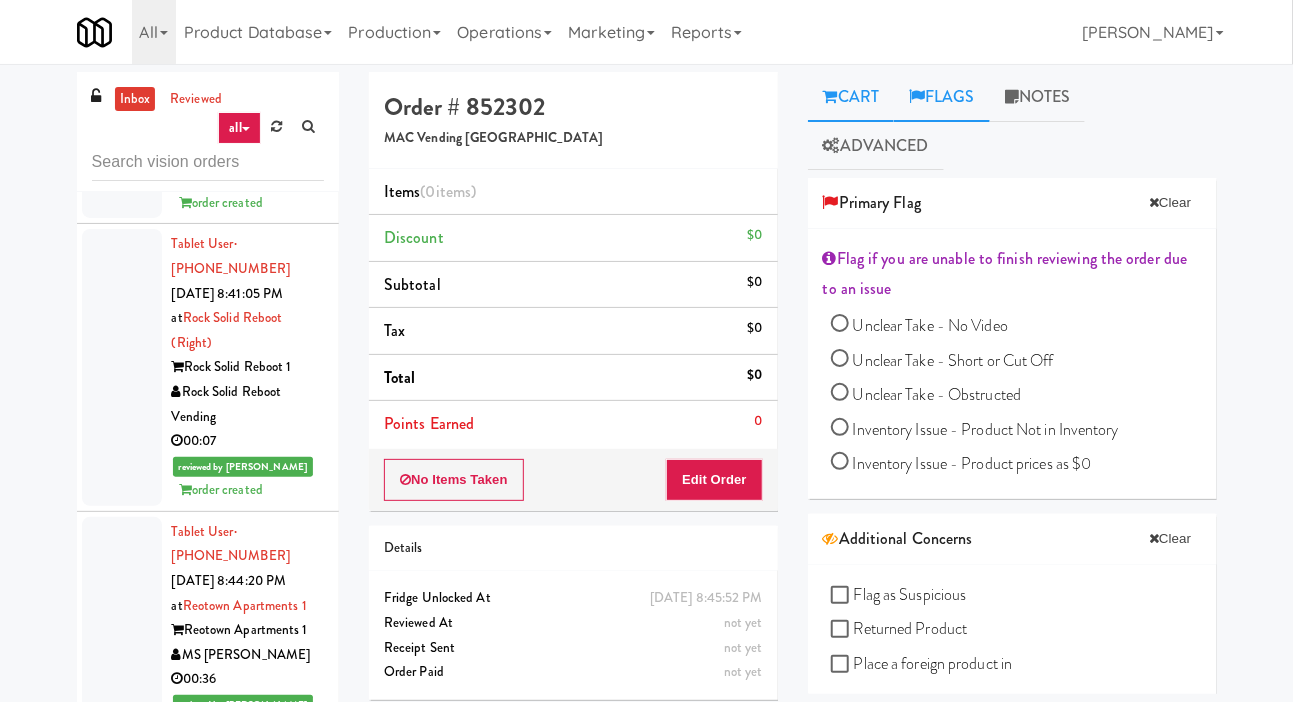 click on "Cart" at bounding box center (851, 97) 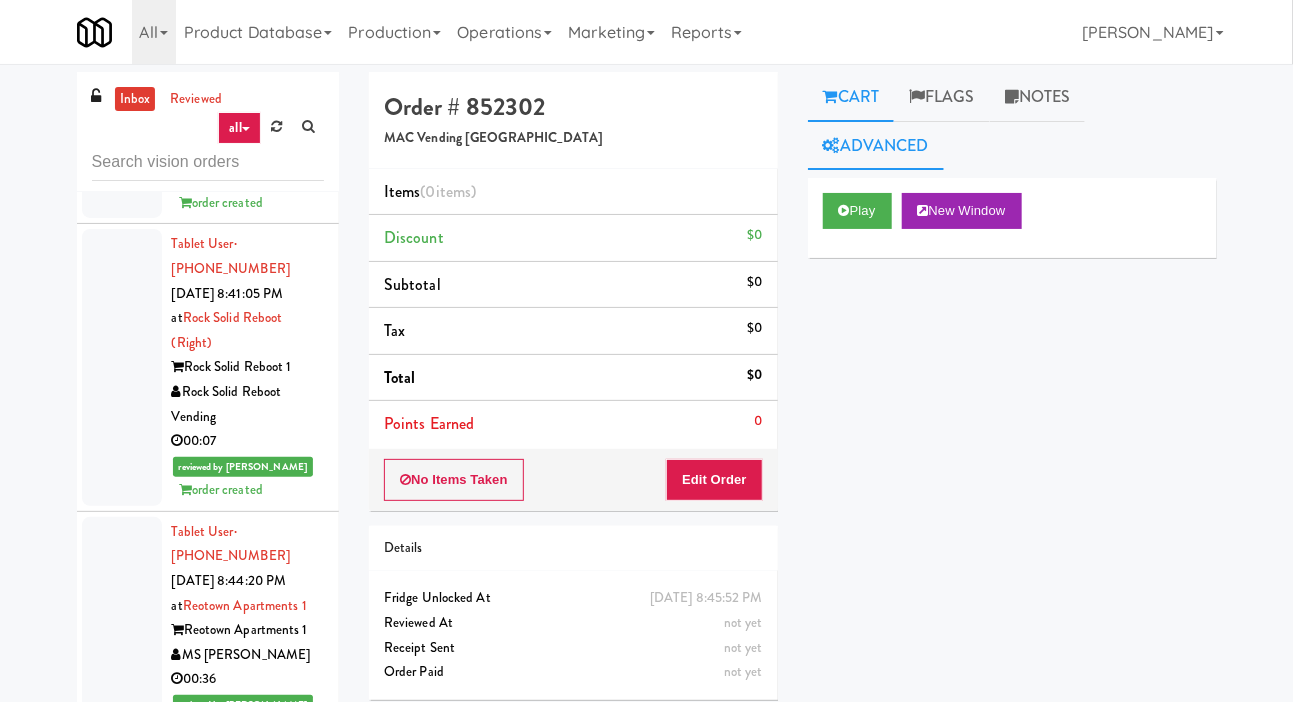 click on "Advanced" at bounding box center [876, 146] 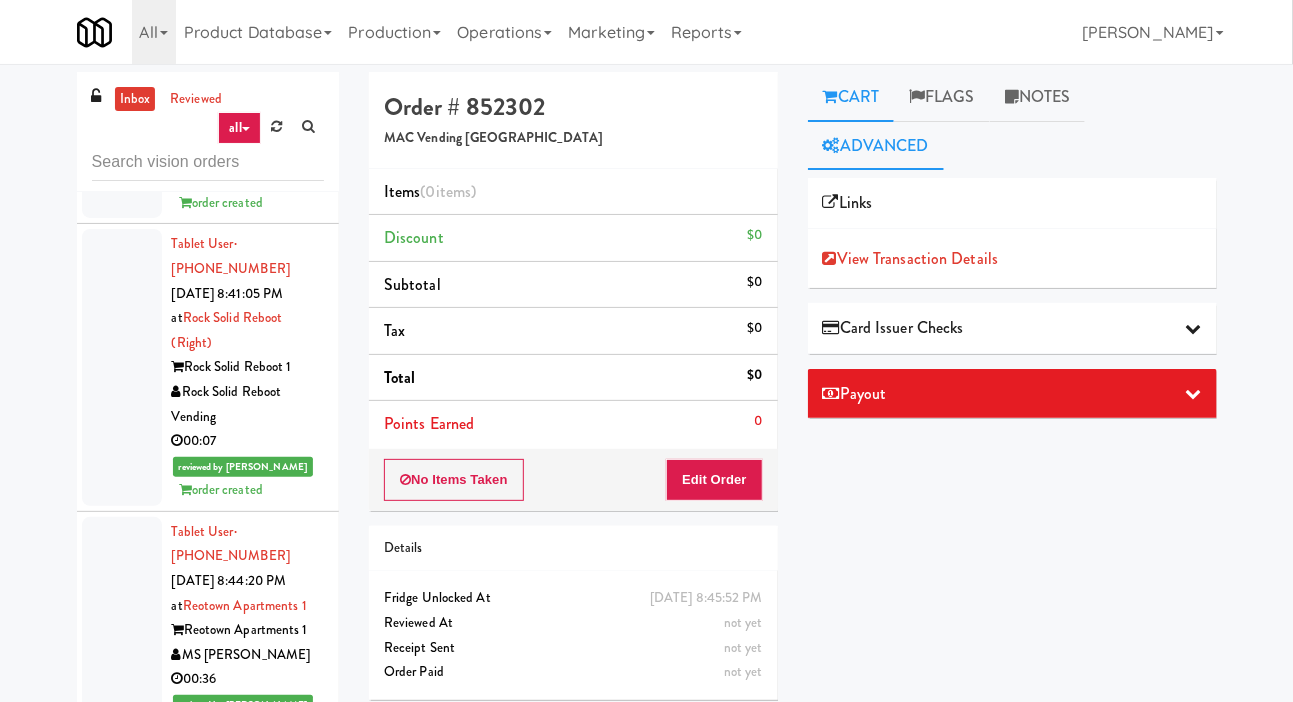 click on "Cart" at bounding box center (851, 97) 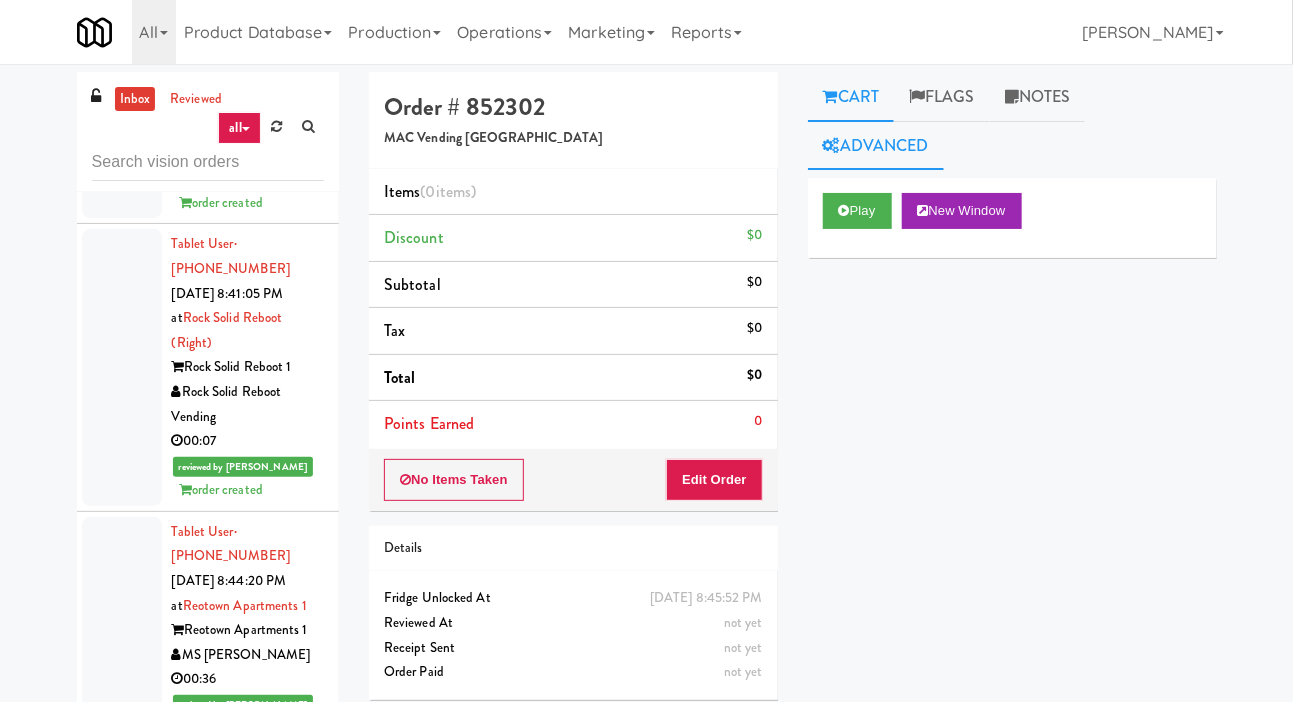 click on "Advanced" at bounding box center [876, 146] 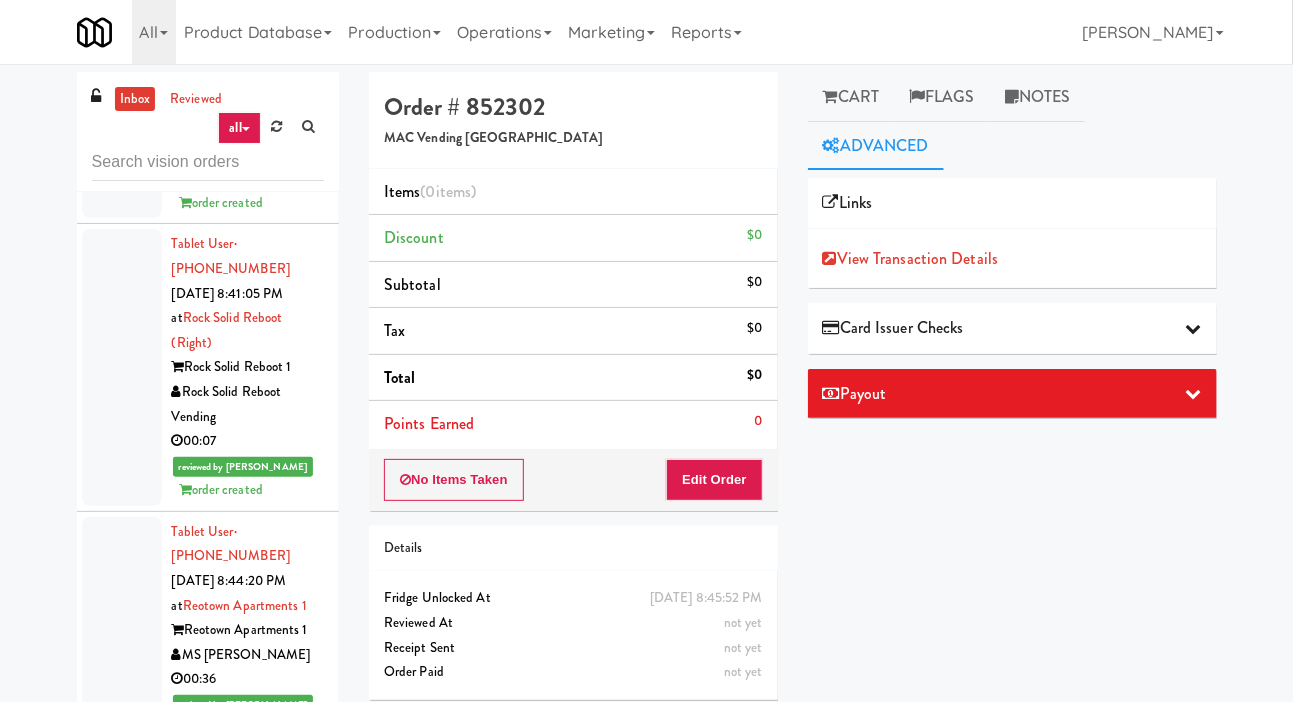 click on "Card Issuer Checks" at bounding box center [1012, 328] 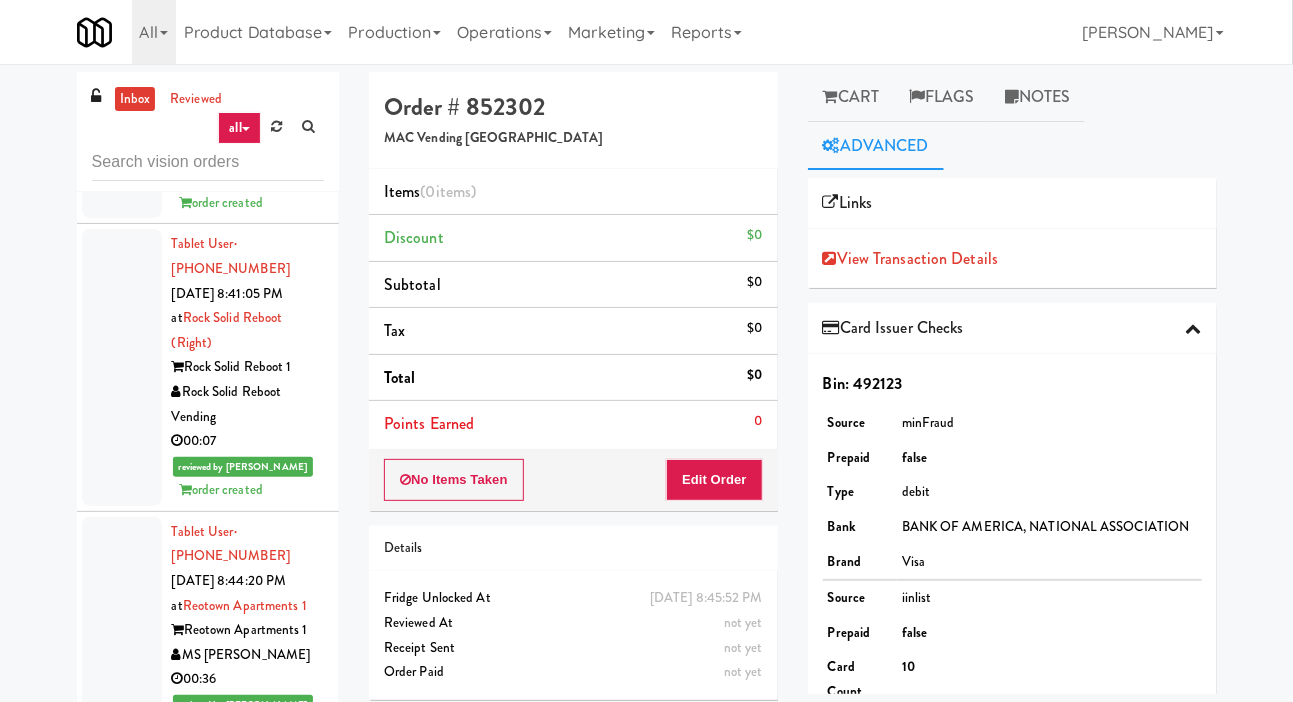 click on "Card Issuer Checks" at bounding box center [1012, 328] 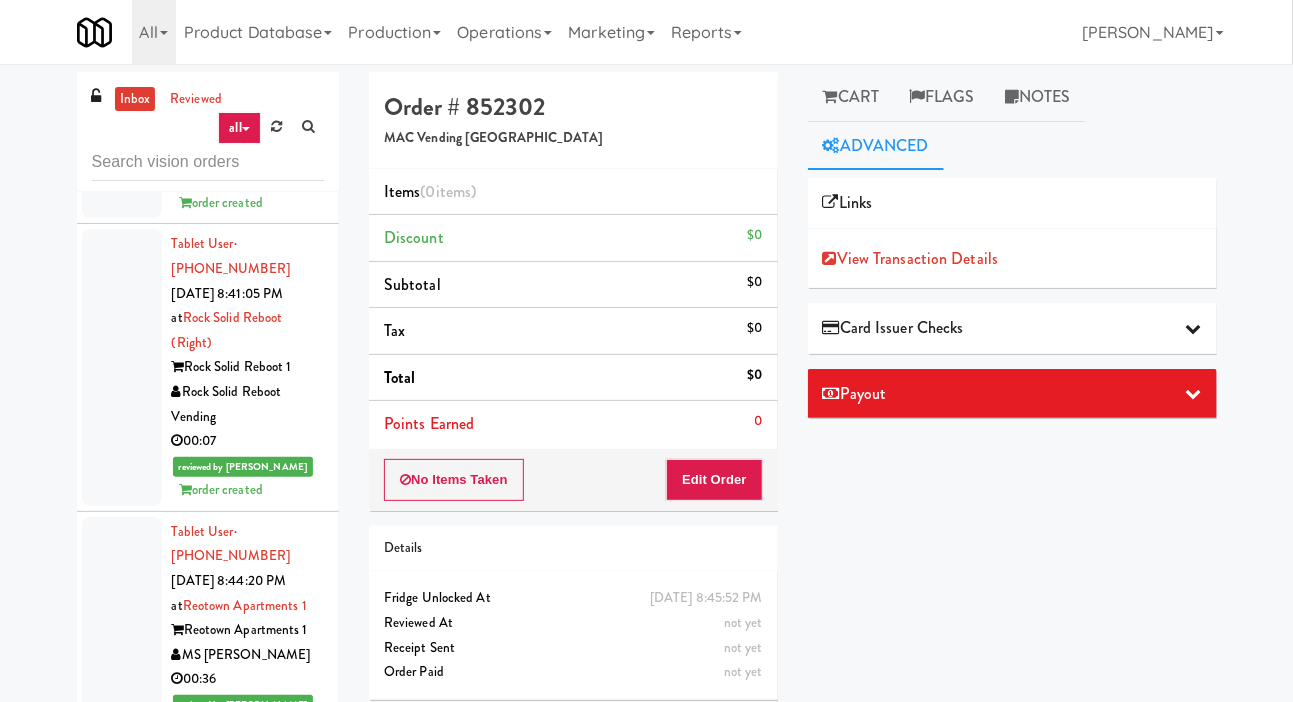 click on "Card Issuer Checks" at bounding box center [1012, 328] 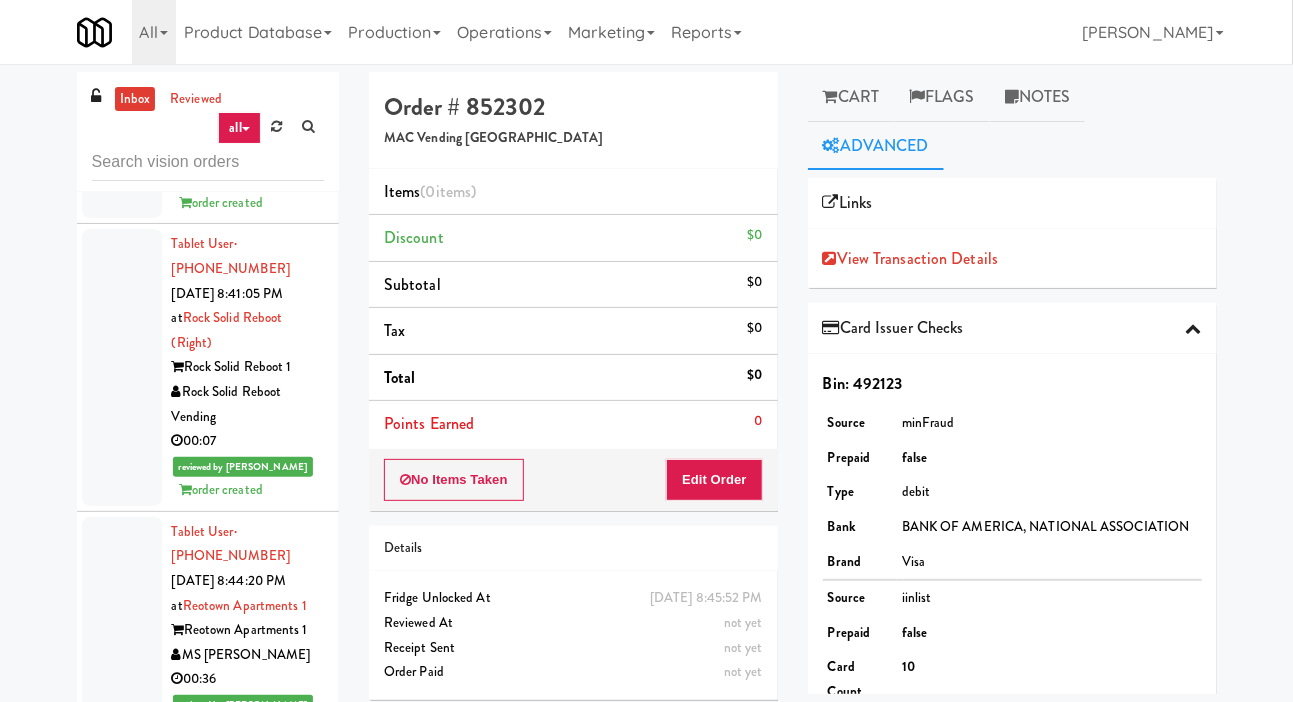 click on "Card Issuer Checks" at bounding box center [1012, 328] 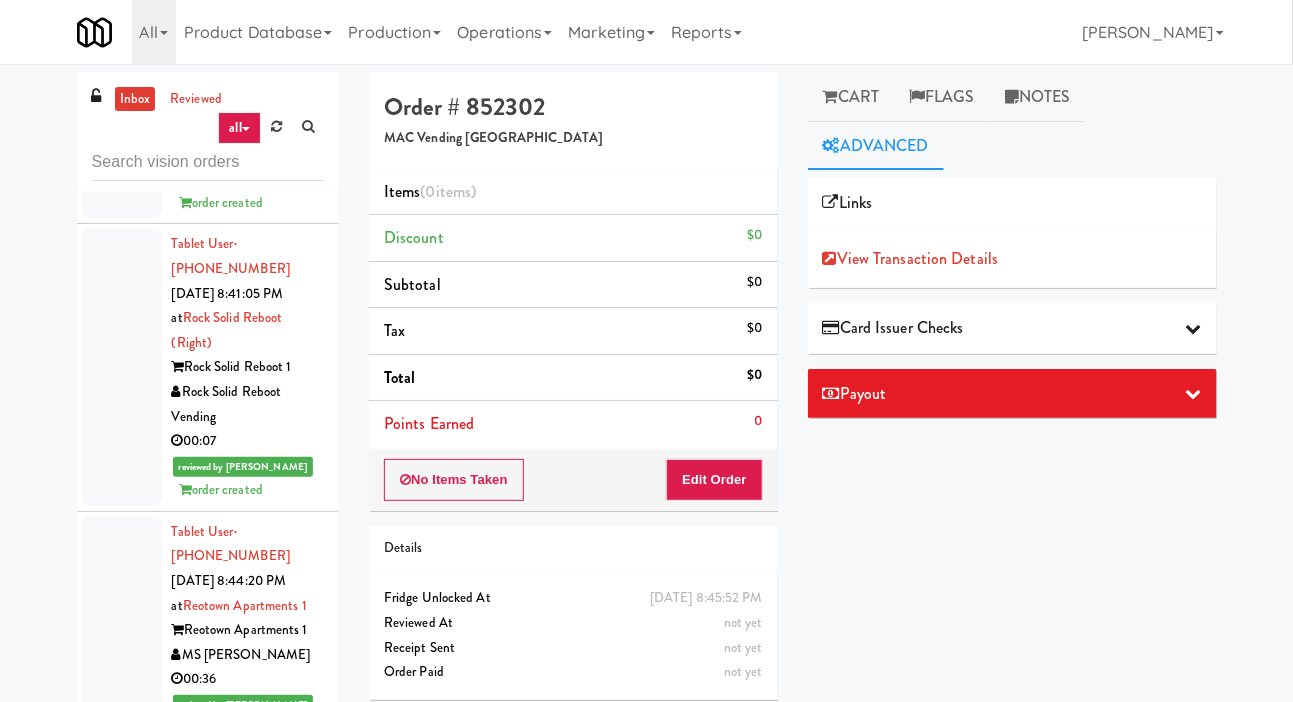 click on "View Transaction Details" at bounding box center [1012, 259] 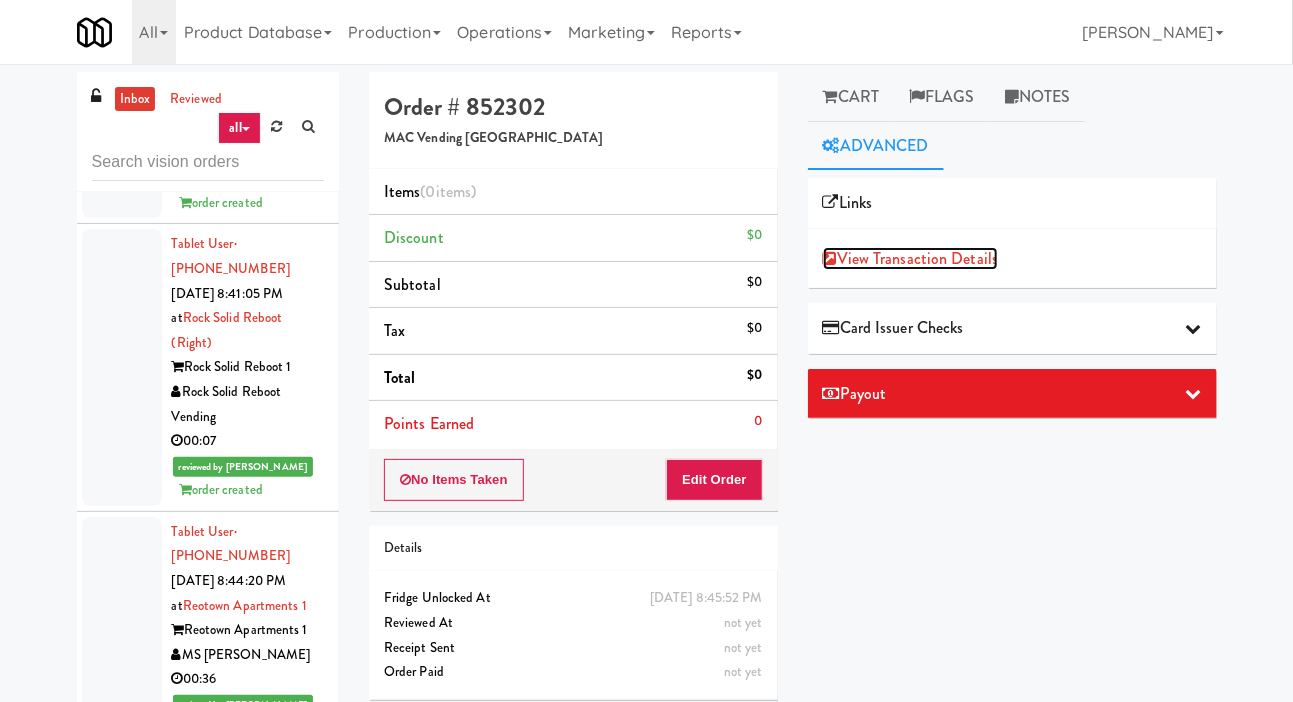 click on "View Transaction Details" at bounding box center [911, 258] 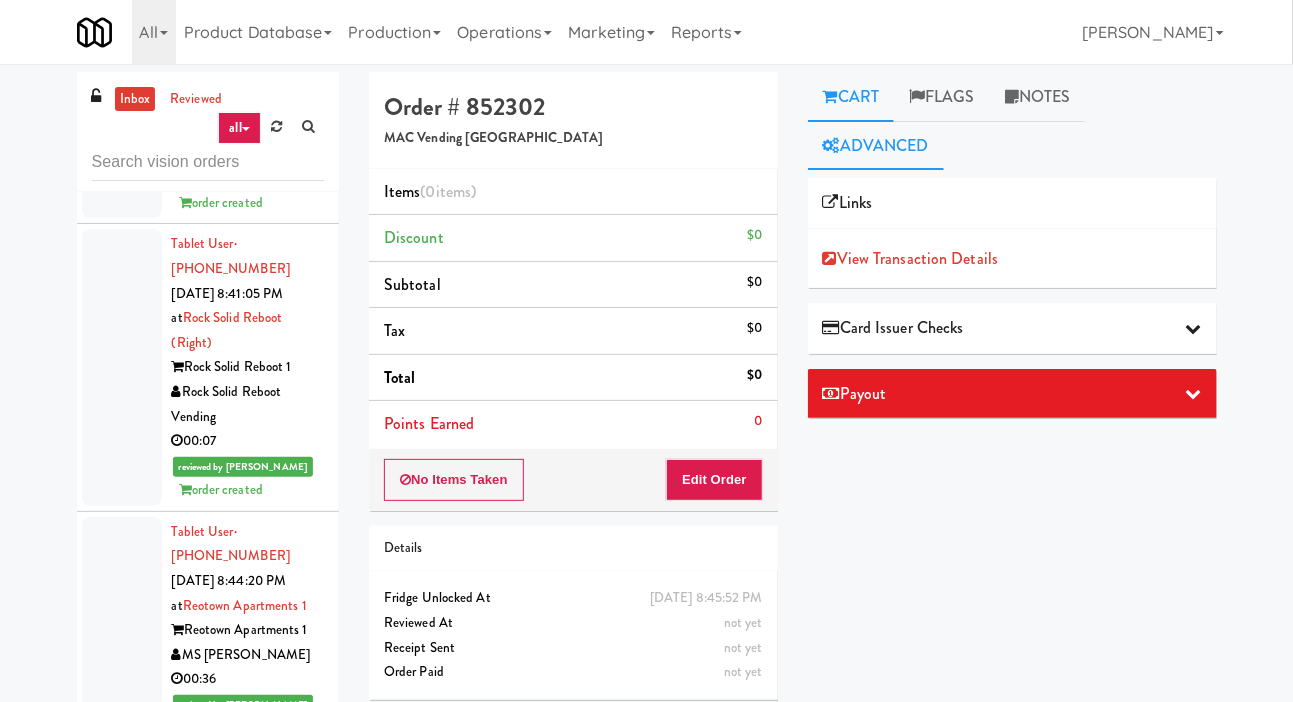 click on "Cart" at bounding box center (851, 97) 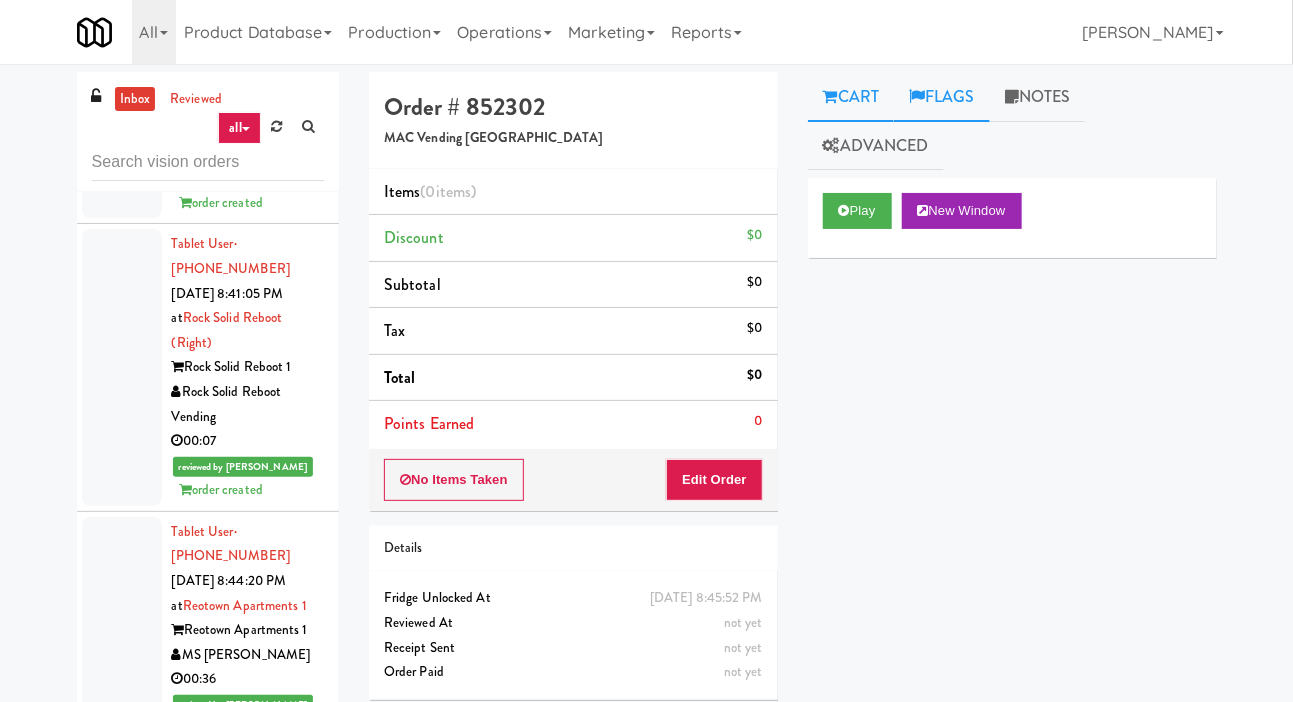 click on "Flags" at bounding box center [942, 97] 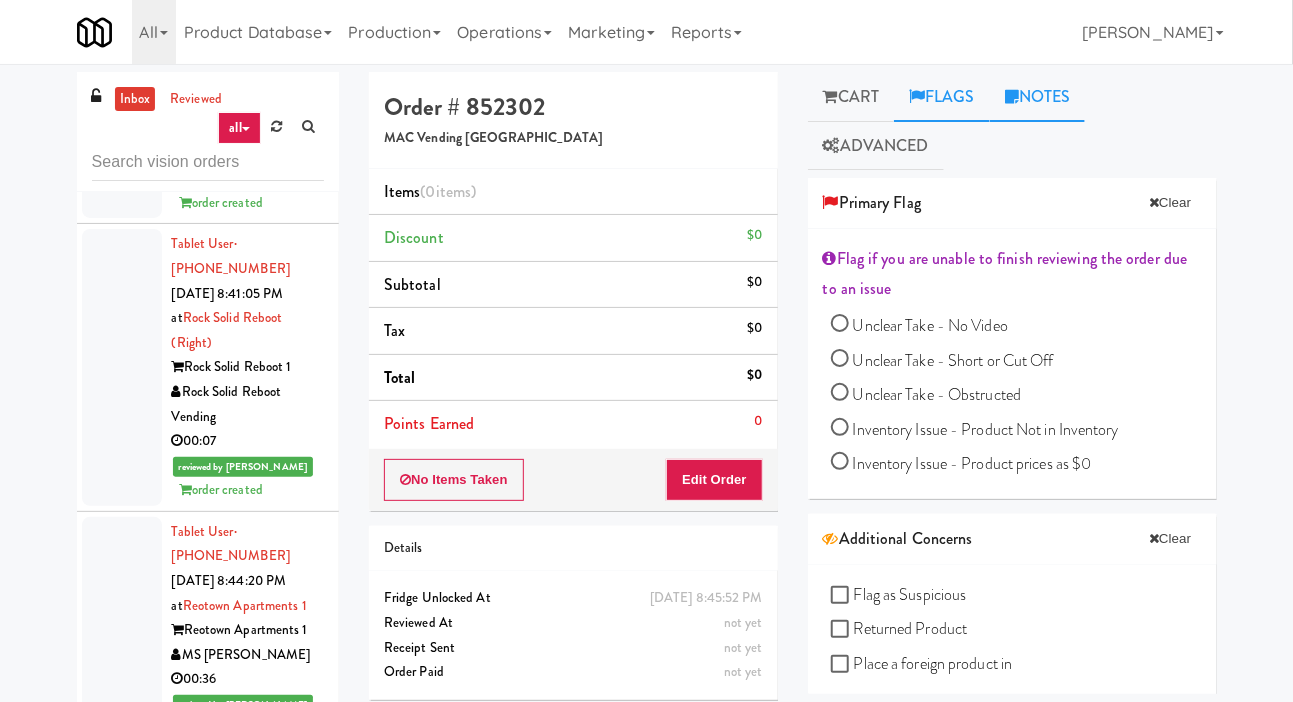 click on "Notes" at bounding box center [1038, 97] 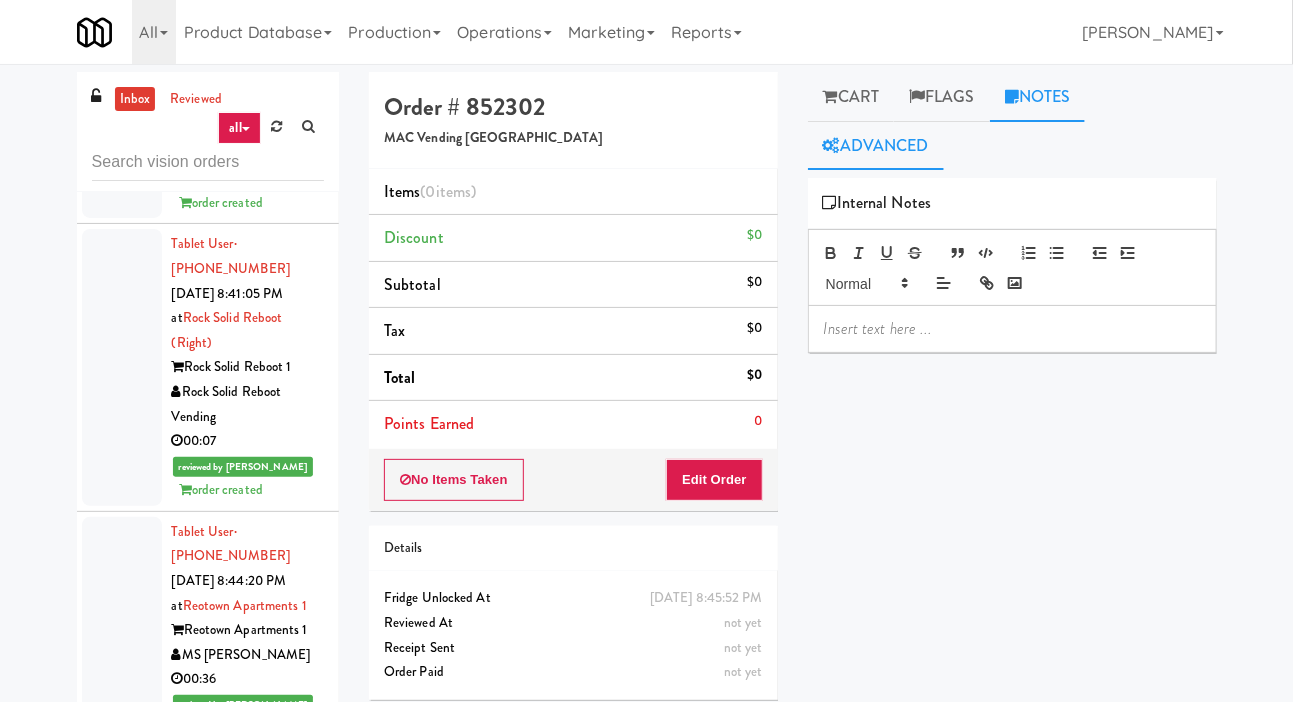 click on "Advanced" at bounding box center (876, 146) 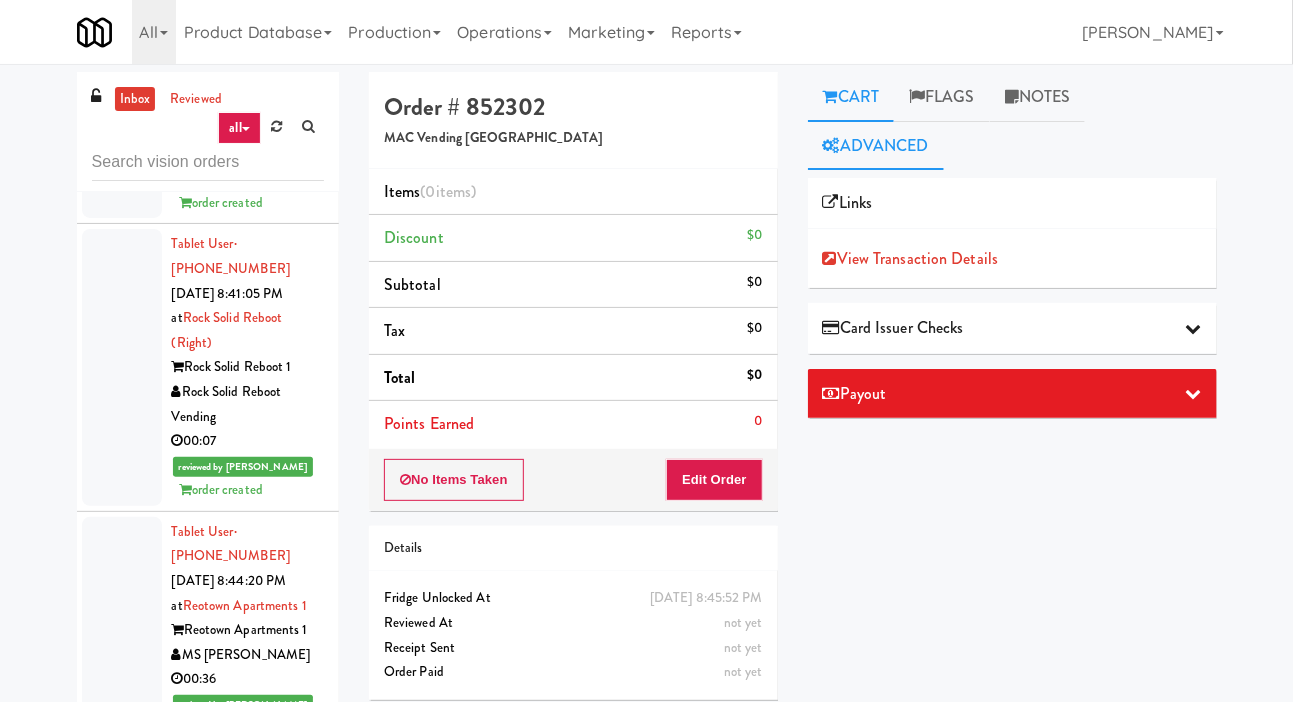 click on "Cart" at bounding box center [851, 97] 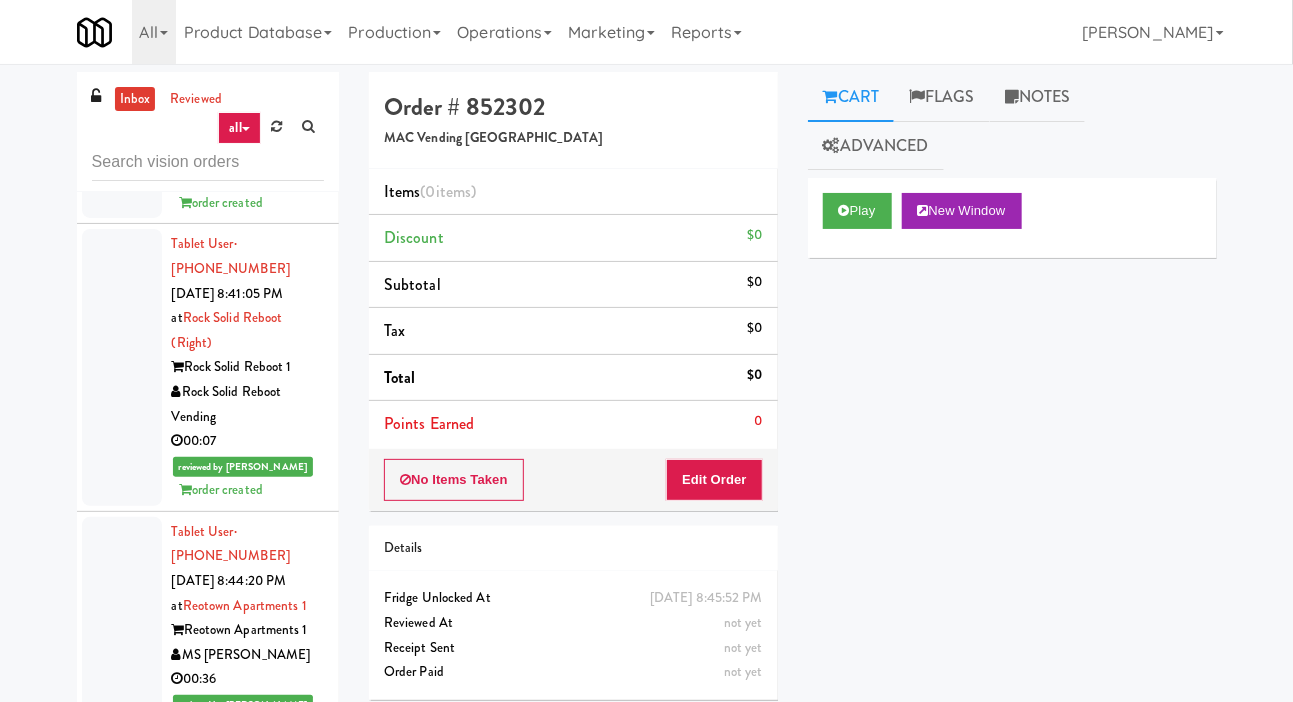 click at bounding box center [122, 630] 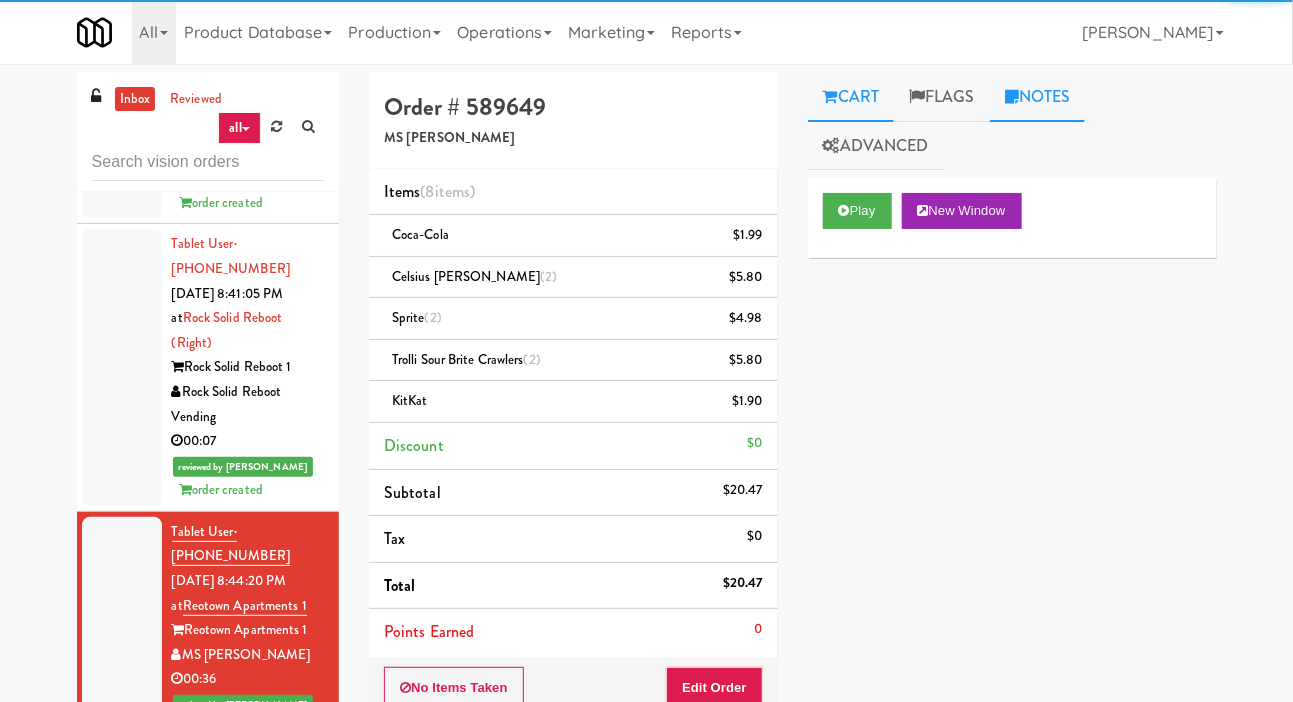 click on "Notes" at bounding box center [1038, 97] 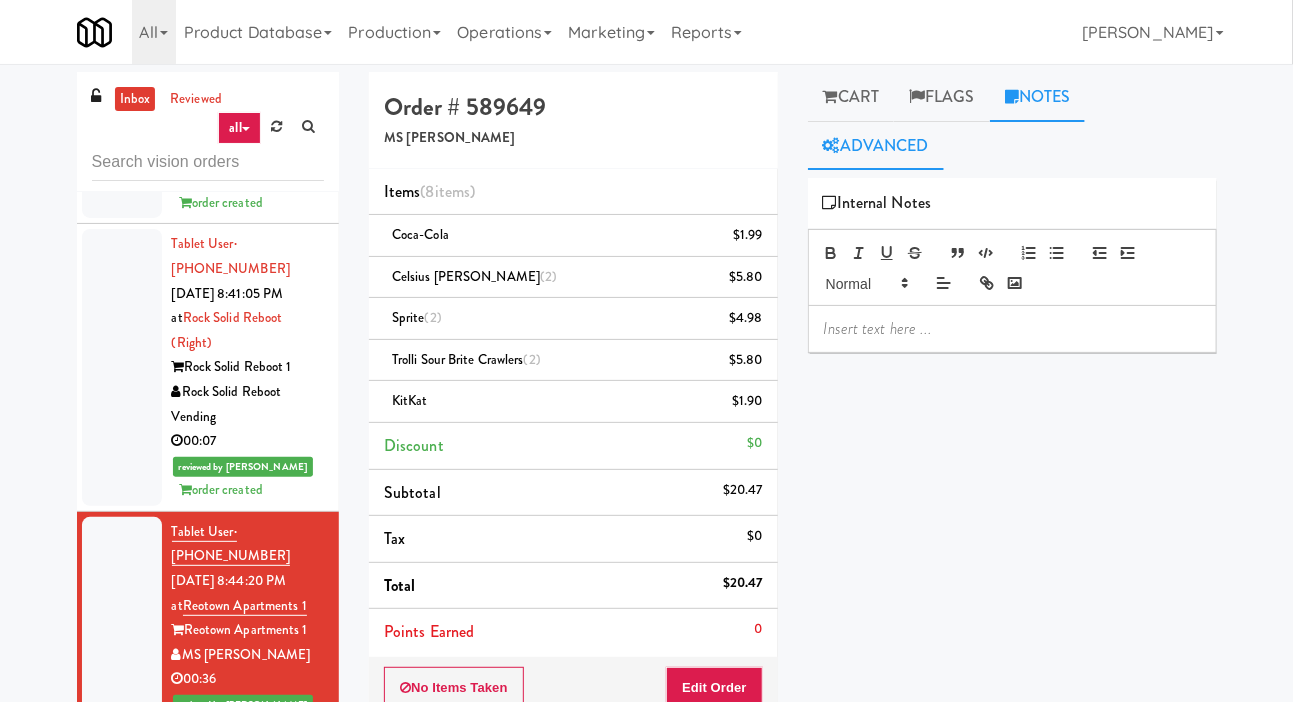 click on "Advanced" at bounding box center [876, 146] 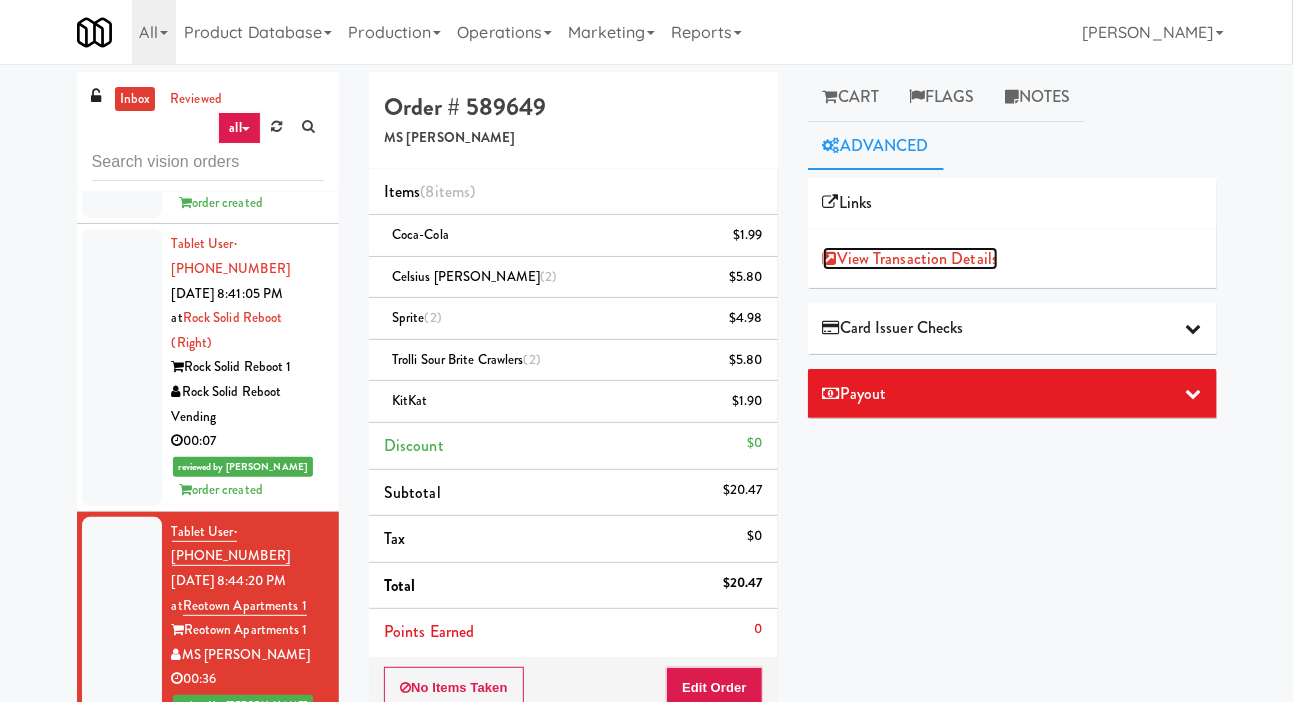 click on "View Transaction Details" at bounding box center [911, 258] 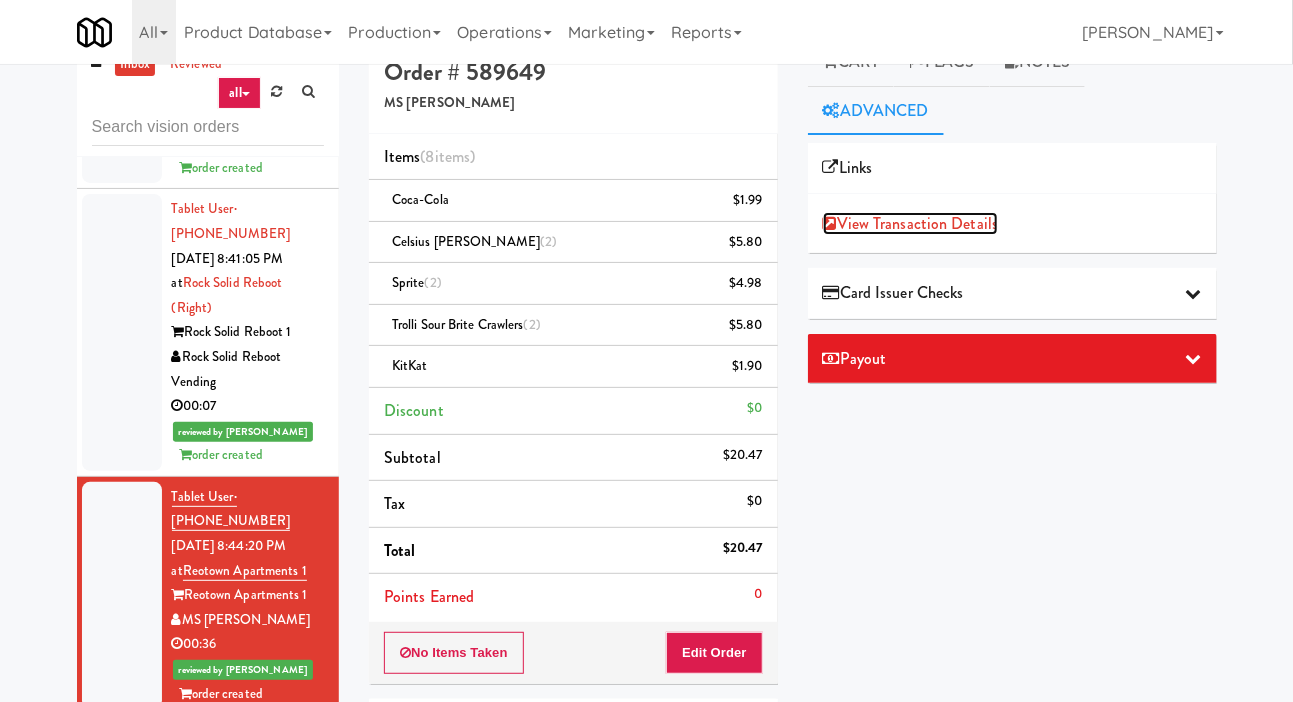 scroll, scrollTop: 34, scrollLeft: 0, axis: vertical 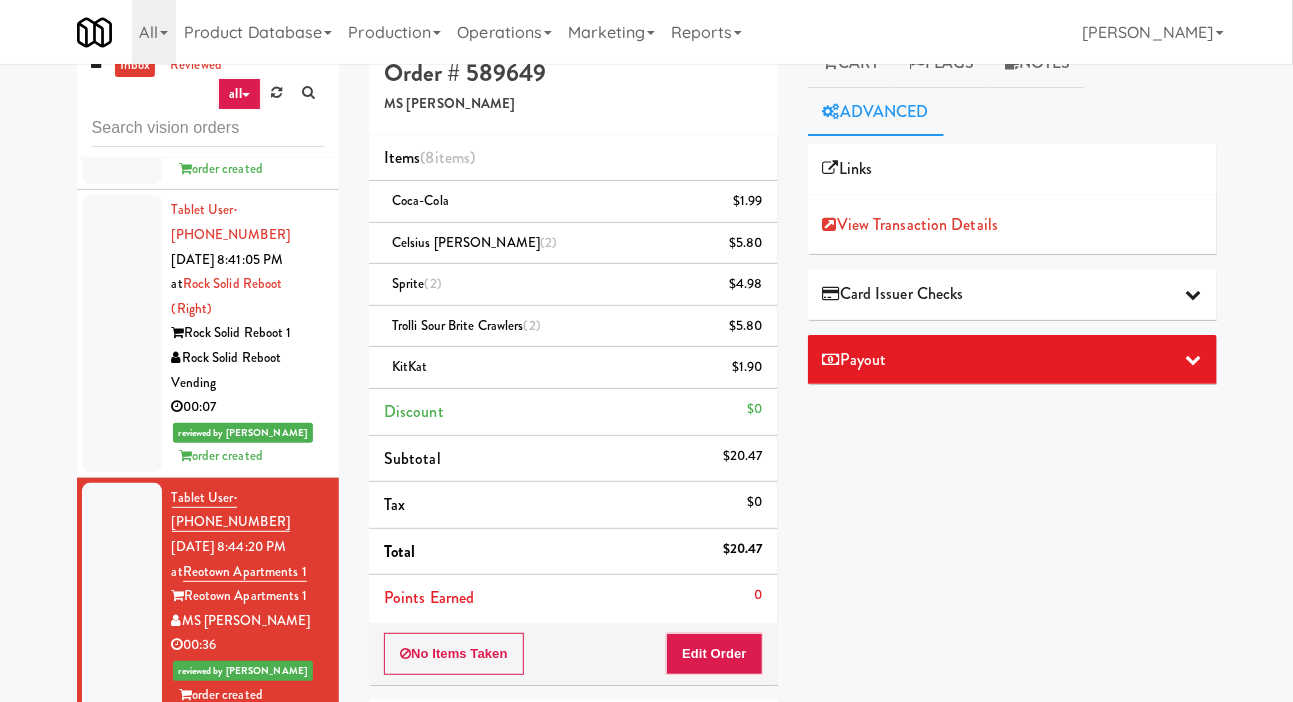 click at bounding box center [122, 822] 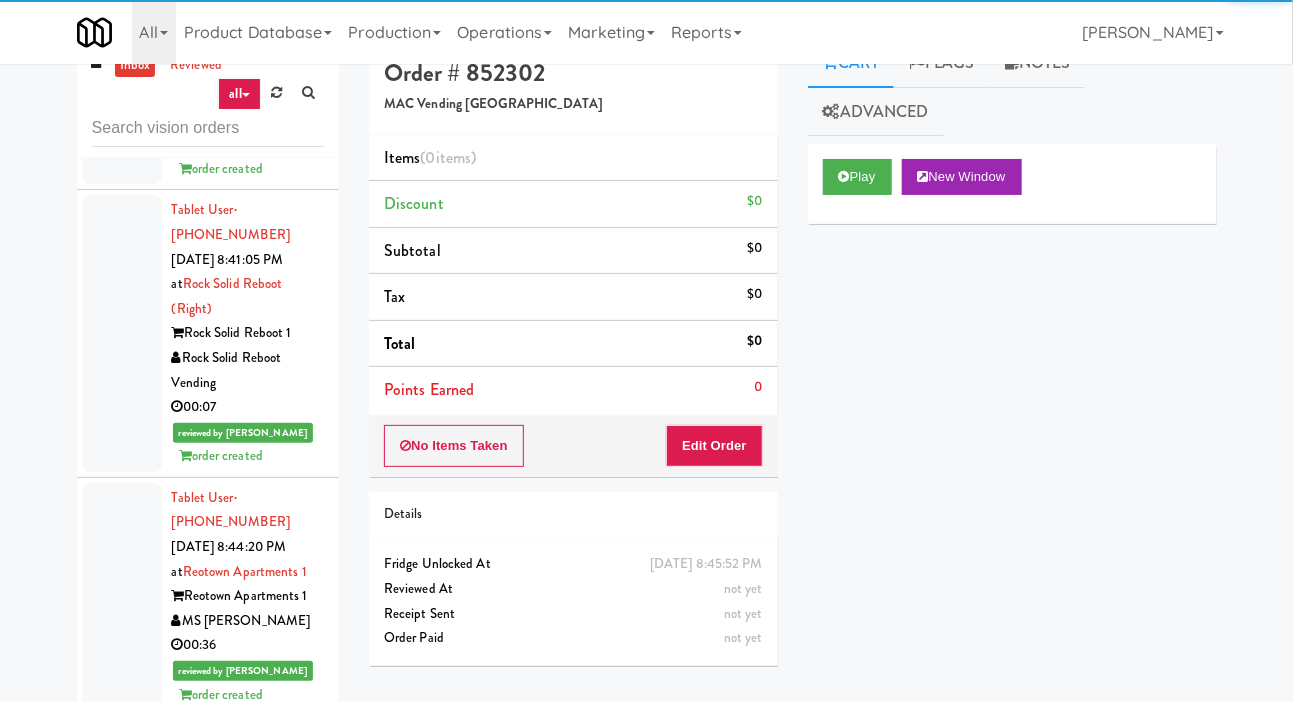 type 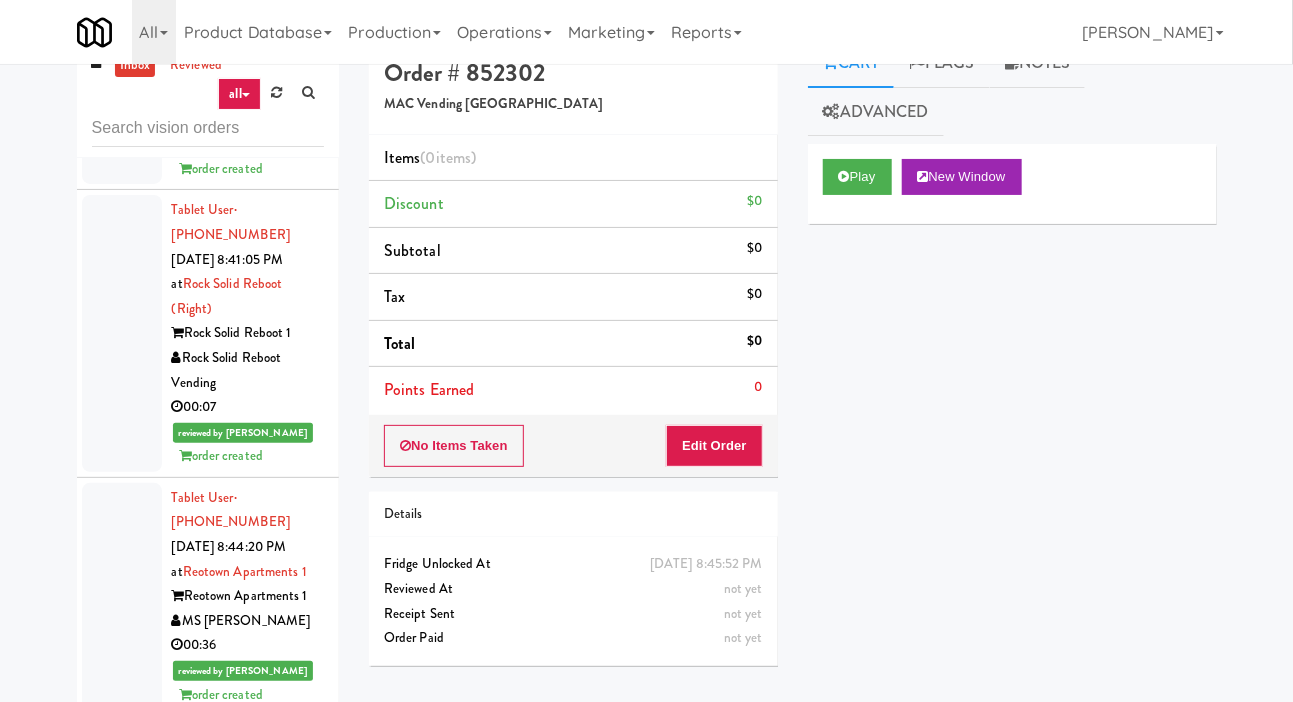 scroll, scrollTop: 0, scrollLeft: 0, axis: both 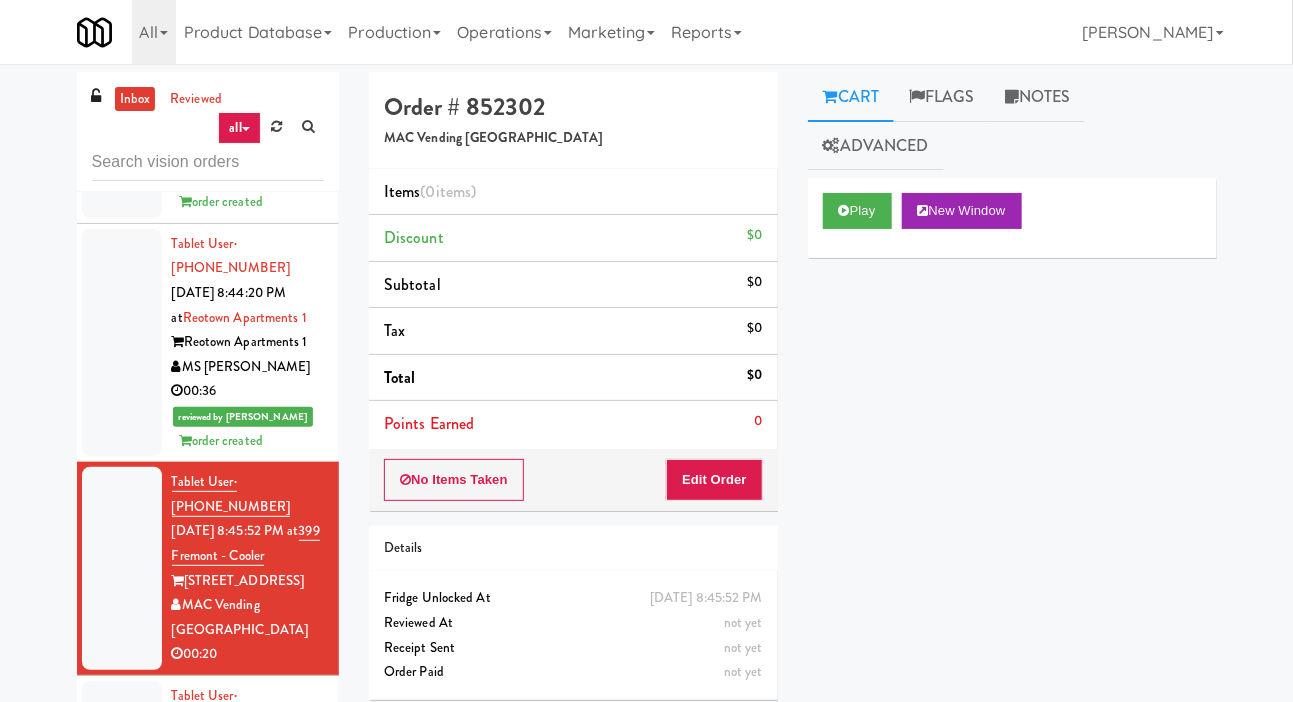 click at bounding box center [122, 770] 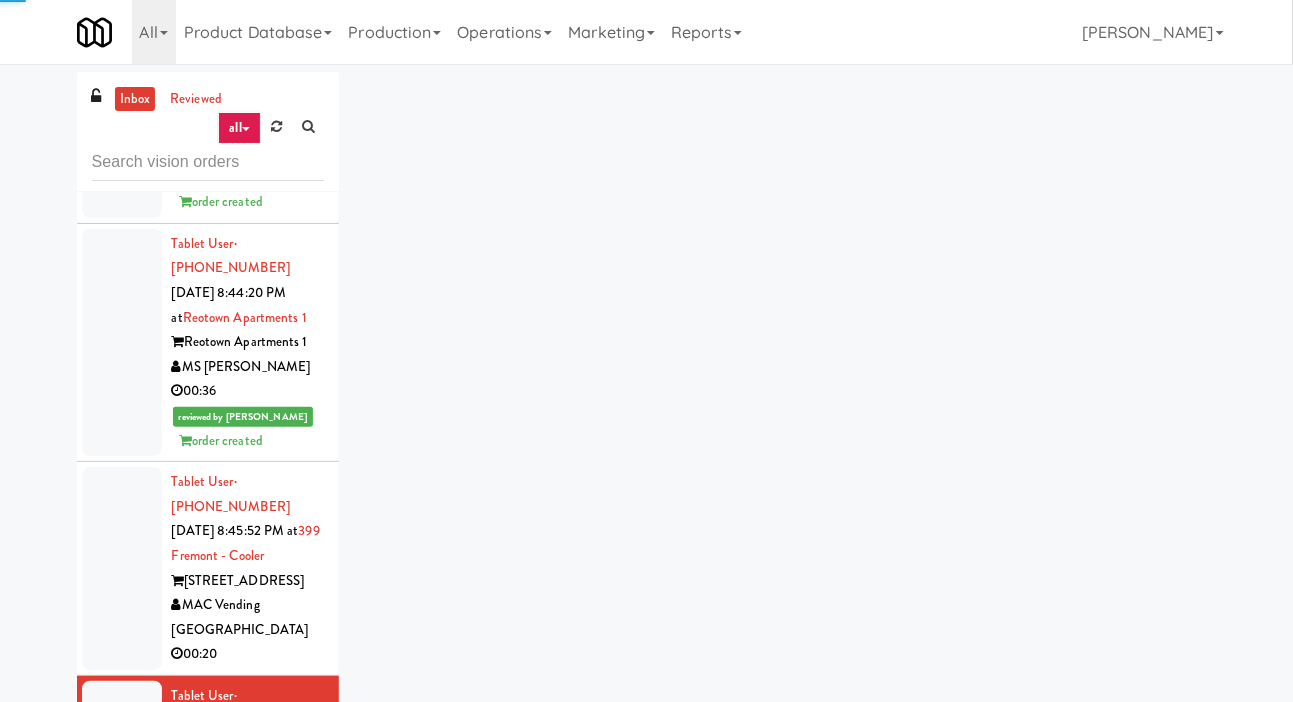 click at bounding box center (122, 568) 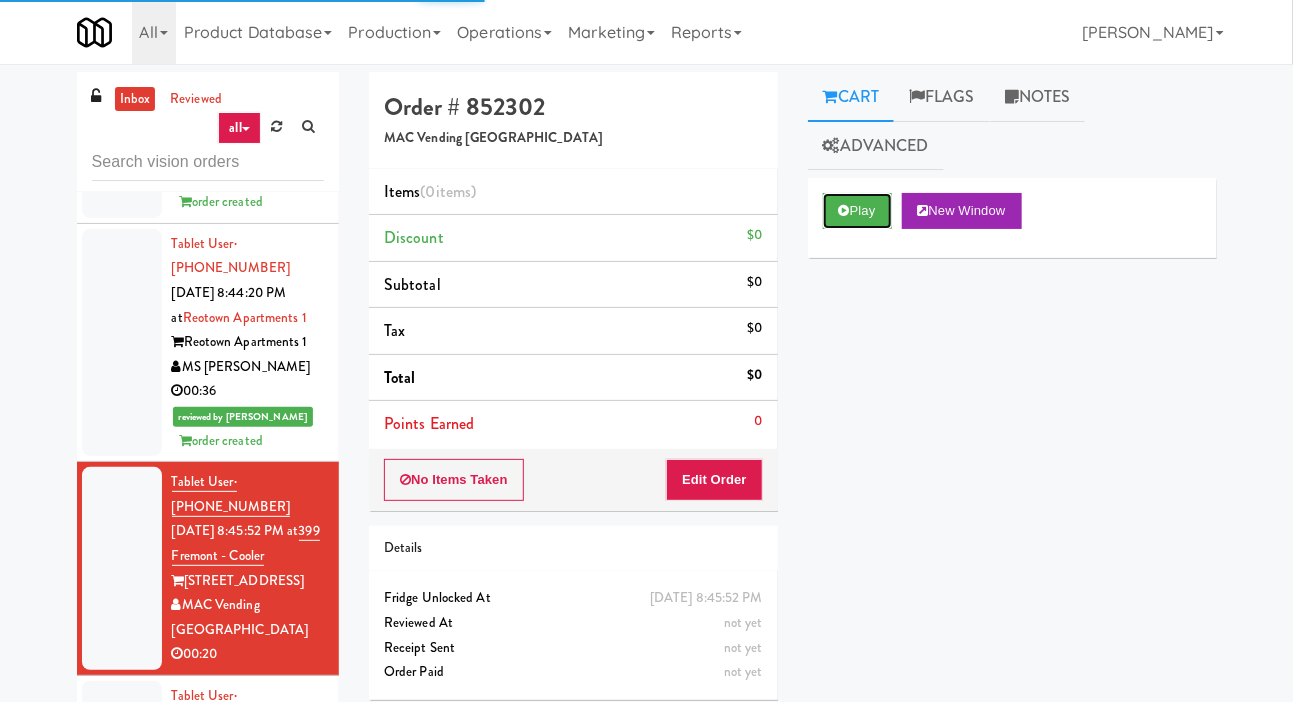 click on "Play" at bounding box center (857, 211) 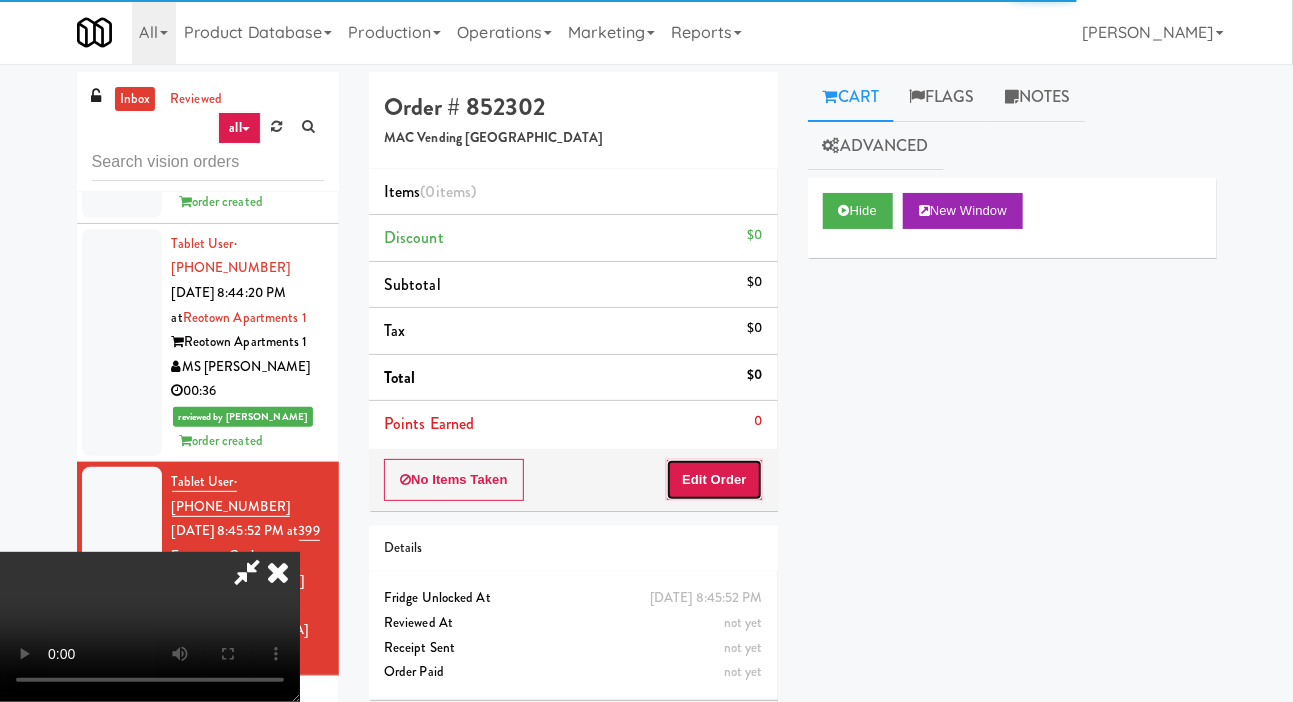 click on "Edit Order" at bounding box center [714, 480] 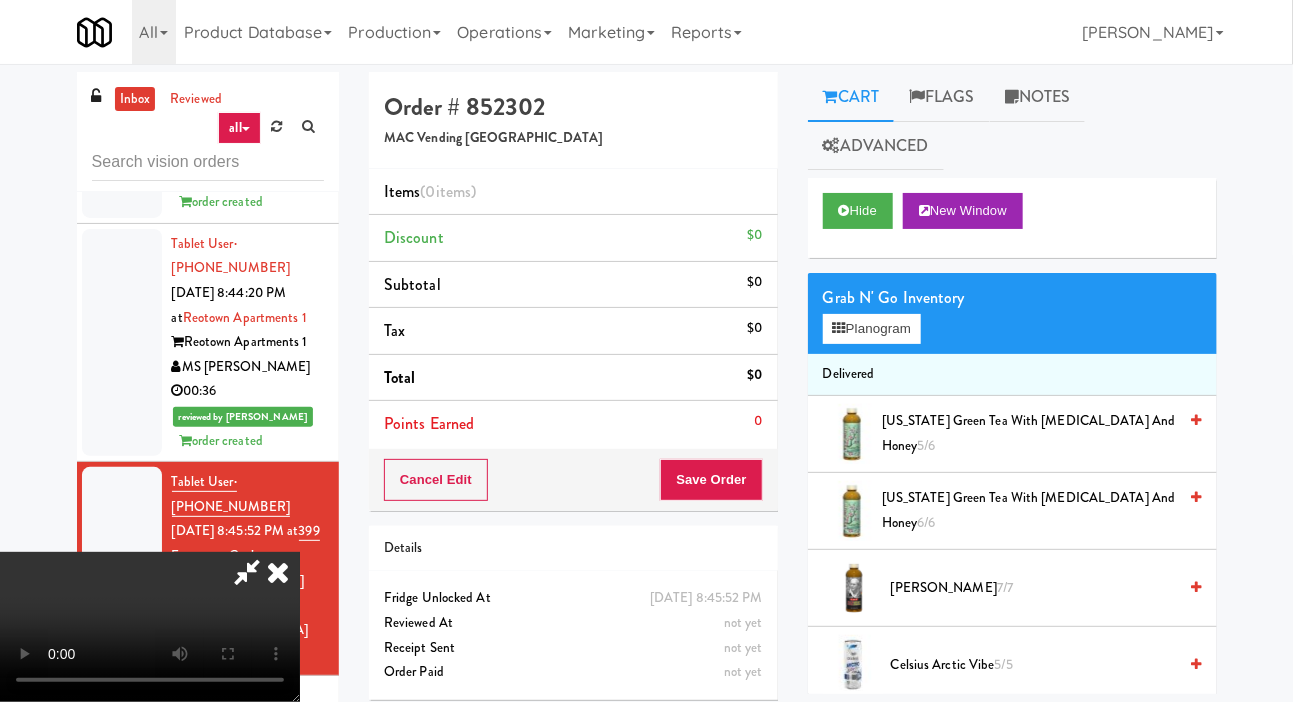 scroll, scrollTop: 73, scrollLeft: 0, axis: vertical 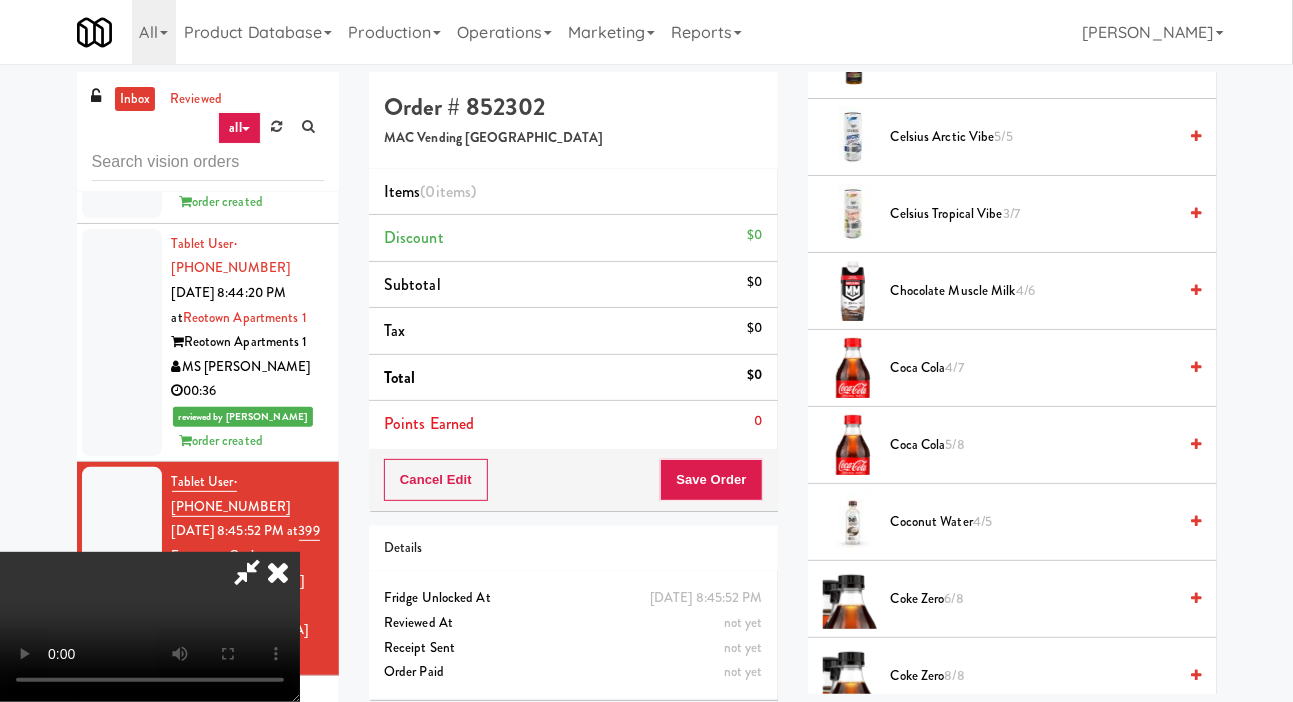 click on "Coca Cola  4/7" at bounding box center (1034, 368) 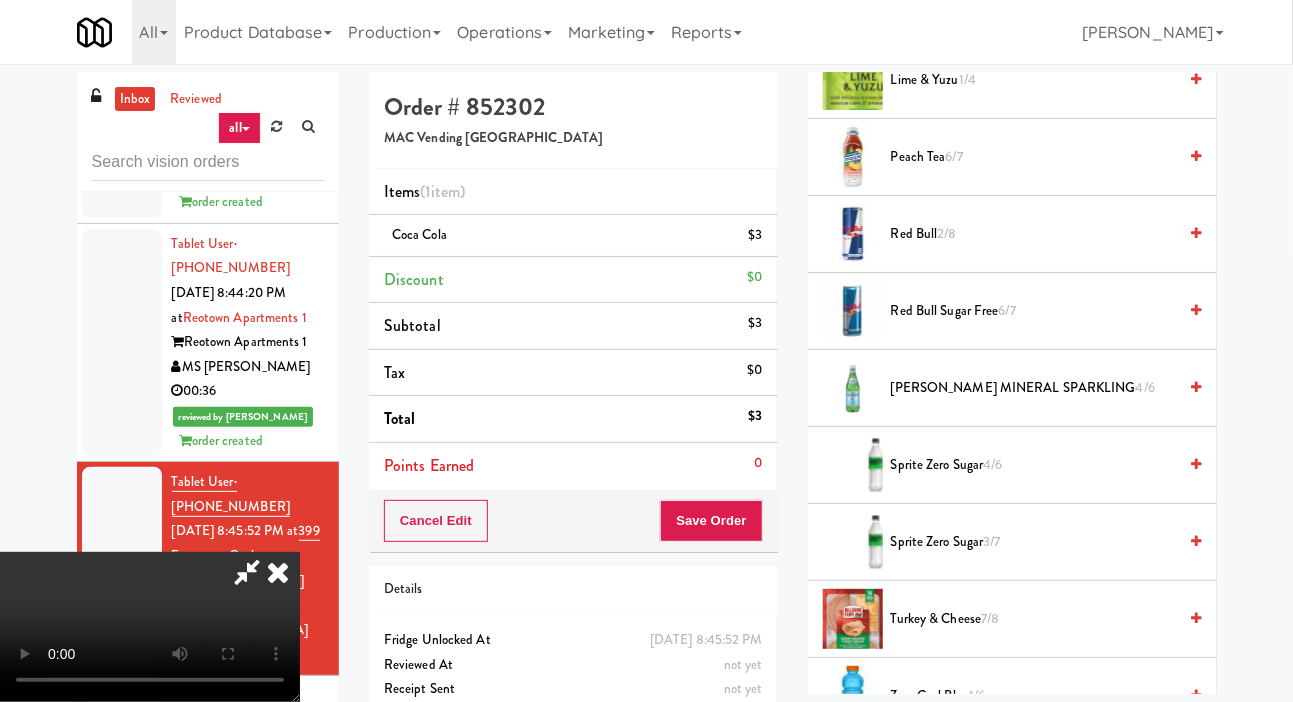 scroll, scrollTop: 2042, scrollLeft: 0, axis: vertical 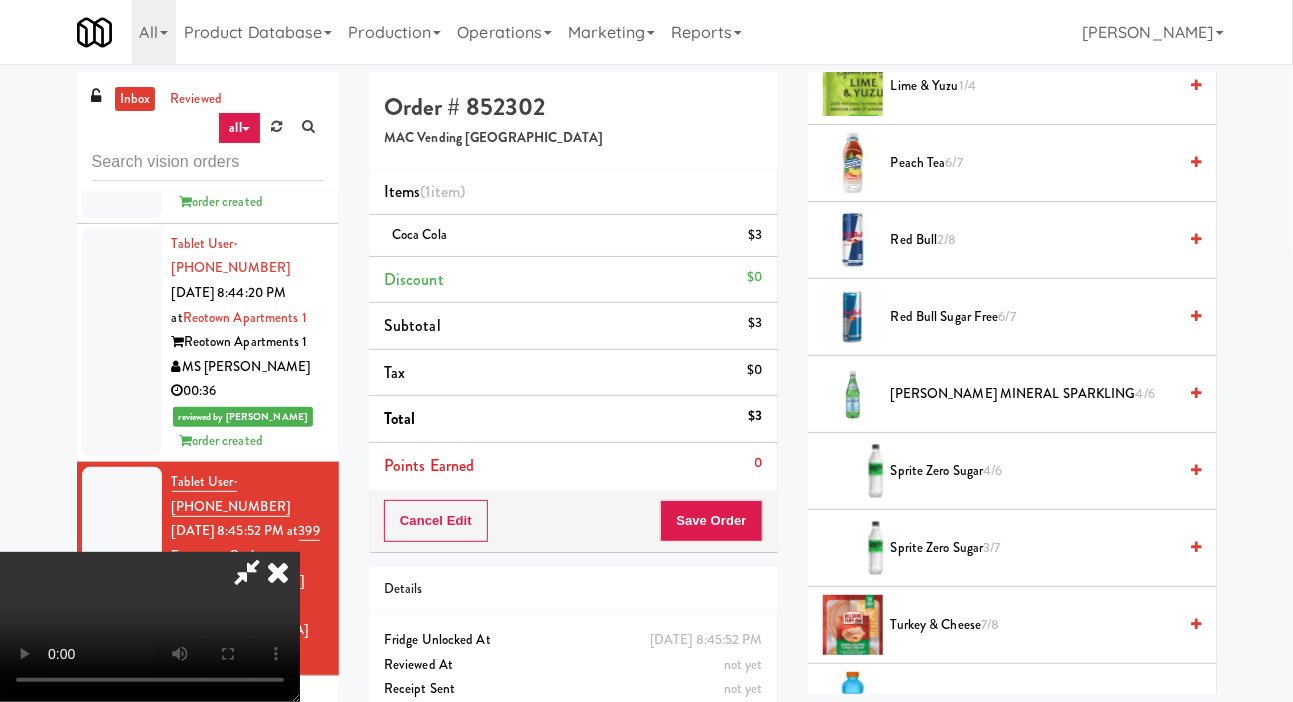 click on "Sprite Zero Sugar  4/6" at bounding box center (1034, 471) 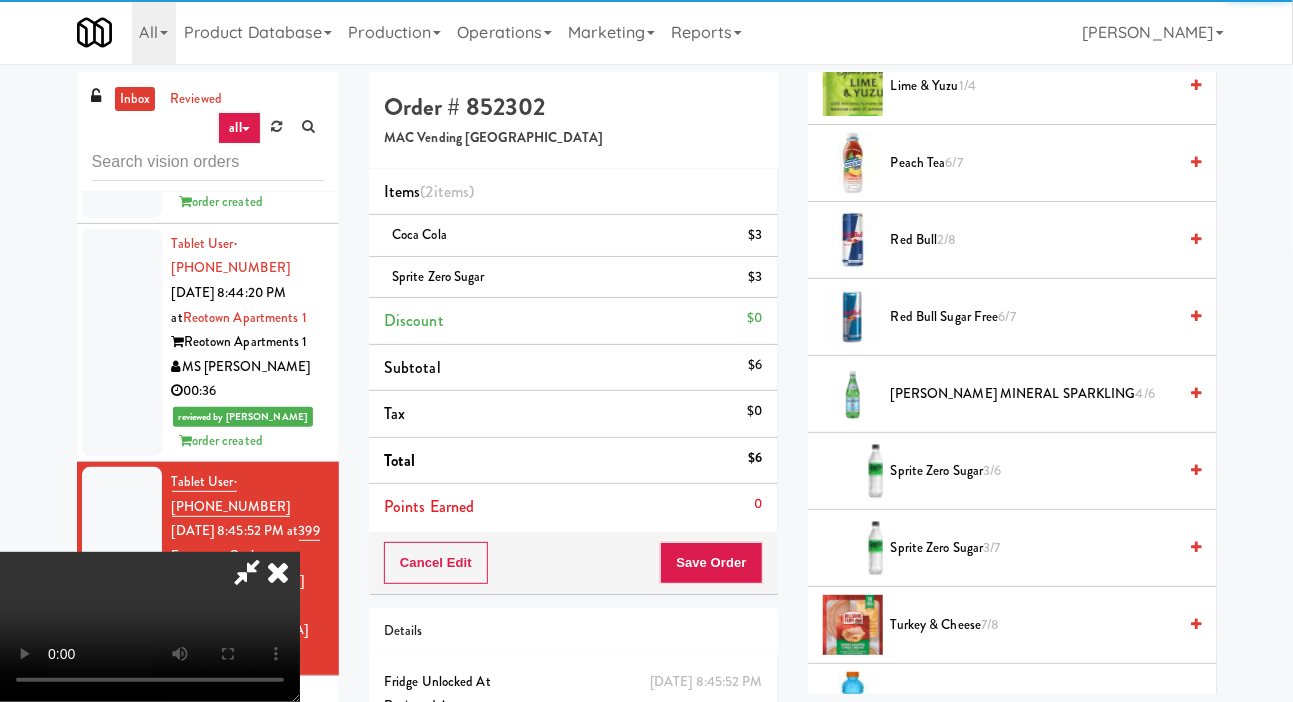 scroll, scrollTop: 0, scrollLeft: 0, axis: both 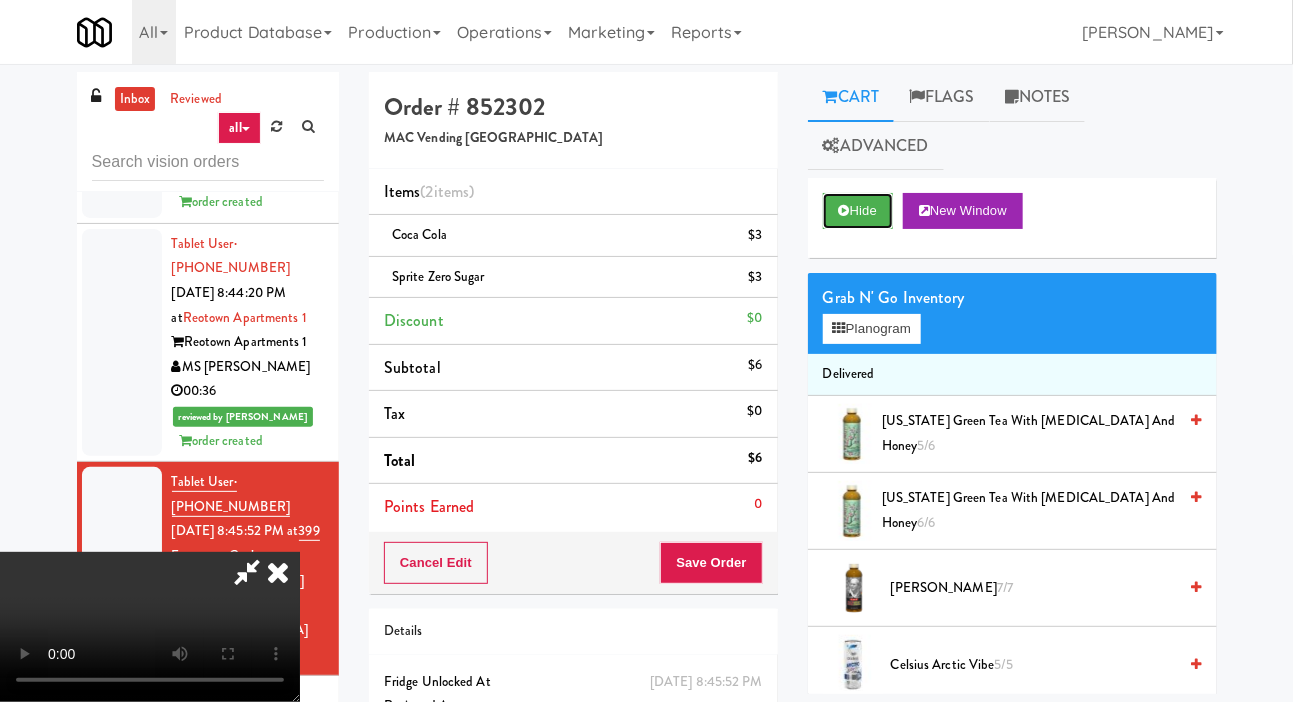 click on "Hide" at bounding box center [858, 211] 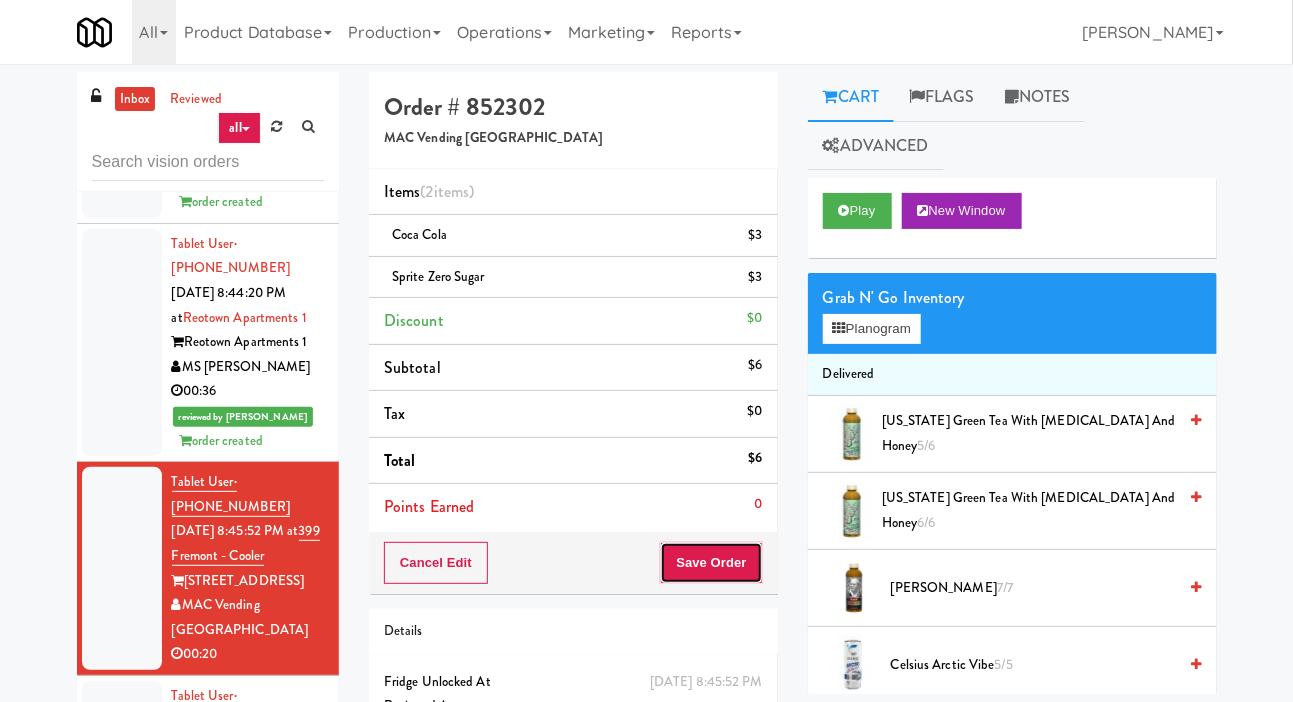 click on "Save Order" at bounding box center (711, 563) 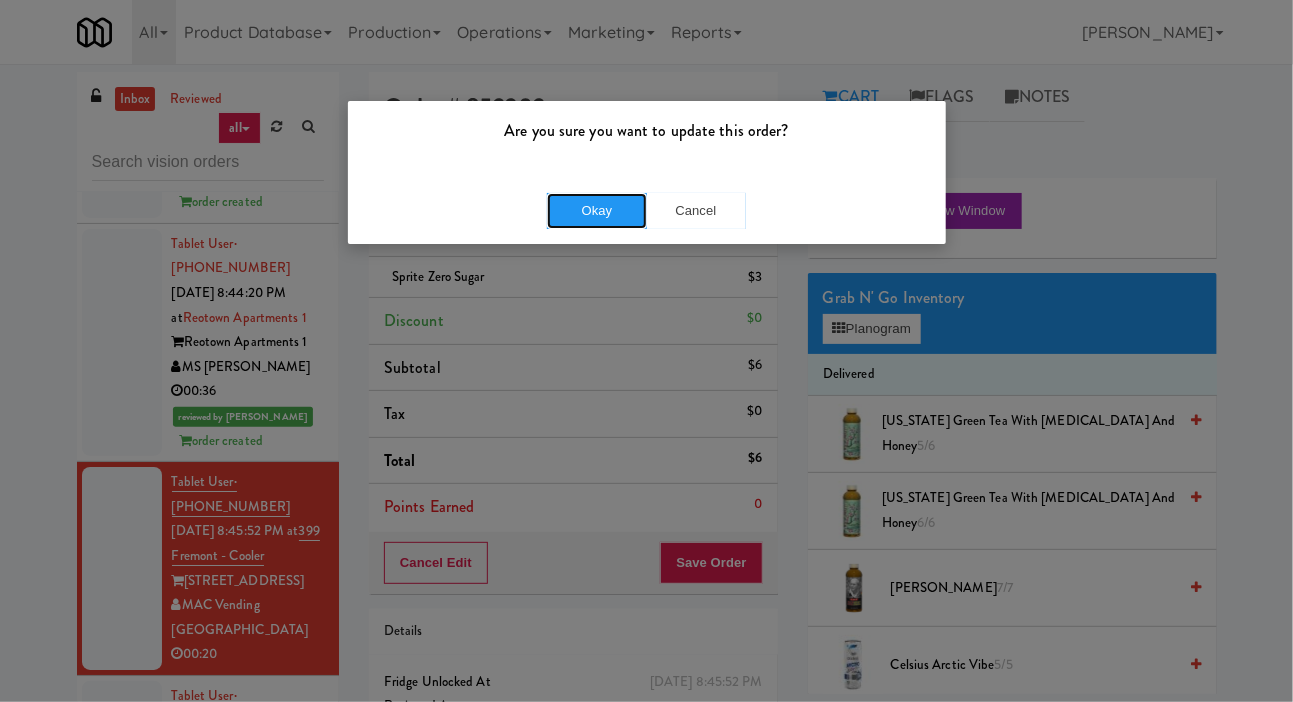 click on "Okay" at bounding box center [597, 211] 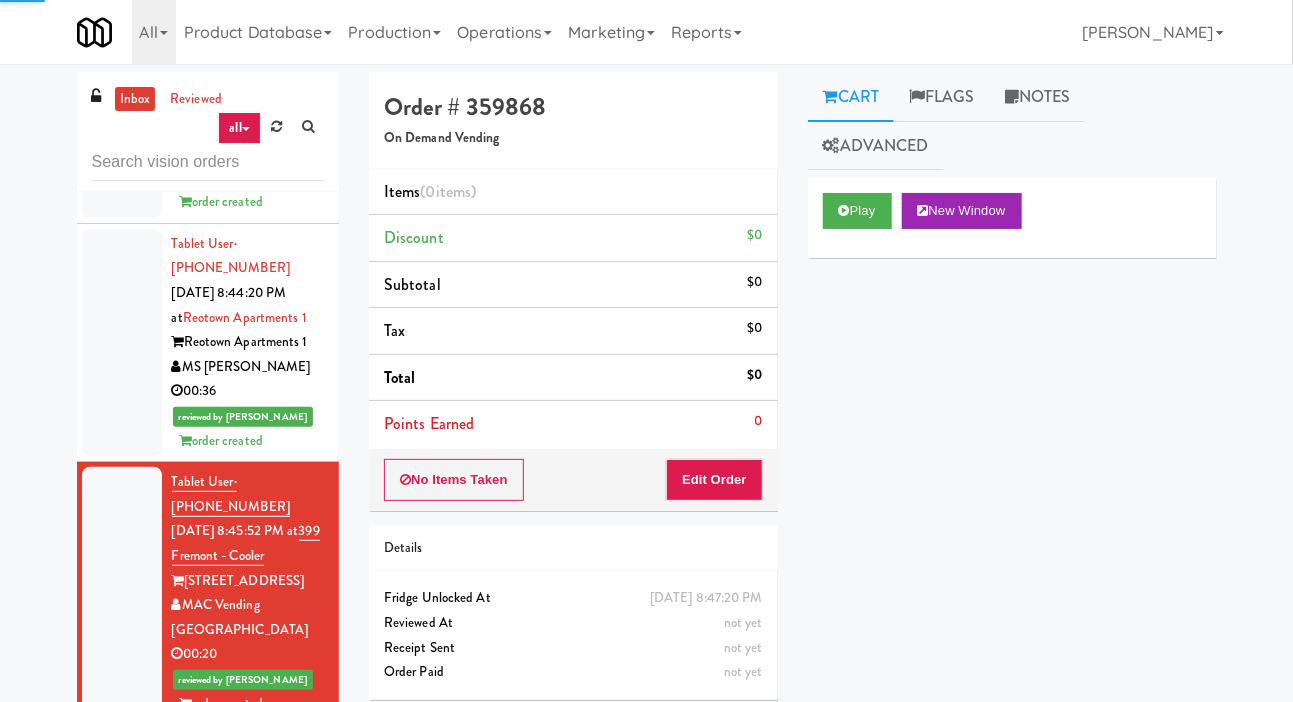 click on "inbox reviewed all    all     unclear take     inventory issue     suspicious     failed   Tablet User  · (516) 554-1766 May 29, 2025 1:23:28 PM at  KM GEN2 DEMO  Cityside Vending  00:04     Tablet User  · (516) 554-1766 May 29, 2025 3:18:25 PM at  KM GEN2 DEMO  Cityside Vending  00:07     Tablet User  · (718) 980-8298 Jun 30, 2025 4:46:51 PM at  KM GEN2 DEMO  Cityside Vending  Unknown     Tablet User  · (240) 515-0801 Jul 2, 2025 12:07:59 AM at  KM GEN2 DEMO  Cityside Vending  00:03     Tablet User  · (202) 867-5606 Jul 2, 2025 12:52:21 AM at  KM GEN2 DEMO  Cityside Vending  00:08     Tablet User  · (301) 399-6357 Jul 2, 2025 9:32:20 AM at  KM GEN2 DEMO  Cityside Vending  00:27     Tablet User  · (202) 790-8223 Jul 2, 2025 2:26:59 PM at  KM GEN2 DEMO  Cityside Vending  00:06     Tablet User  · (240) 696-9291 Jul 2, 2025 7:29:14 PM at  KM GEN2 DEMO  Cityside Vending  00:10     Tablet User  · (301) 755-8472 Jul 2, 2025 10:30:58 PM at  KM GEN2 DEMO  Cityside Vending  00:04      00:24" at bounding box center (646, 439) 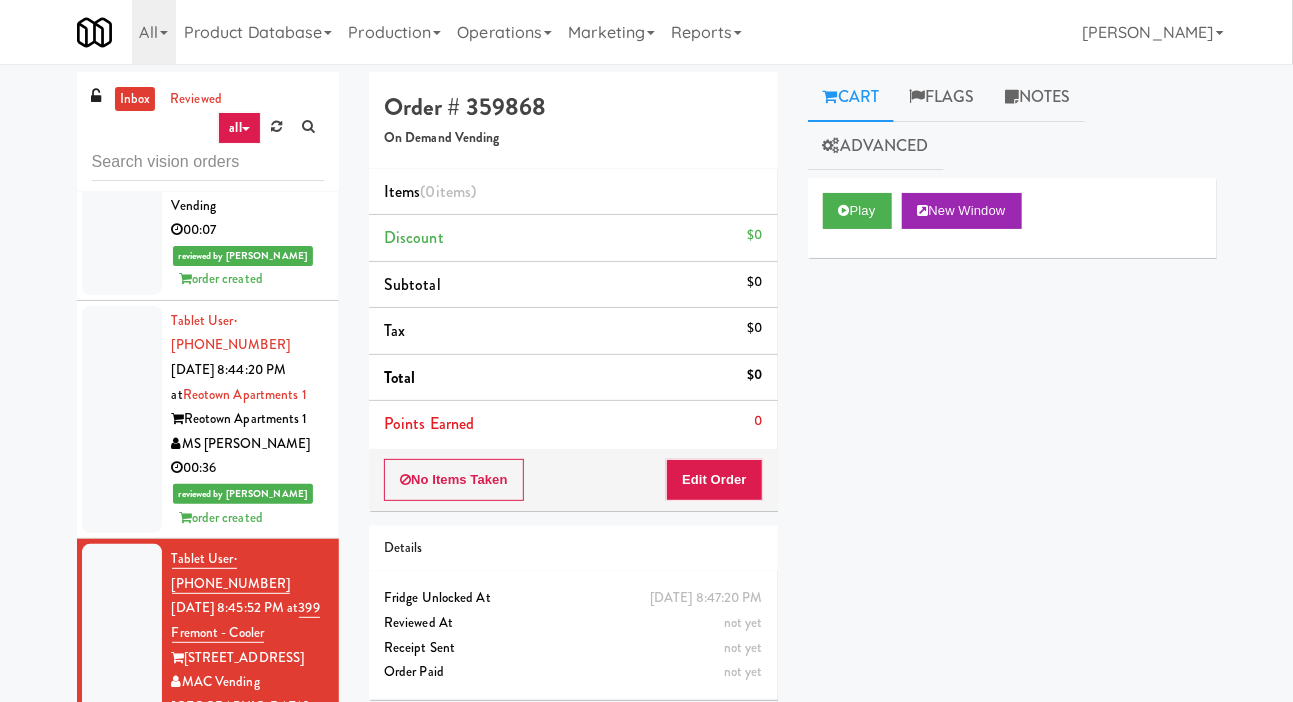 scroll, scrollTop: 8658, scrollLeft: 0, axis: vertical 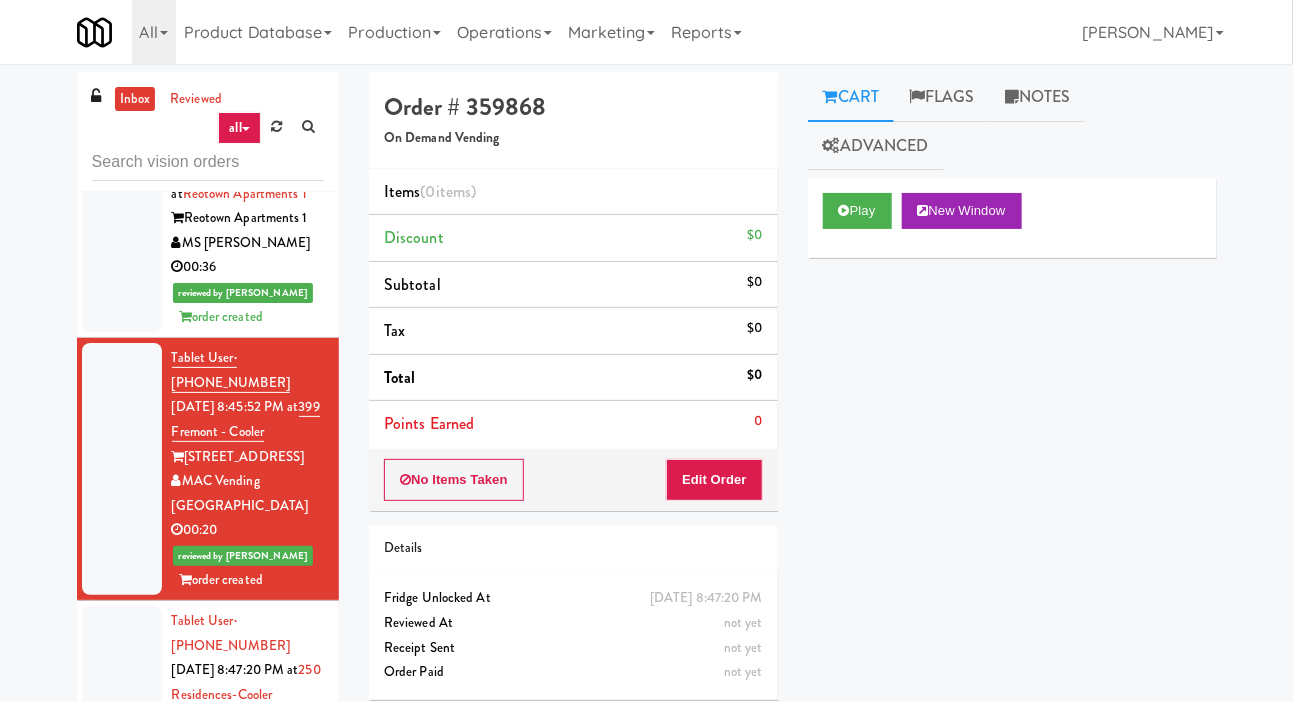 click at bounding box center (122, 695) 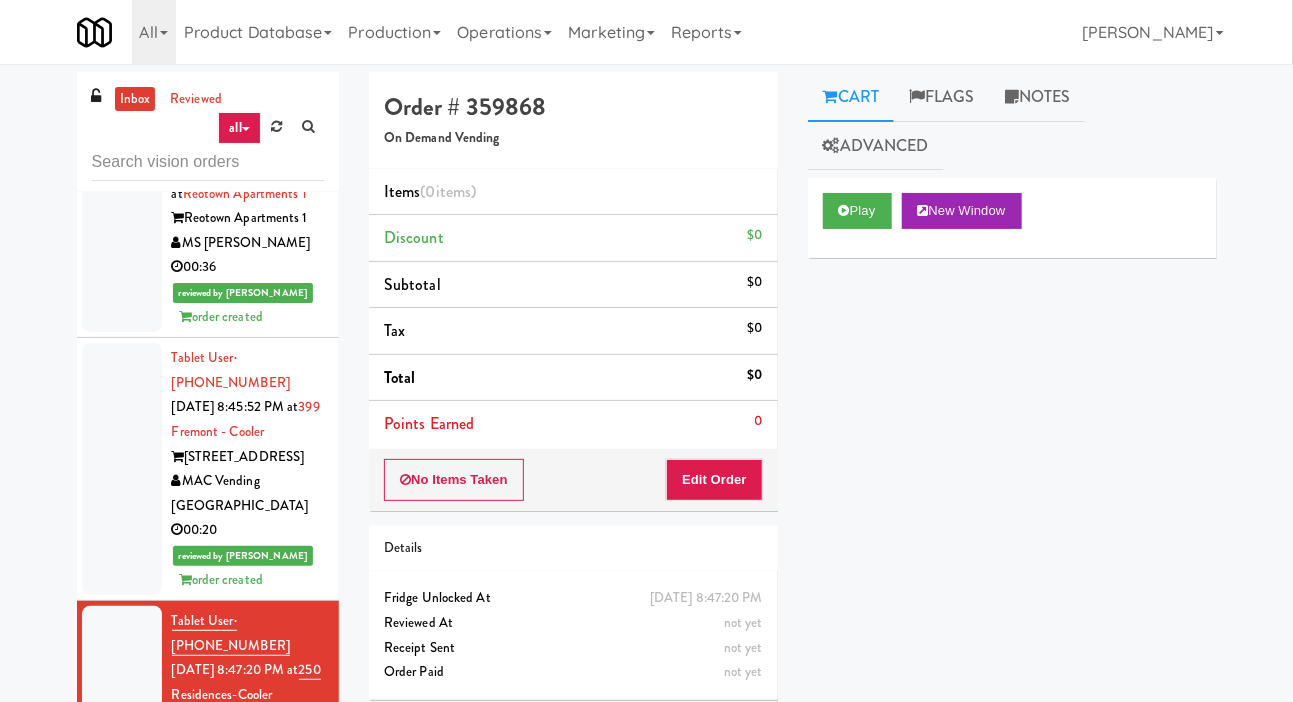 click at bounding box center [122, 469] 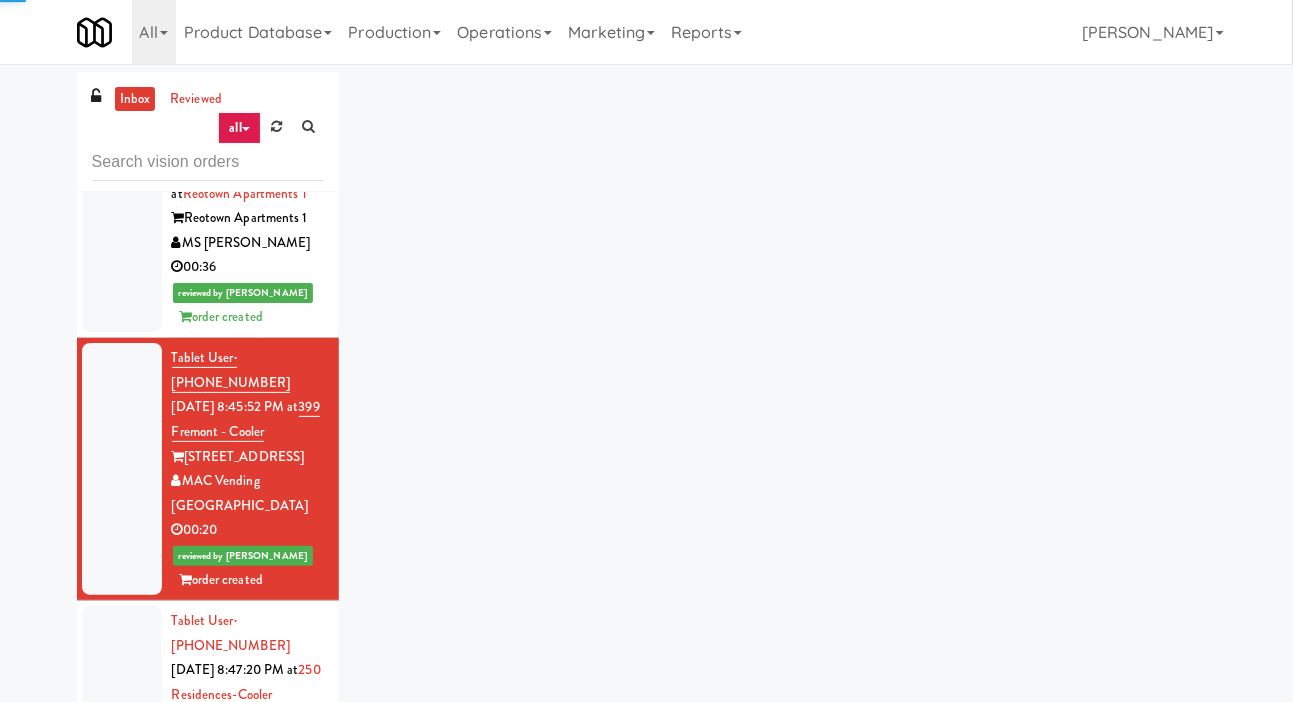 click at bounding box center [122, 695] 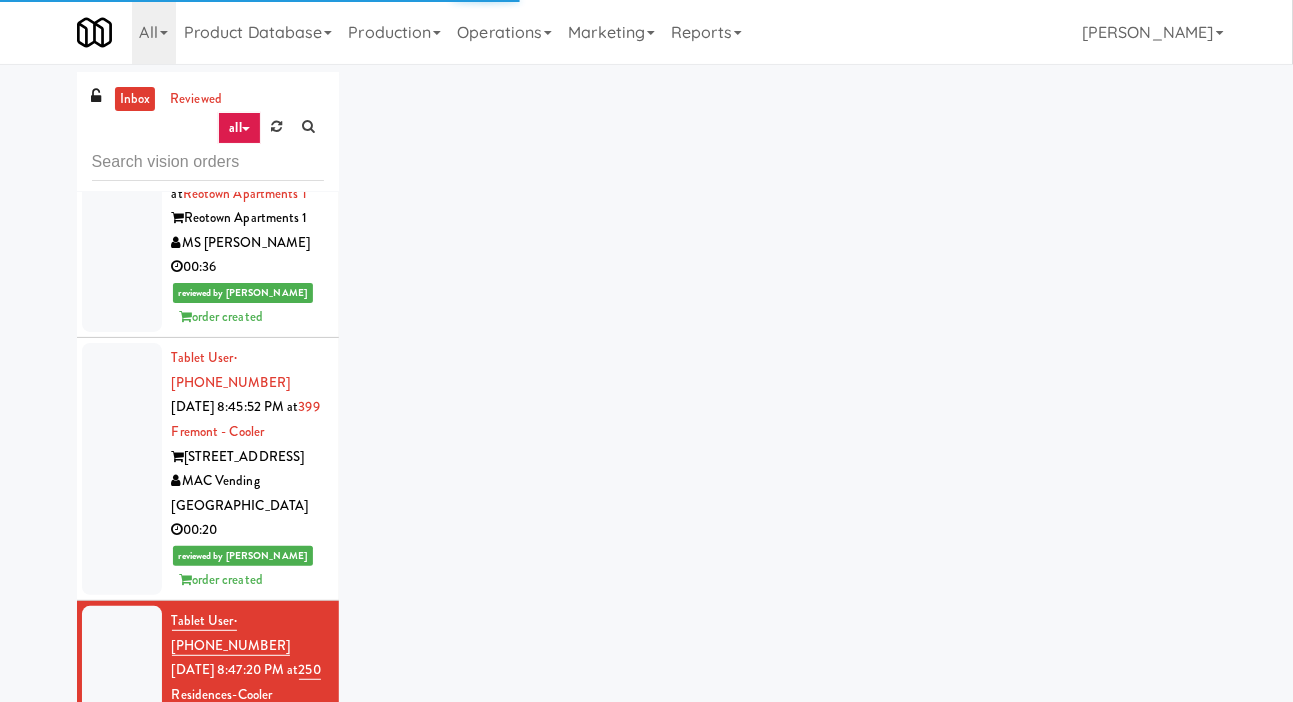 click at bounding box center [122, 469] 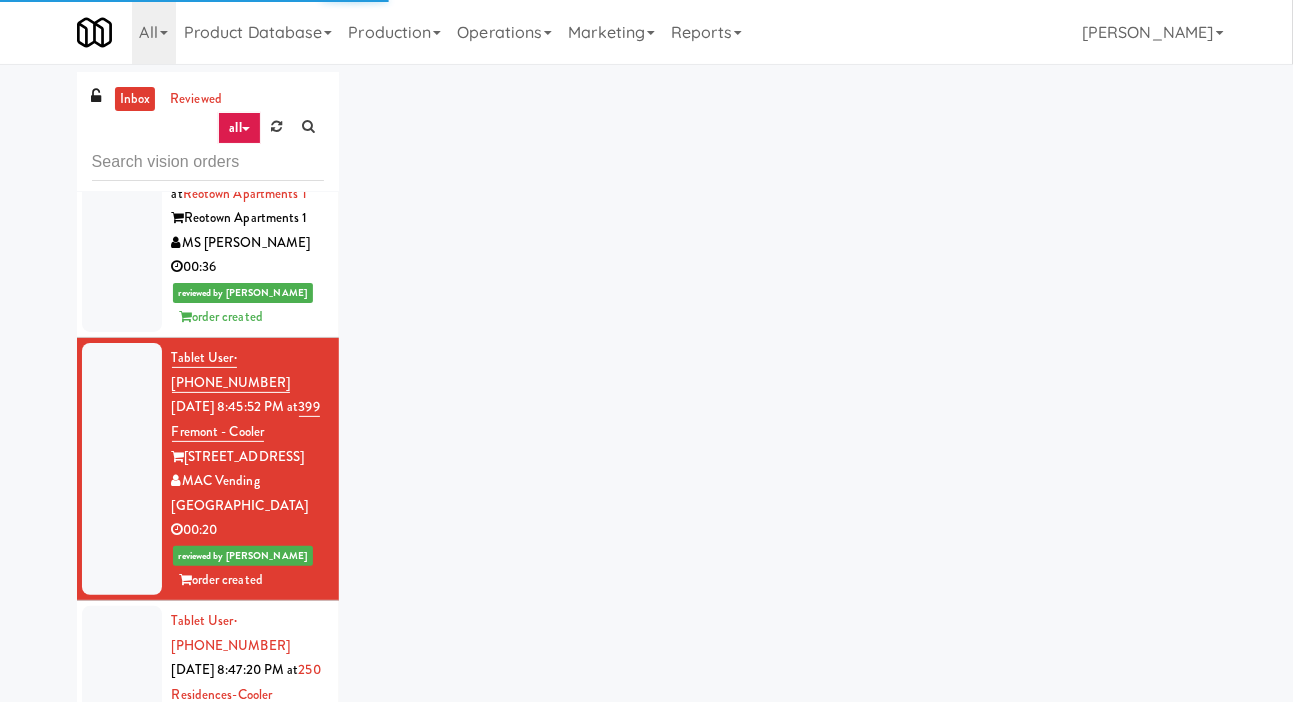 click at bounding box center (122, 695) 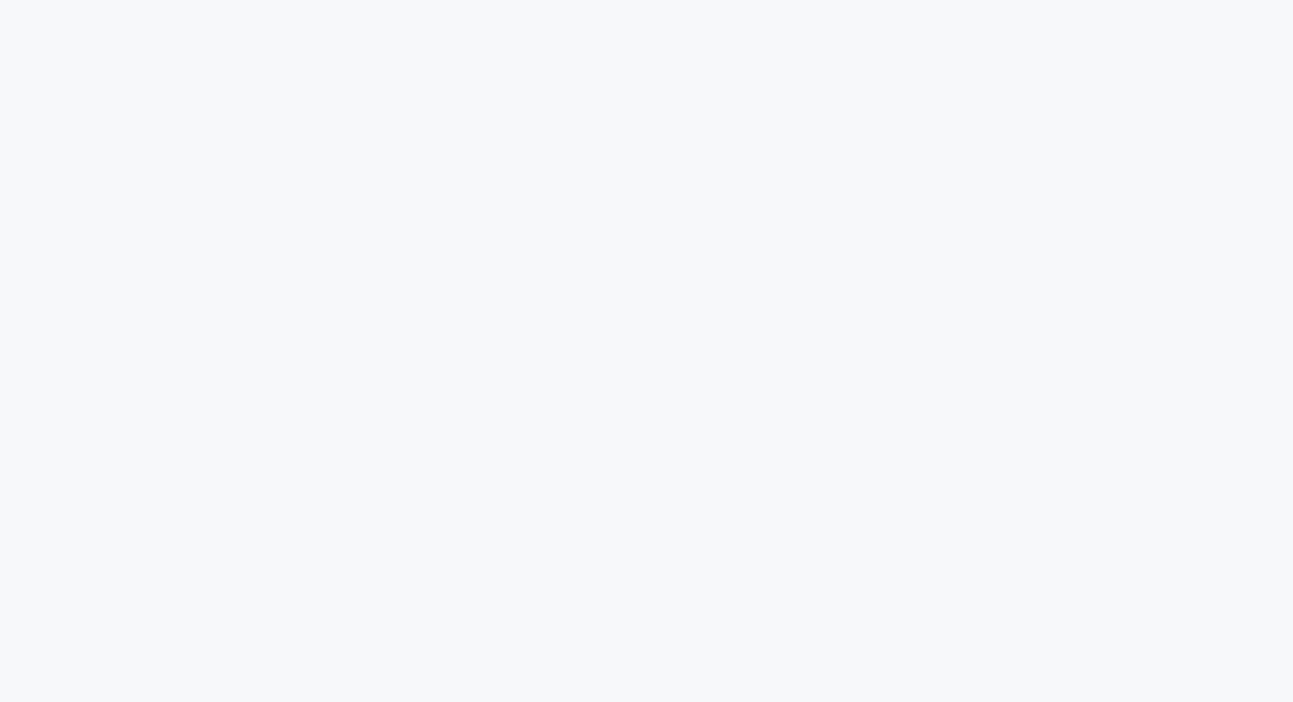 scroll, scrollTop: 0, scrollLeft: 0, axis: both 